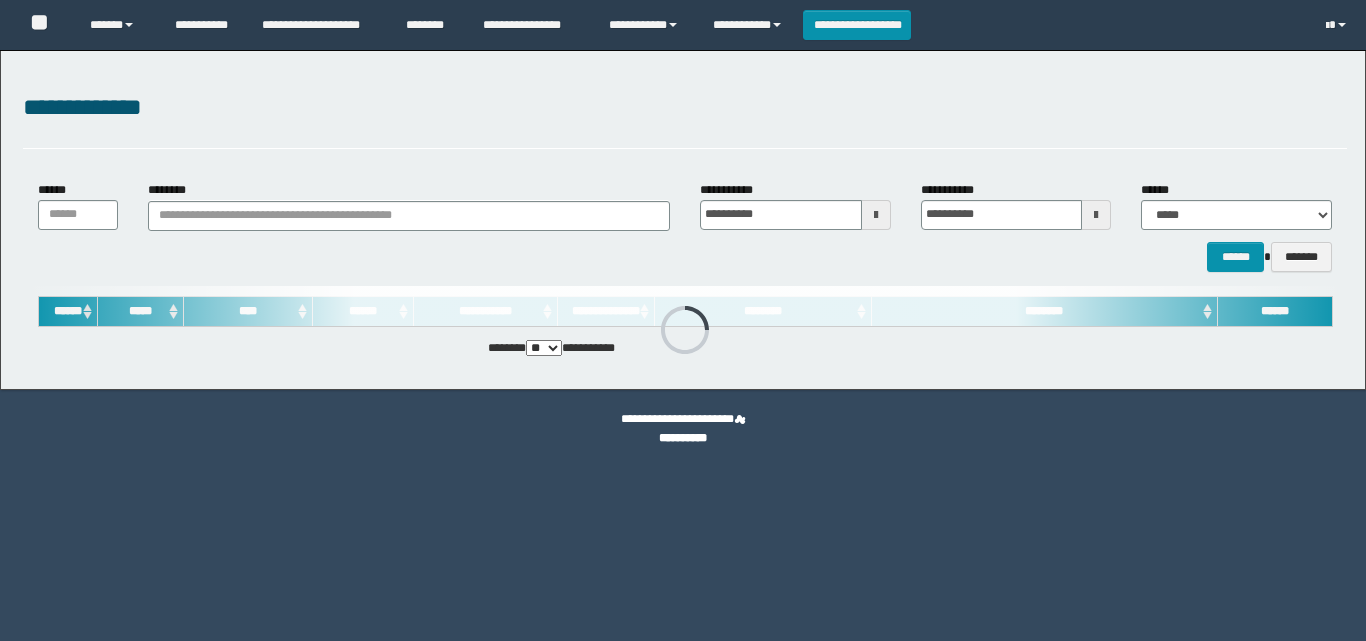 scroll, scrollTop: 0, scrollLeft: 0, axis: both 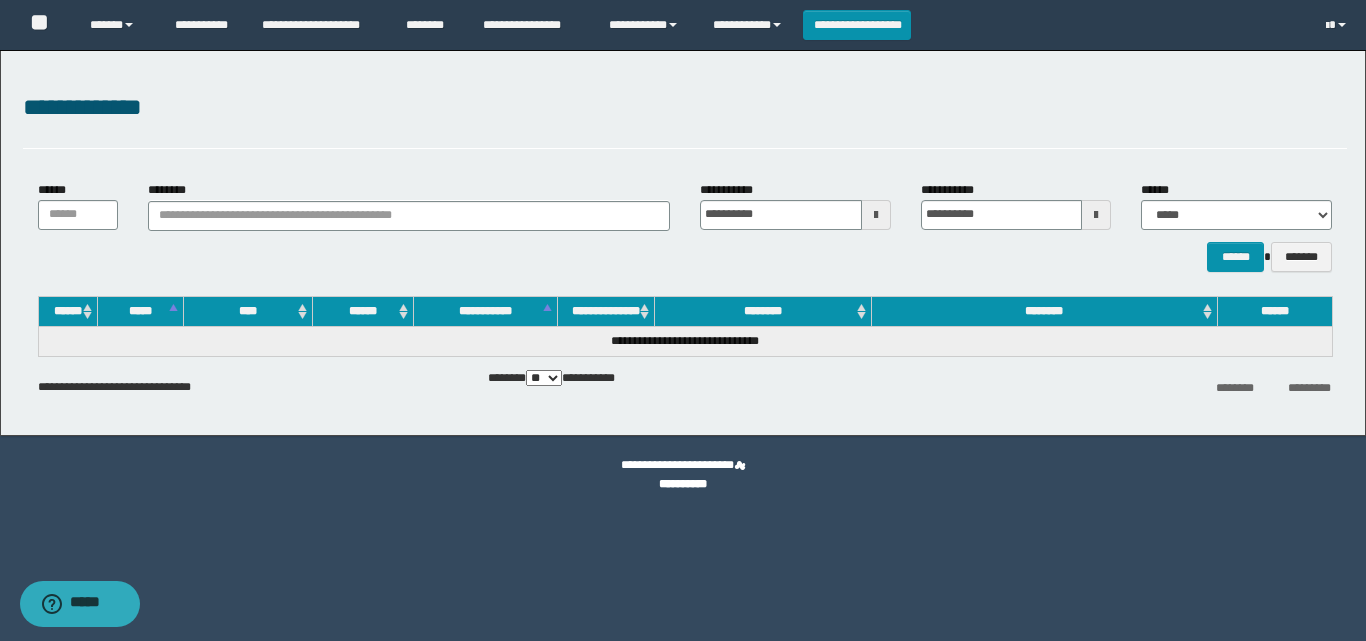 click on "**********" at bounding box center [683, 243] 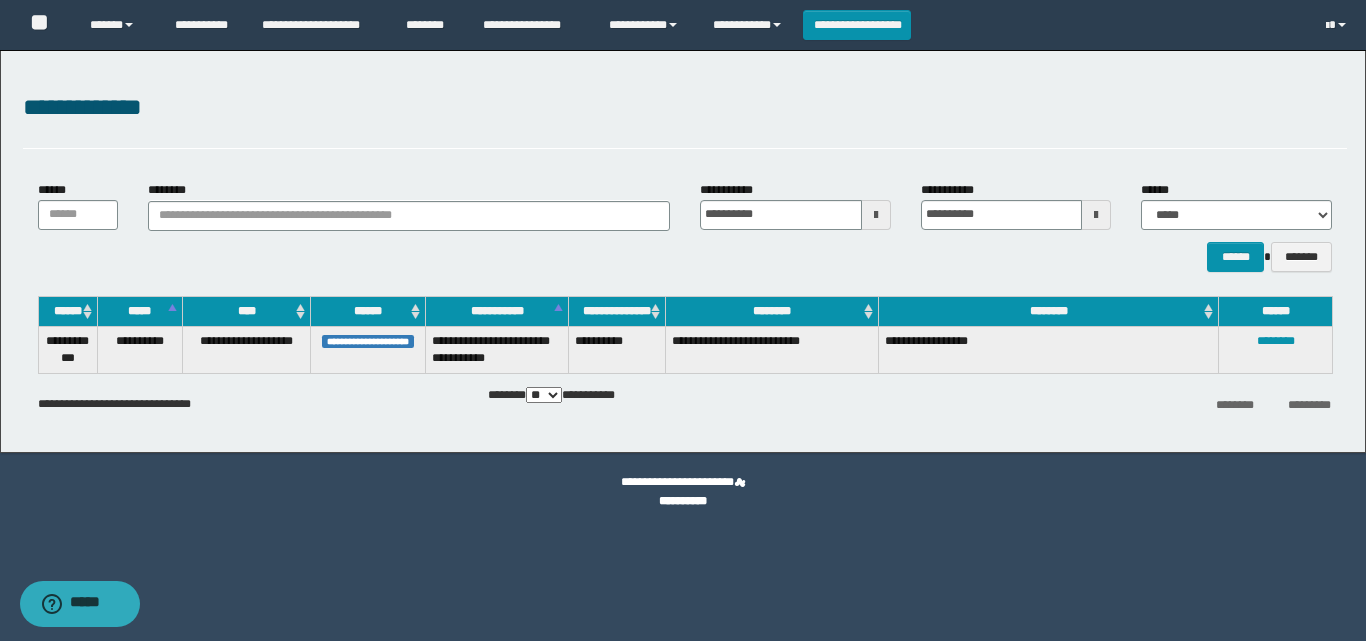 click on "**********" at bounding box center (685, 404) 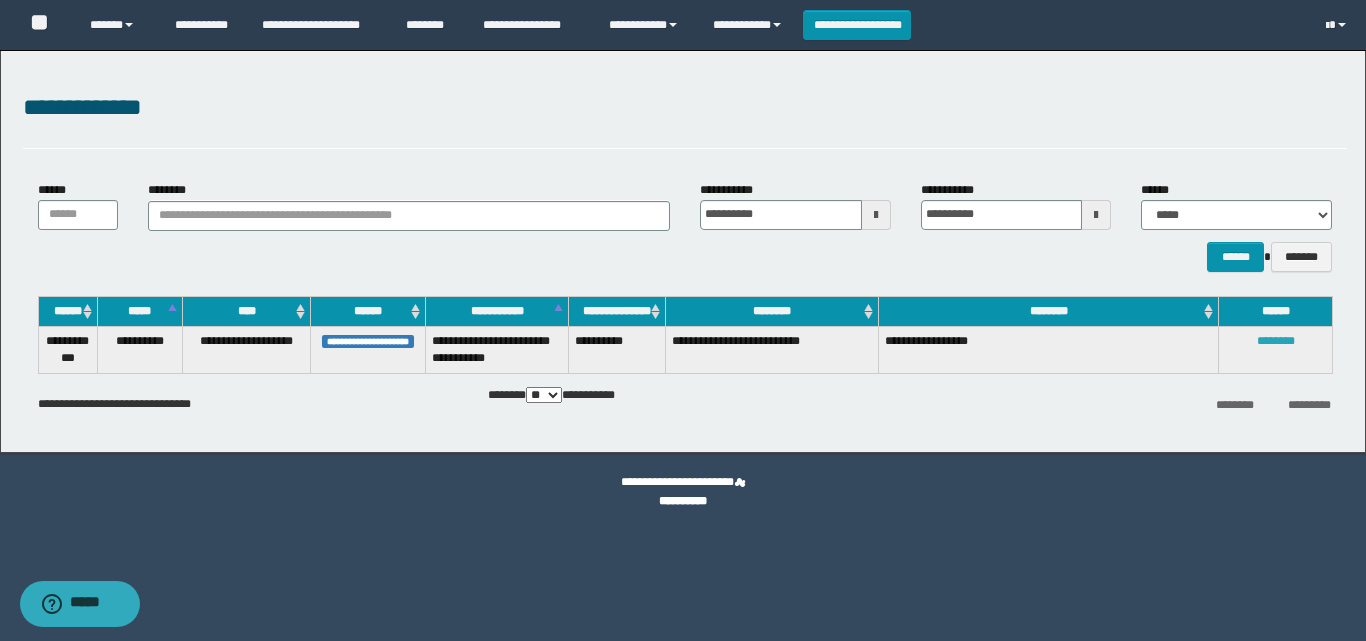 click on "********" at bounding box center [1276, 341] 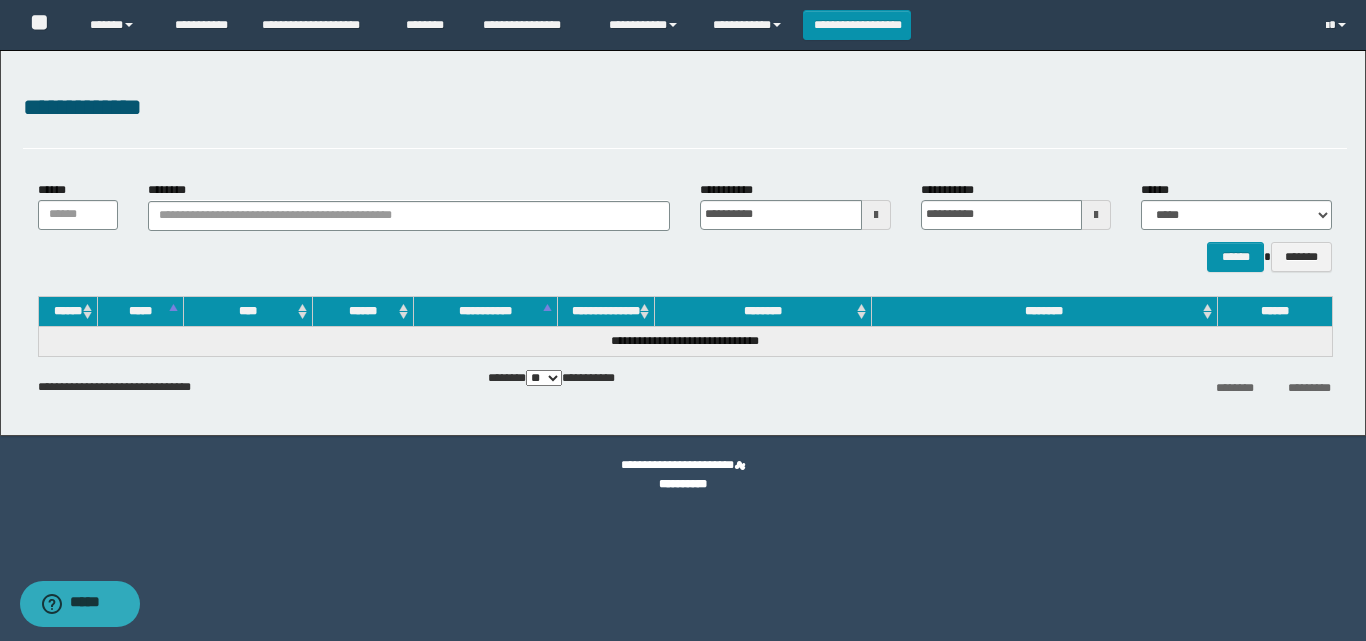 click on "**********" at bounding box center (685, 119) 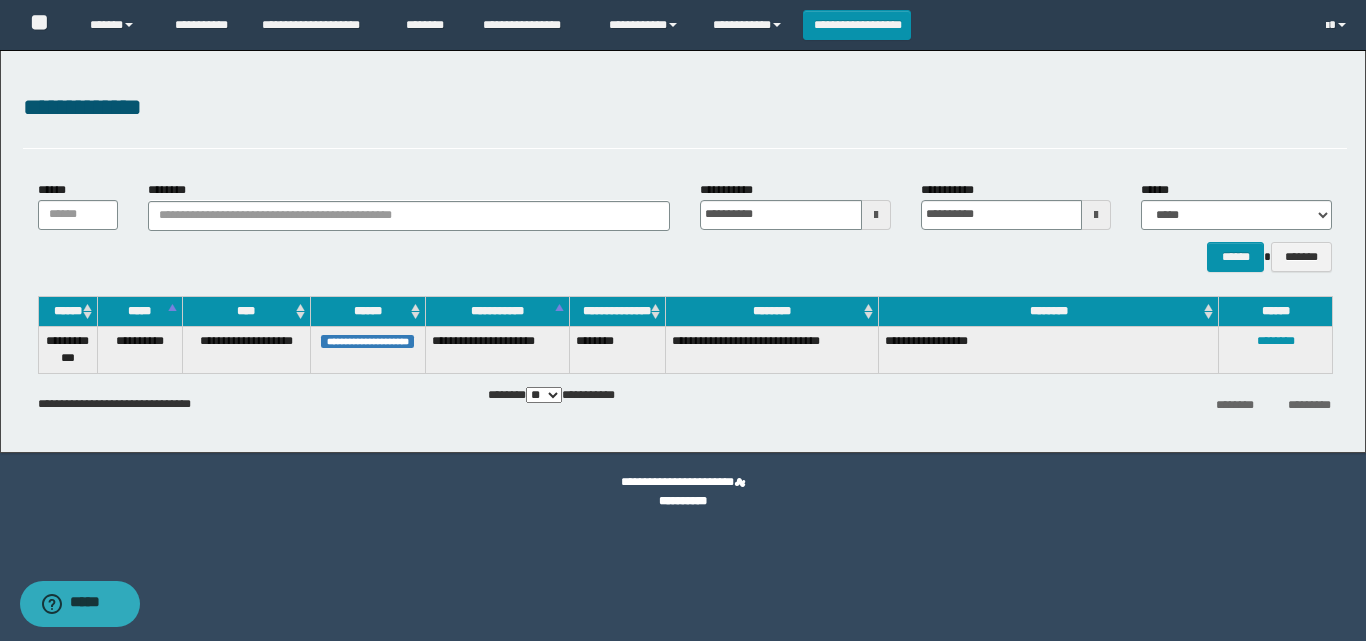 click on "**********" at bounding box center [685, 108] 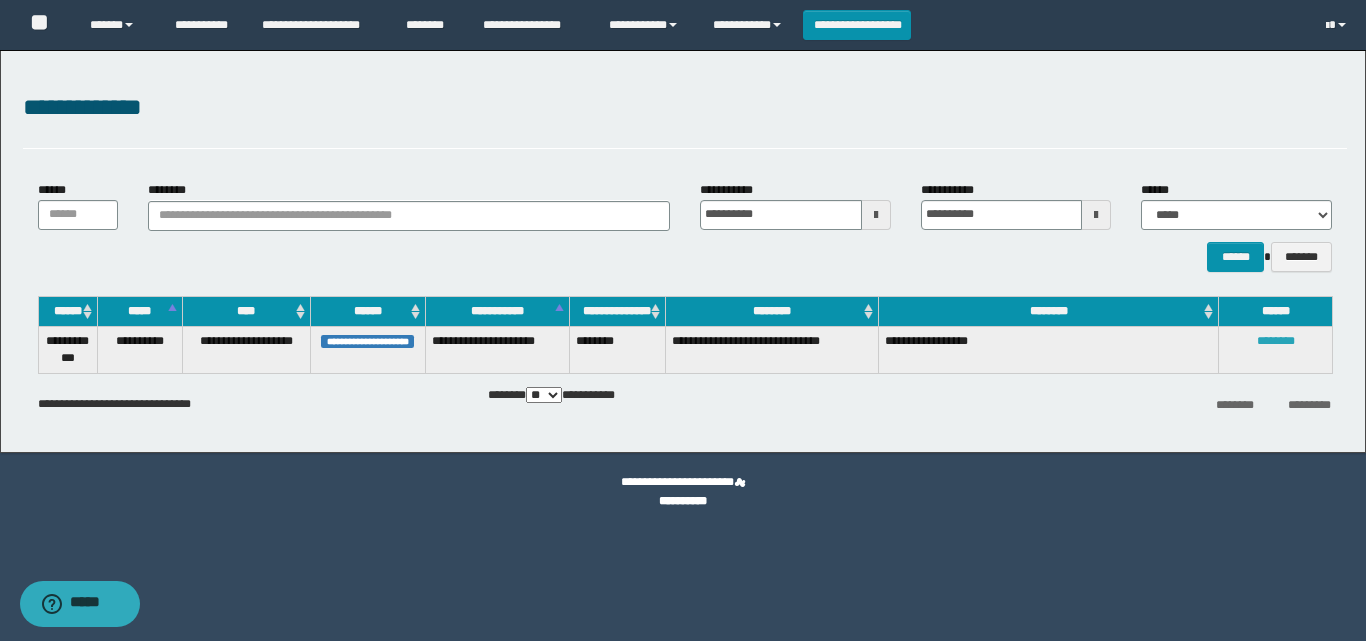 click on "********" at bounding box center (1276, 341) 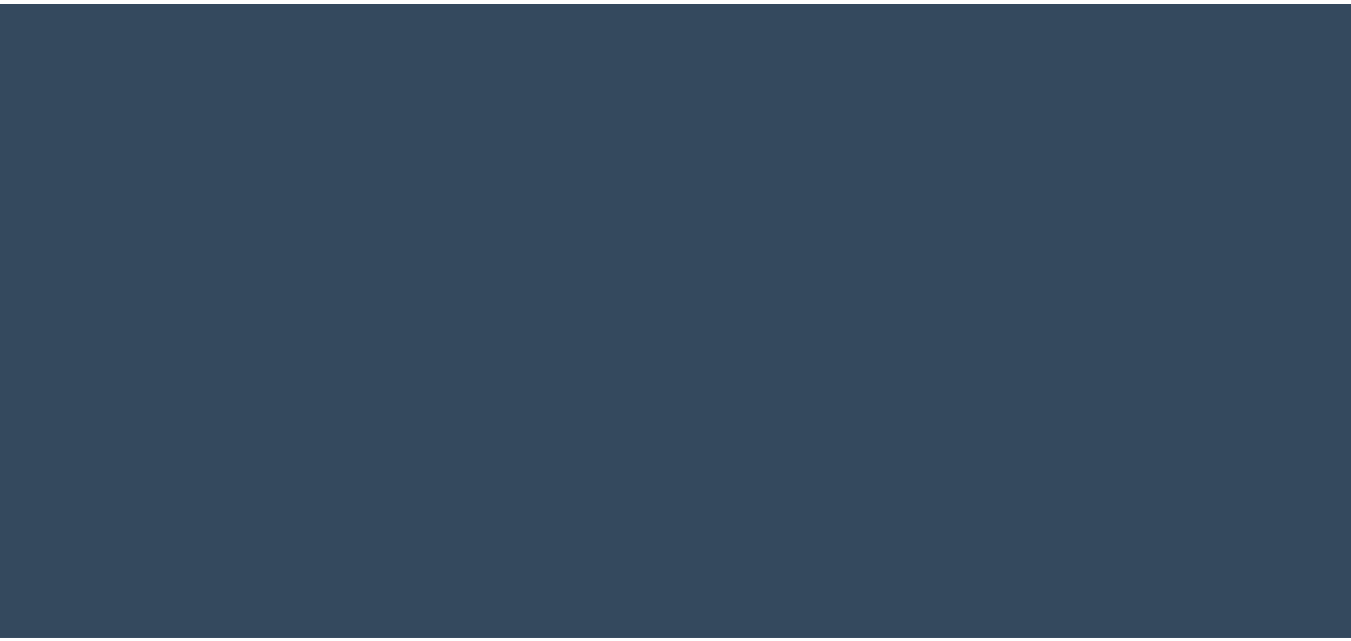 scroll, scrollTop: 0, scrollLeft: 0, axis: both 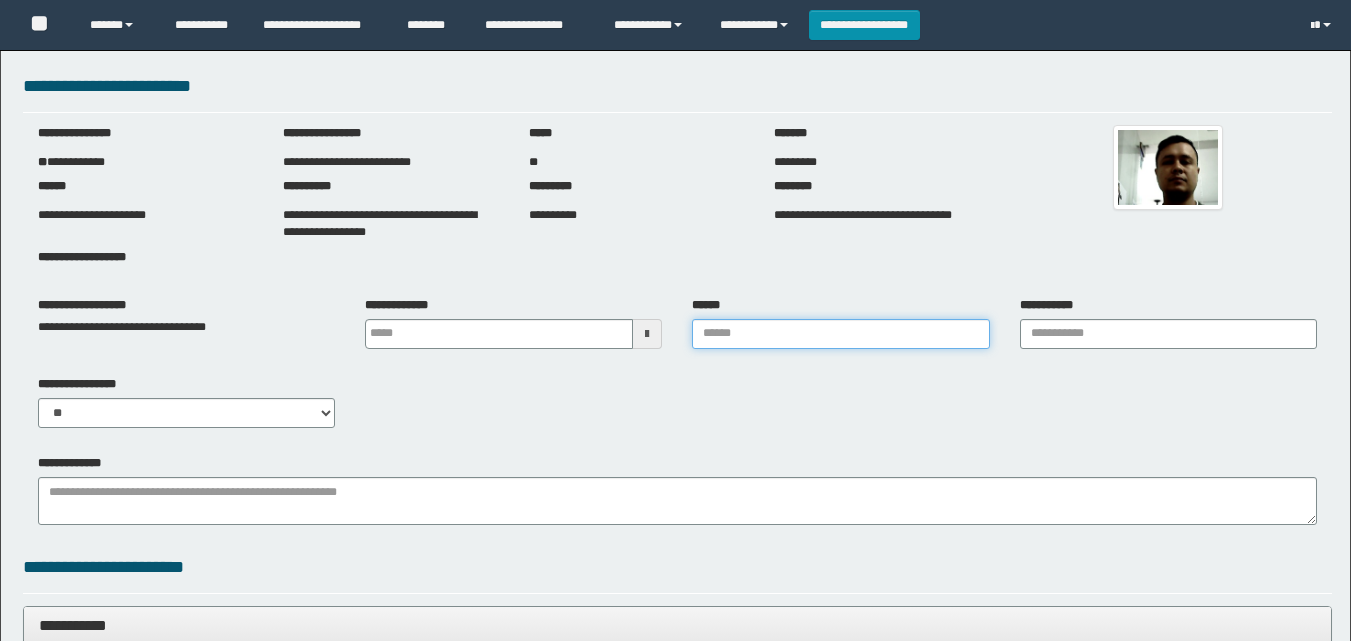 click on "******" at bounding box center [840, 334] 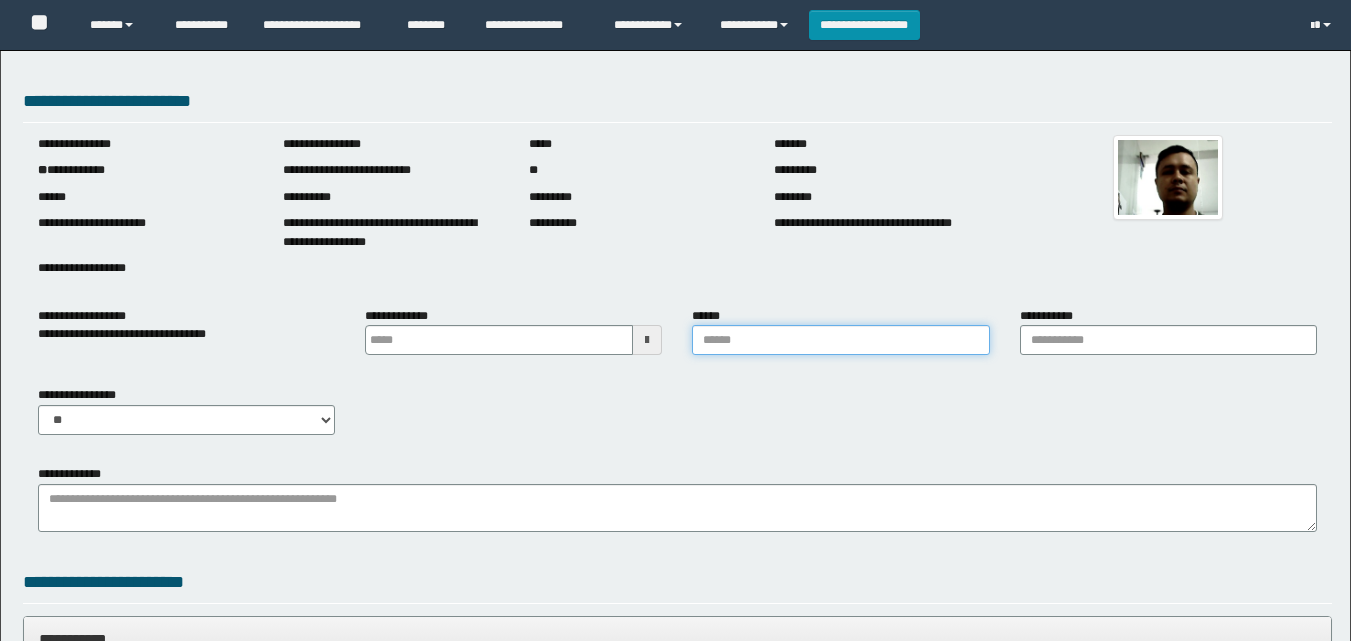 click on "******" at bounding box center [840, 340] 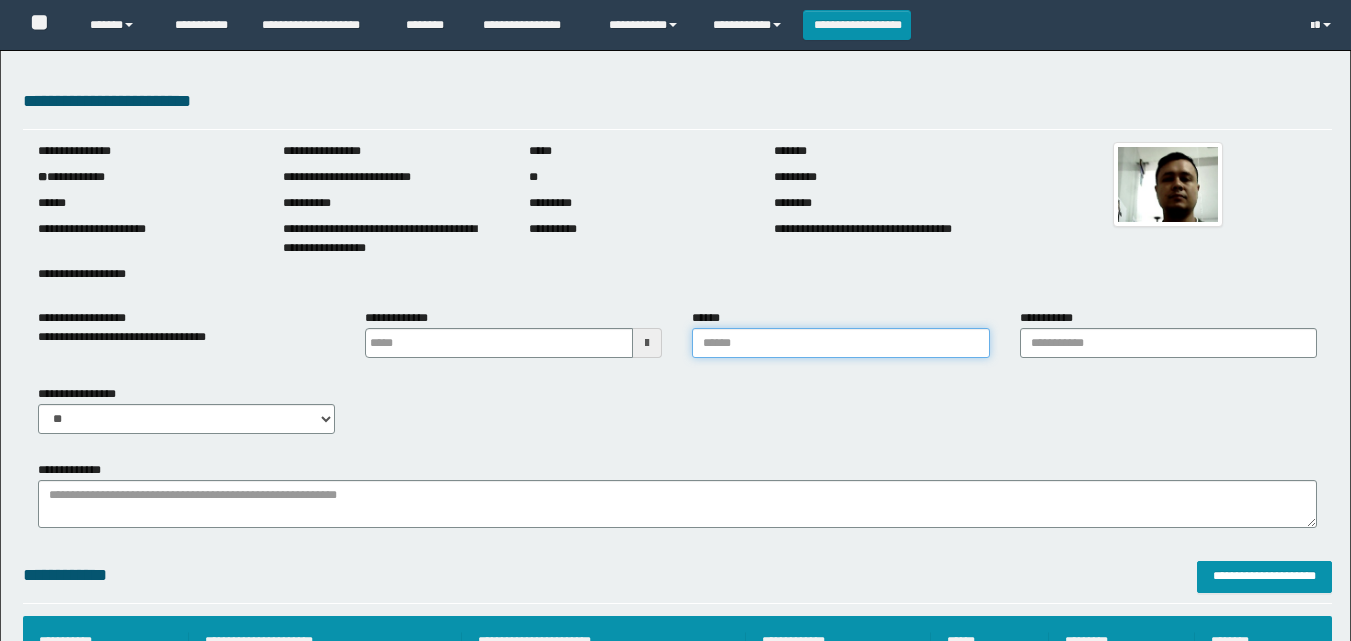 type 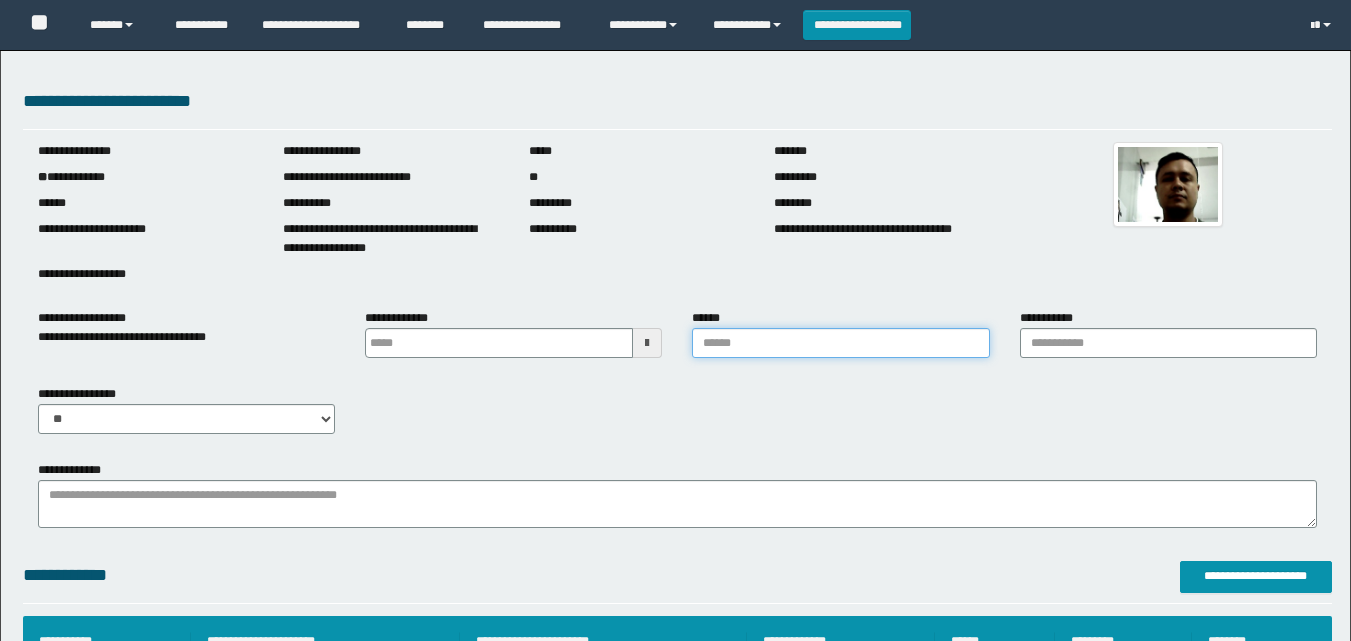 type on "*******" 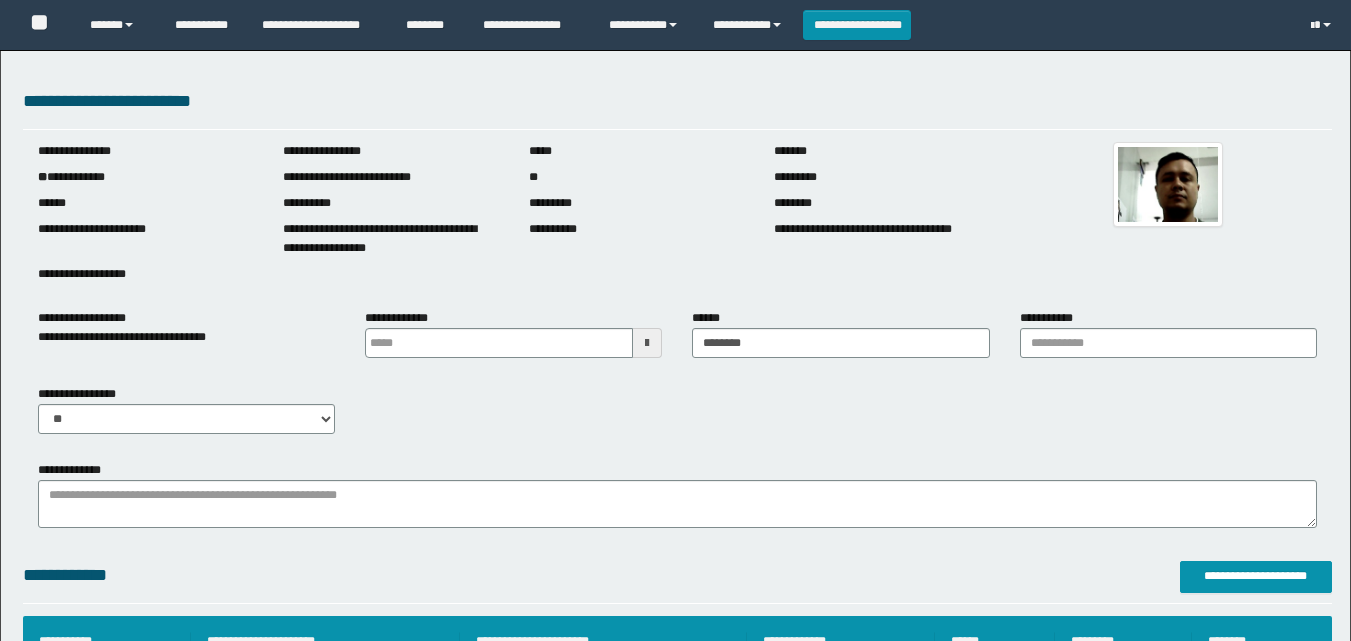 drag, startPoint x: 827, startPoint y: 358, endPoint x: 979, endPoint y: 365, distance: 152.1611 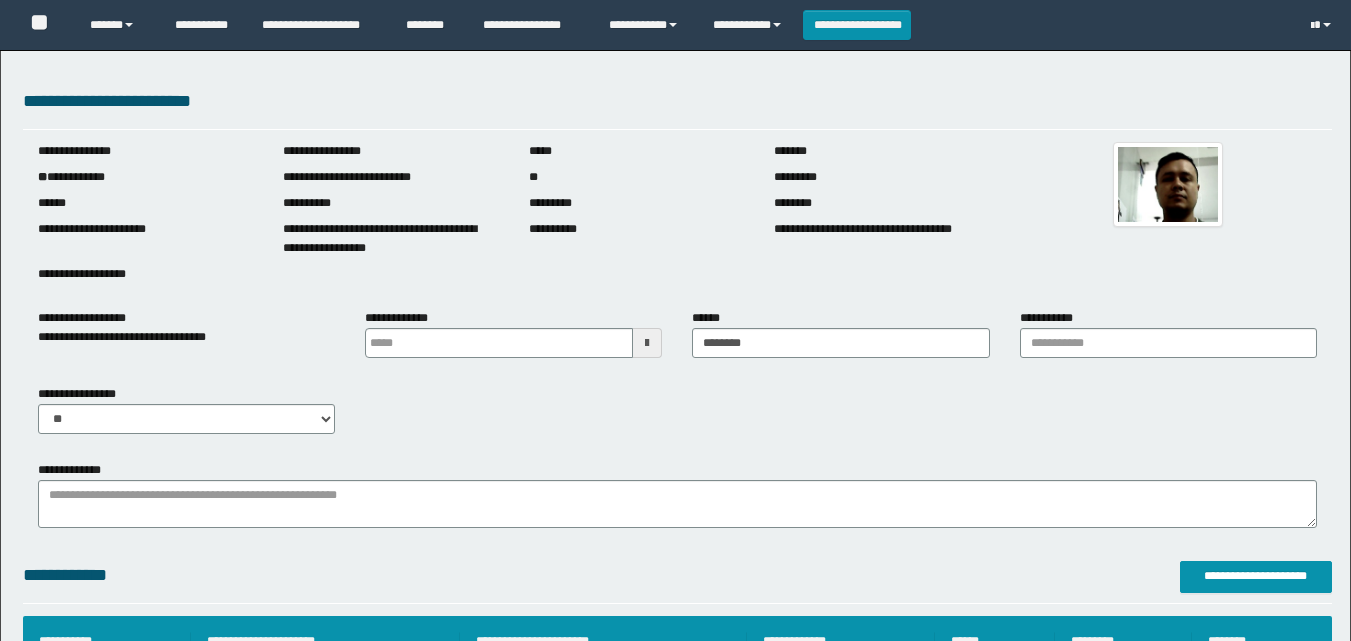 click on "**********" at bounding box center [677, 417] 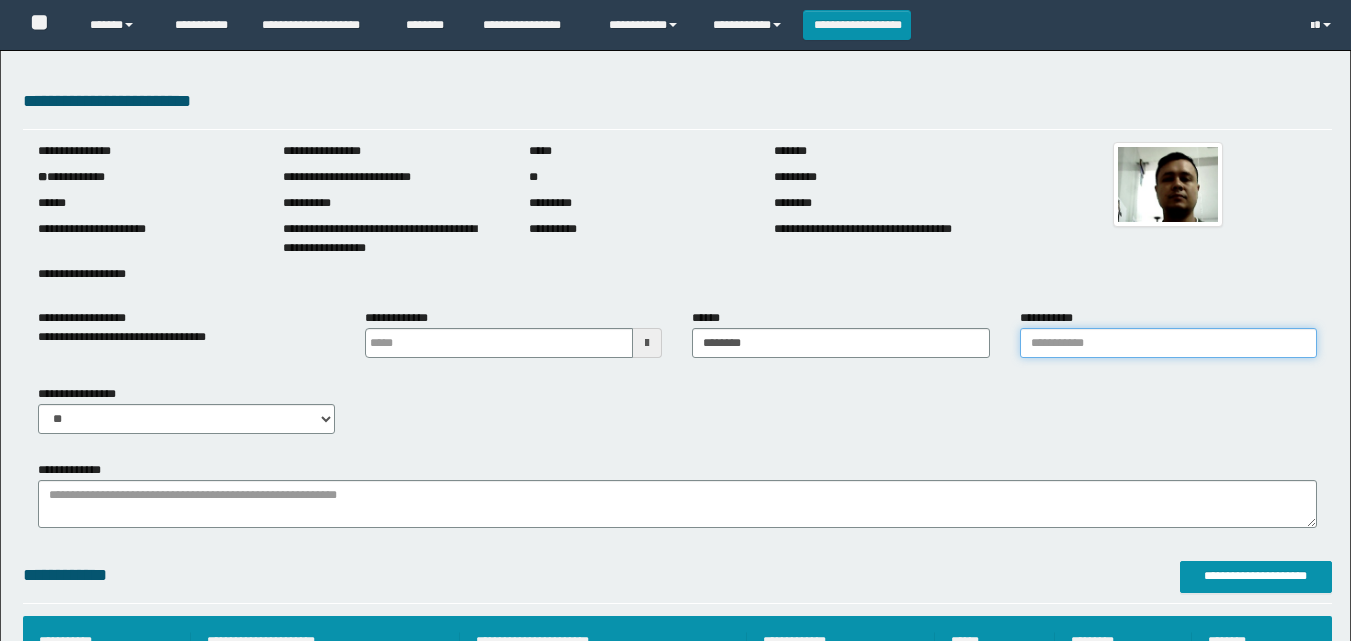 drag, startPoint x: 1057, startPoint y: 344, endPoint x: 1068, endPoint y: 347, distance: 11.401754 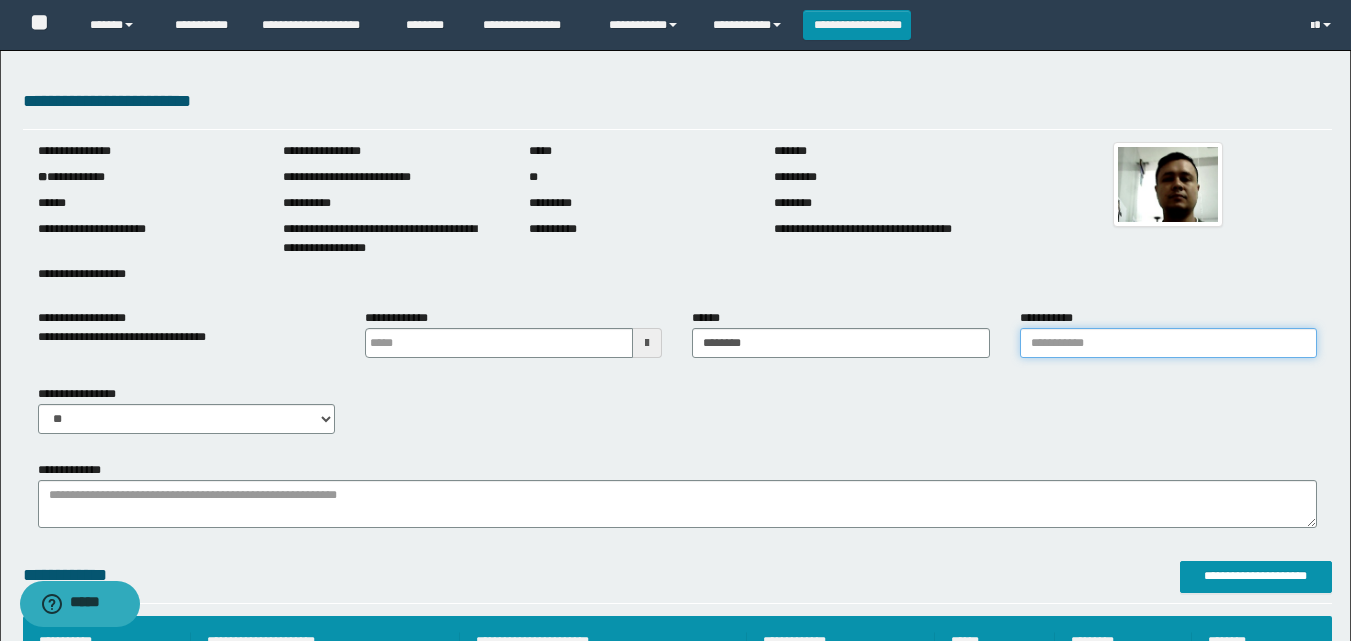 type on "**********" 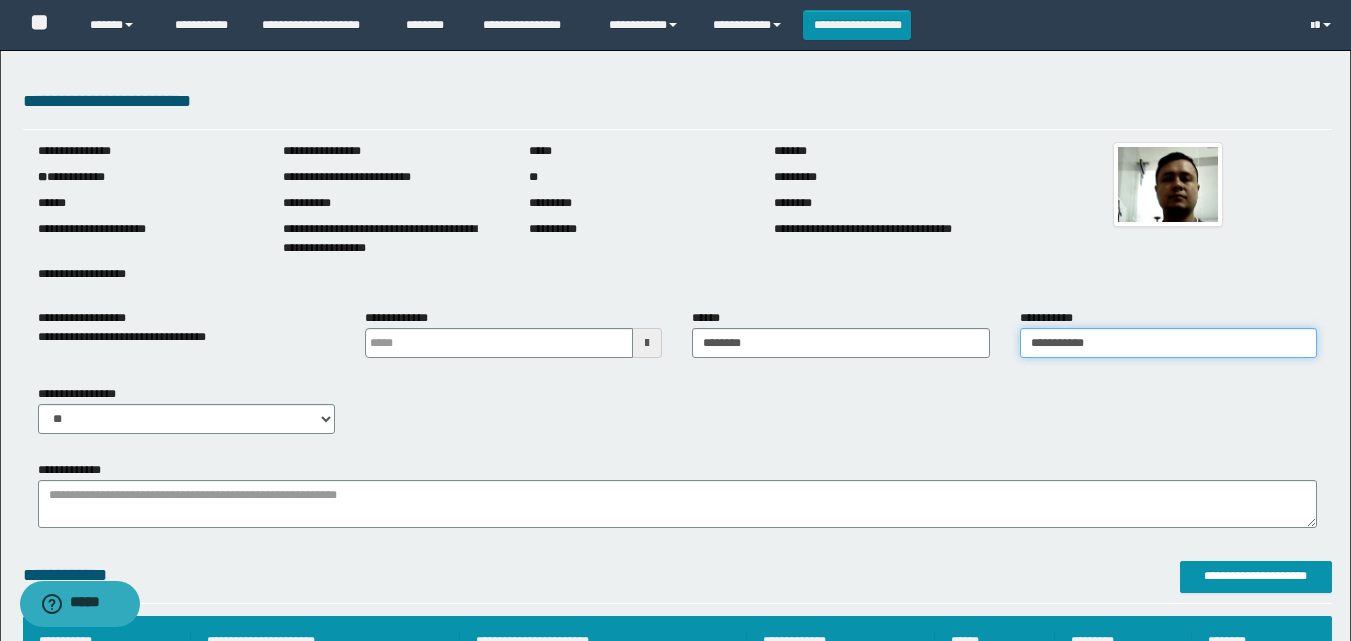scroll, scrollTop: 100, scrollLeft: 0, axis: vertical 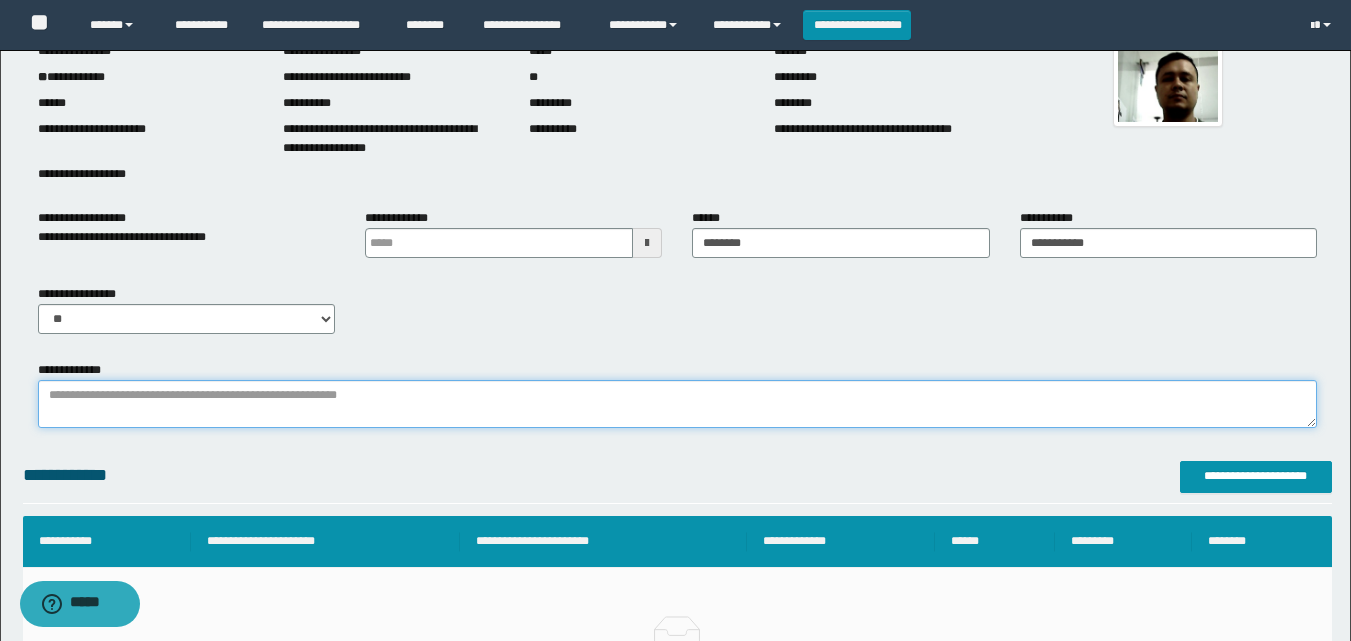 click on "**********" at bounding box center [677, 404] 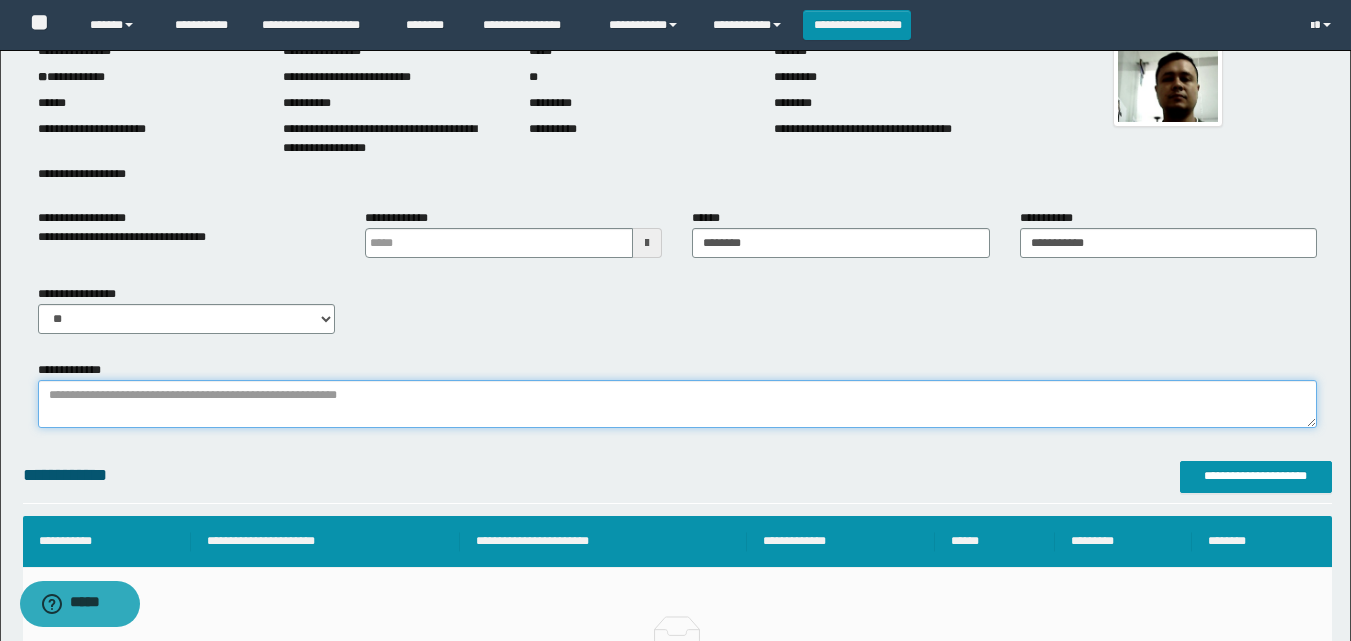 type on "*" 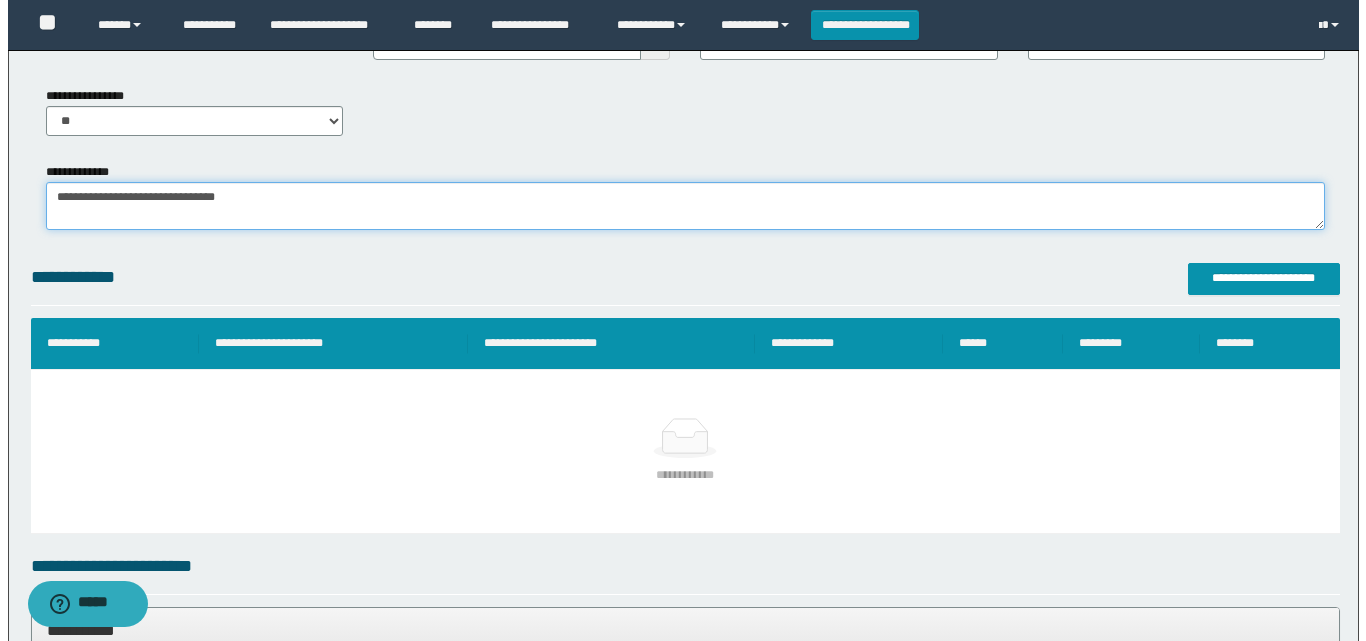 scroll, scrollTop: 300, scrollLeft: 0, axis: vertical 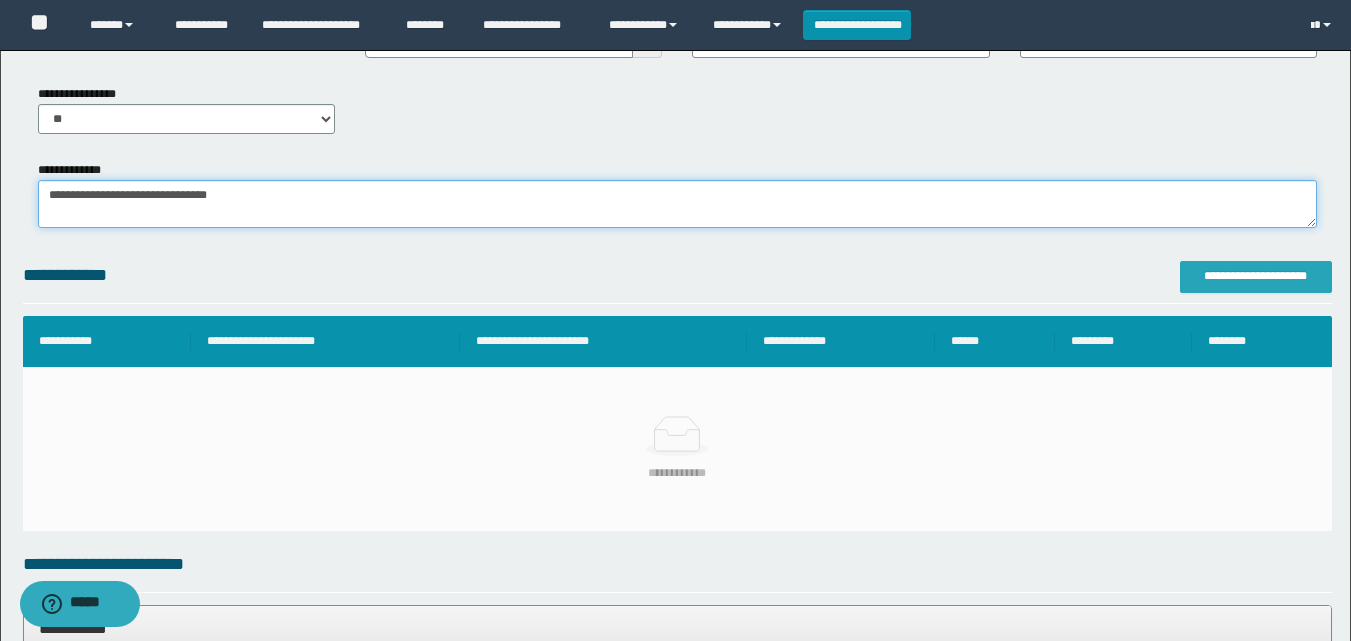 type on "**********" 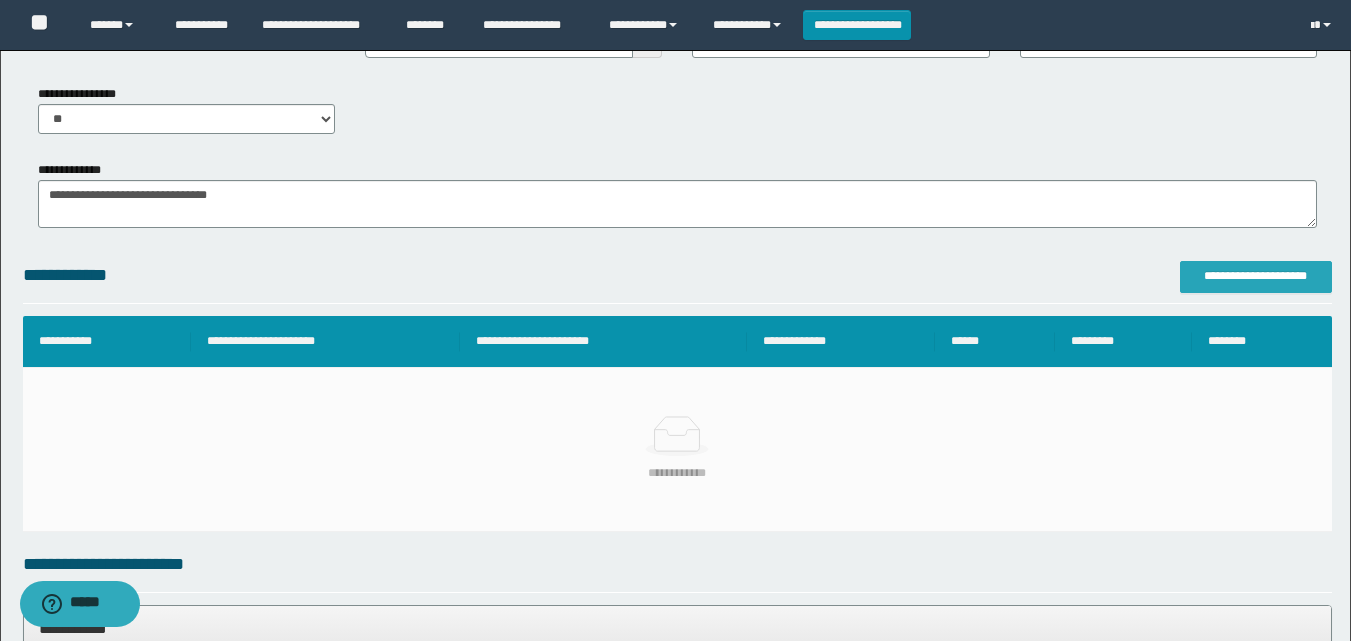 click on "**********" at bounding box center (1256, 276) 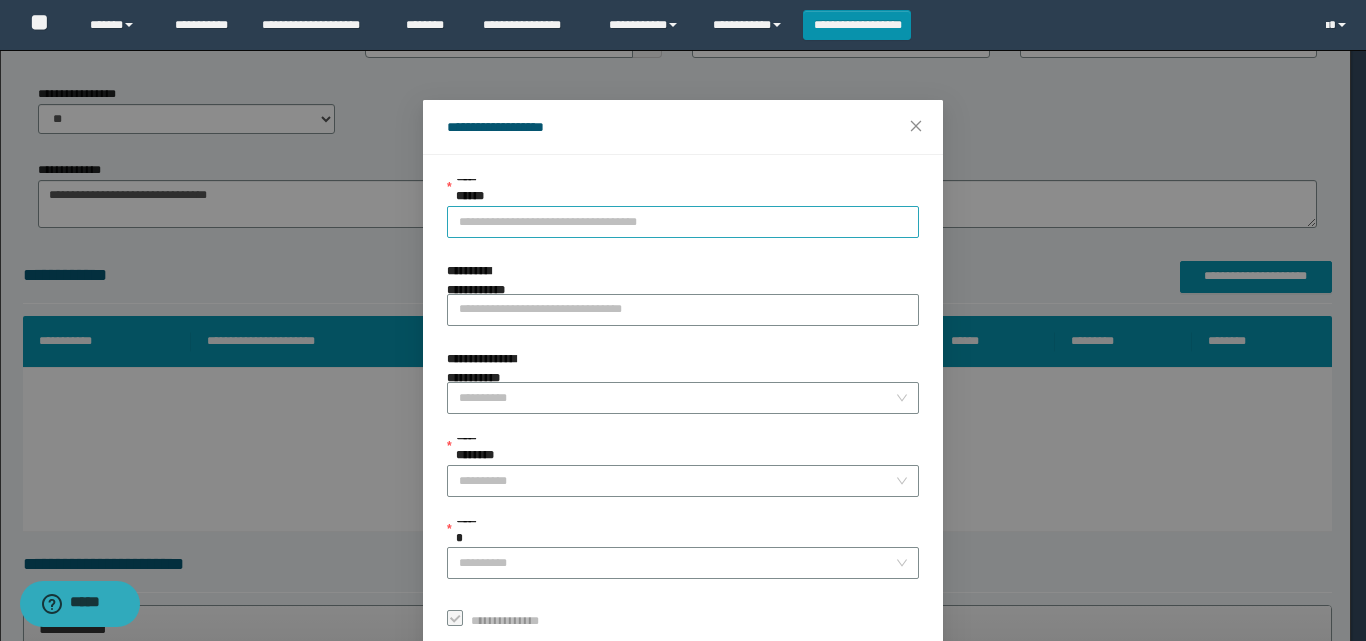 click on "**********" at bounding box center (683, 222) 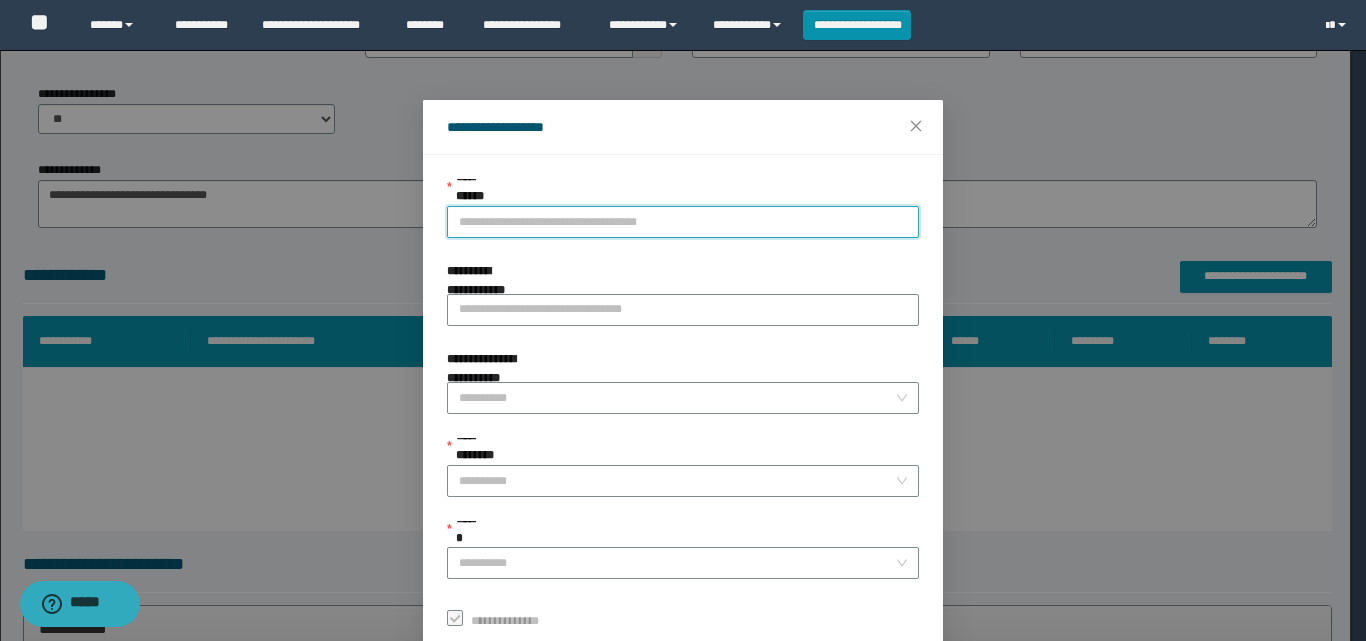 click on "**********" at bounding box center (683, 222) 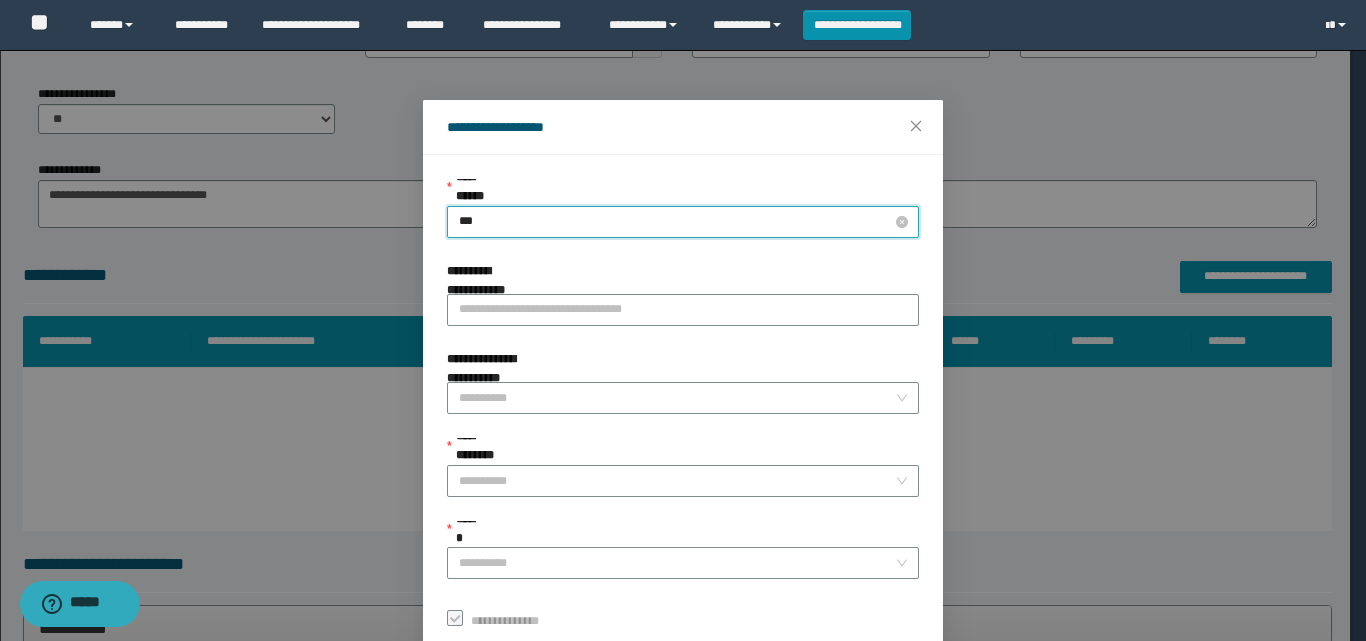 type on "****" 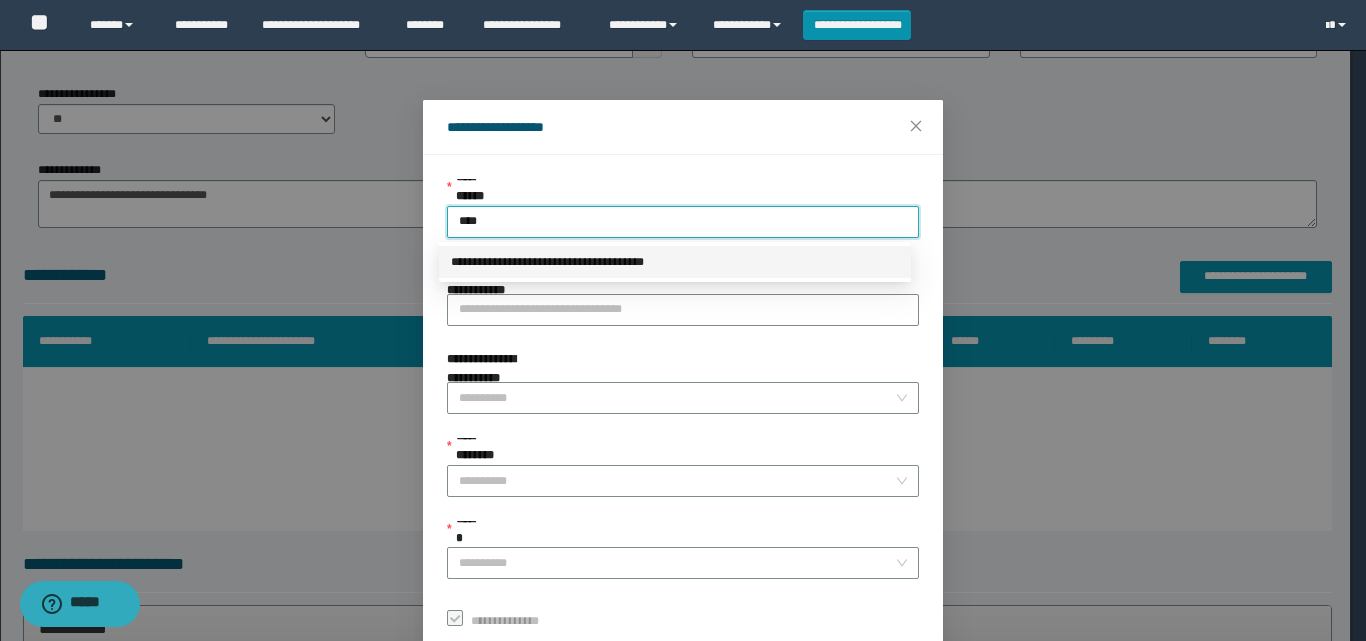 click on "**********" at bounding box center (675, 262) 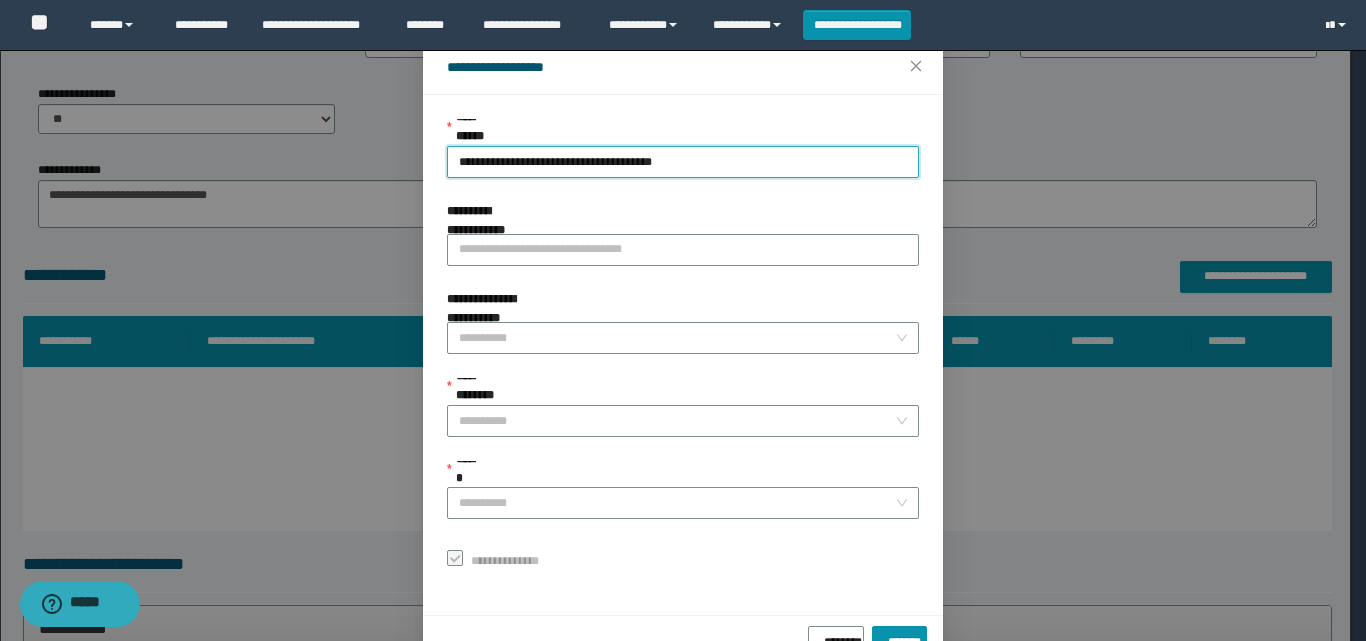 scroll, scrollTop: 111, scrollLeft: 0, axis: vertical 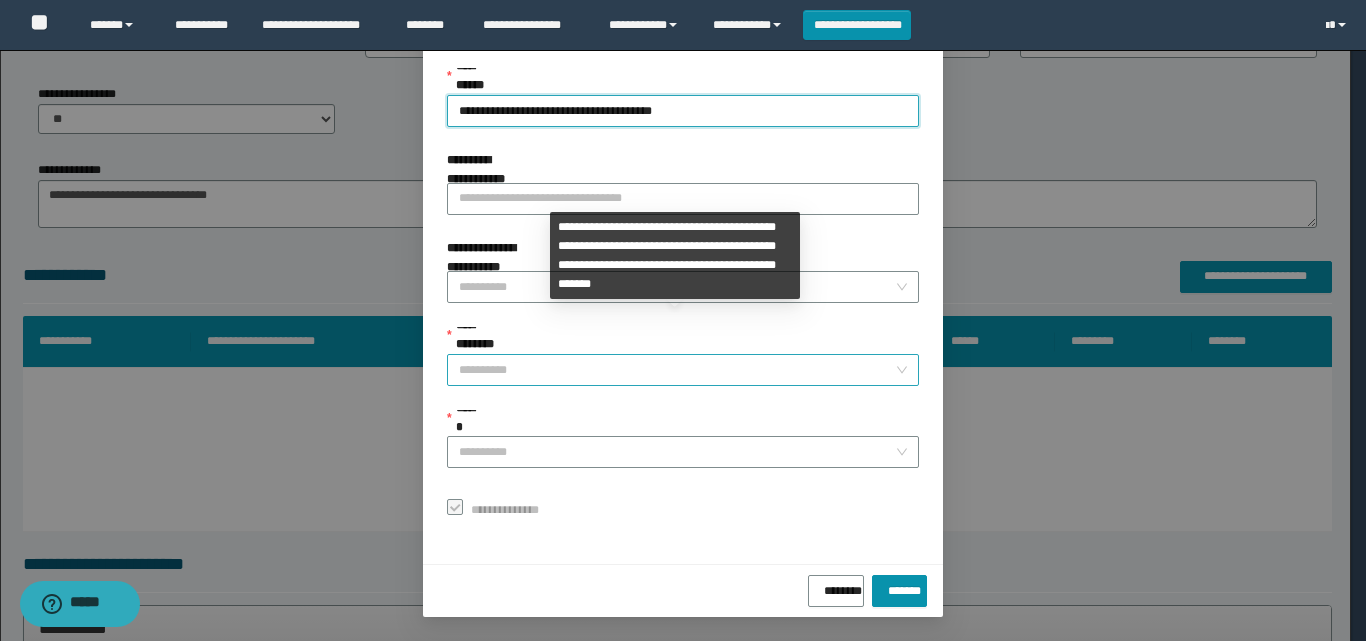 click on "**********" at bounding box center (677, 370) 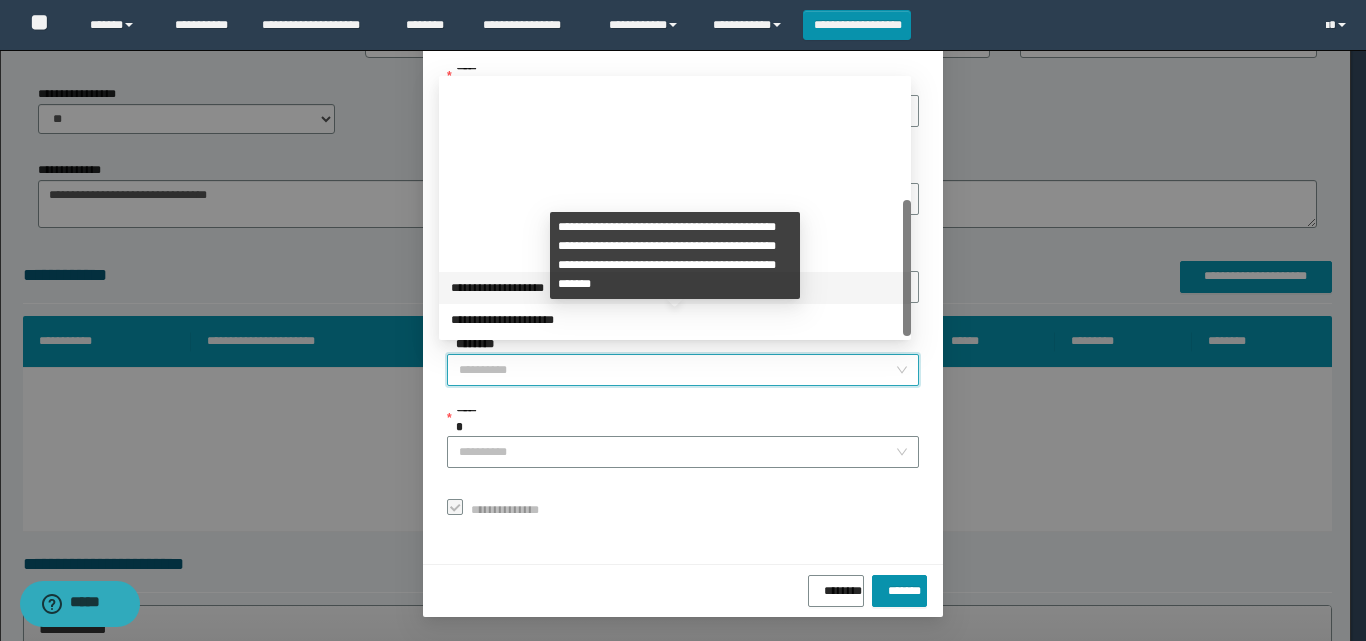 scroll, scrollTop: 224, scrollLeft: 0, axis: vertical 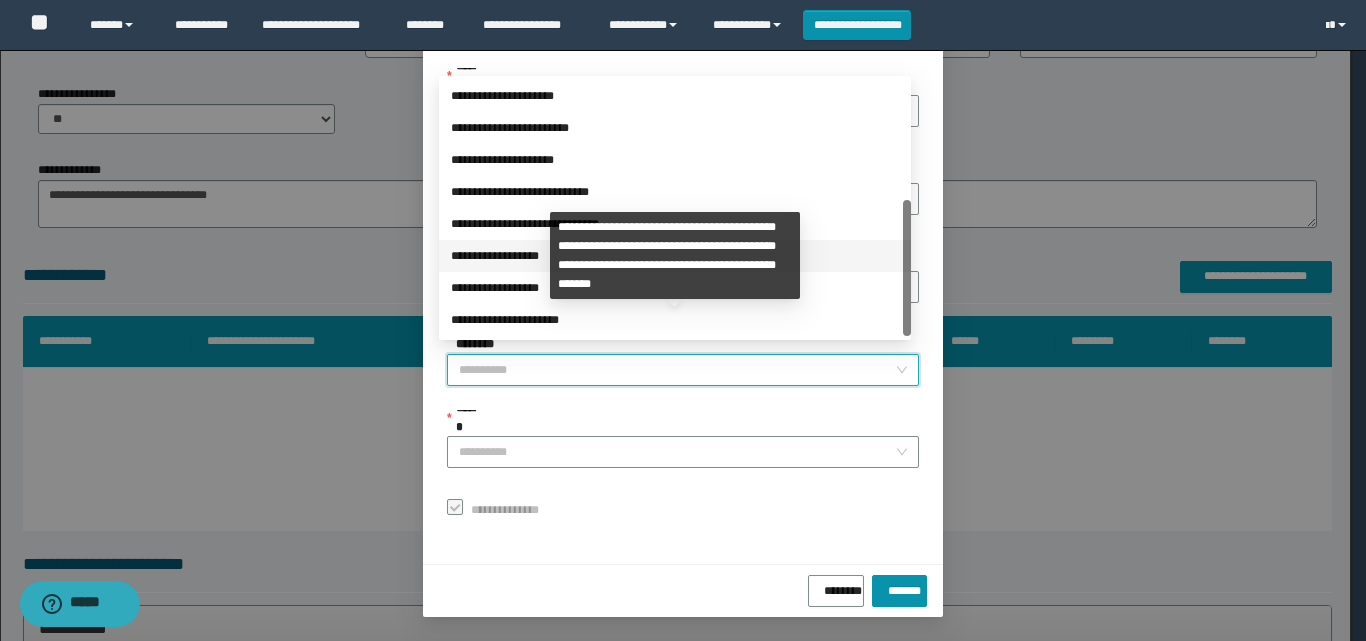 click on "**********" at bounding box center [675, 256] 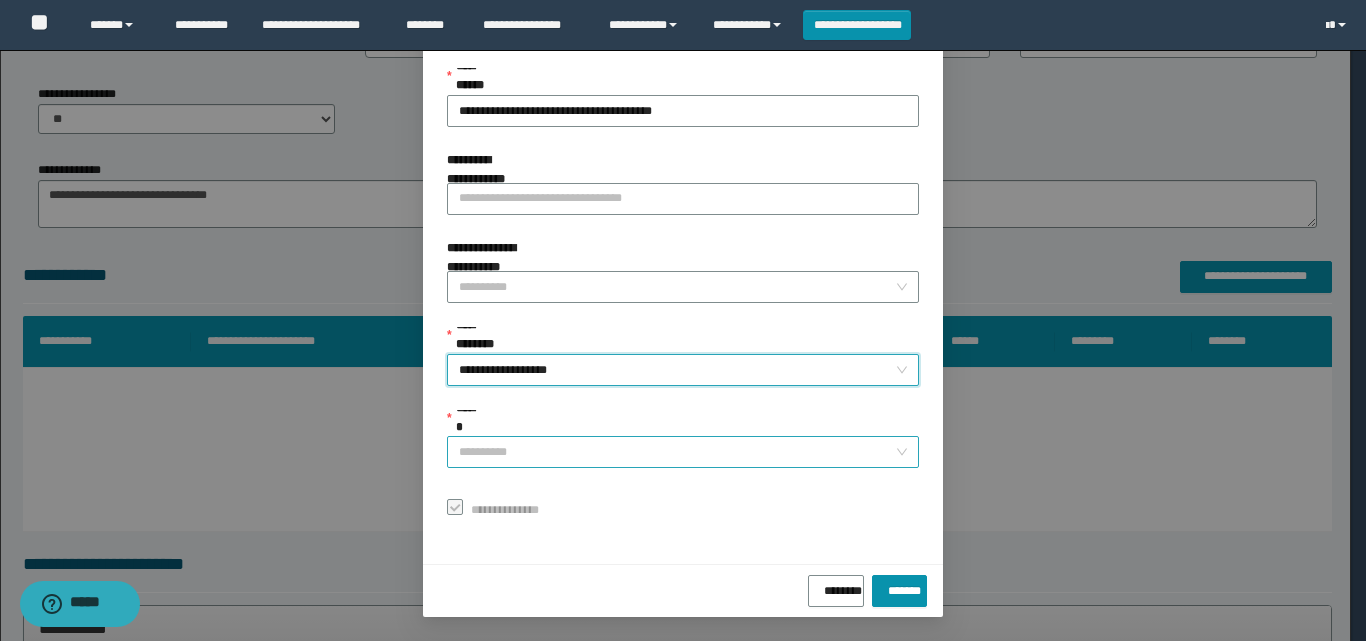 click on "******" at bounding box center (677, 452) 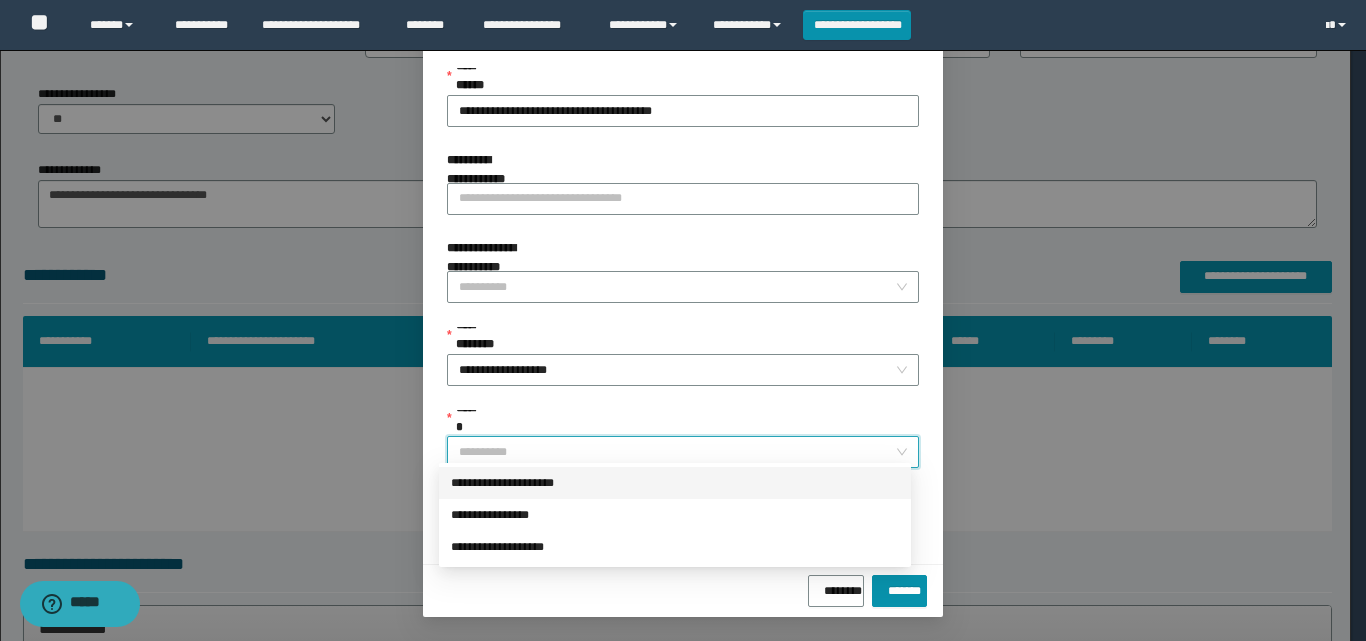 click on "**********" at bounding box center [675, 483] 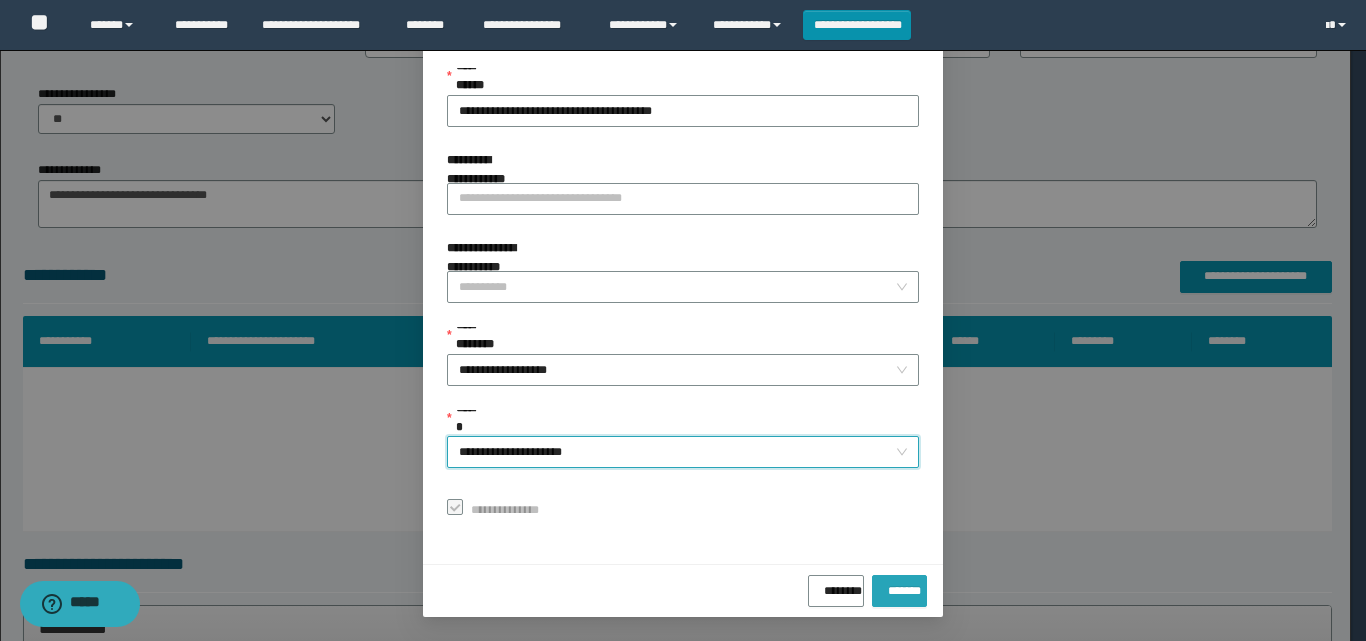 click on "*******" at bounding box center (899, 587) 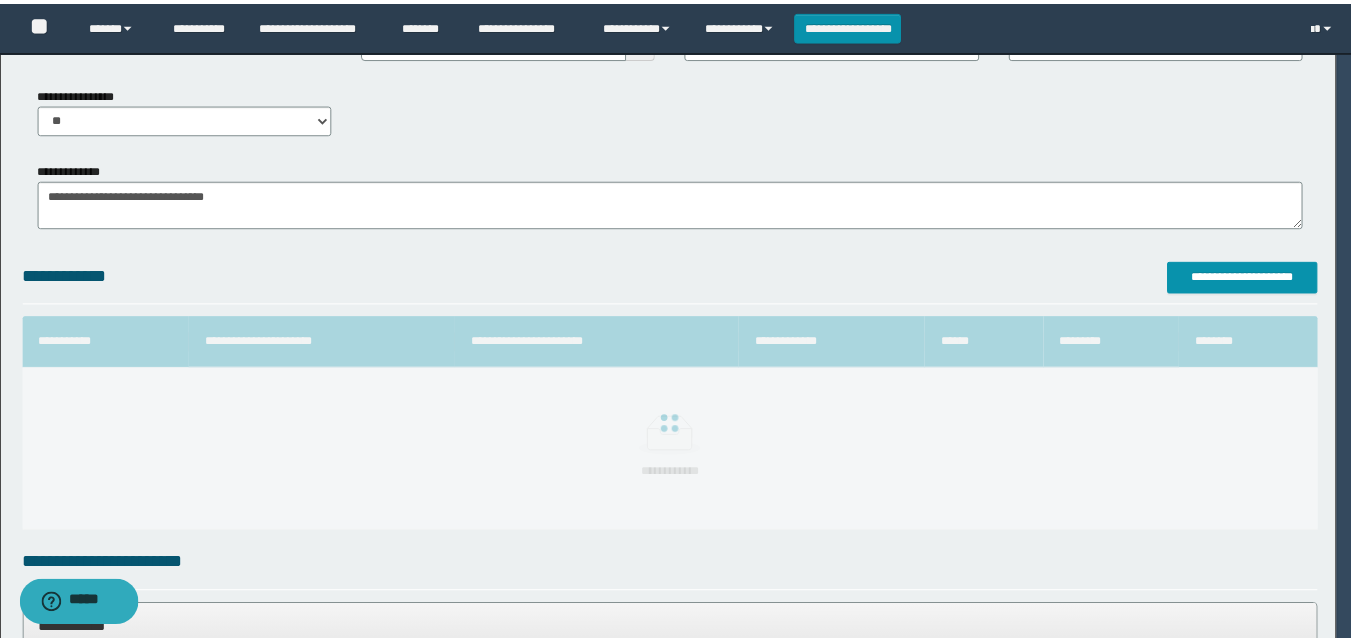 scroll, scrollTop: 64, scrollLeft: 0, axis: vertical 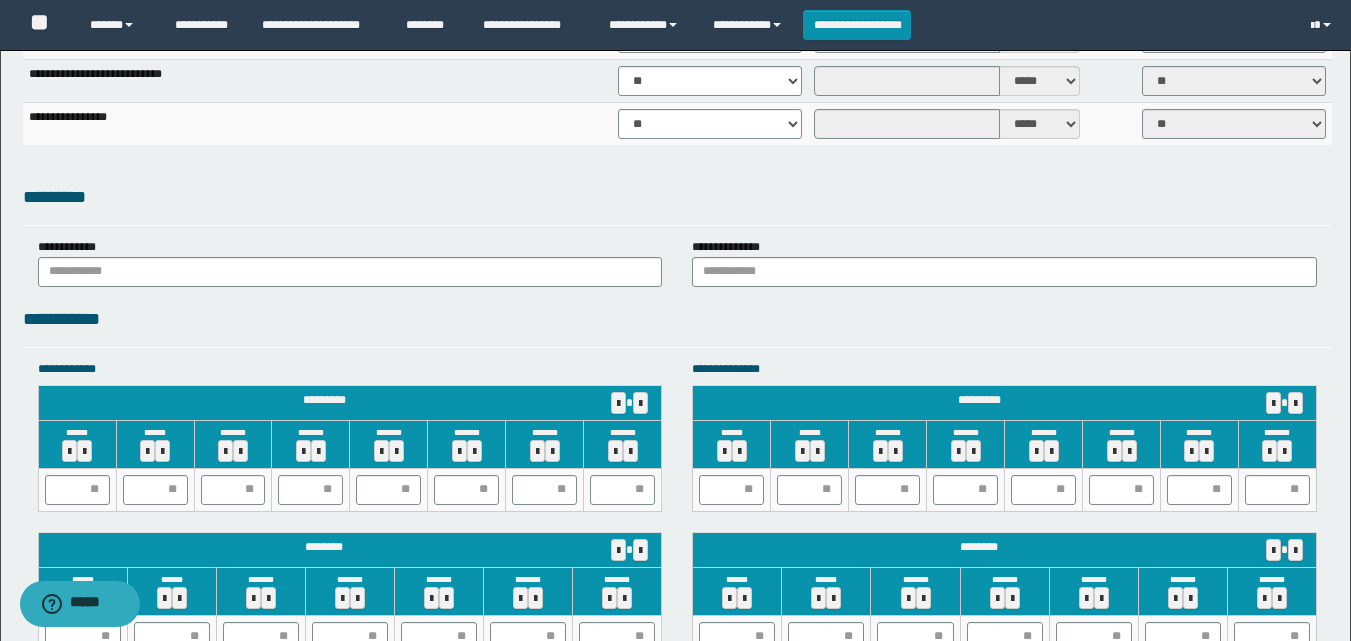 click on "**********" at bounding box center (677, 319) 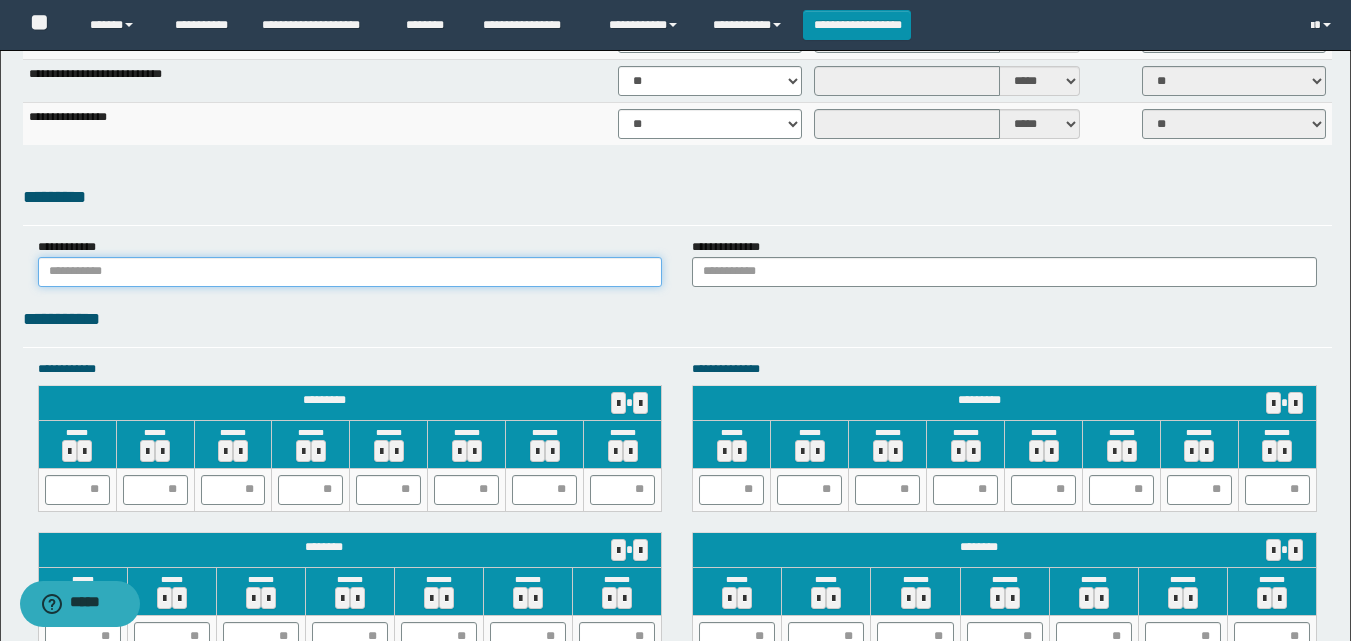 click at bounding box center (350, 272) 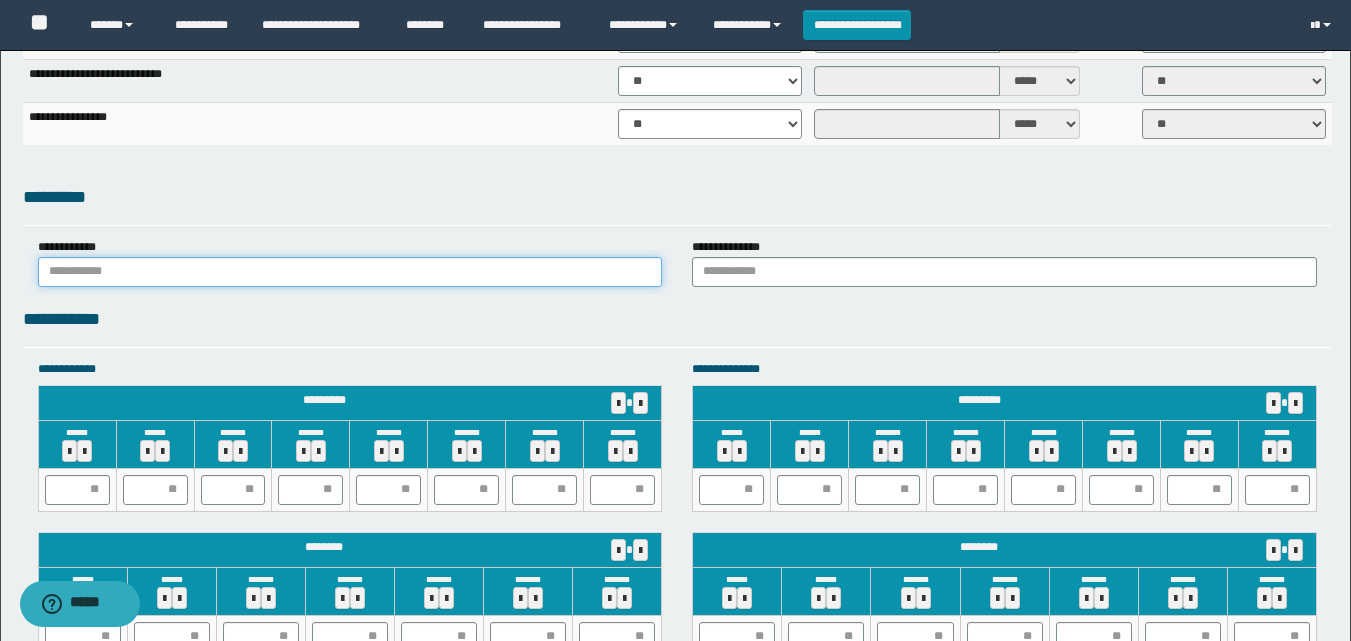 click at bounding box center (350, 272) 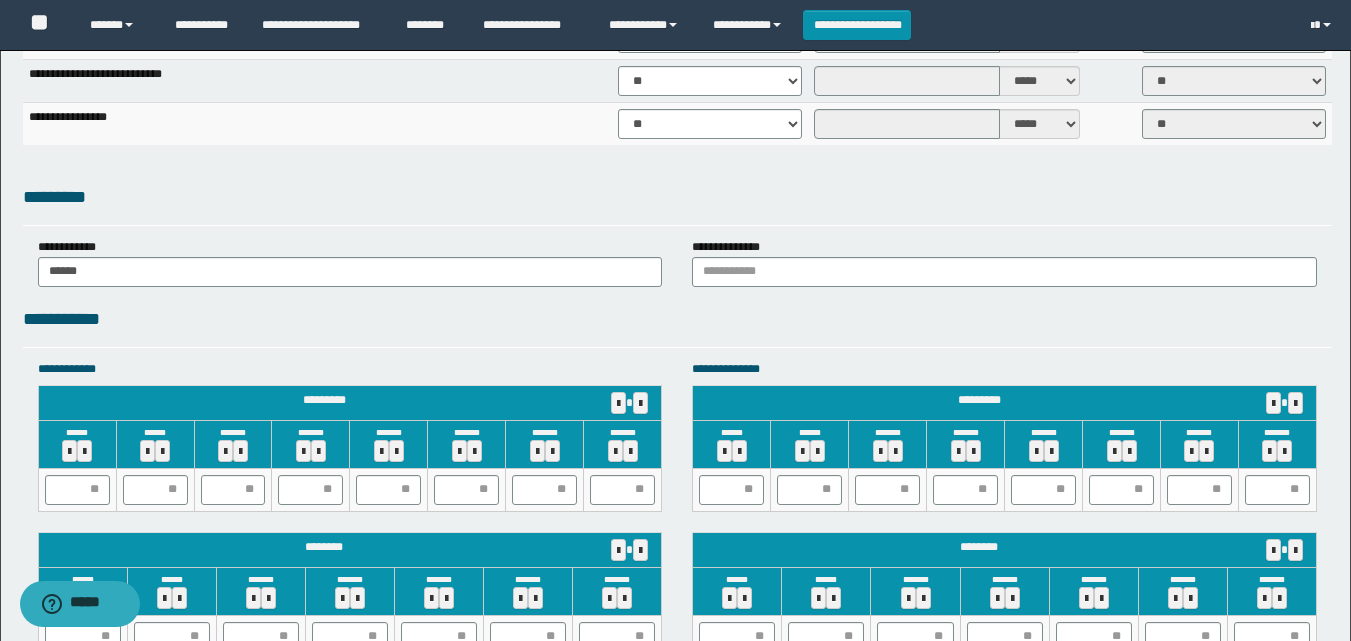 drag, startPoint x: 874, startPoint y: 303, endPoint x: 880, endPoint y: 287, distance: 17.088007 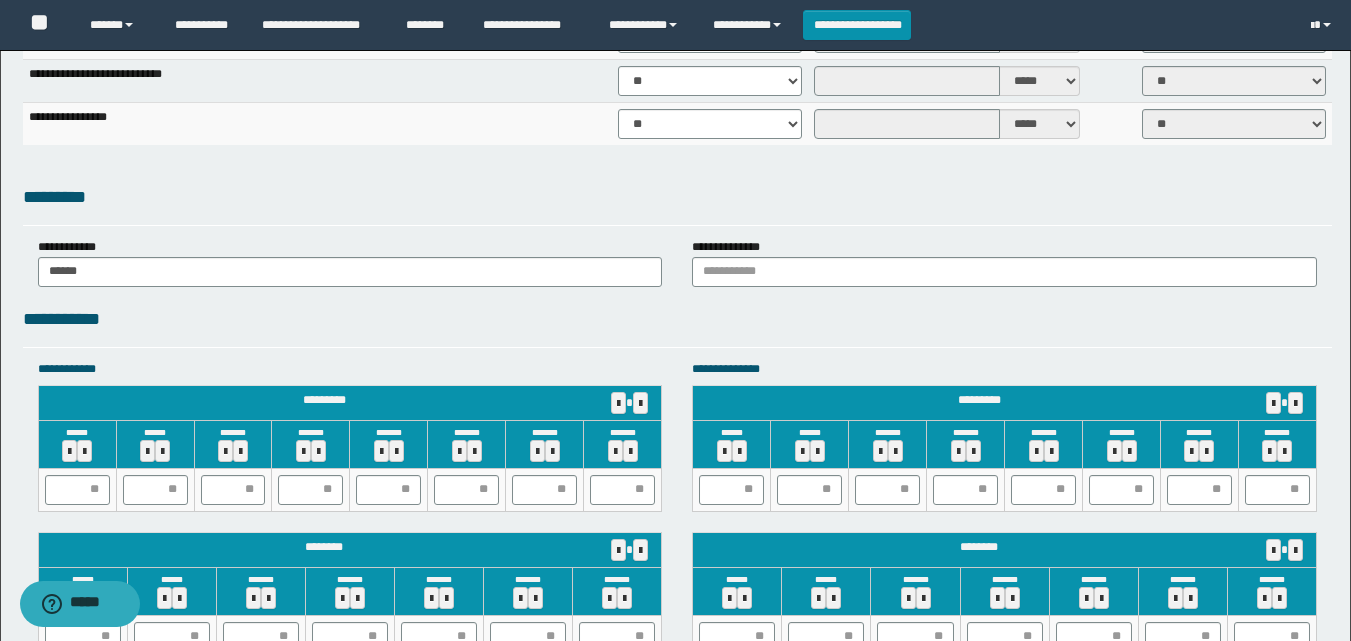 click on "**********" at bounding box center [675, 100] 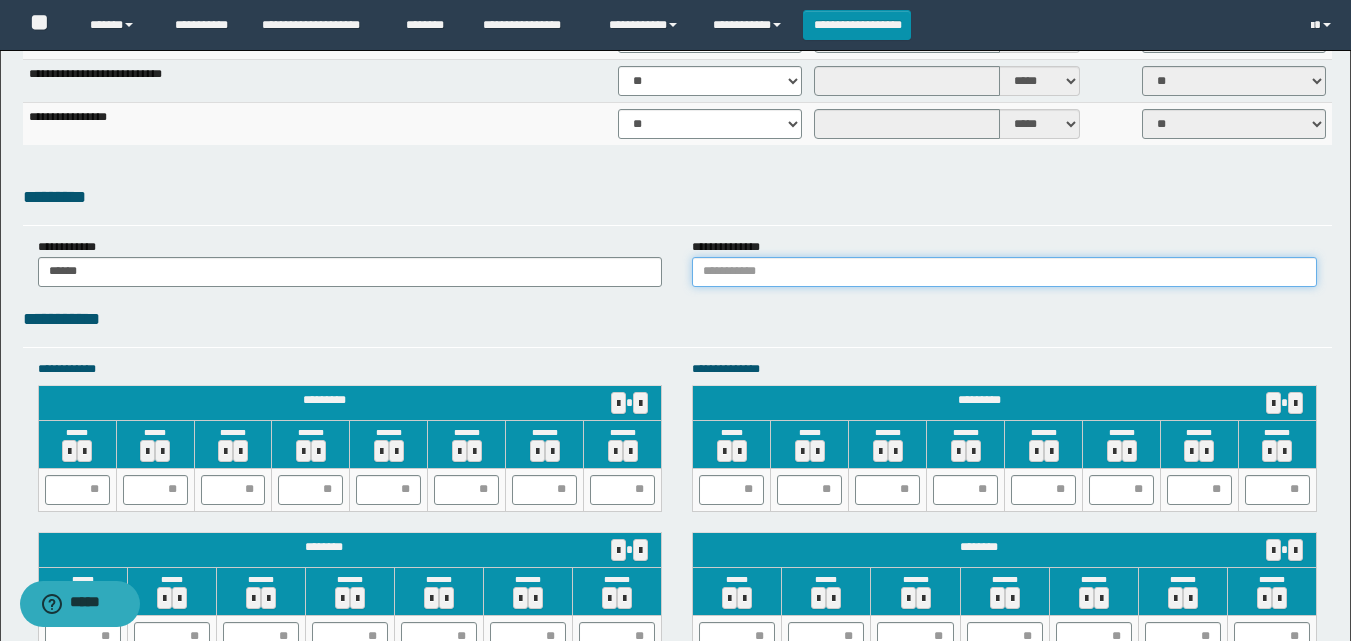 click at bounding box center (1004, 272) 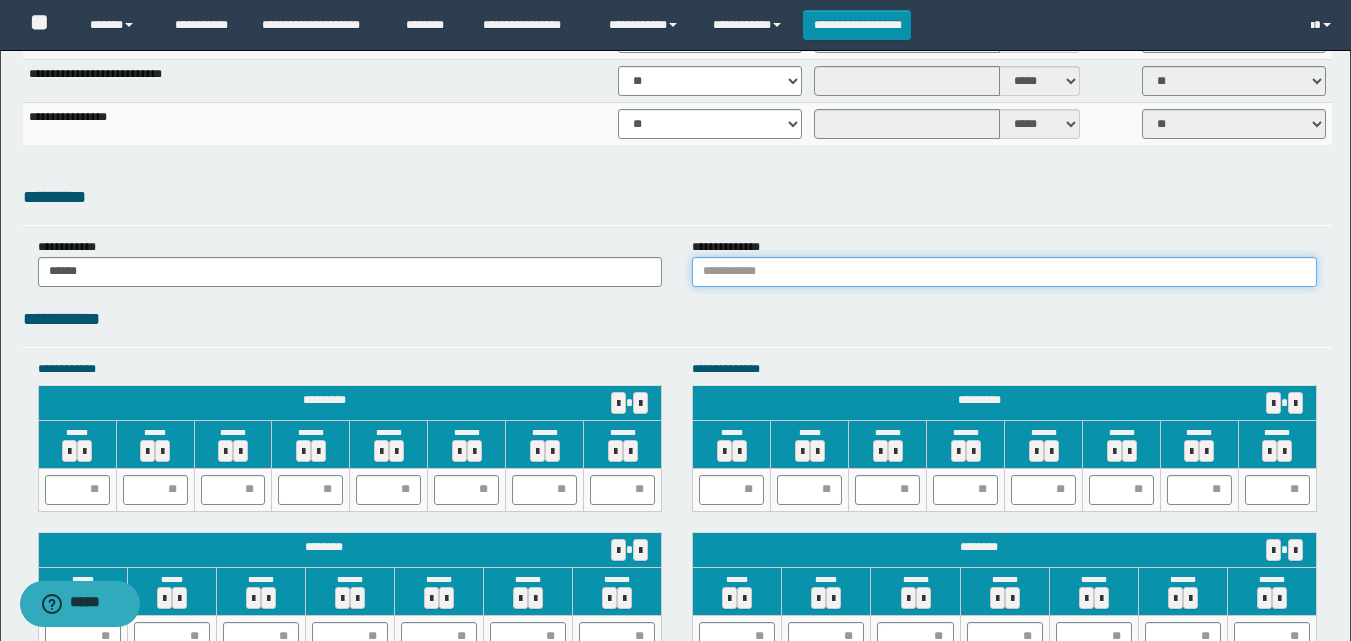 type on "******" 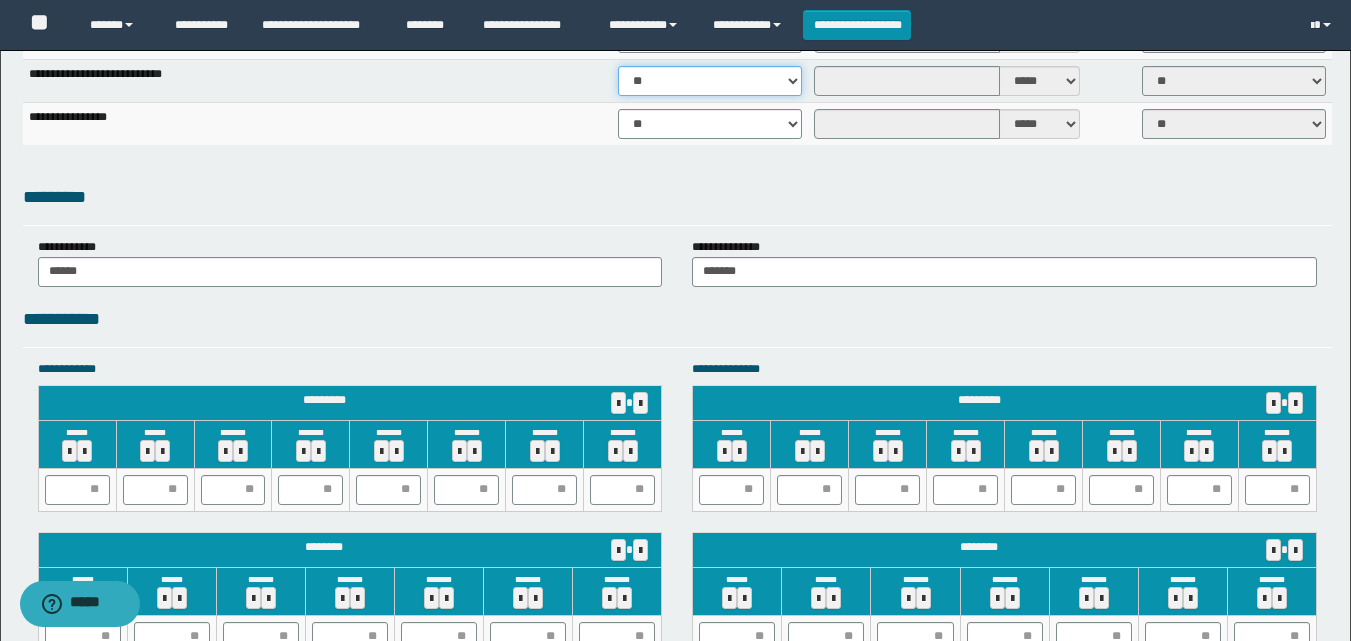 drag, startPoint x: 707, startPoint y: 80, endPoint x: 715, endPoint y: 93, distance: 15.264338 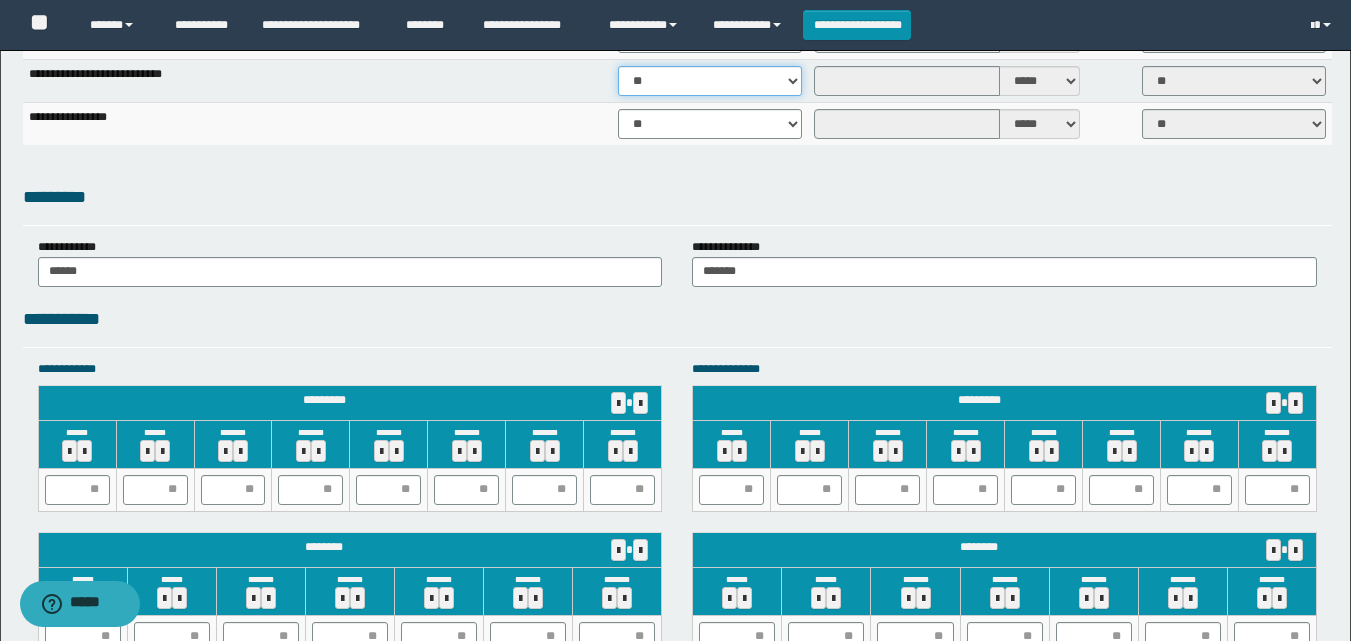 select on "****" 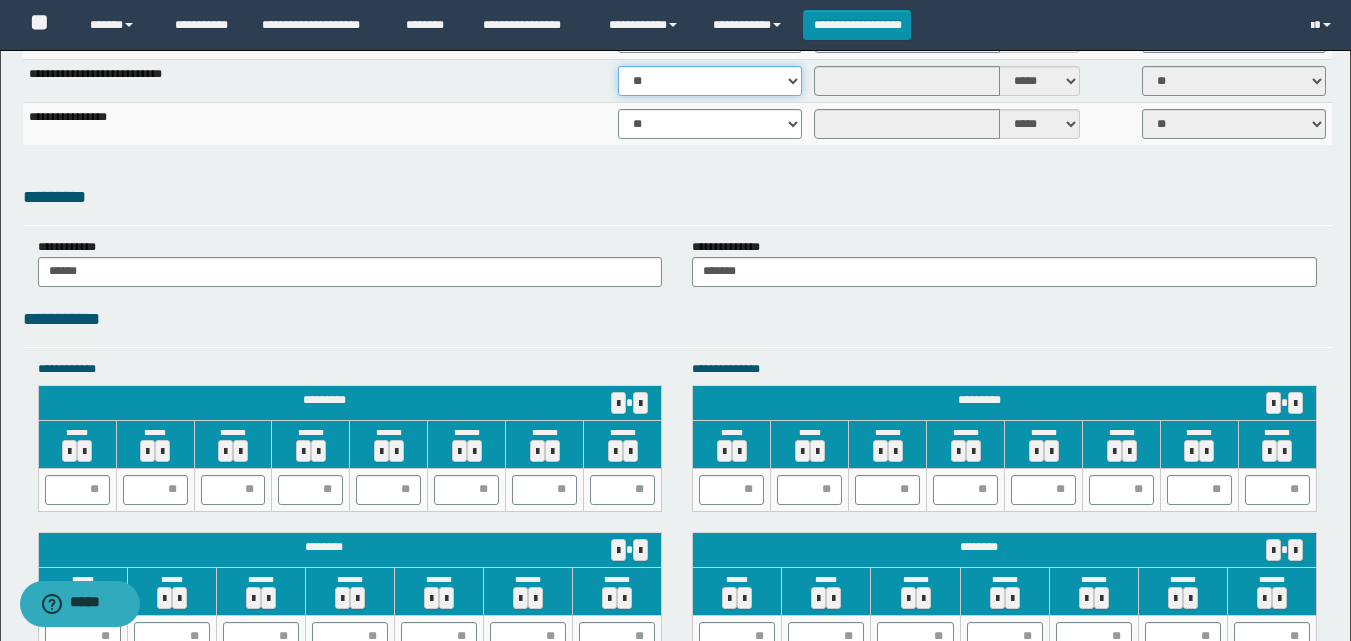 click on "**
**" at bounding box center (710, 81) 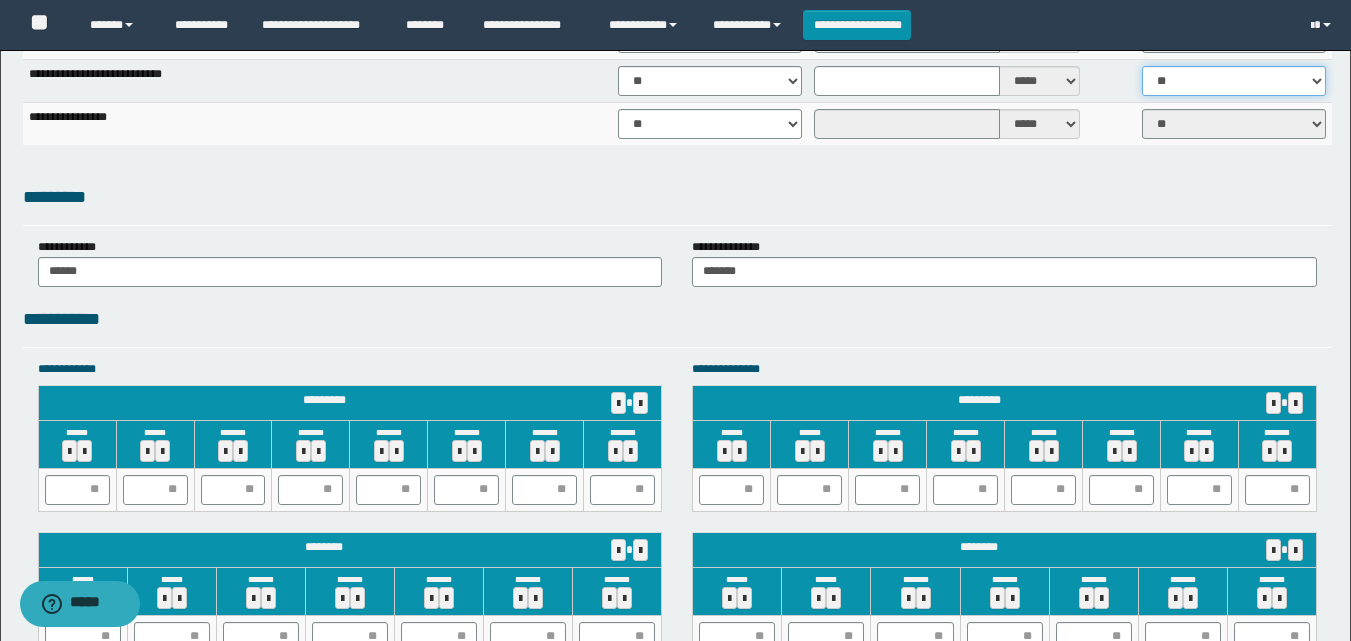 click on "**
**" at bounding box center [1234, 81] 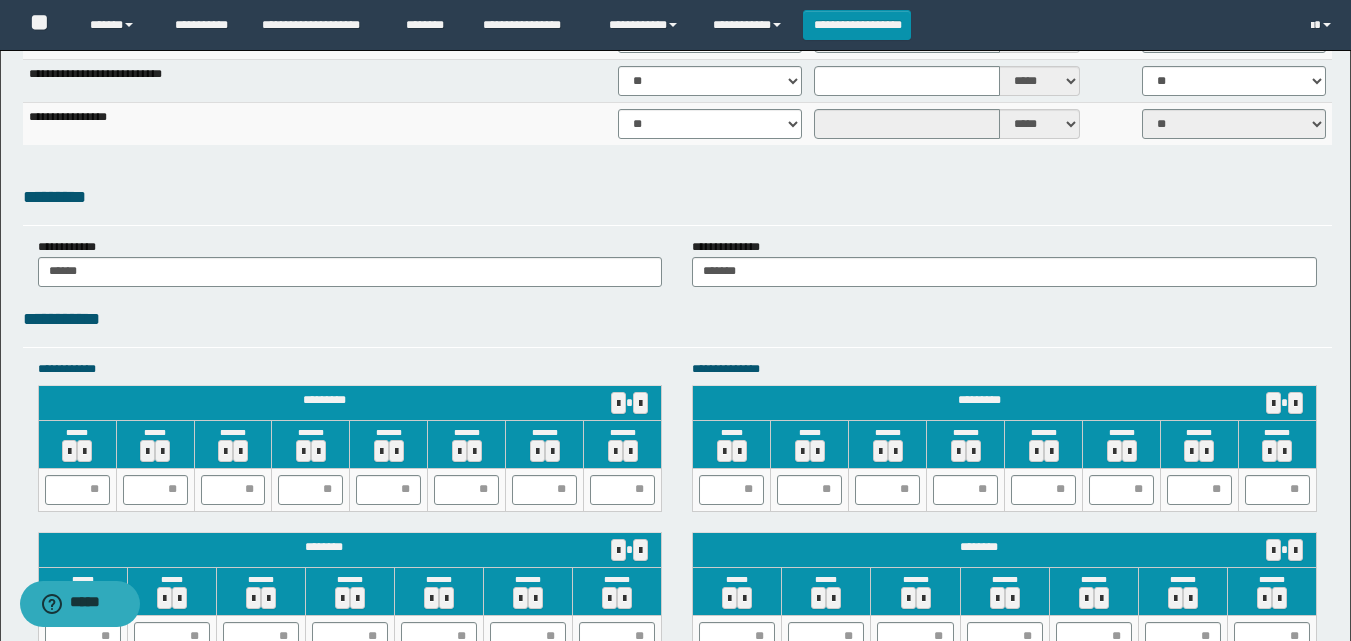 click on "*********" at bounding box center [677, 197] 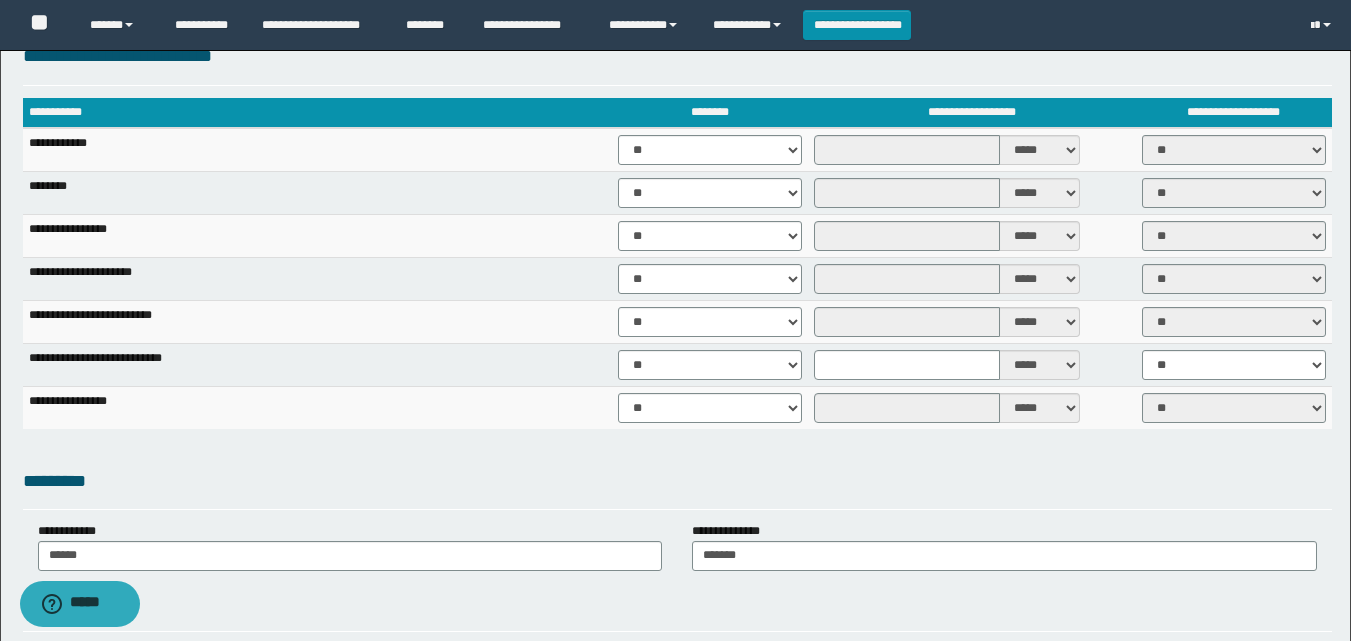 scroll, scrollTop: 1312, scrollLeft: 0, axis: vertical 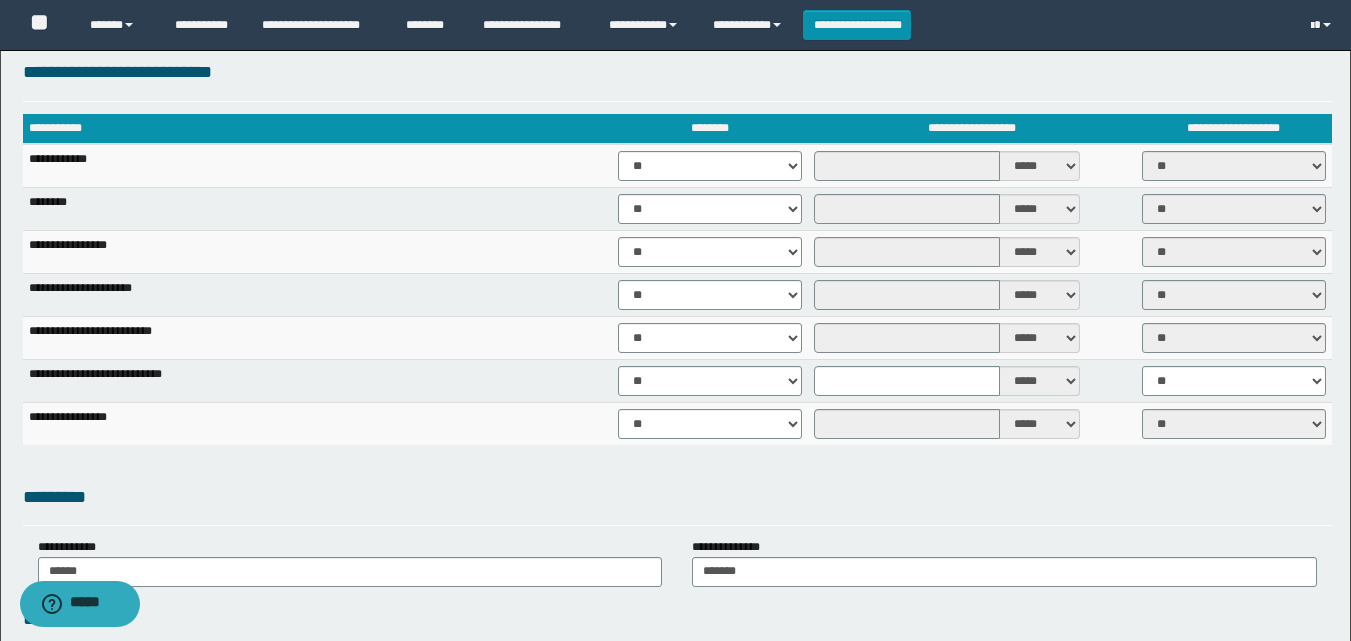click on "**********" at bounding box center (675, 400) 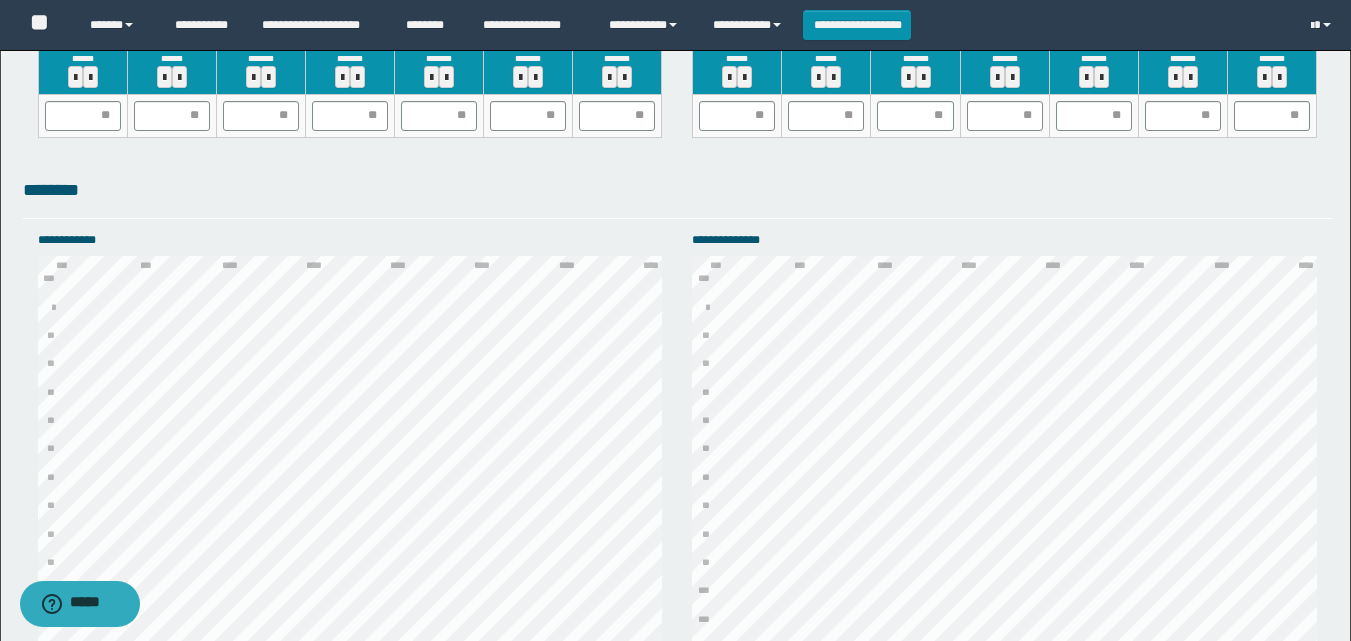 scroll, scrollTop: 2112, scrollLeft: 0, axis: vertical 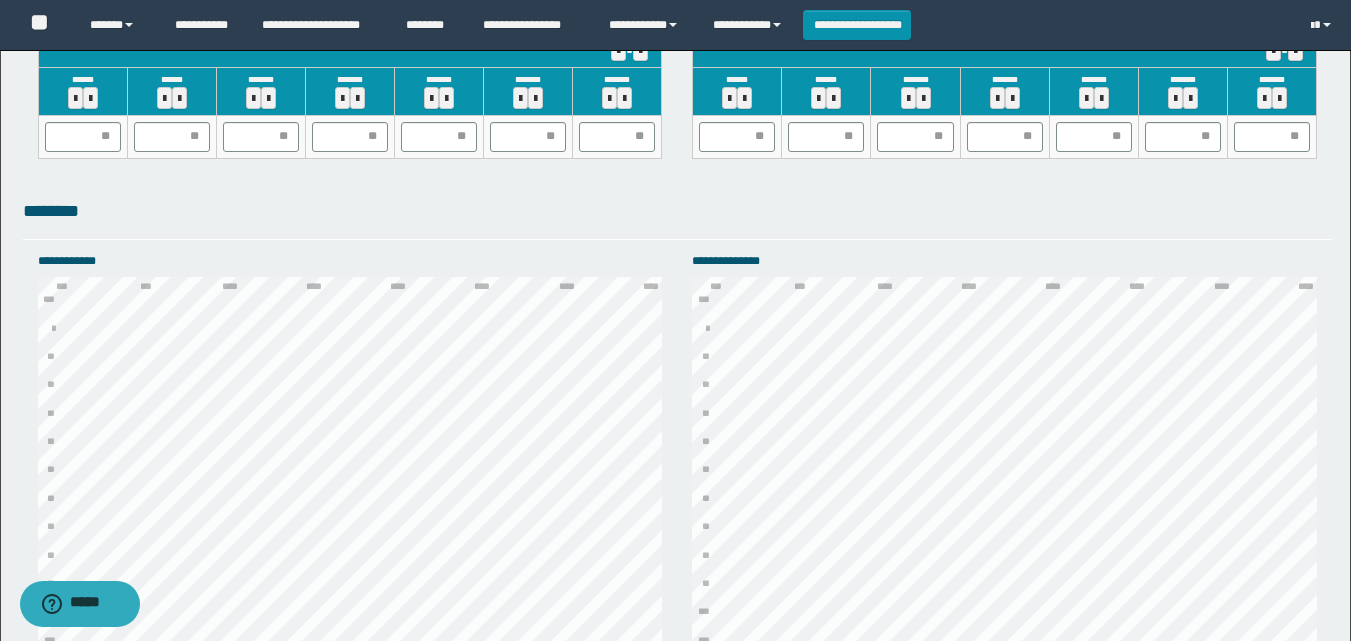 click on "**********" at bounding box center [350, 261] 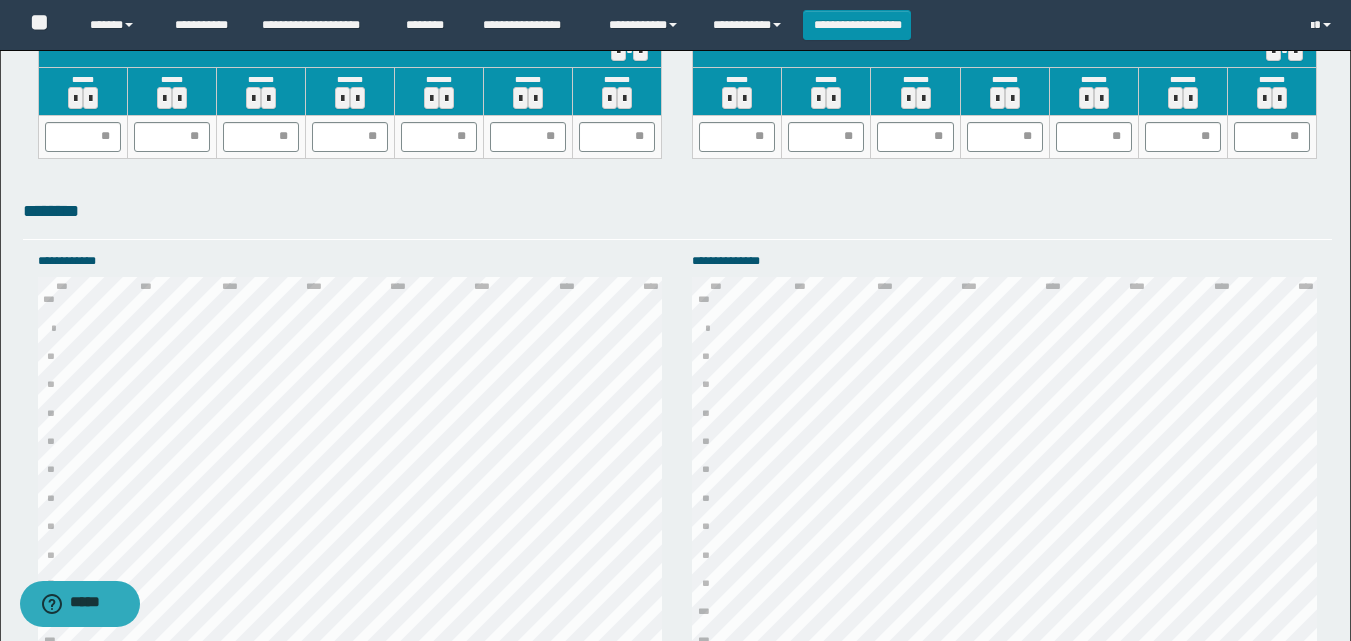 click on "**********" at bounding box center (350, 261) 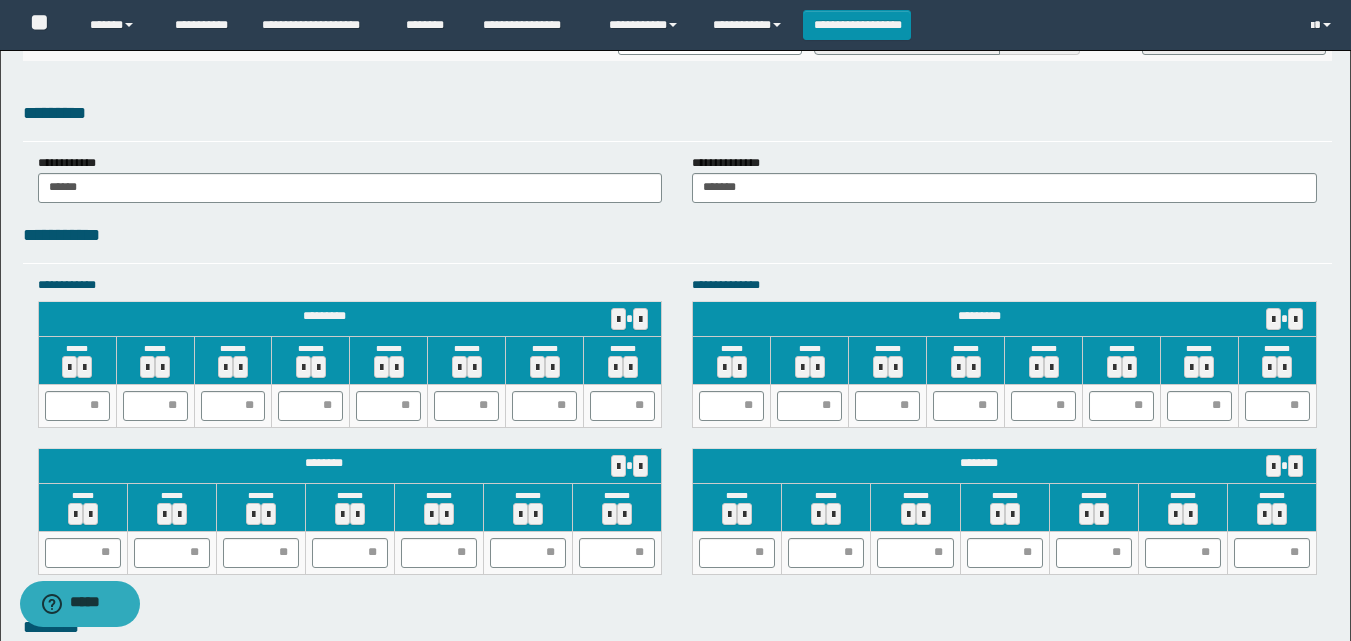 scroll, scrollTop: 1512, scrollLeft: 0, axis: vertical 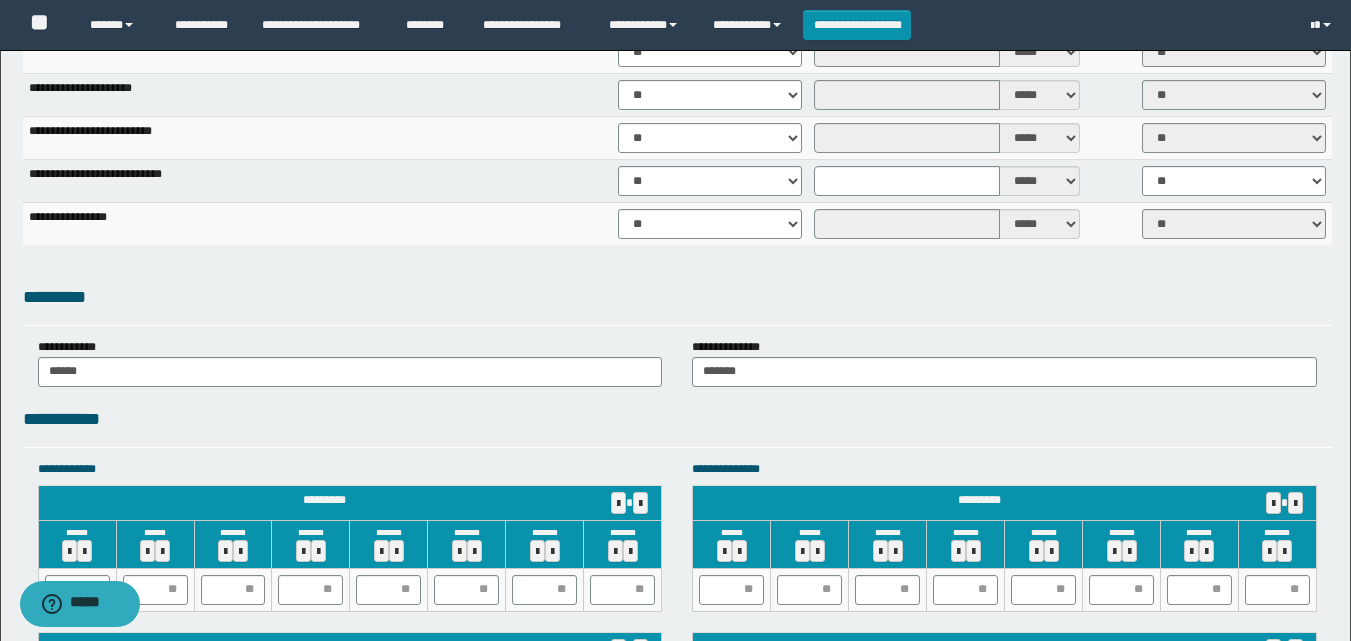 click on "**********" at bounding box center (675, 200) 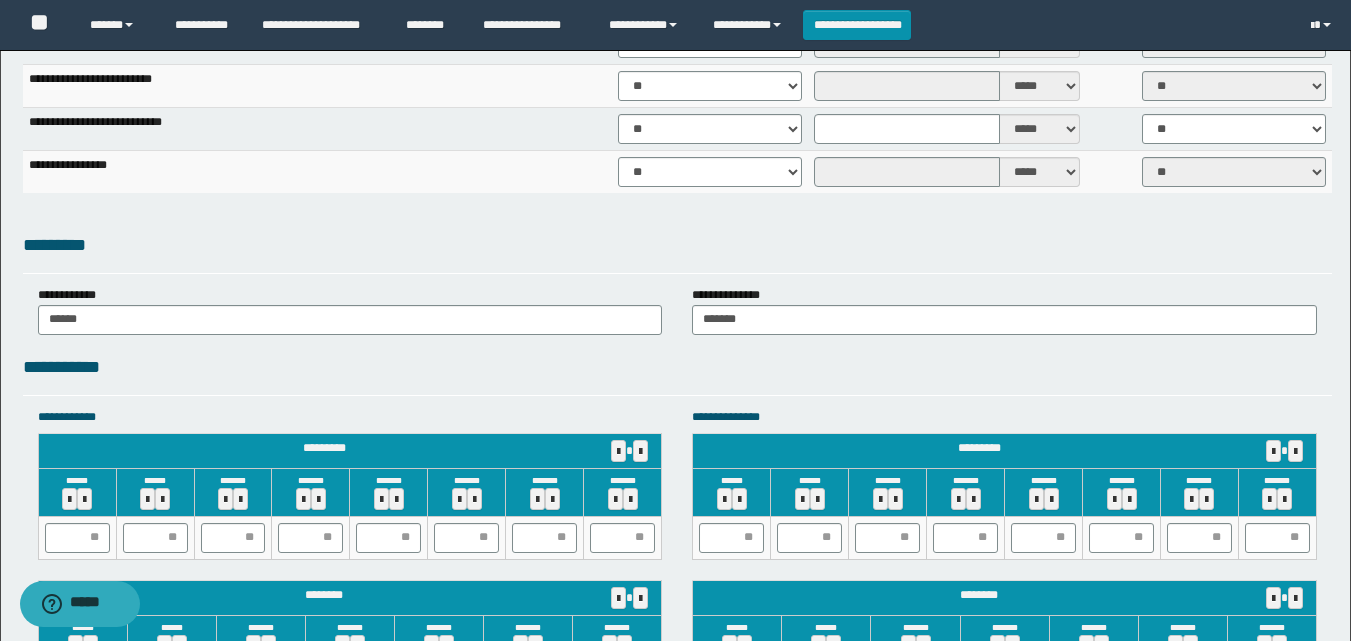 scroll, scrollTop: 1612, scrollLeft: 0, axis: vertical 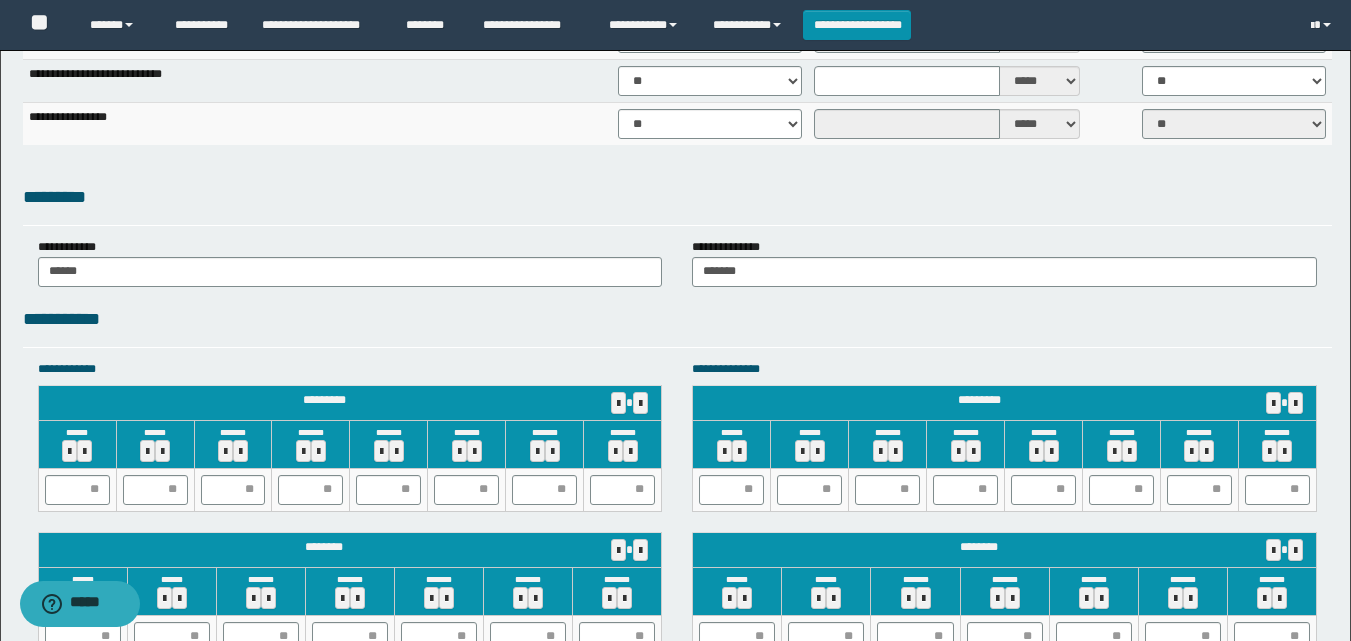 click on "*********" at bounding box center (677, 197) 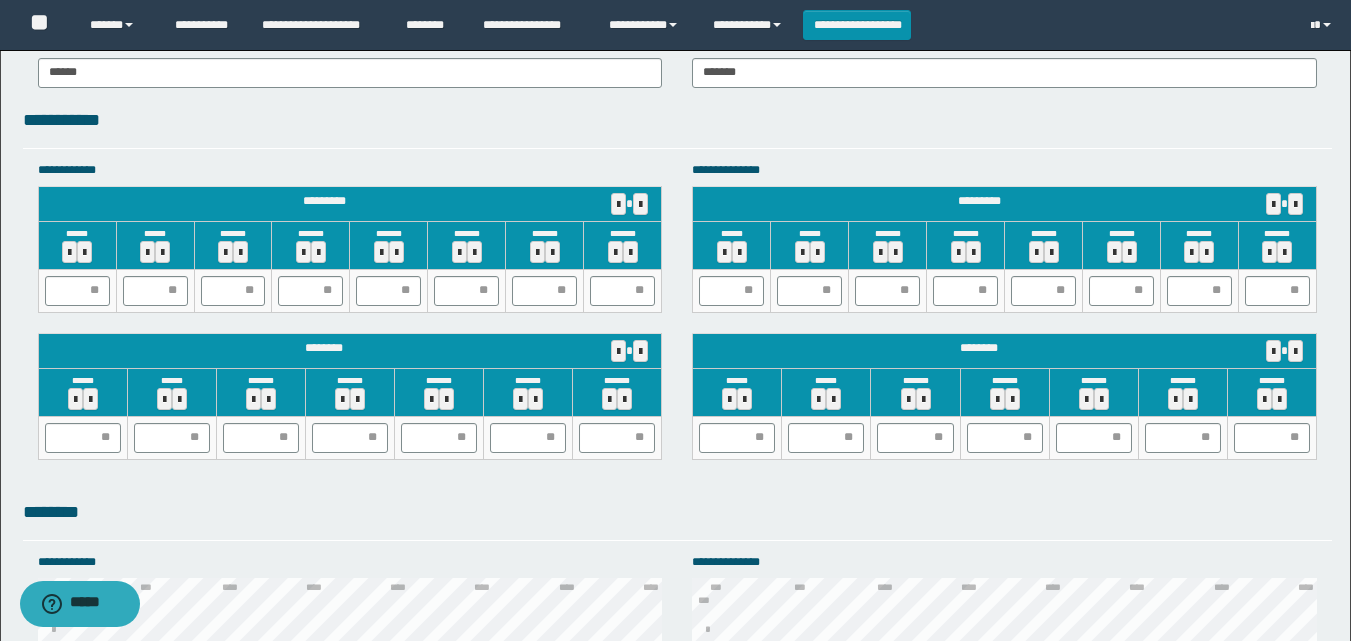 scroll, scrollTop: 1812, scrollLeft: 0, axis: vertical 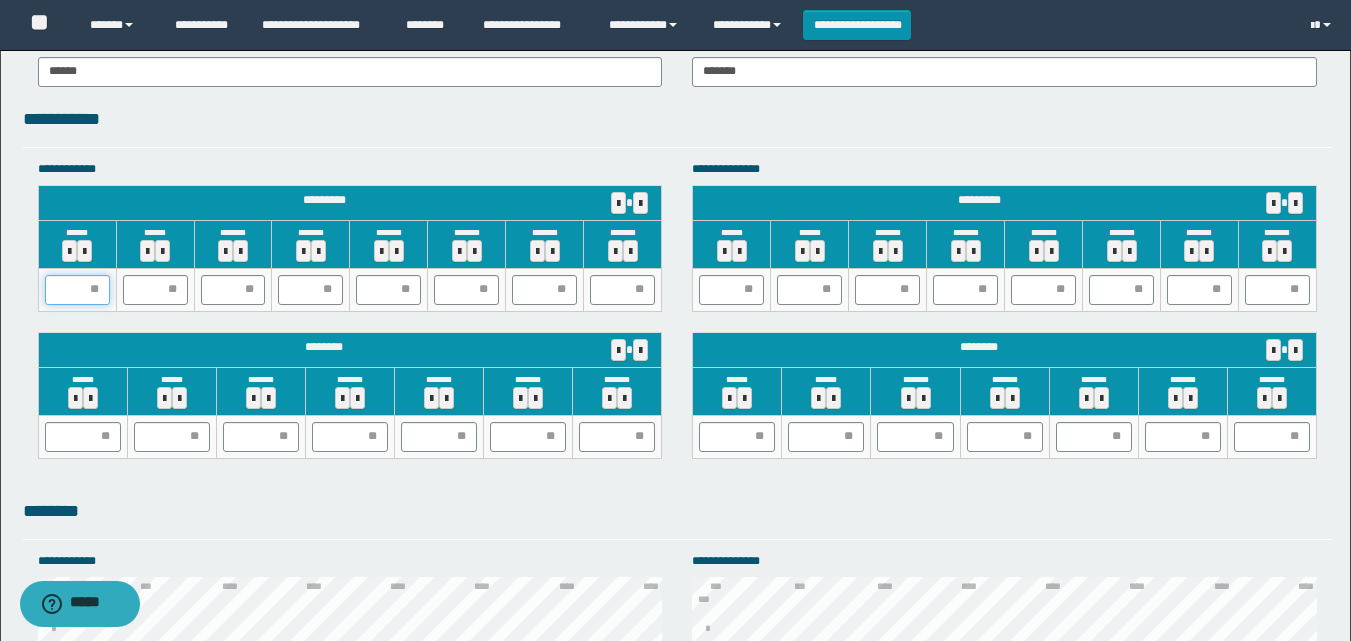 click at bounding box center [77, 290] 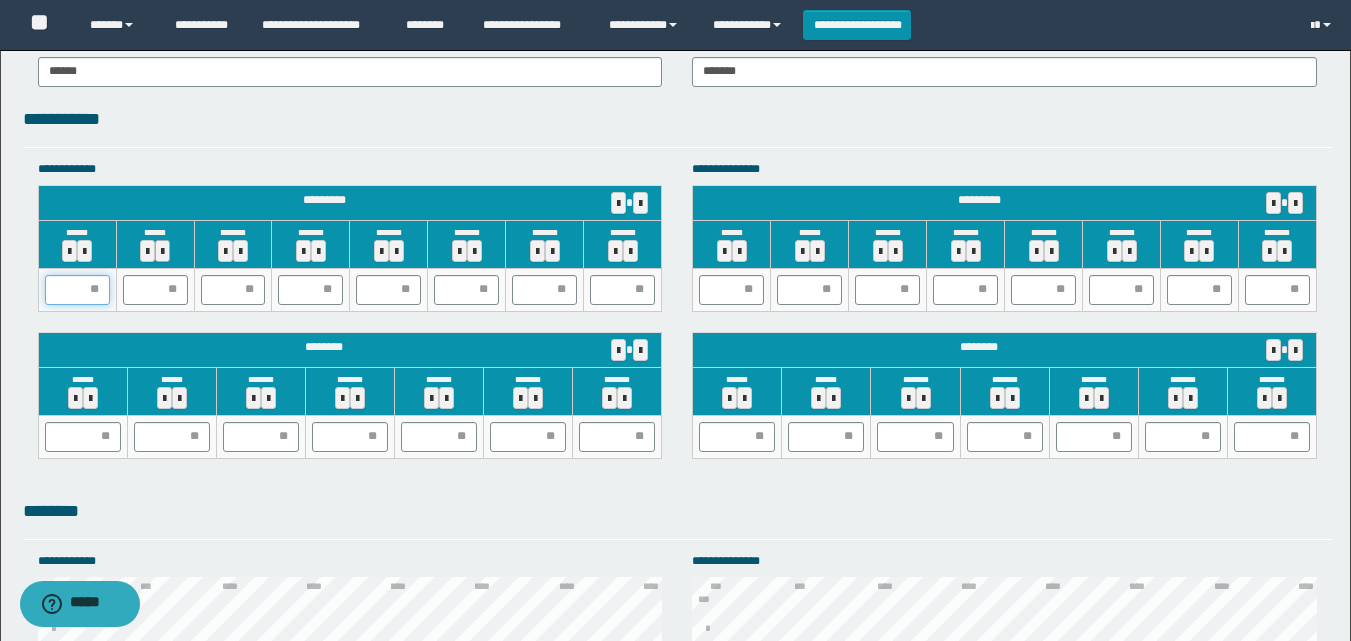 click at bounding box center [77, 290] 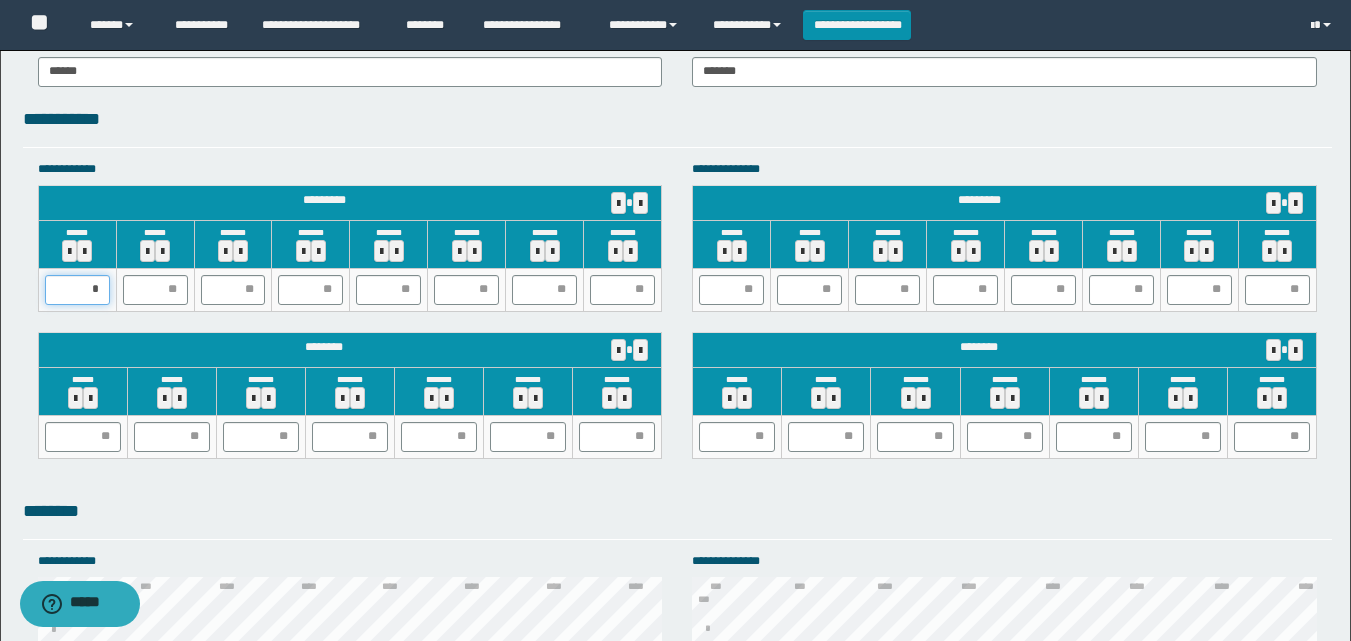 type on "**" 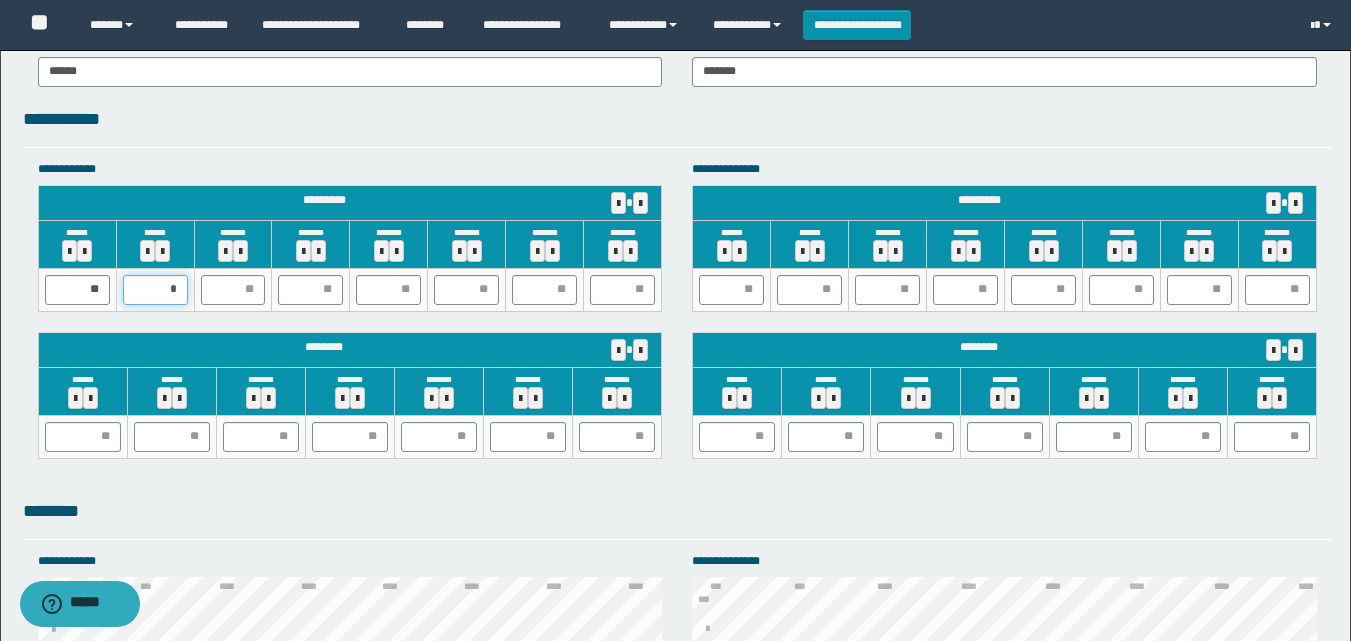 type on "**" 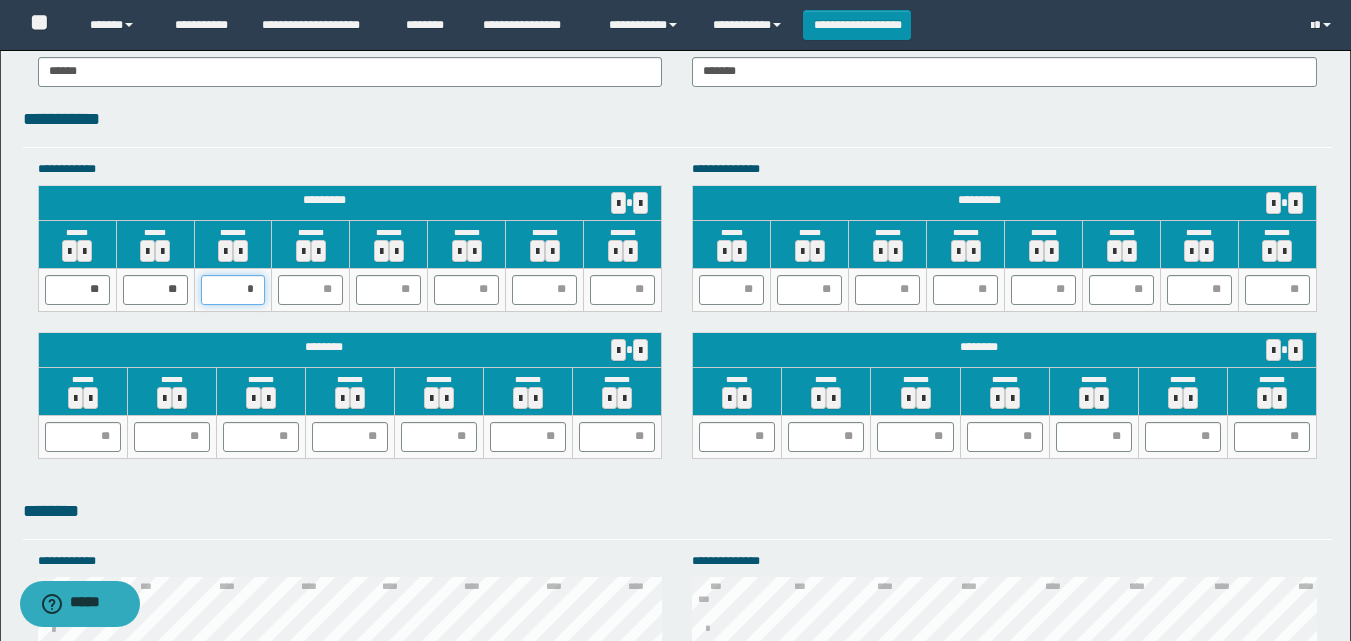 type on "**" 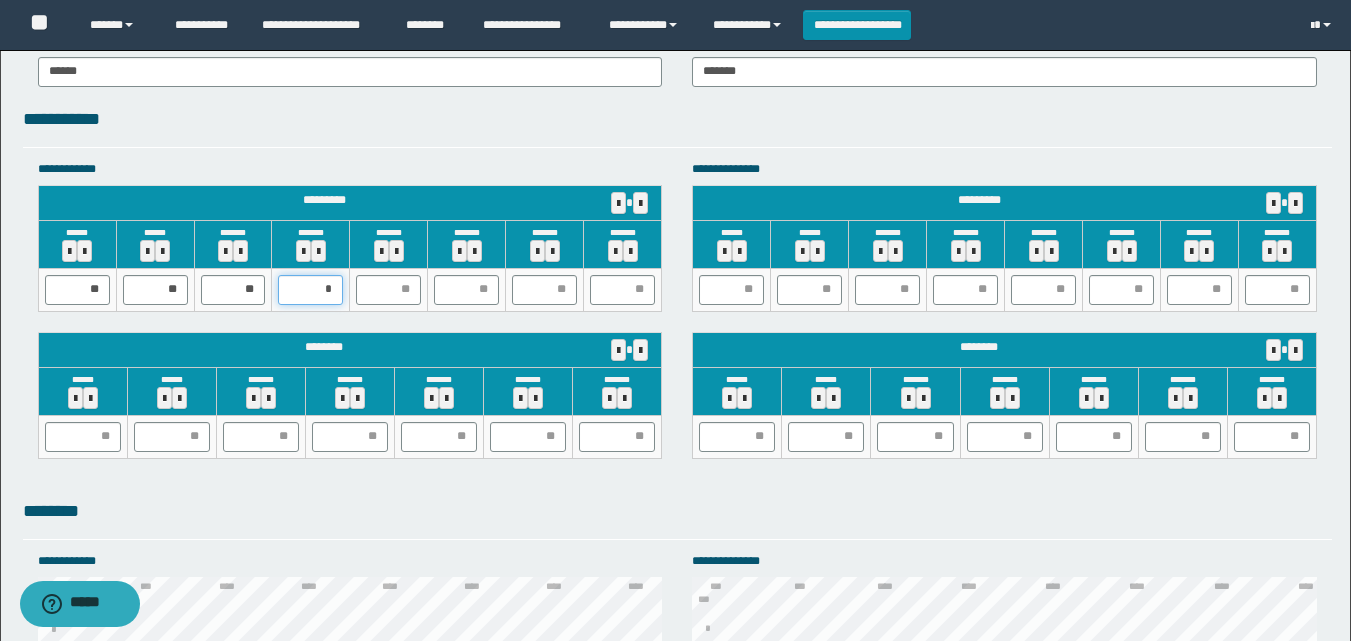 type on "**" 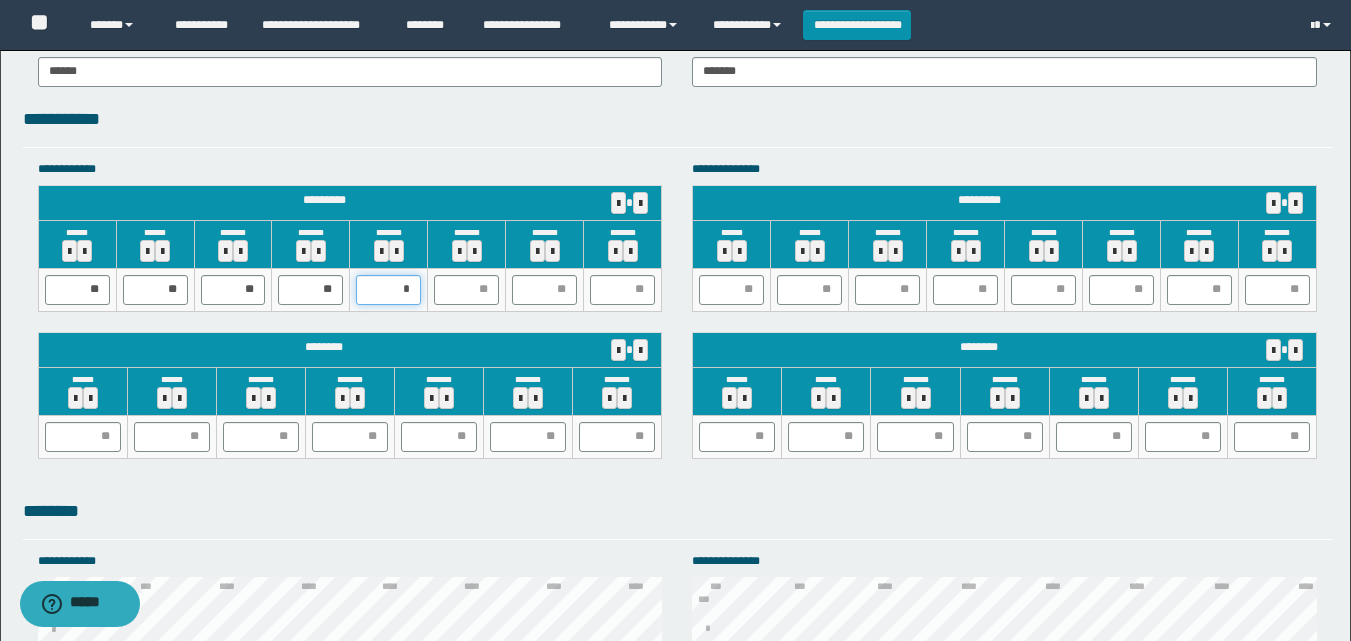 type on "**" 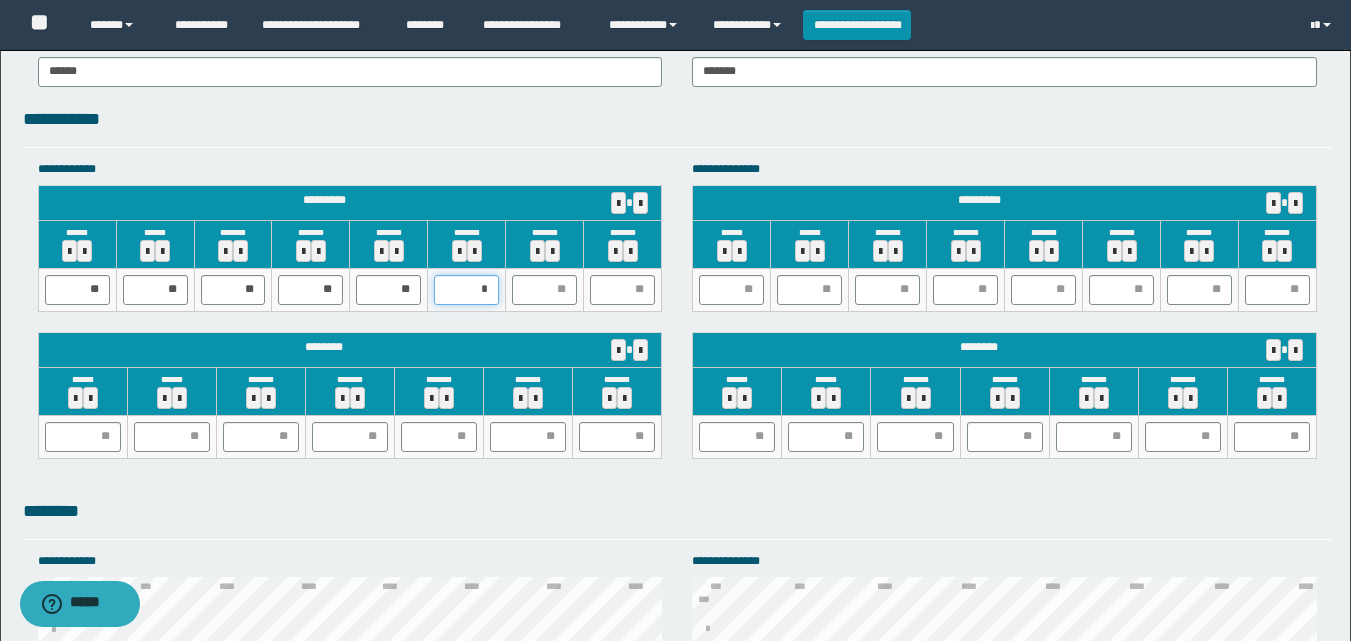 type on "**" 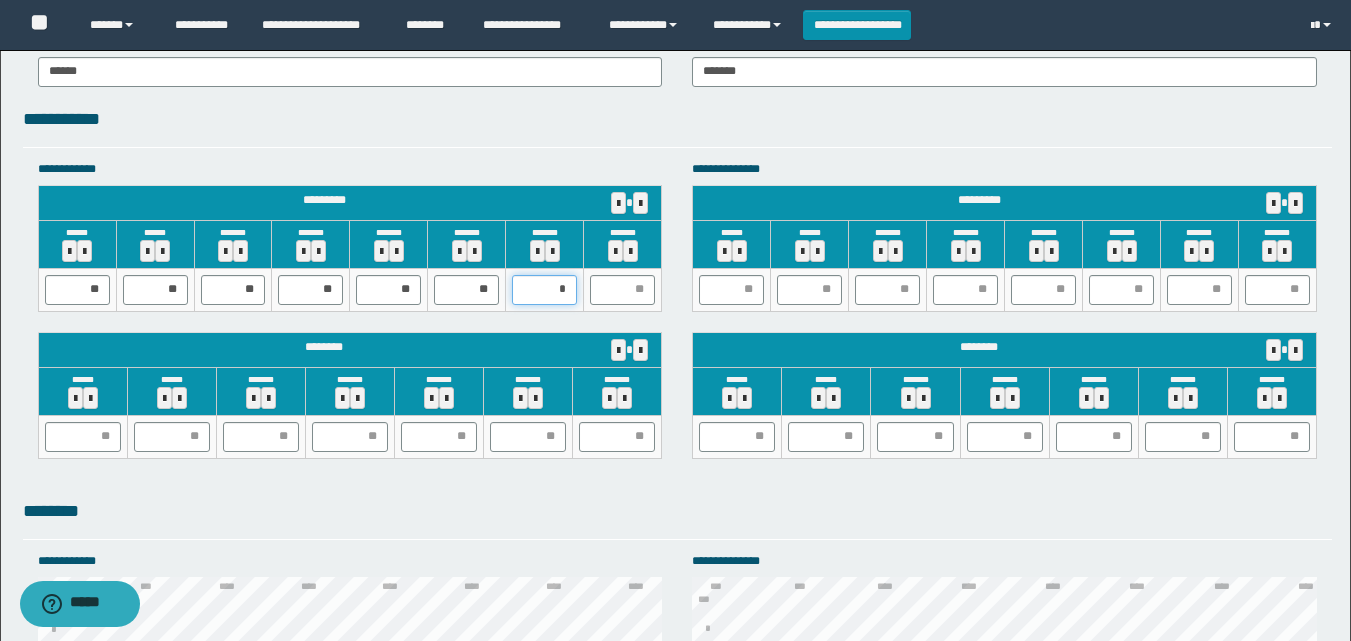 type on "**" 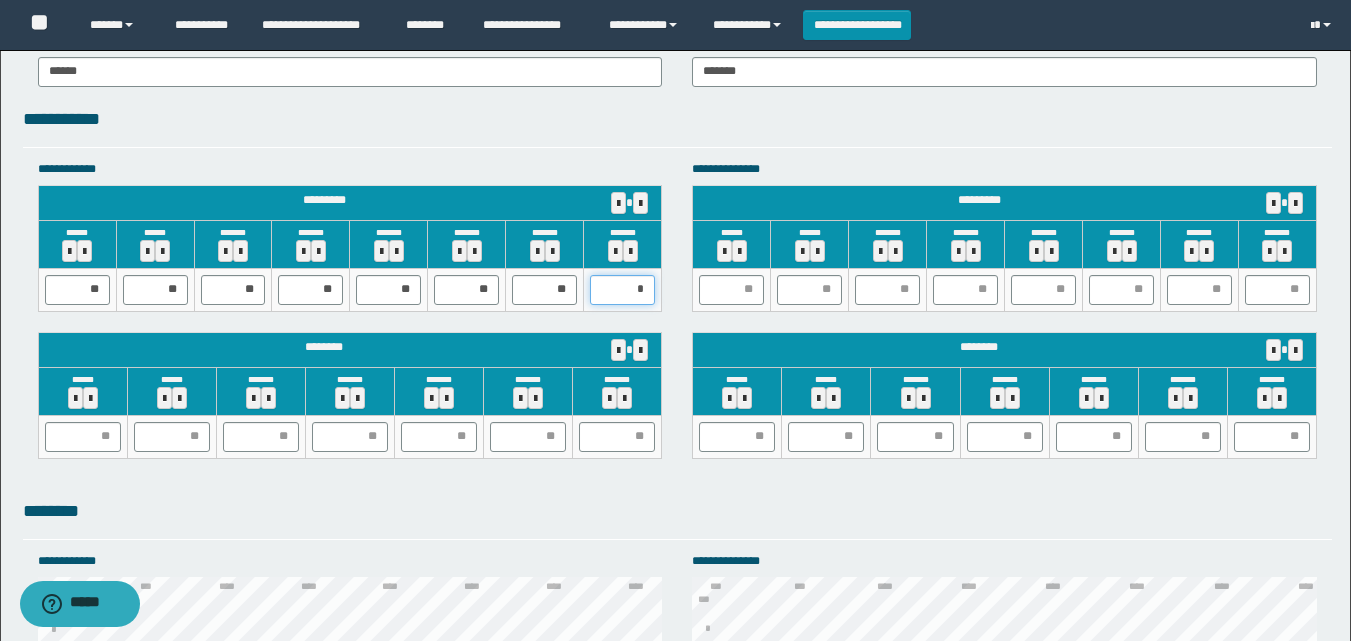 type on "**" 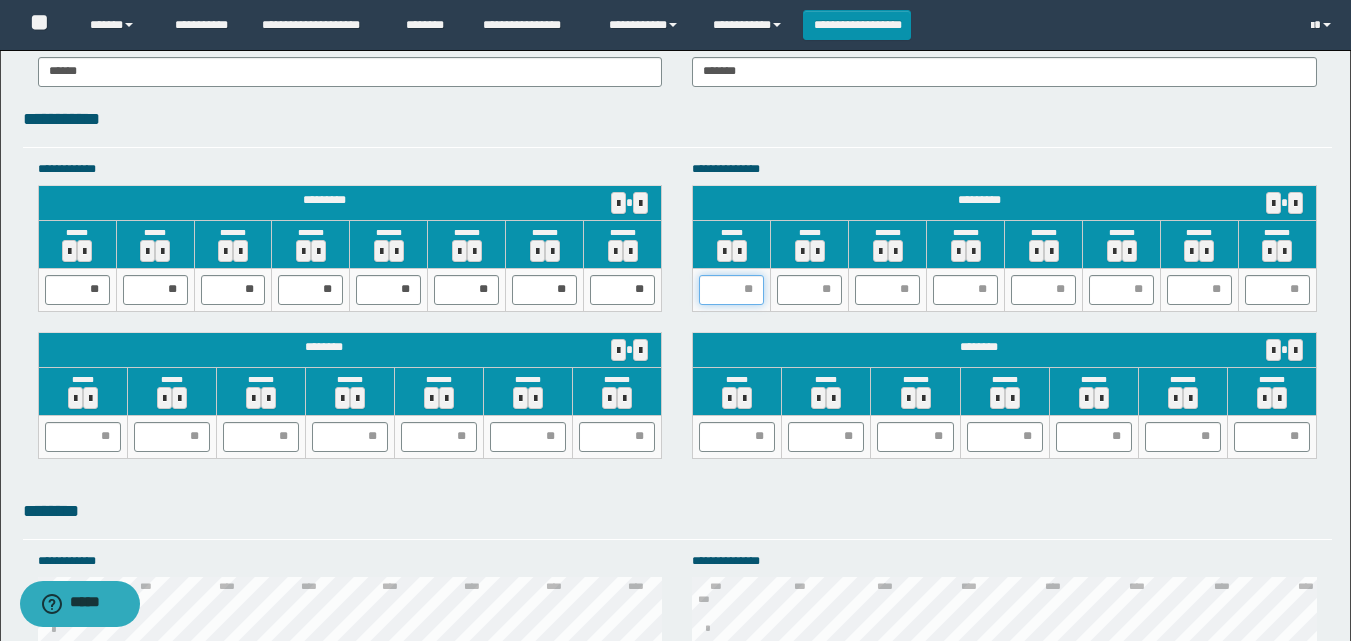 click at bounding box center [731, 290] 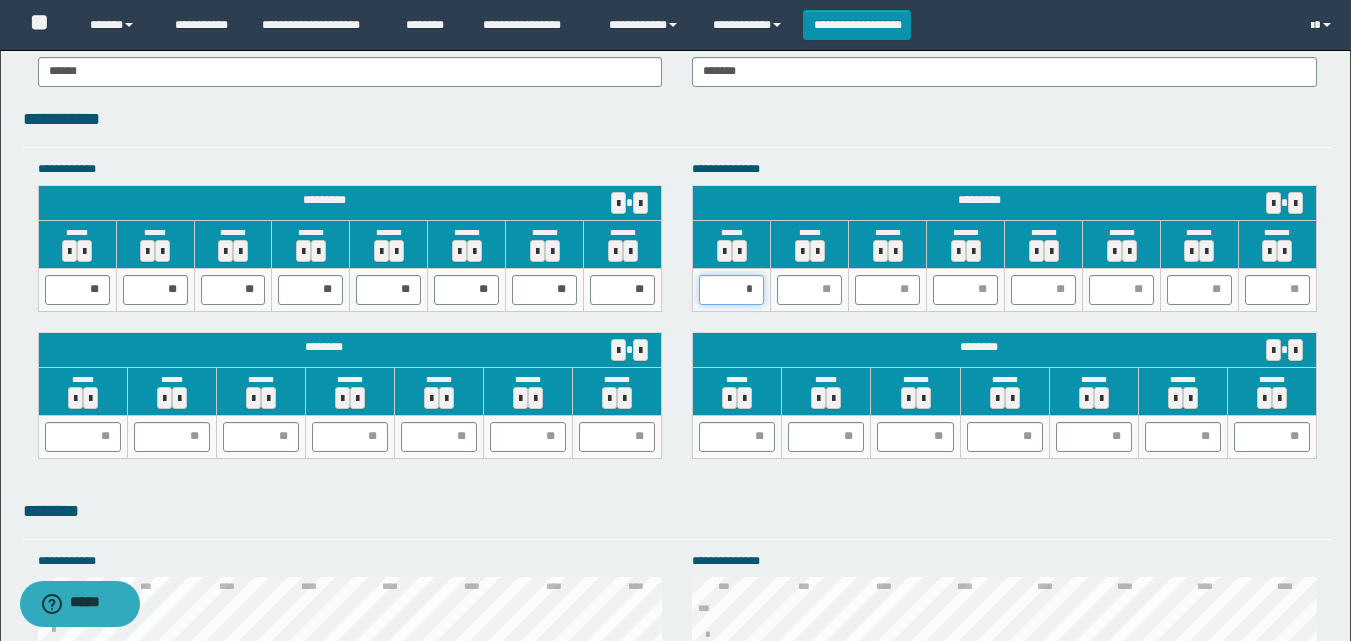 type on "**" 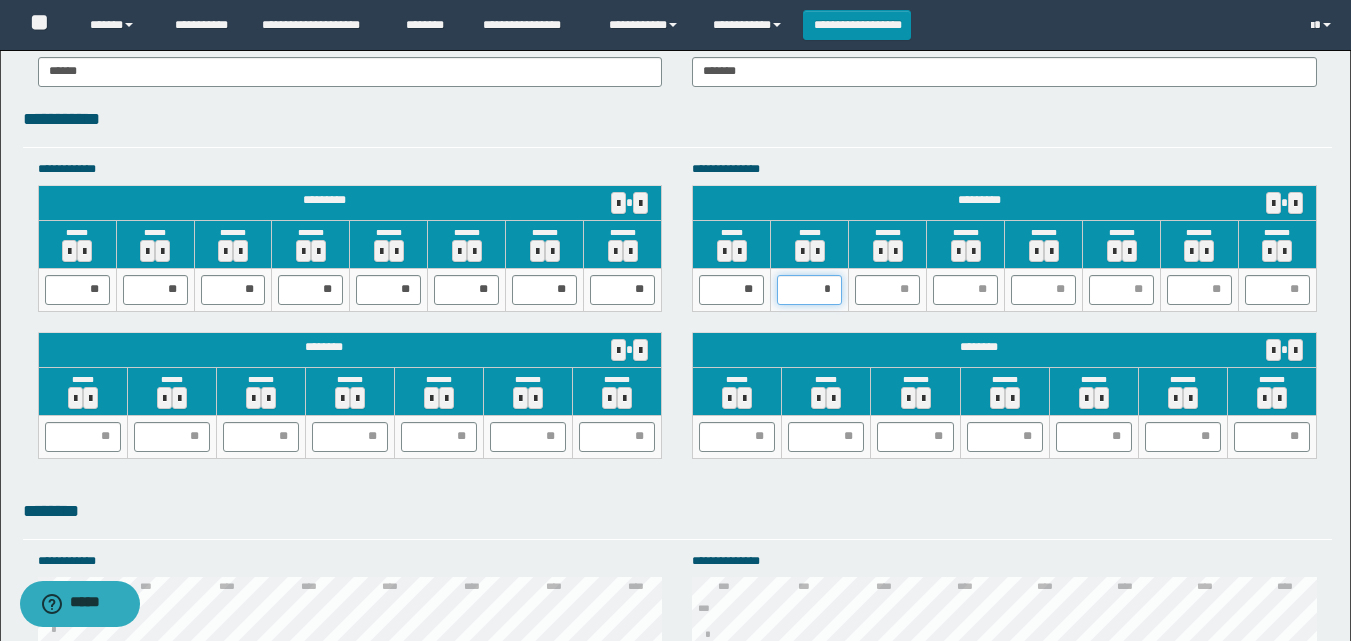 type on "**" 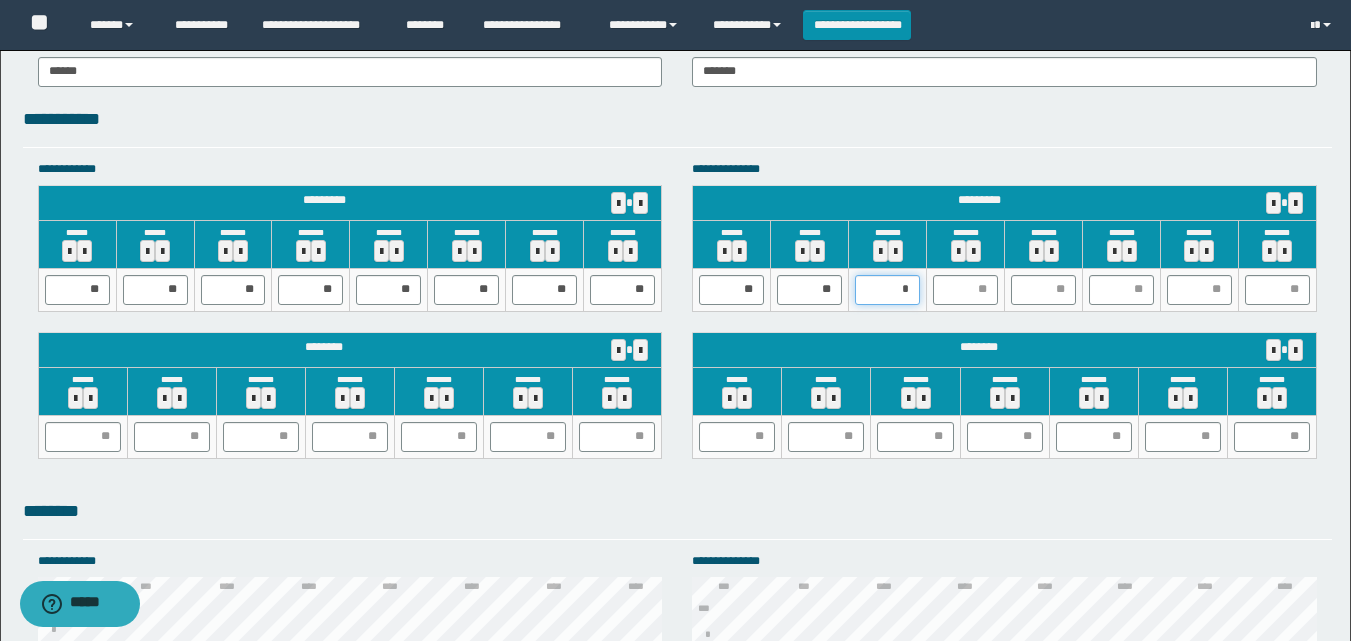 type on "**" 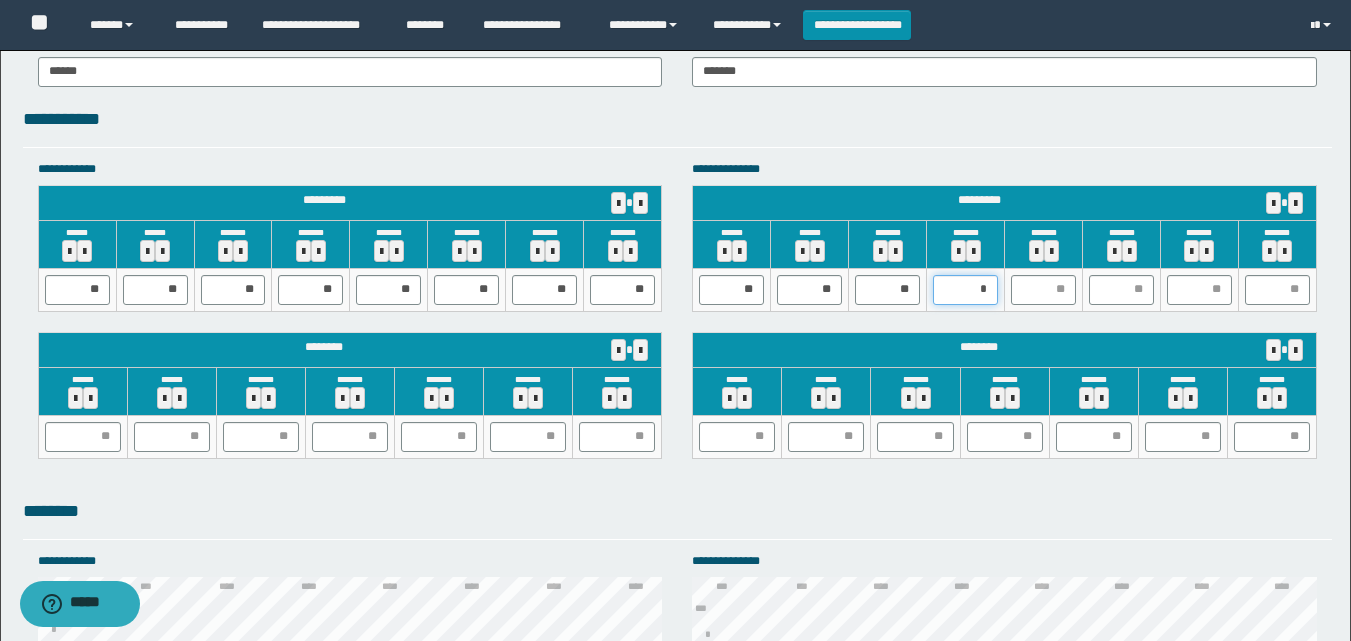 type on "**" 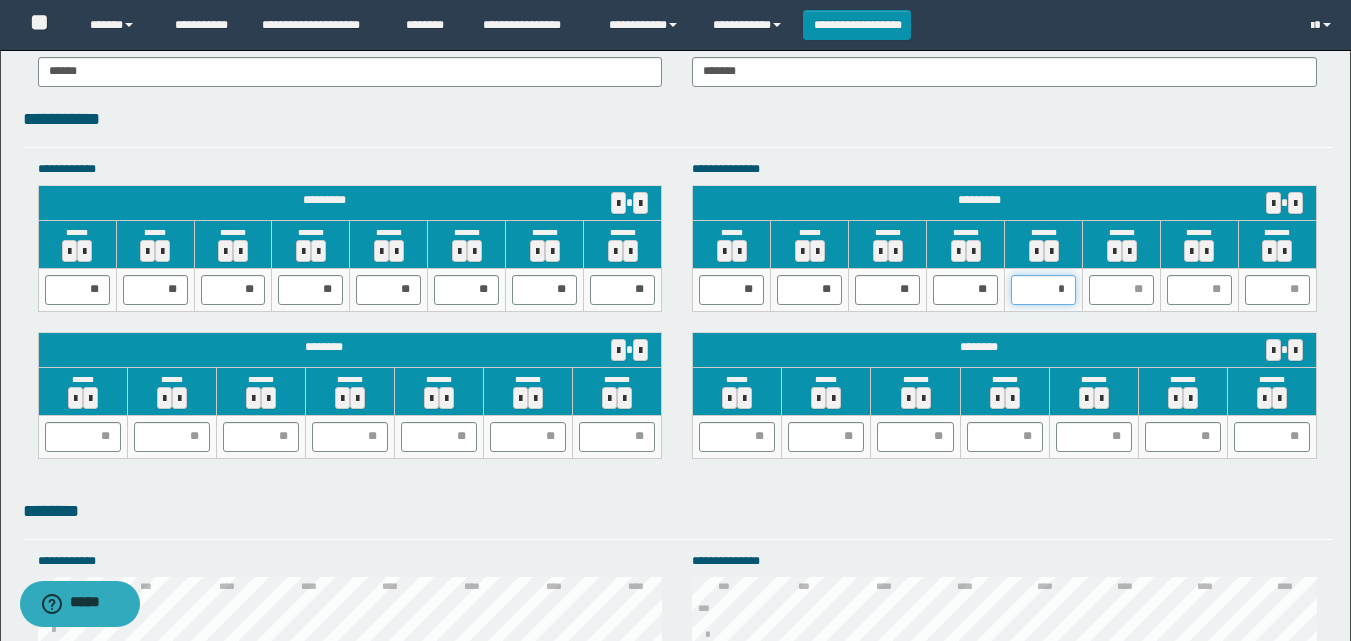 type on "**" 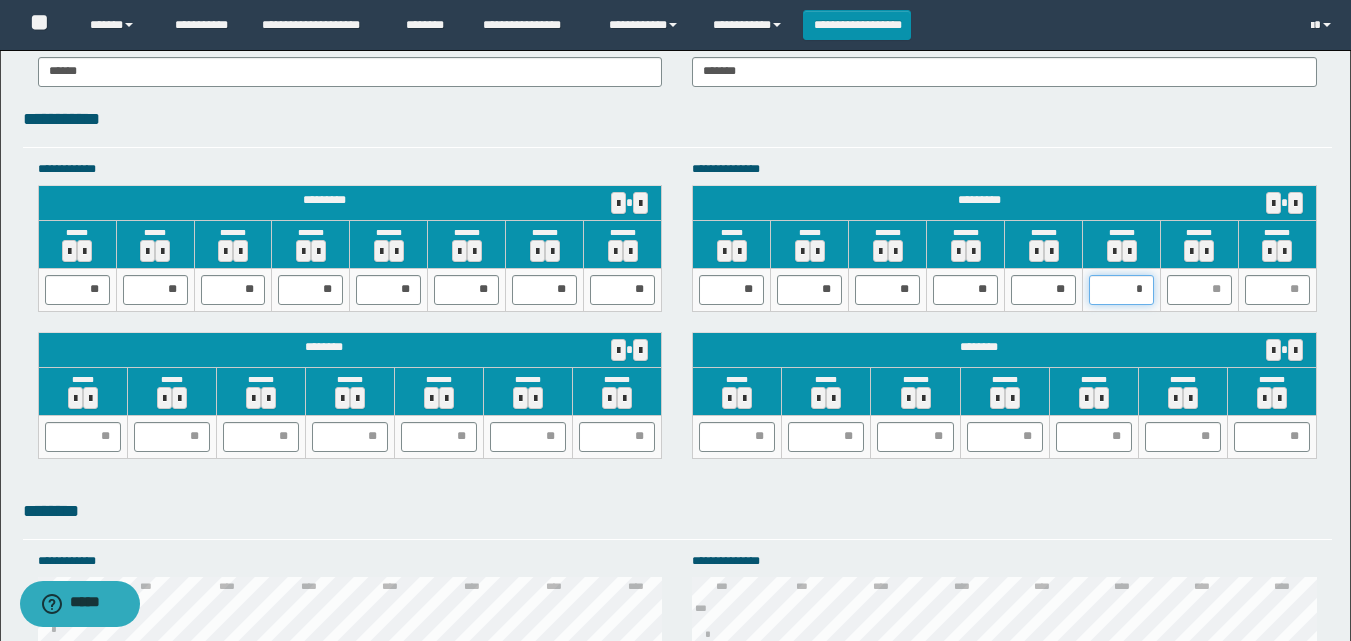 type on "**" 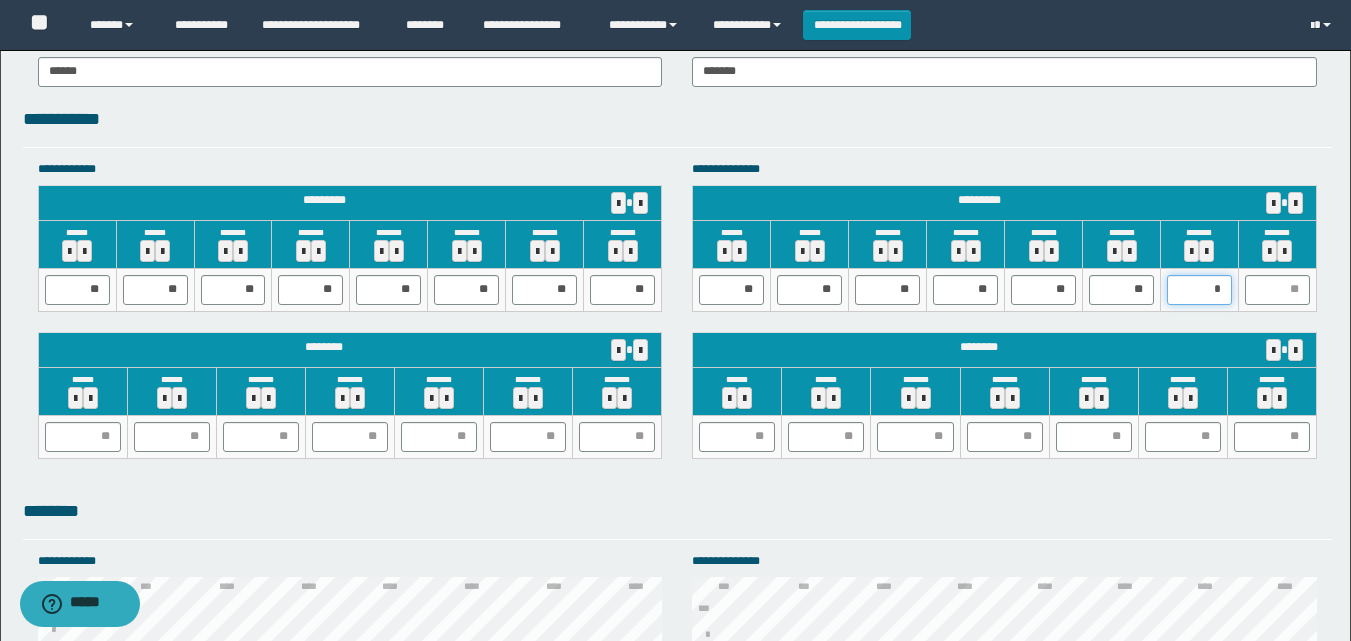 type on "**" 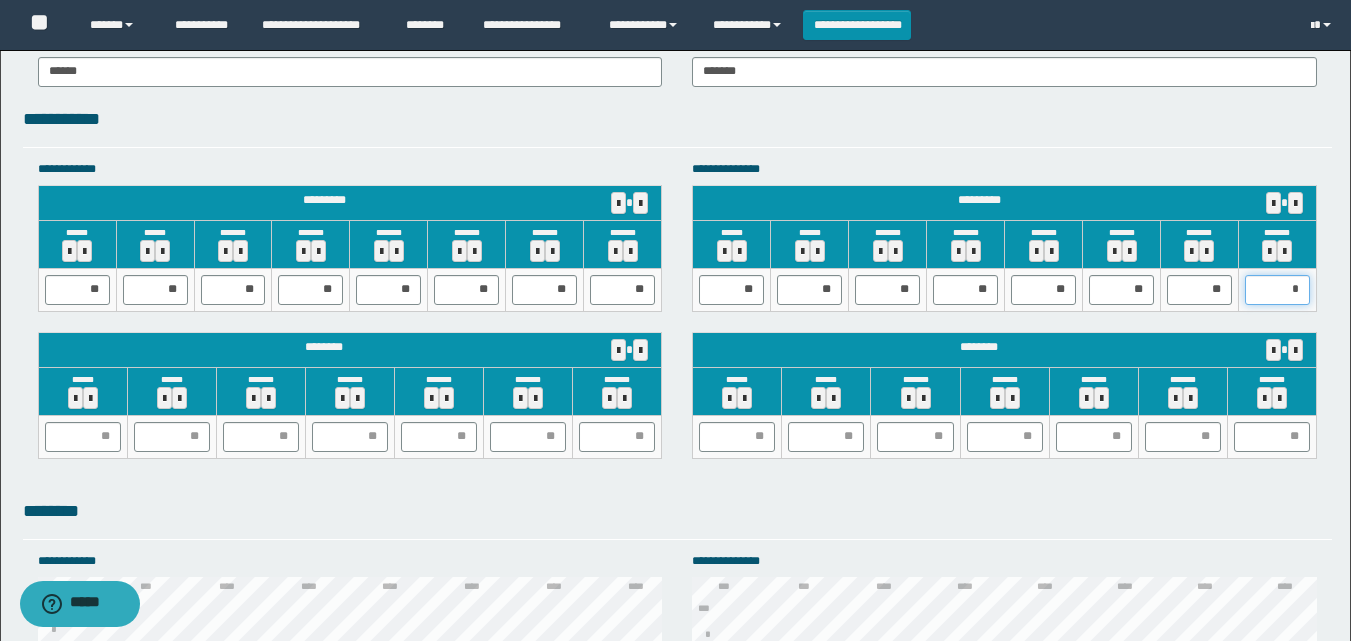 type on "**" 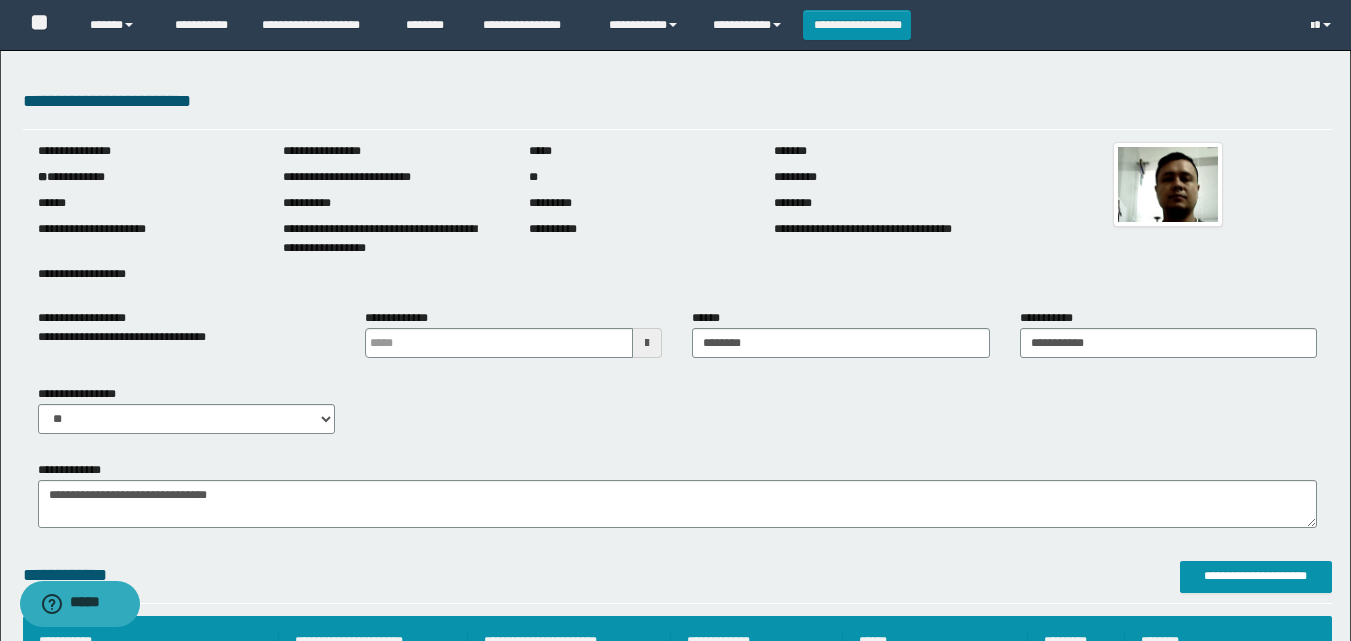 scroll, scrollTop: 2812, scrollLeft: 0, axis: vertical 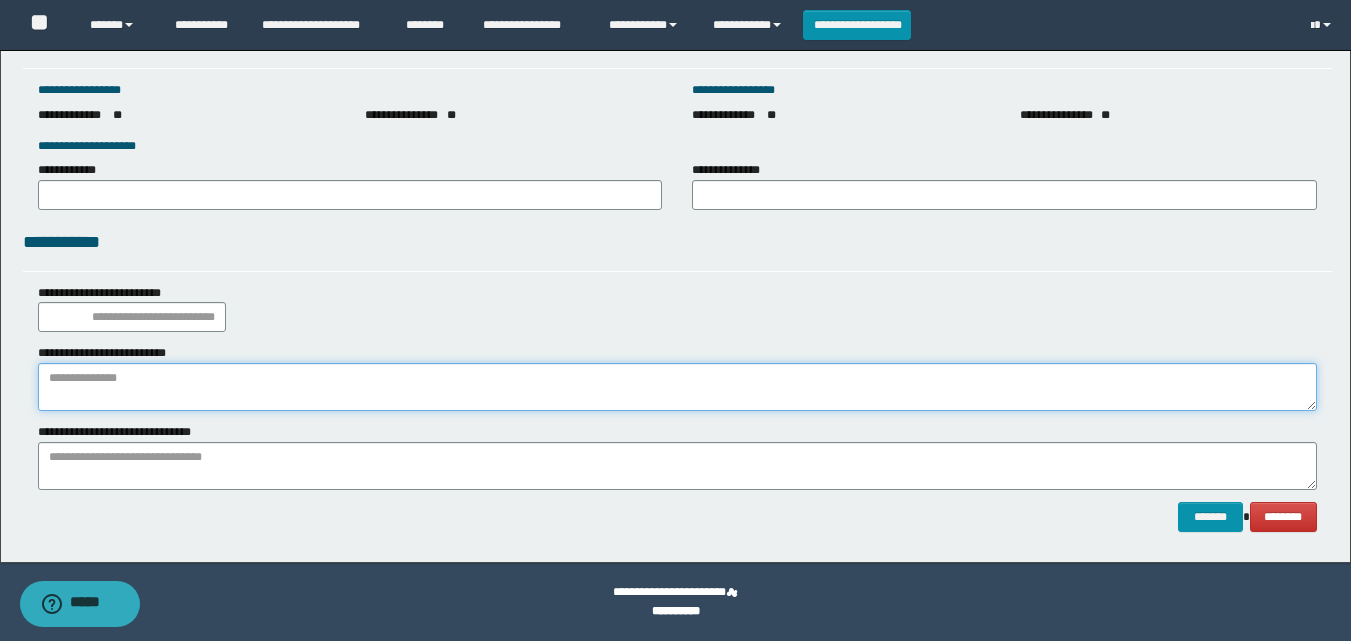 click at bounding box center [677, 387] 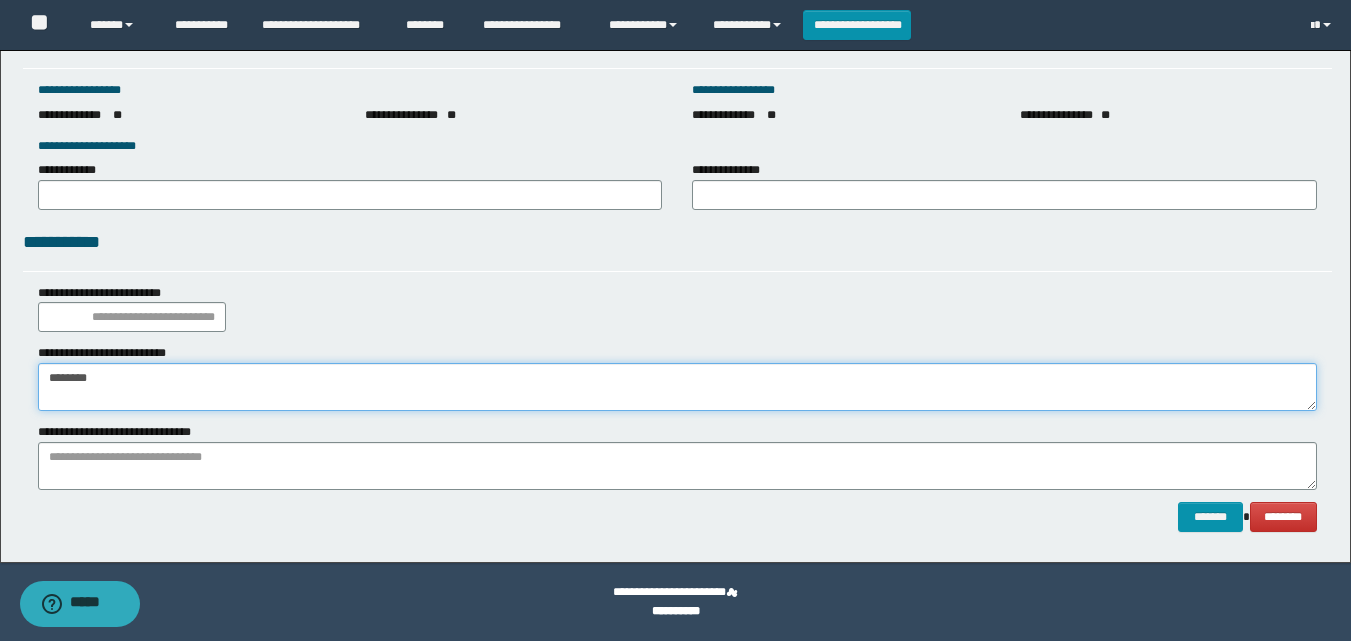 drag, startPoint x: 151, startPoint y: 369, endPoint x: 0, endPoint y: 388, distance: 152.19067 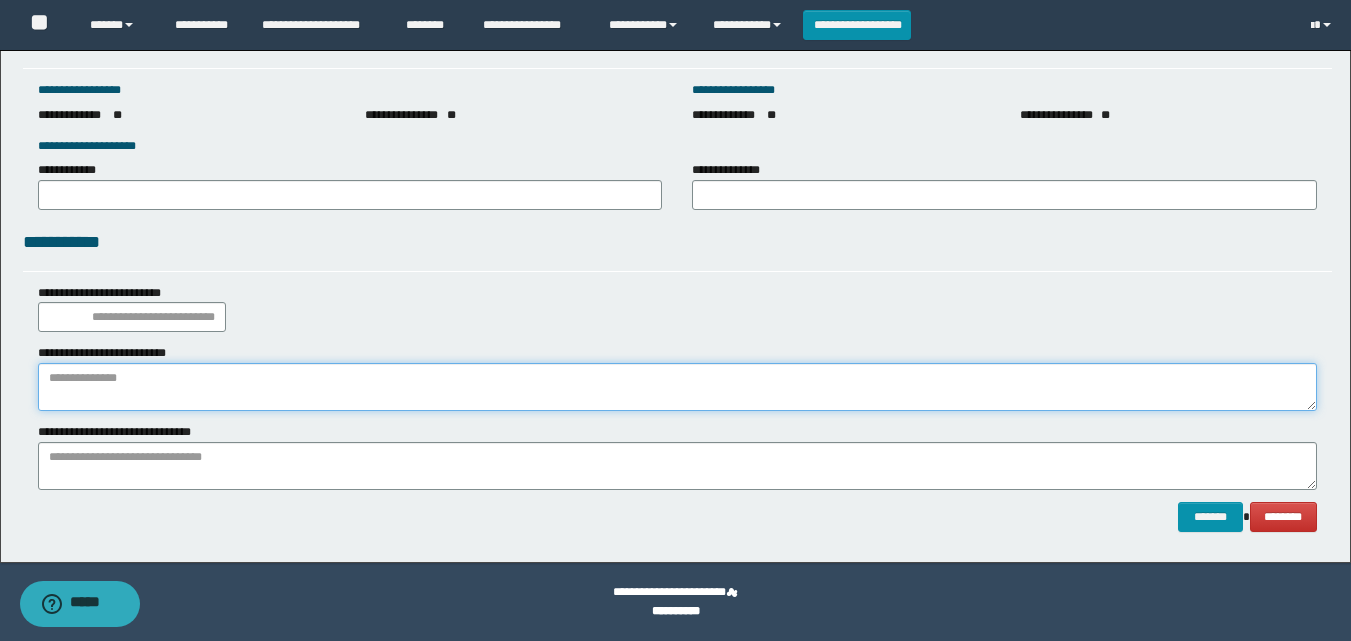 click at bounding box center [677, 387] 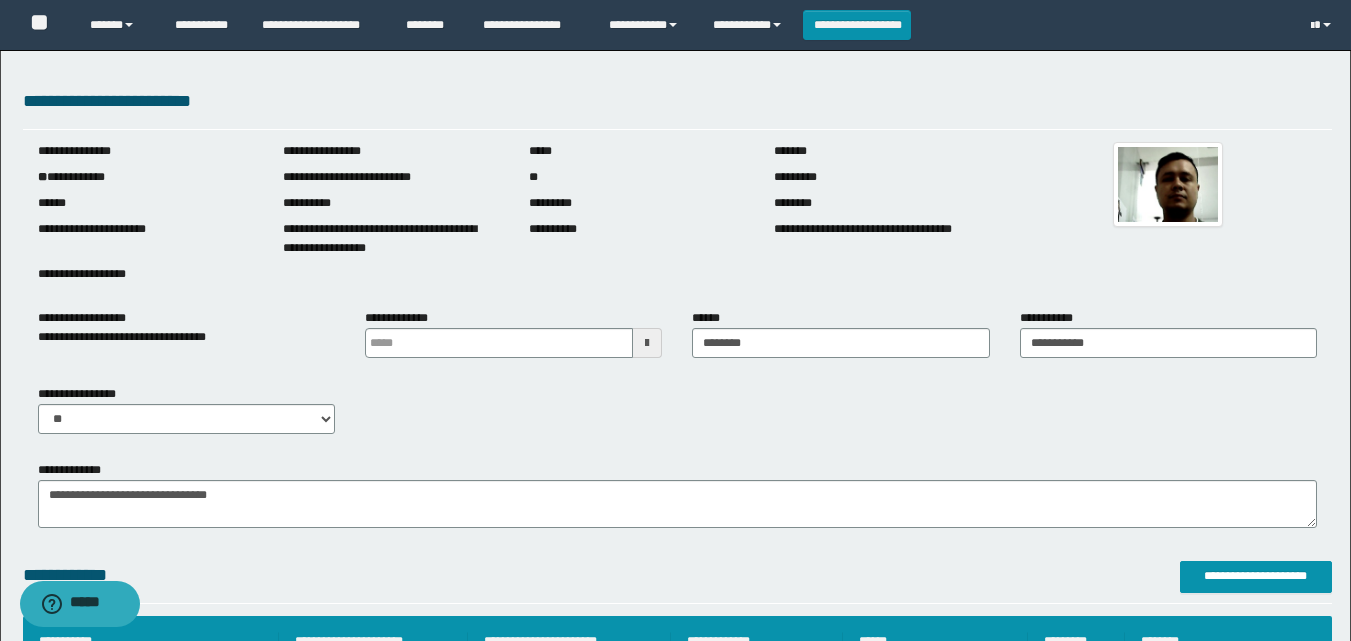 scroll, scrollTop: 2812, scrollLeft: 0, axis: vertical 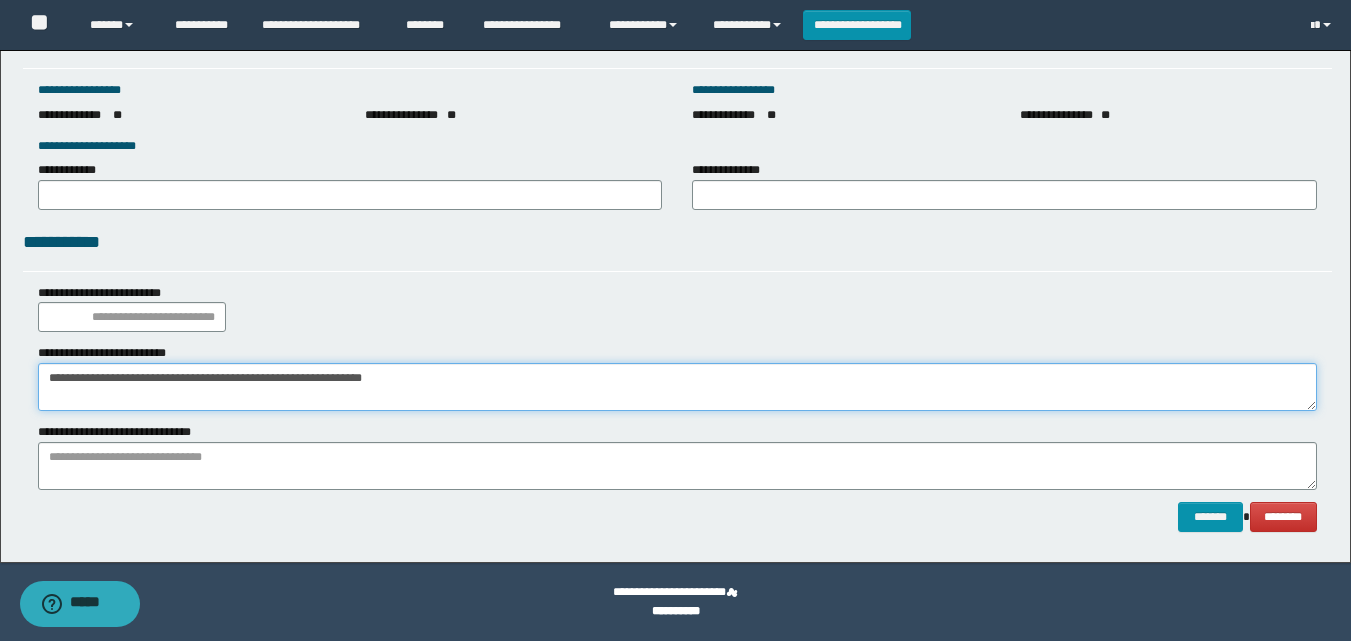 type on "**********" 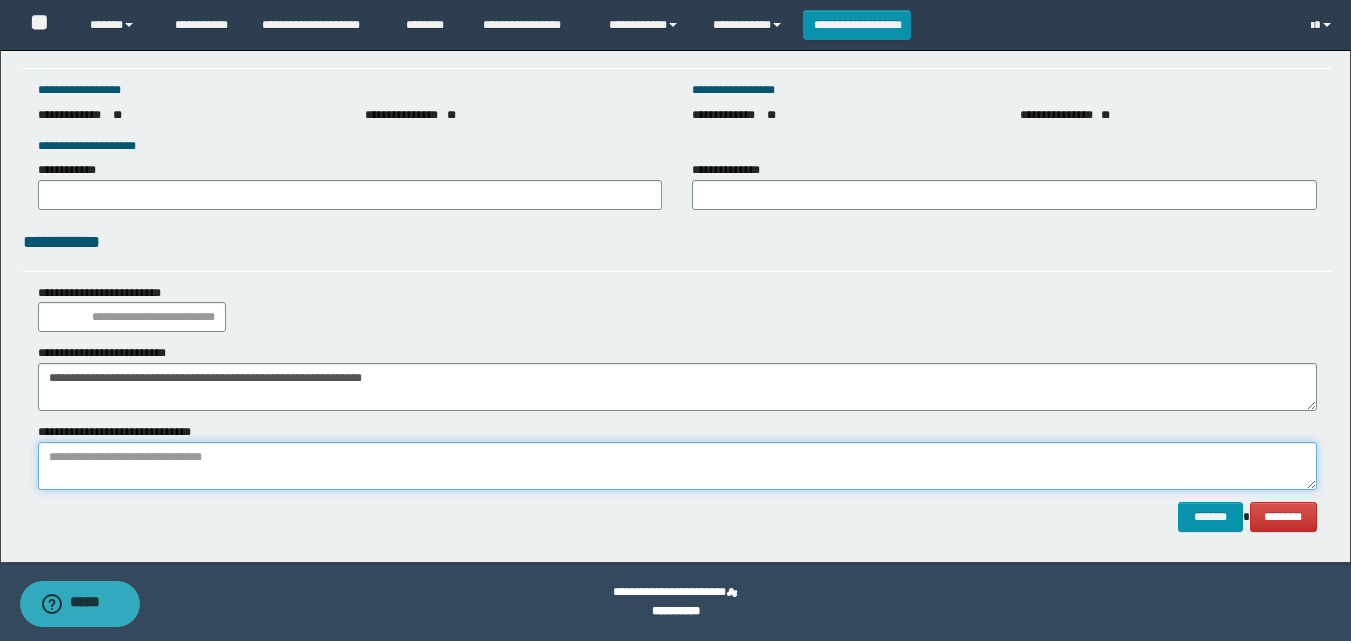 click at bounding box center (677, 466) 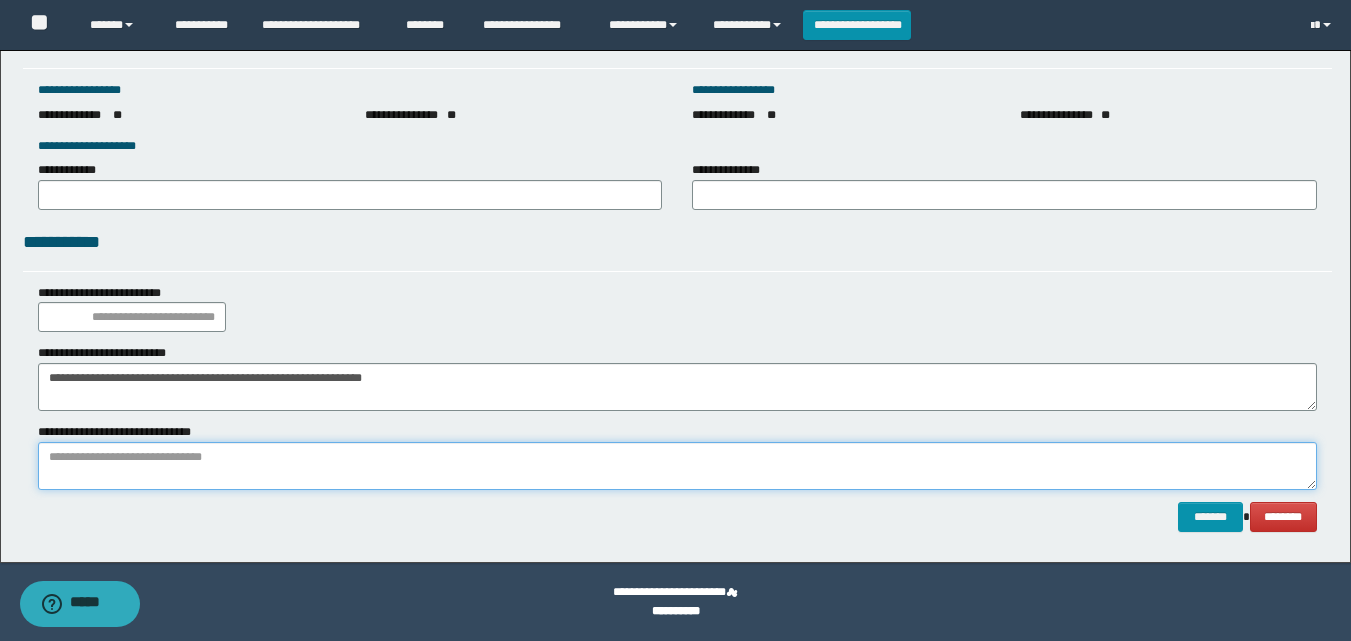 drag, startPoint x: 336, startPoint y: 456, endPoint x: 431, endPoint y: 531, distance: 121.037186 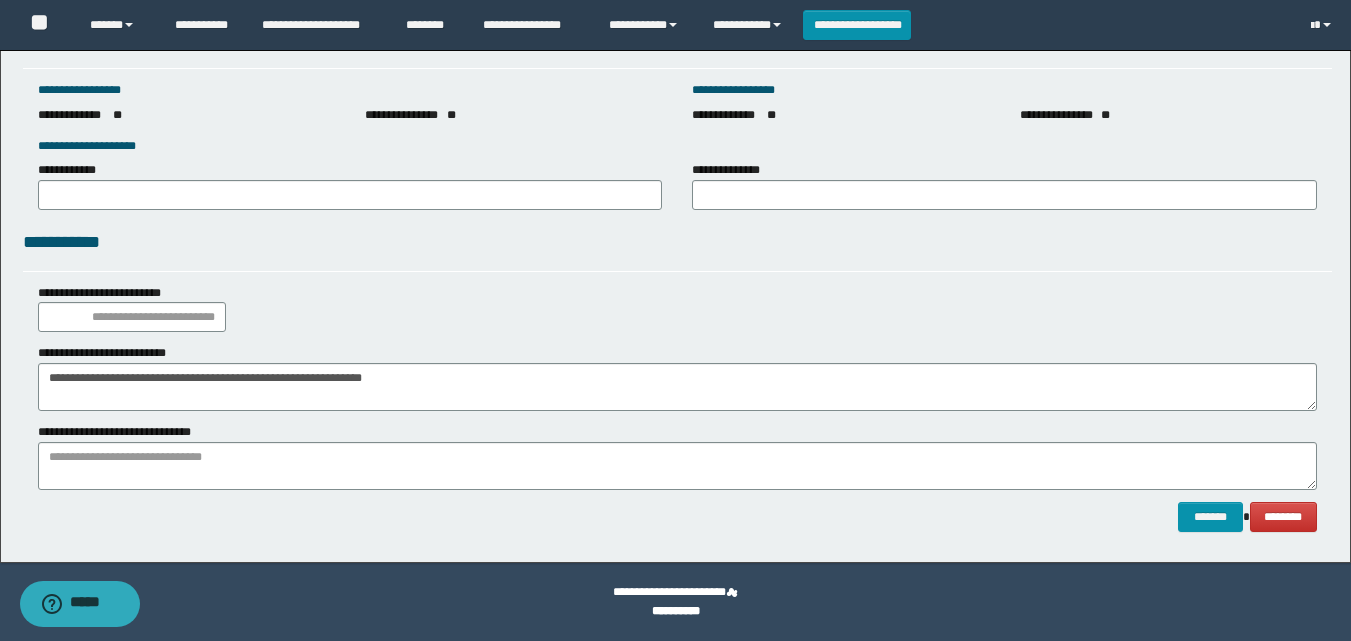 click on "**********" at bounding box center (675, -1100) 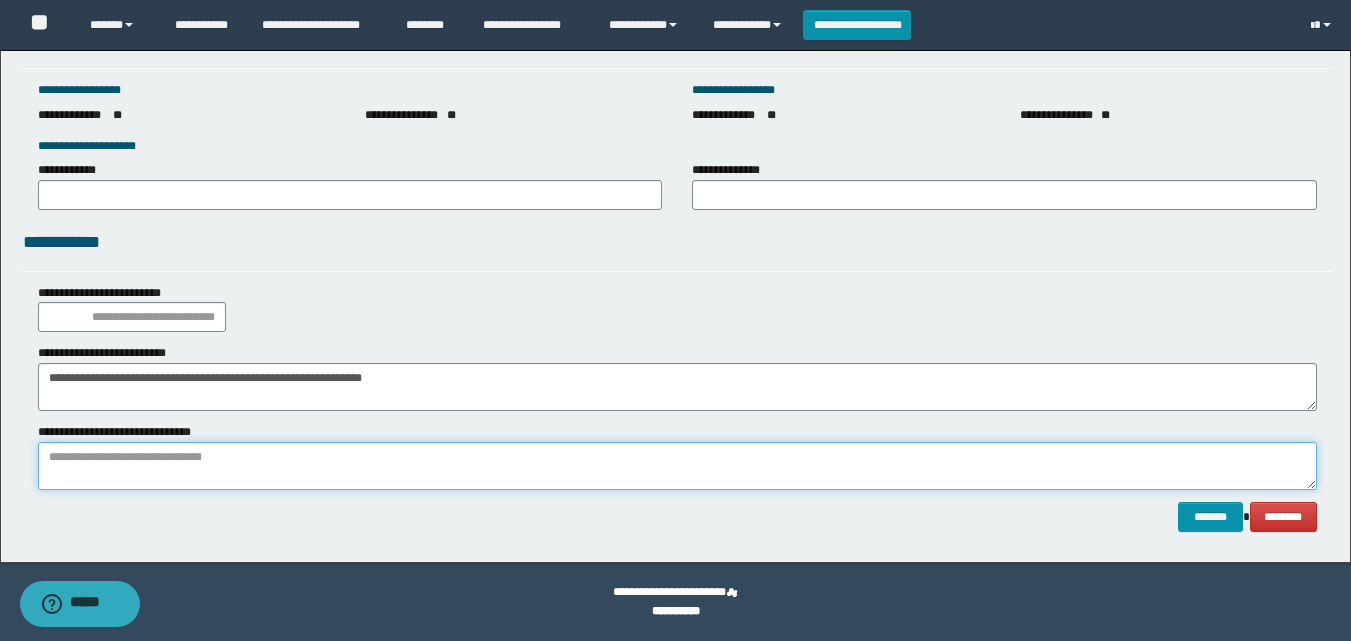 click at bounding box center (677, 466) 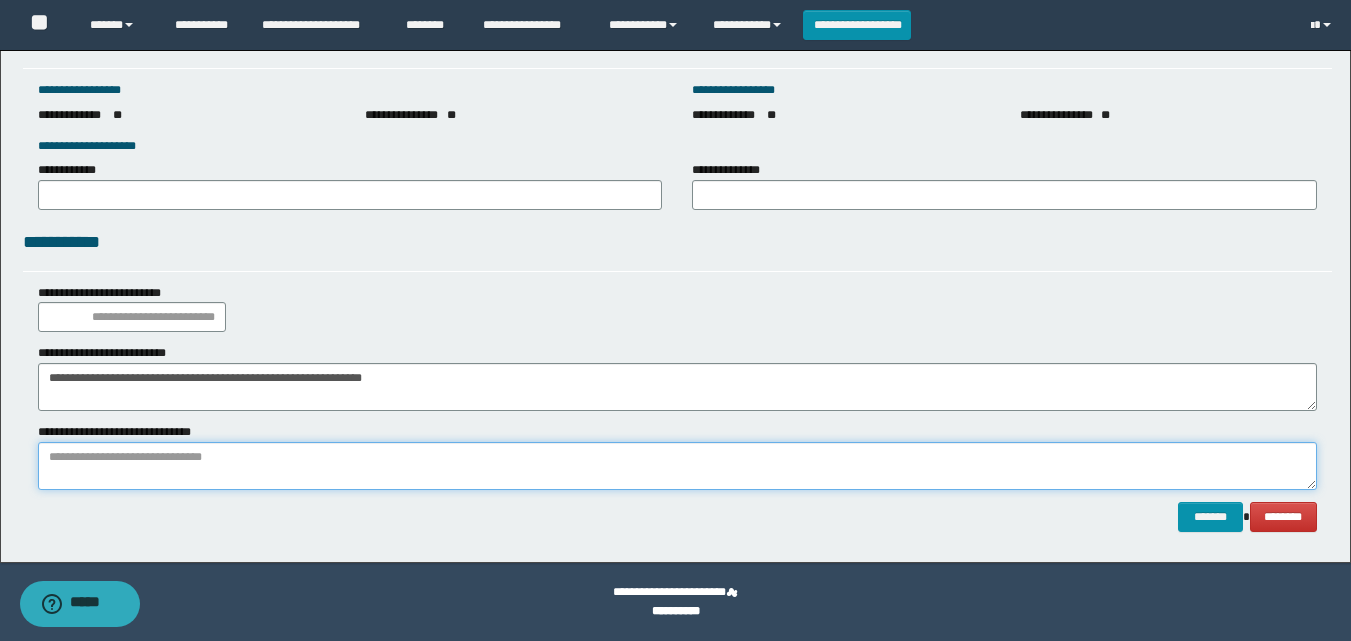 click at bounding box center (677, 466) 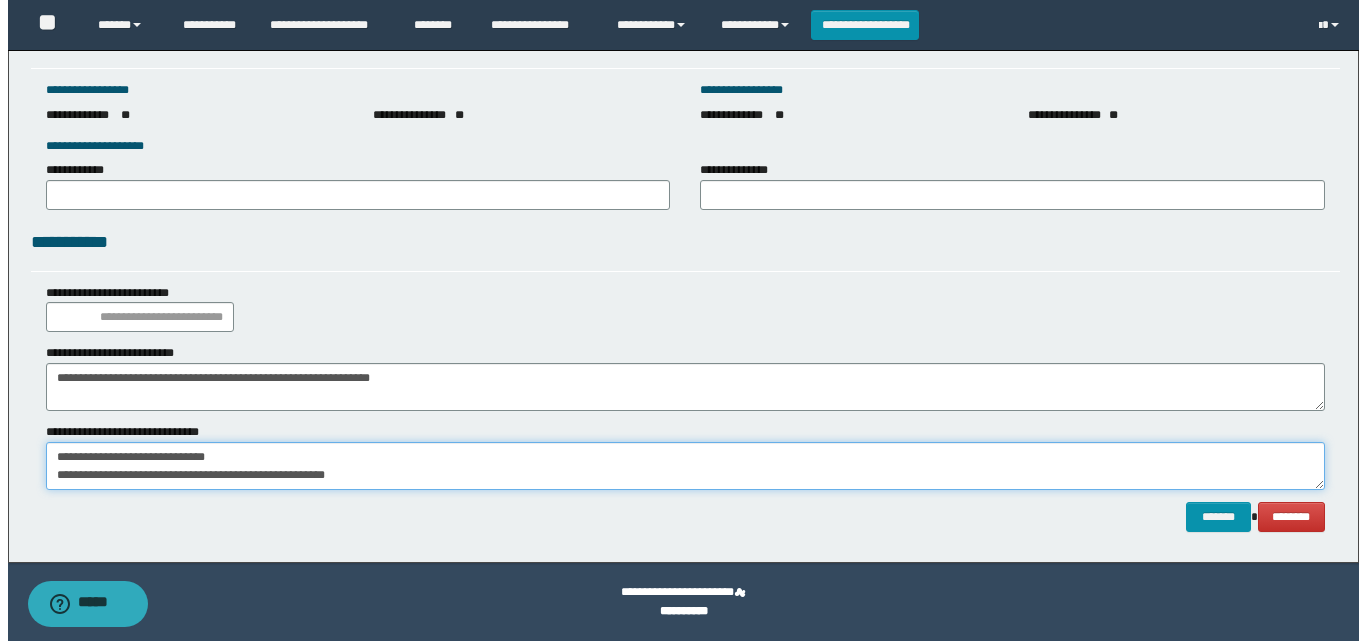 scroll, scrollTop: 0, scrollLeft: 0, axis: both 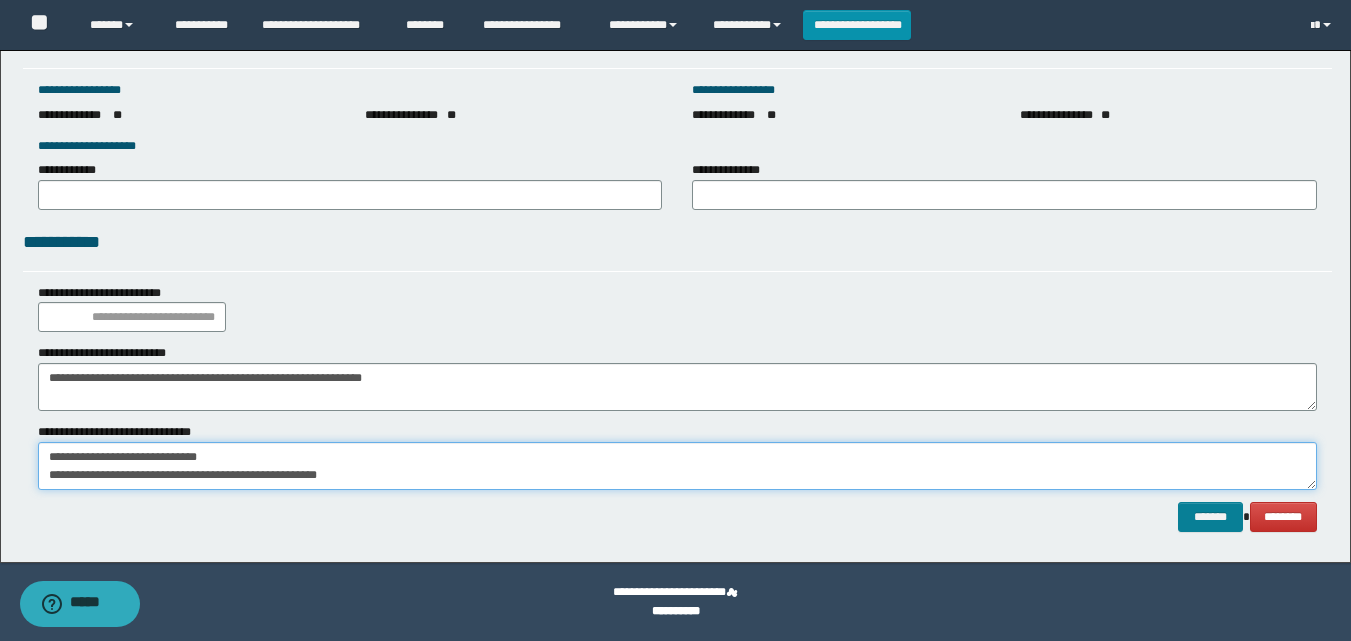 type on "**********" 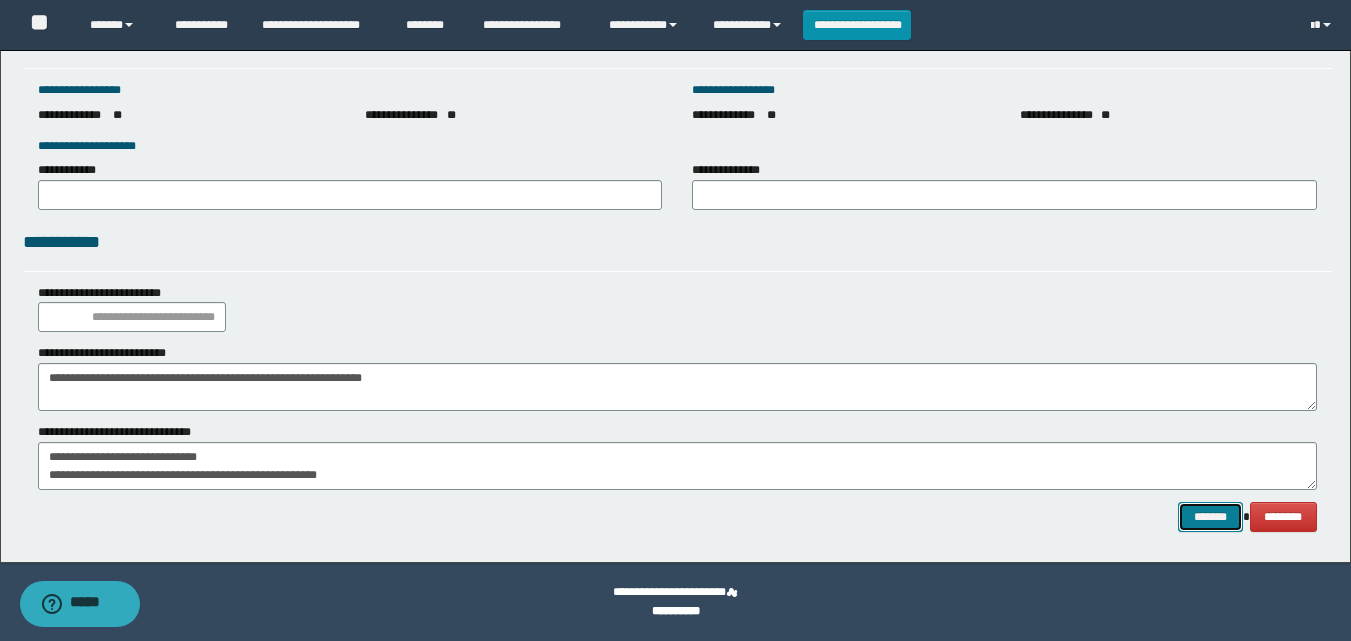 click on "*******" at bounding box center [1210, 517] 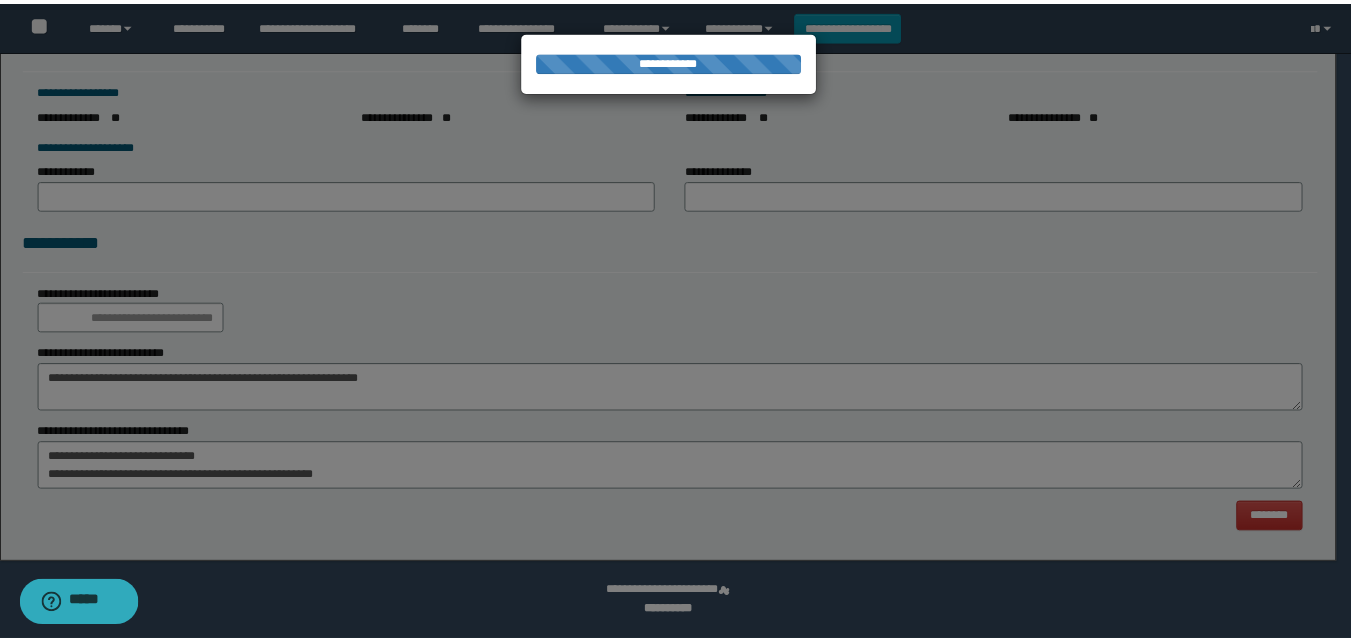 scroll, scrollTop: 0, scrollLeft: 0, axis: both 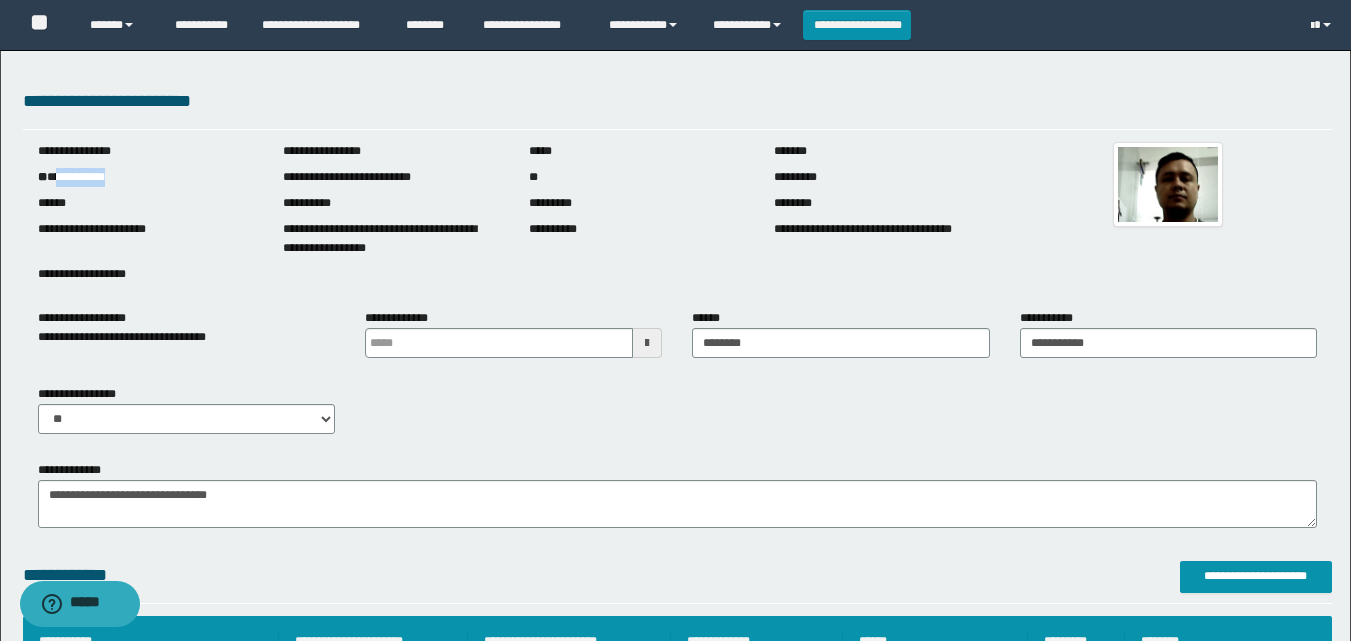 drag, startPoint x: 58, startPoint y: 182, endPoint x: 124, endPoint y: 177, distance: 66.189125 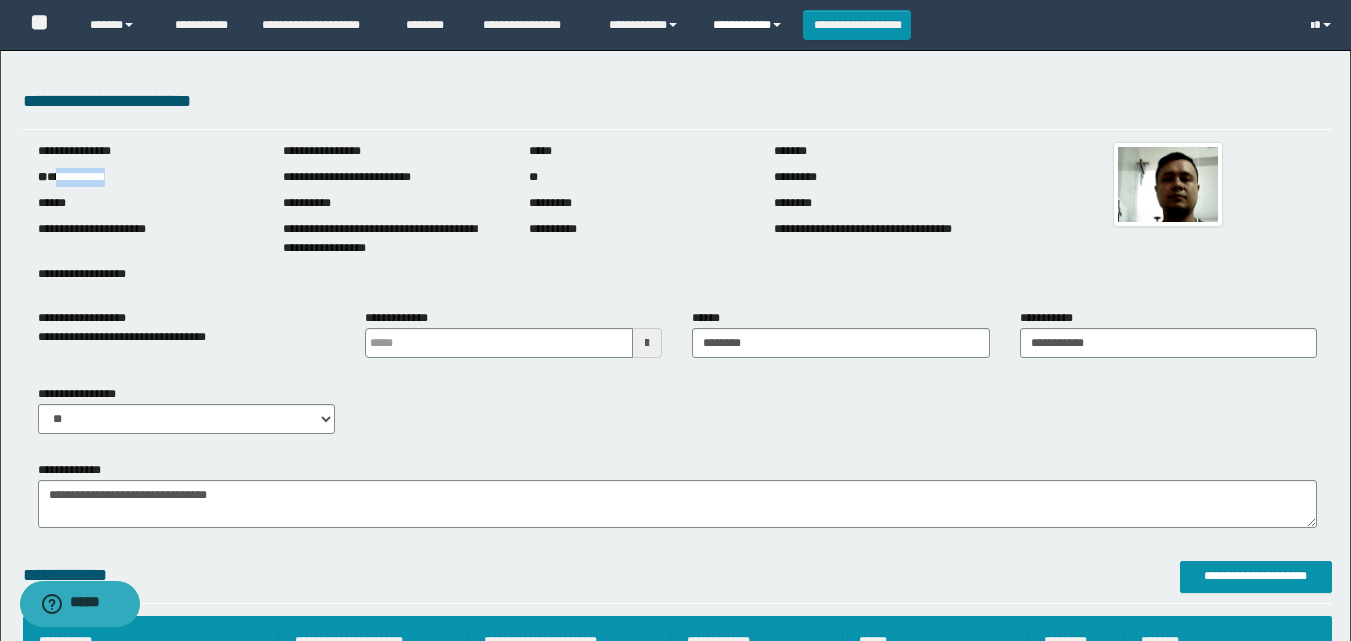 click on "**********" at bounding box center [750, 25] 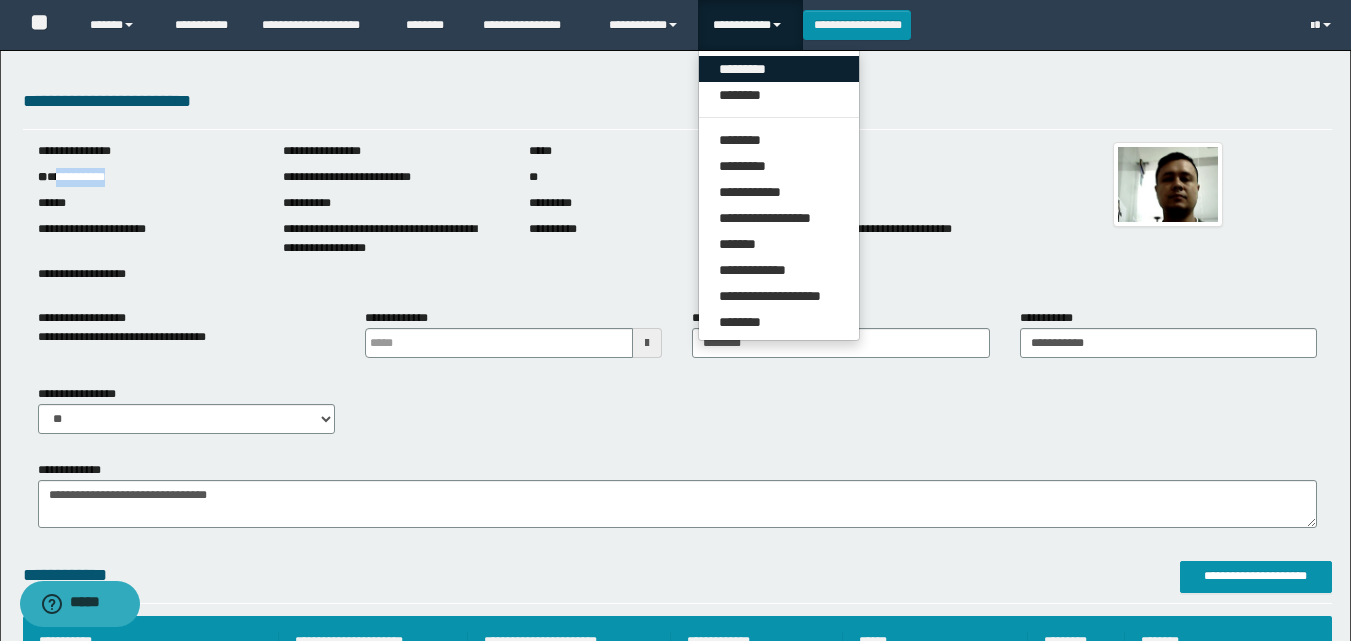 click on "*********" at bounding box center (779, 69) 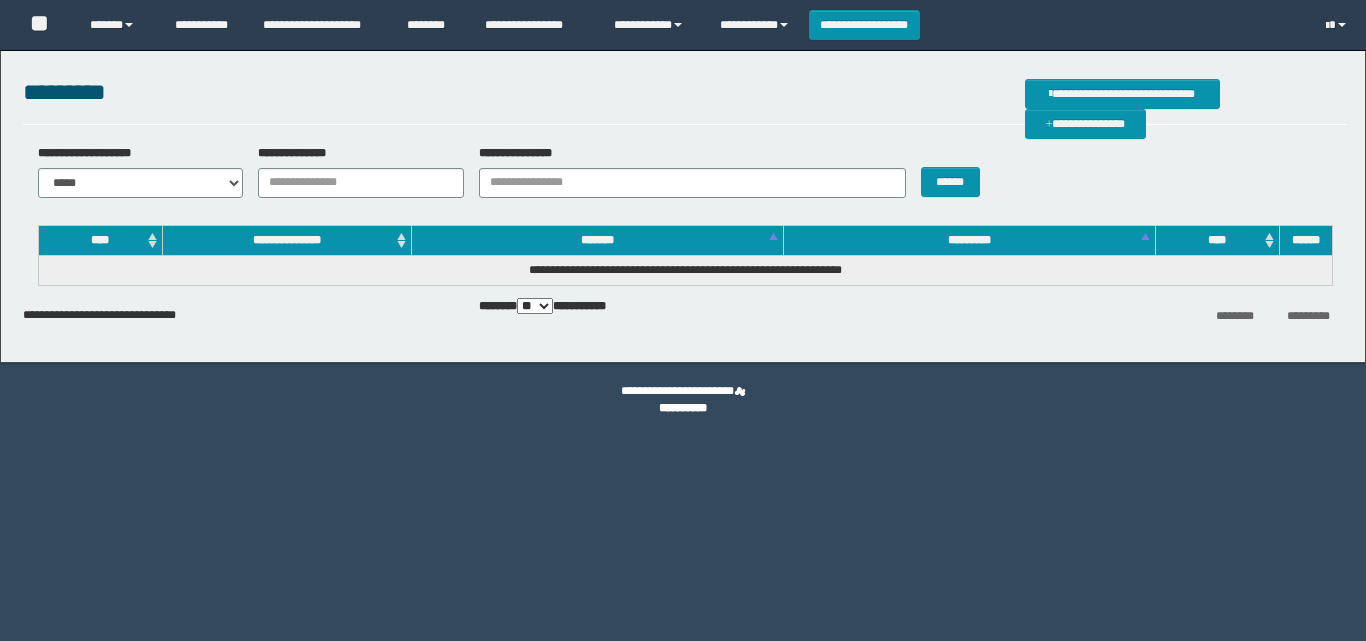 scroll, scrollTop: 0, scrollLeft: 0, axis: both 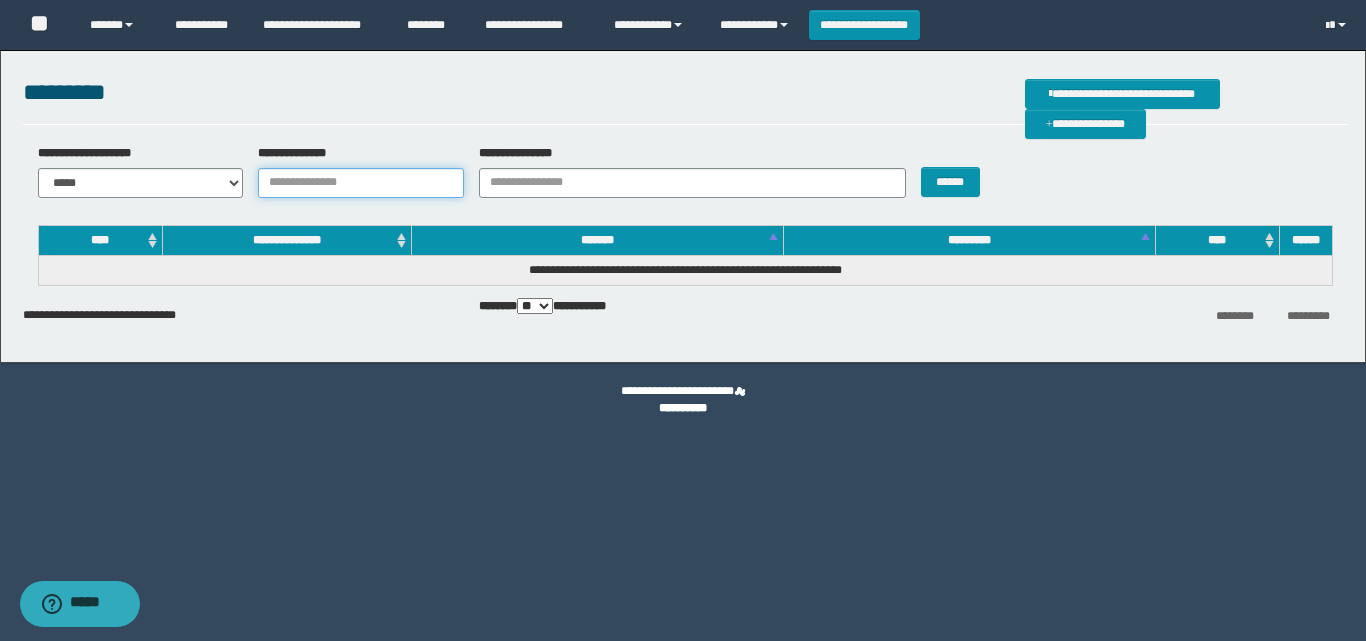 click on "**********" at bounding box center [361, 183] 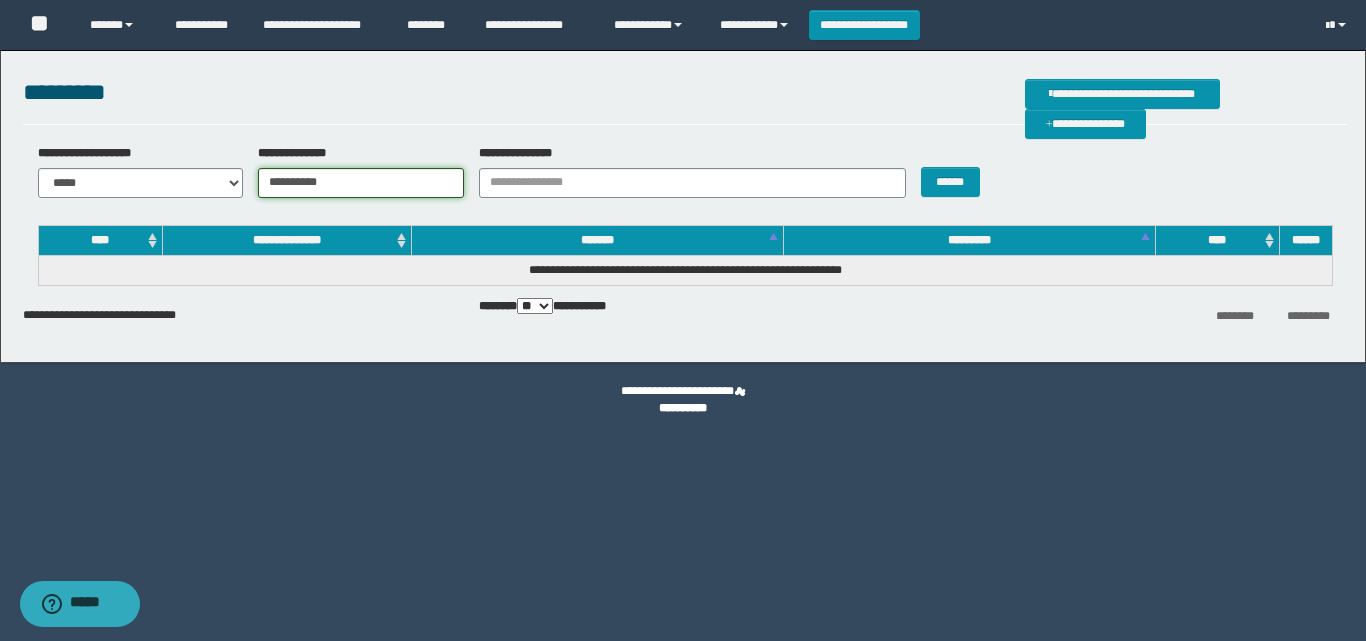type on "**********" 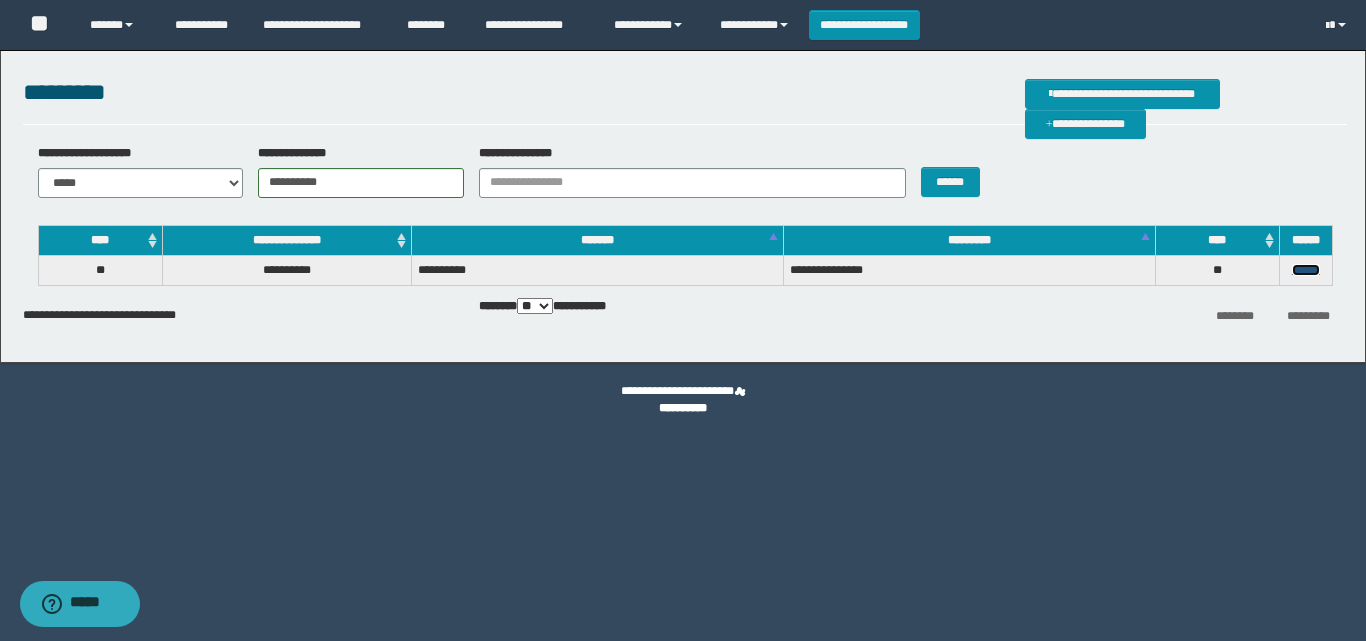 click on "******" at bounding box center [1306, 270] 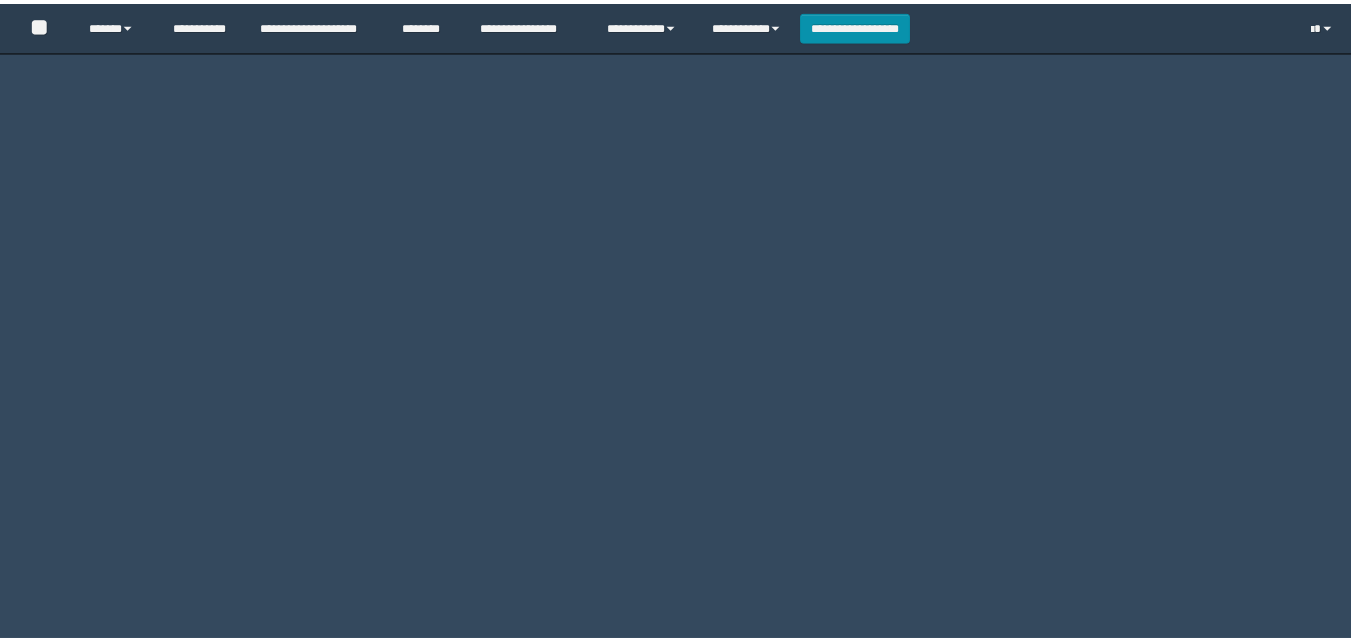 scroll, scrollTop: 0, scrollLeft: 0, axis: both 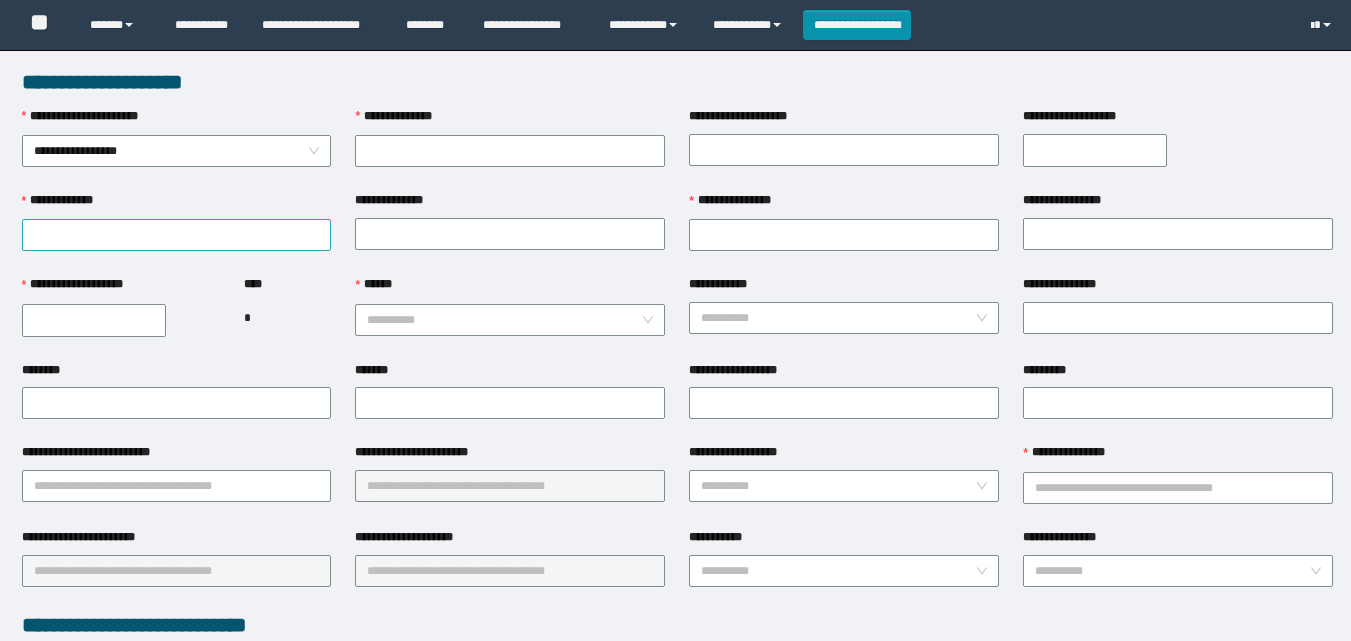type on "**********" 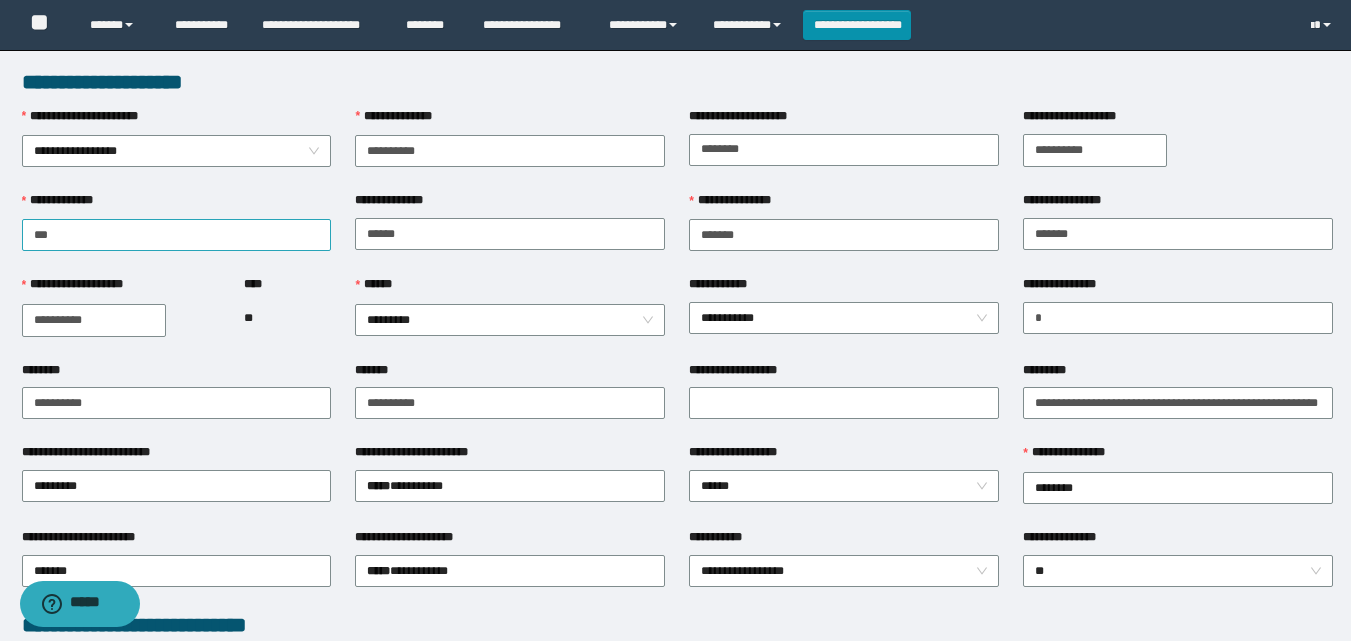 scroll, scrollTop: 0, scrollLeft: 0, axis: both 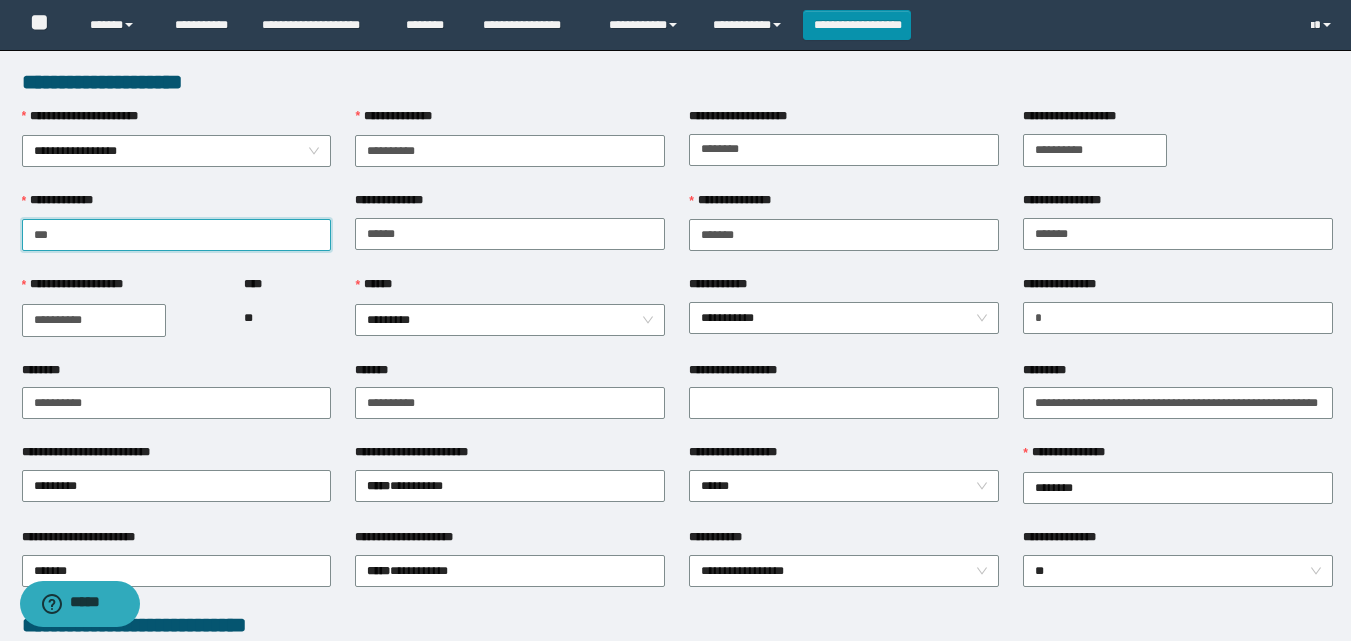 click on "***" at bounding box center (177, 235) 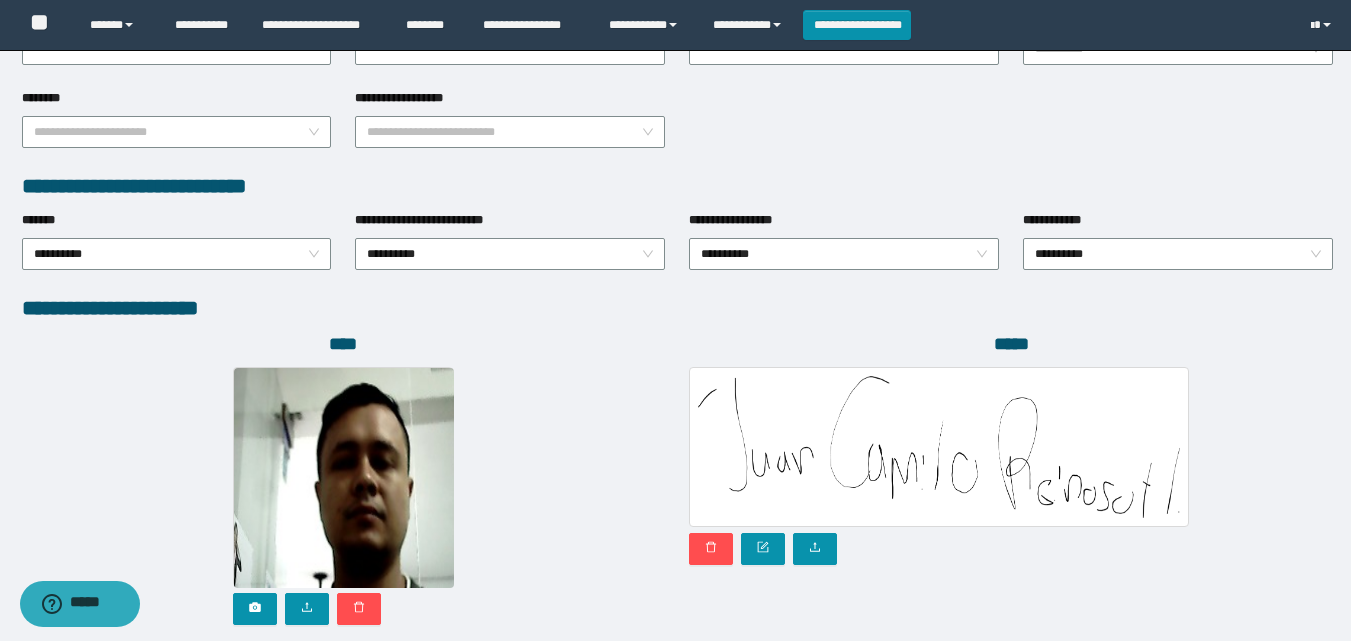 scroll, scrollTop: 1064, scrollLeft: 0, axis: vertical 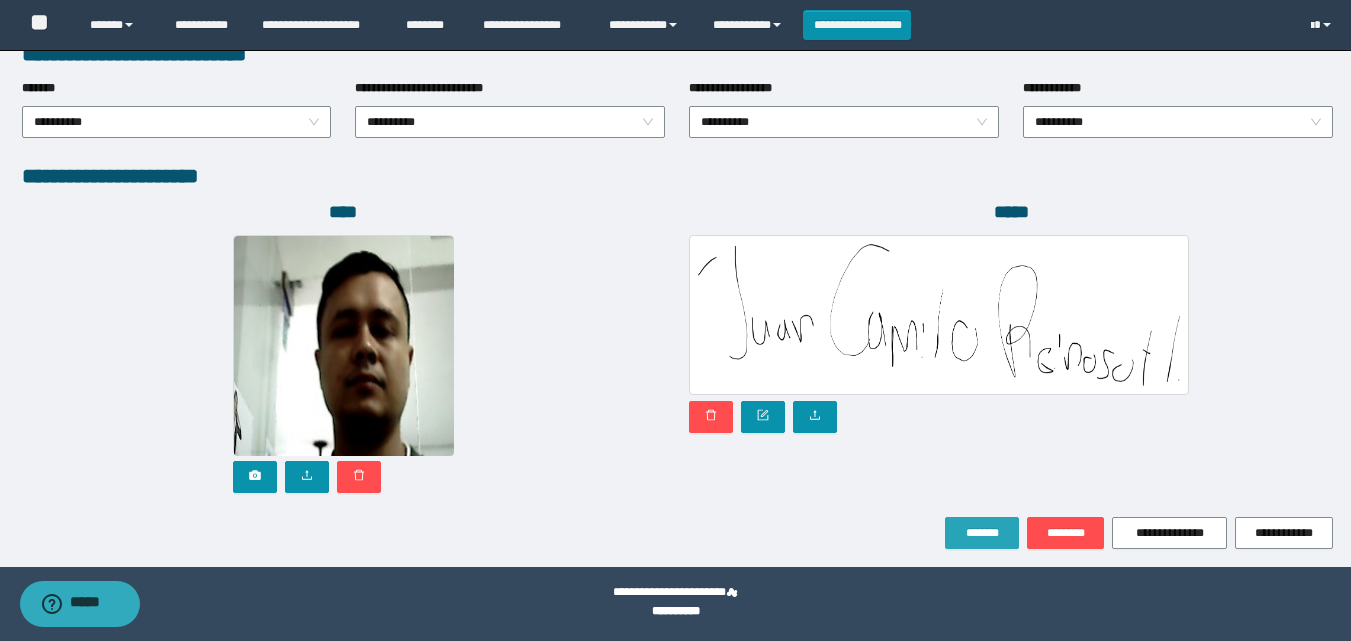 type on "****" 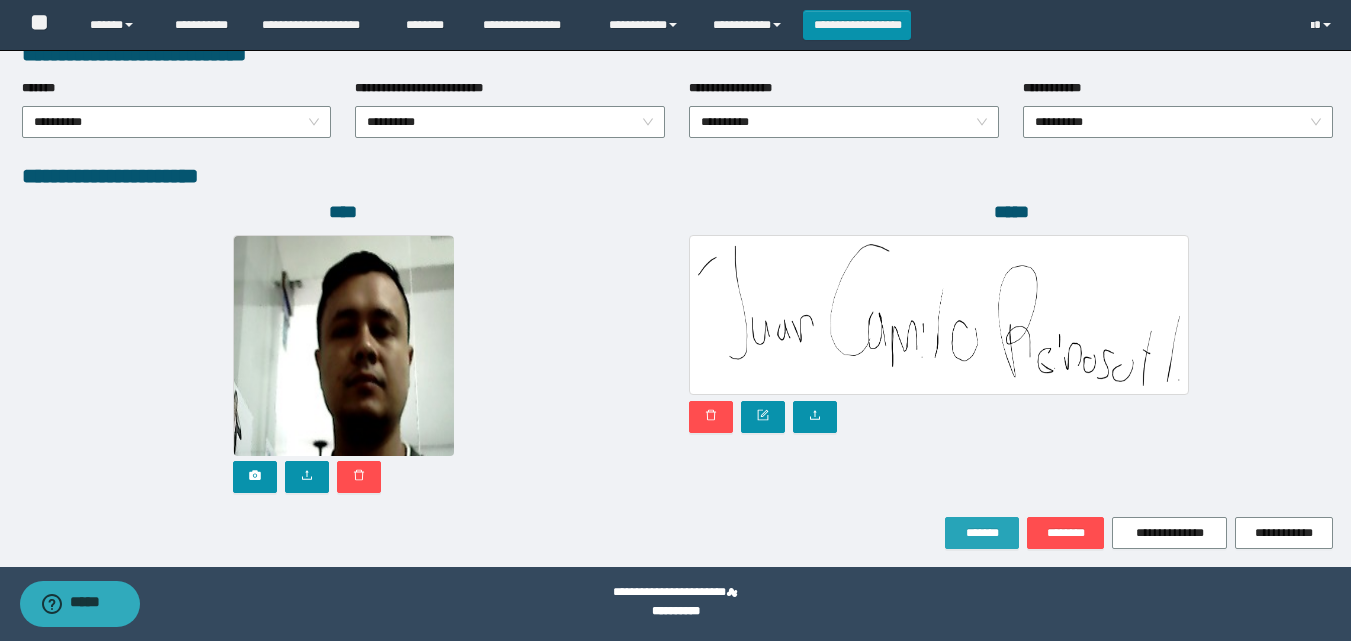 click on "*******" at bounding box center [982, 533] 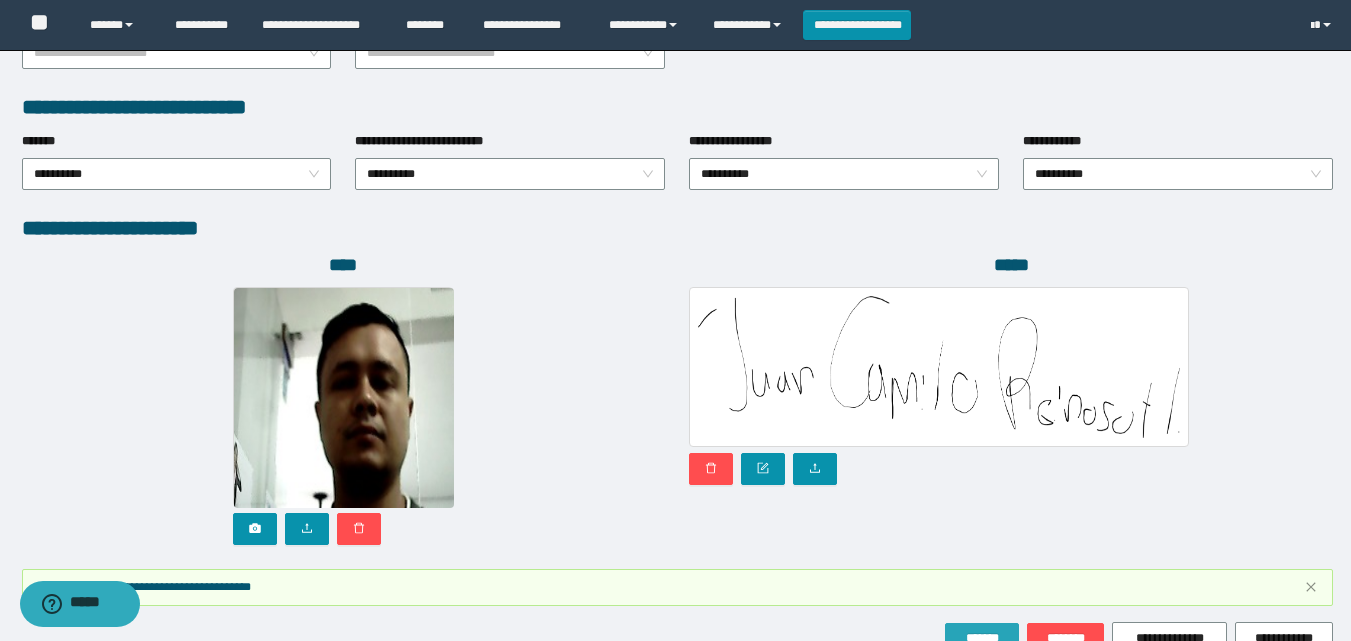 scroll, scrollTop: 1117, scrollLeft: 0, axis: vertical 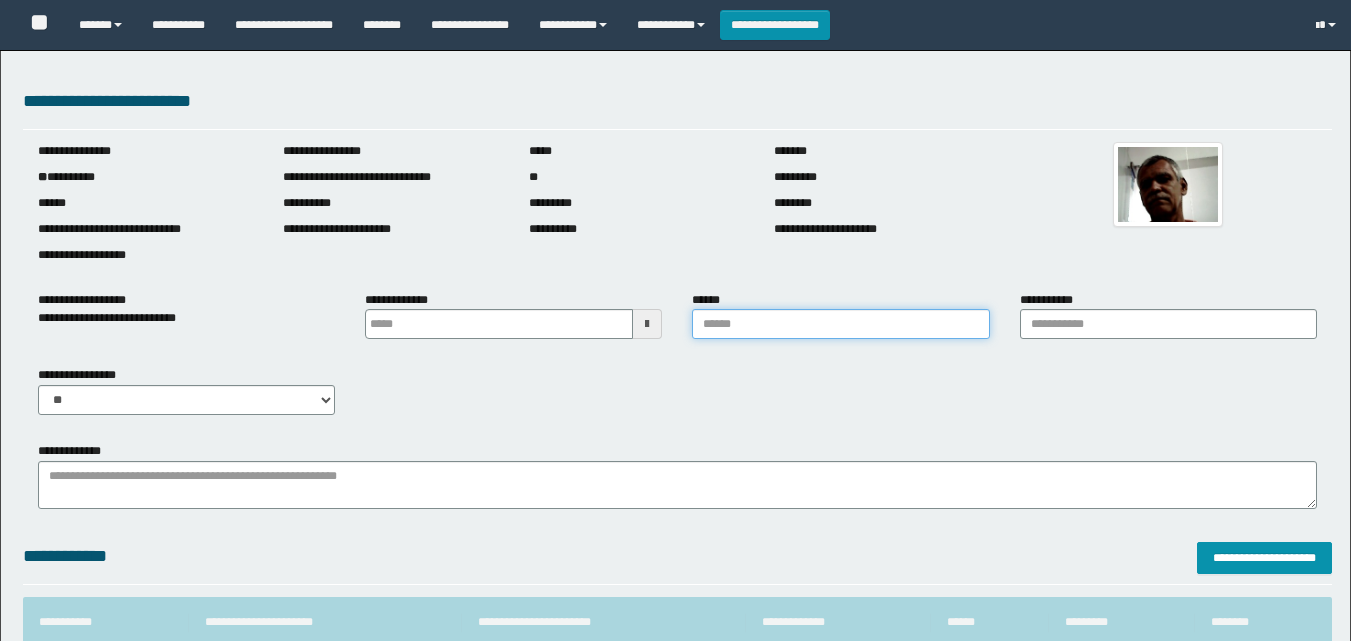 click on "******" at bounding box center [840, 324] 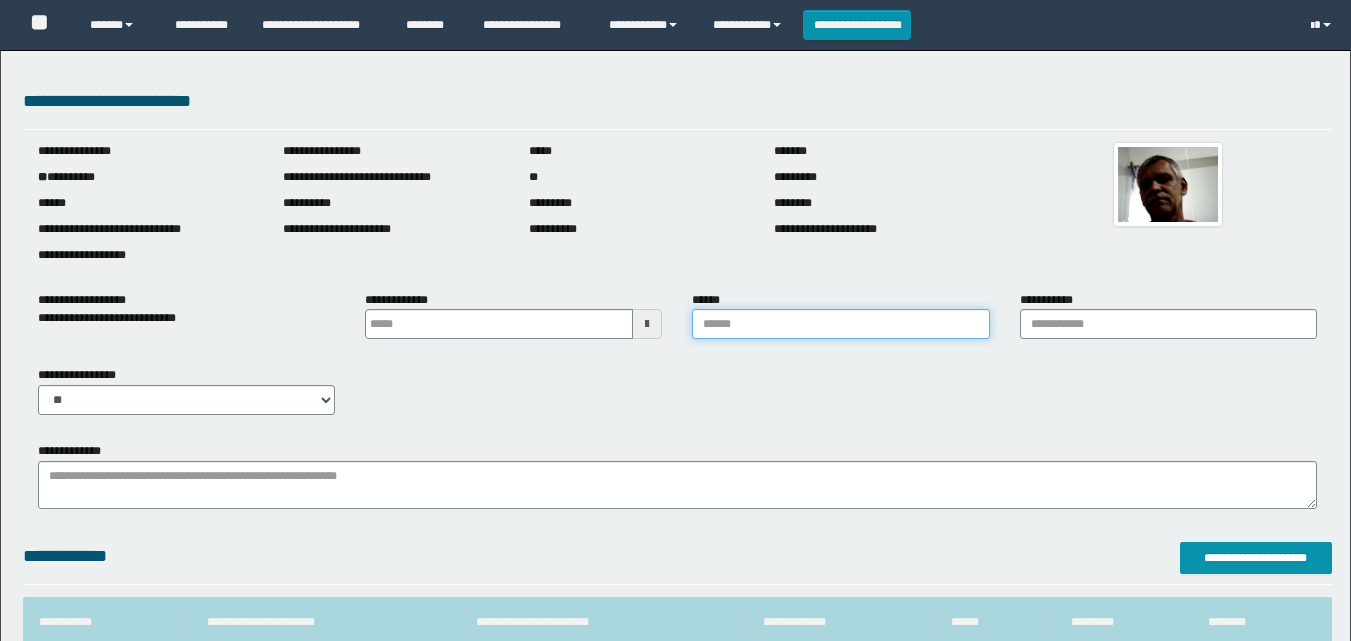 click on "******" at bounding box center (840, 324) 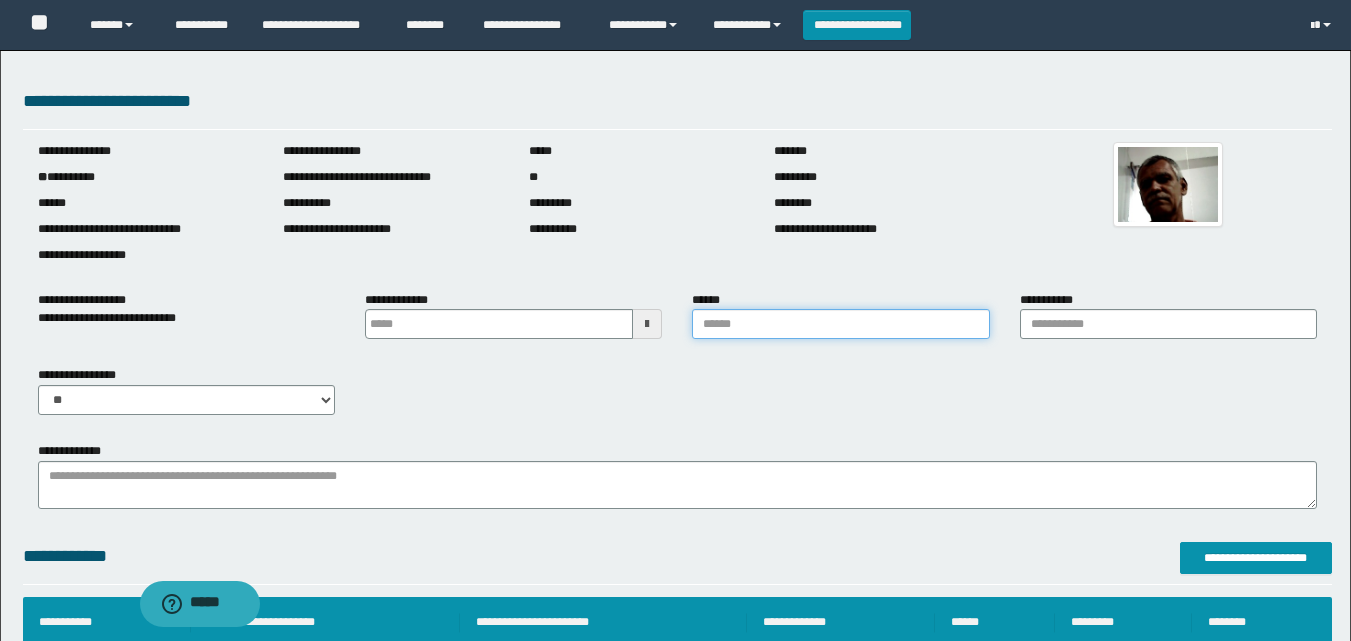 scroll, scrollTop: 0, scrollLeft: 0, axis: both 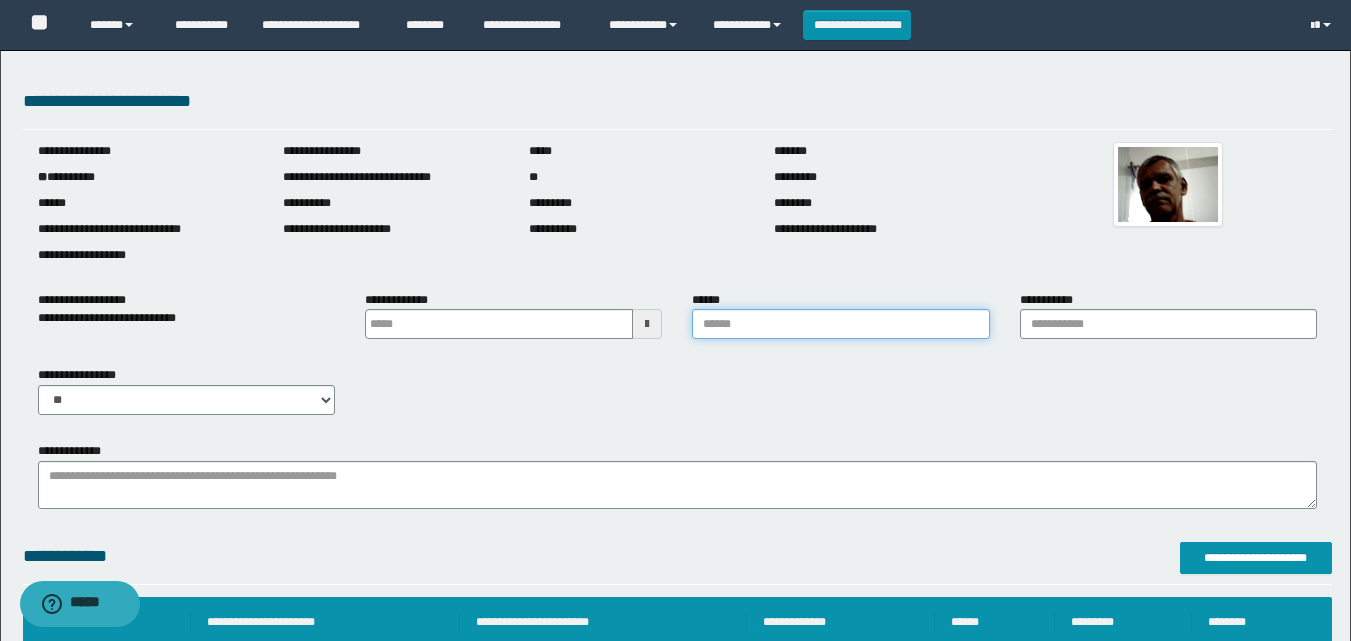 type on "*******" 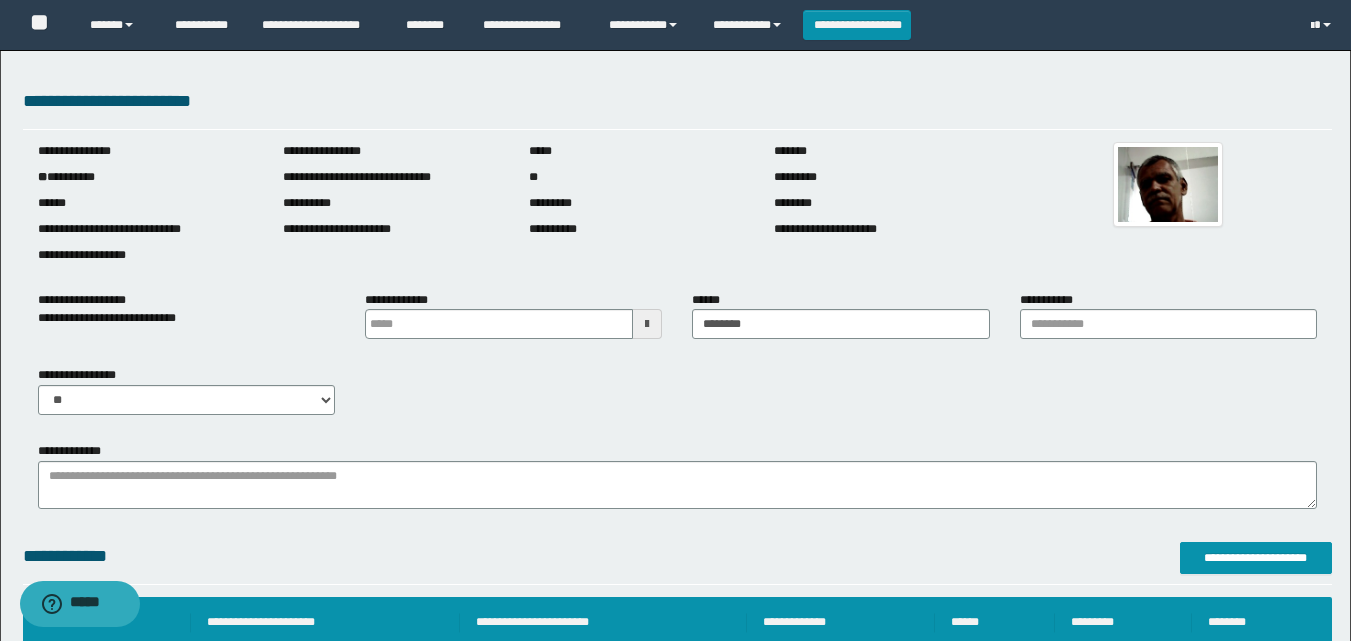 click on "**********" at bounding box center (1168, 315) 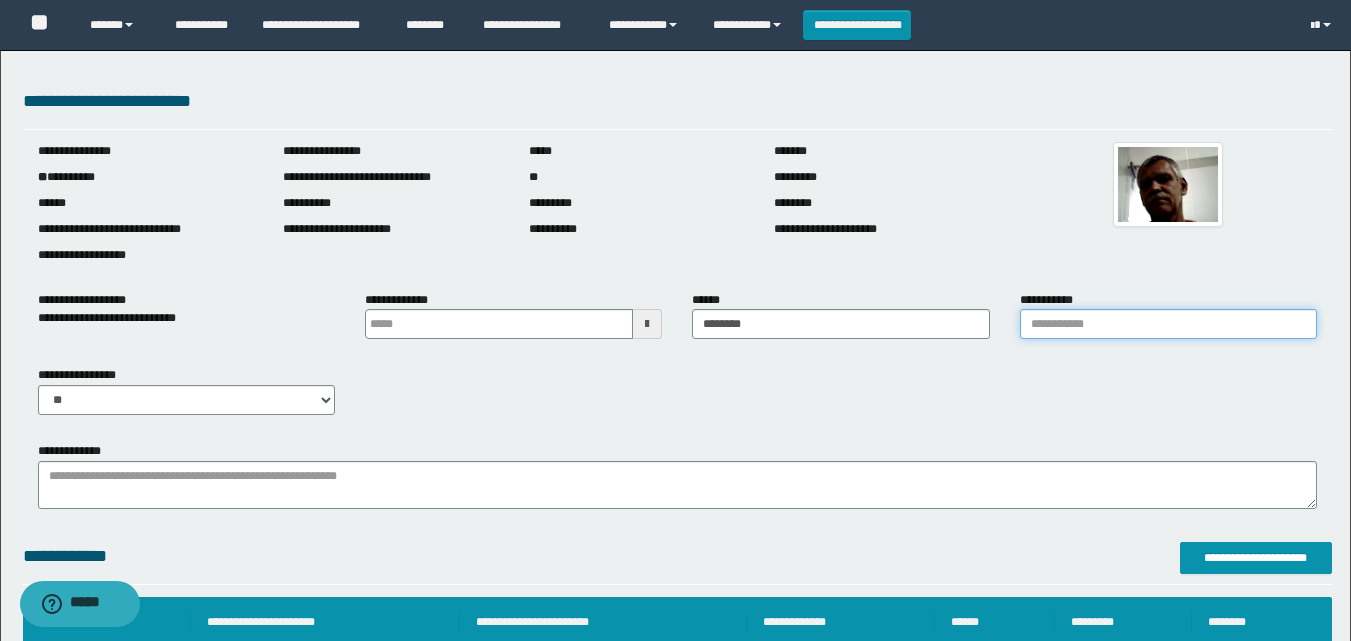 drag, startPoint x: 1159, startPoint y: 322, endPoint x: 1155, endPoint y: 333, distance: 11.7046995 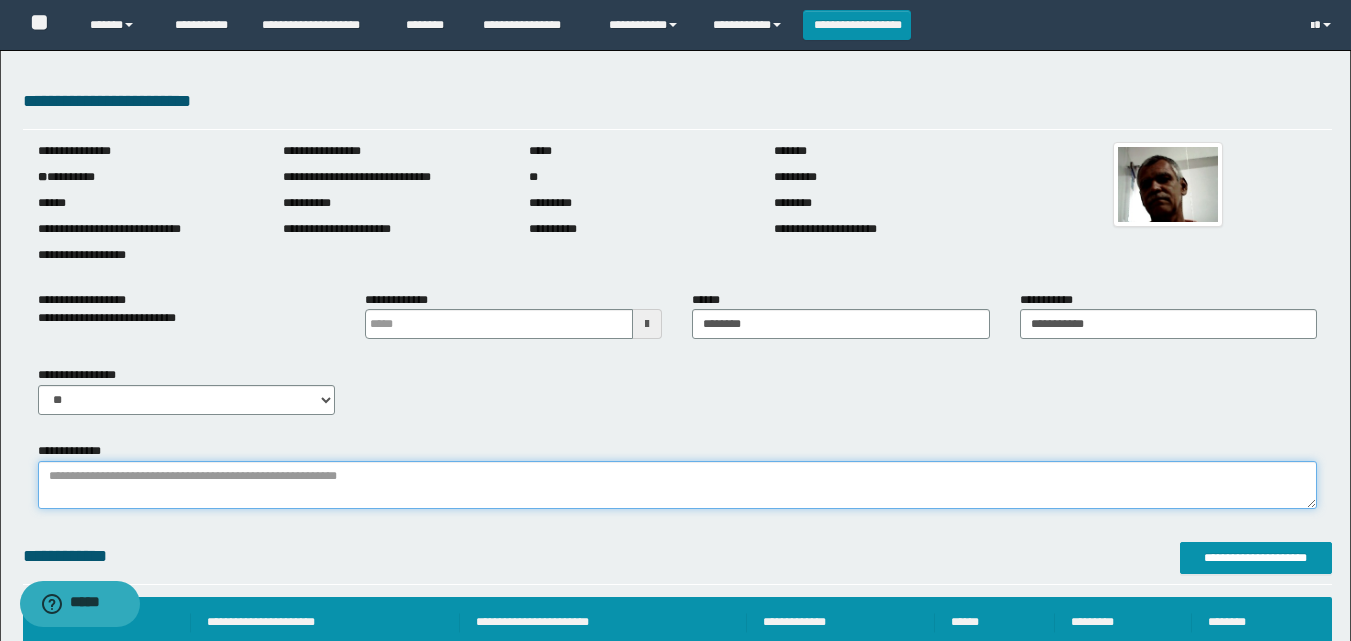 click on "**********" at bounding box center (677, 485) 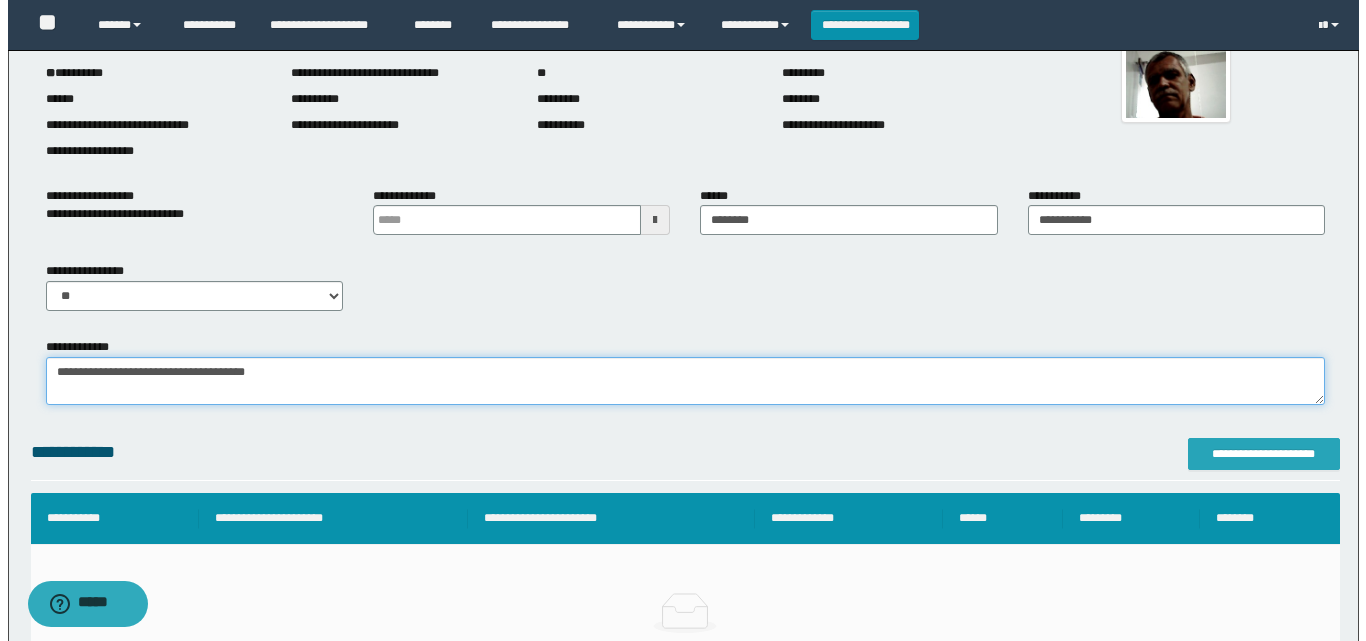 scroll, scrollTop: 200, scrollLeft: 0, axis: vertical 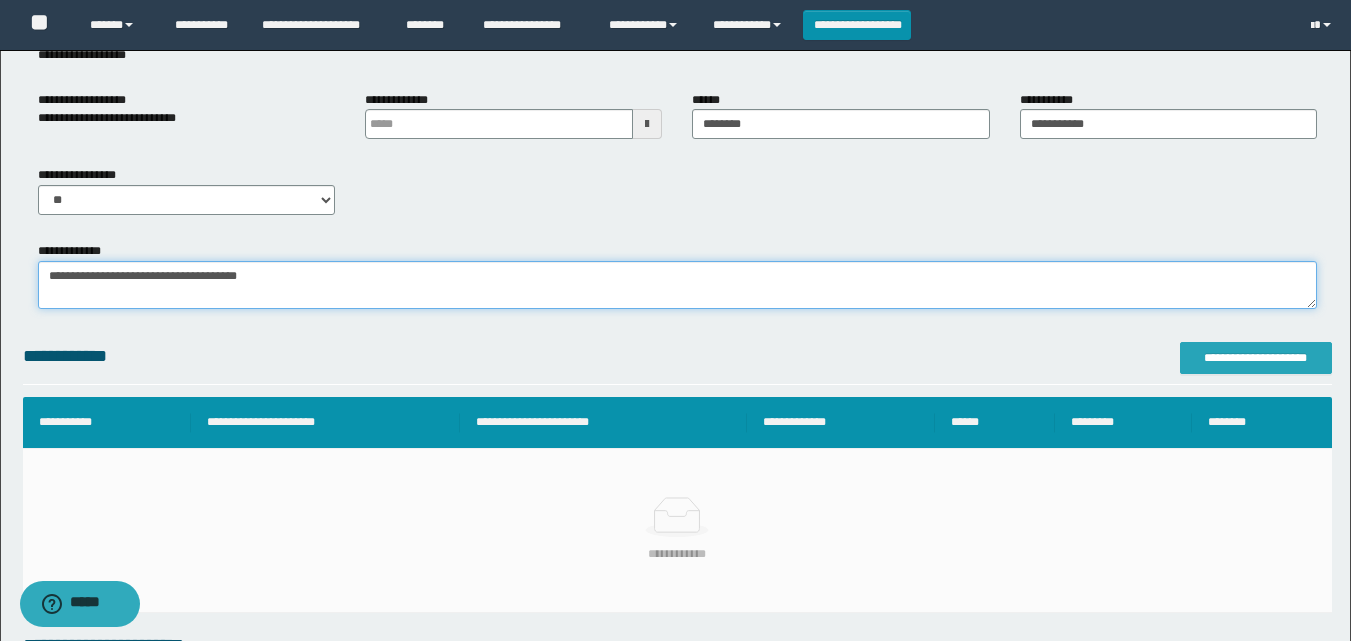type on "**********" 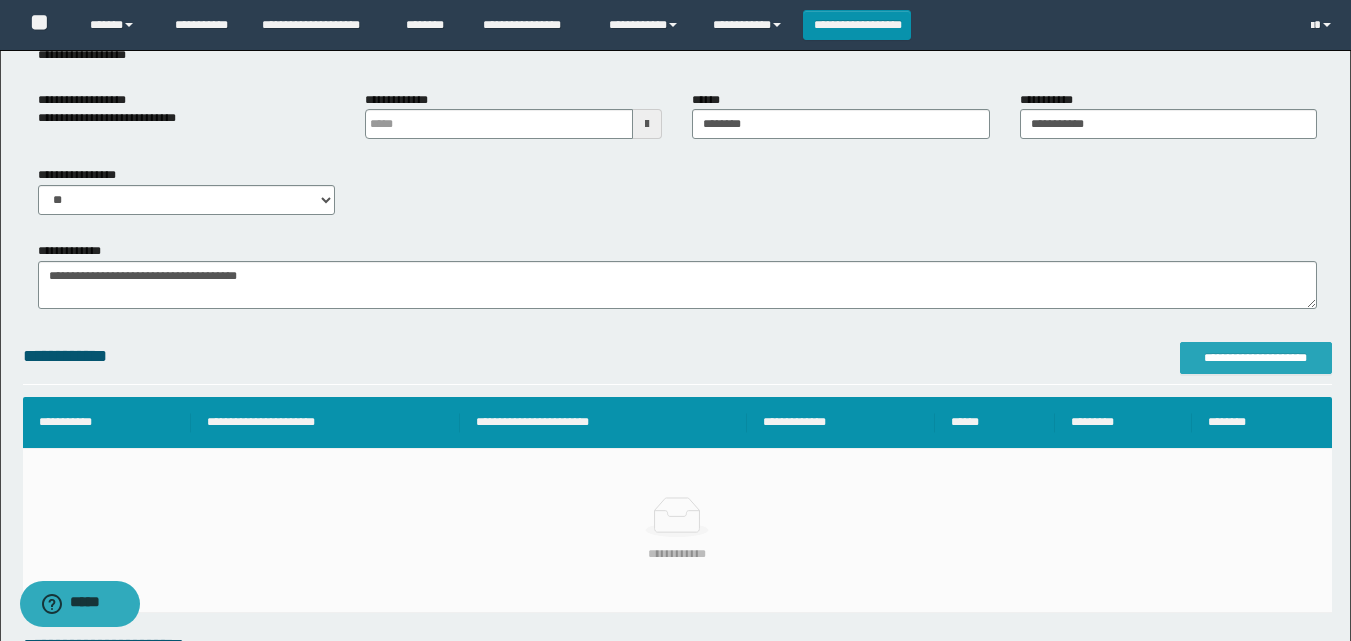 click on "**********" at bounding box center [1256, 358] 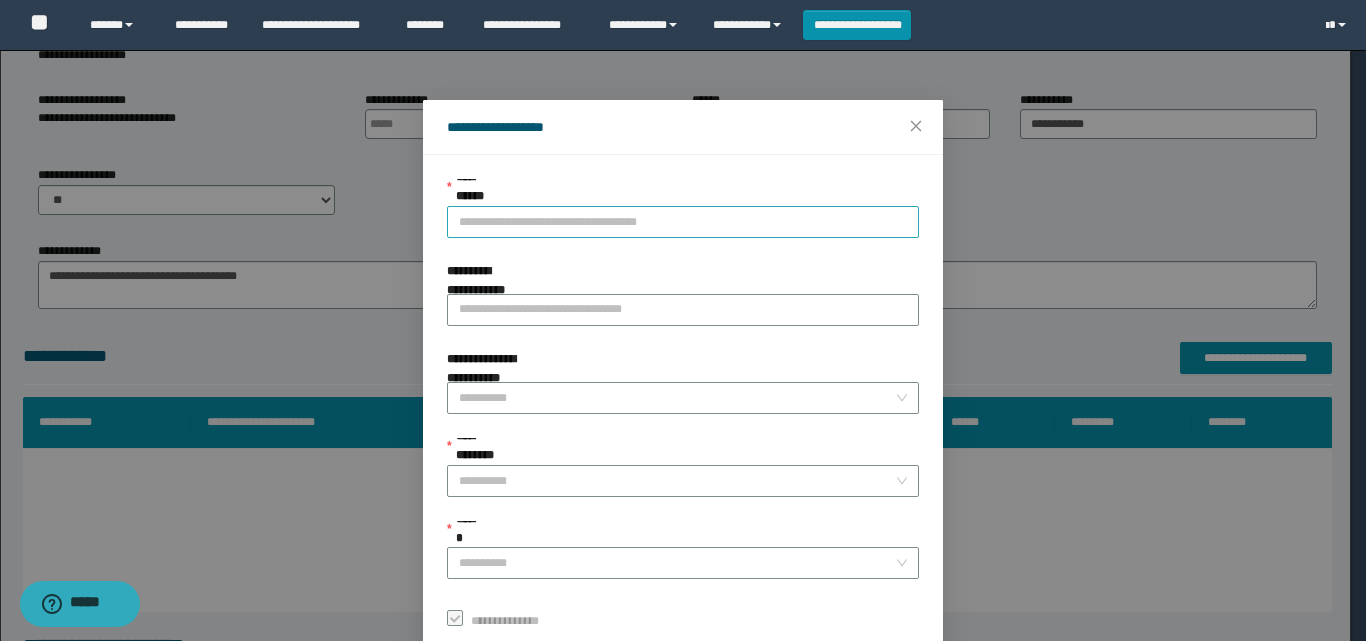 click on "**********" at bounding box center (683, 222) 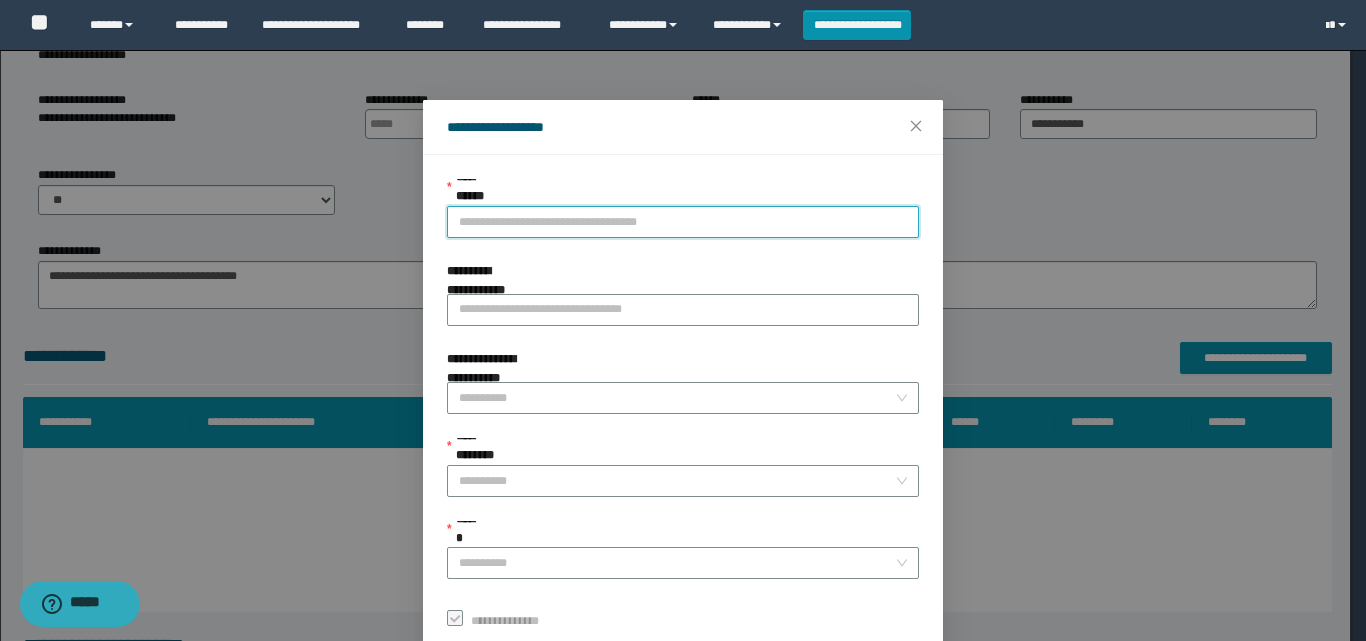click on "**********" at bounding box center [683, 222] 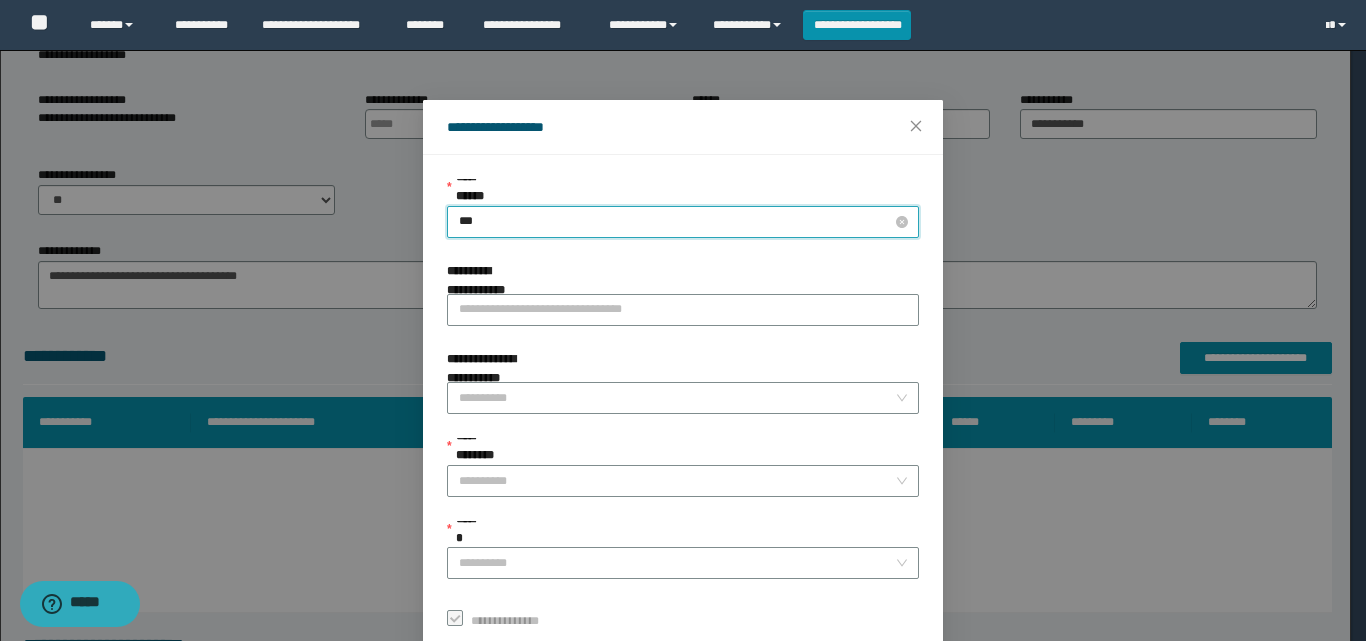 type on "****" 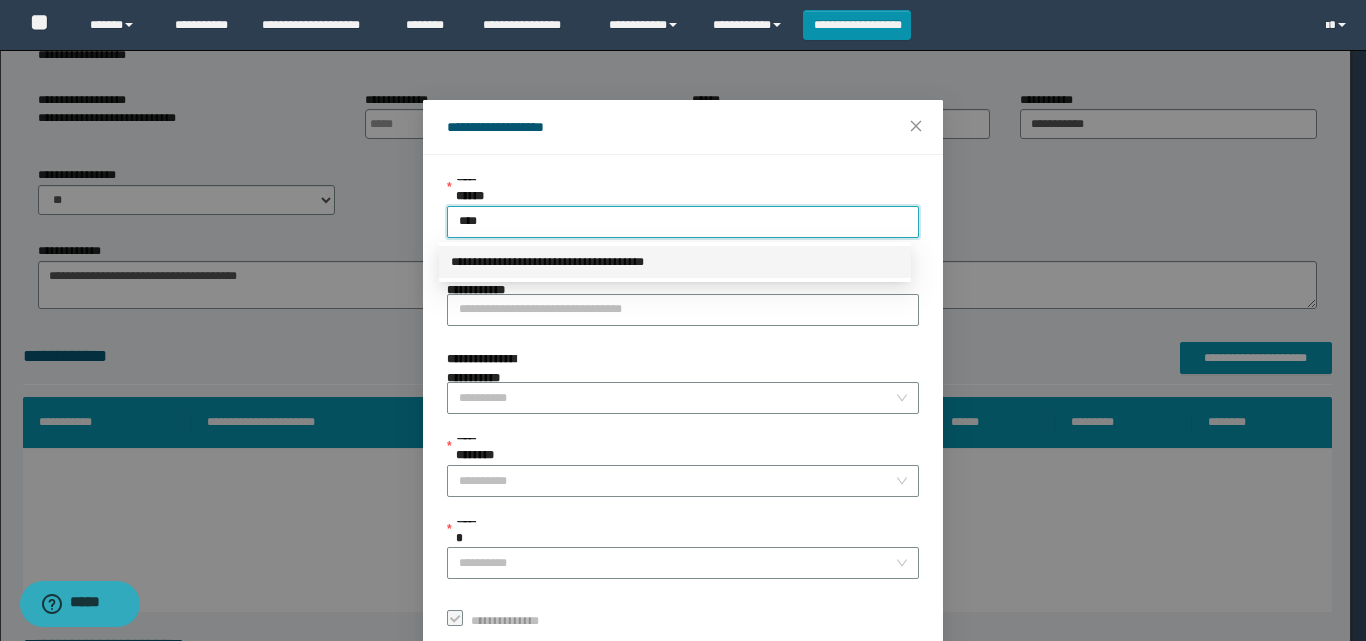 click on "**********" at bounding box center (675, 262) 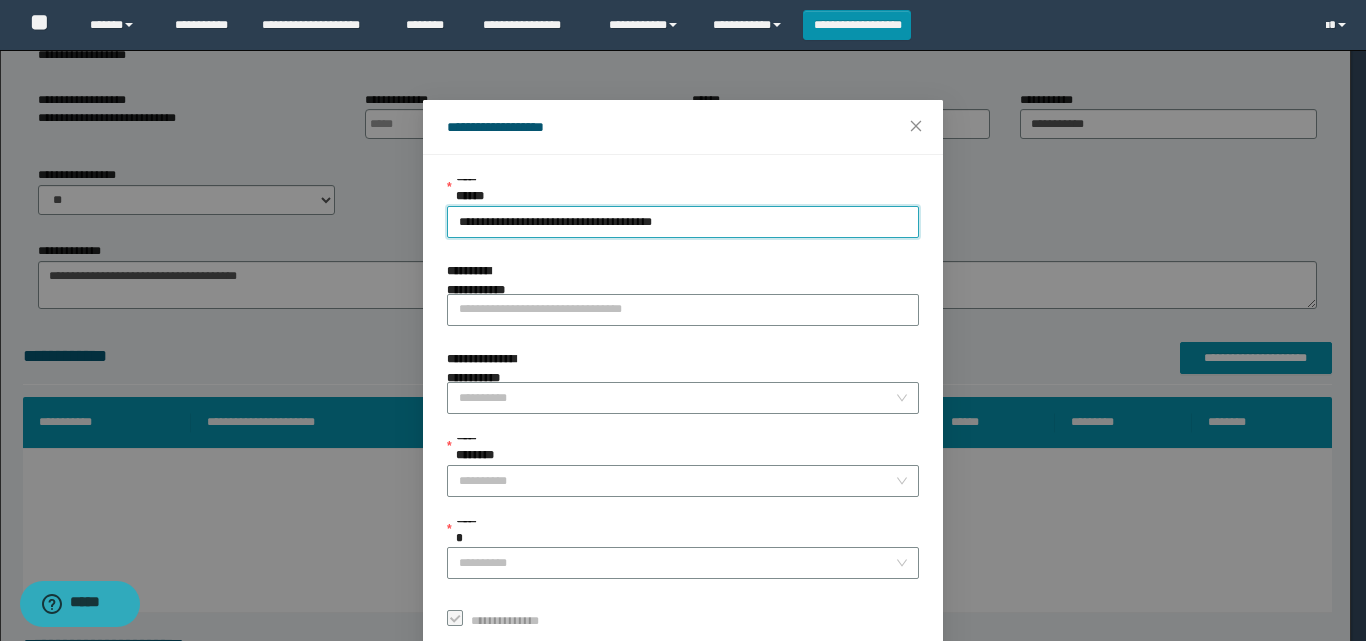 scroll, scrollTop: 111, scrollLeft: 0, axis: vertical 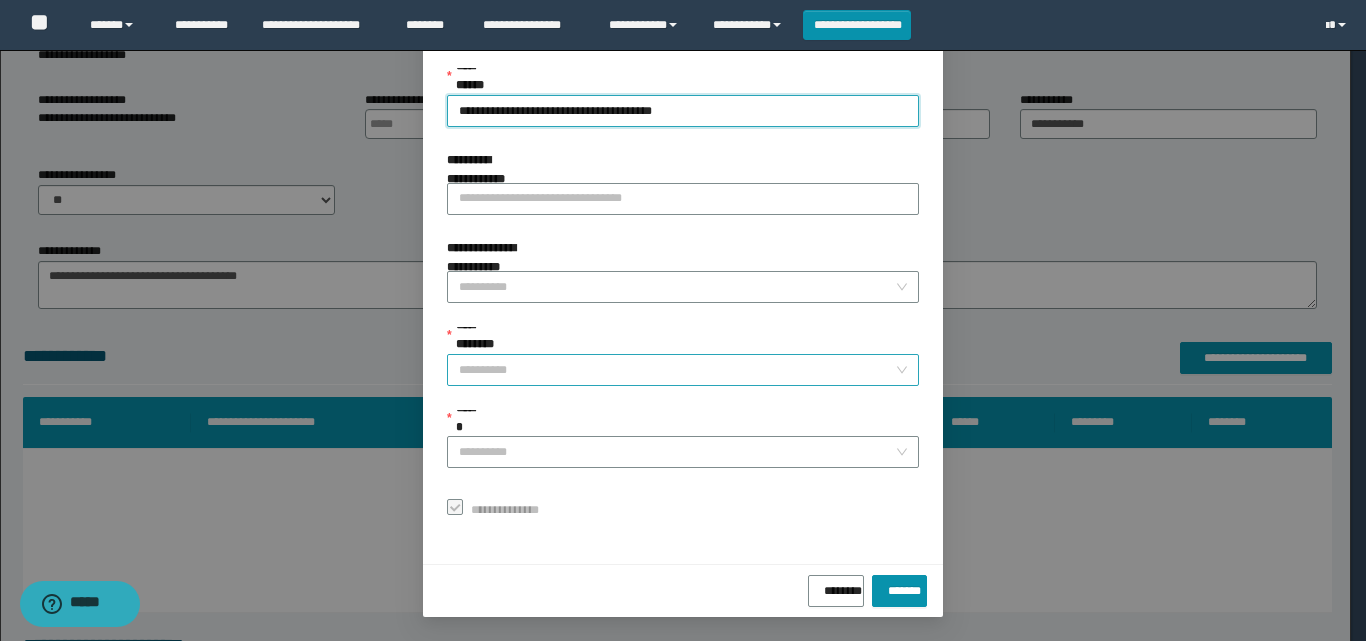click on "**********" at bounding box center [677, 370] 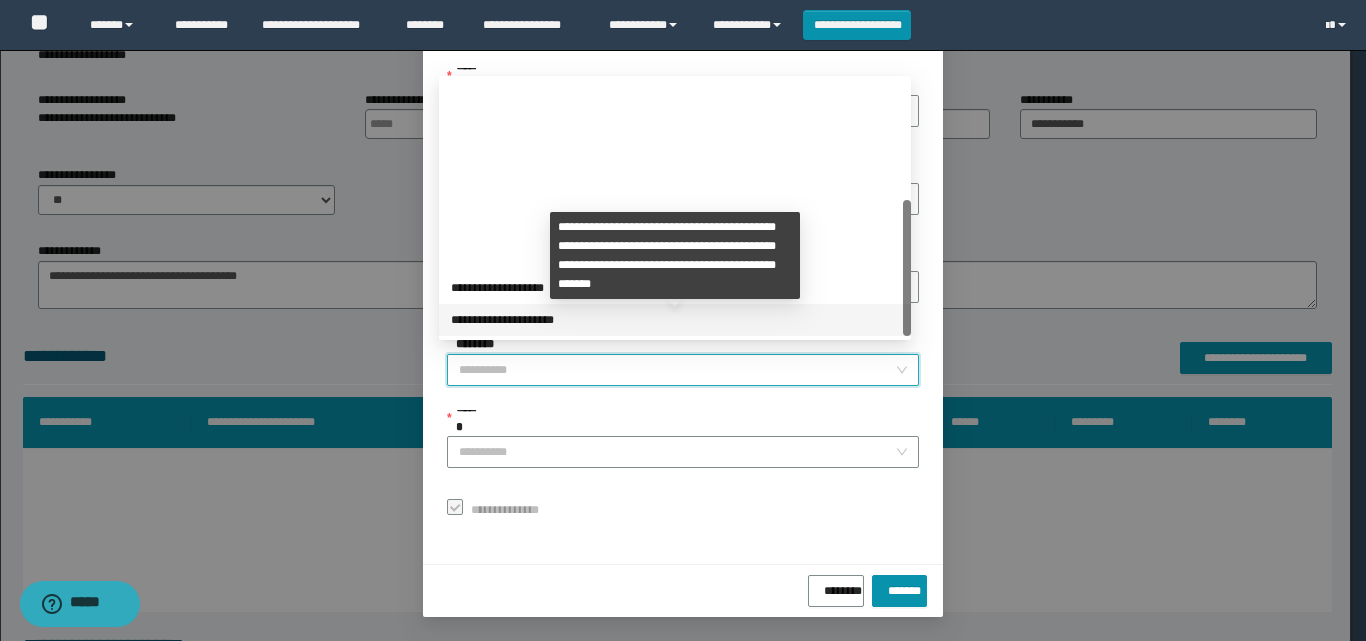scroll, scrollTop: 224, scrollLeft: 0, axis: vertical 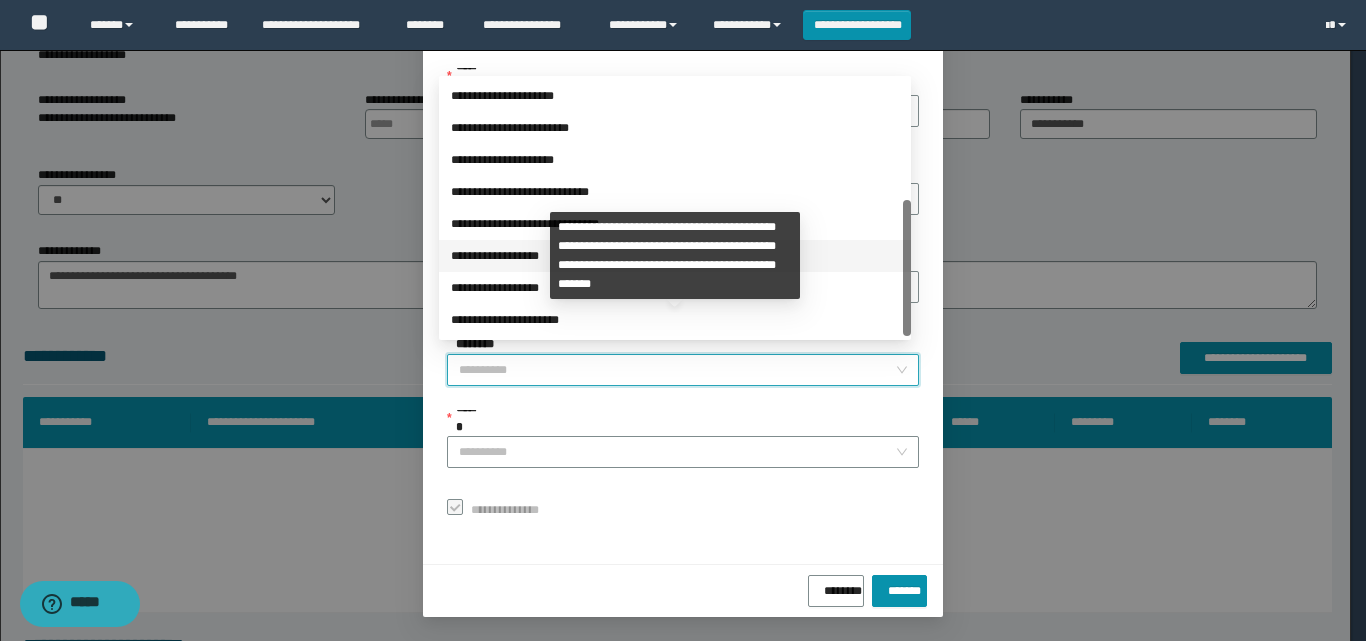 click on "**********" at bounding box center [675, 256] 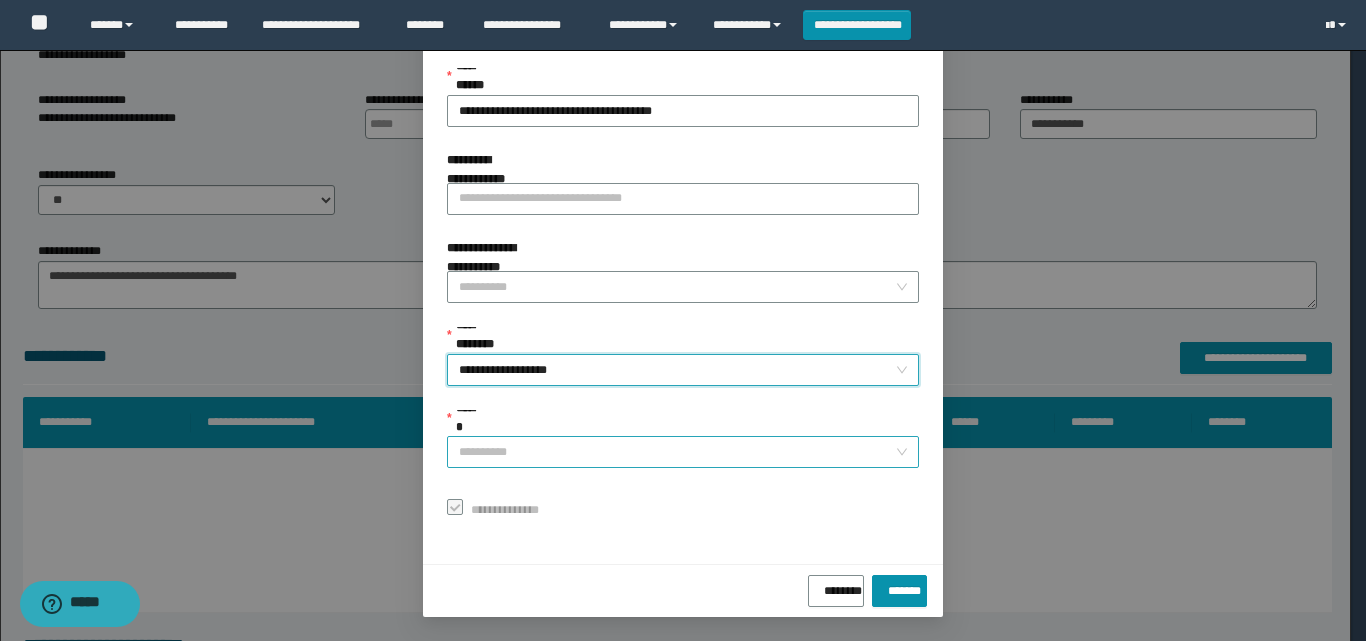click on "******" at bounding box center (677, 452) 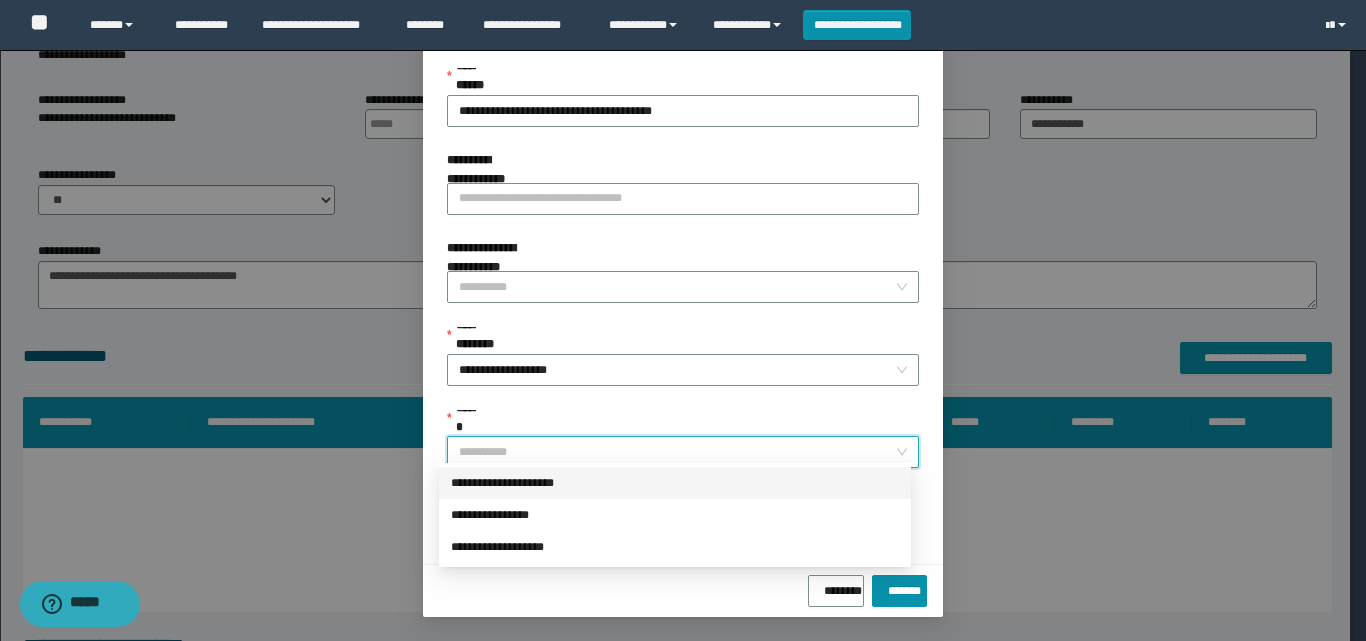click on "**********" at bounding box center (675, 483) 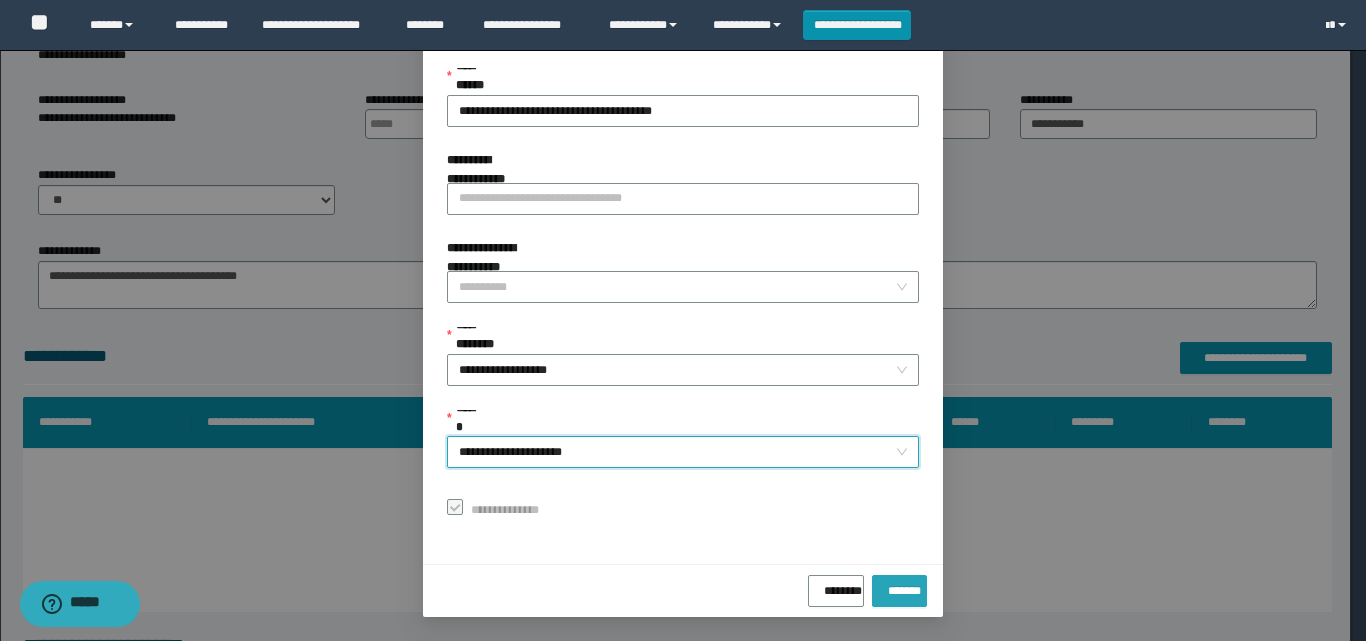 click on "*******" at bounding box center (899, 587) 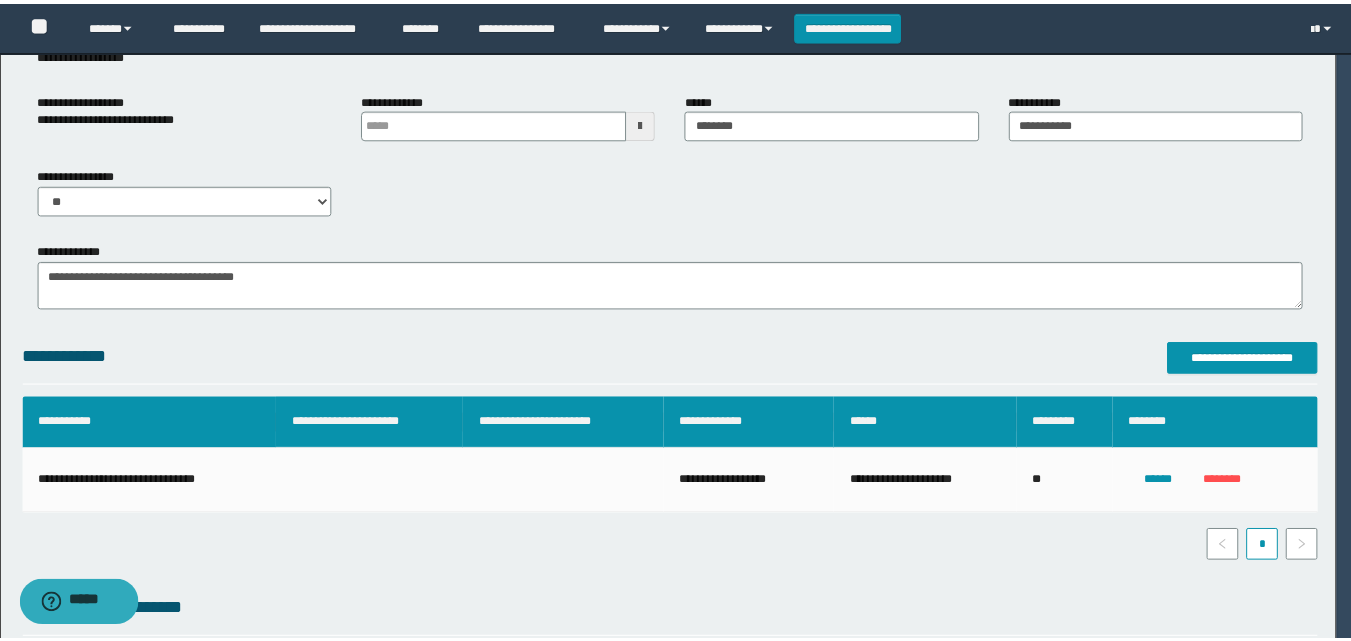 scroll, scrollTop: 64, scrollLeft: 0, axis: vertical 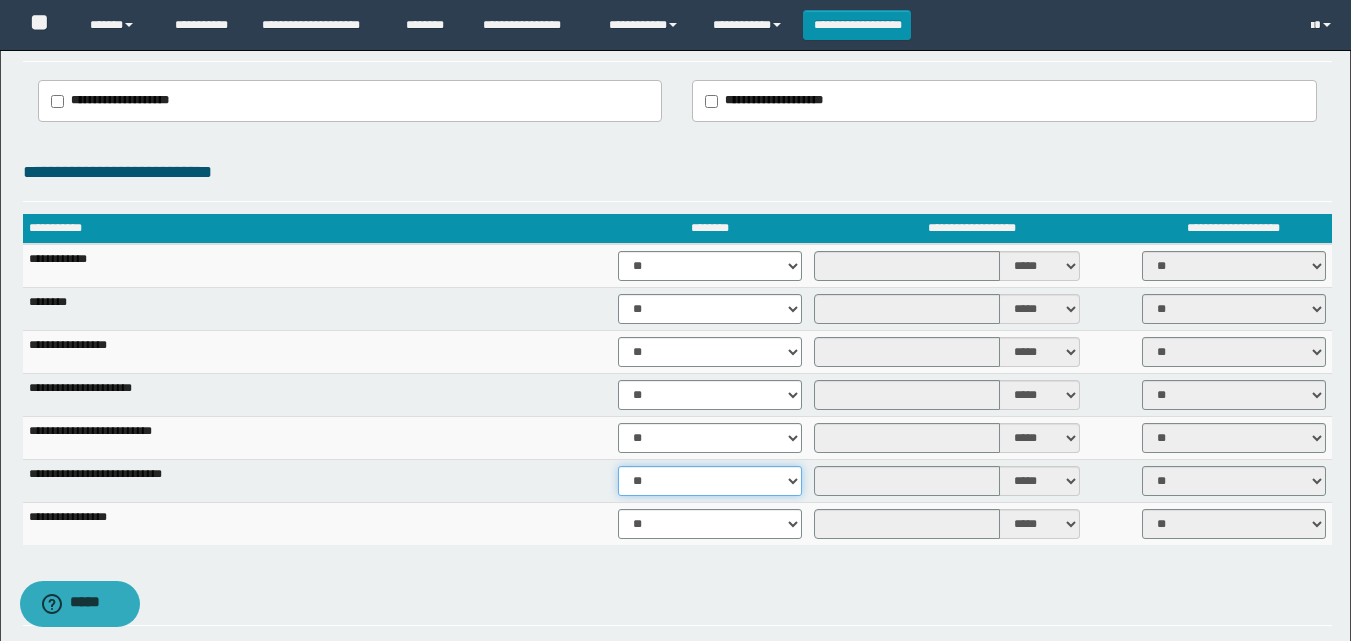 drag, startPoint x: 738, startPoint y: 484, endPoint x: 738, endPoint y: 495, distance: 11 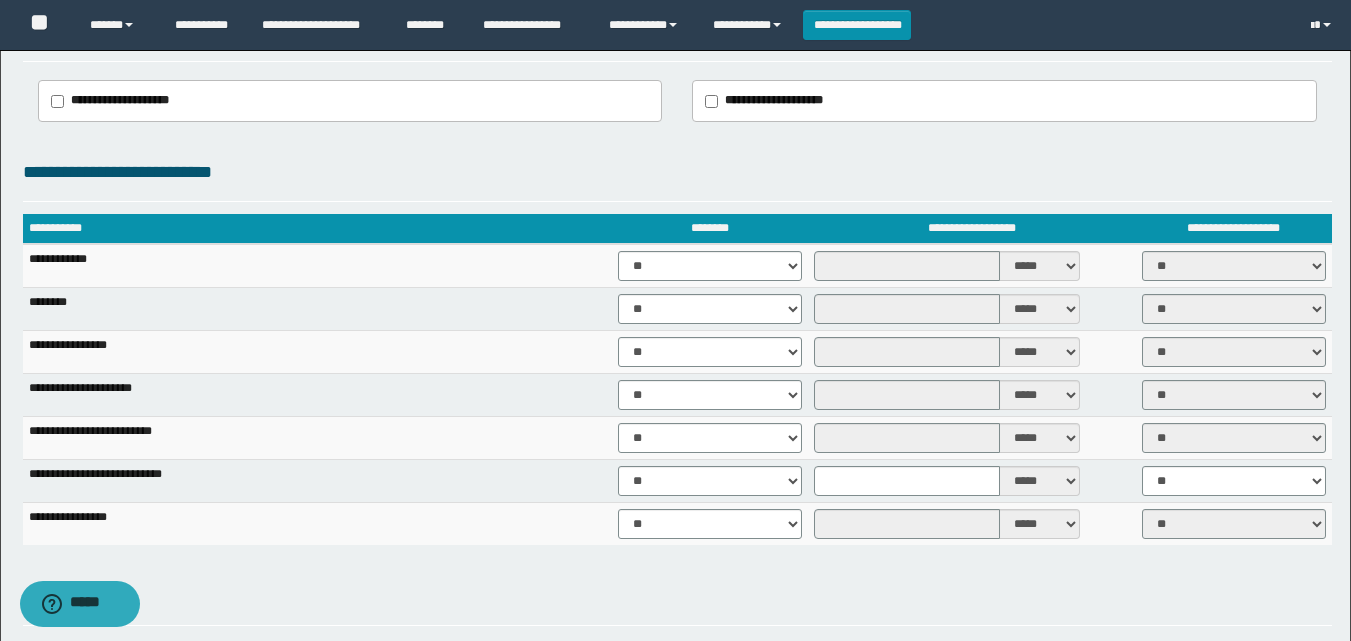 click on "**
**" at bounding box center [1234, 480] 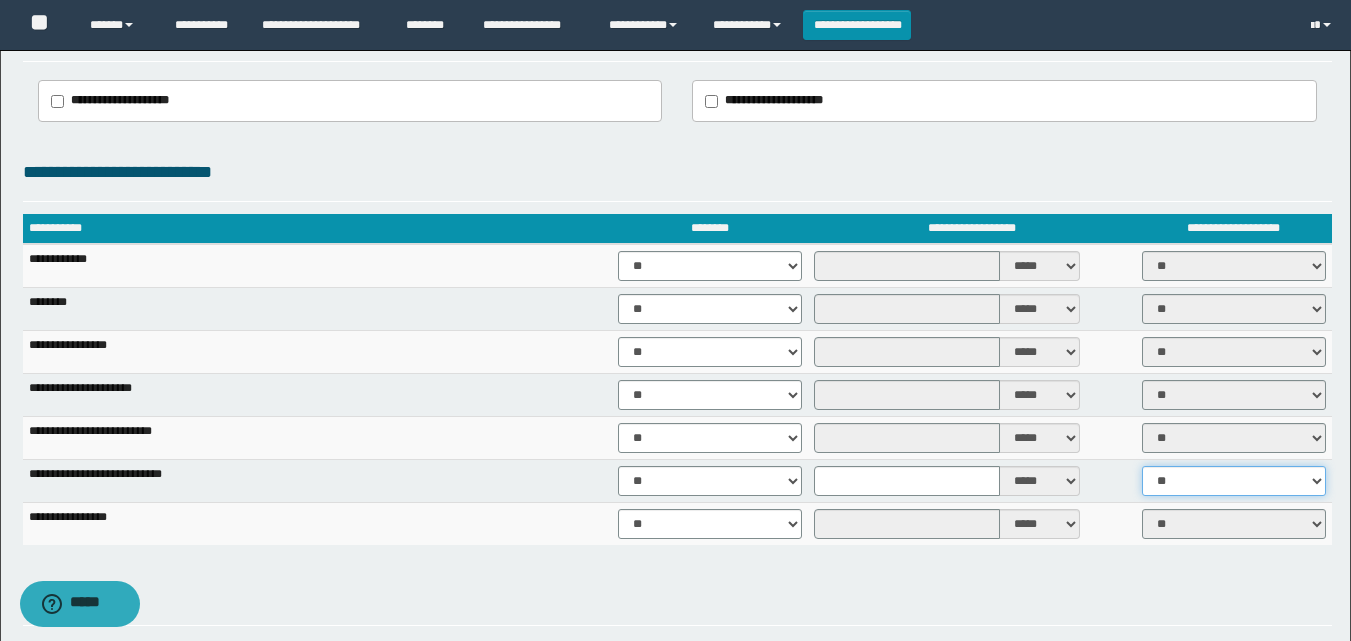 drag, startPoint x: 1169, startPoint y: 481, endPoint x: 1165, endPoint y: 495, distance: 14.56022 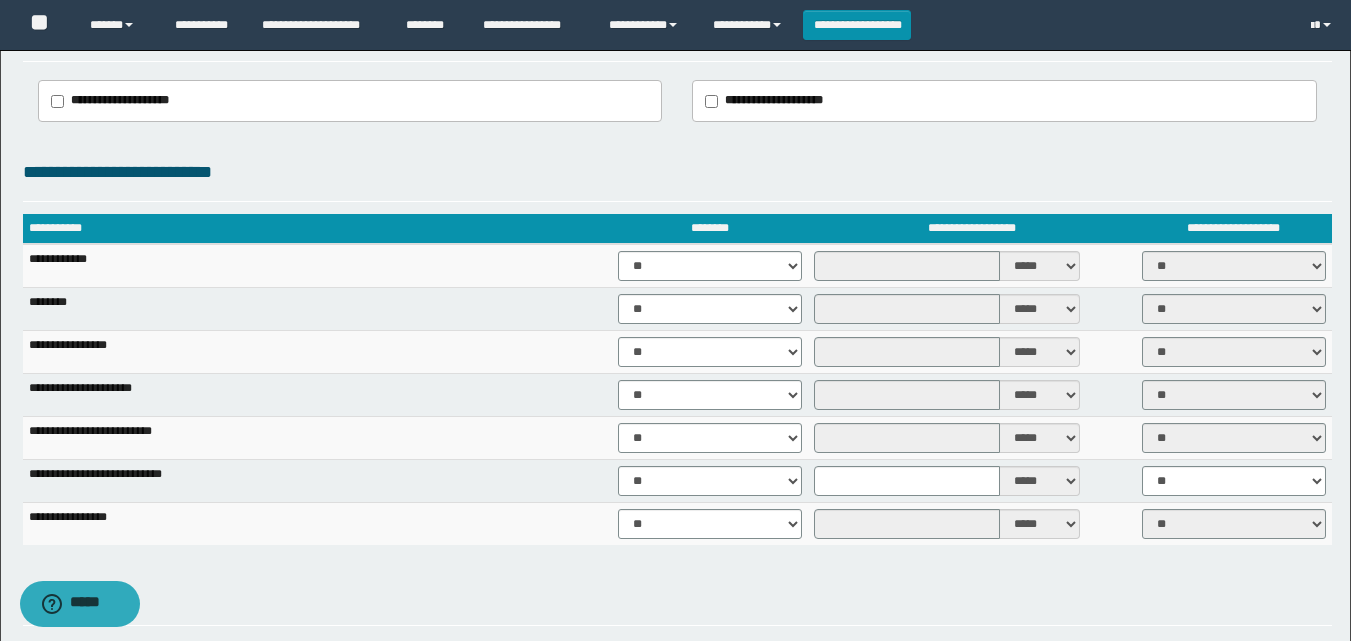 click on "*****
****" at bounding box center (971, 481) 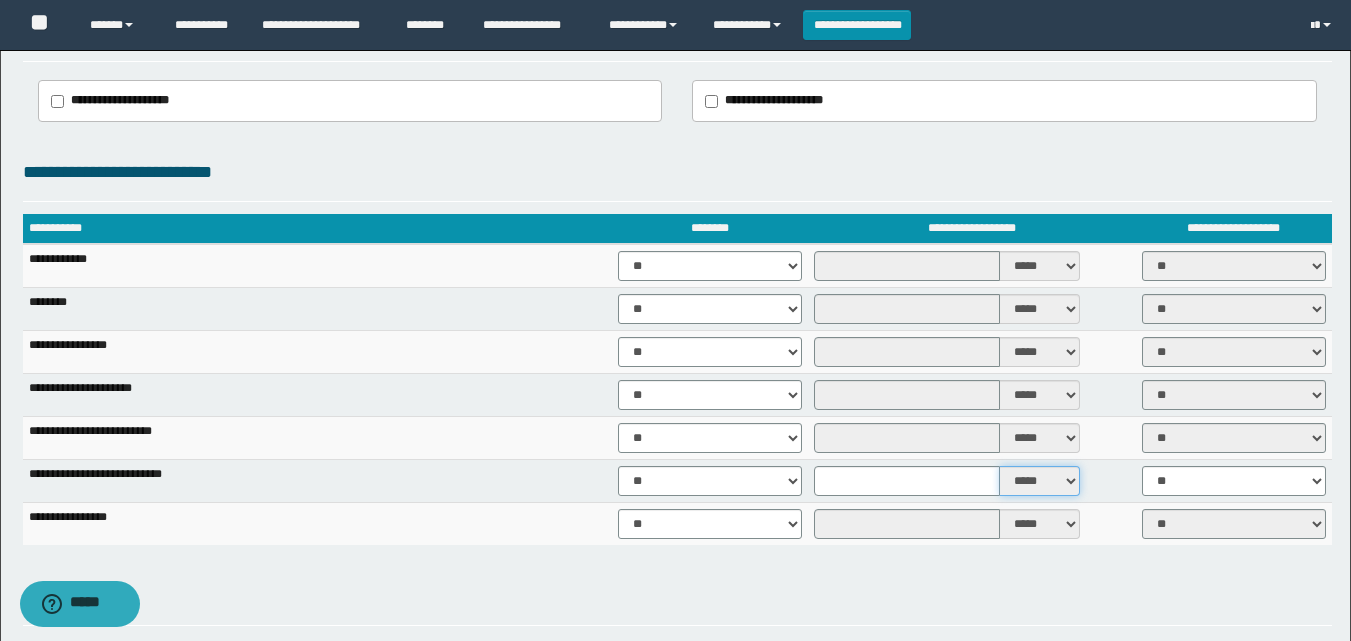 click on "*****
****" at bounding box center (1040, 481) 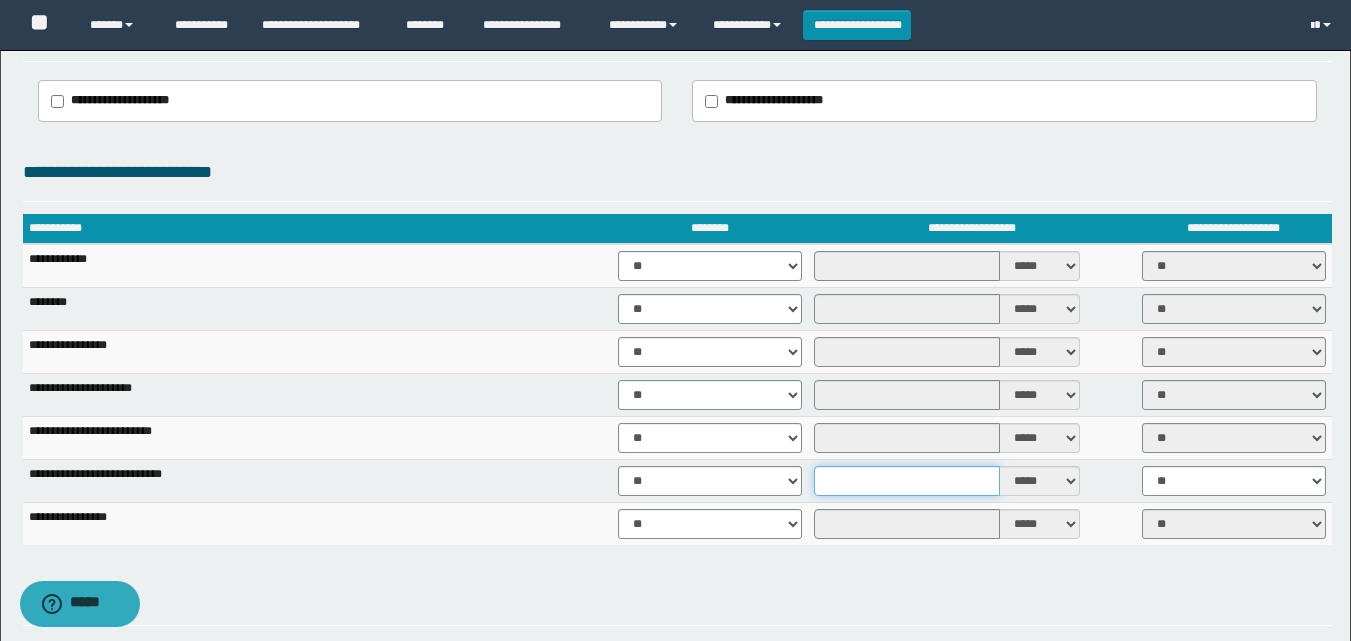 click at bounding box center (907, 481) 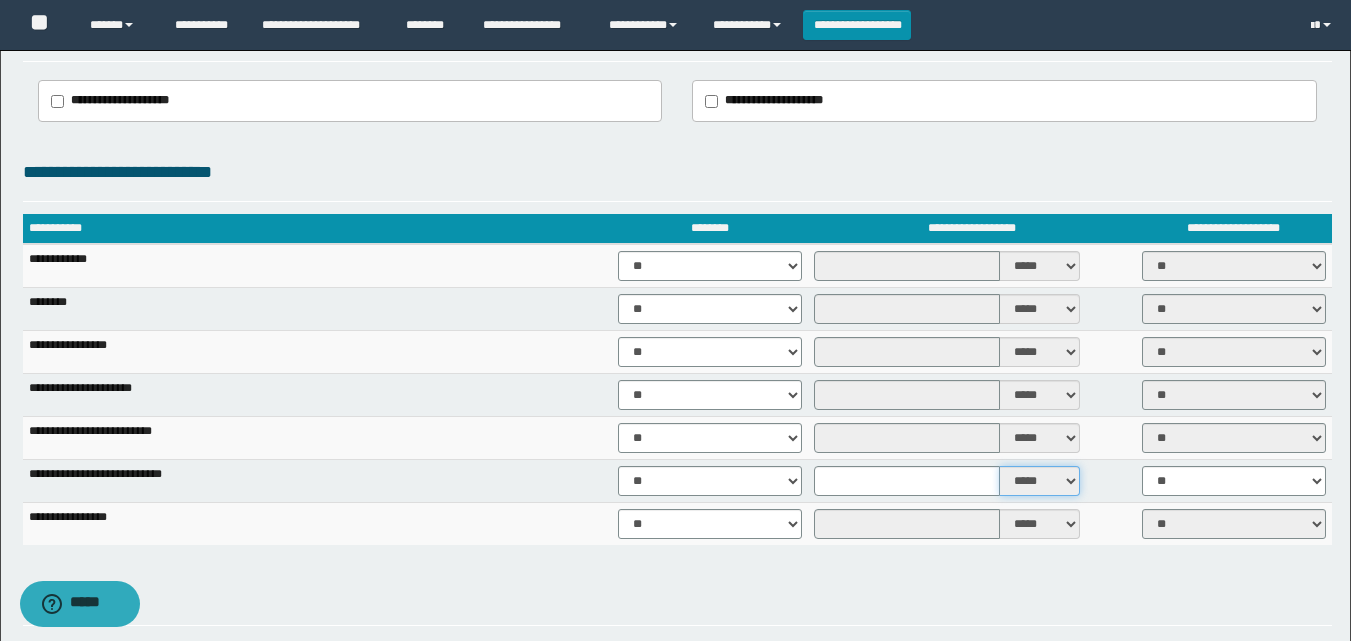 drag, startPoint x: 1040, startPoint y: 486, endPoint x: 1045, endPoint y: 495, distance: 10.29563 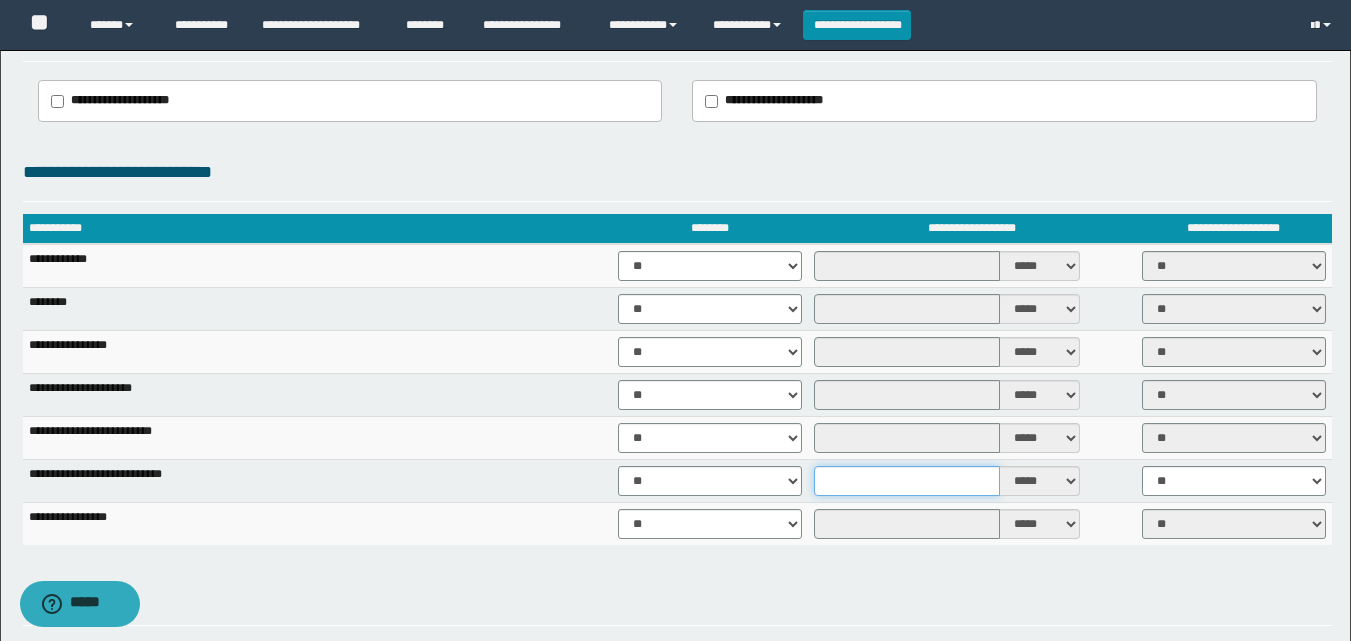 click at bounding box center (907, 481) 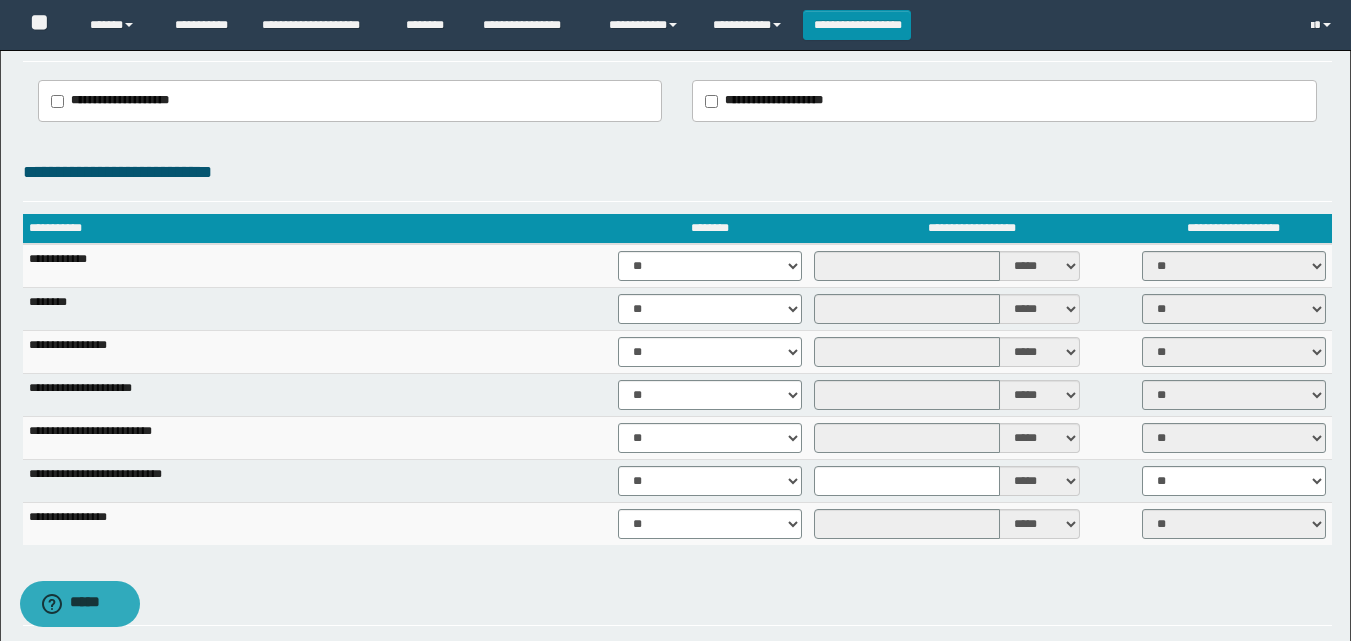 click on "**********" at bounding box center (675, 510) 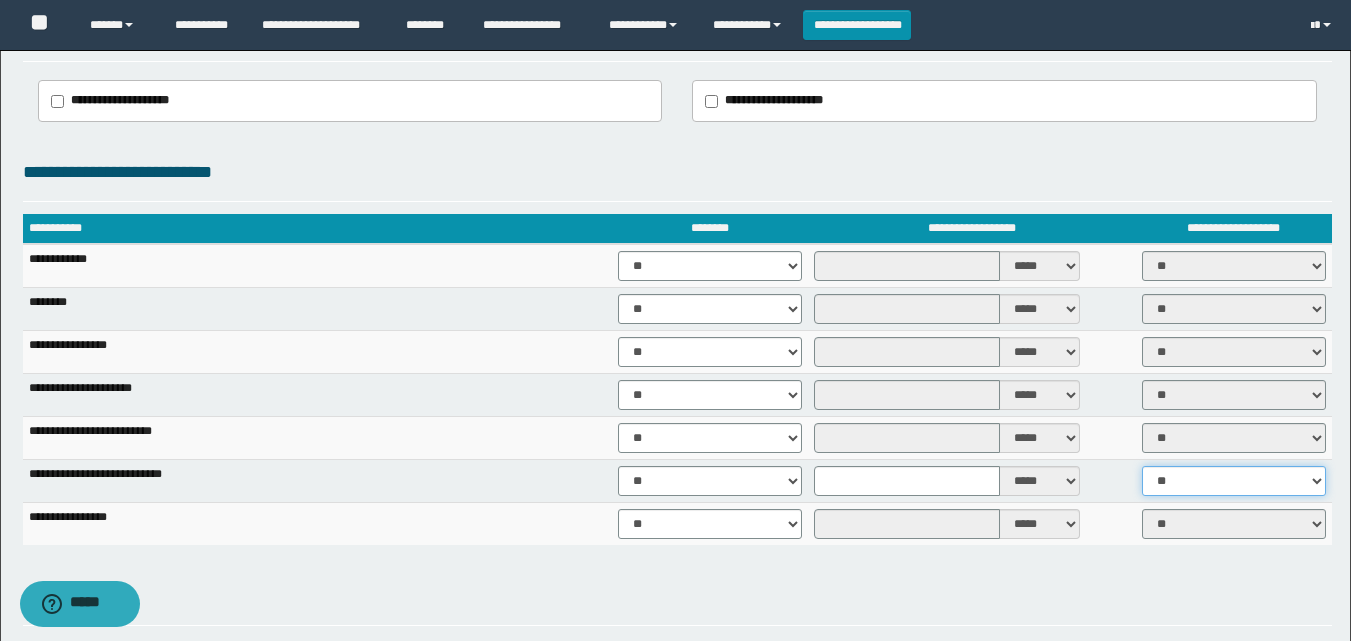 click on "**
**" at bounding box center [1234, 481] 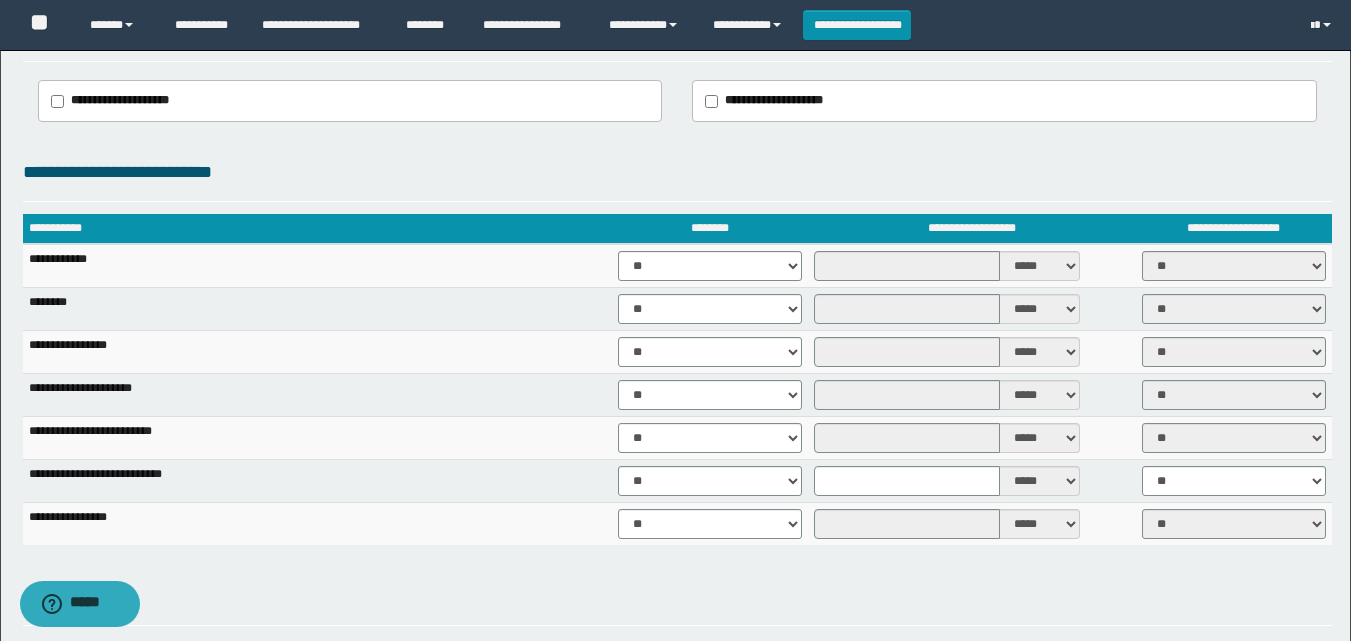 click on "*****
****" at bounding box center (971, 523) 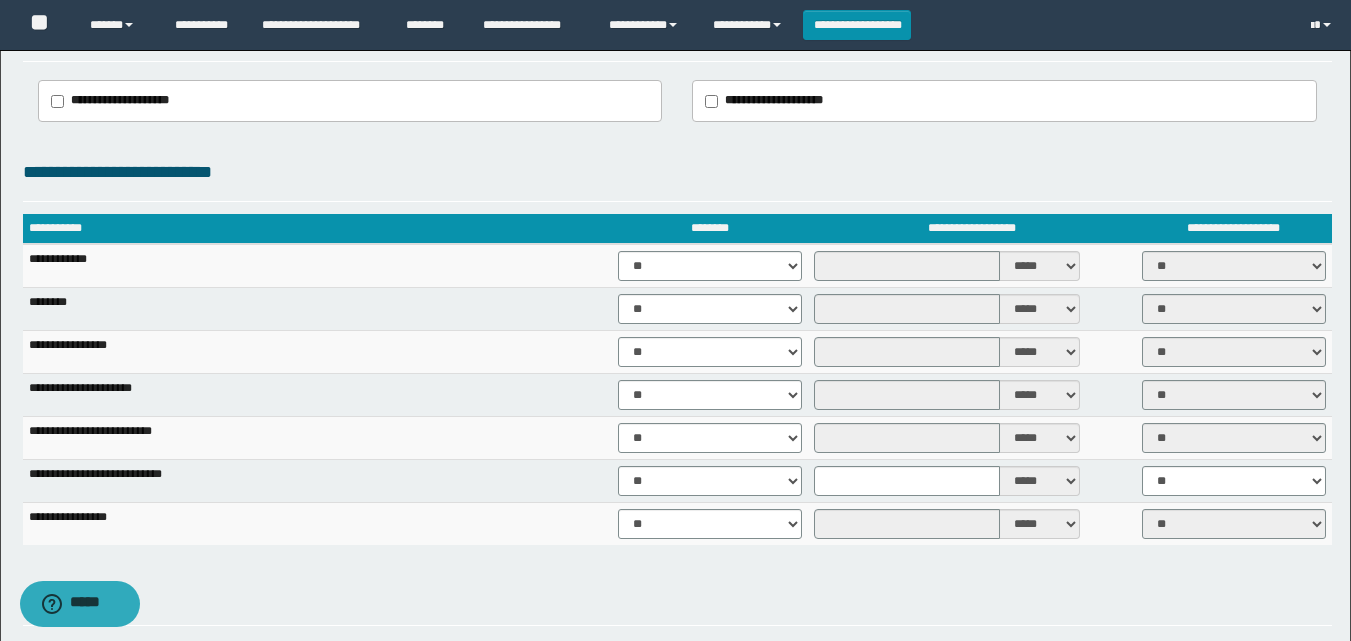 click on "*****
****" at bounding box center (971, 480) 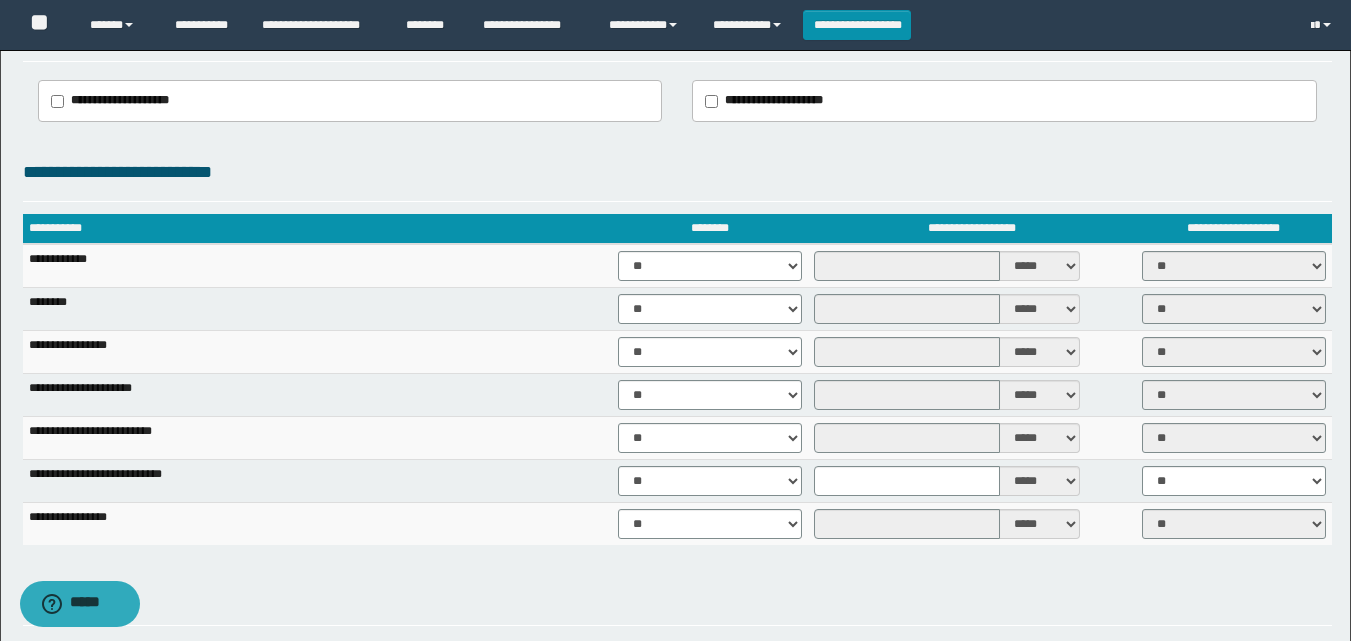 click on "*****
****" at bounding box center [971, 480] 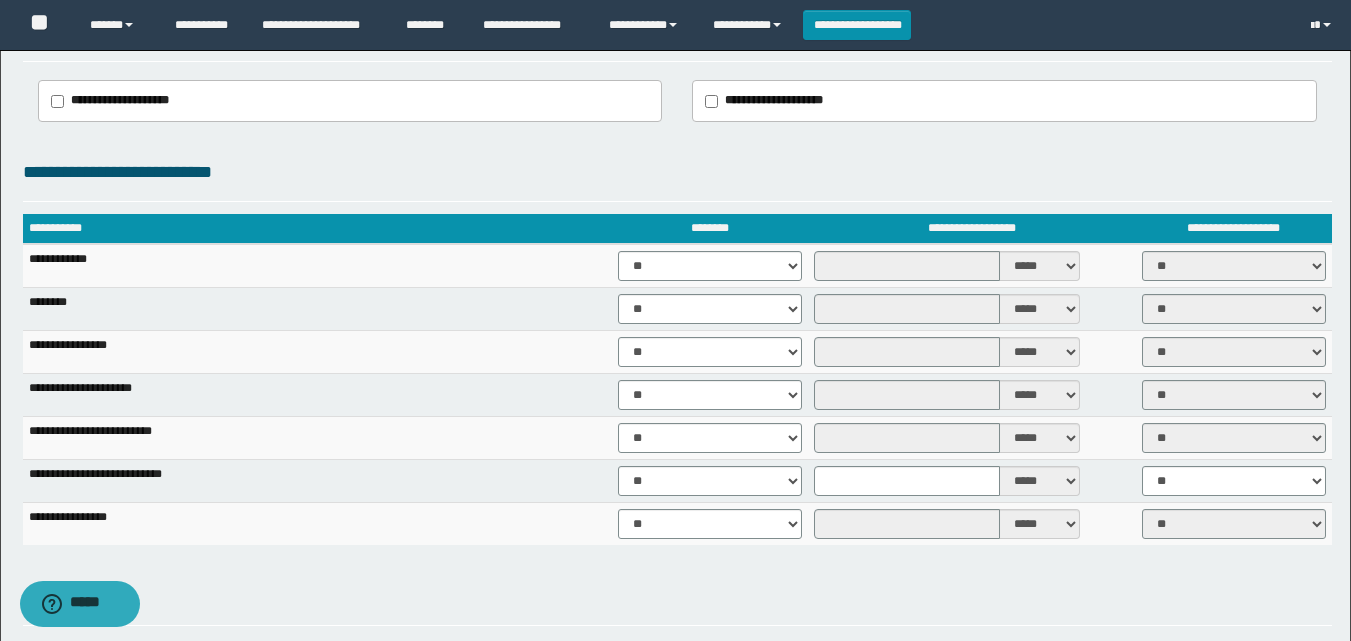 click on "**********" at bounding box center (675, 510) 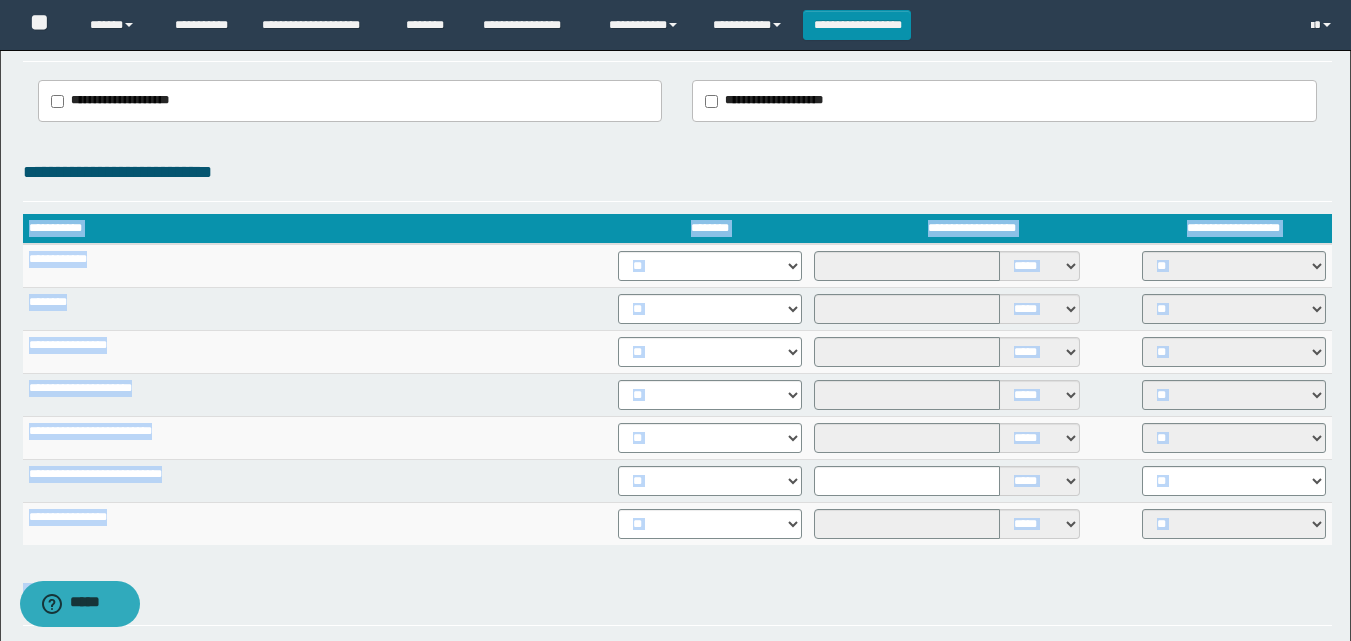 click on "**********" at bounding box center (675, 510) 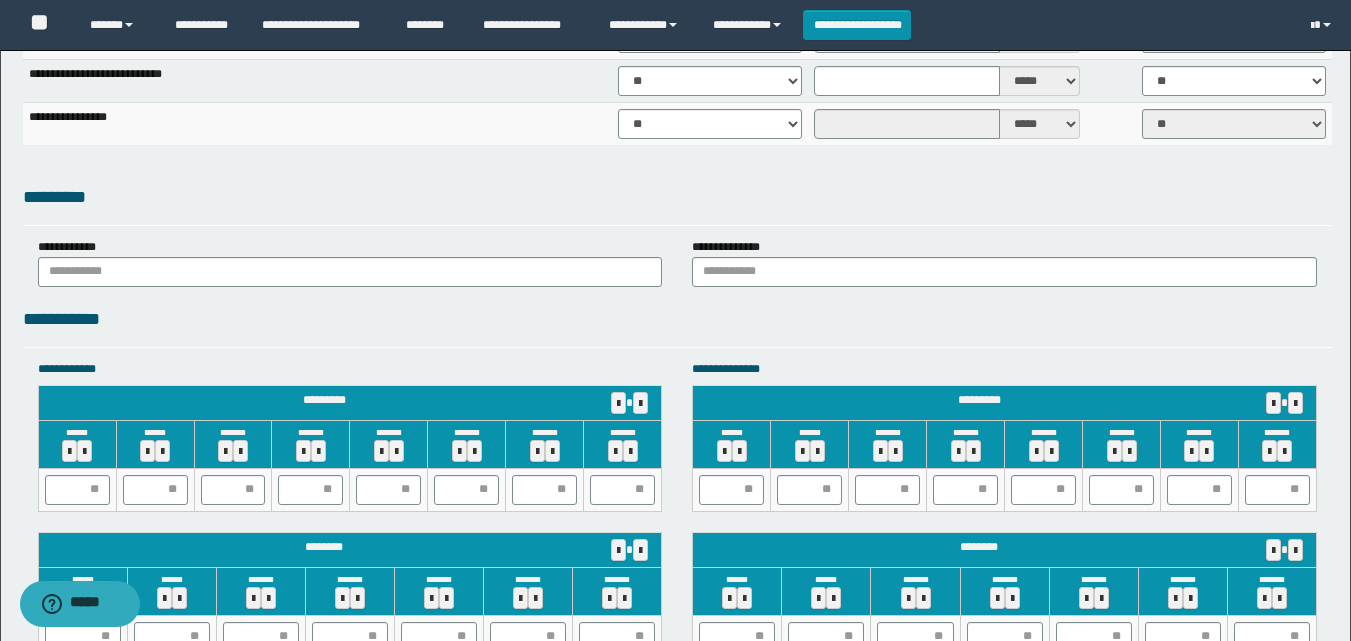 click on "**********" at bounding box center (677, 326) 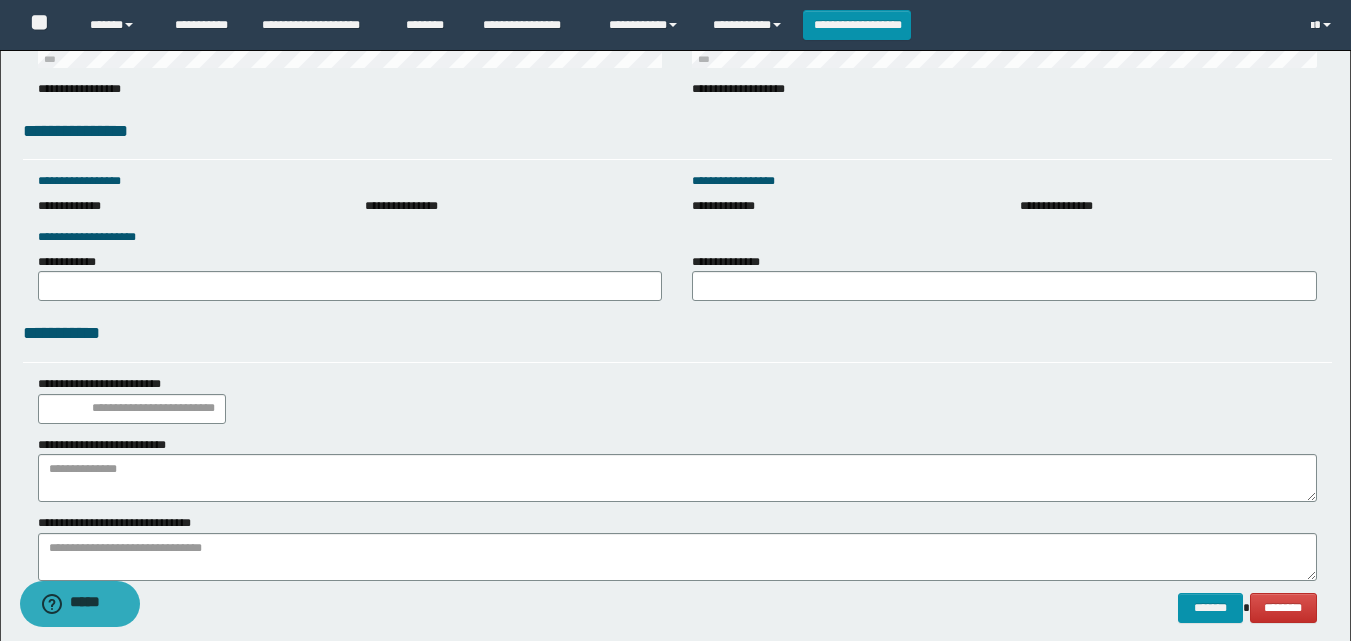scroll, scrollTop: 2793, scrollLeft: 0, axis: vertical 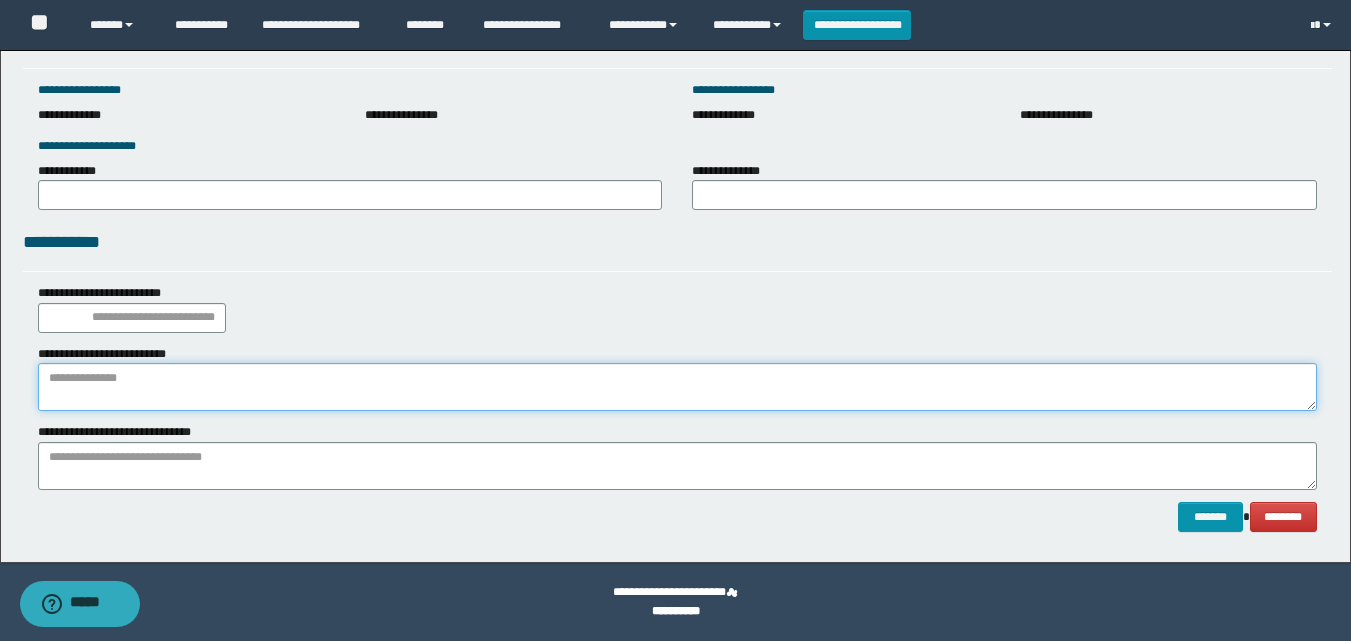 click on "**********" at bounding box center (675, -1090) 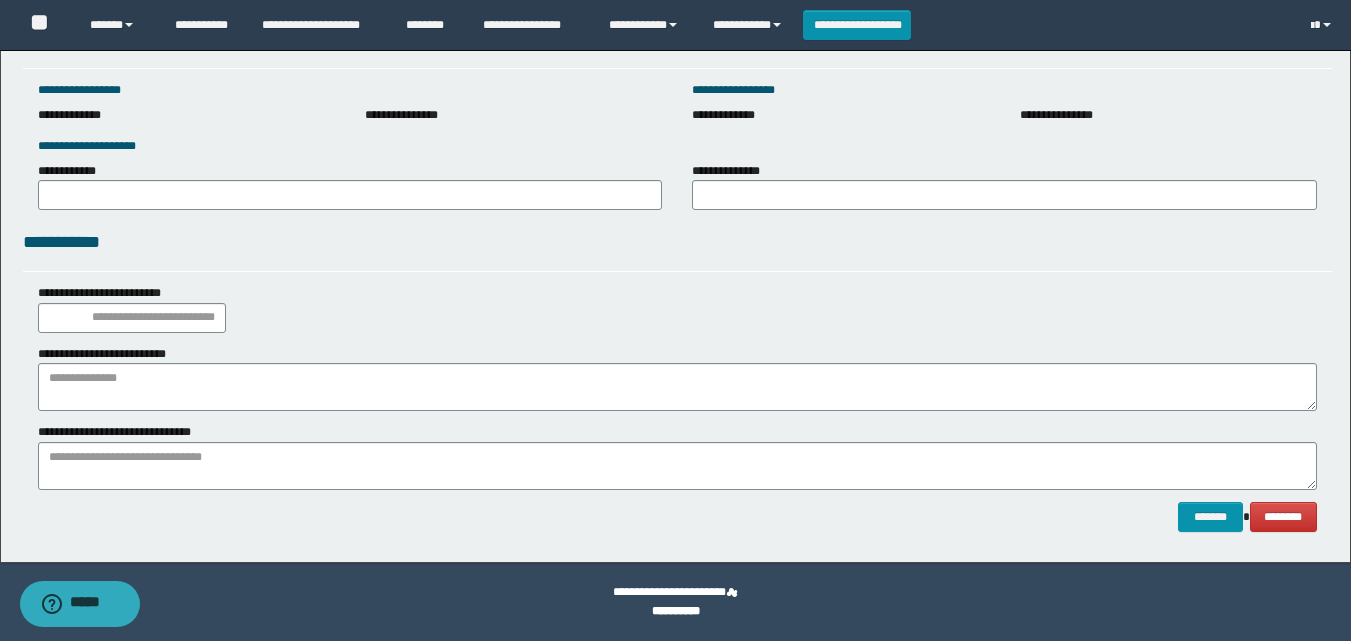 drag, startPoint x: 422, startPoint y: 412, endPoint x: 442, endPoint y: 421, distance: 21.931713 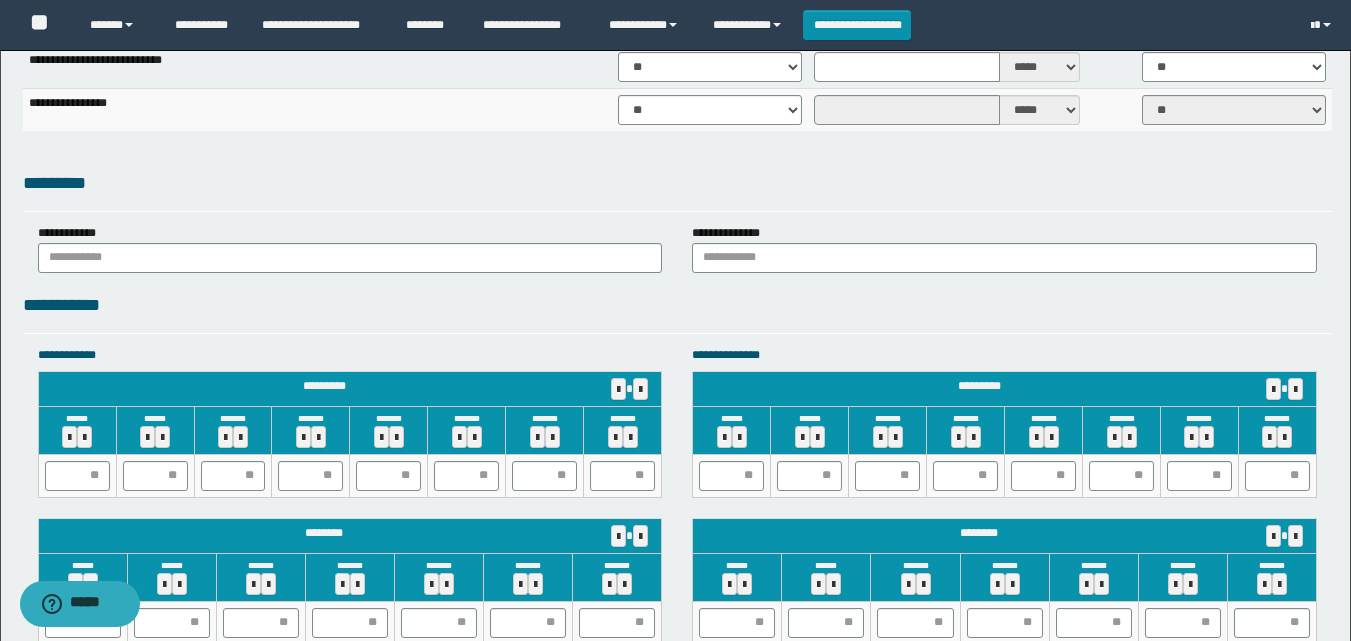 scroll, scrollTop: 1293, scrollLeft: 0, axis: vertical 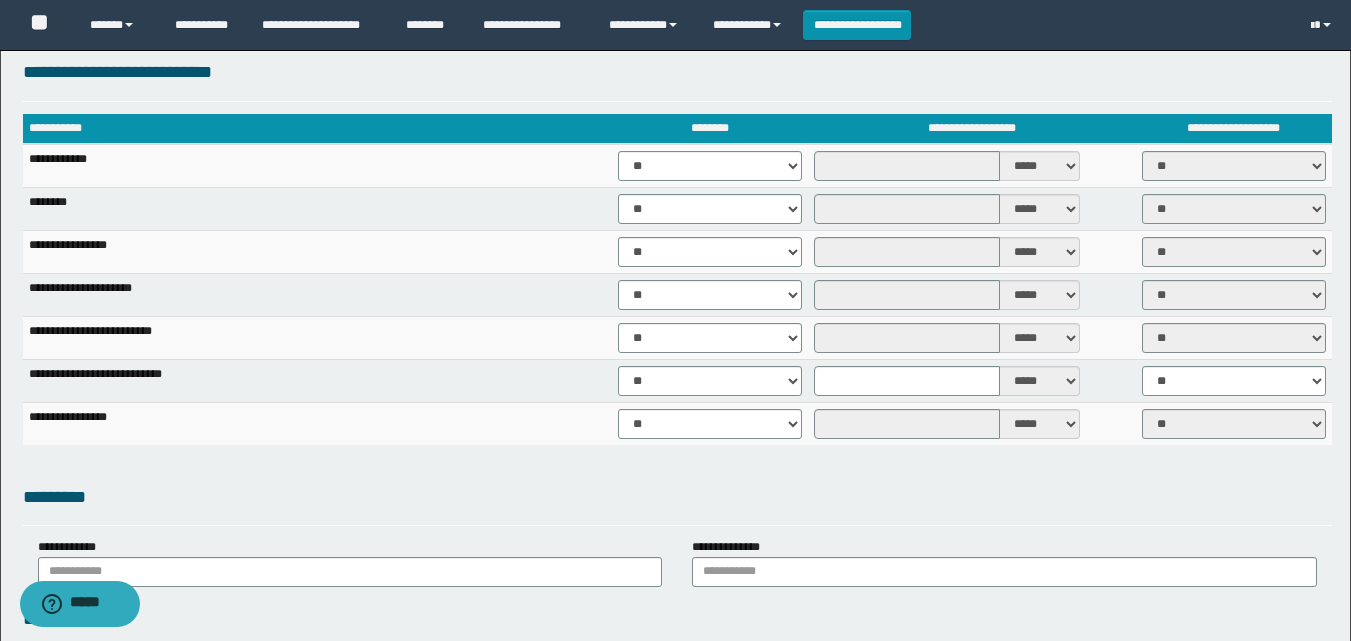 click on "**
**" at bounding box center [710, 423] 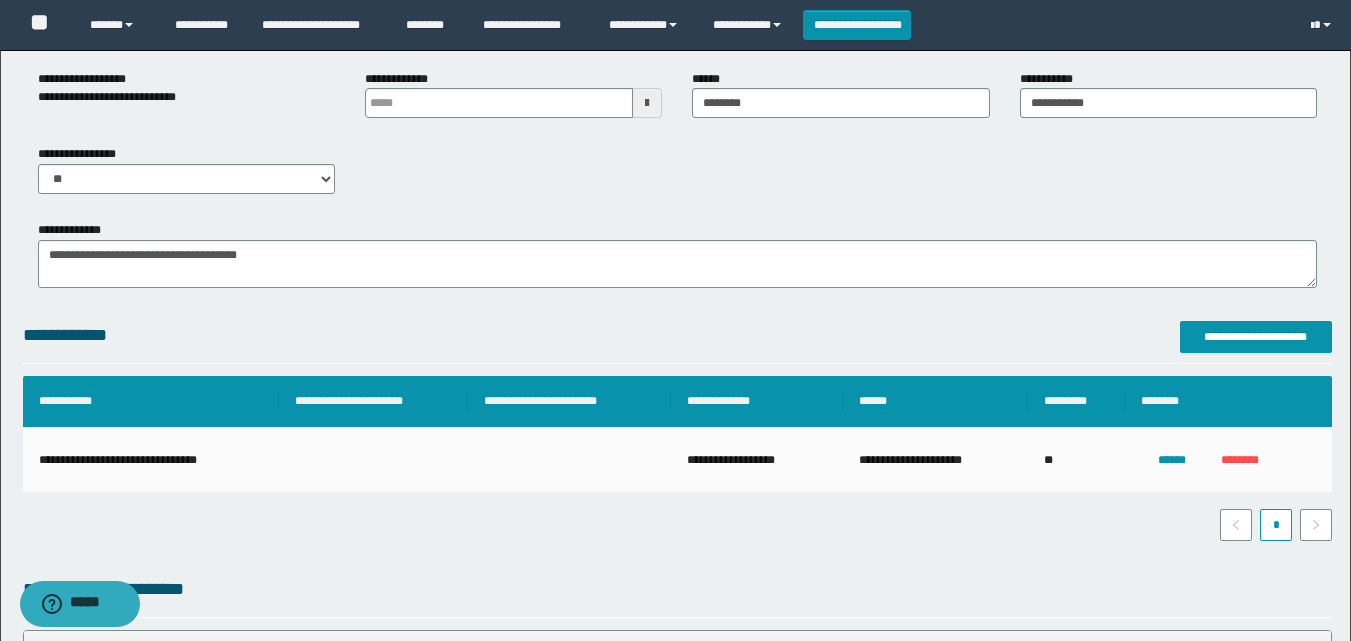 scroll, scrollTop: 0, scrollLeft: 0, axis: both 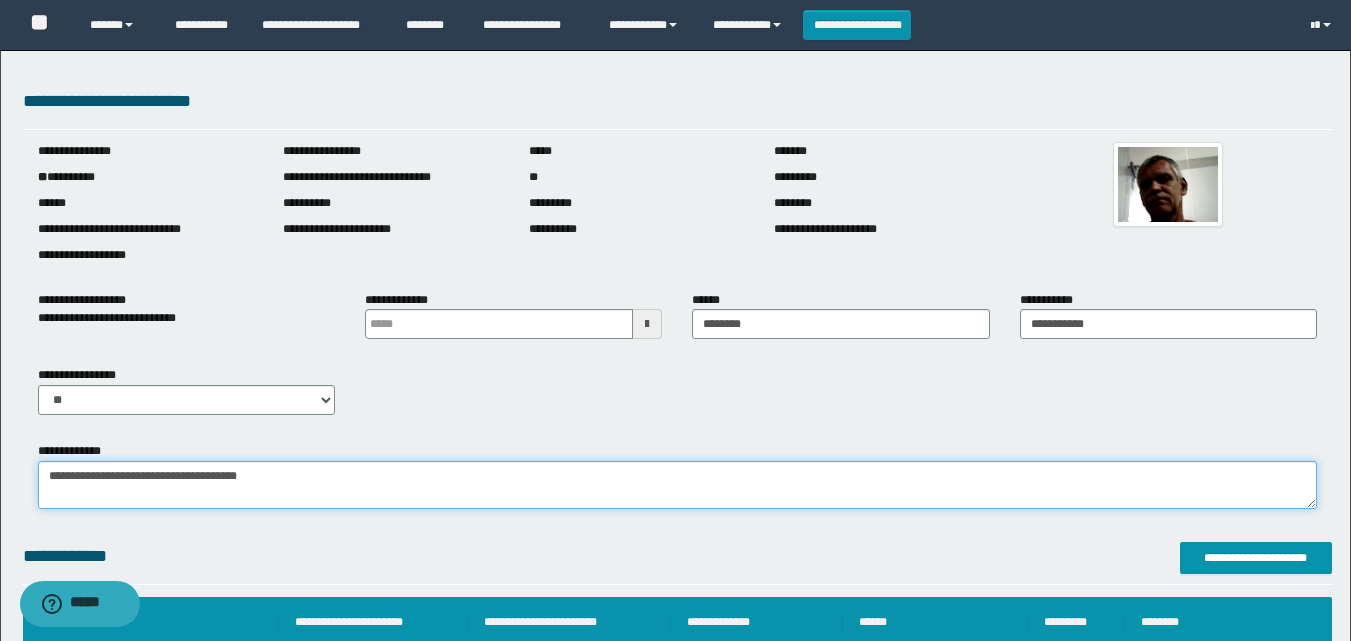 click on "**********" at bounding box center (677, 485) 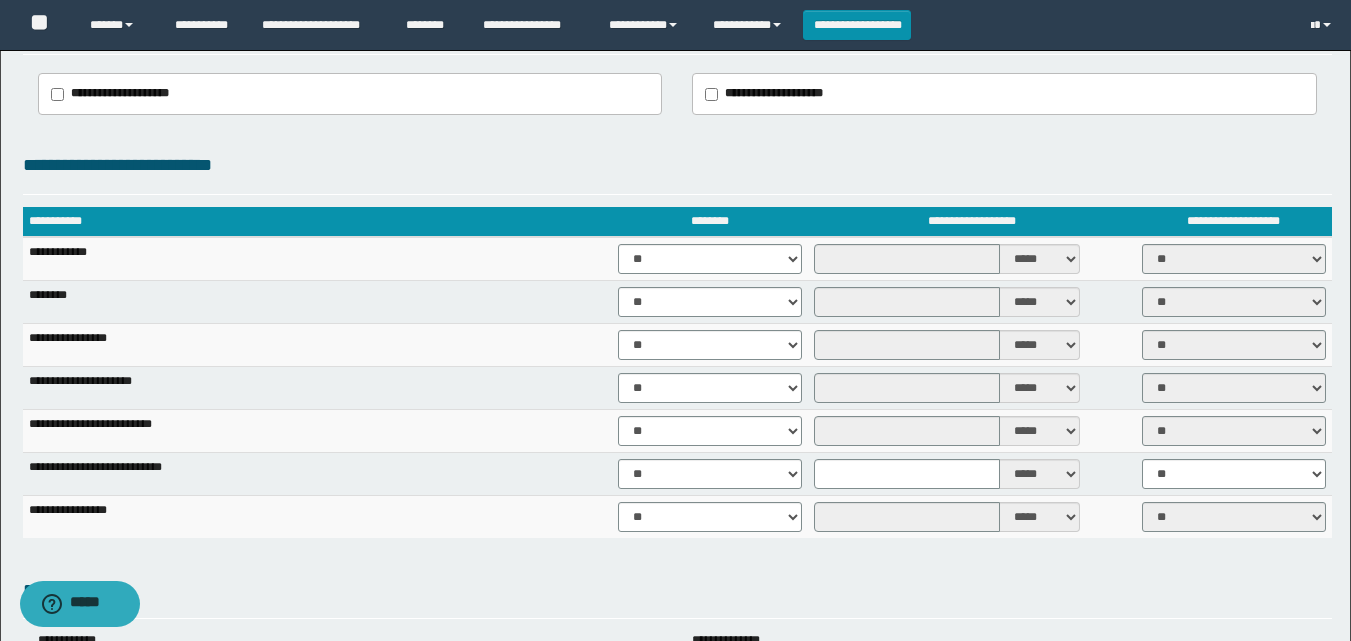scroll, scrollTop: 1600, scrollLeft: 0, axis: vertical 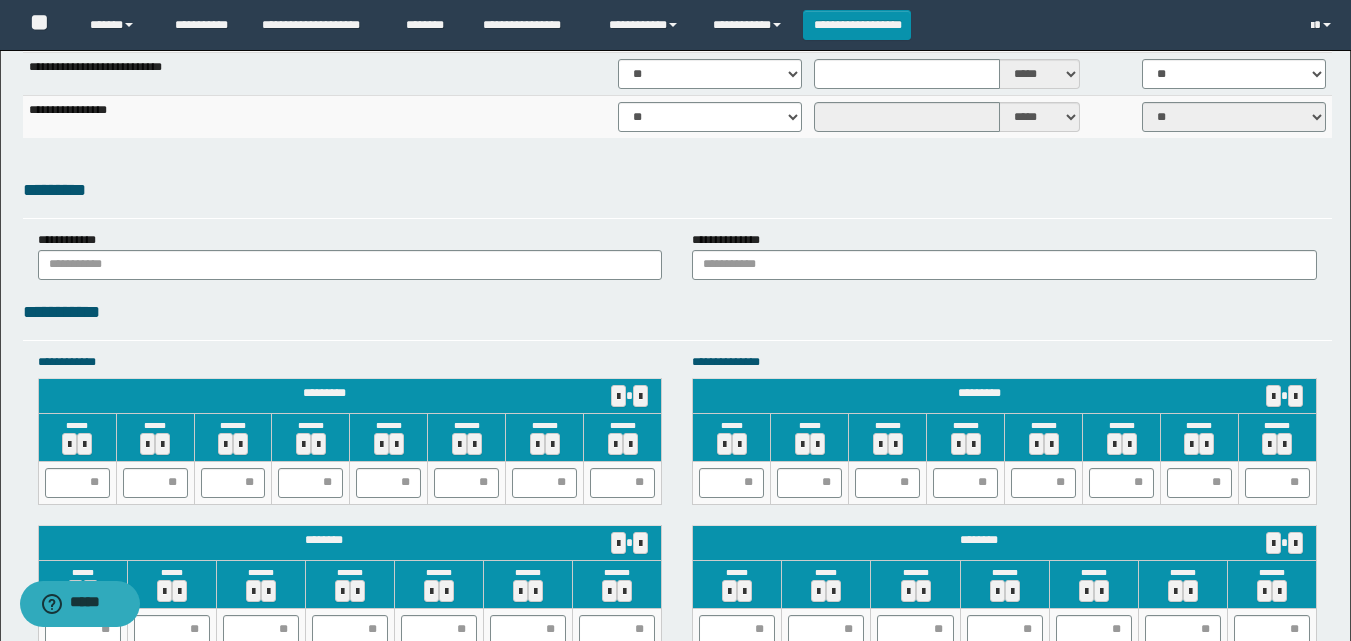 click on "**********" at bounding box center [675, 103] 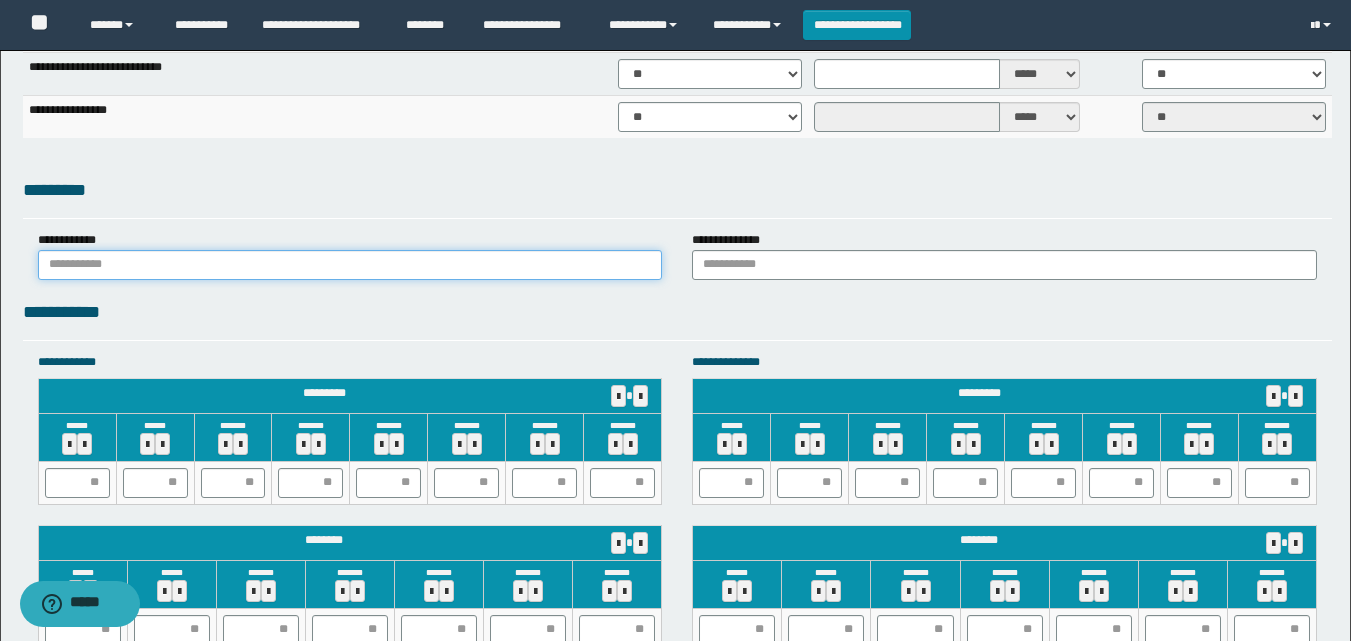 click at bounding box center [350, 265] 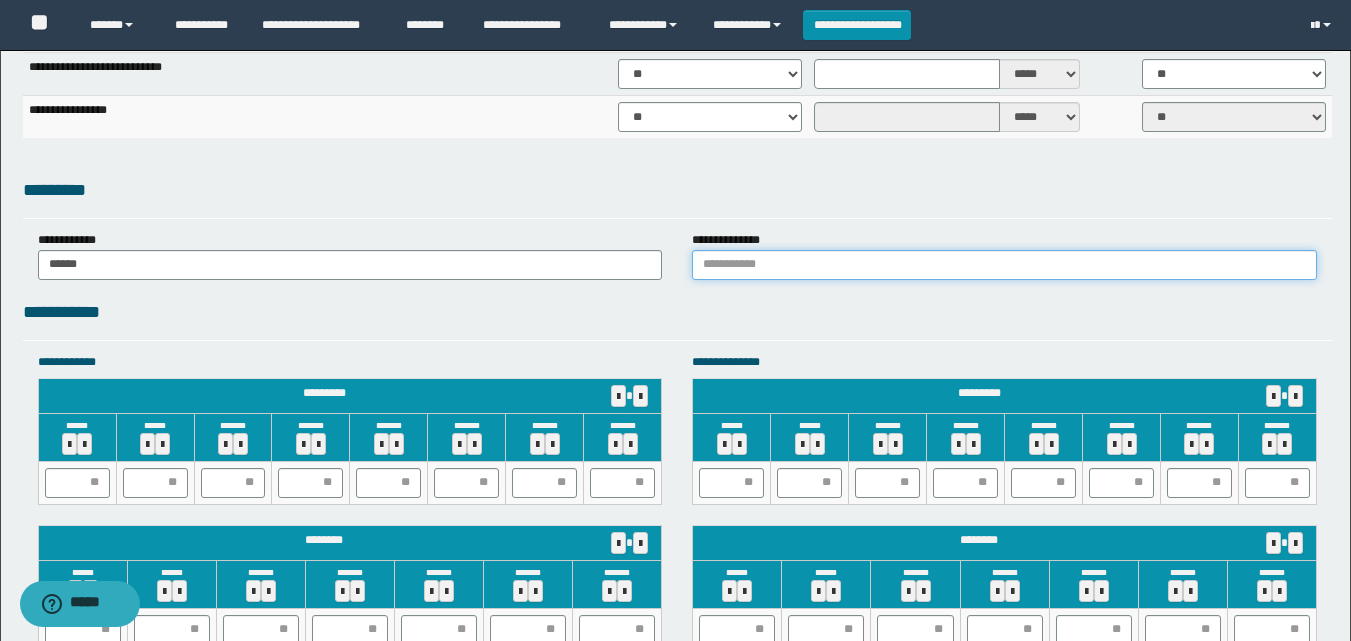 click at bounding box center [1004, 265] 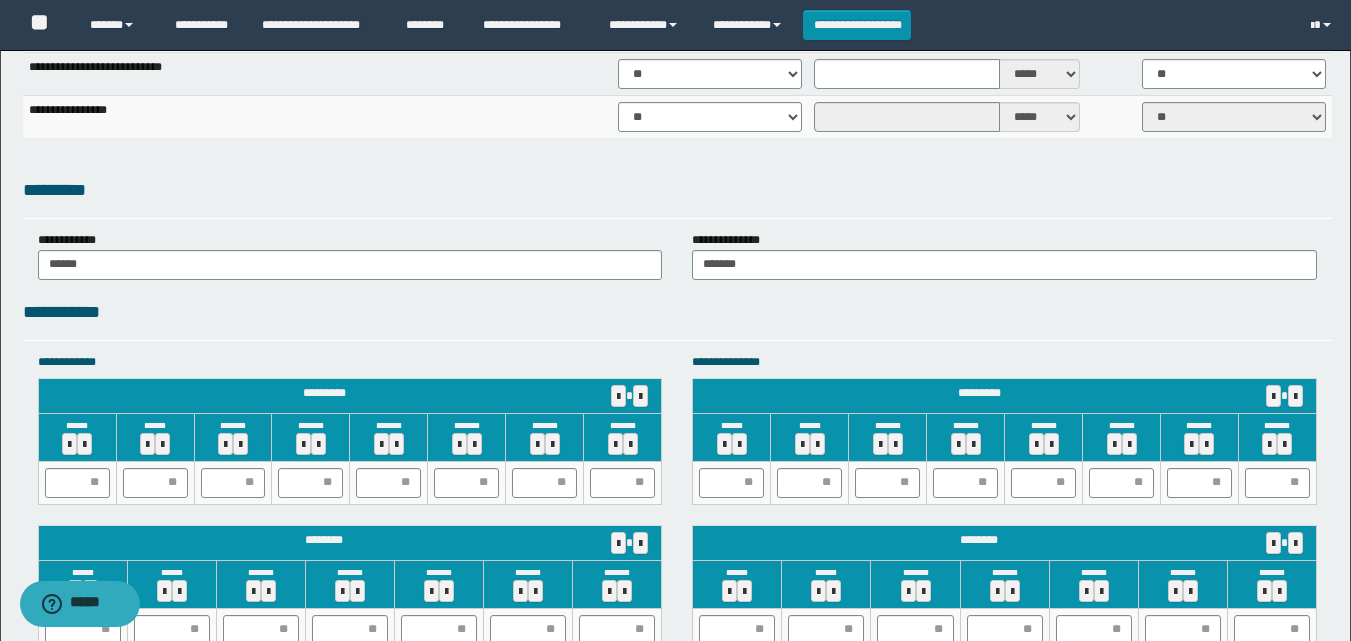 click on "**********" at bounding box center (677, 312) 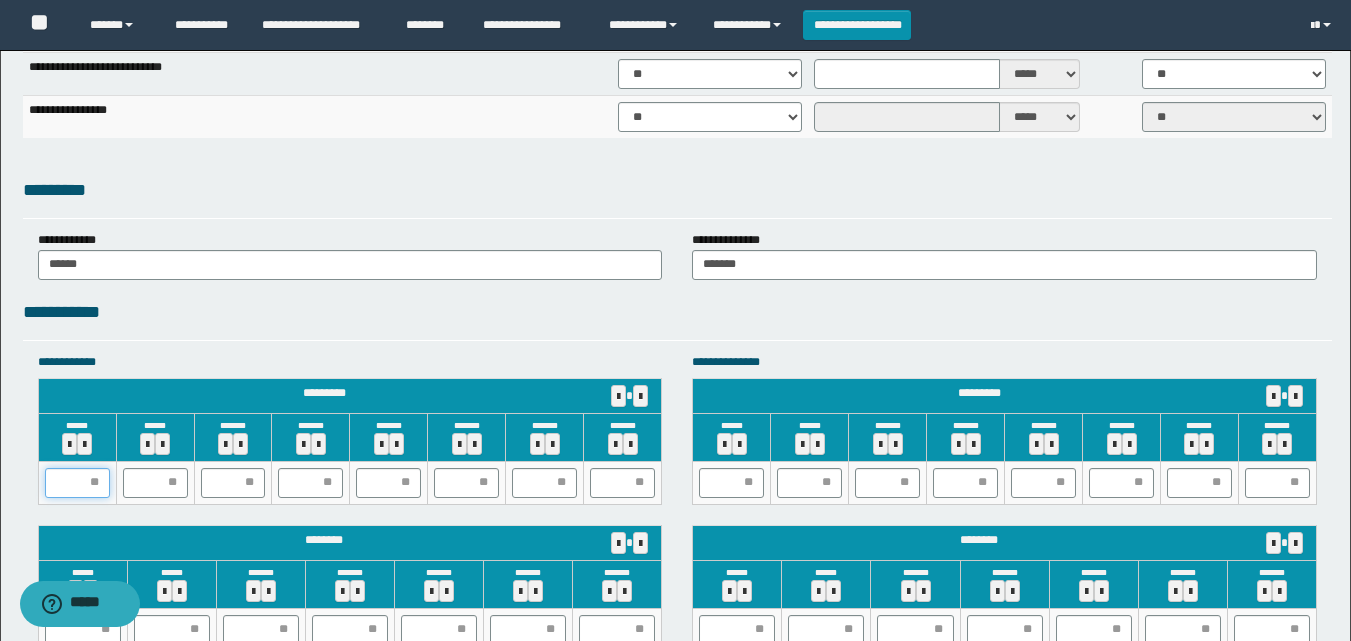 click at bounding box center [77, 483] 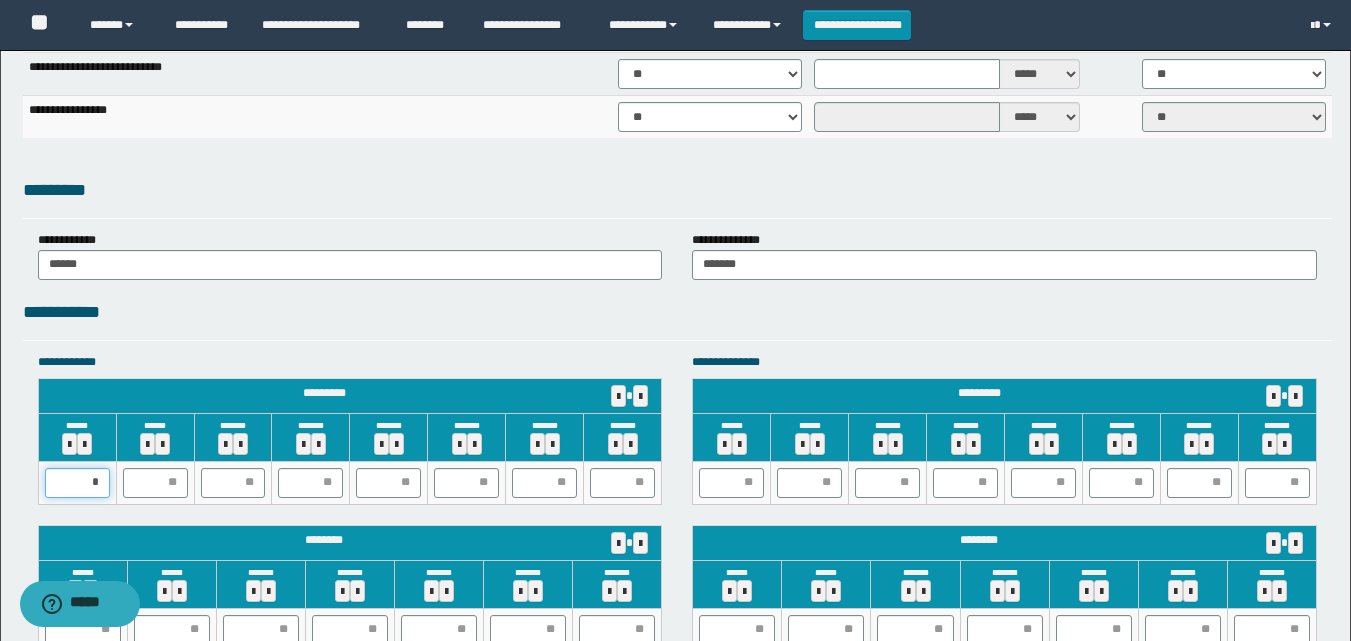 type on "**" 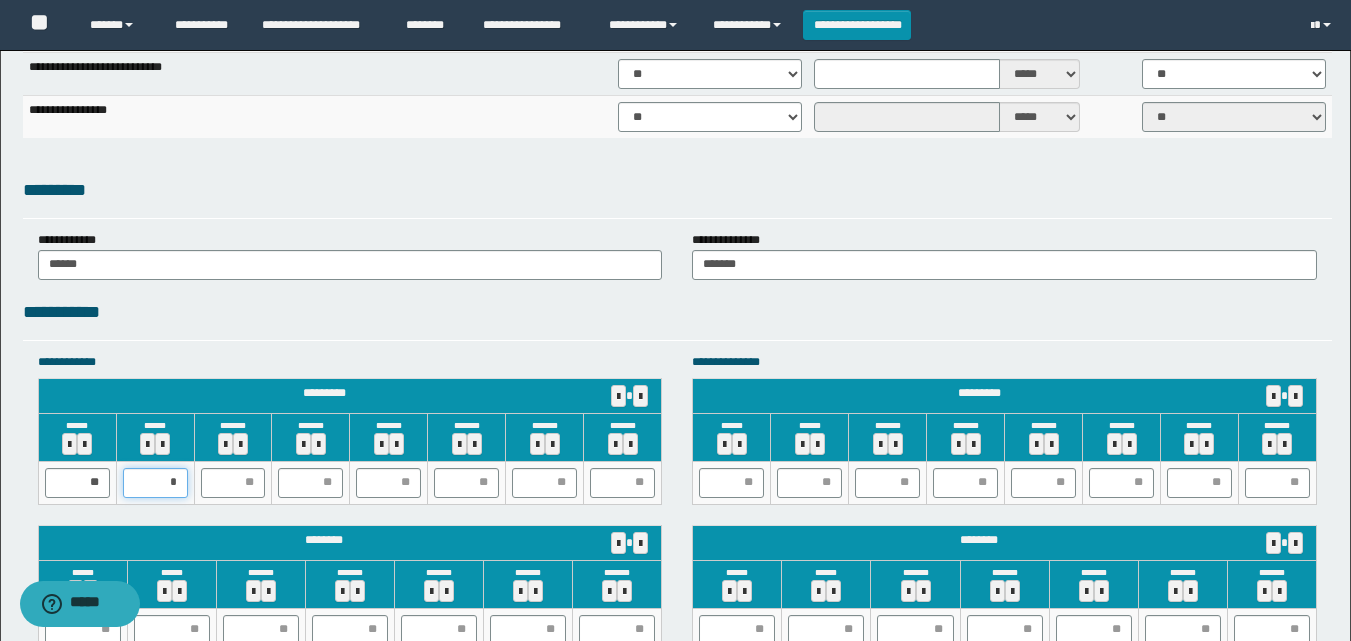 type on "**" 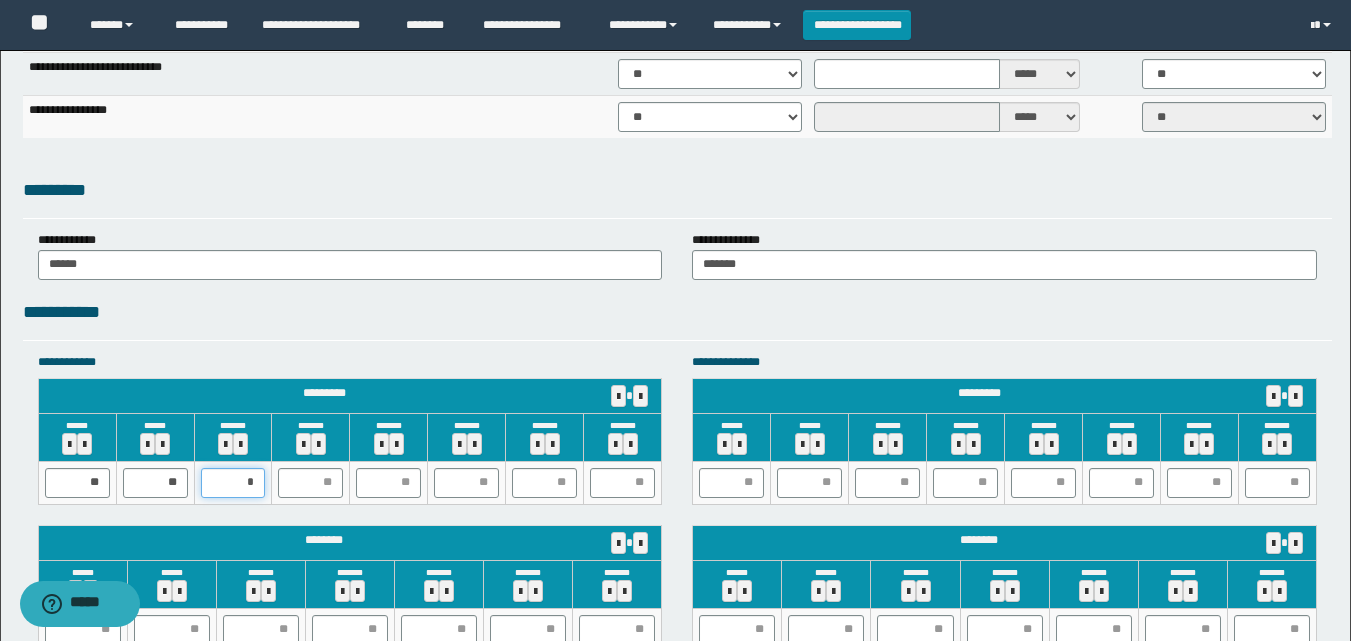 type on "**" 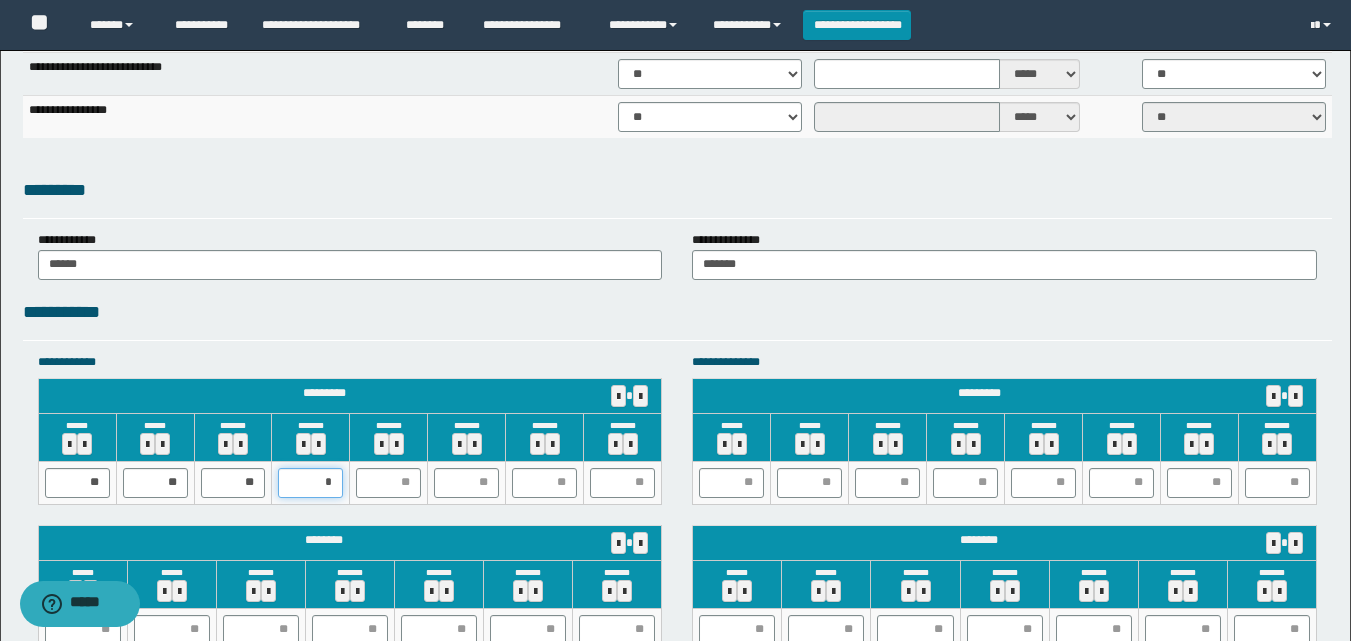 type on "**" 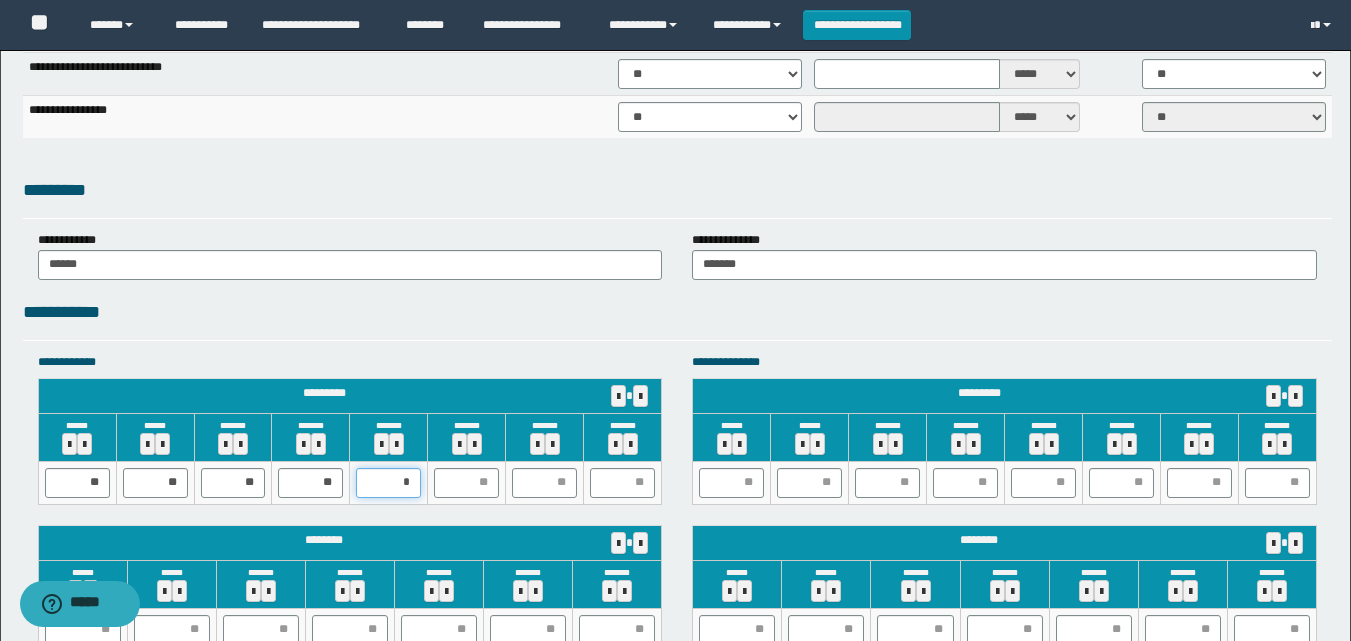 type on "**" 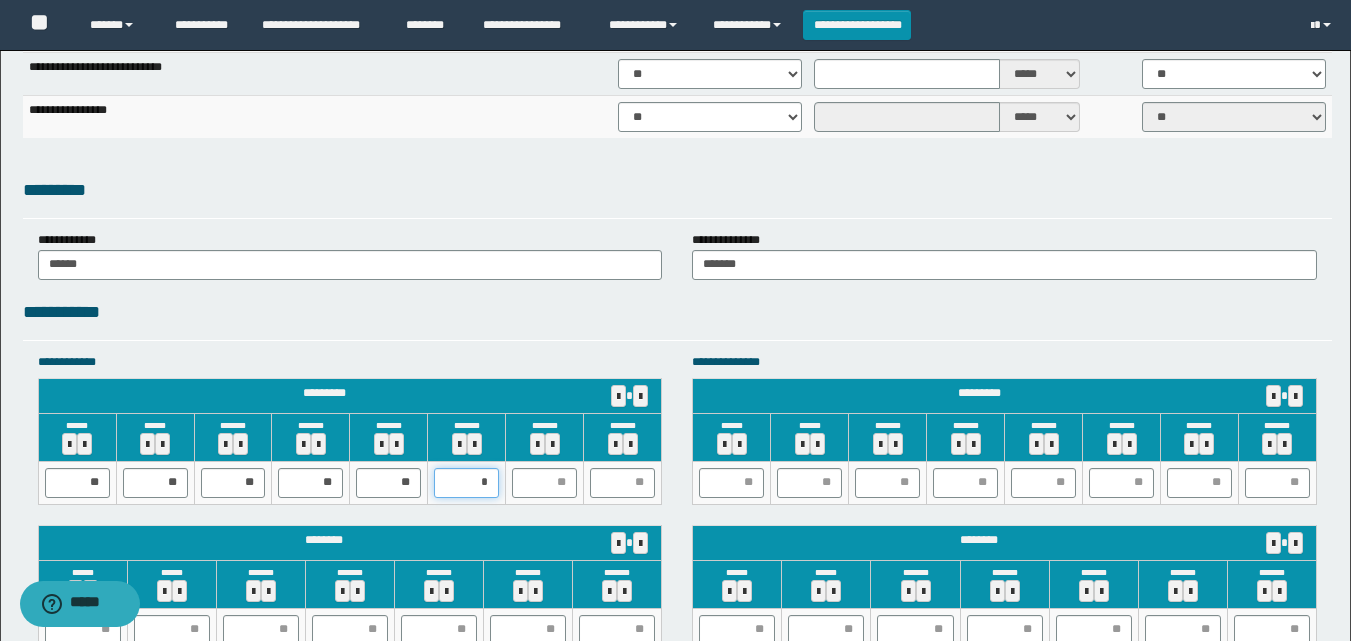 type on "**" 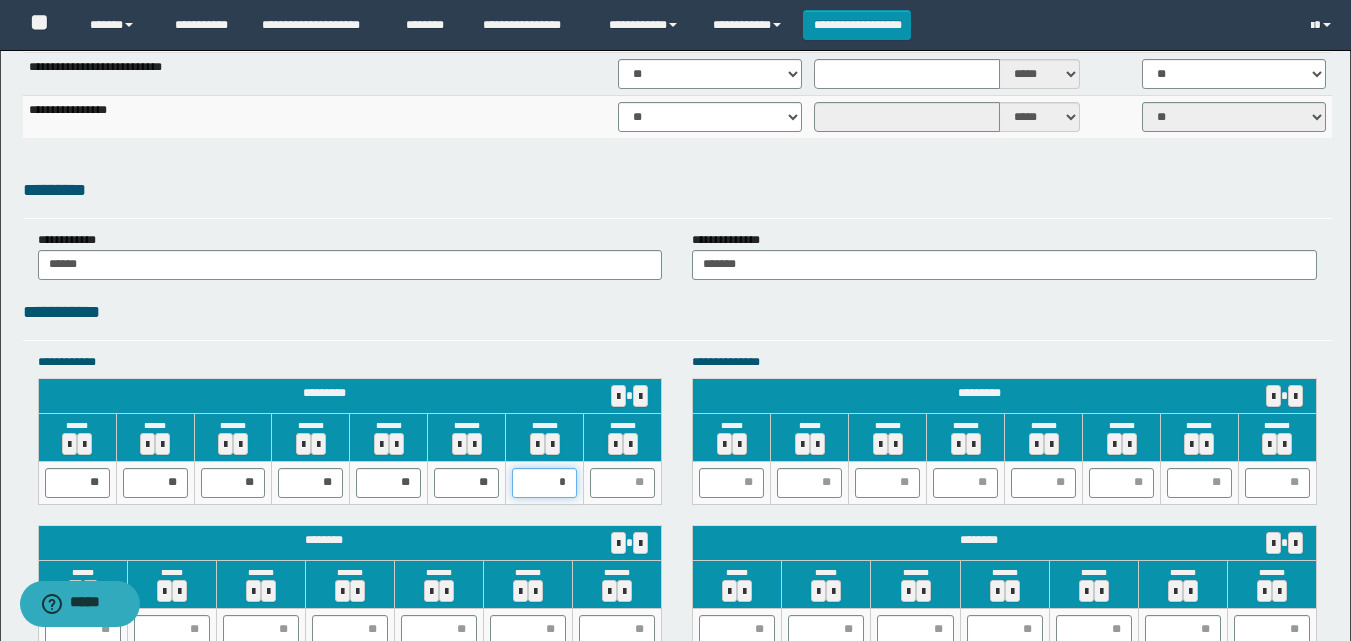 type on "**" 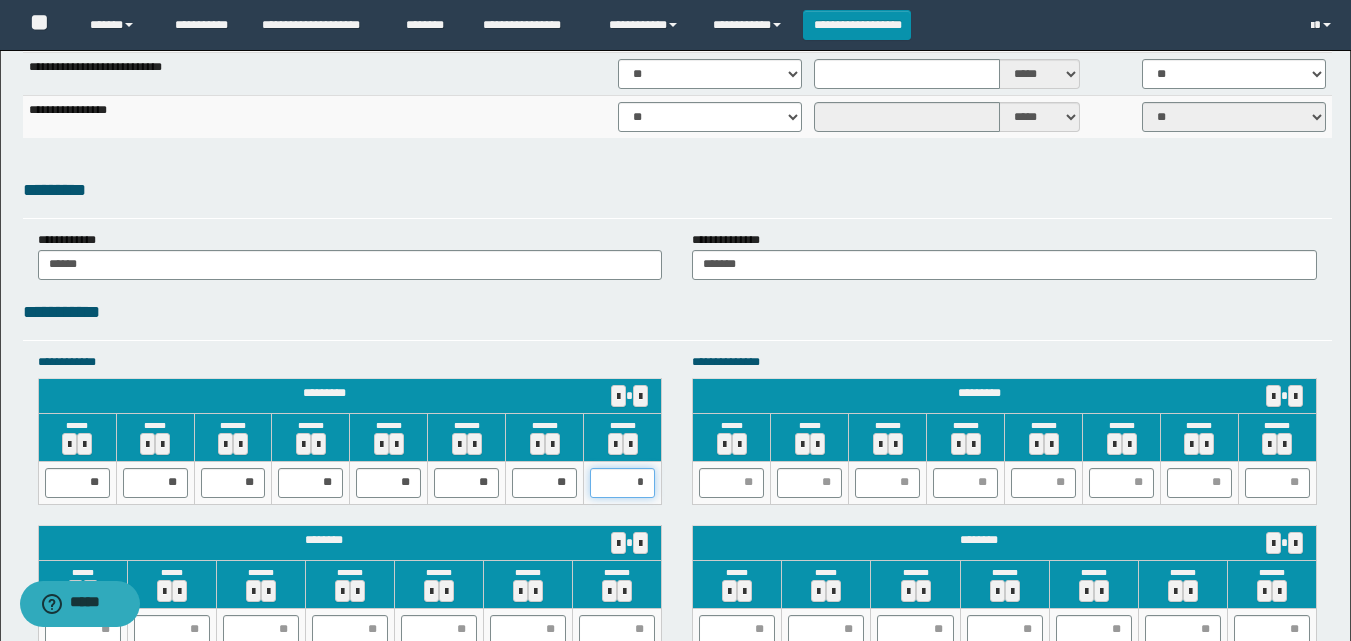 type on "**" 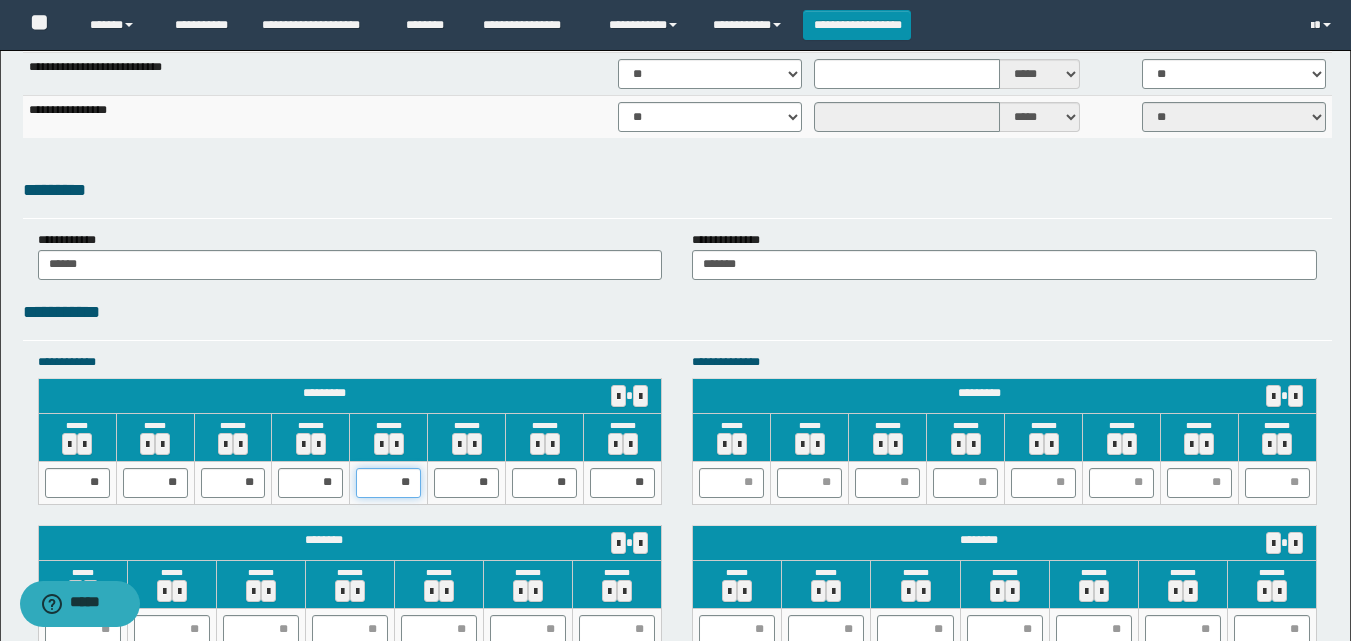 drag, startPoint x: 379, startPoint y: 493, endPoint x: 469, endPoint y: 476, distance: 91.591484 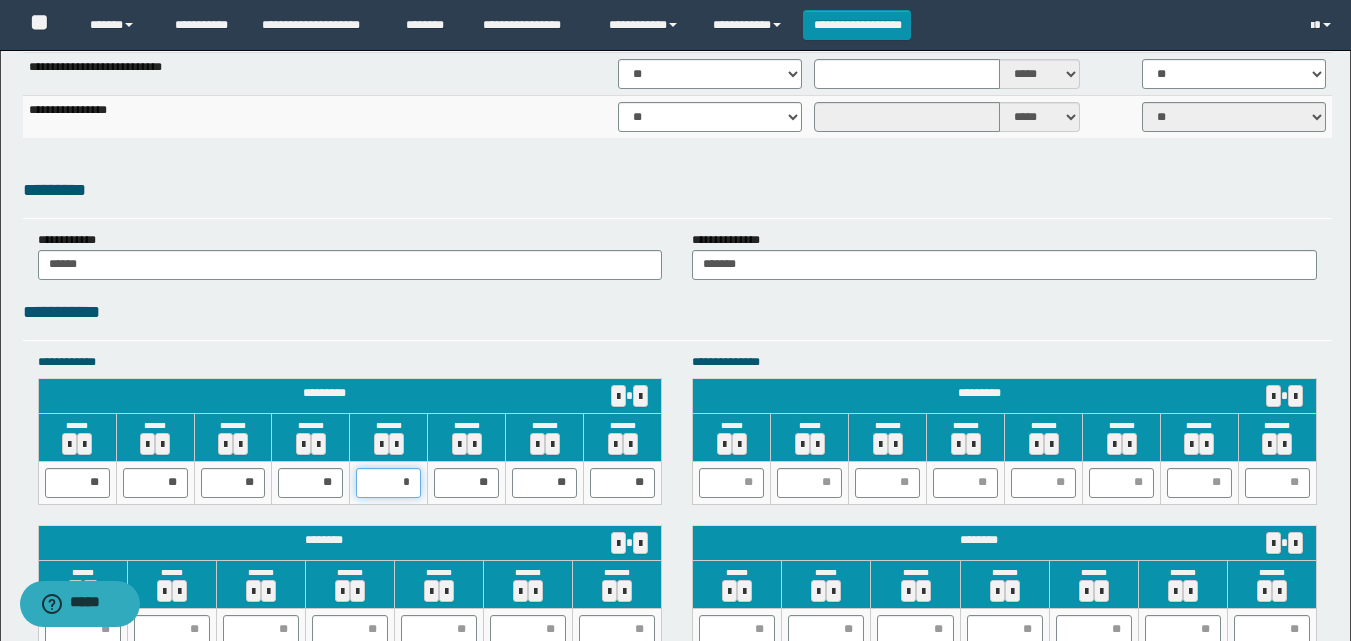 type on "**" 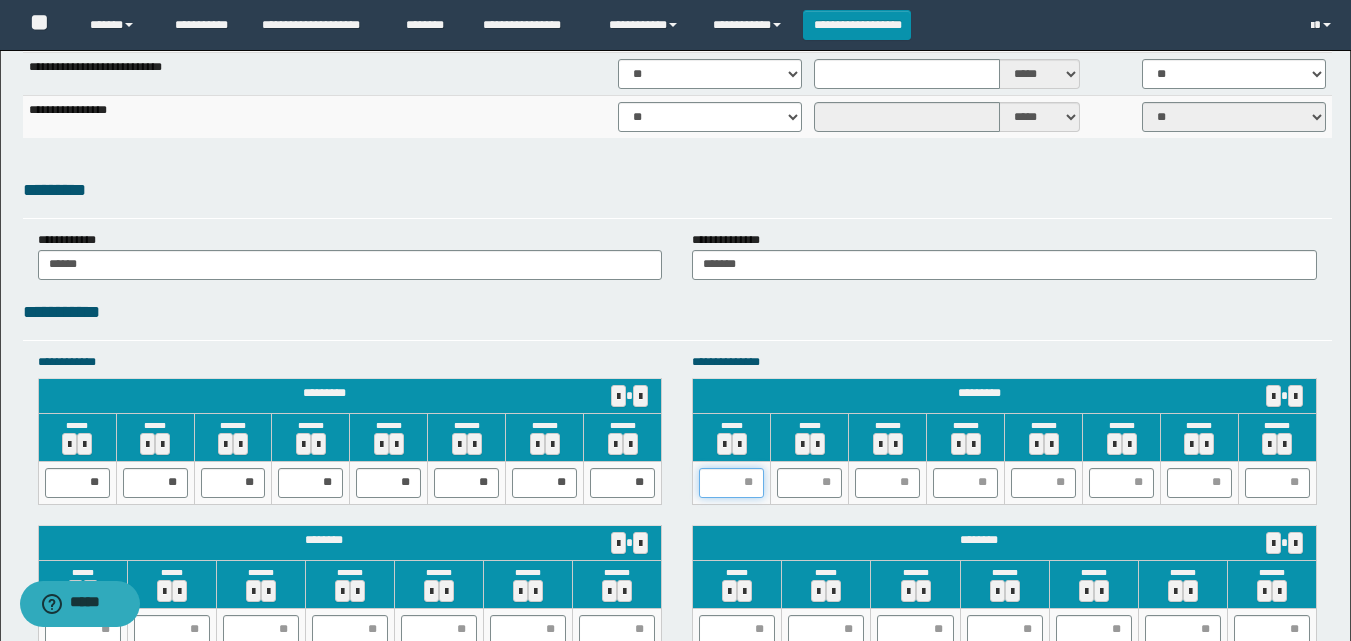 click at bounding box center (731, 483) 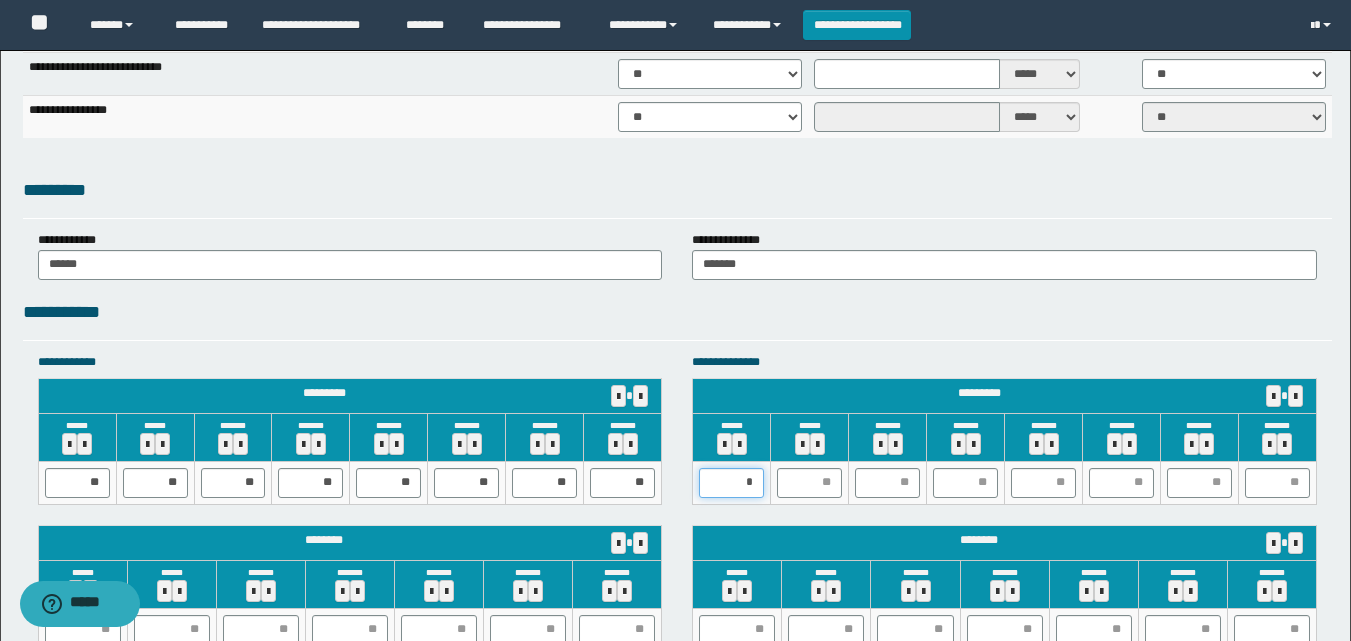 type on "**" 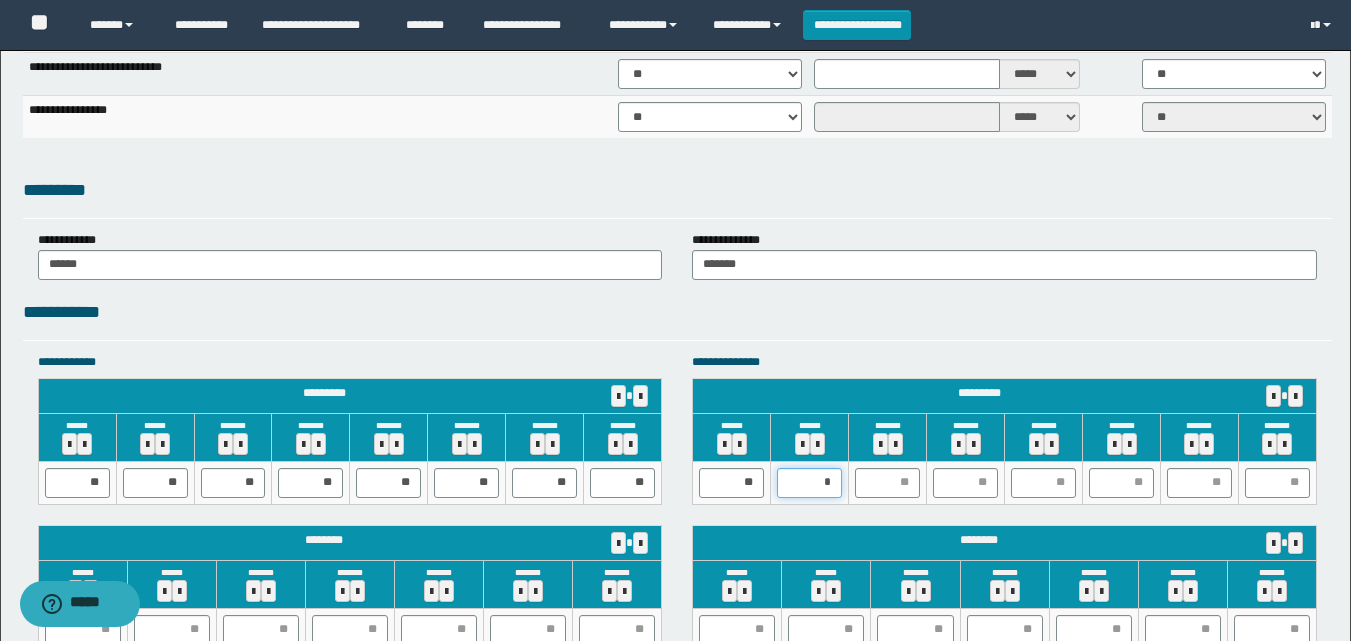 type on "**" 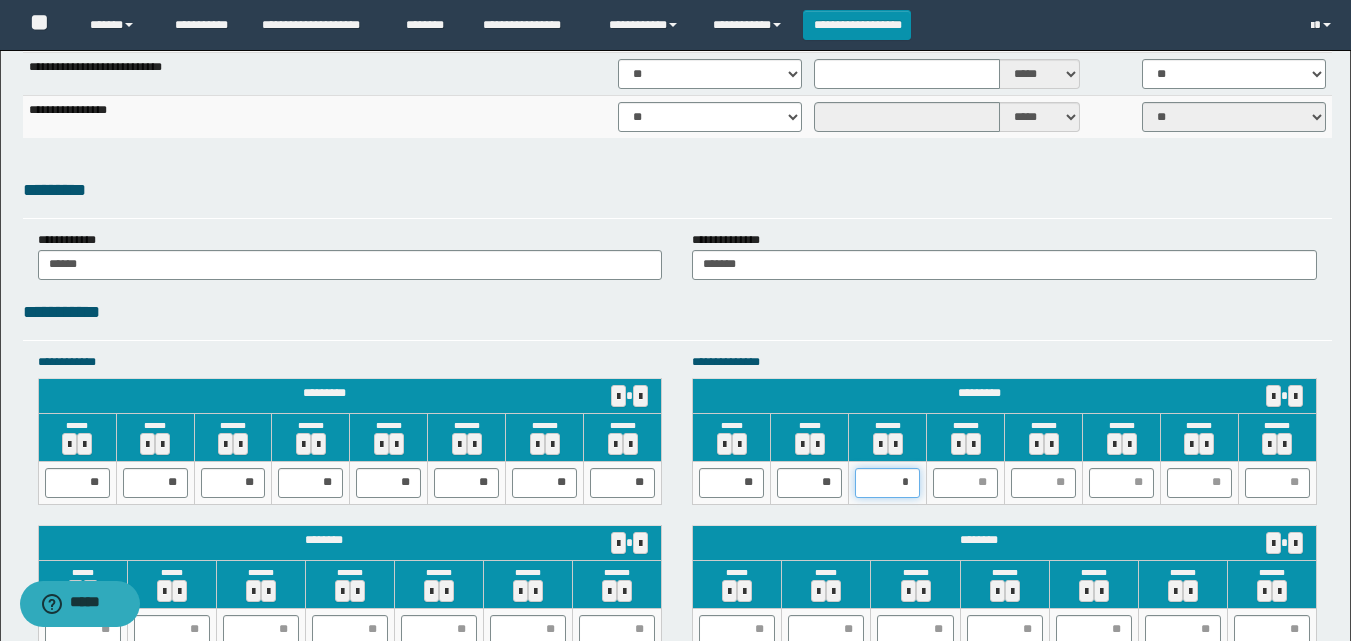 type on "**" 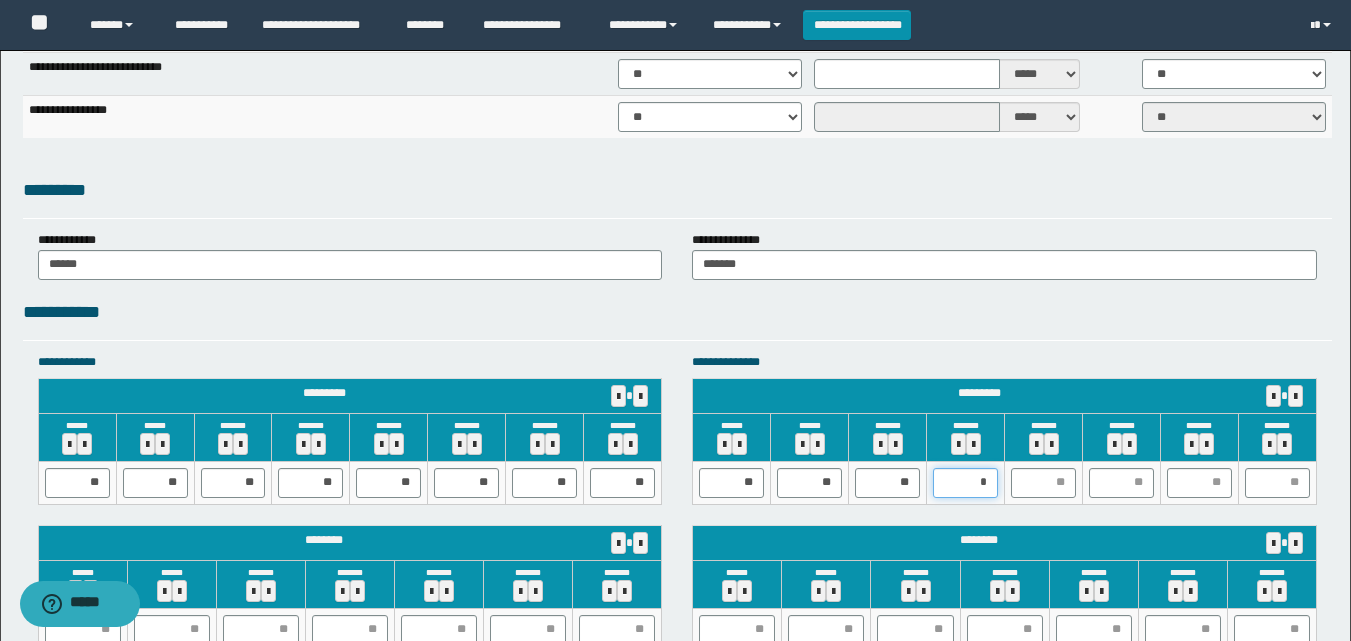 type on "**" 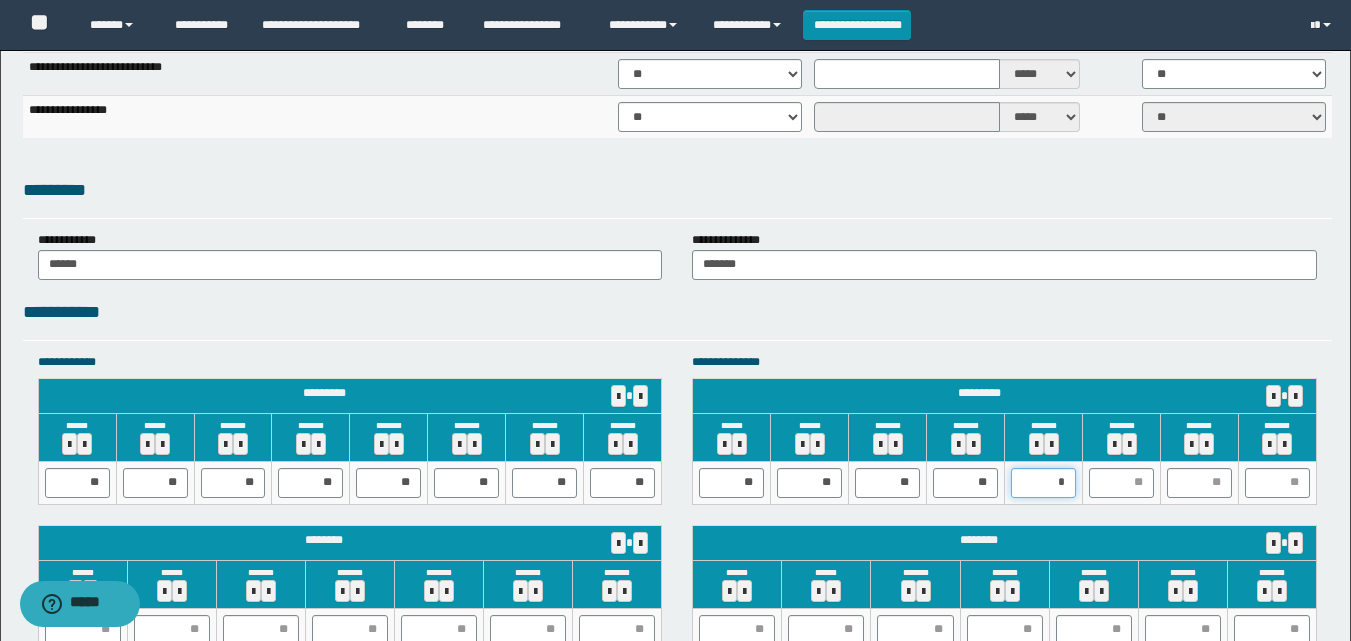 type on "**" 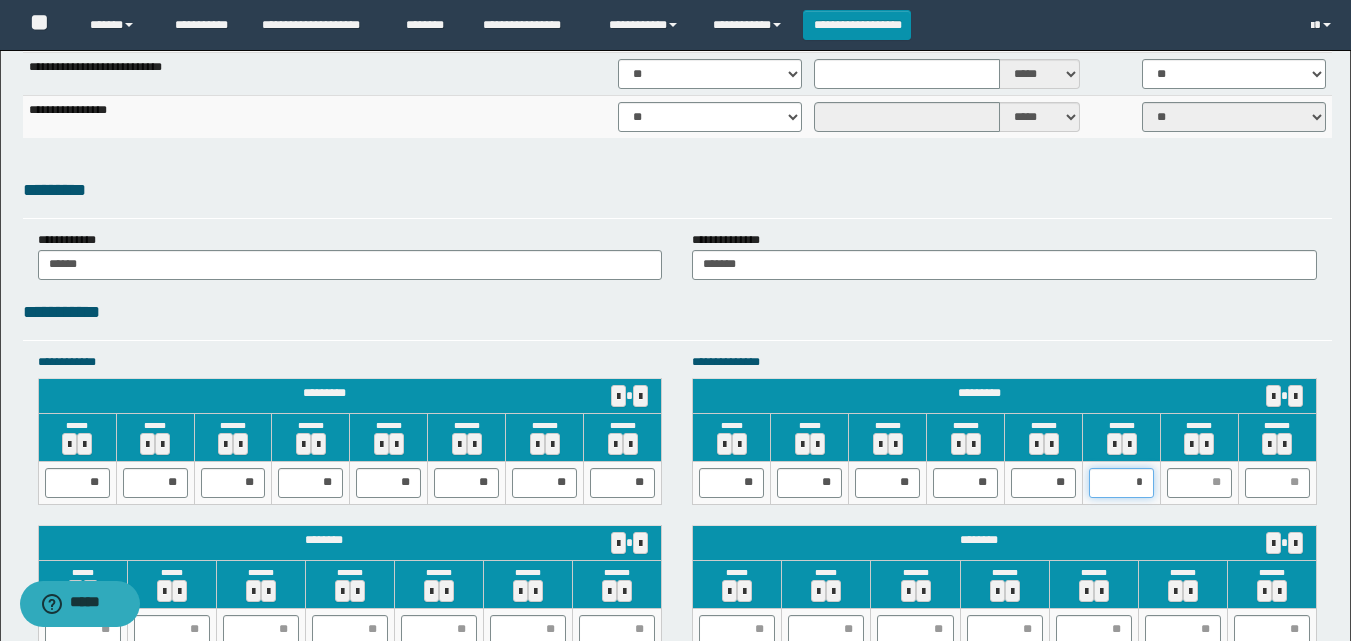 type on "**" 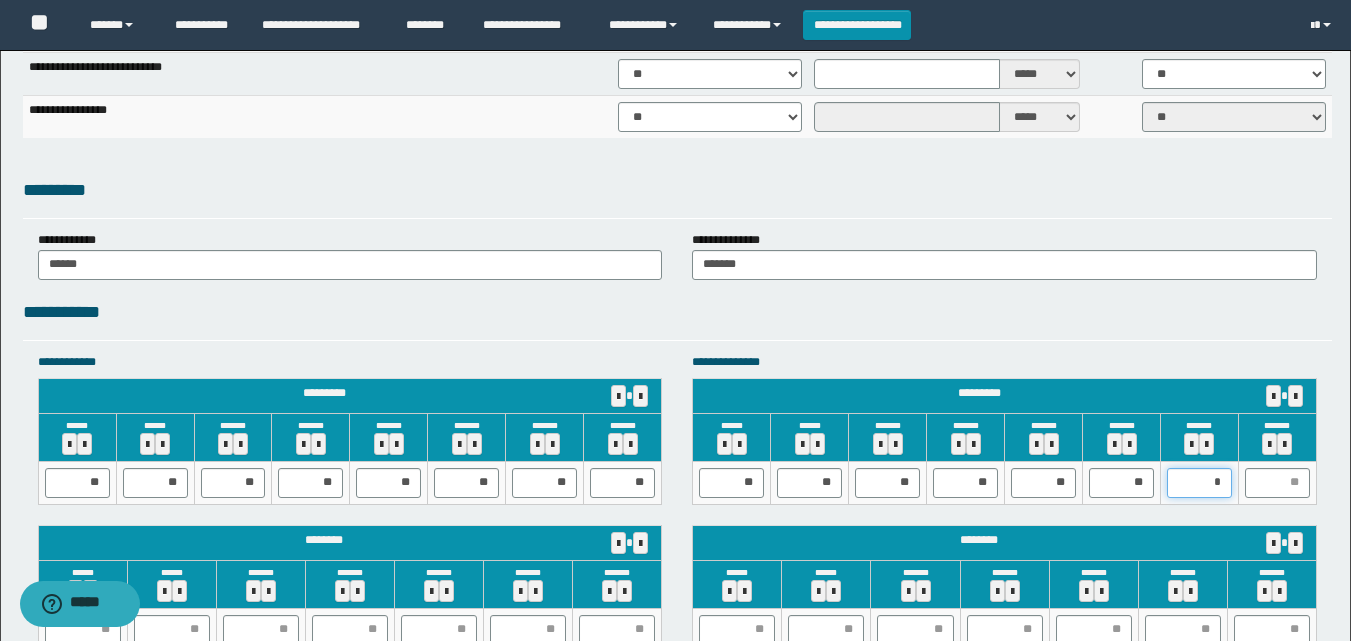 type on "**" 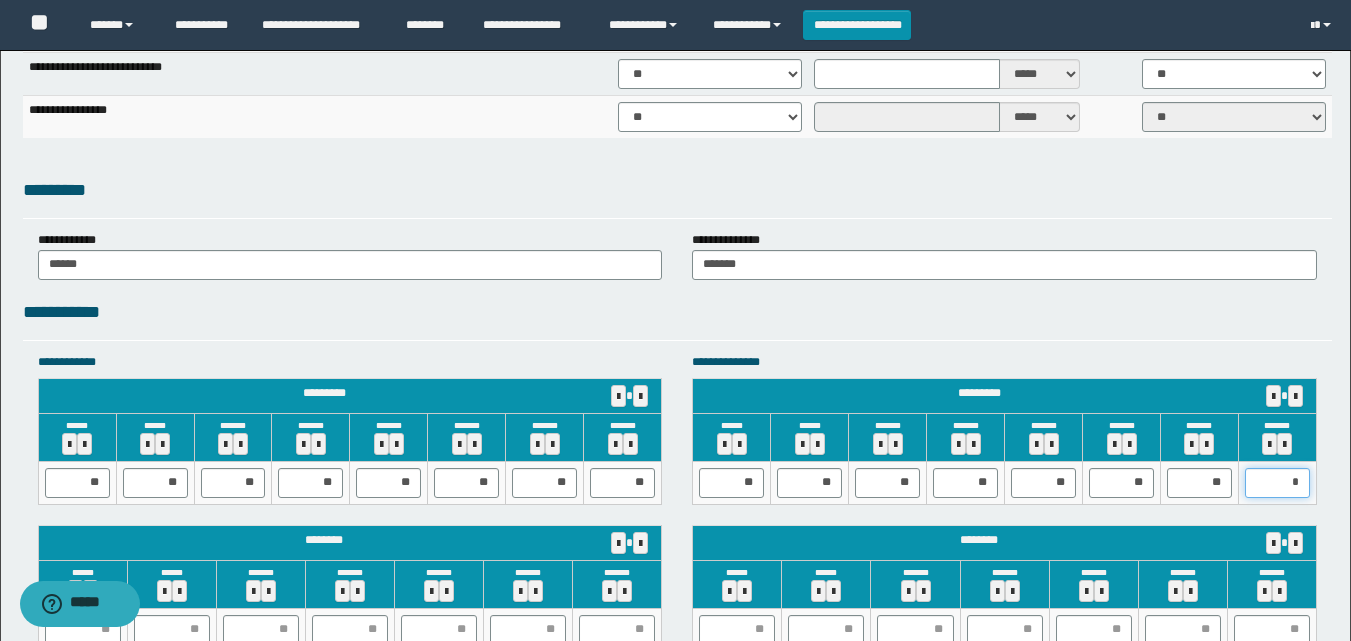 type on "**" 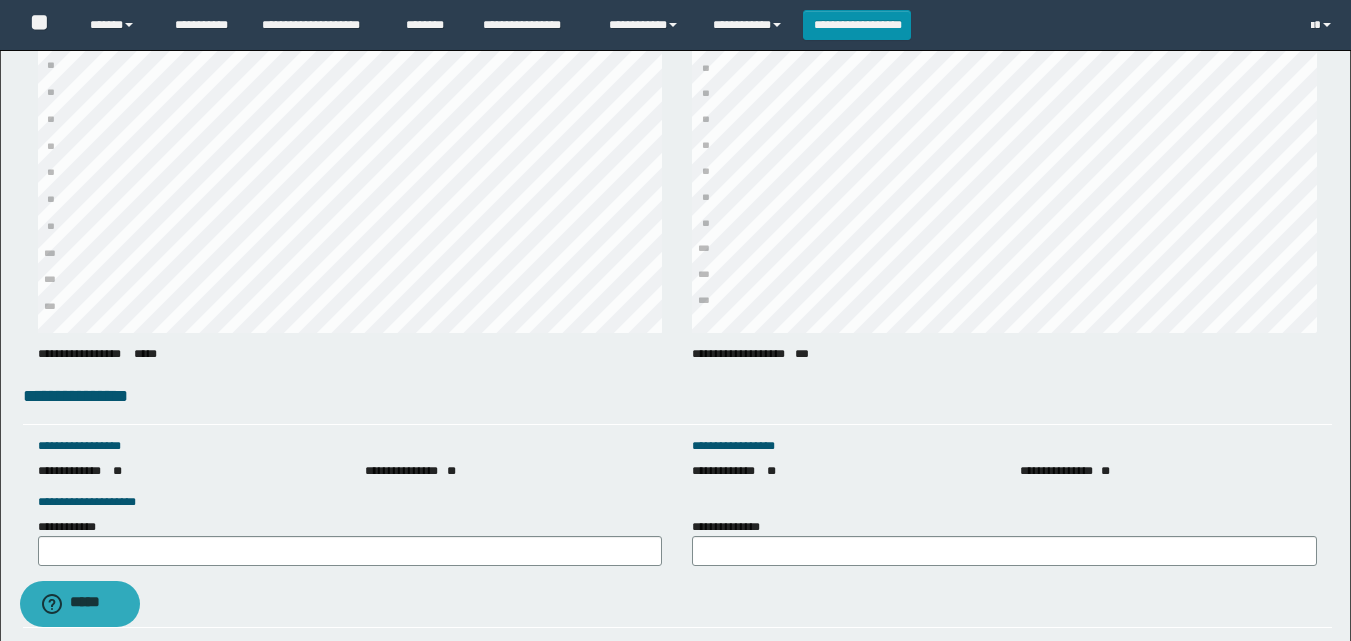 scroll, scrollTop: 2600, scrollLeft: 0, axis: vertical 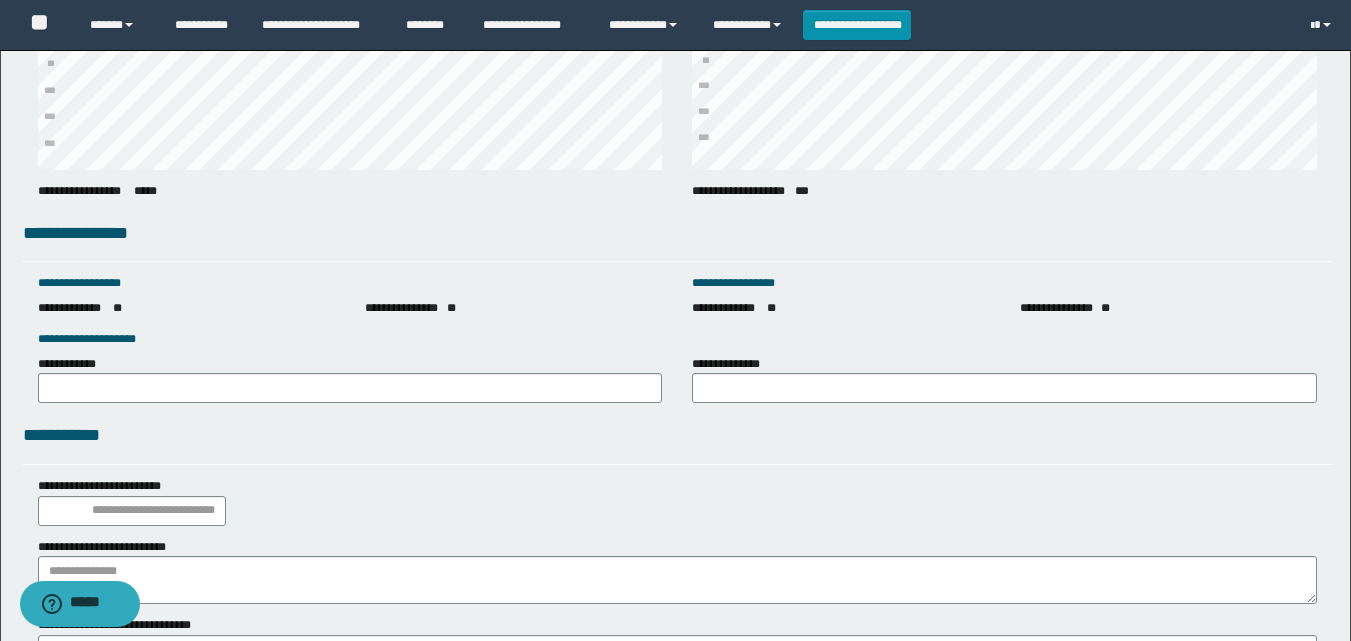 click on "**********" at bounding box center [675, -897] 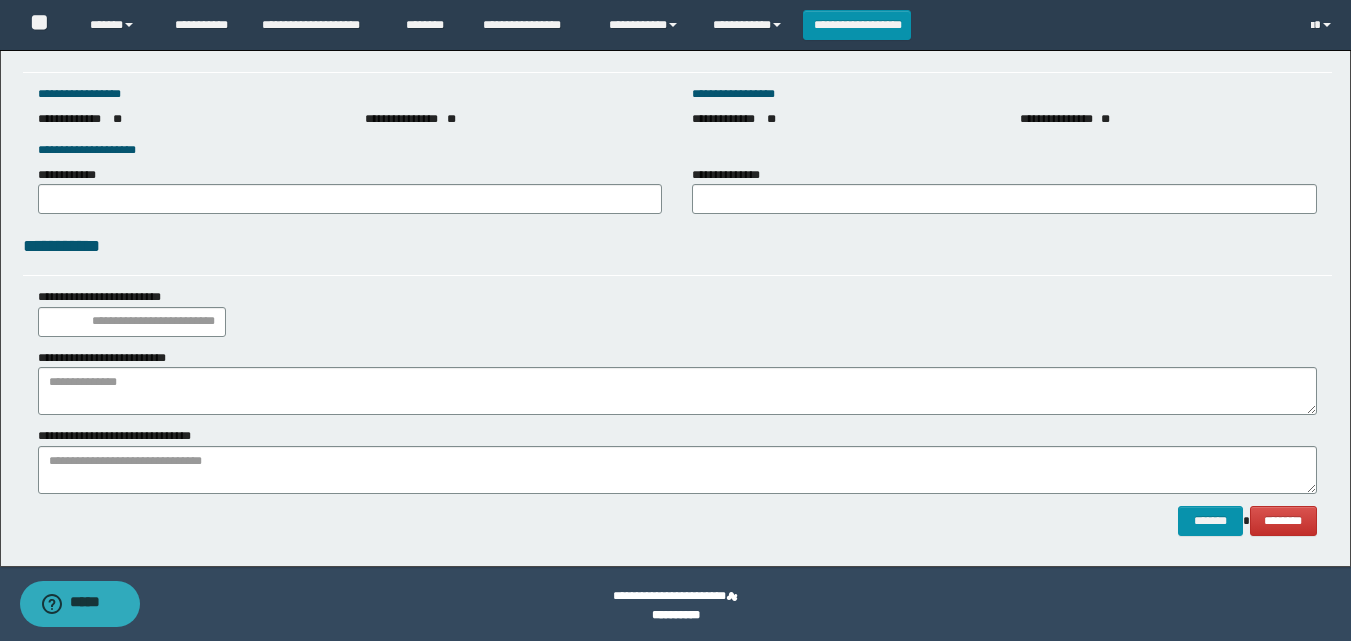 scroll, scrollTop: 2793, scrollLeft: 0, axis: vertical 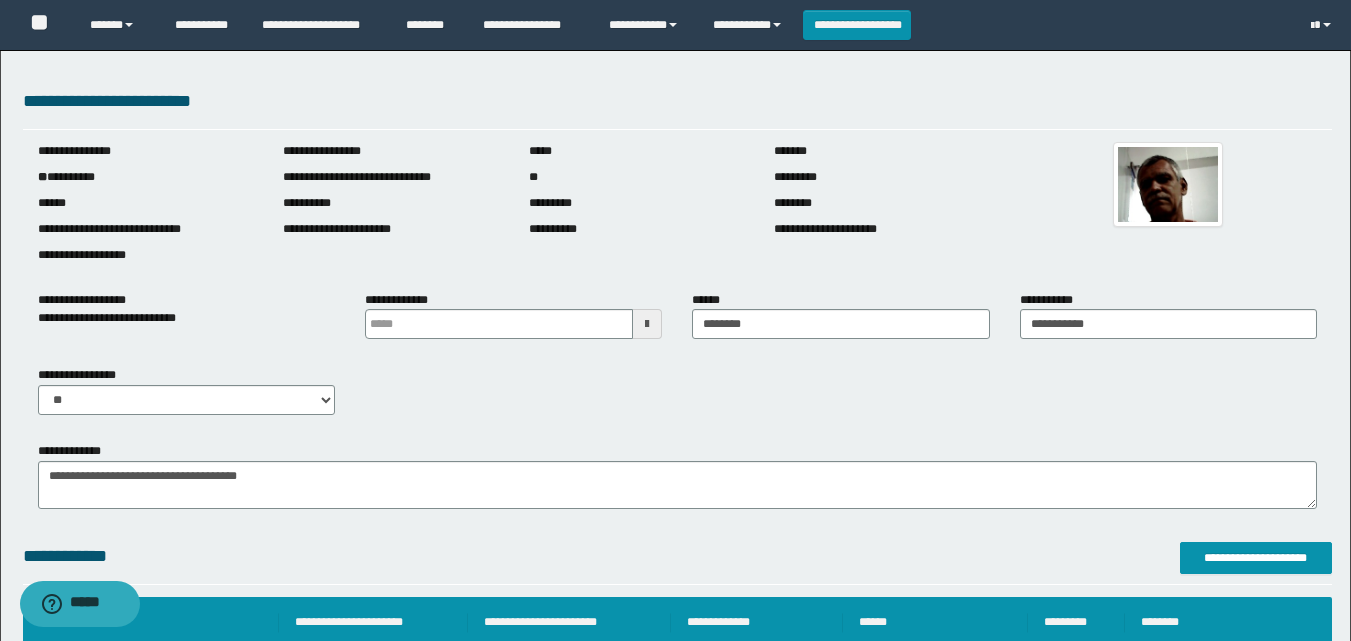 click on "**********" at bounding box center [675, 1703] 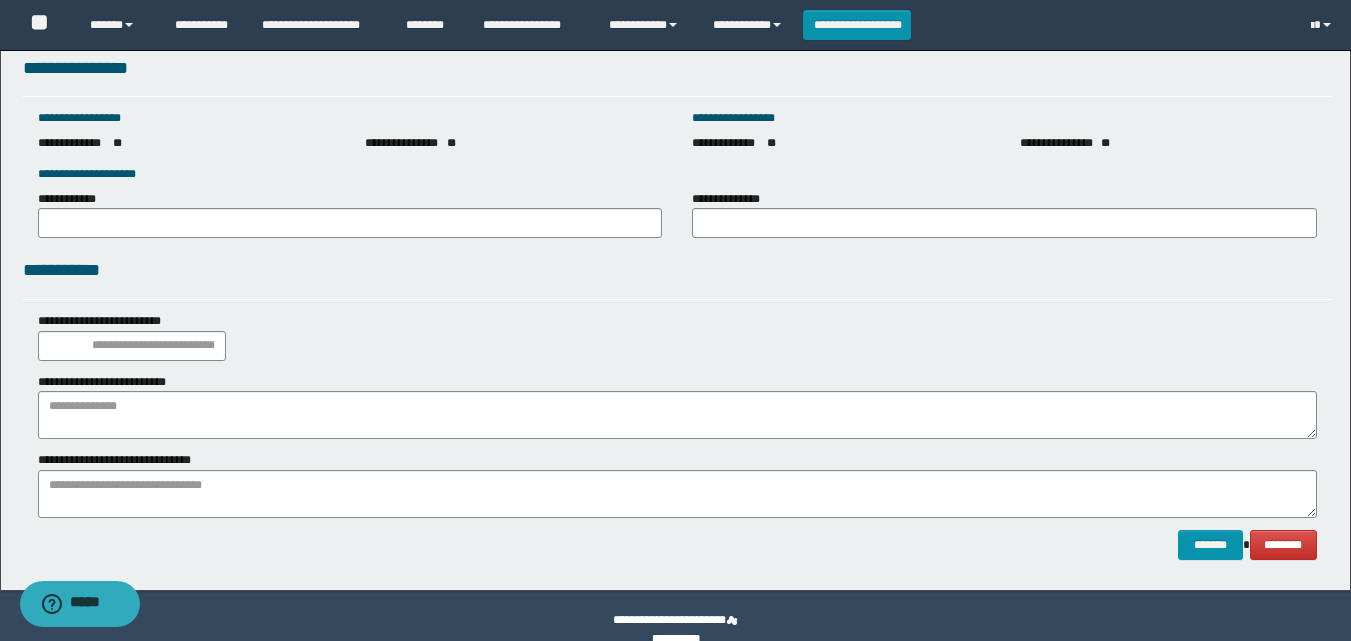 scroll, scrollTop: 2793, scrollLeft: 0, axis: vertical 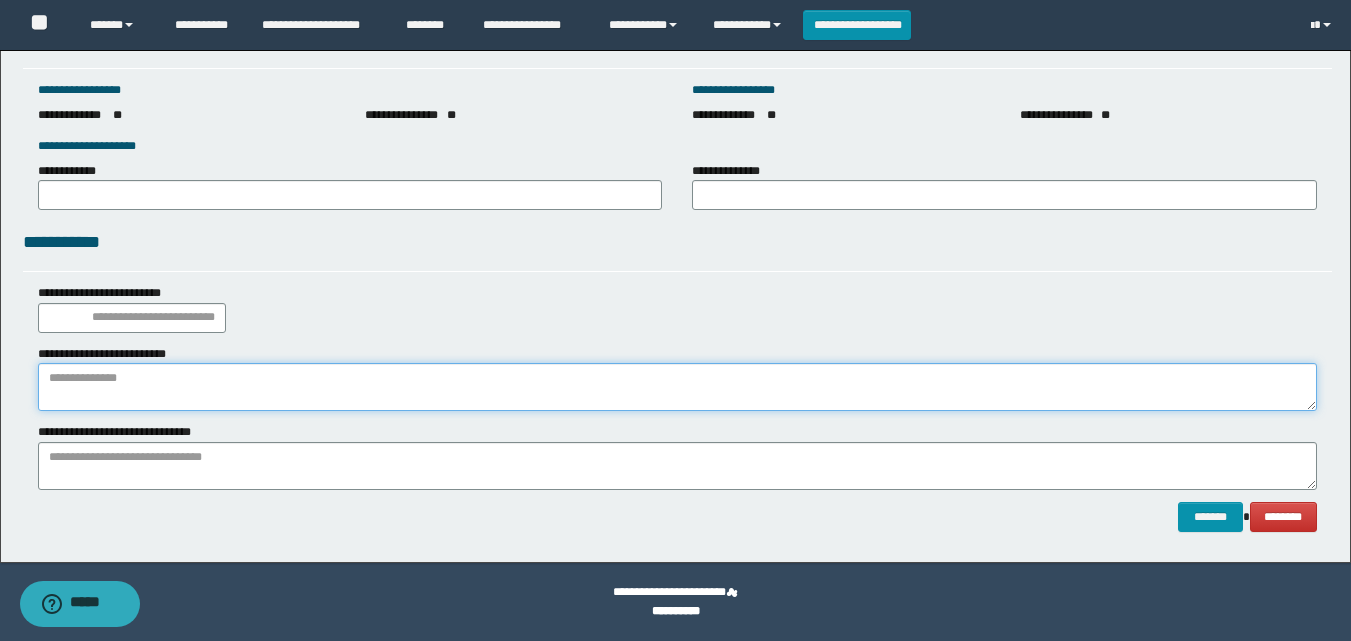 click at bounding box center (677, 387) 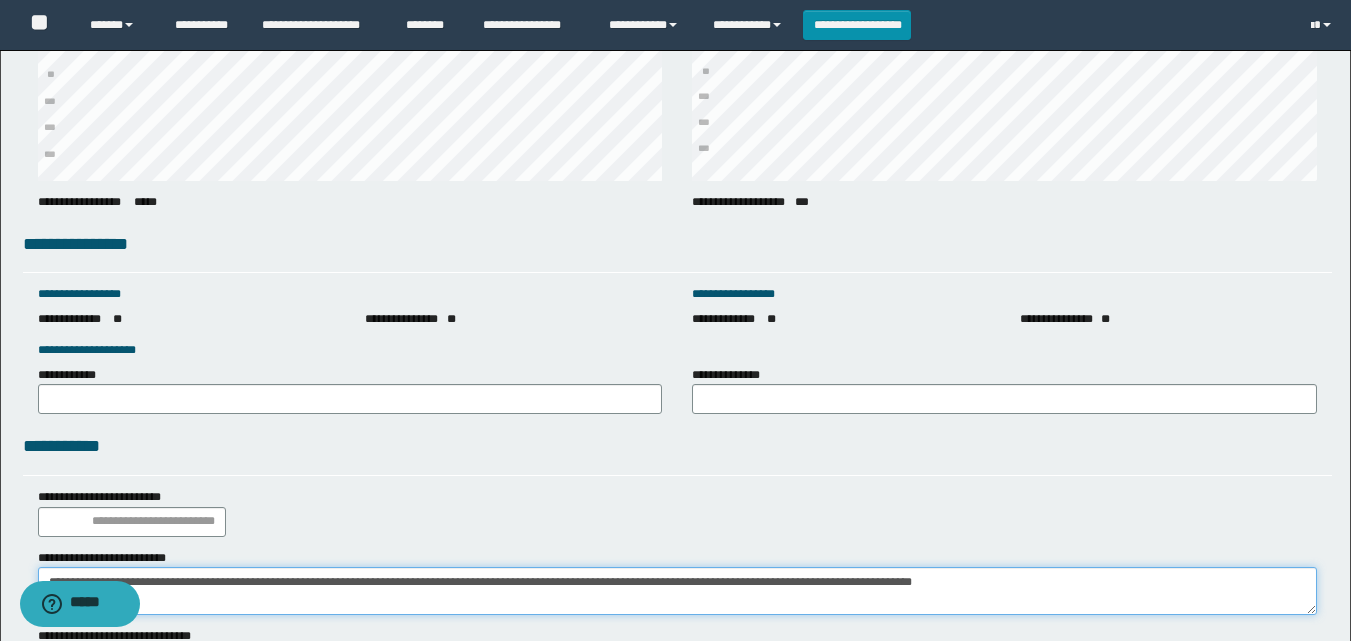 scroll, scrollTop: 2793, scrollLeft: 0, axis: vertical 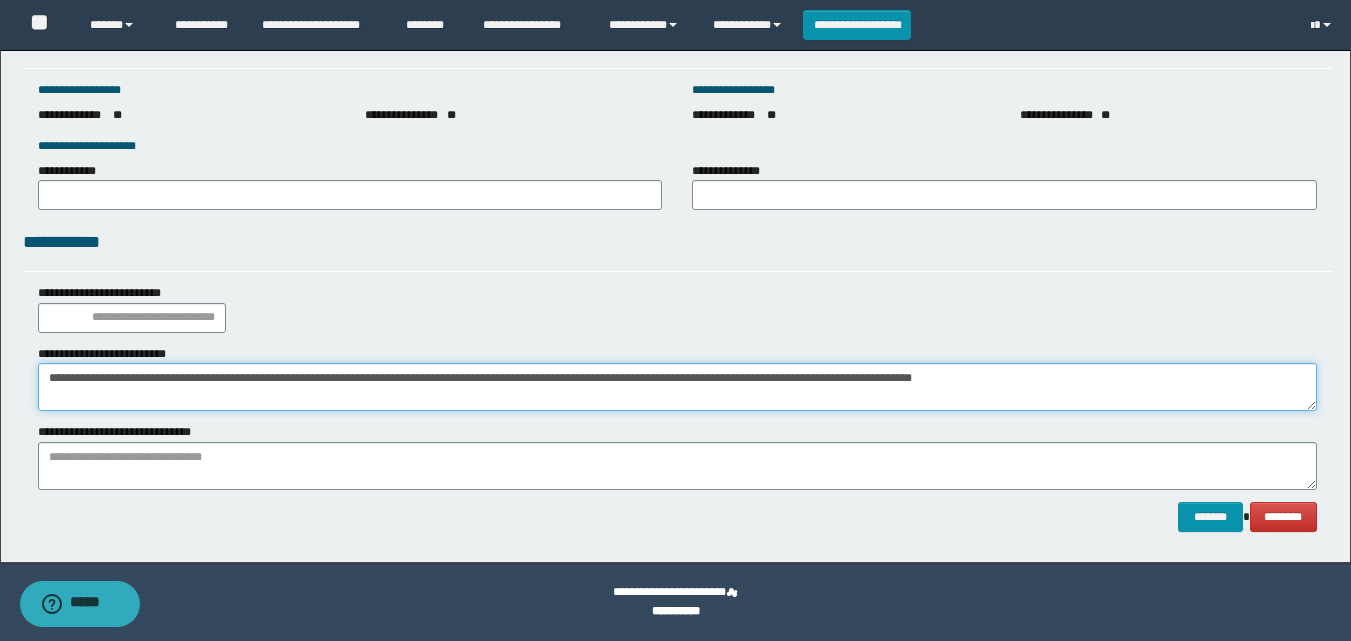 drag, startPoint x: 280, startPoint y: 384, endPoint x: 338, endPoint y: 384, distance: 58 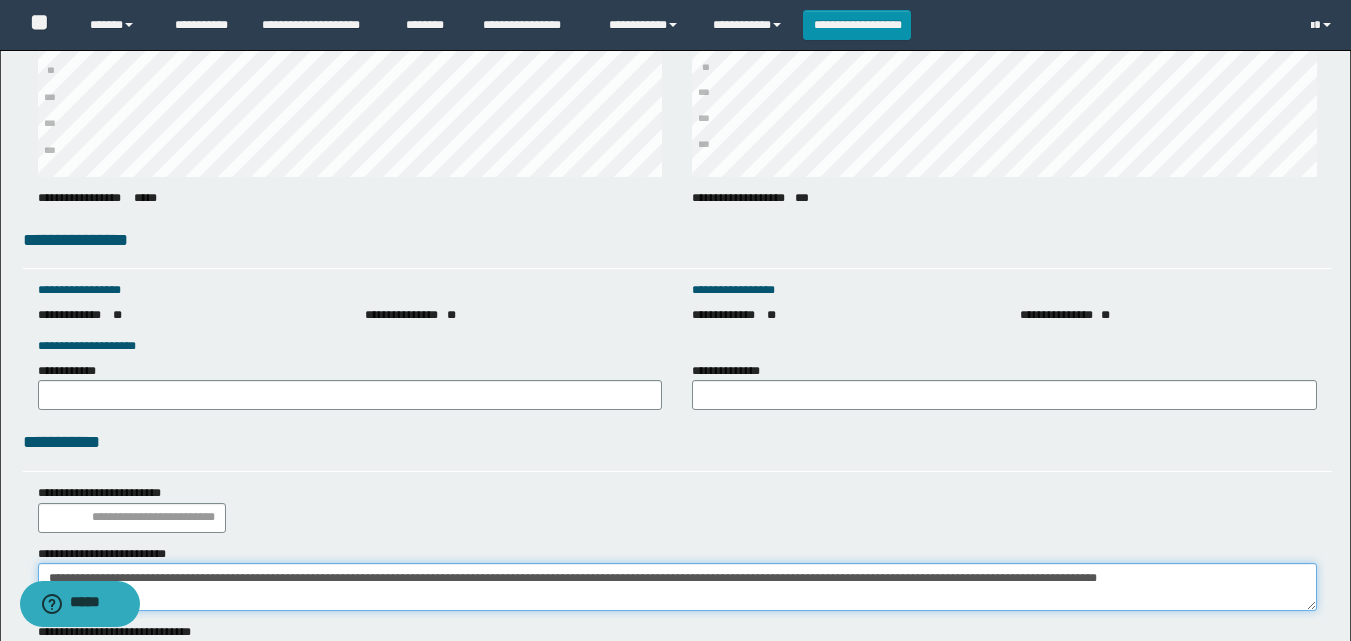 scroll, scrollTop: 2693, scrollLeft: 0, axis: vertical 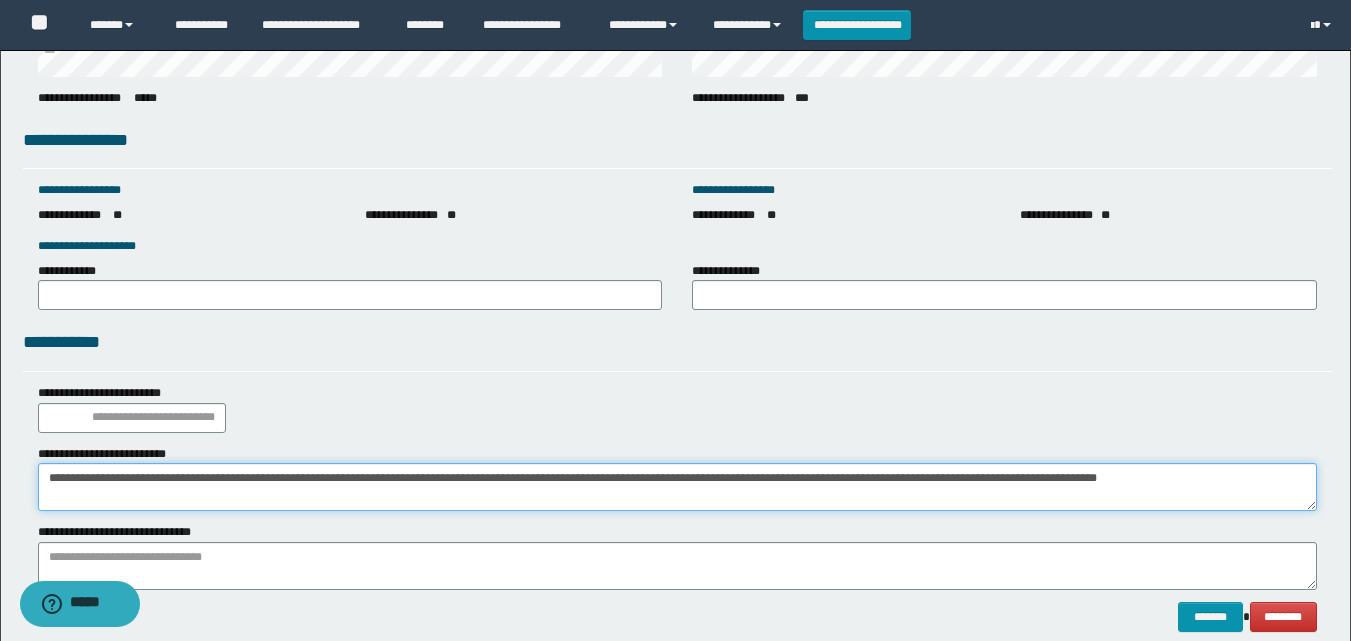 drag, startPoint x: 598, startPoint y: 480, endPoint x: 887, endPoint y: 477, distance: 289.01556 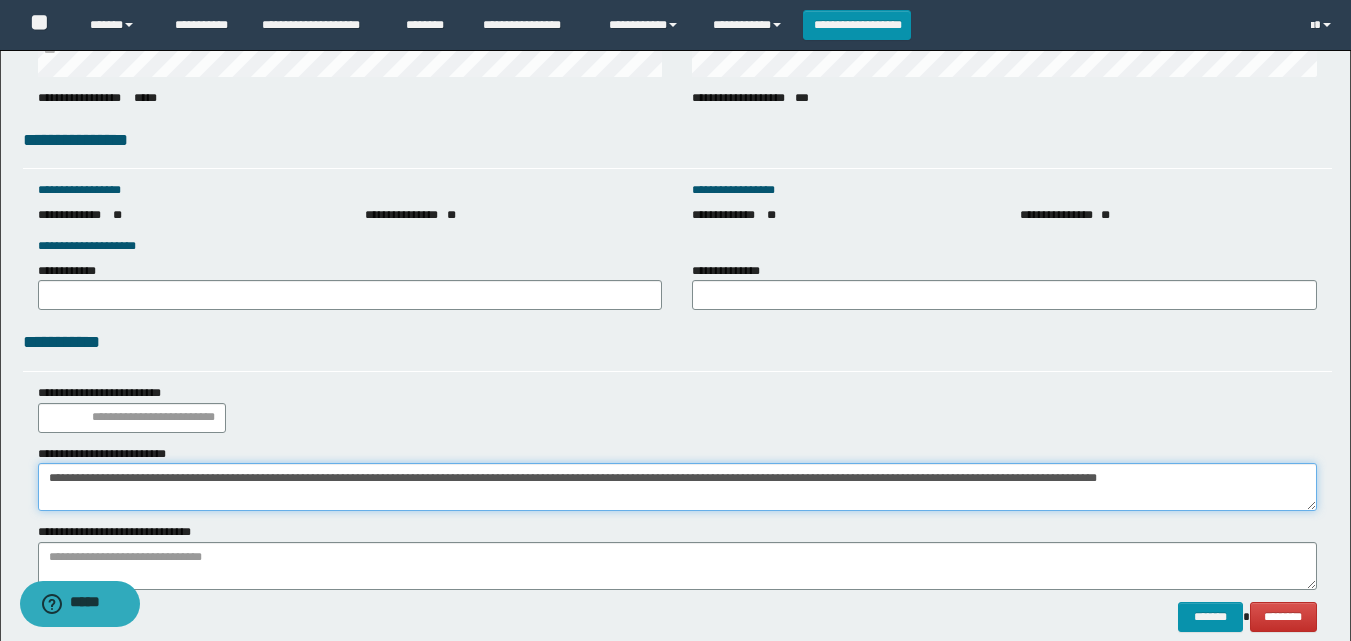 click on "**********" at bounding box center (677, 487) 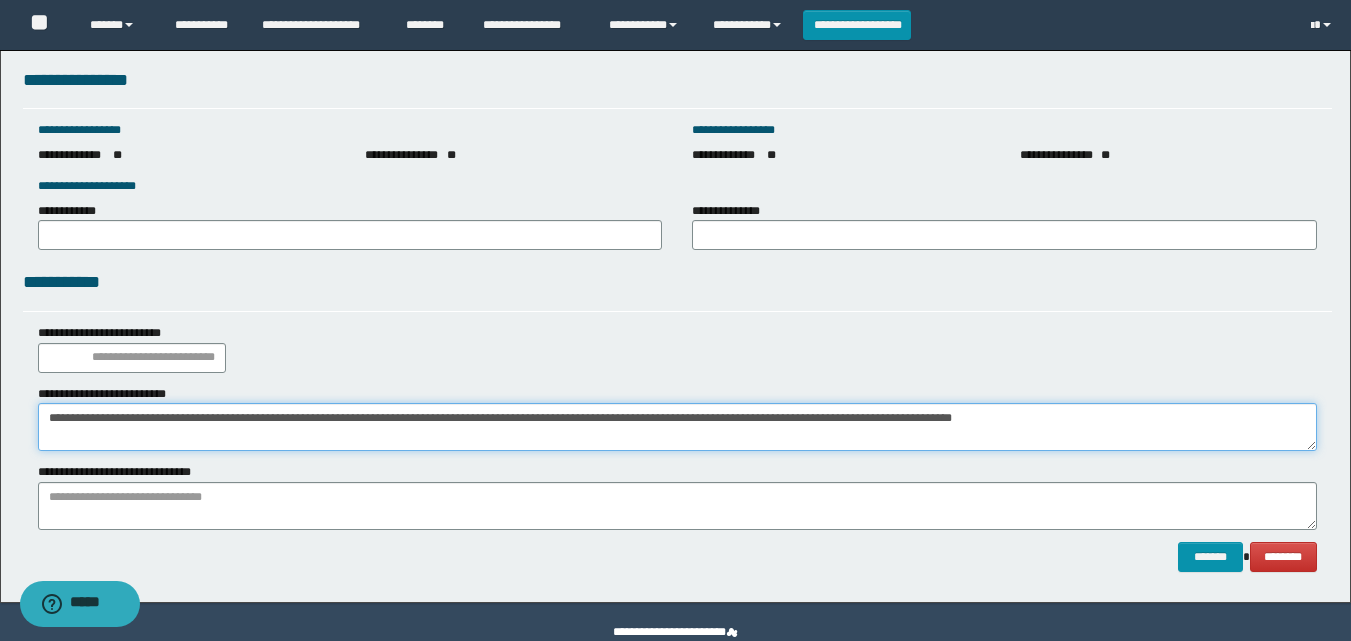 scroll, scrollTop: 2793, scrollLeft: 0, axis: vertical 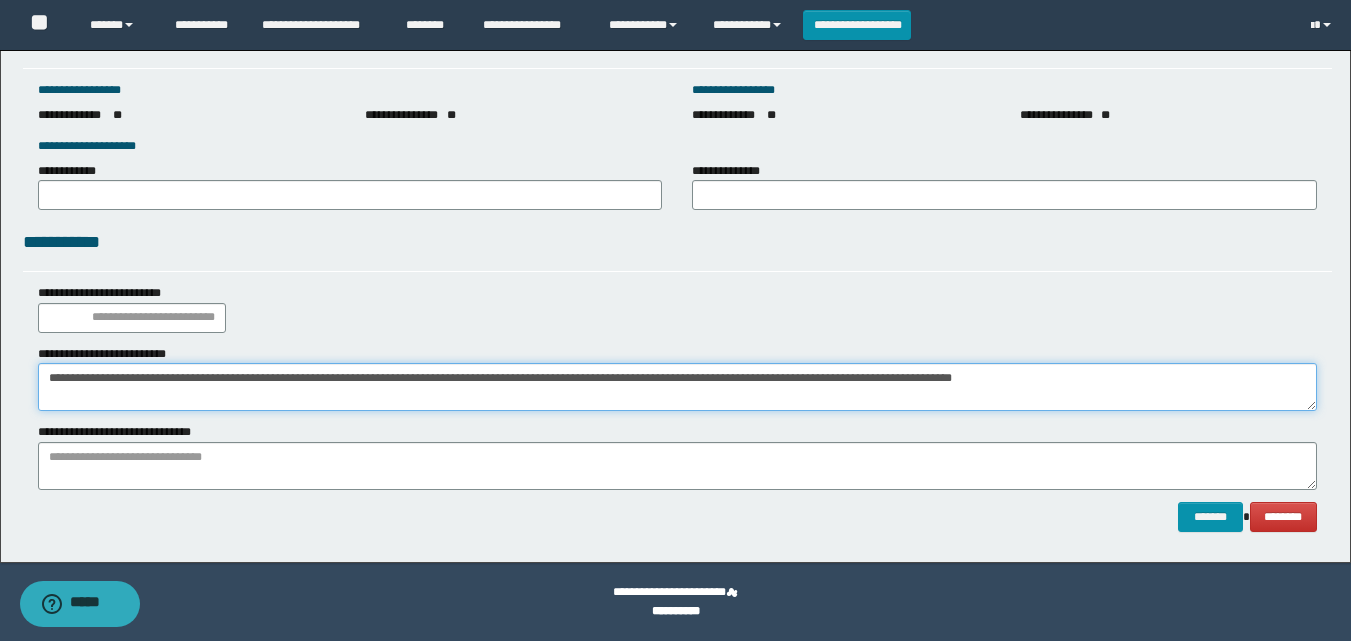 click on "**********" at bounding box center [677, 387] 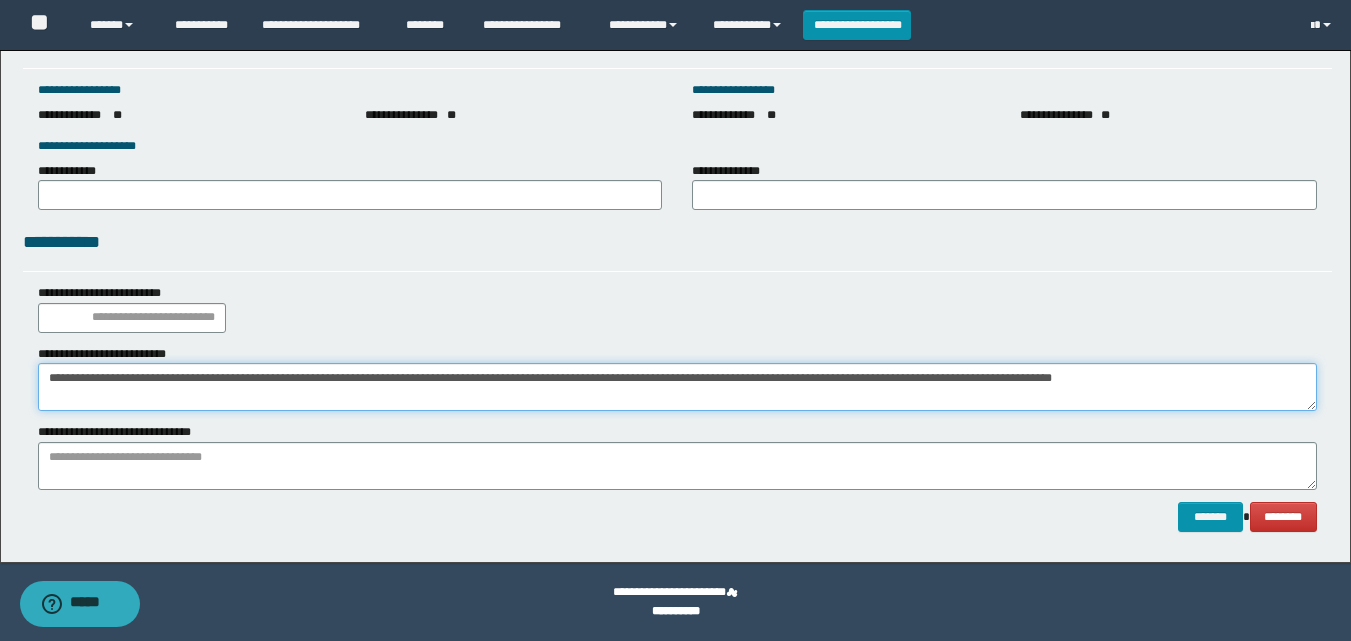 click on "**********" at bounding box center (677, 387) 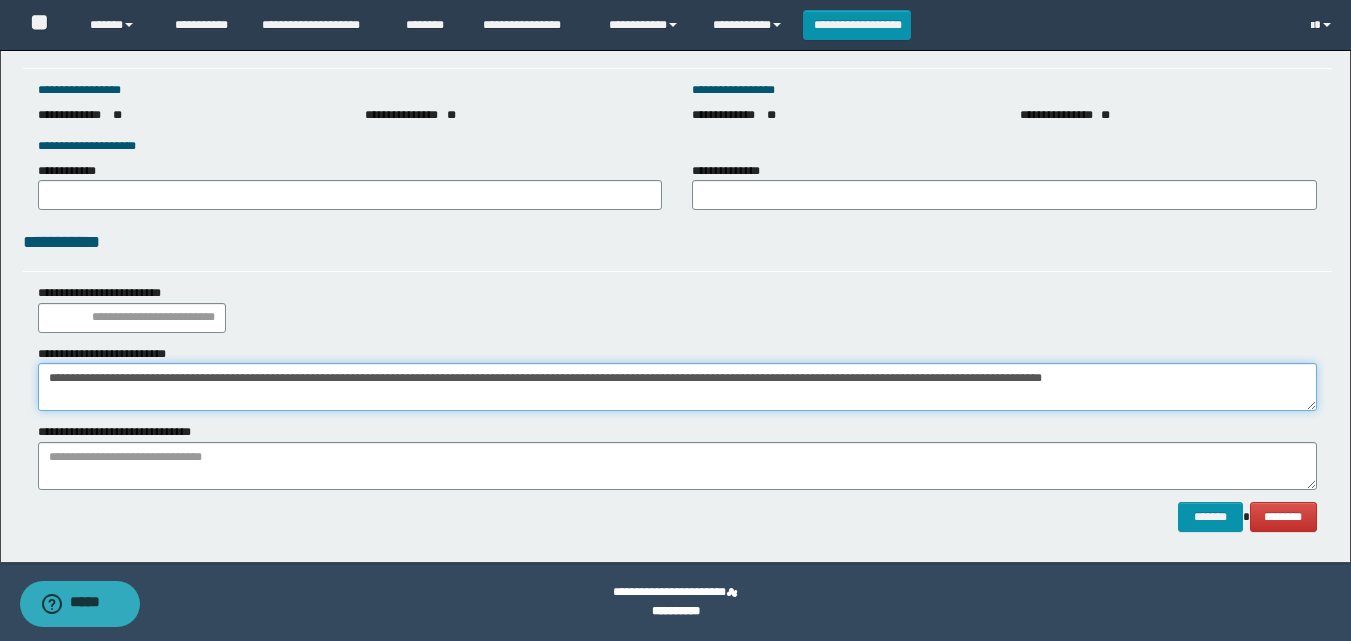 click on "**********" at bounding box center [677, 387] 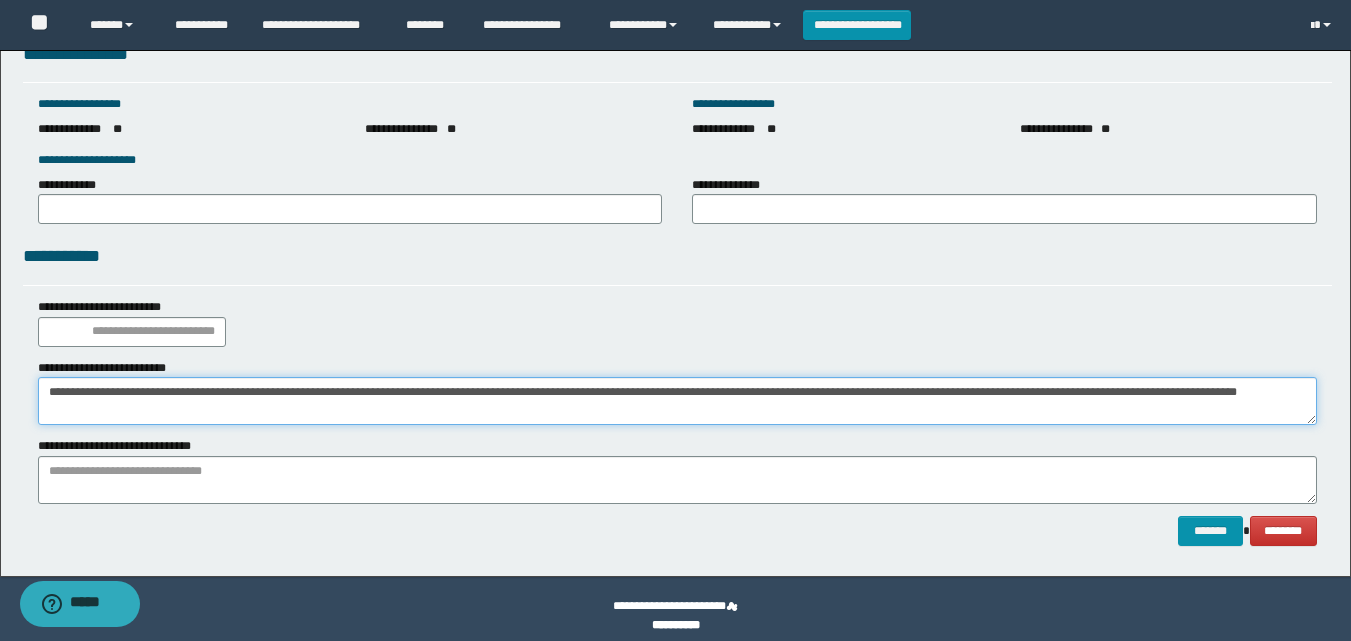 scroll, scrollTop: 2793, scrollLeft: 0, axis: vertical 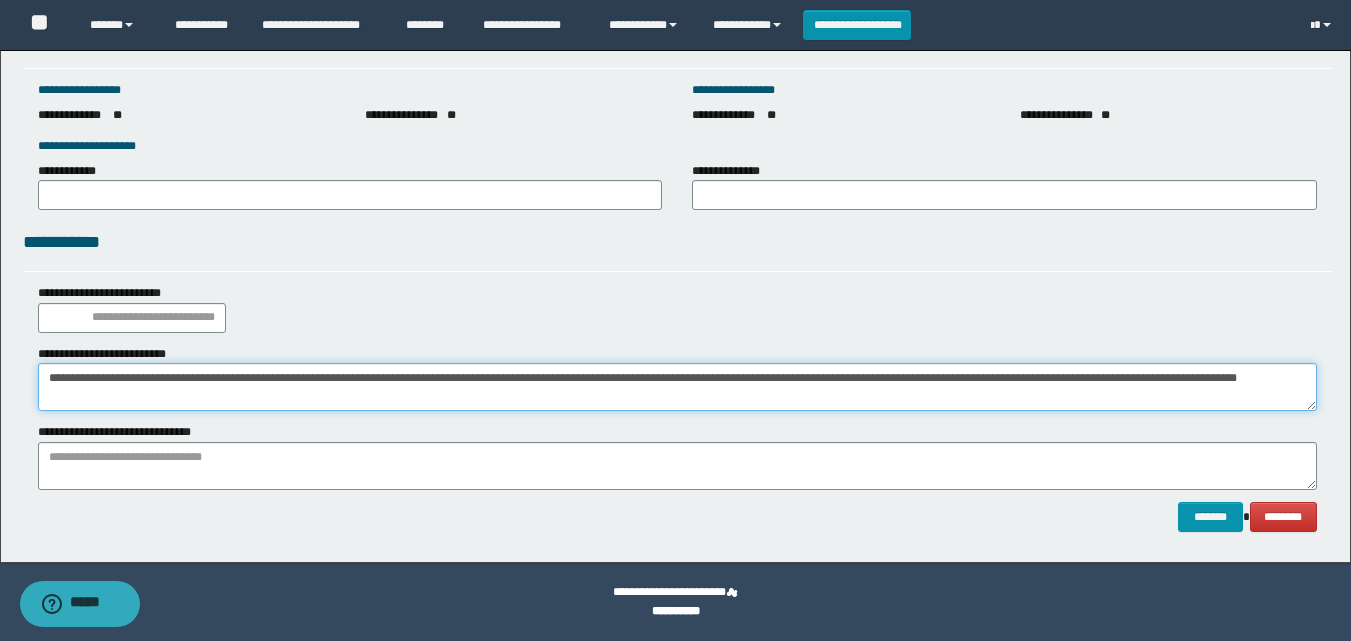type on "**********" 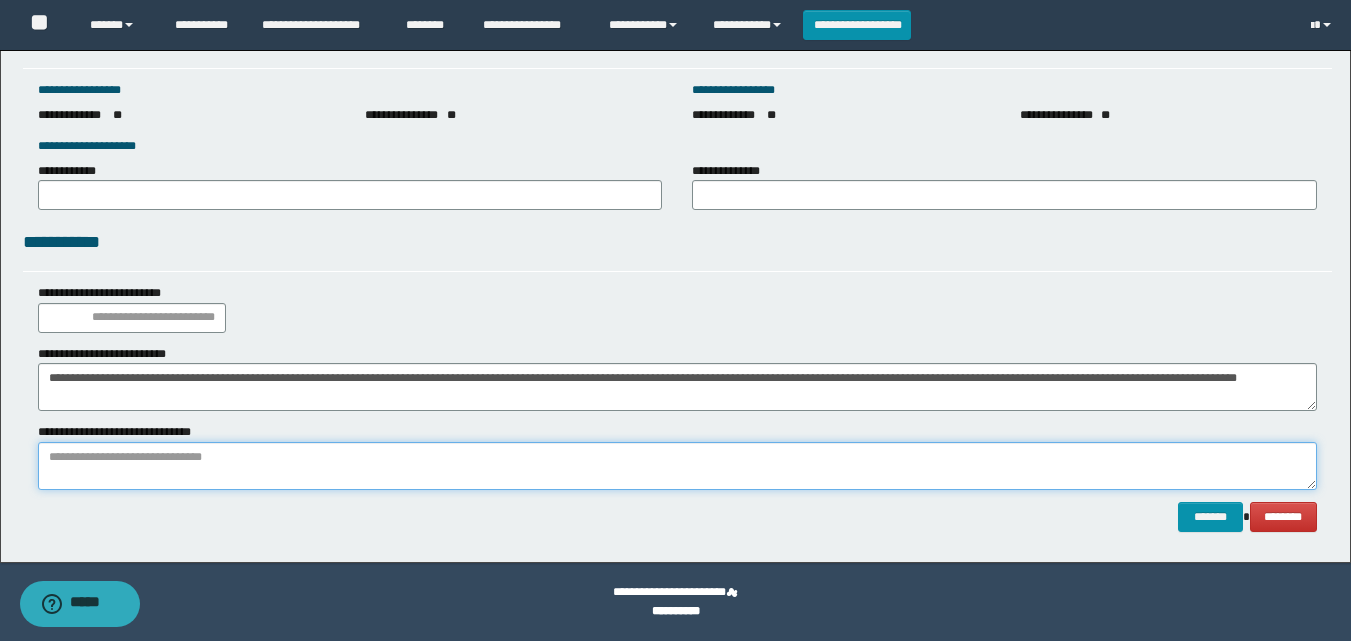 click at bounding box center (677, 466) 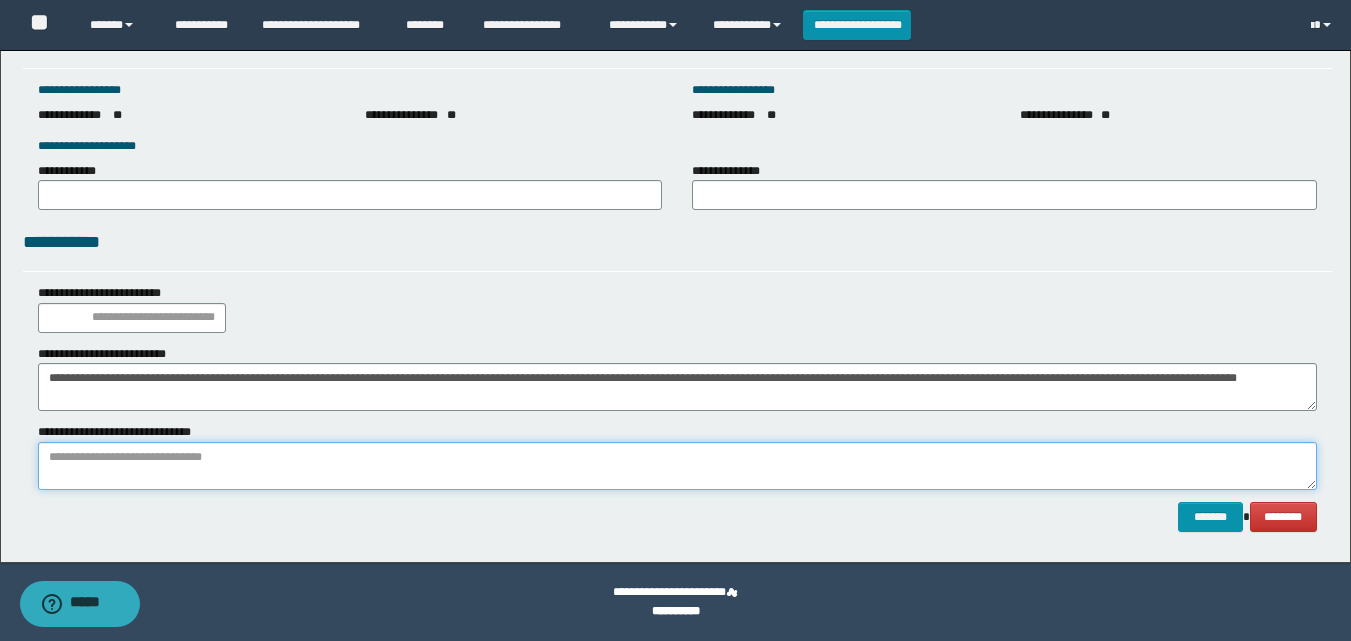 paste on "**********" 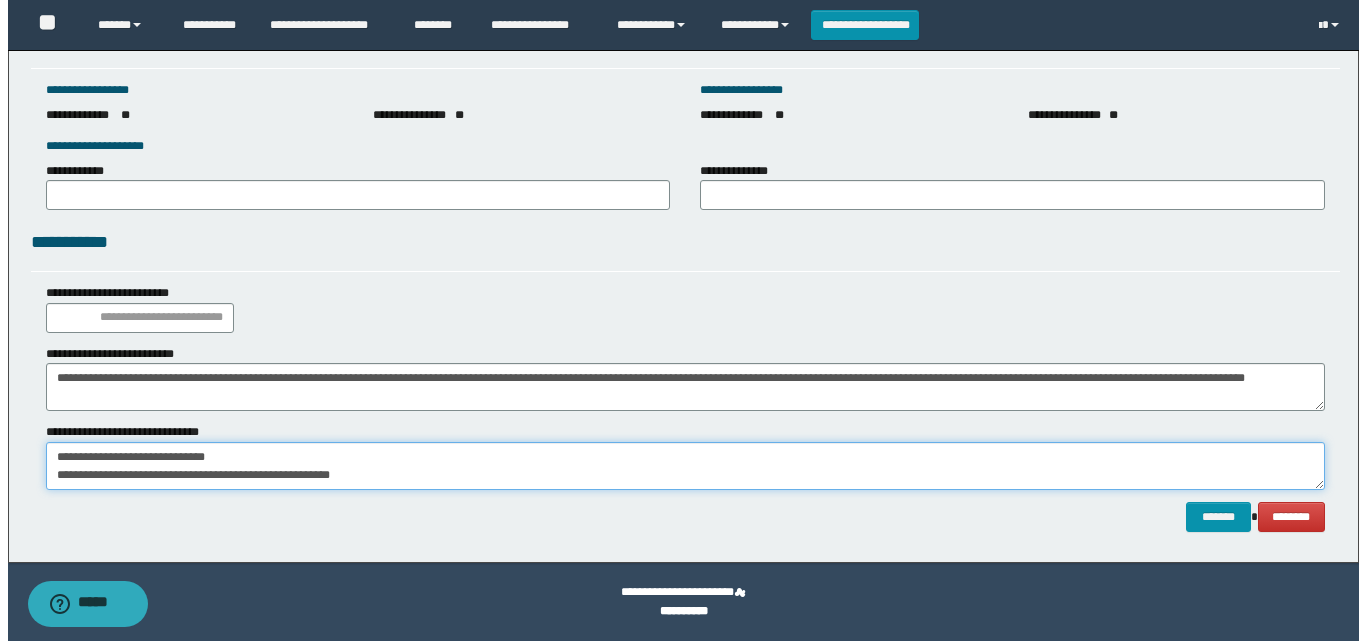scroll, scrollTop: 13, scrollLeft: 0, axis: vertical 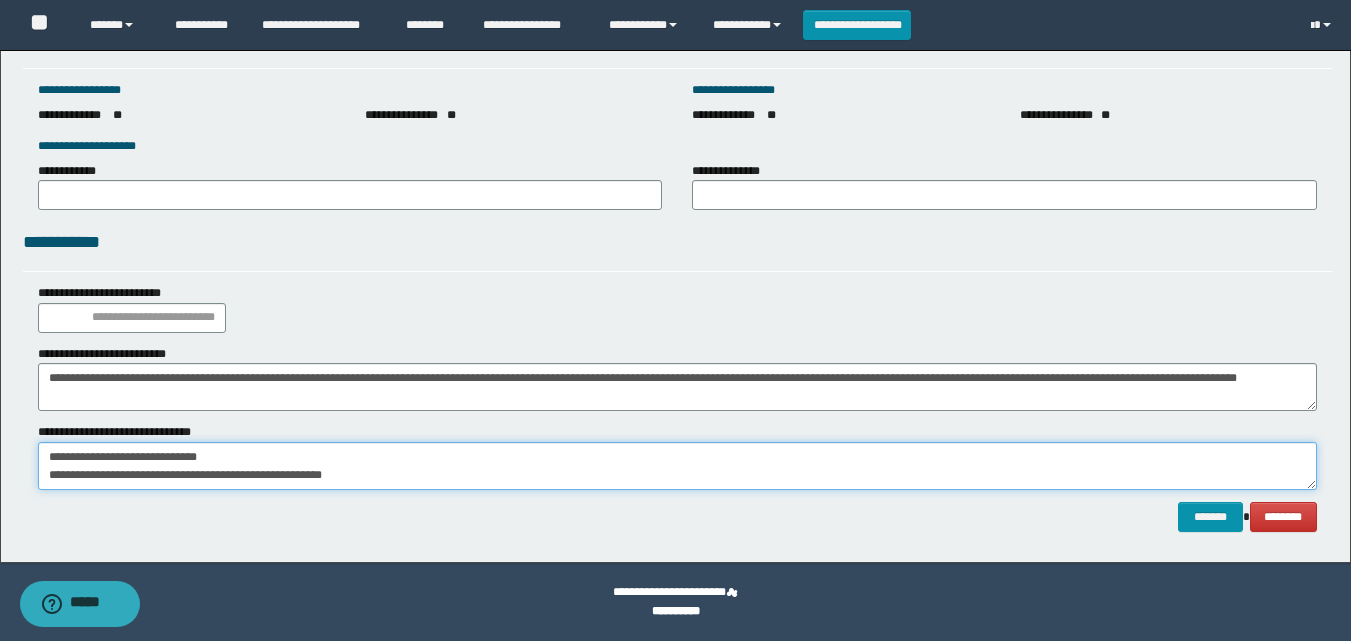 type on "**********" 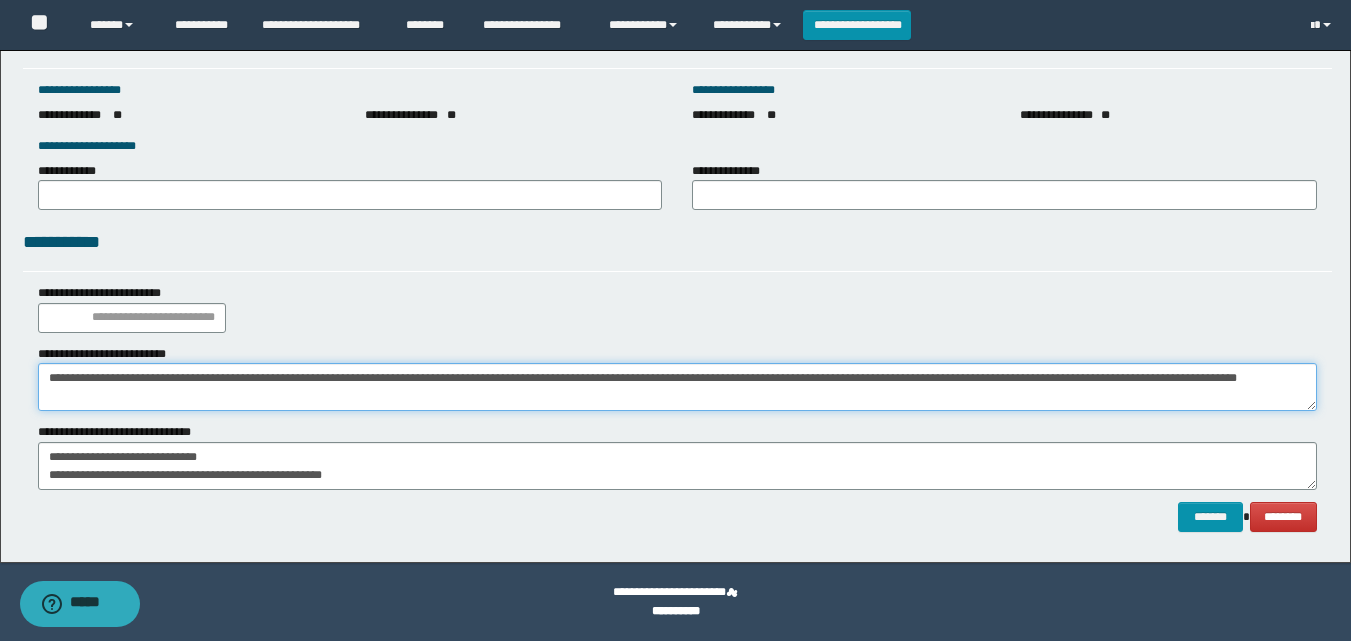 drag, startPoint x: 933, startPoint y: 384, endPoint x: 999, endPoint y: 384, distance: 66 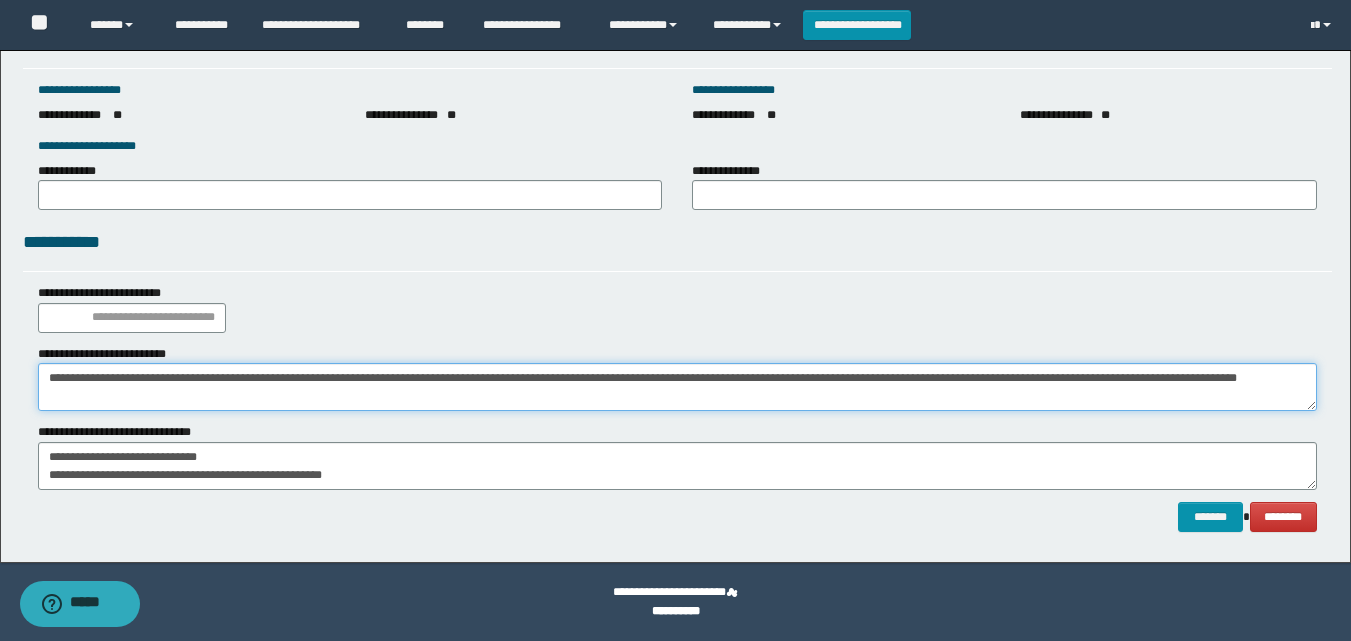 click on "**********" at bounding box center [677, 387] 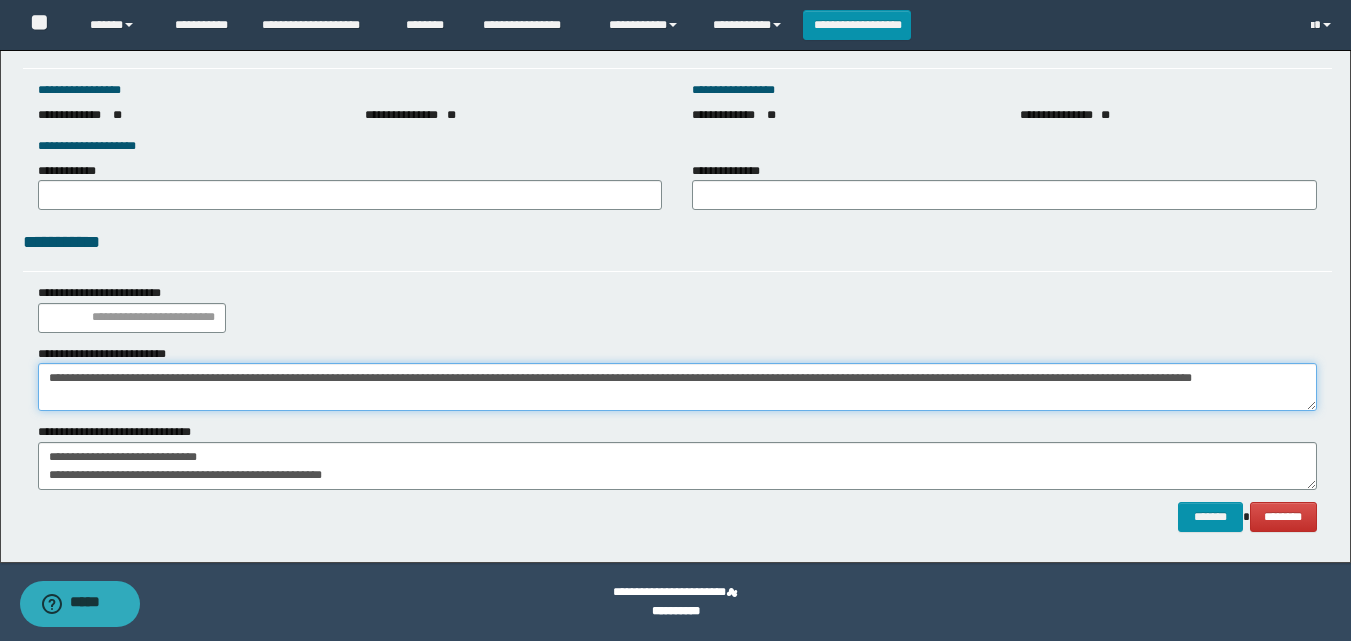 click on "**********" at bounding box center [677, 387] 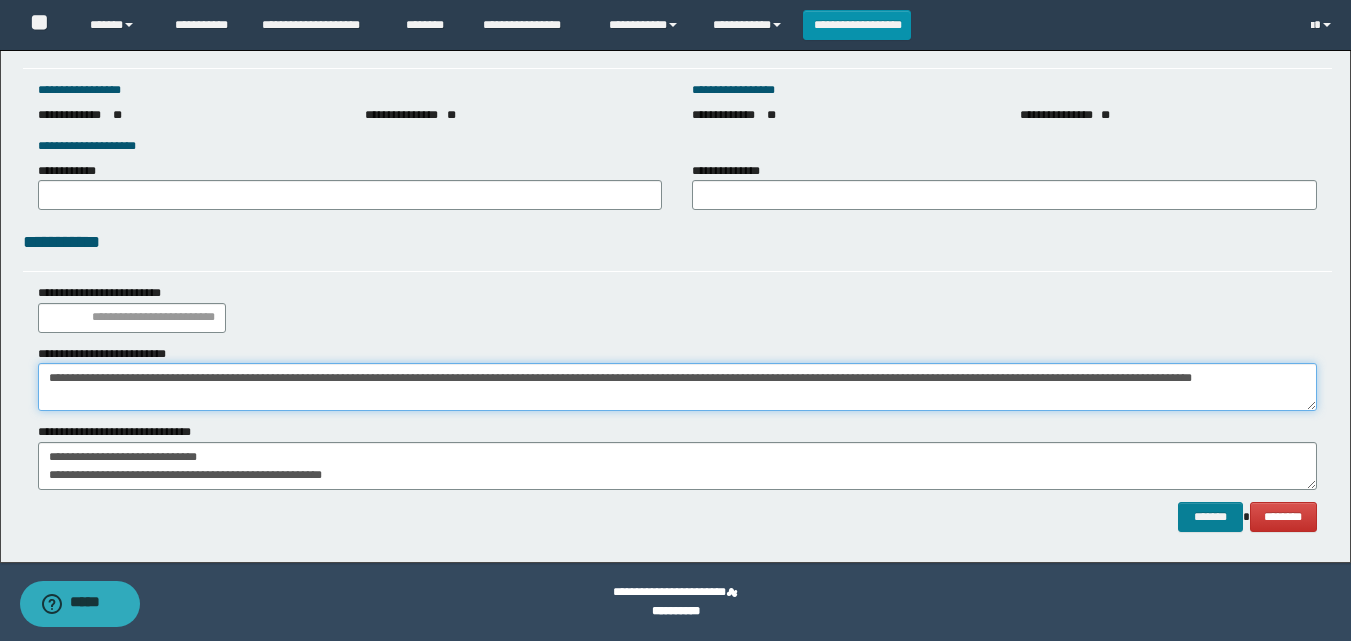type on "**********" 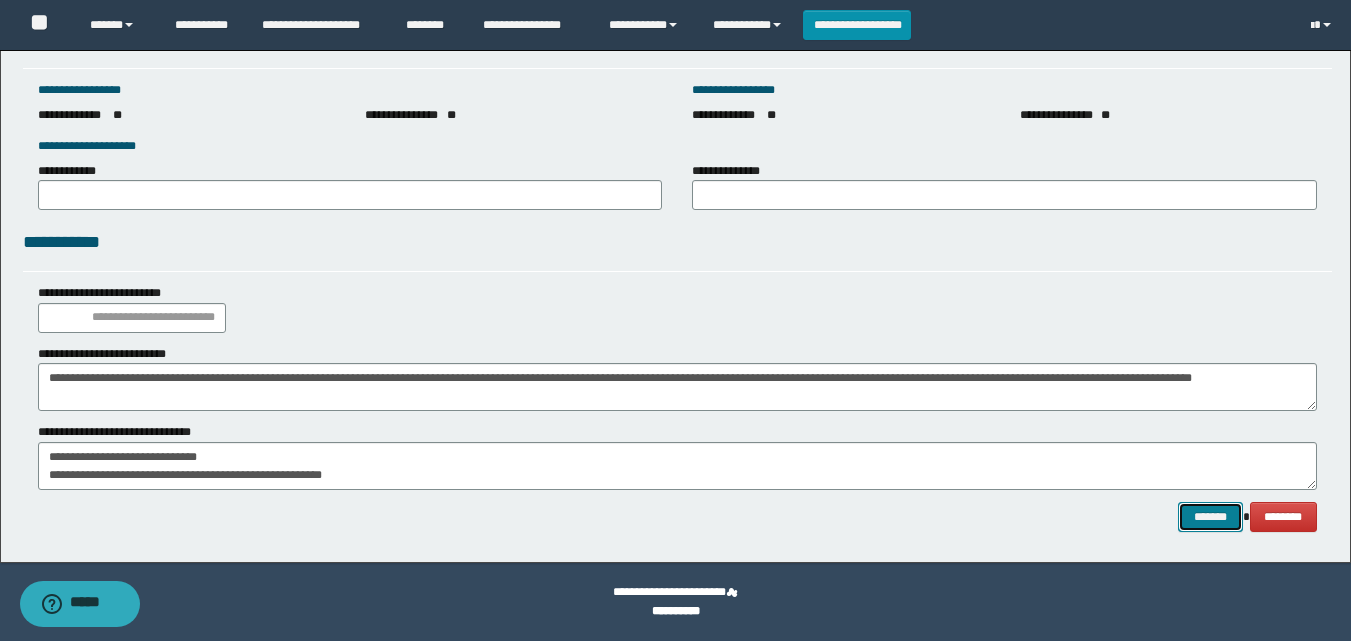 click on "*******" at bounding box center (1210, 517) 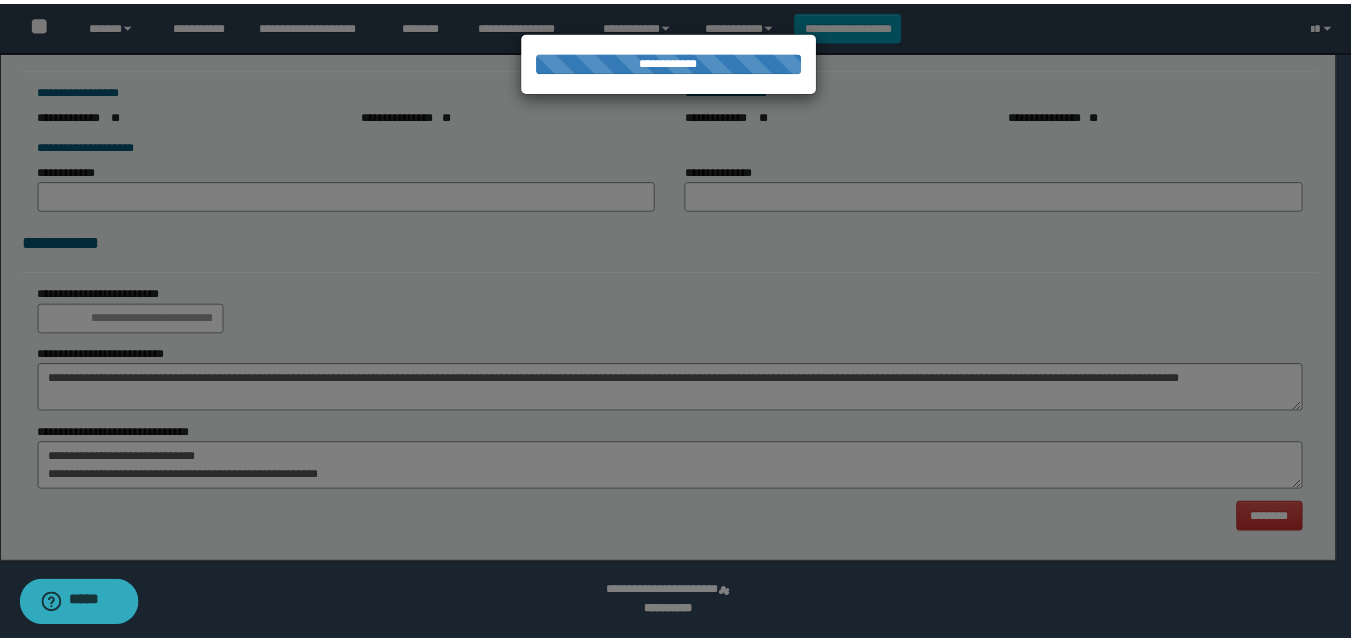 scroll, scrollTop: 0, scrollLeft: 0, axis: both 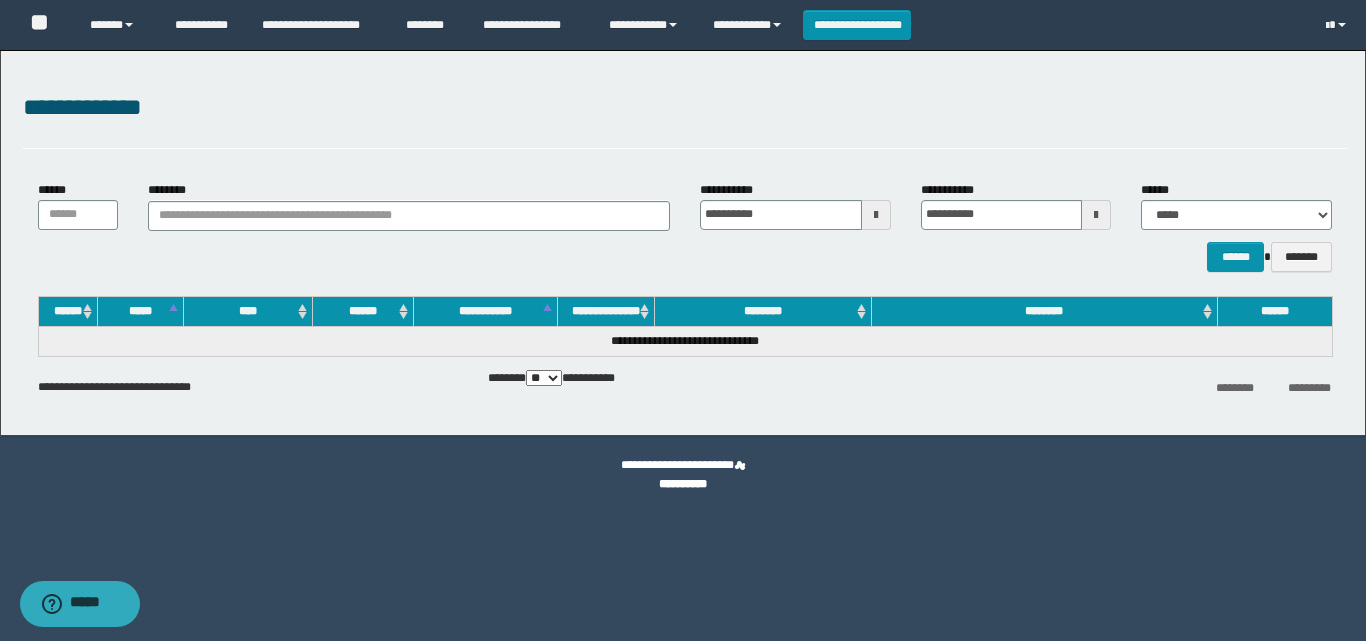 click on "**********" at bounding box center (685, 108) 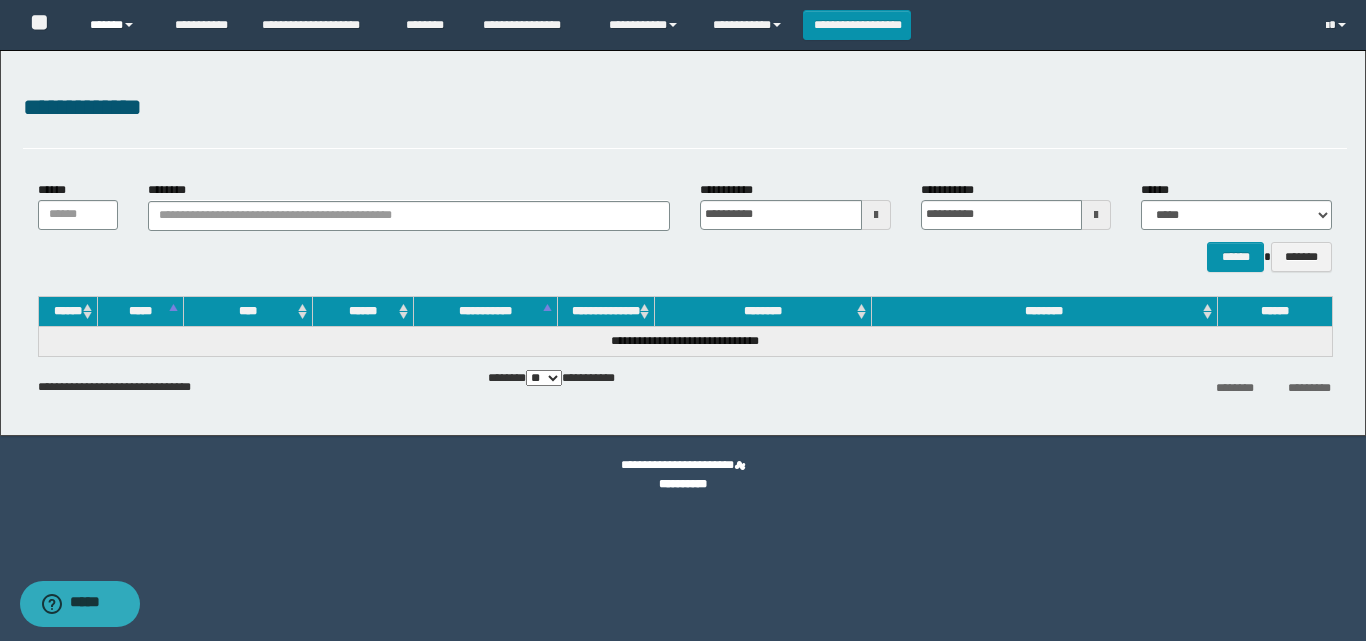click on "******" at bounding box center (117, 25) 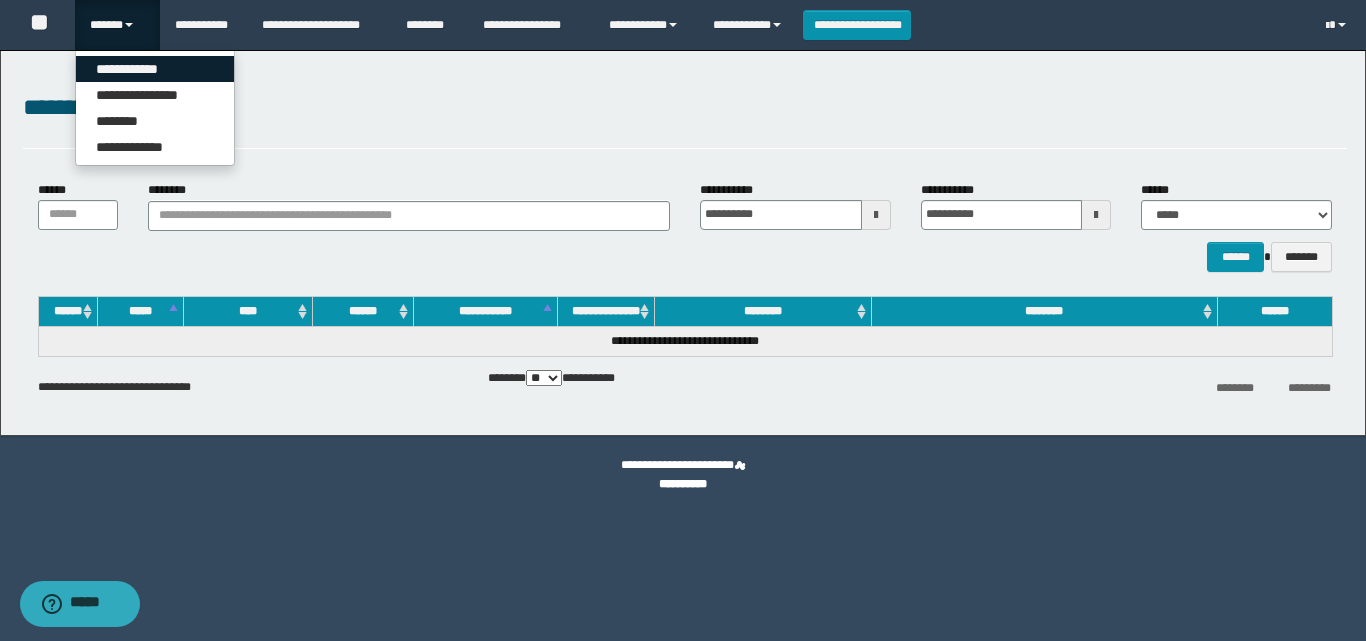 click on "**********" at bounding box center (155, 69) 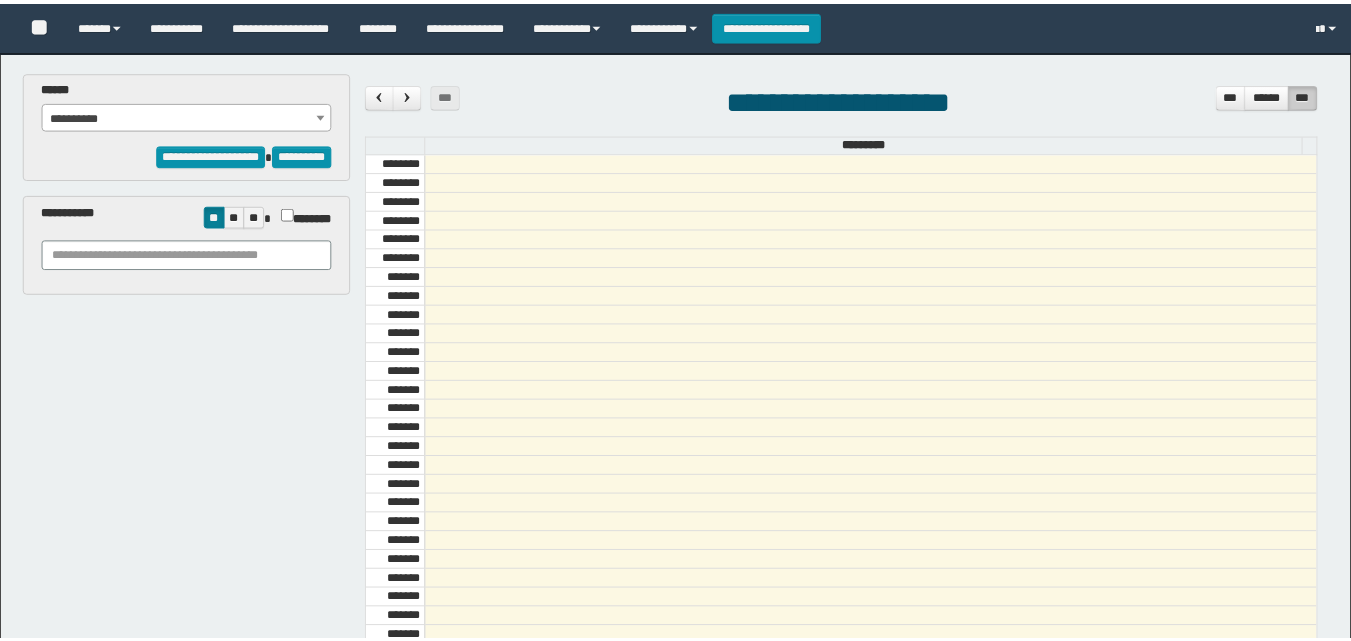 scroll, scrollTop: 0, scrollLeft: 0, axis: both 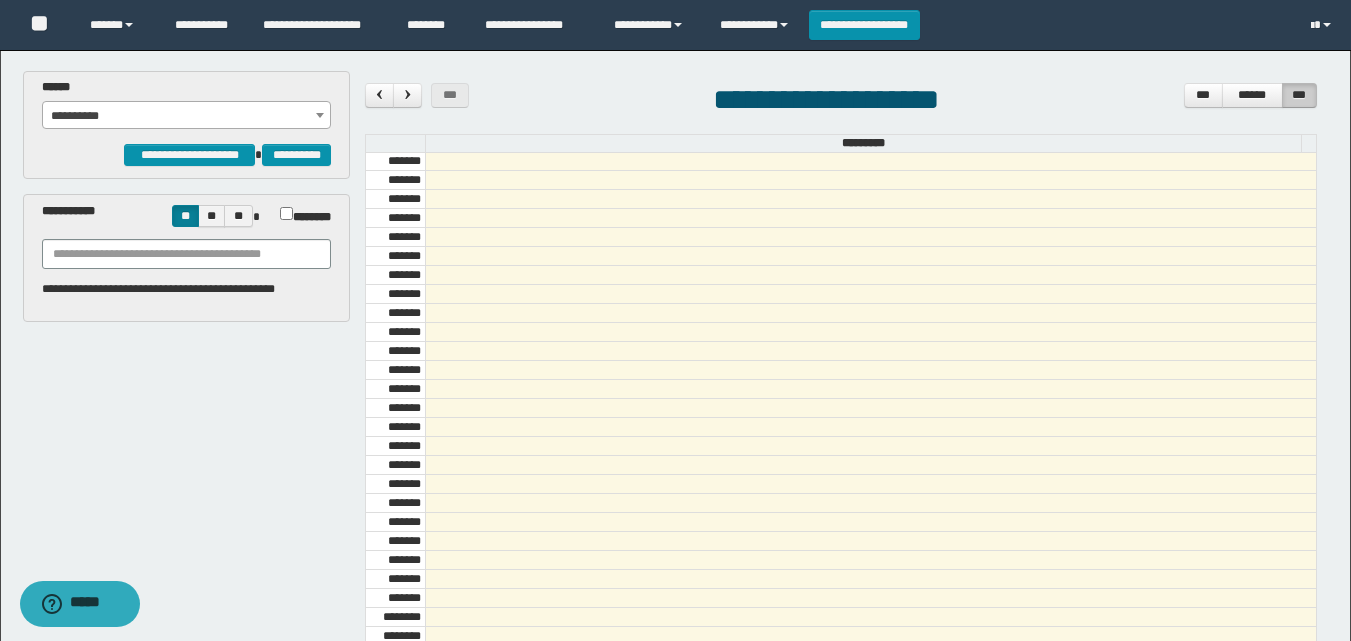 click on "**********" at bounding box center (186, 116) 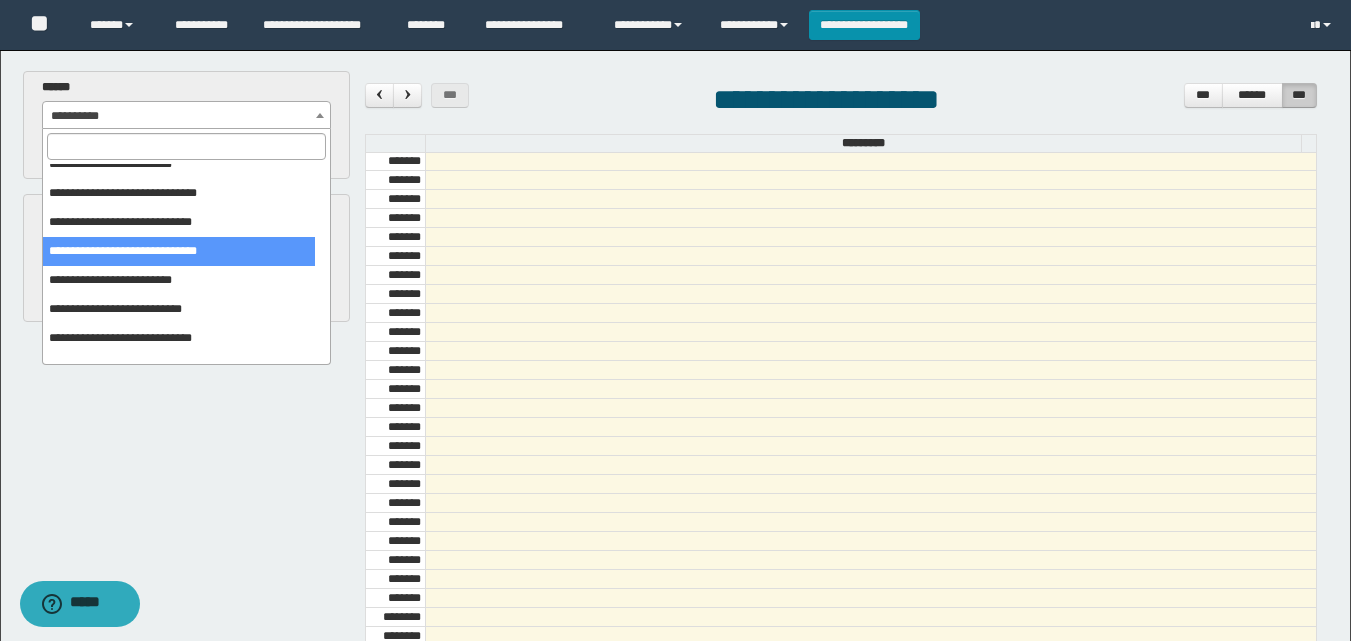 scroll, scrollTop: 62, scrollLeft: 0, axis: vertical 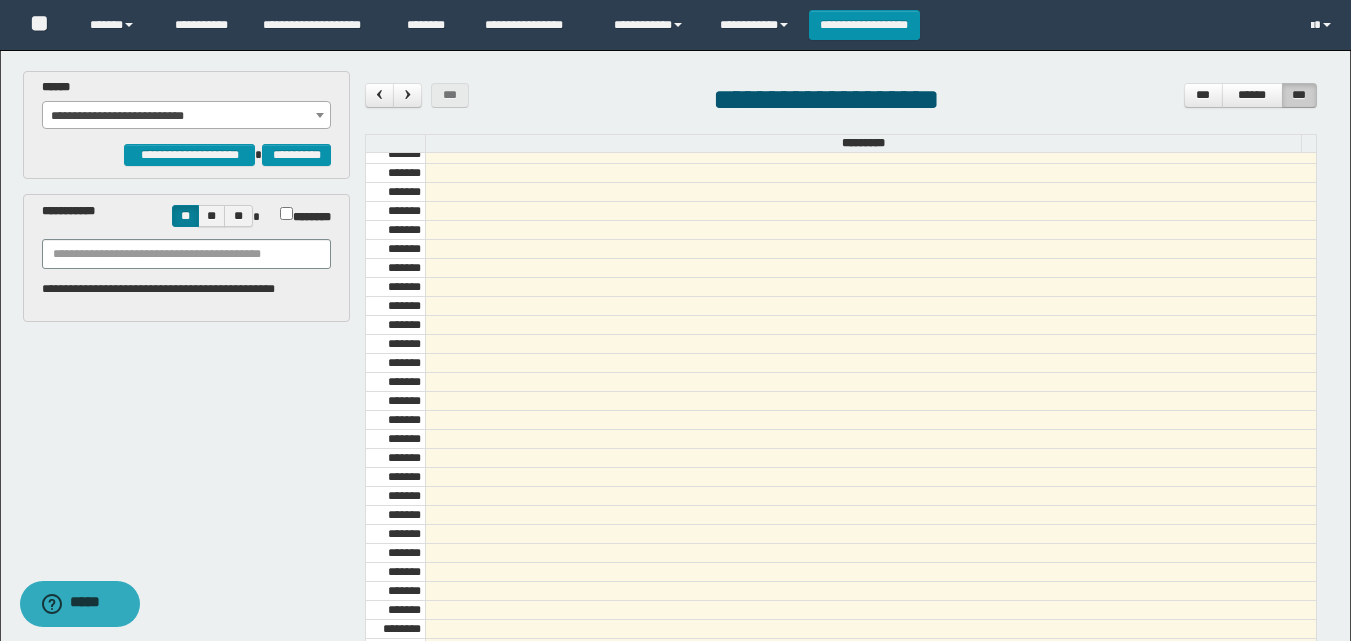 click on "**********" at bounding box center (186, 116) 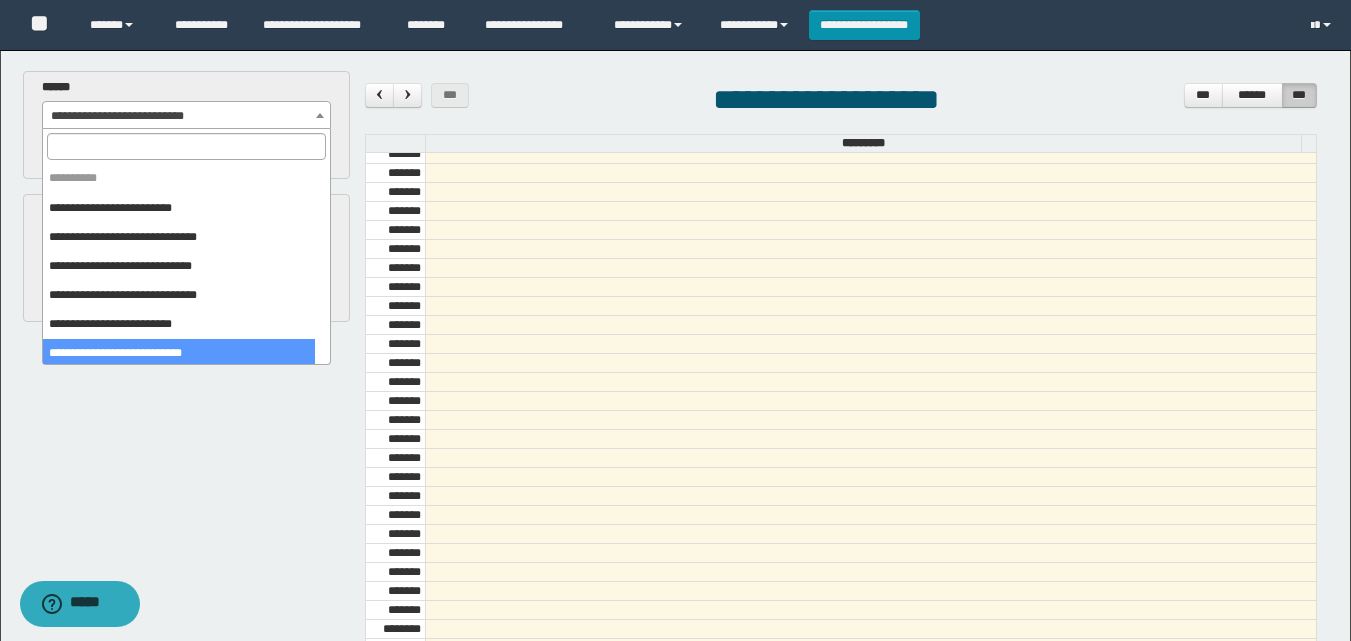 scroll, scrollTop: 62, scrollLeft: 0, axis: vertical 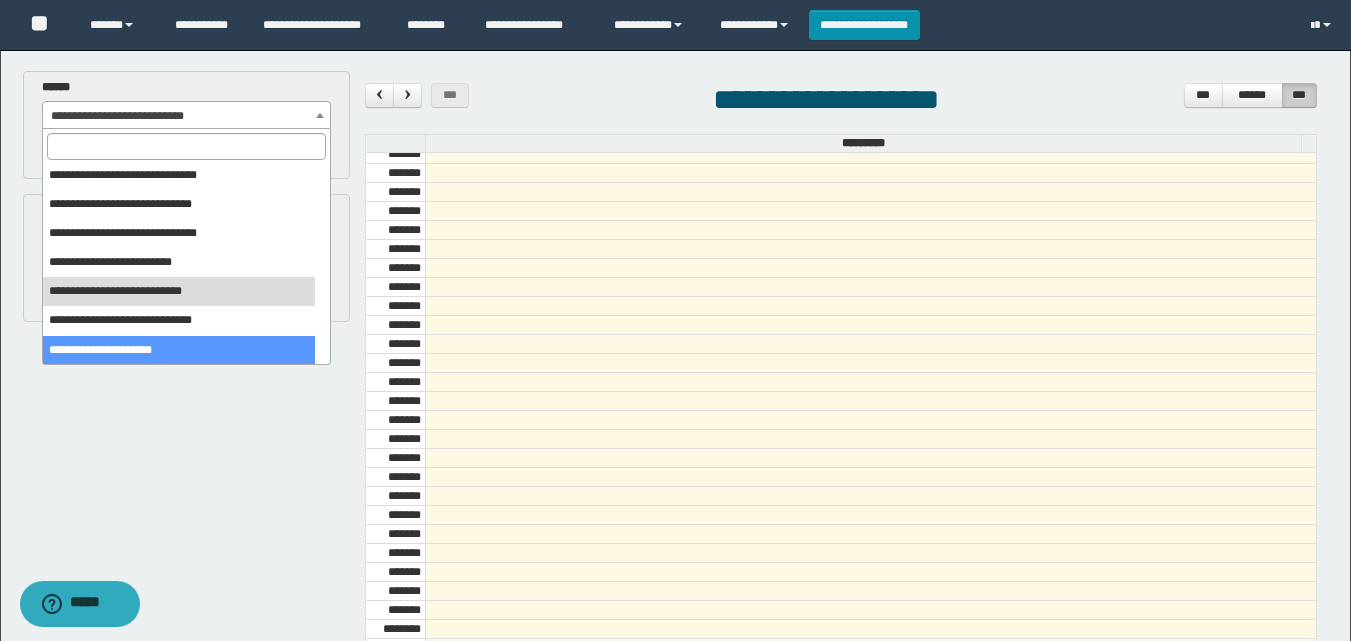 select on "******" 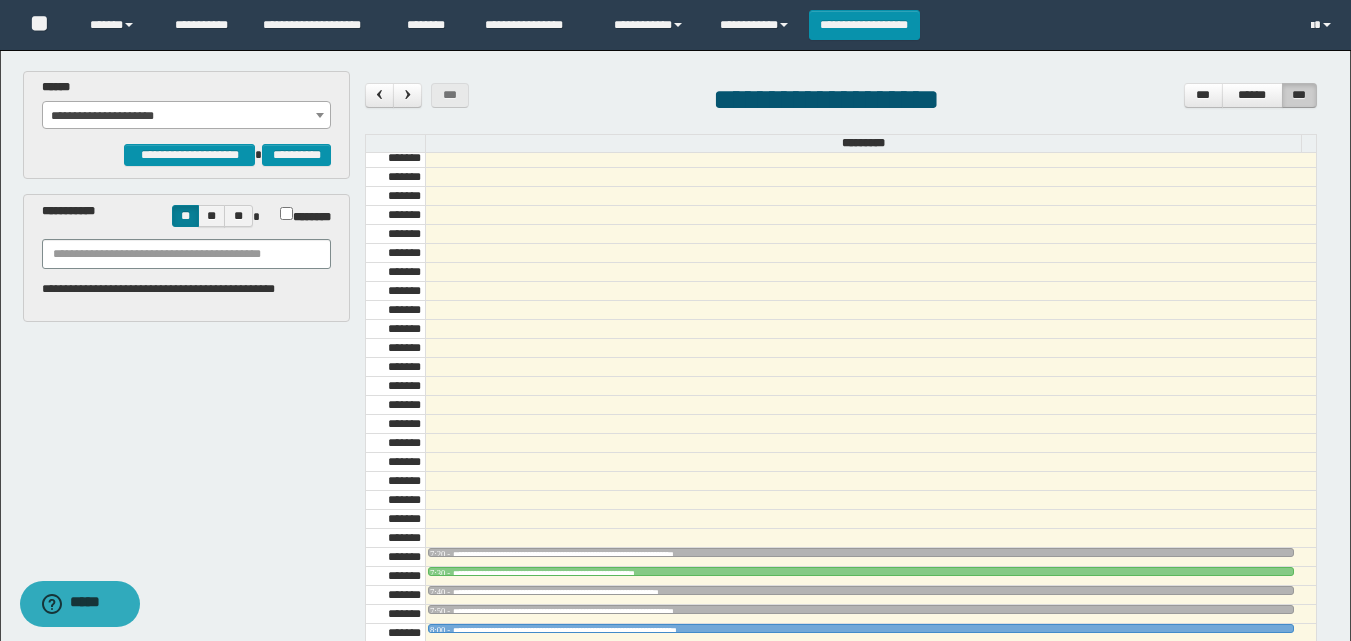 scroll, scrollTop: 741, scrollLeft: 0, axis: vertical 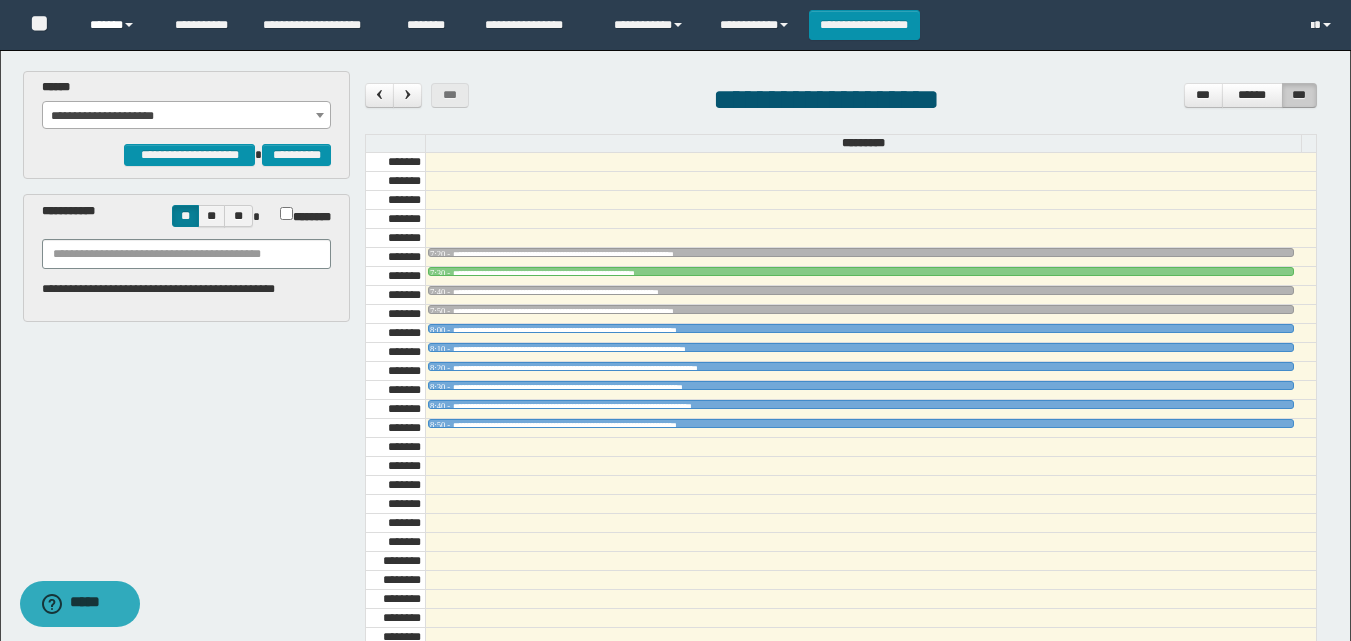 click on "******" at bounding box center [117, 25] 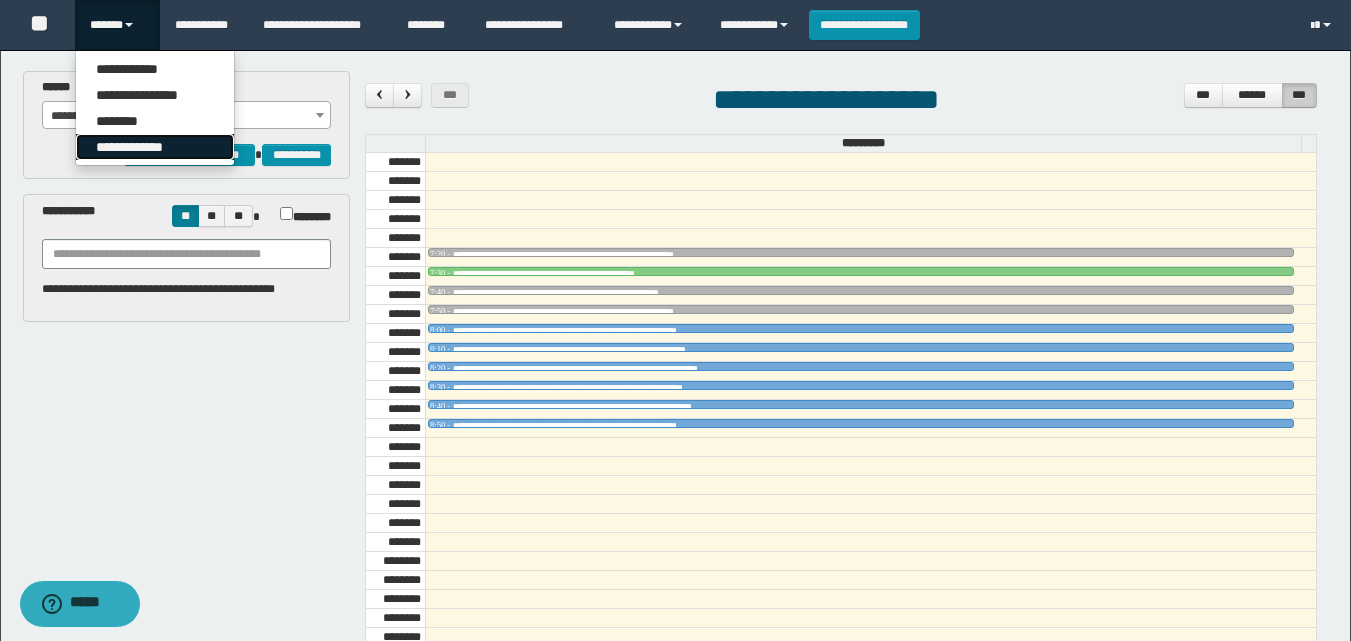 click on "**********" at bounding box center [155, 147] 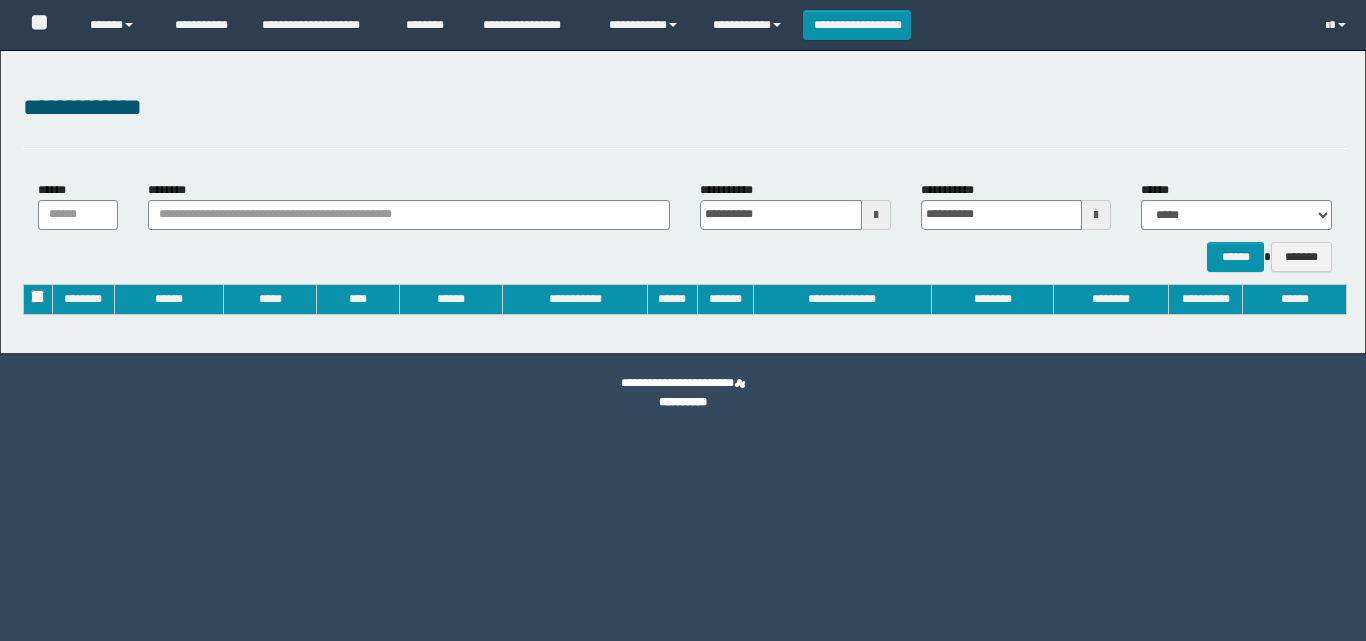 type on "**********" 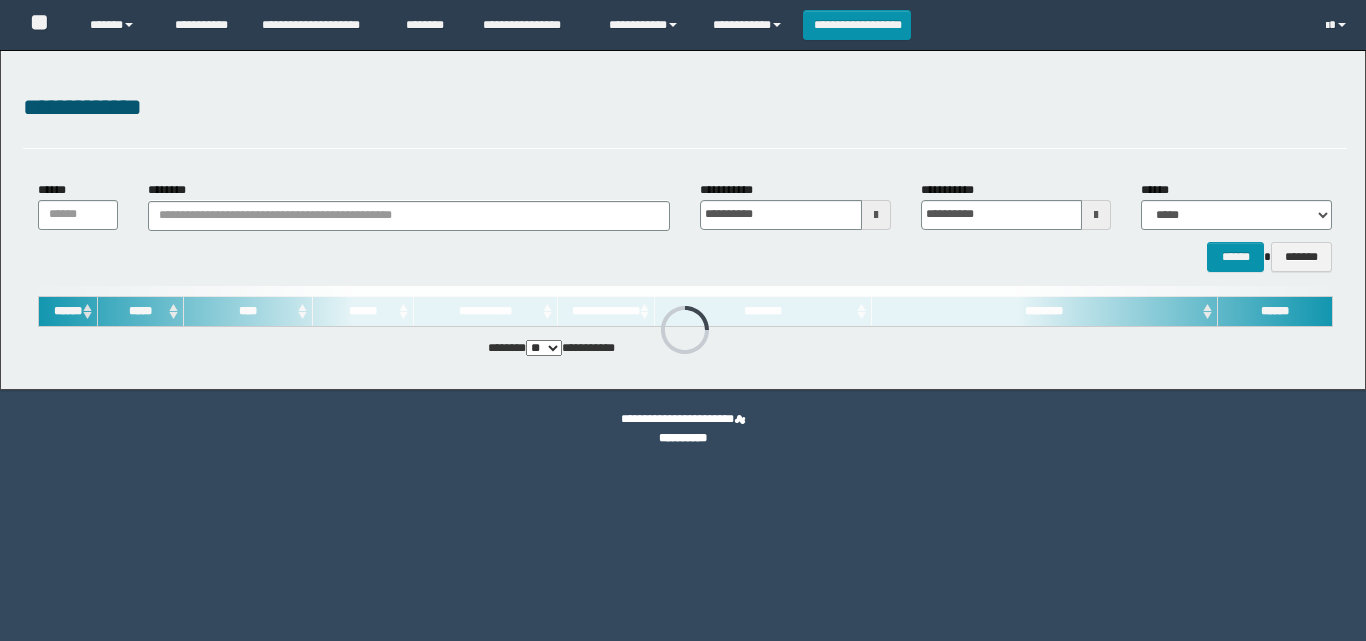 scroll, scrollTop: 0, scrollLeft: 0, axis: both 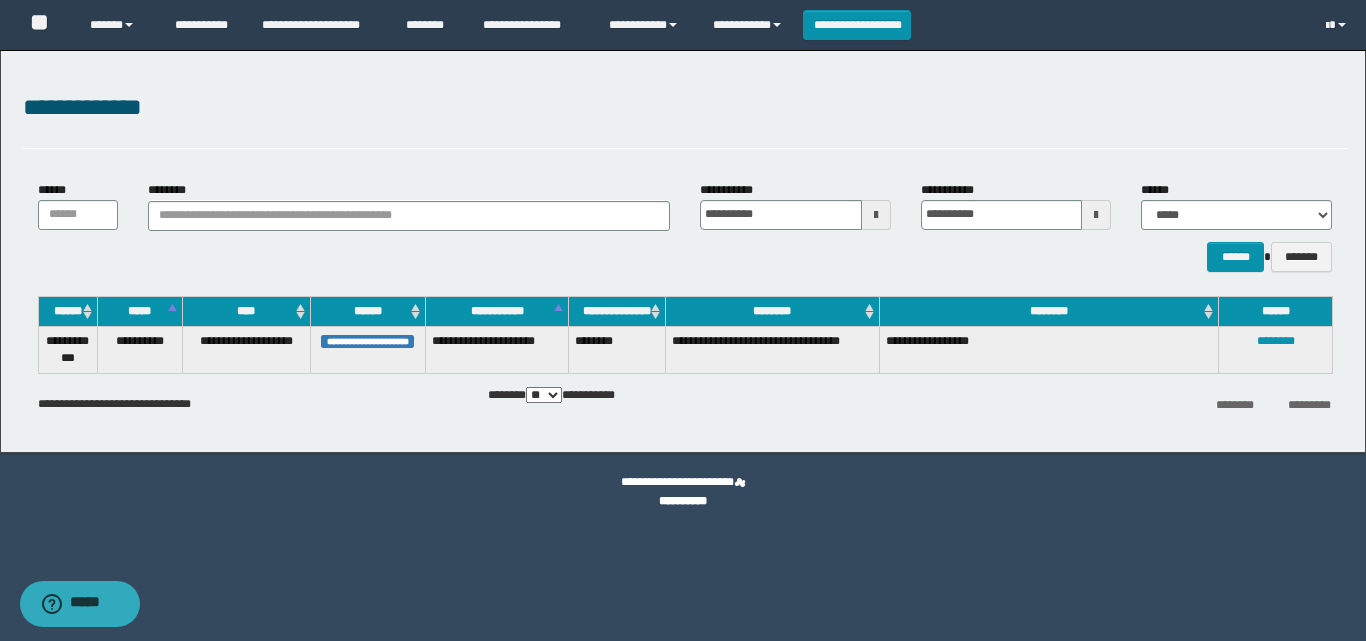 click on "**********" at bounding box center [684, 396] 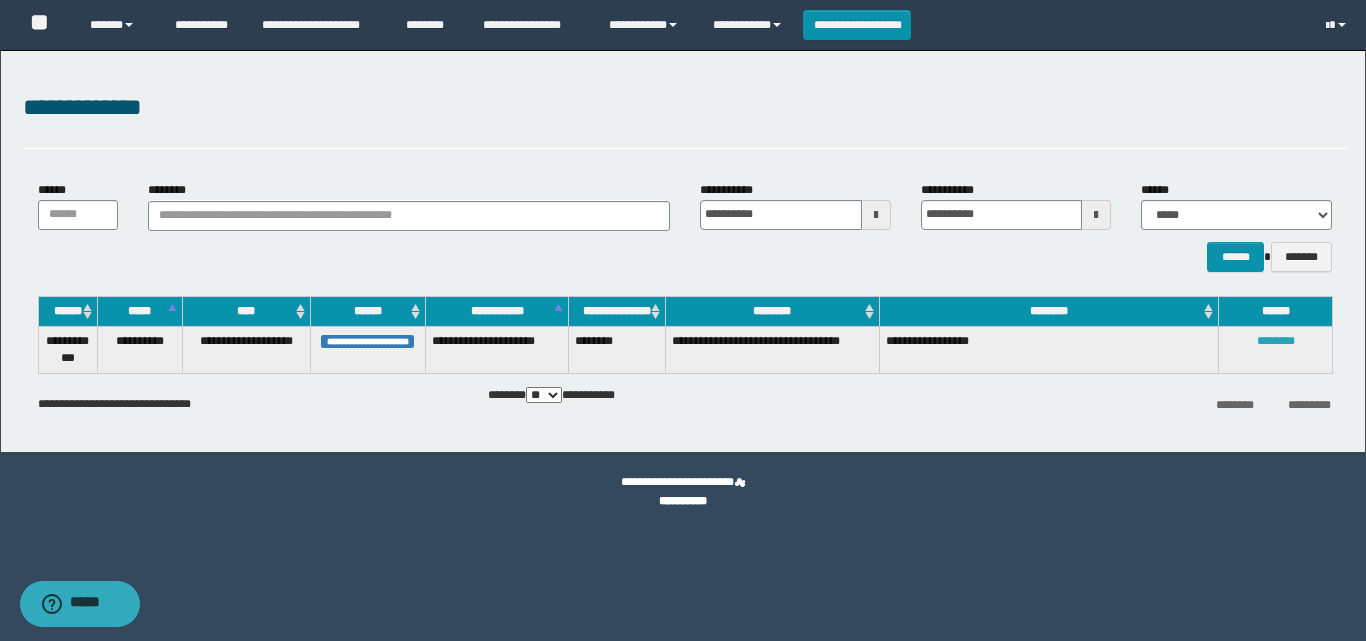 click on "********" at bounding box center [1276, 341] 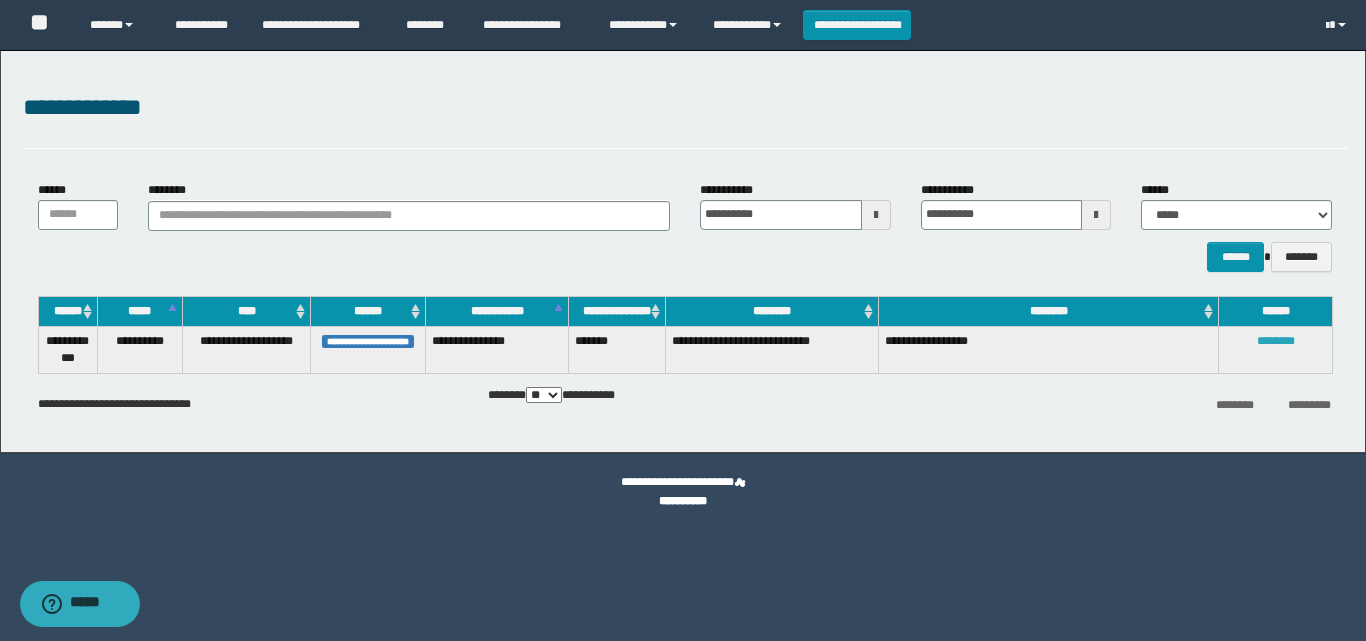 click on "********" at bounding box center [1276, 341] 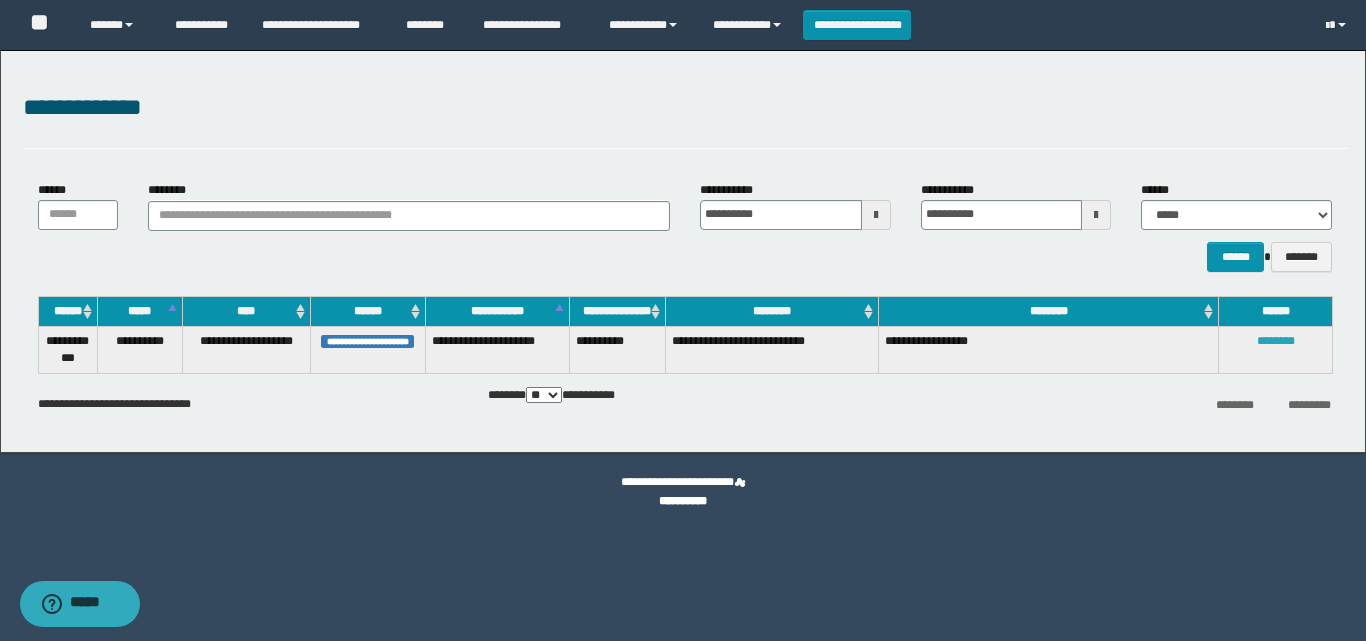 click on "********" at bounding box center (1276, 341) 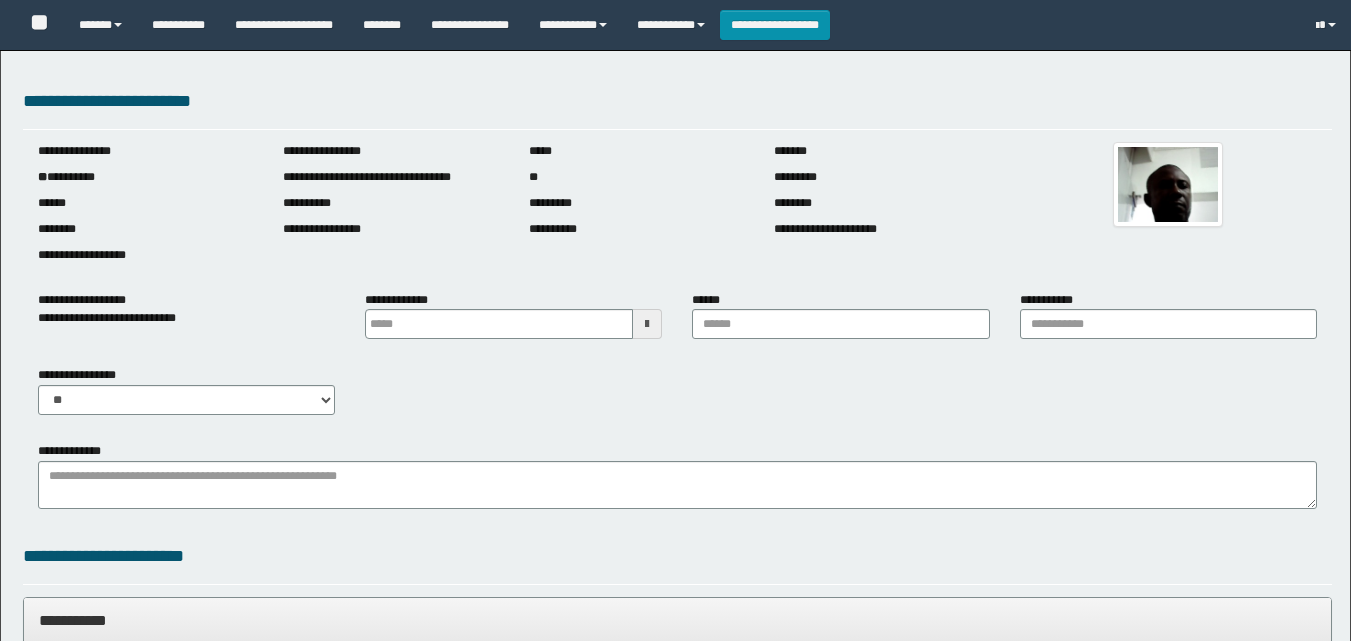 type 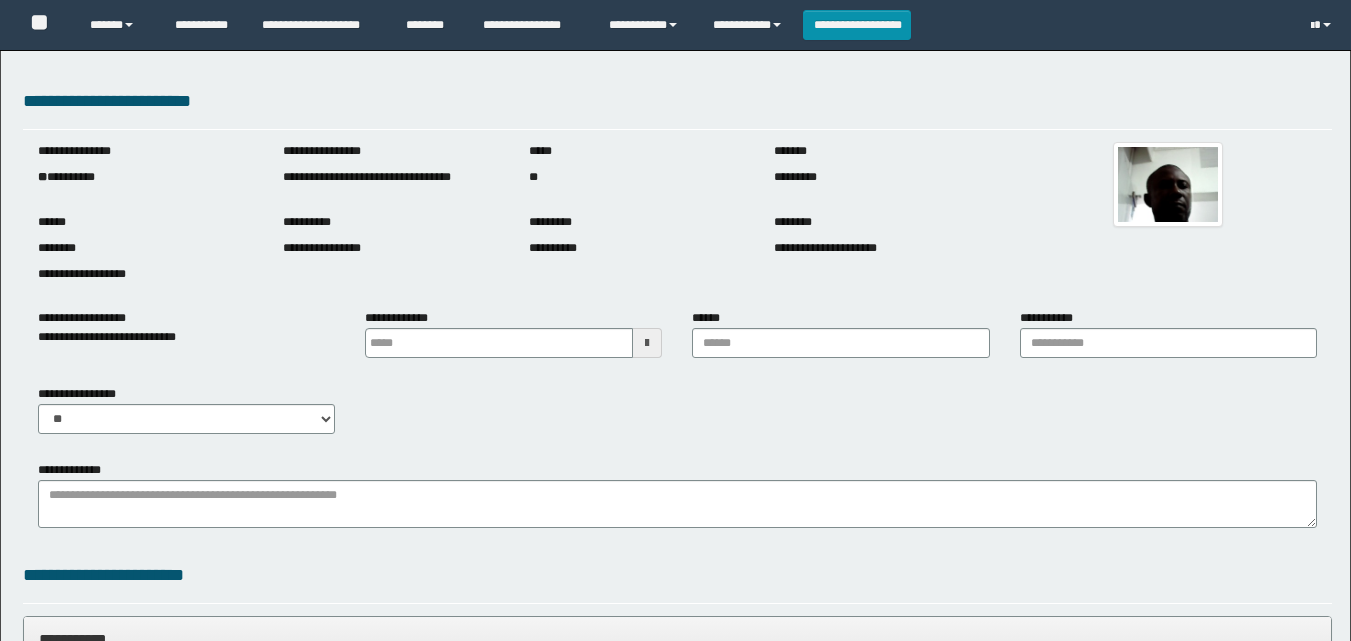 scroll, scrollTop: 0, scrollLeft: 0, axis: both 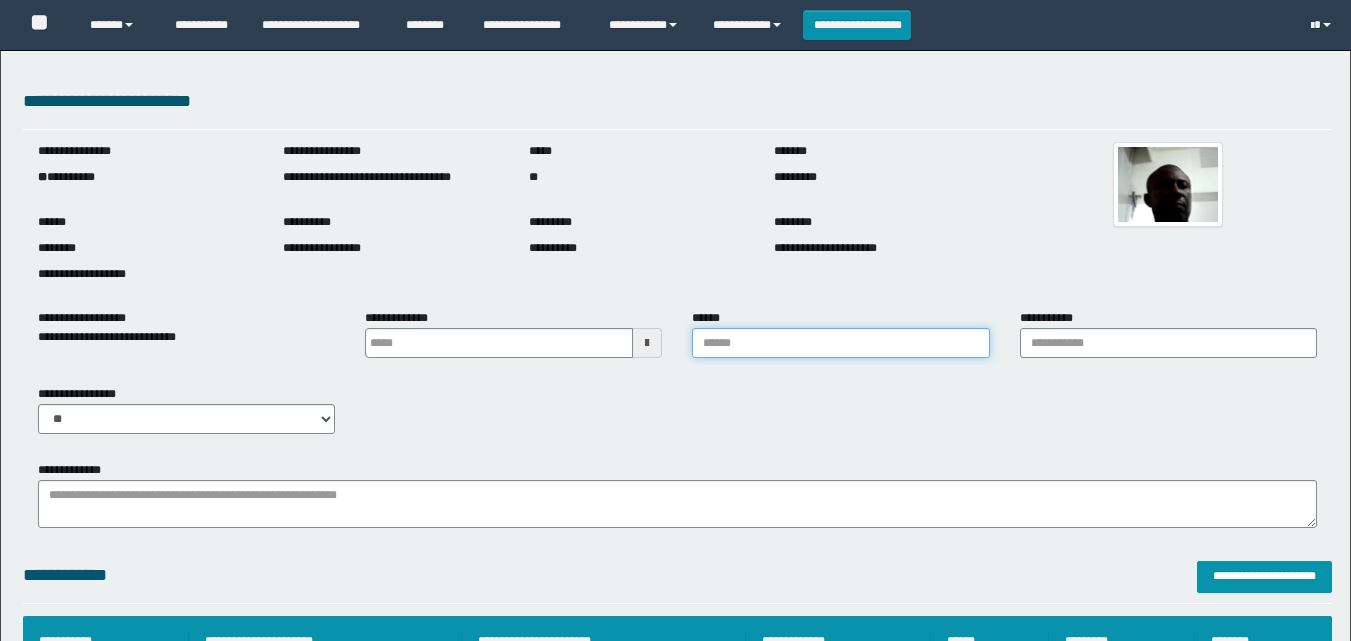 click on "******" at bounding box center [840, 343] 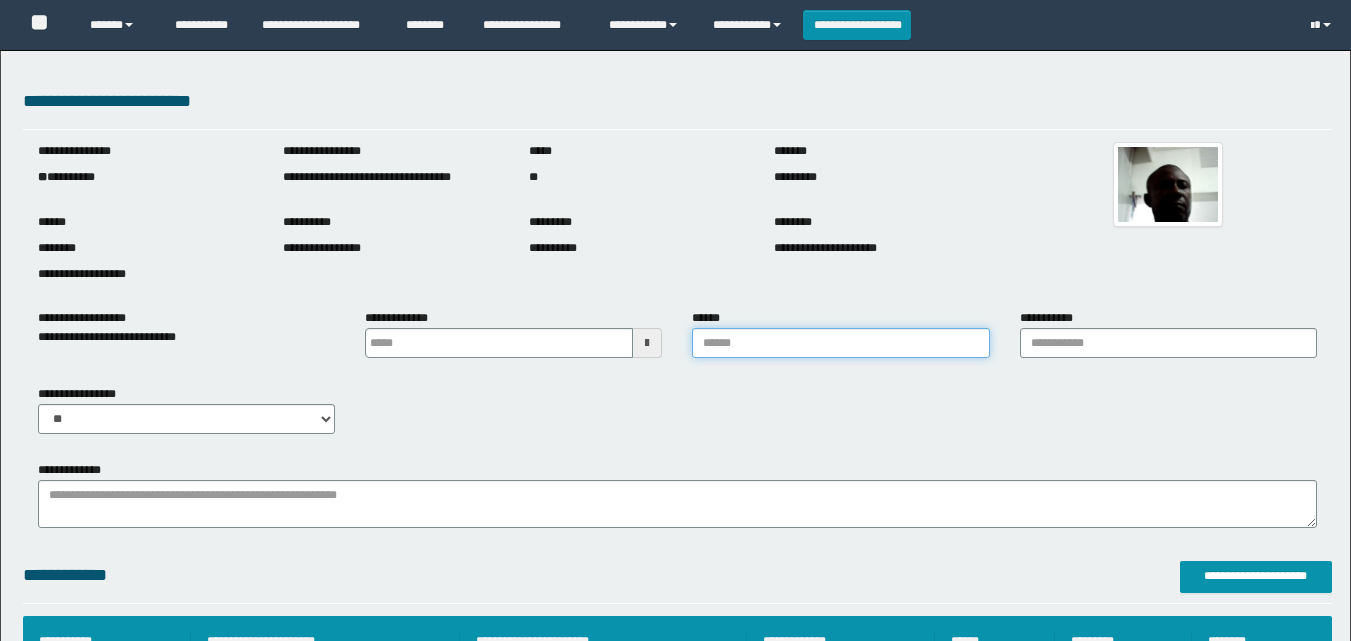 scroll, scrollTop: 0, scrollLeft: 0, axis: both 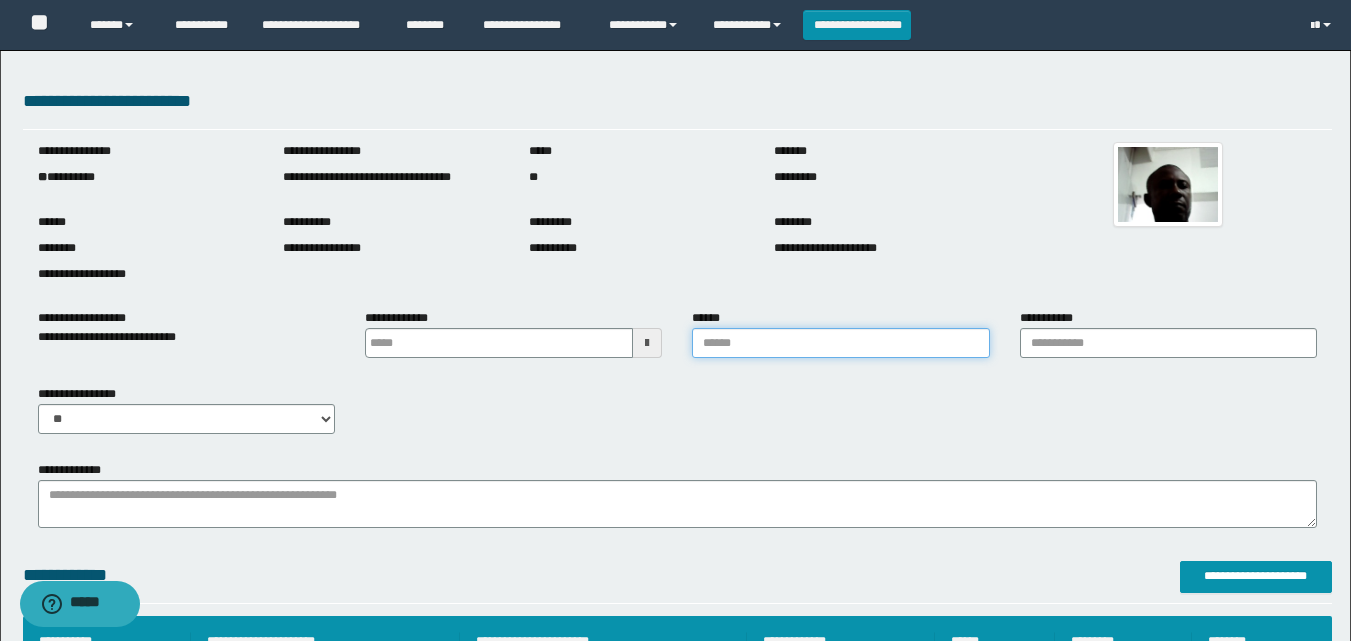 type on "*******" 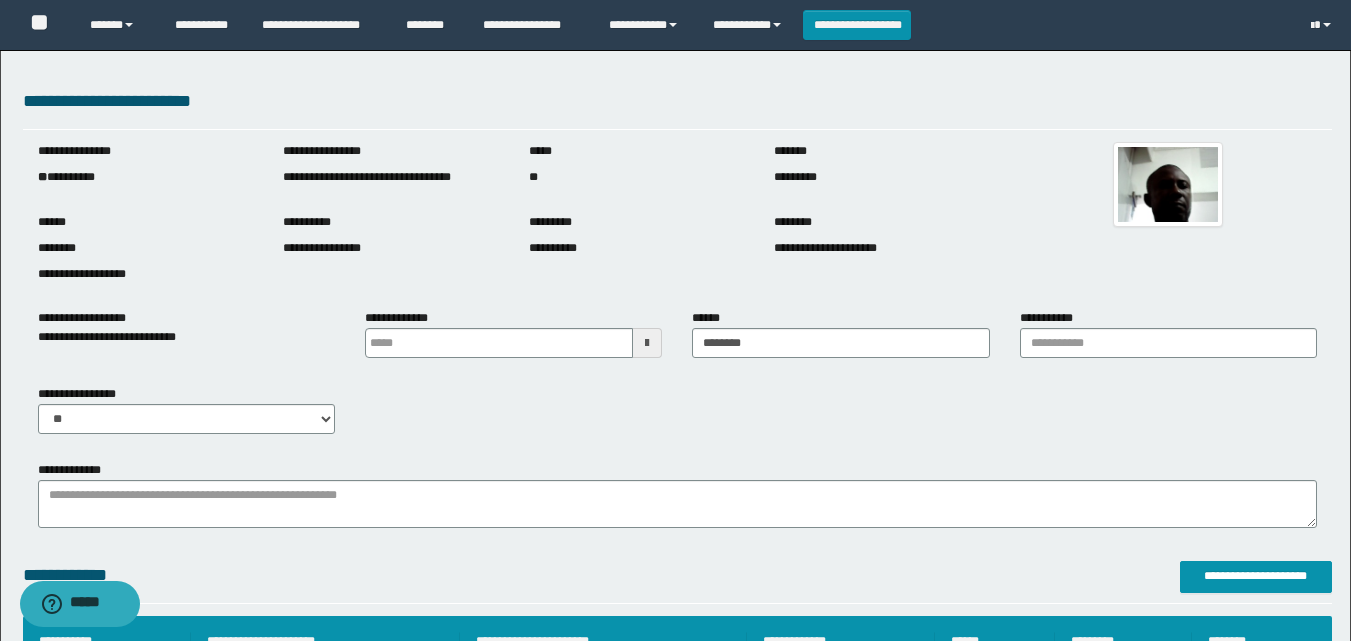 click on "**********" at bounding box center [677, 417] 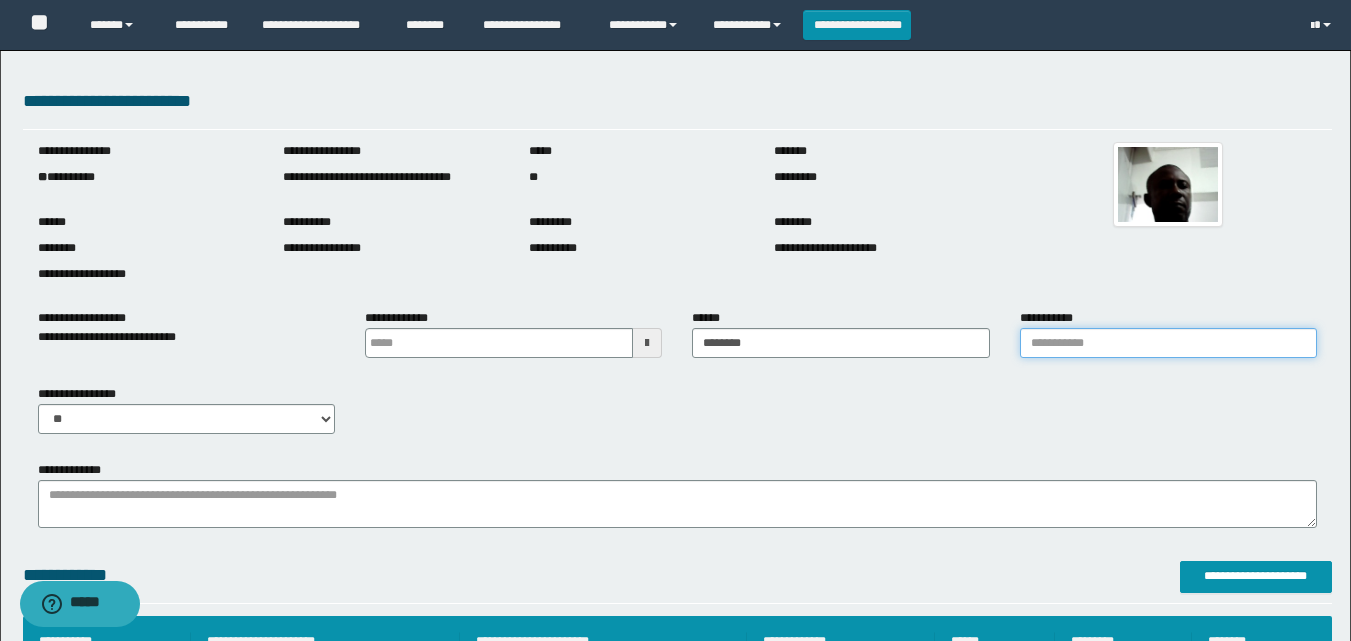 drag, startPoint x: 1156, startPoint y: 347, endPoint x: 1162, endPoint y: 357, distance: 11.661903 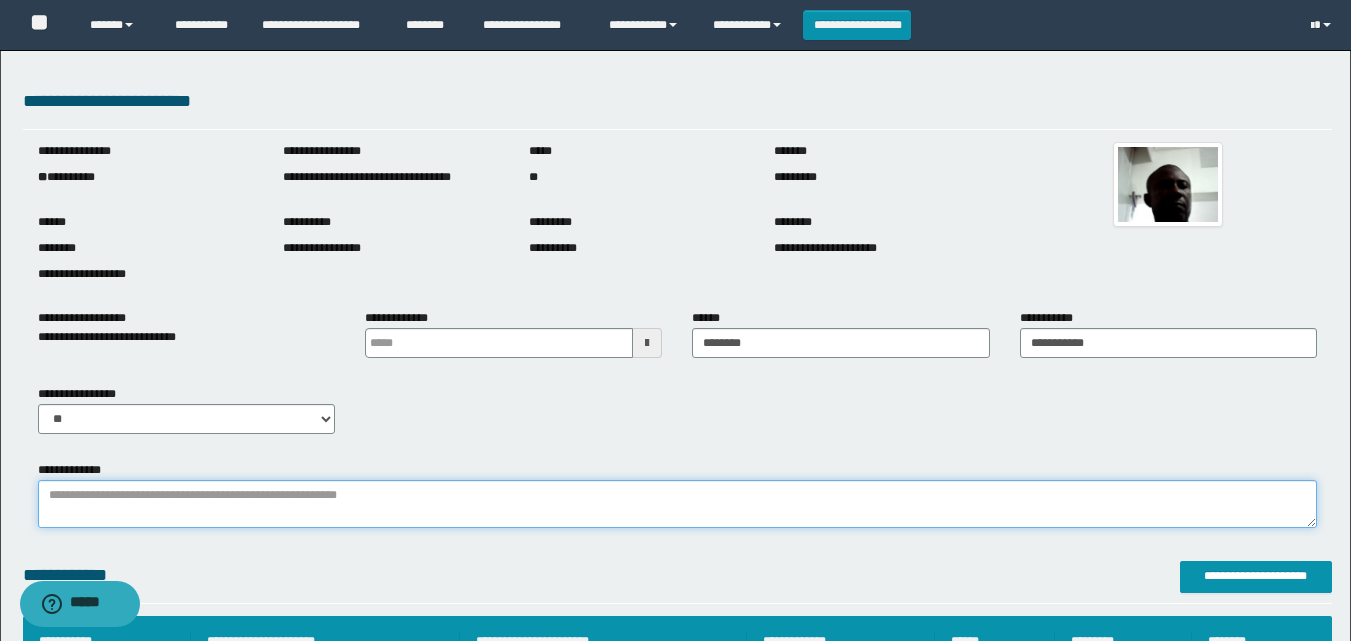 click on "**********" at bounding box center [677, 504] 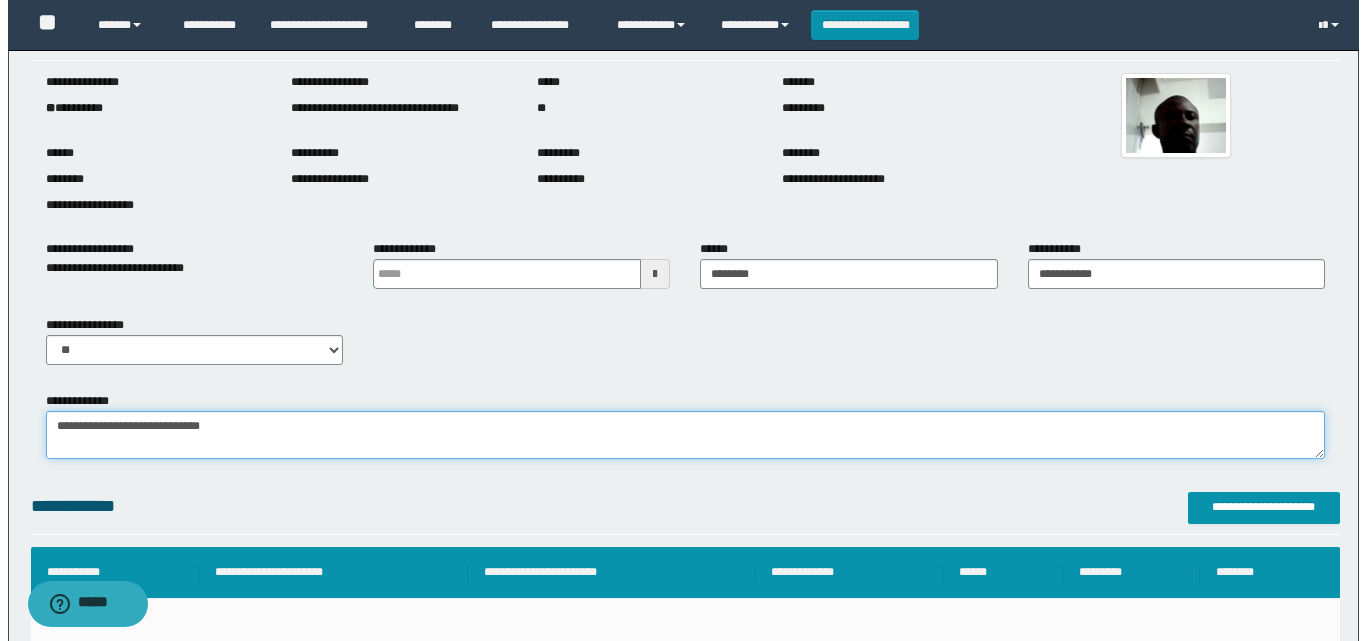 scroll, scrollTop: 200, scrollLeft: 0, axis: vertical 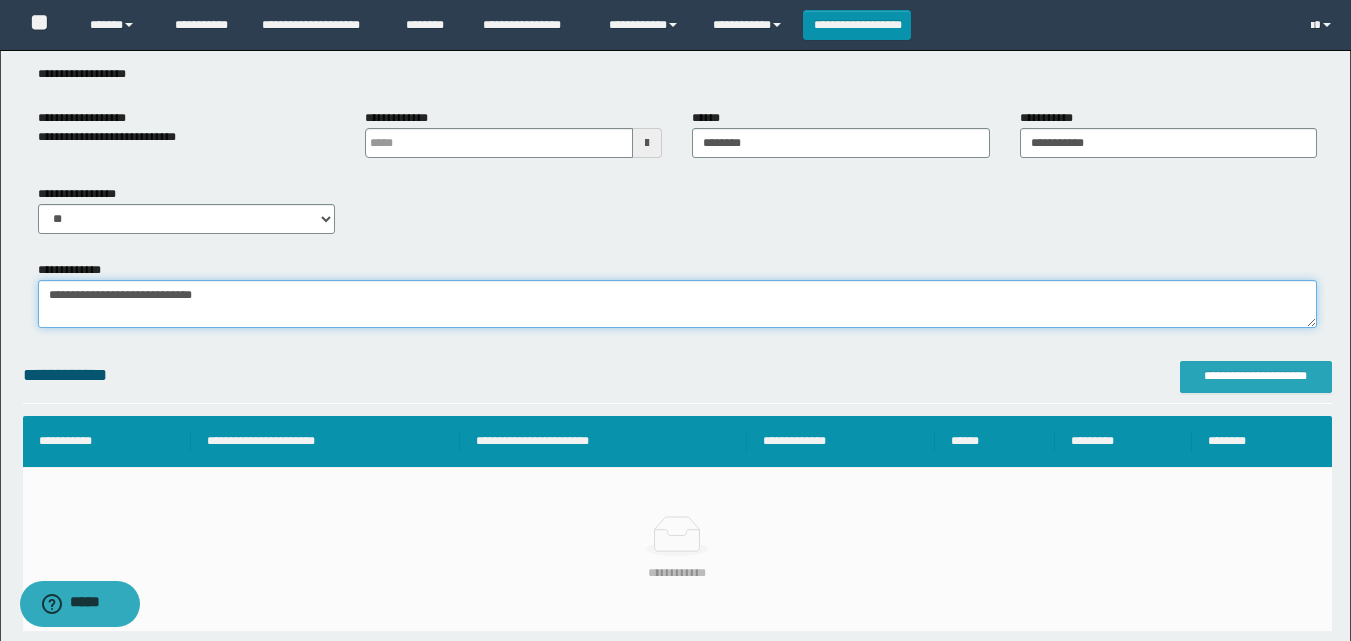 type on "**********" 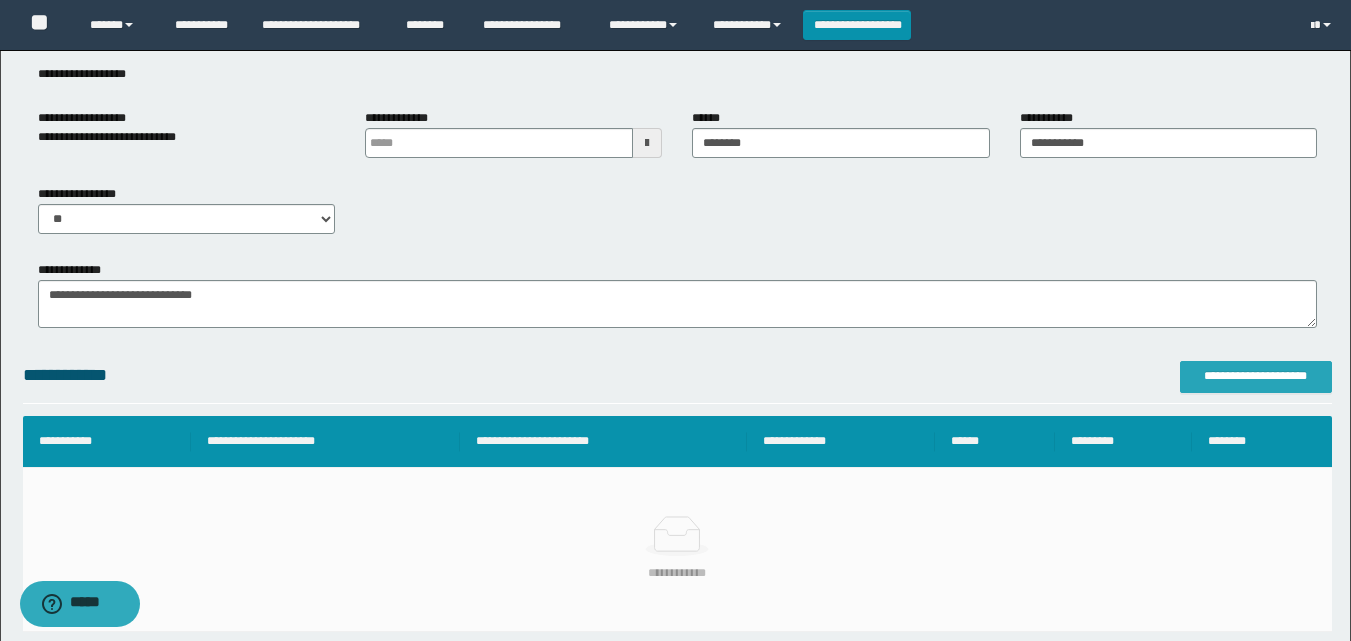 click on "**********" at bounding box center (1256, 376) 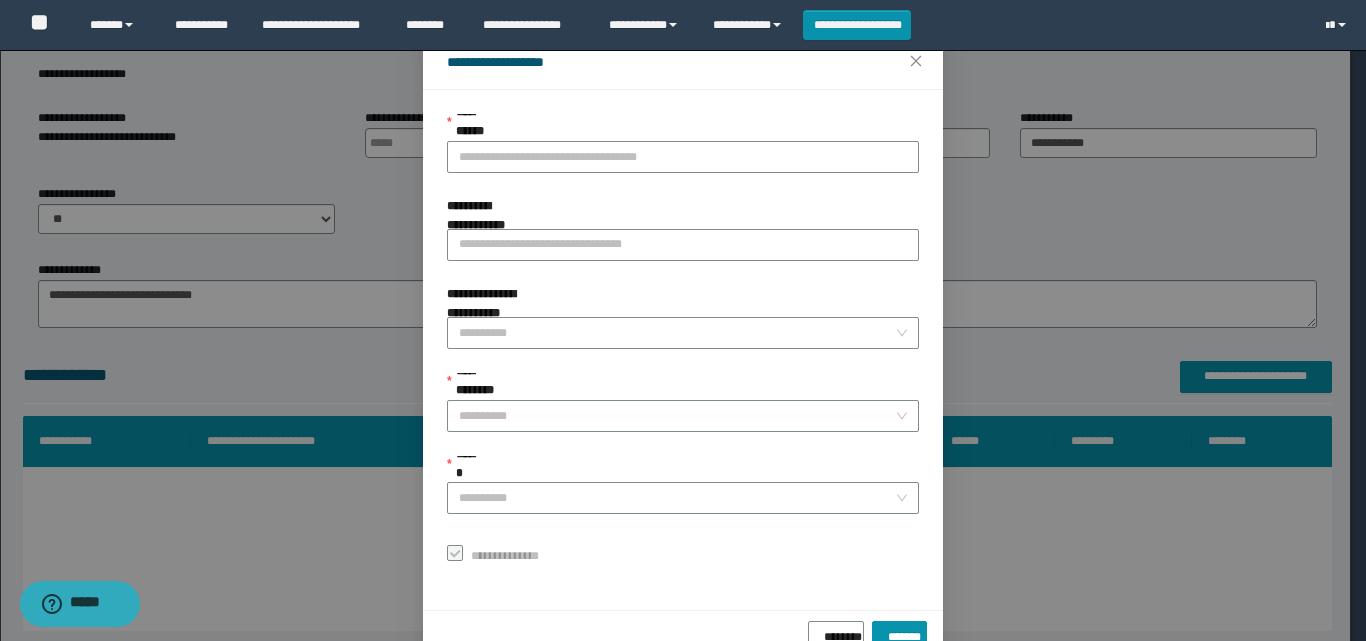 scroll, scrollTop: 100, scrollLeft: 0, axis: vertical 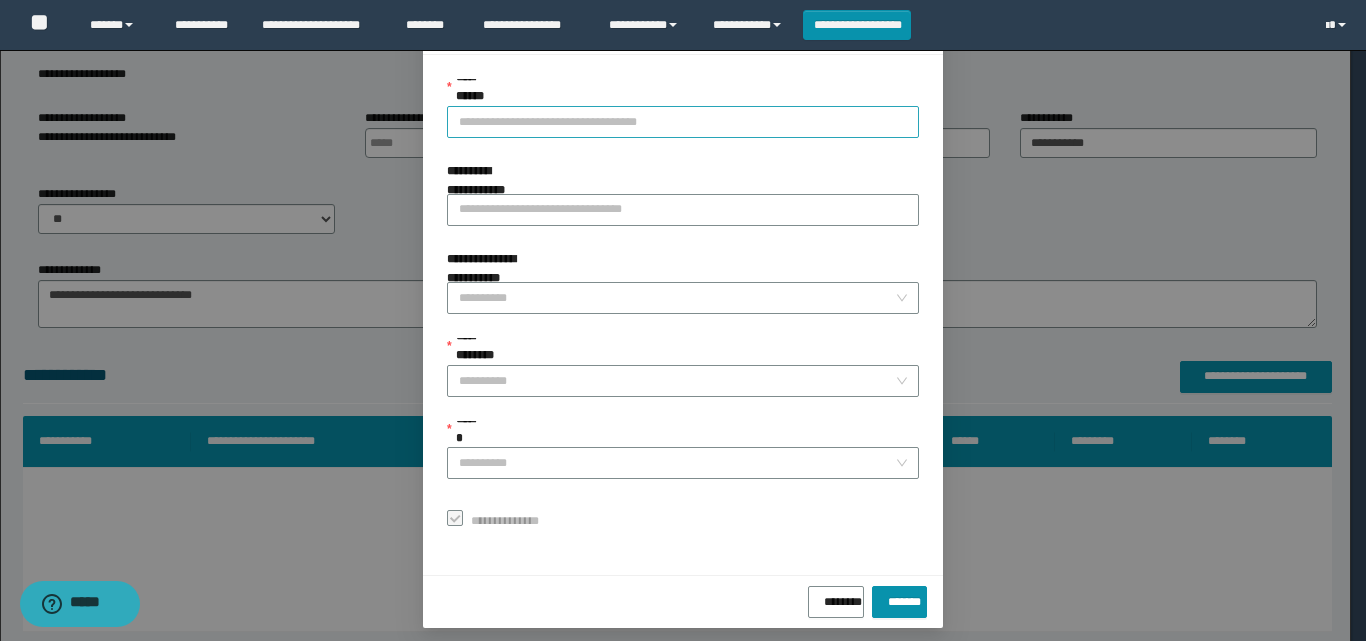 click on "**********" at bounding box center [683, 122] 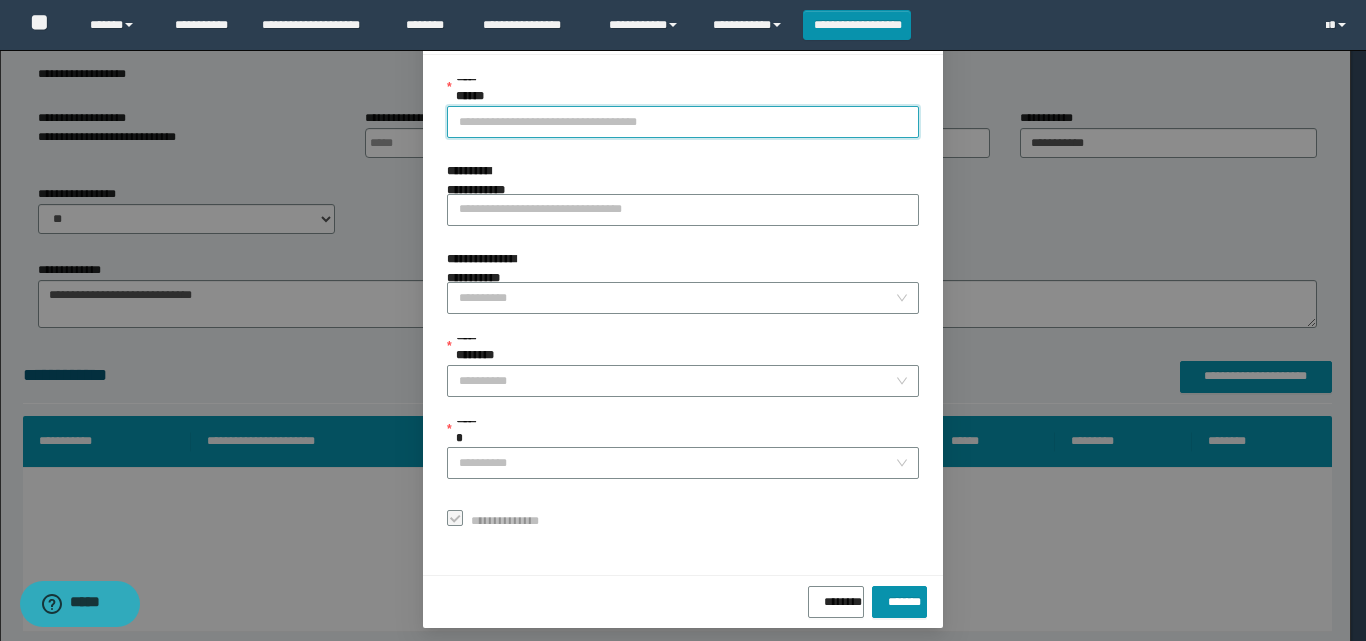 click on "**********" at bounding box center [683, 122] 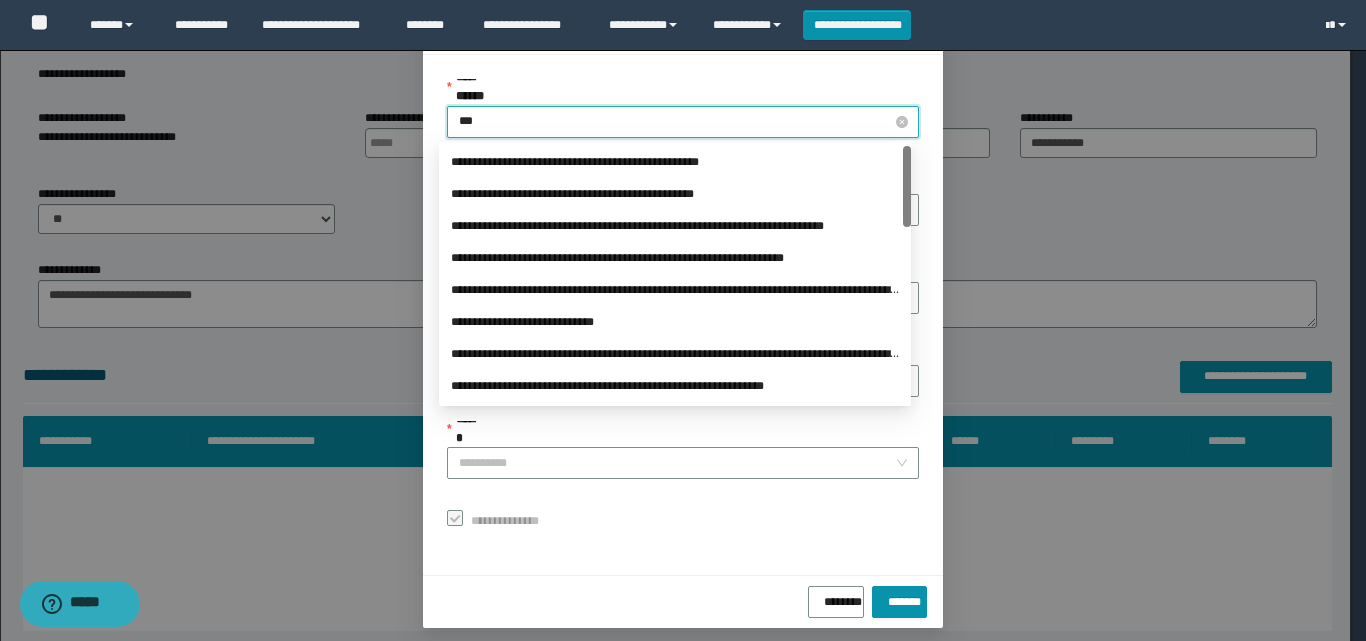 type on "****" 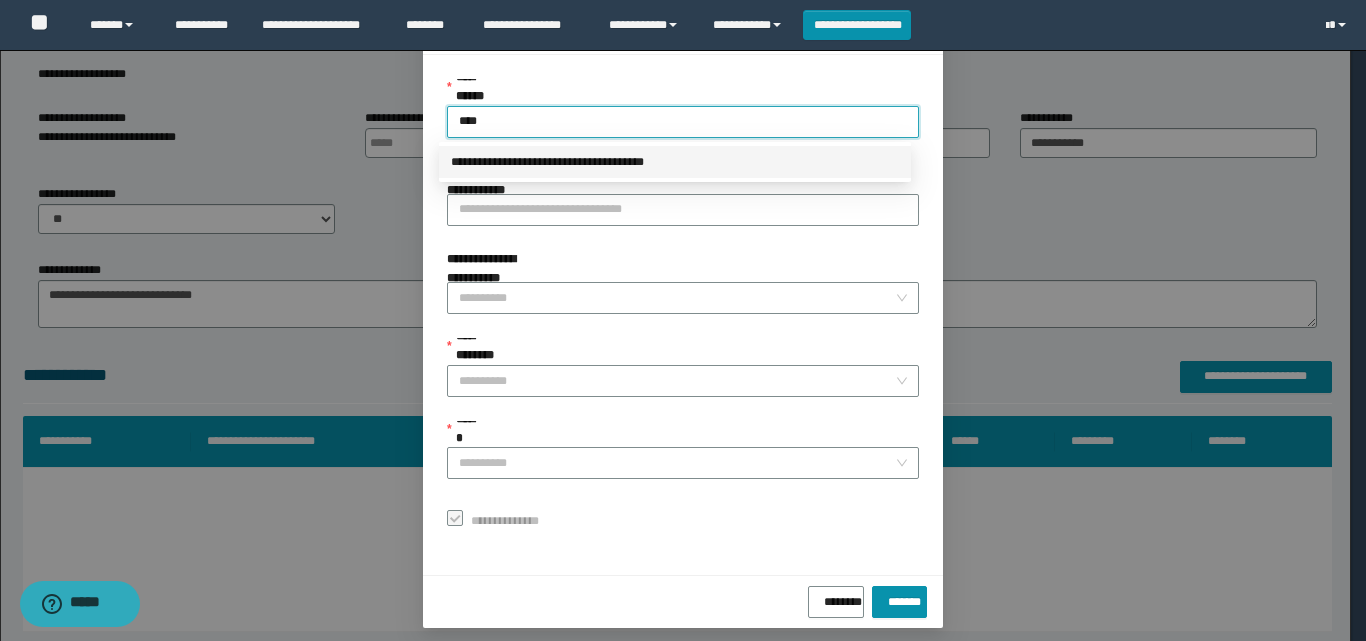 click on "**********" at bounding box center [675, 162] 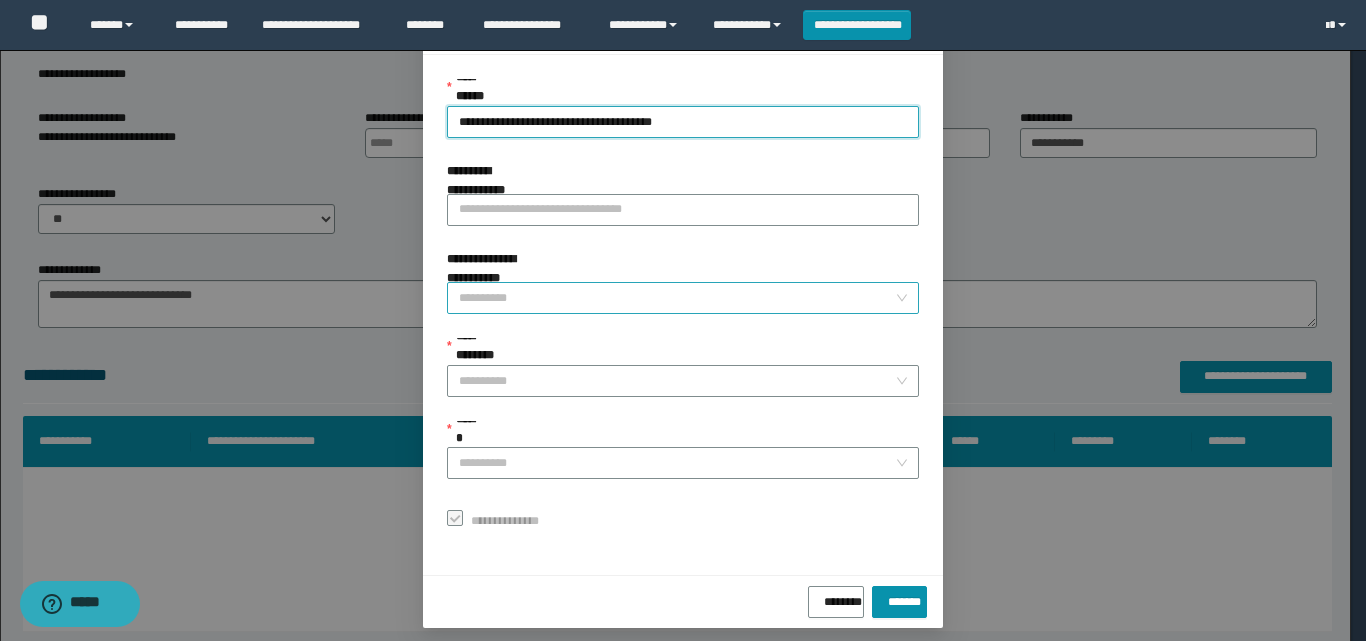 scroll, scrollTop: 111, scrollLeft: 0, axis: vertical 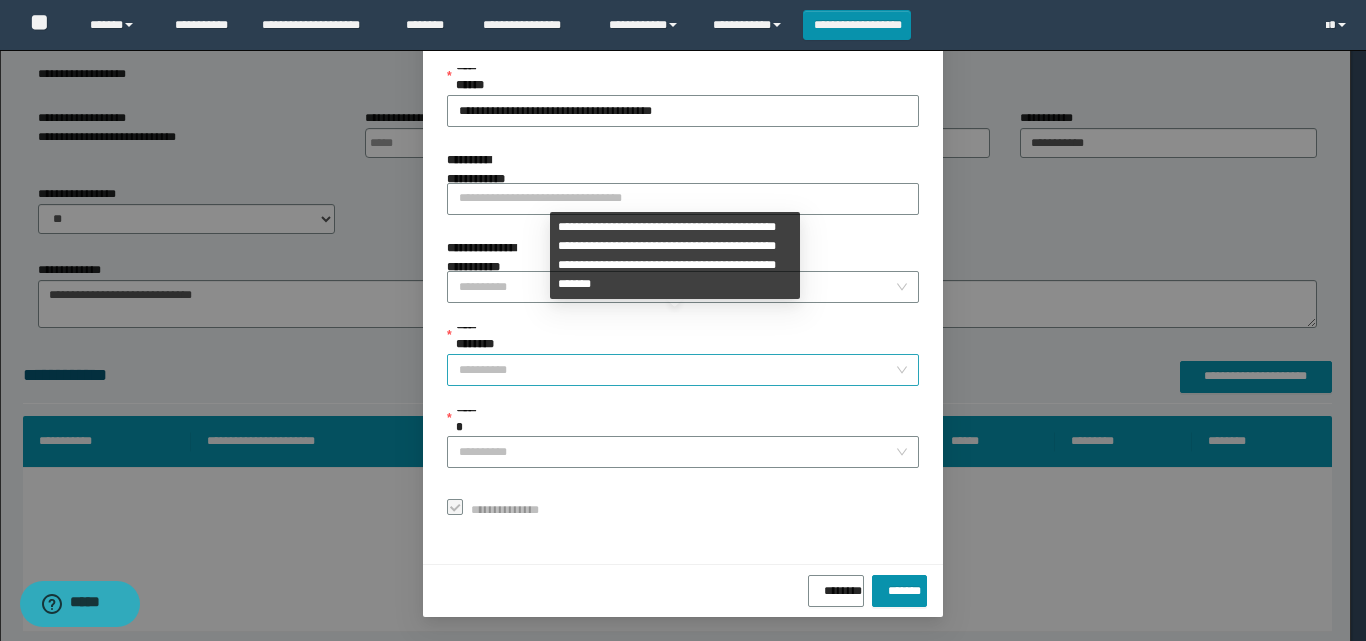 drag, startPoint x: 555, startPoint y: 336, endPoint x: 554, endPoint y: 349, distance: 13.038404 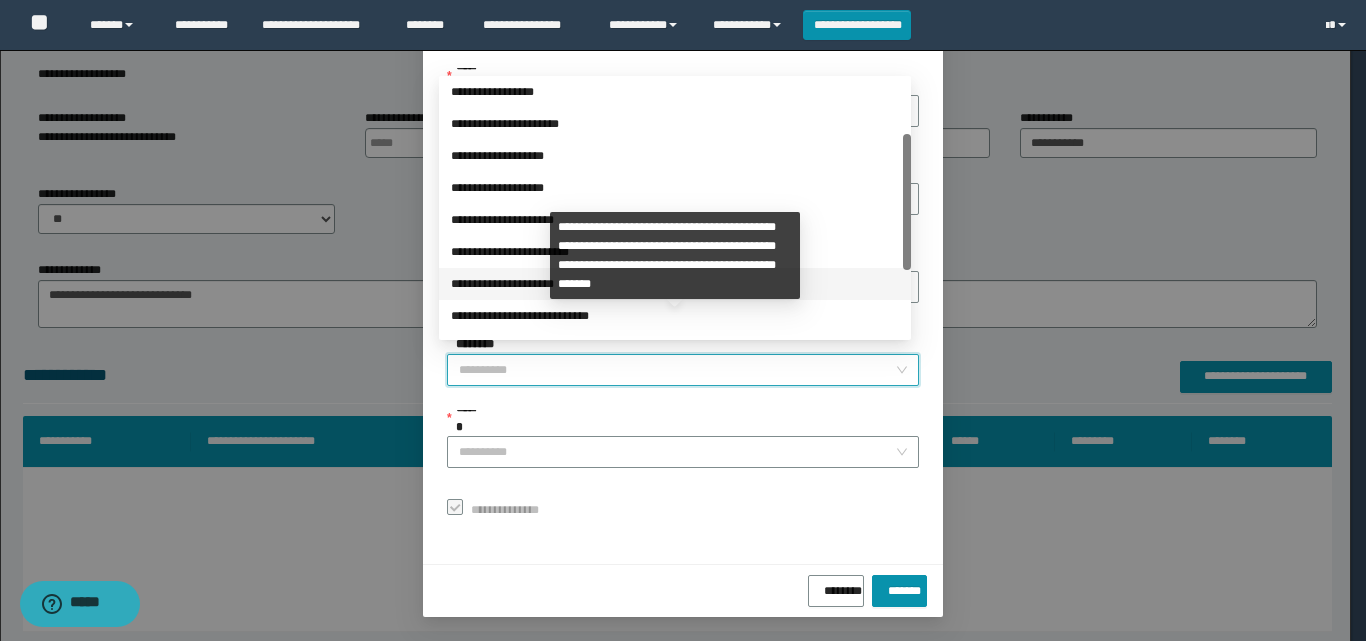 scroll, scrollTop: 224, scrollLeft: 0, axis: vertical 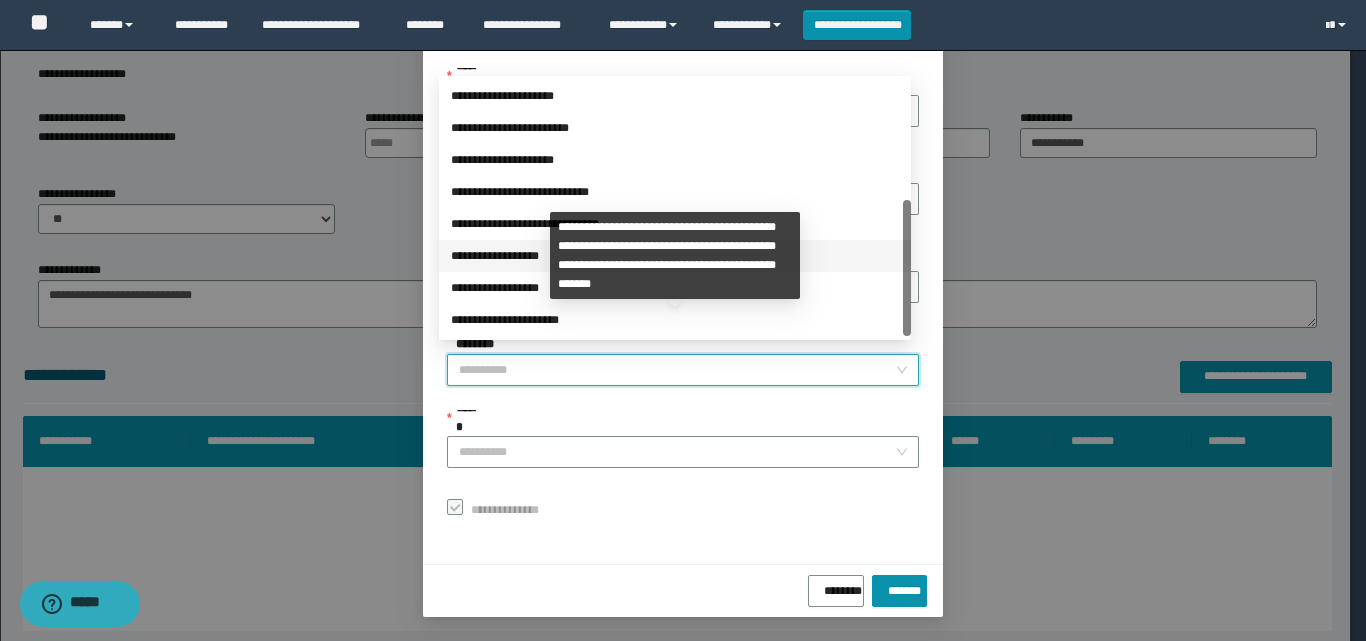click on "**********" at bounding box center [675, 256] 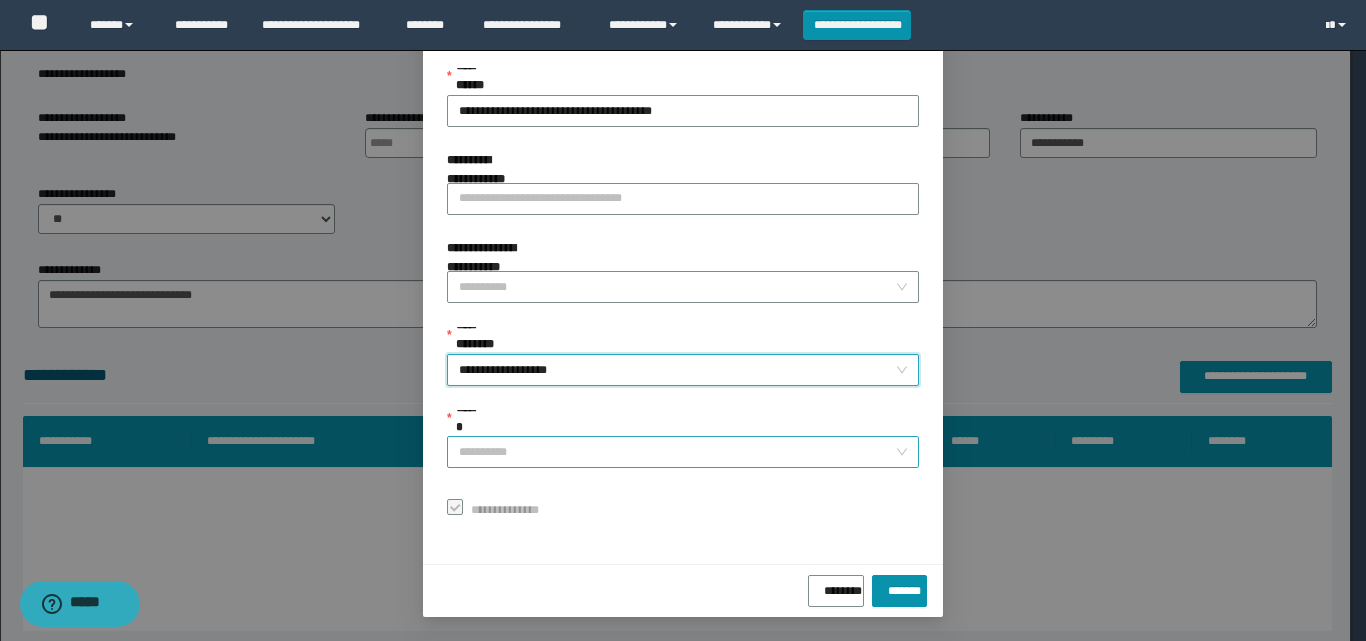 click on "******" at bounding box center (677, 452) 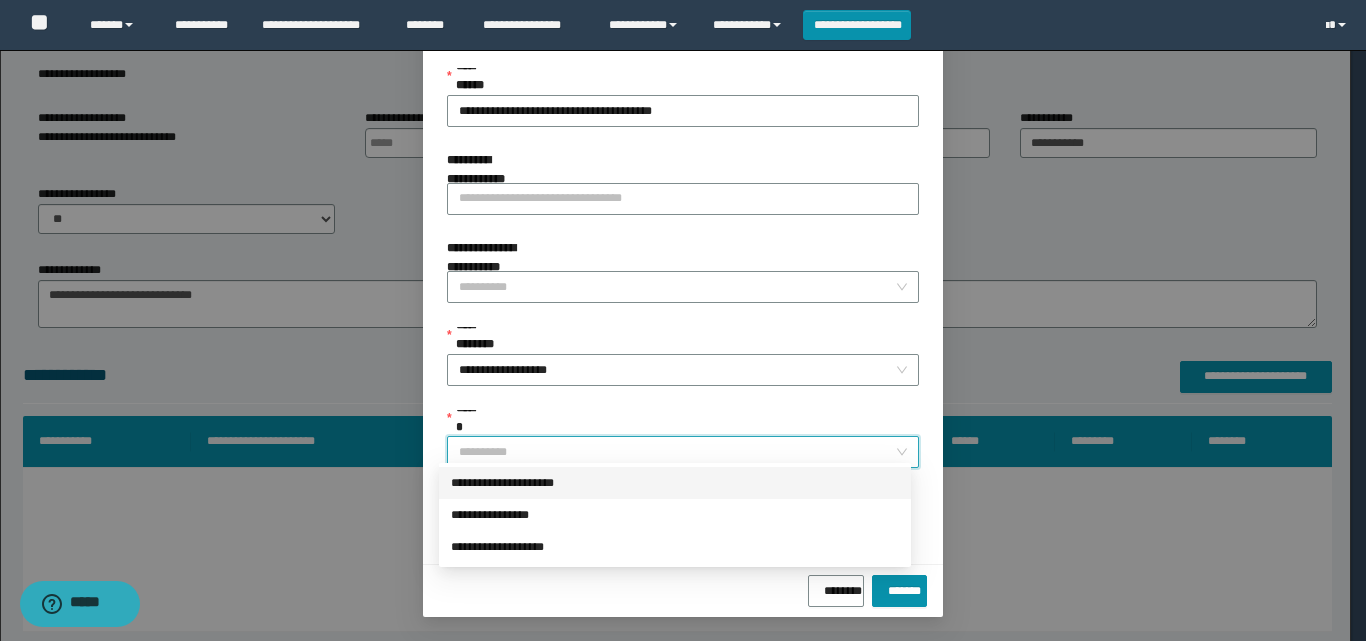 drag, startPoint x: 627, startPoint y: 493, endPoint x: 704, endPoint y: 522, distance: 82.28001 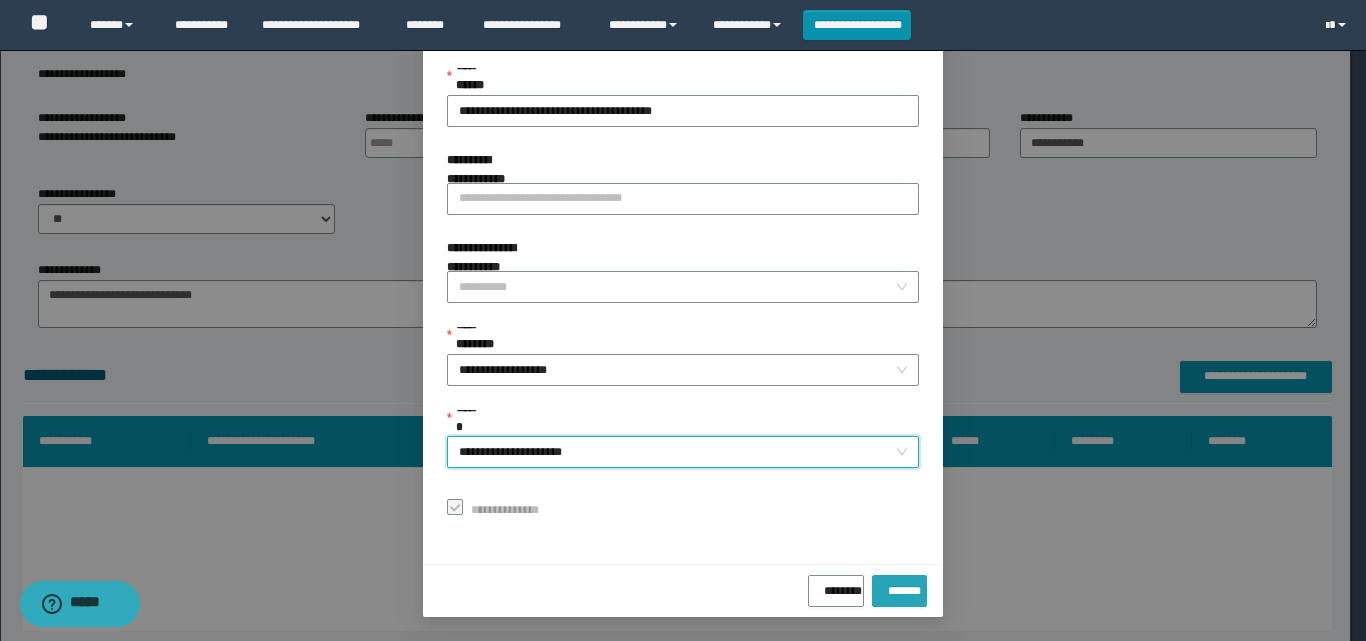 click on "*******" at bounding box center (899, 587) 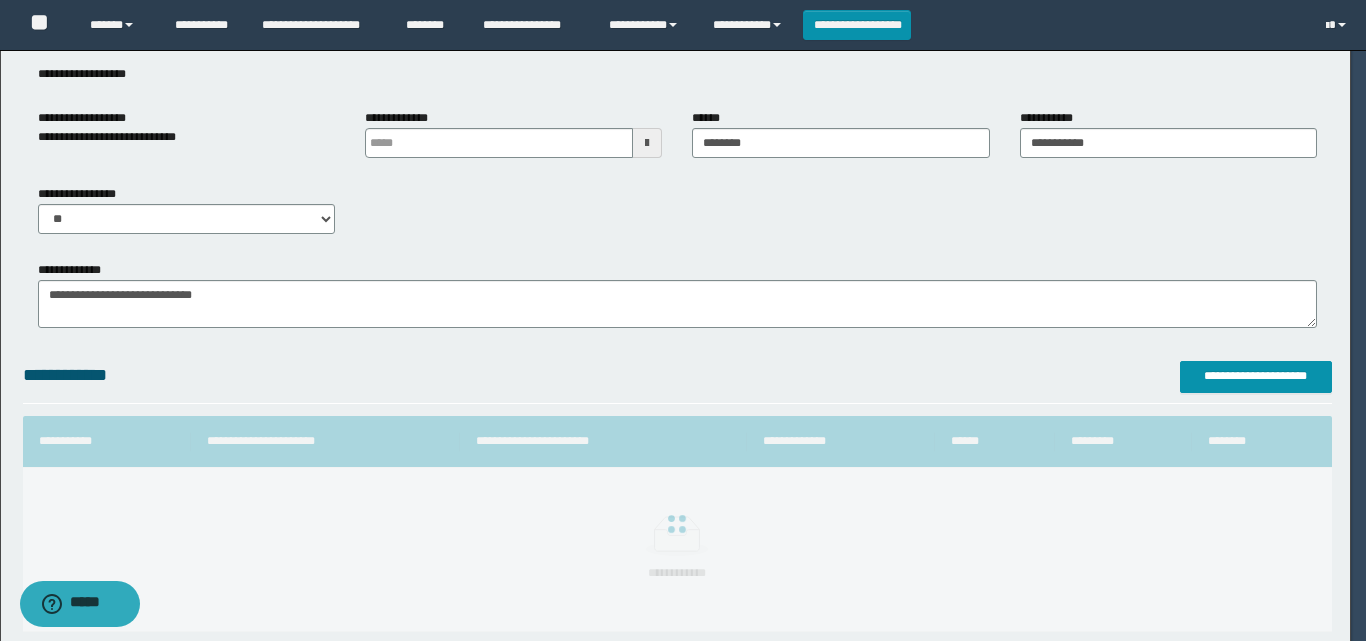 scroll, scrollTop: 64, scrollLeft: 0, axis: vertical 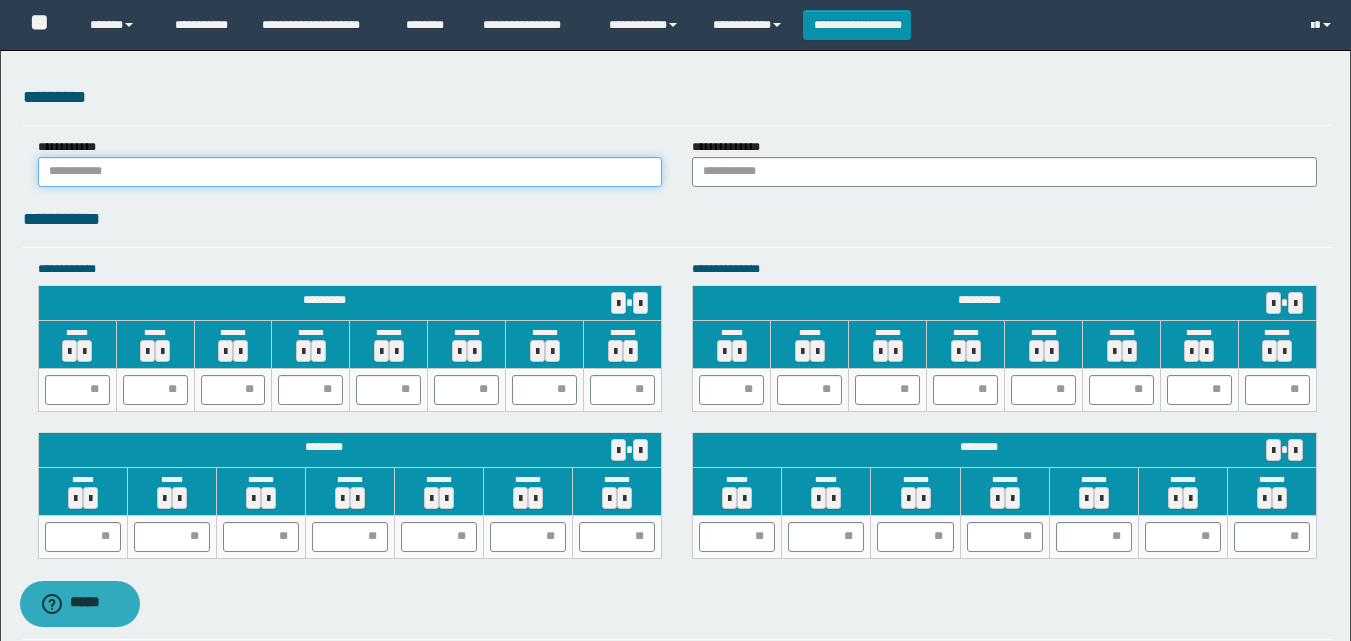drag, startPoint x: 417, startPoint y: 157, endPoint x: 399, endPoint y: 174, distance: 24.758837 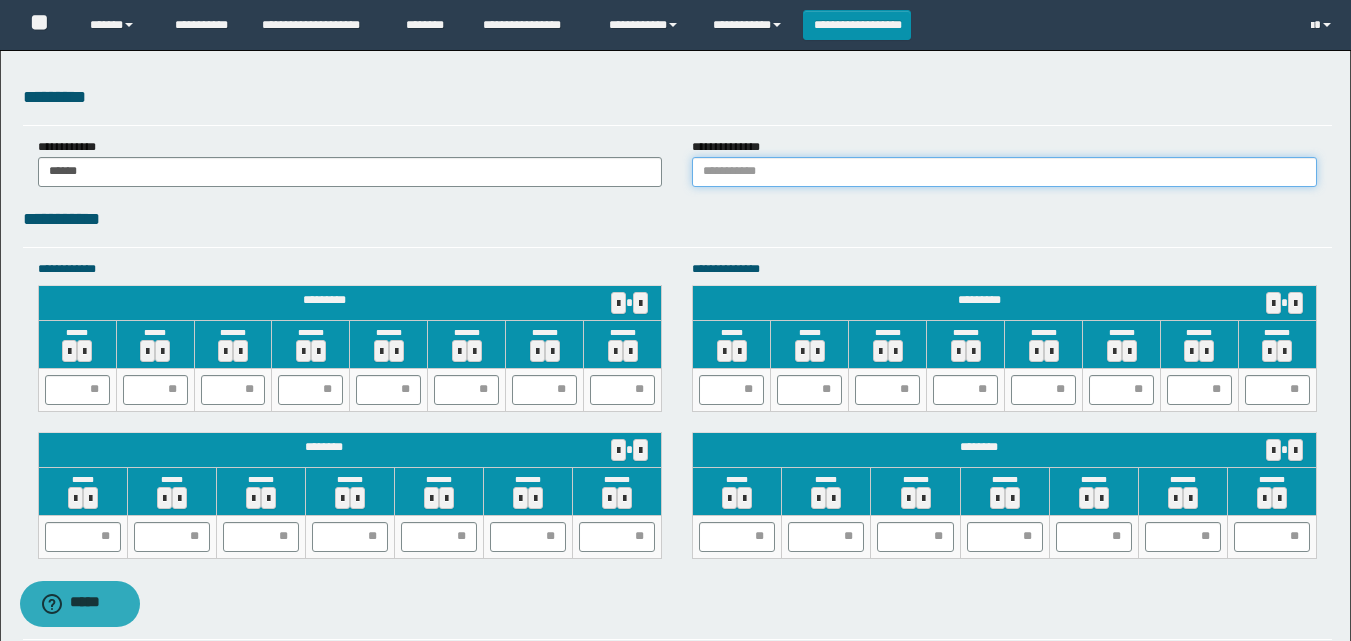 click at bounding box center (1004, 172) 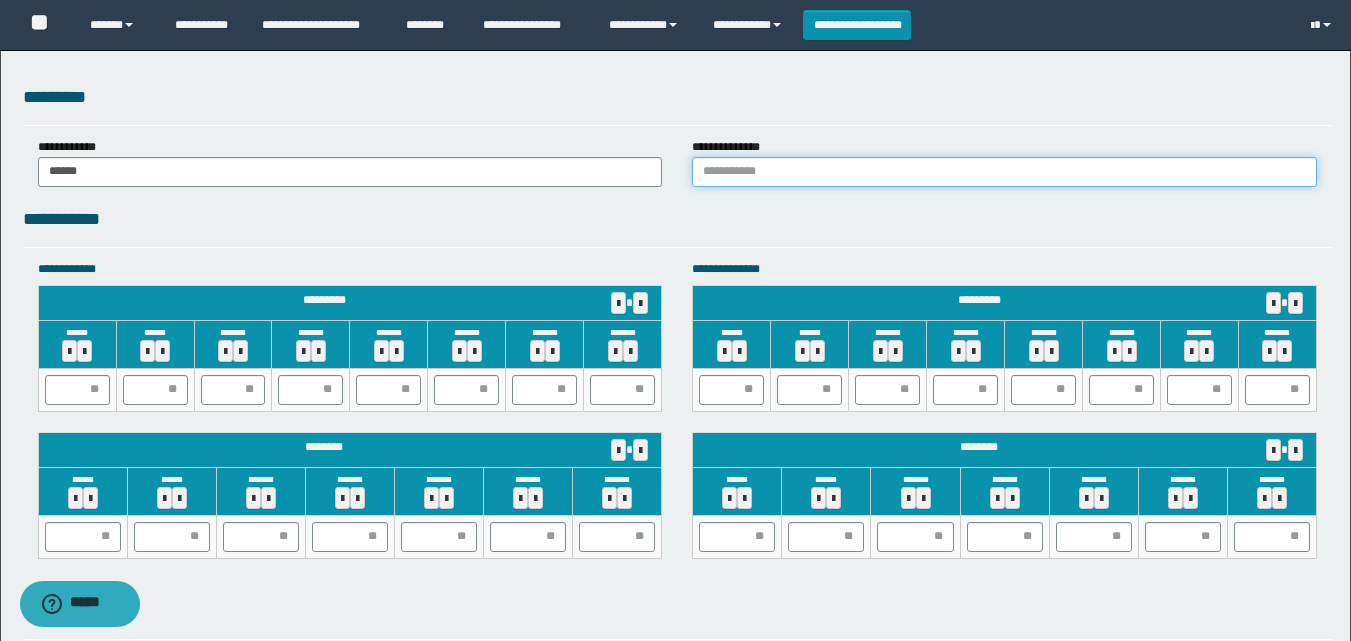 type on "******" 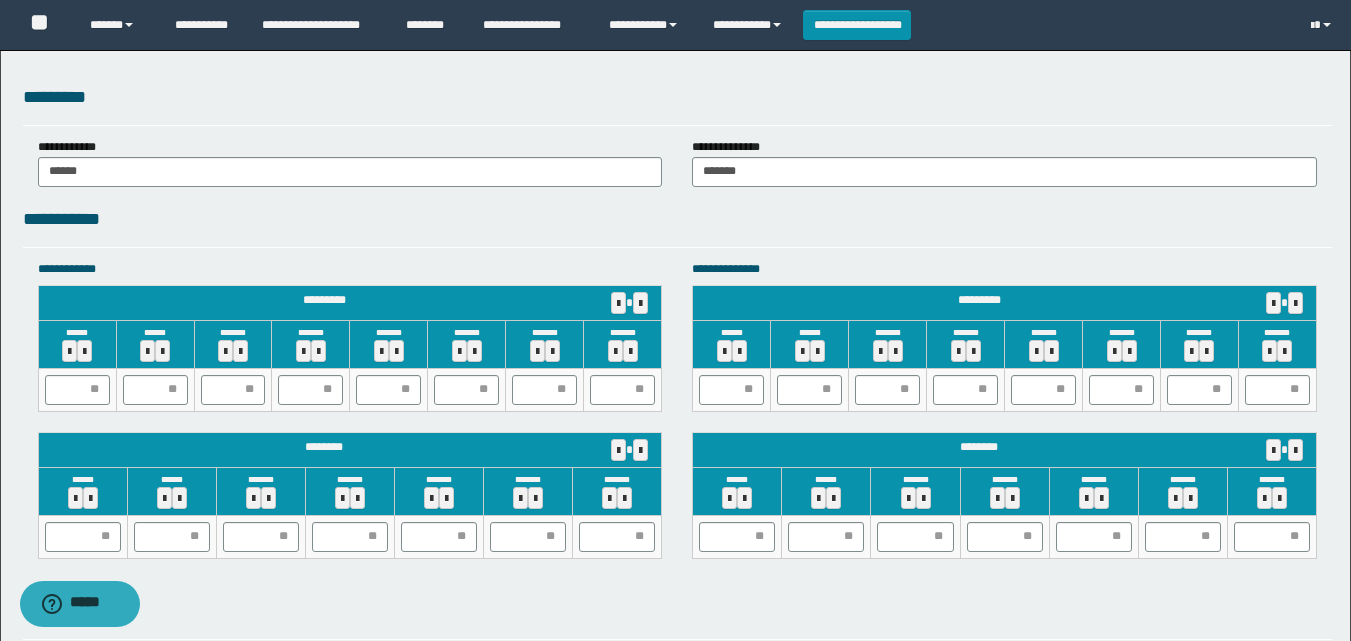 click on "**********" at bounding box center [675, 0] 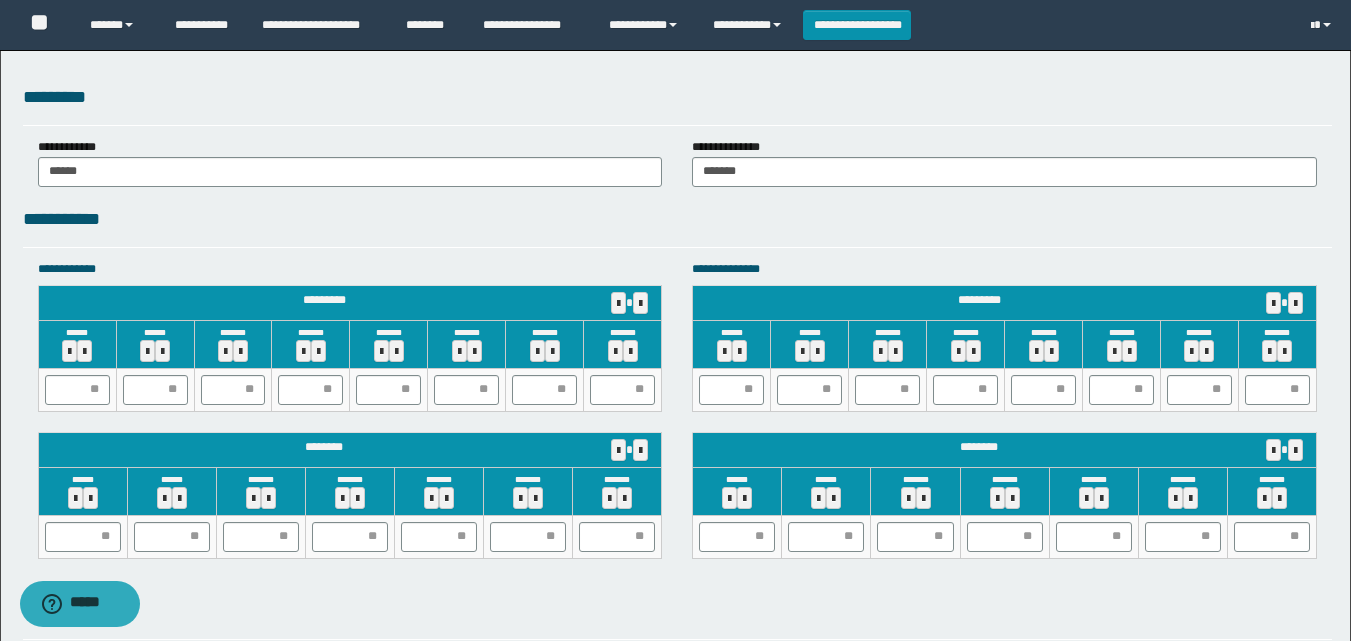 scroll, scrollTop: 1735, scrollLeft: 0, axis: vertical 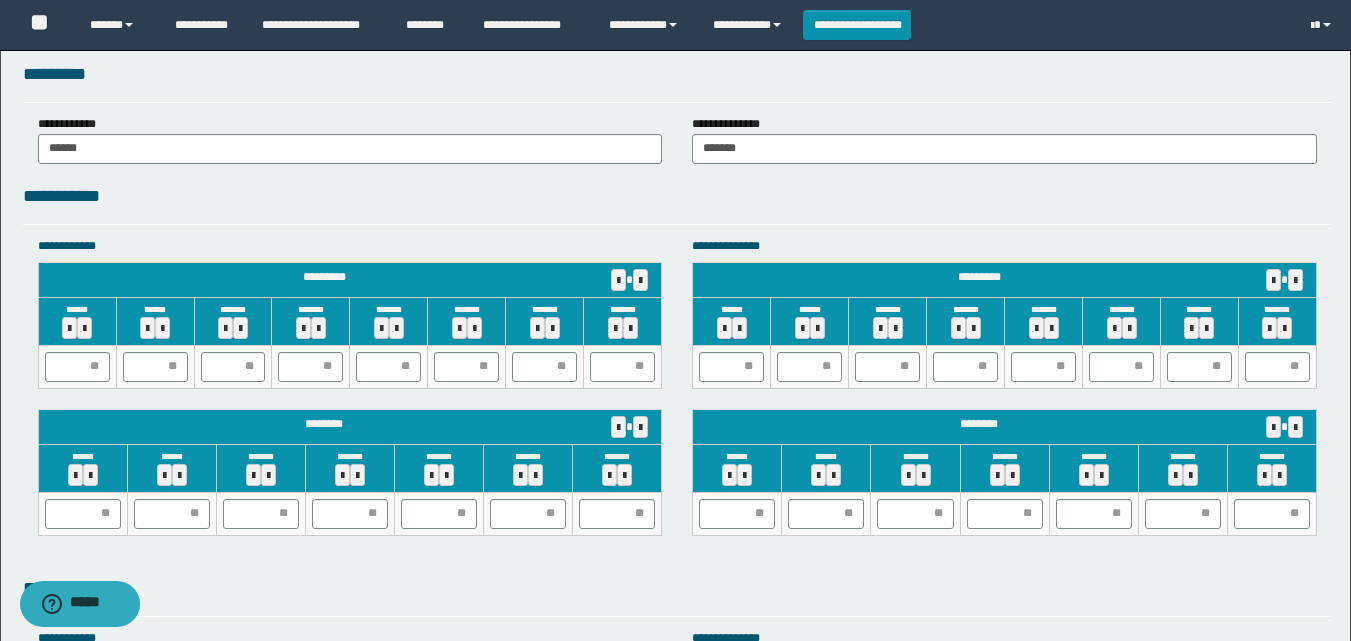 click on "**********" at bounding box center (677, 196) 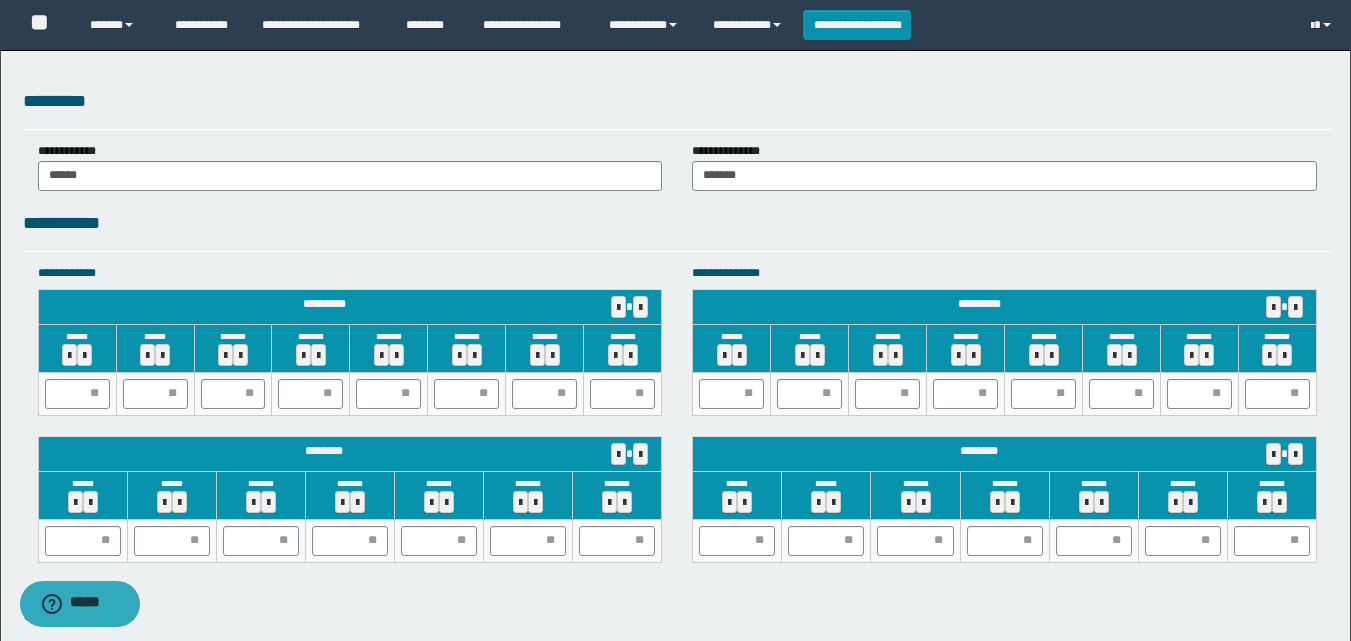 scroll, scrollTop: 1735, scrollLeft: 0, axis: vertical 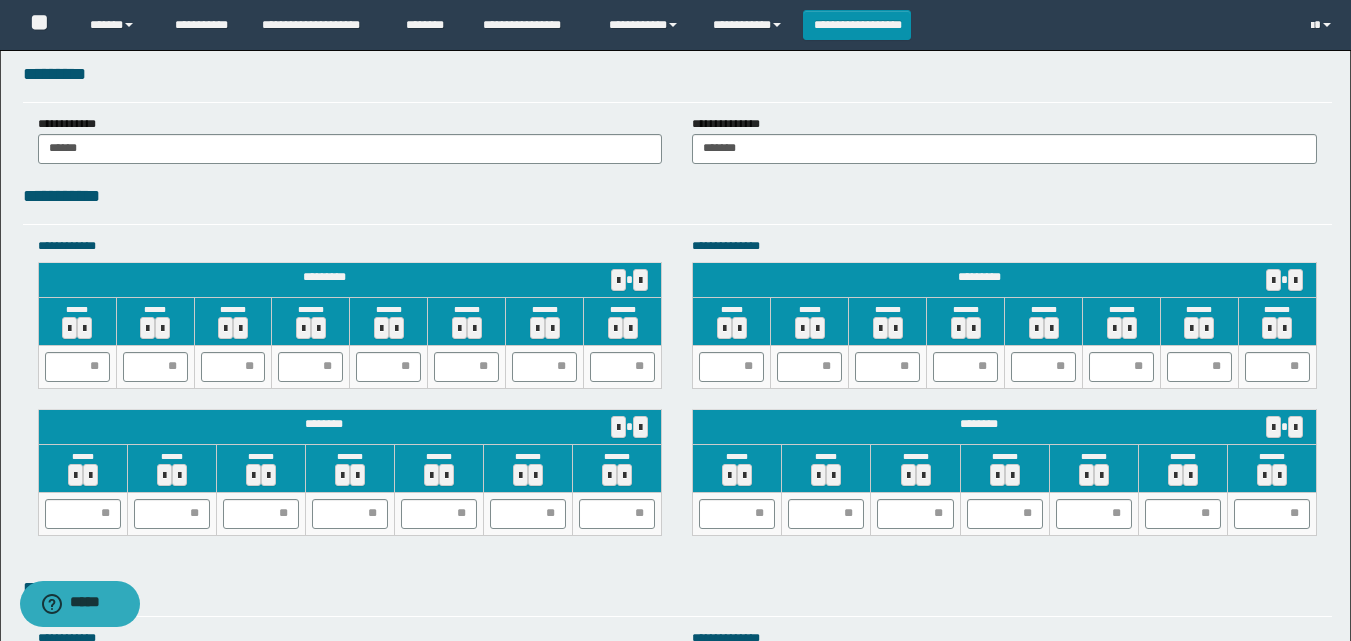 click on "**********" at bounding box center (677, 203) 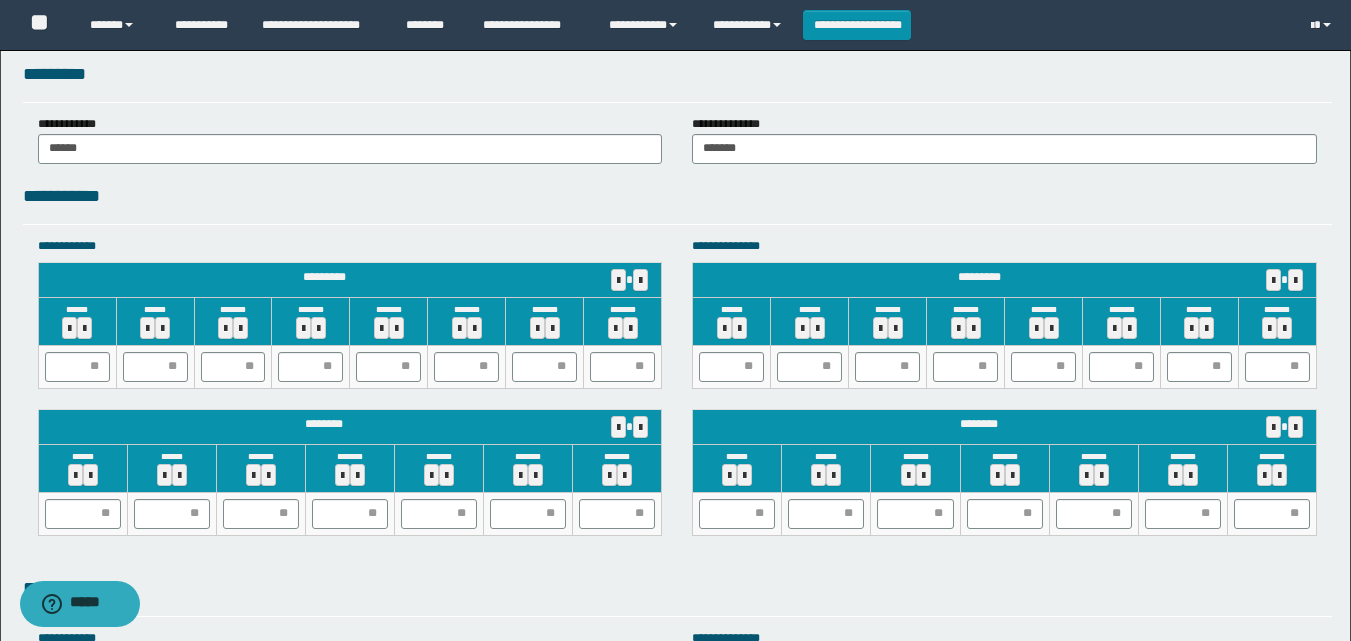 click on "**********" at bounding box center (677, 203) 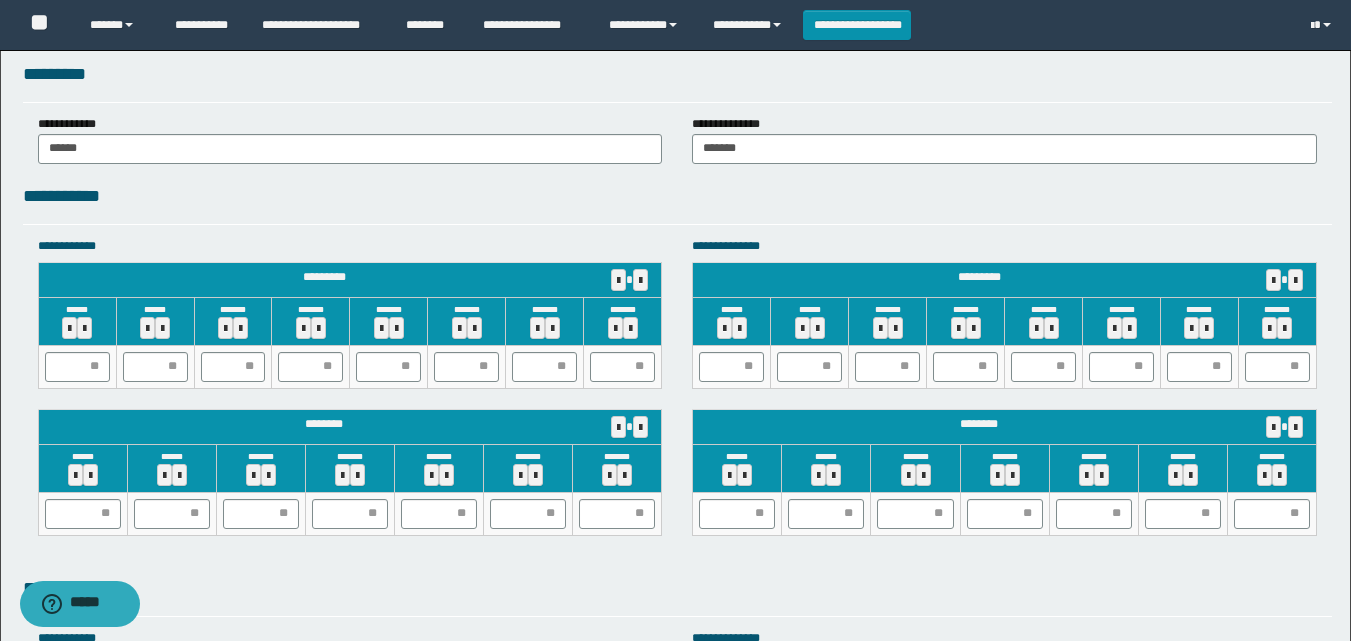 drag, startPoint x: 835, startPoint y: 178, endPoint x: 833, endPoint y: 226, distance: 48.04165 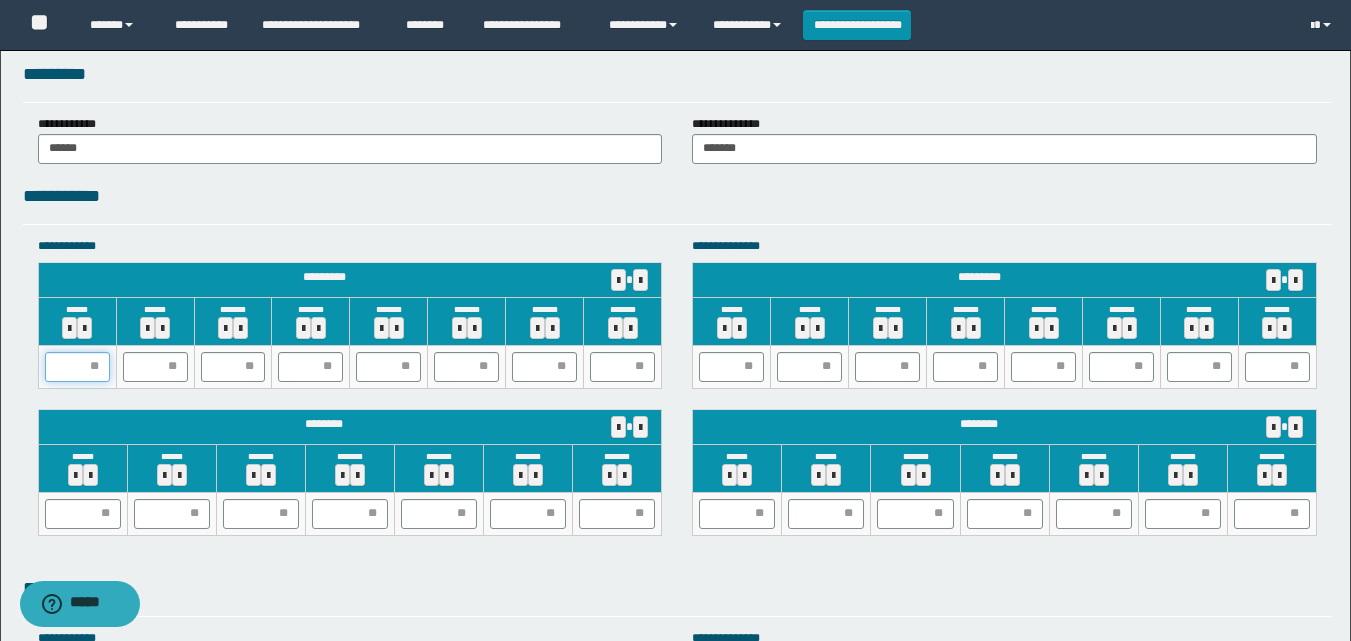 click at bounding box center [77, 367] 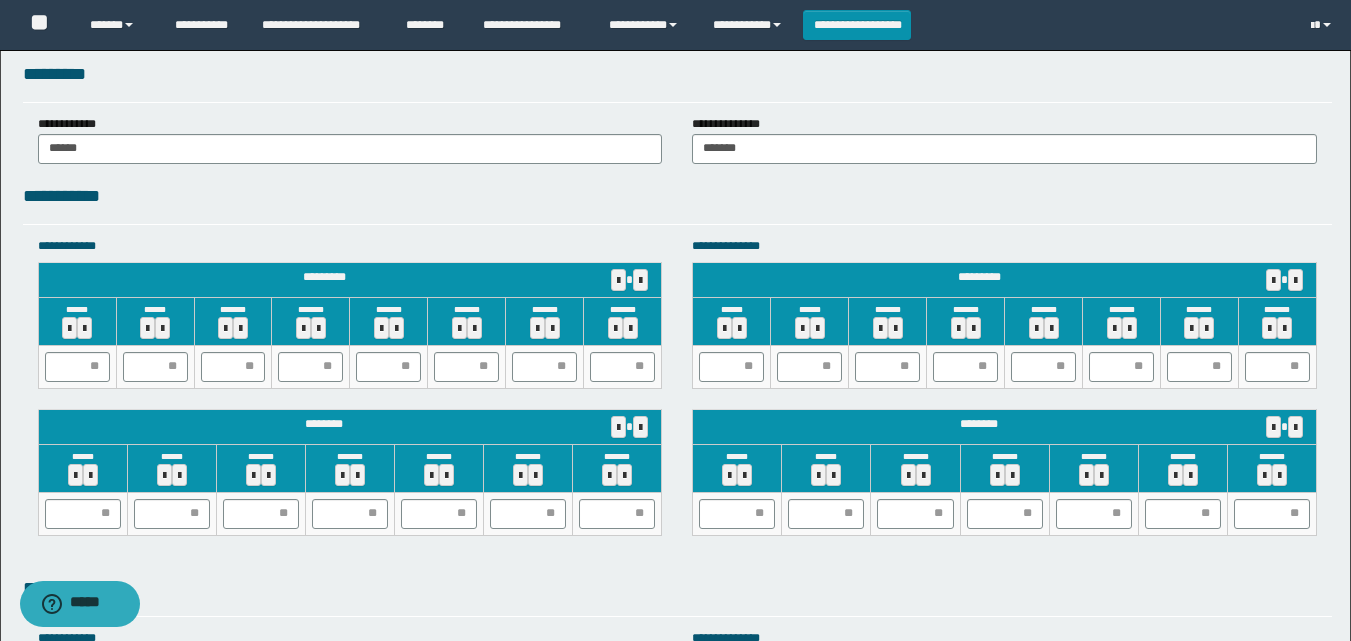 click on "**********" at bounding box center [677, 203] 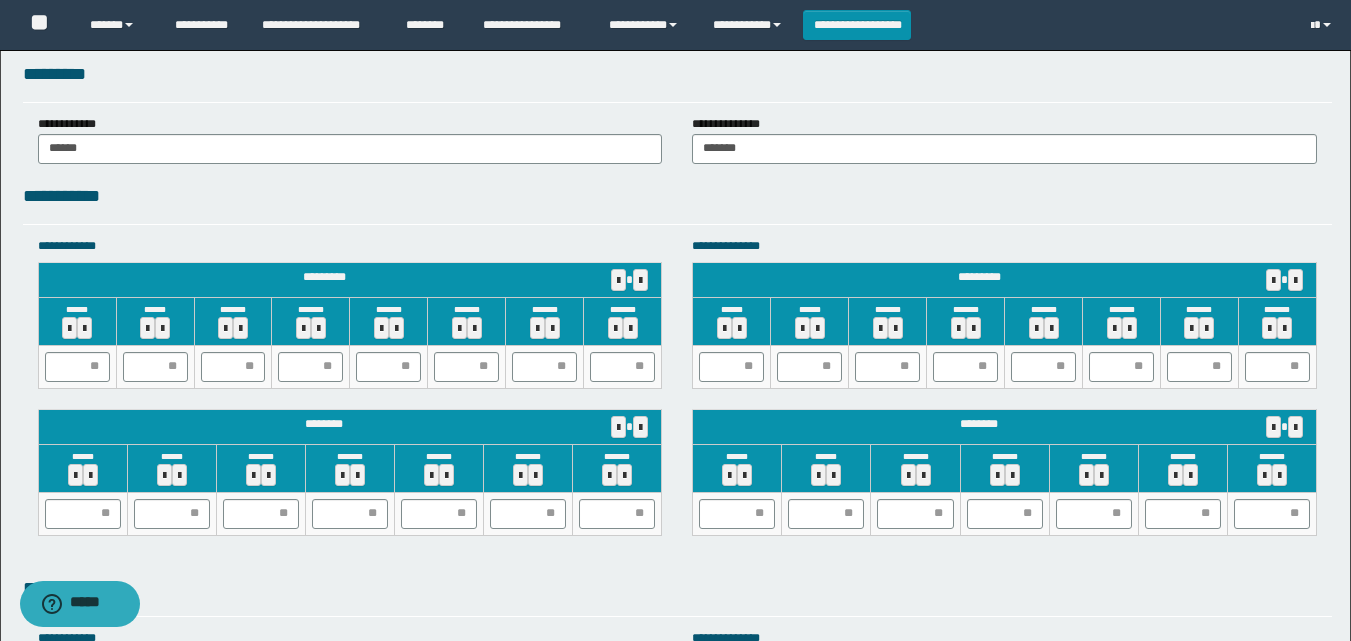 click on "**********" at bounding box center [677, 196] 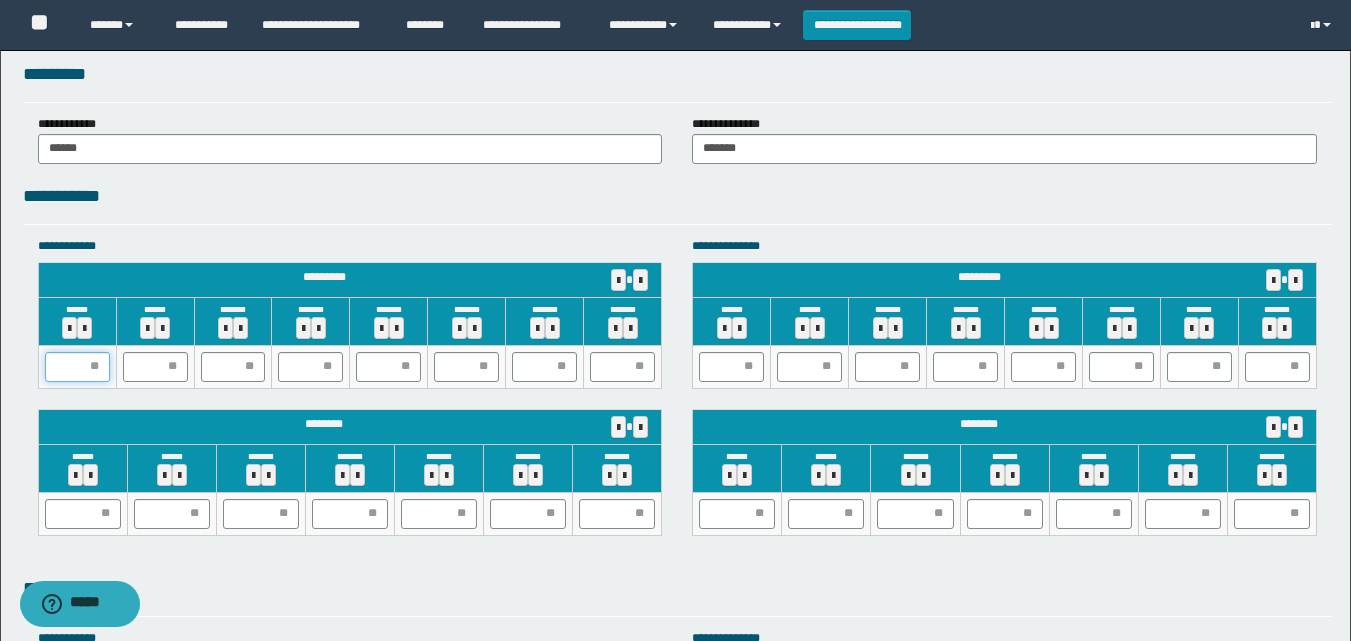 click at bounding box center [77, 367] 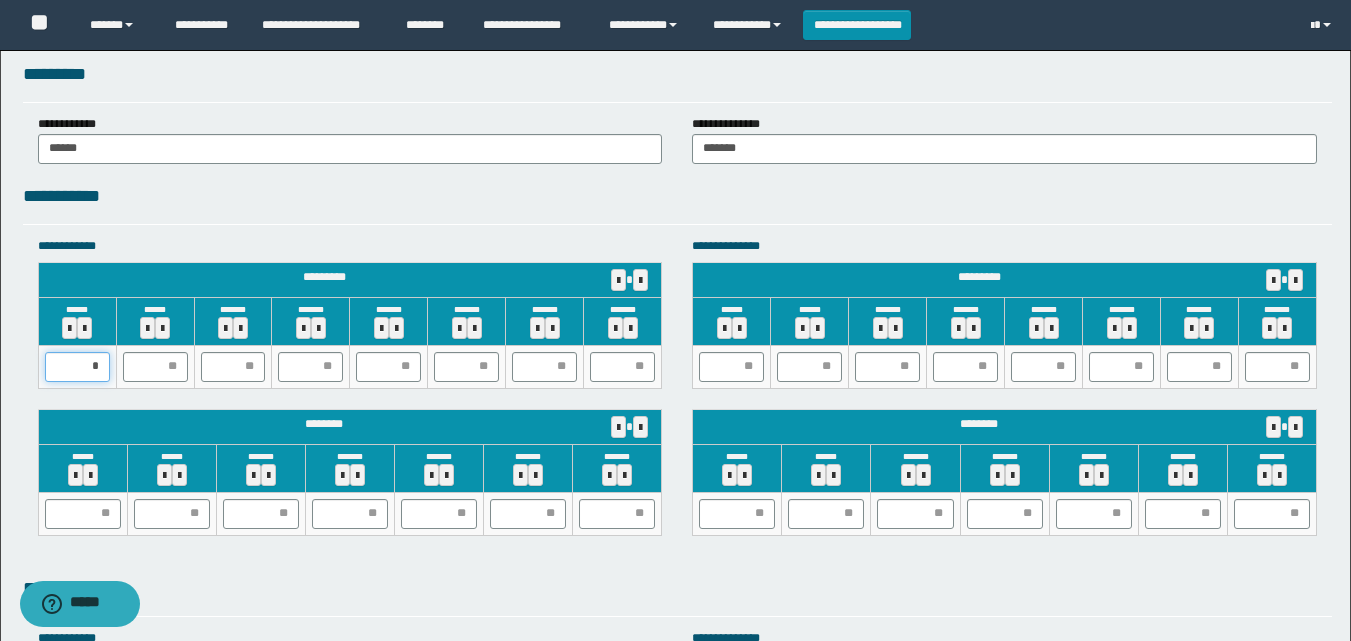 type on "**" 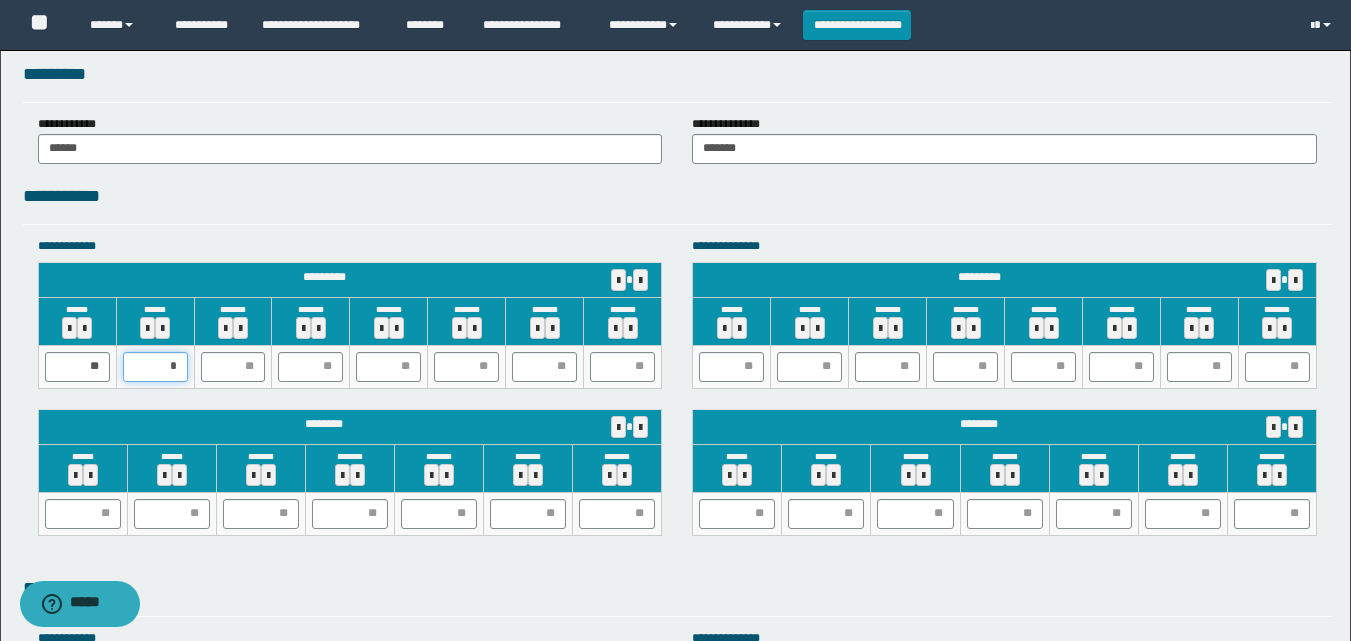 type on "**" 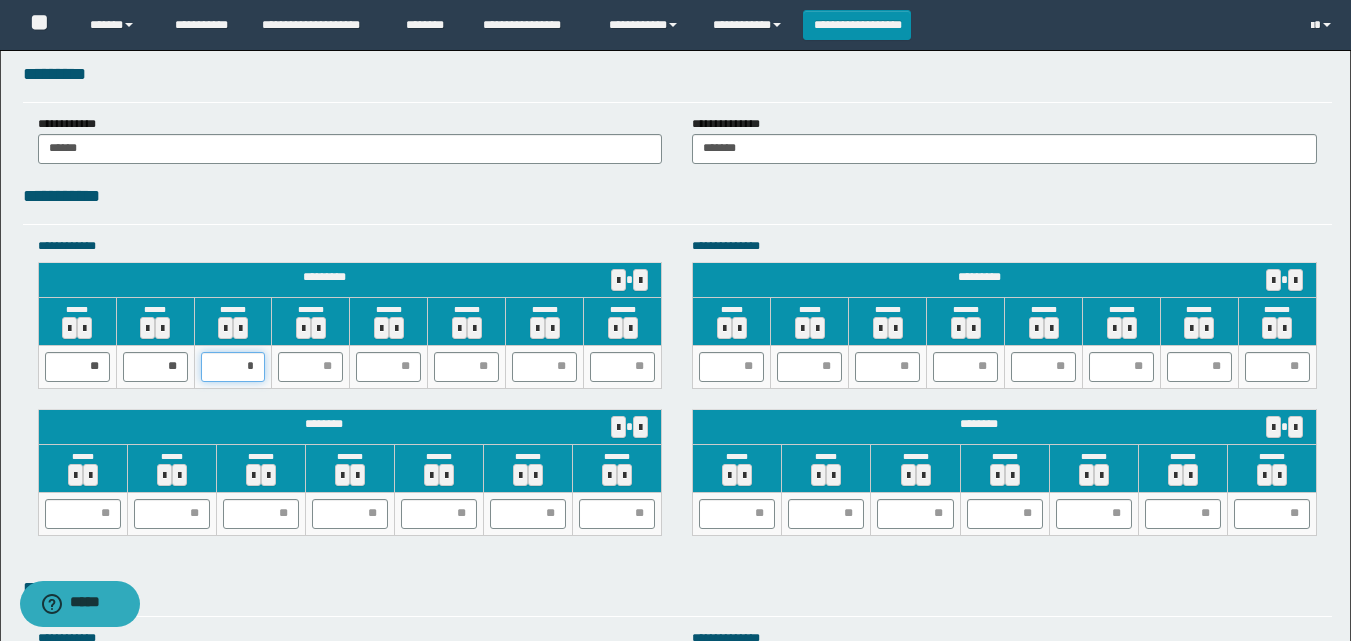 type on "**" 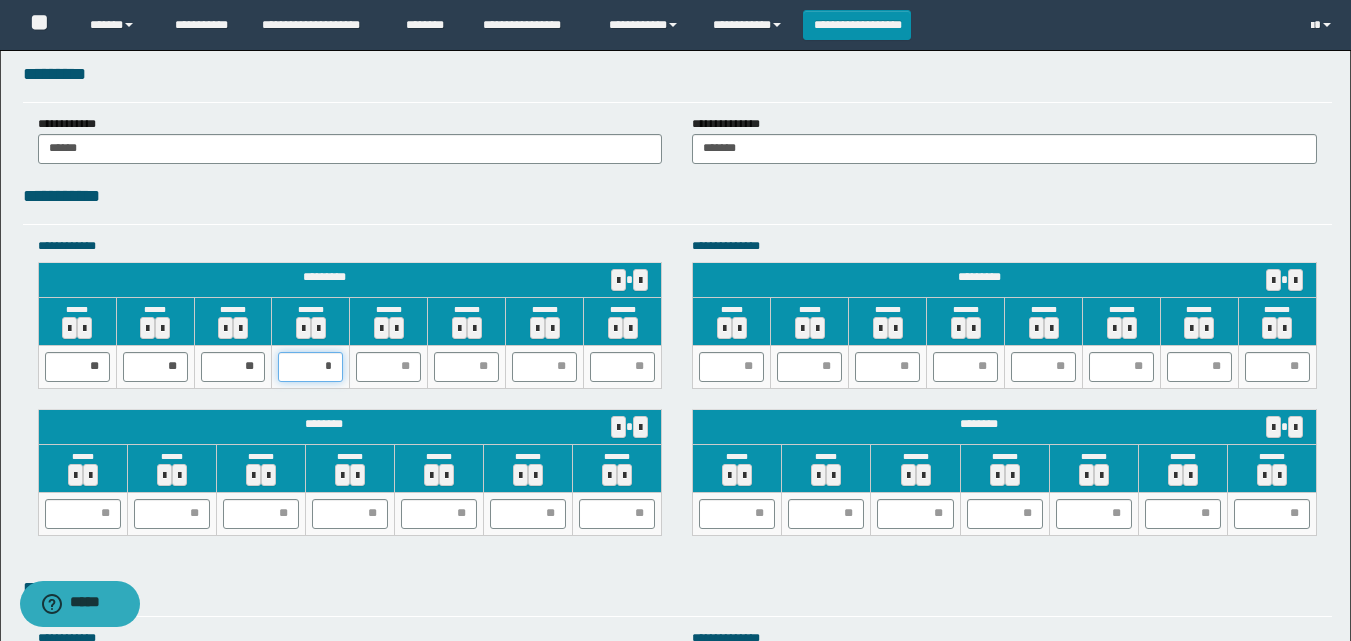 type on "**" 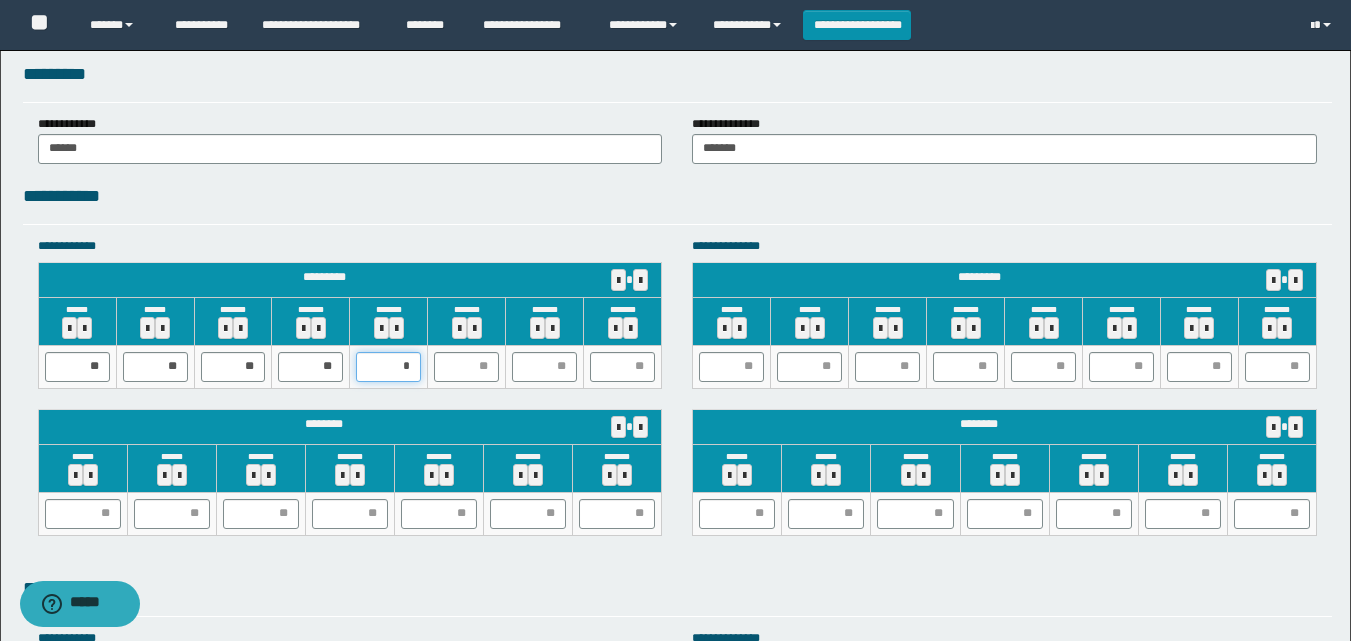 type on "**" 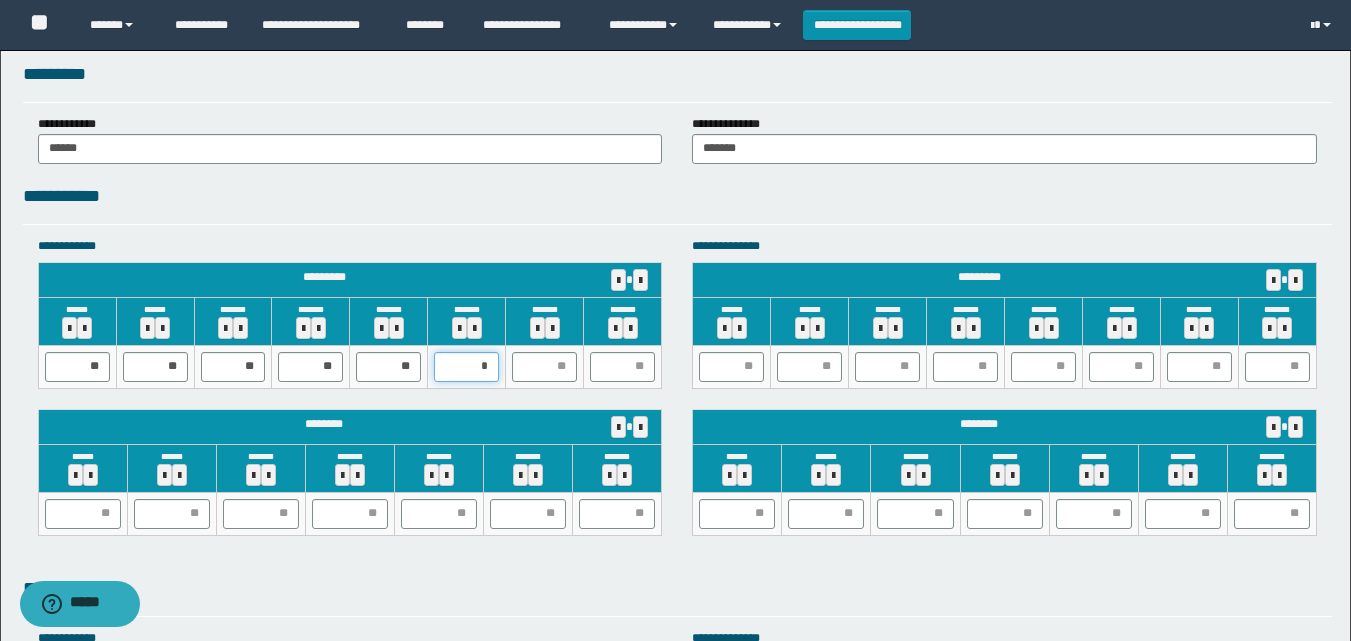 type on "**" 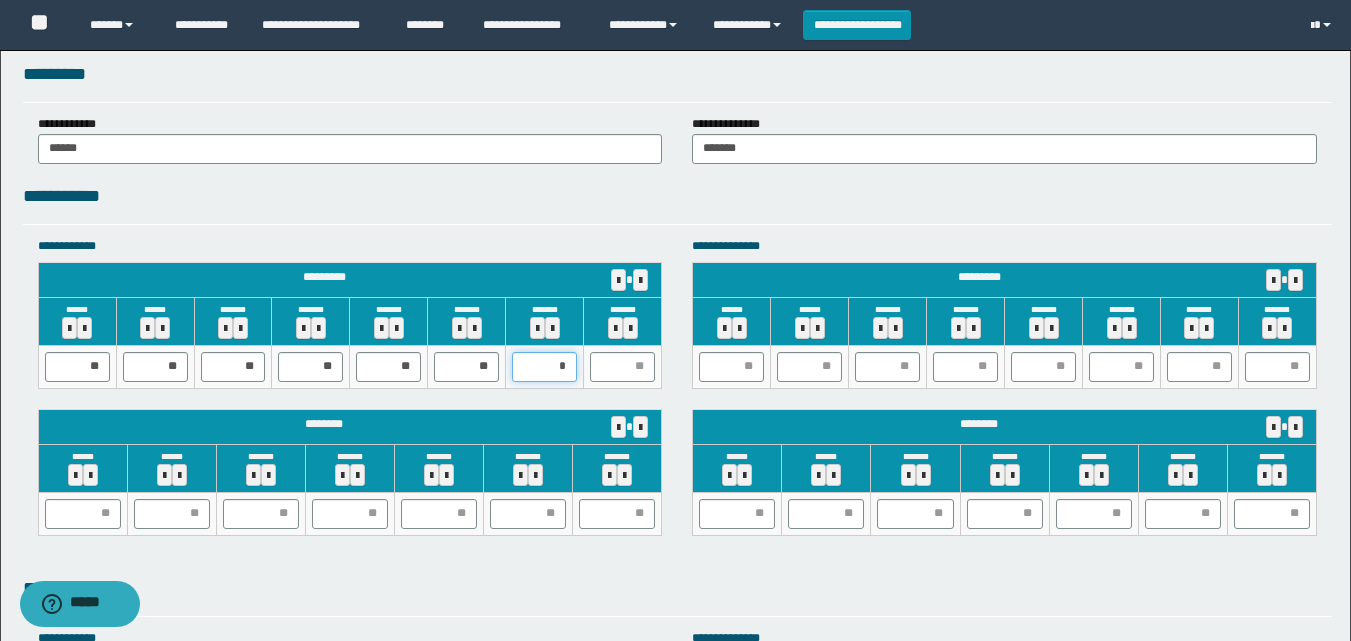 type on "**" 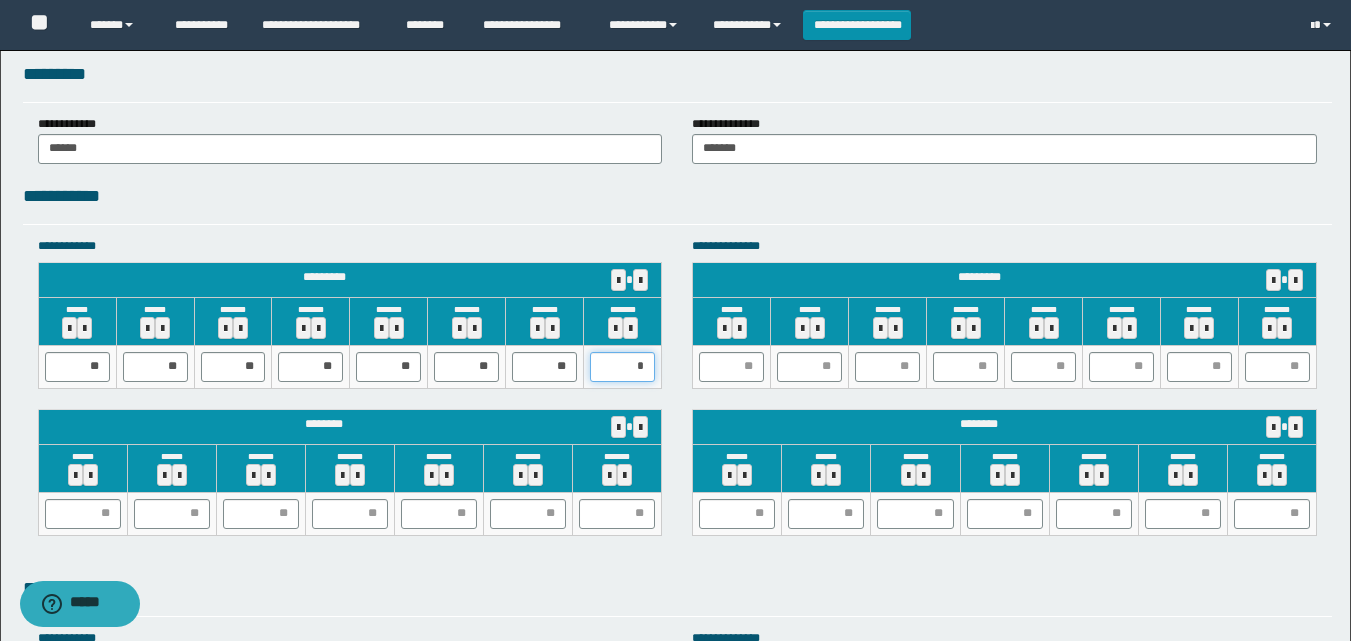 type on "**" 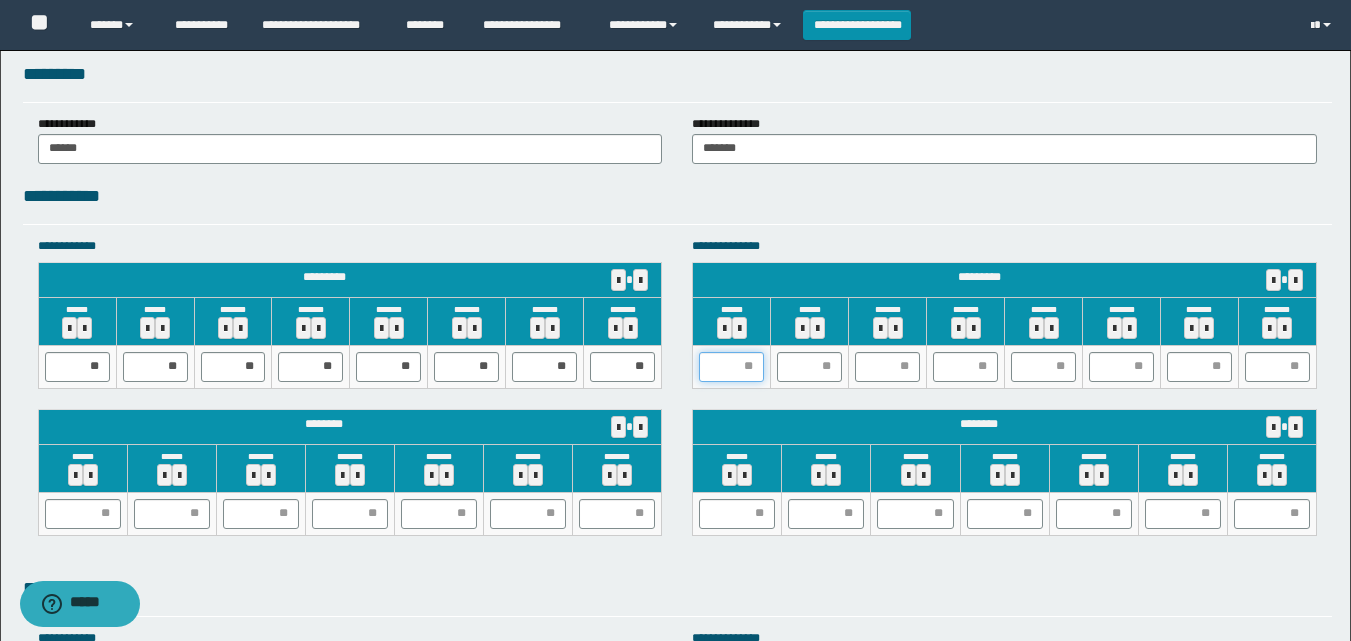click at bounding box center (731, 367) 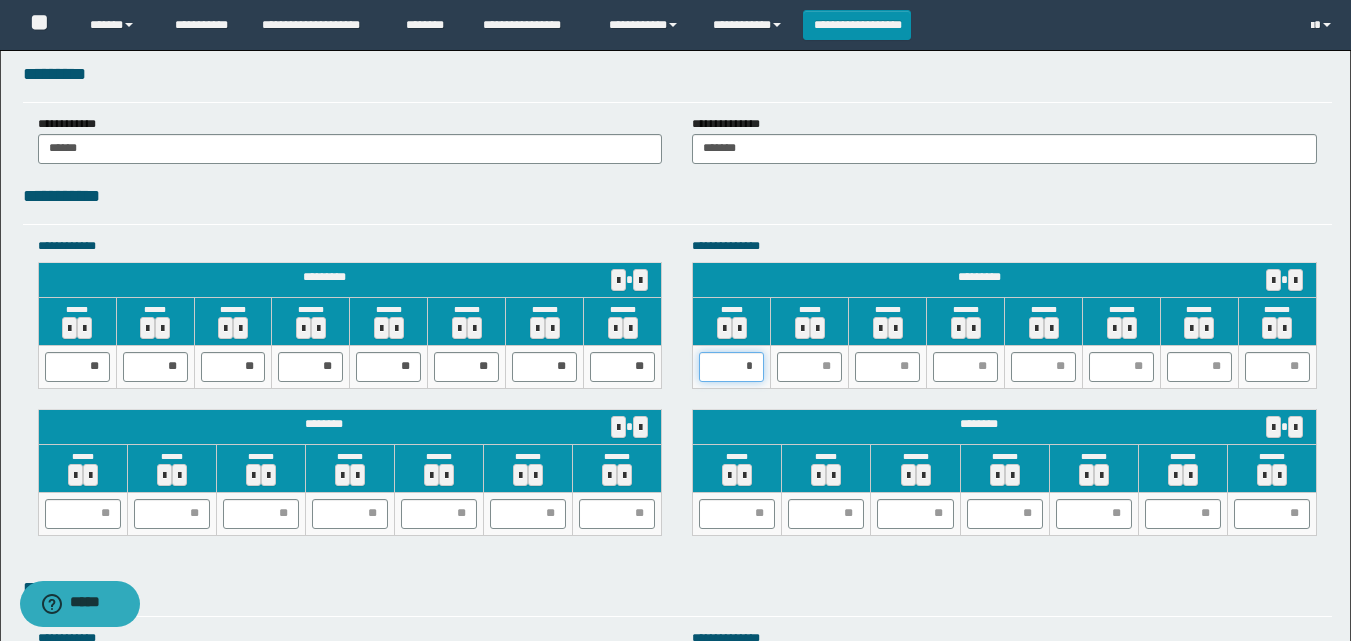 type on "**" 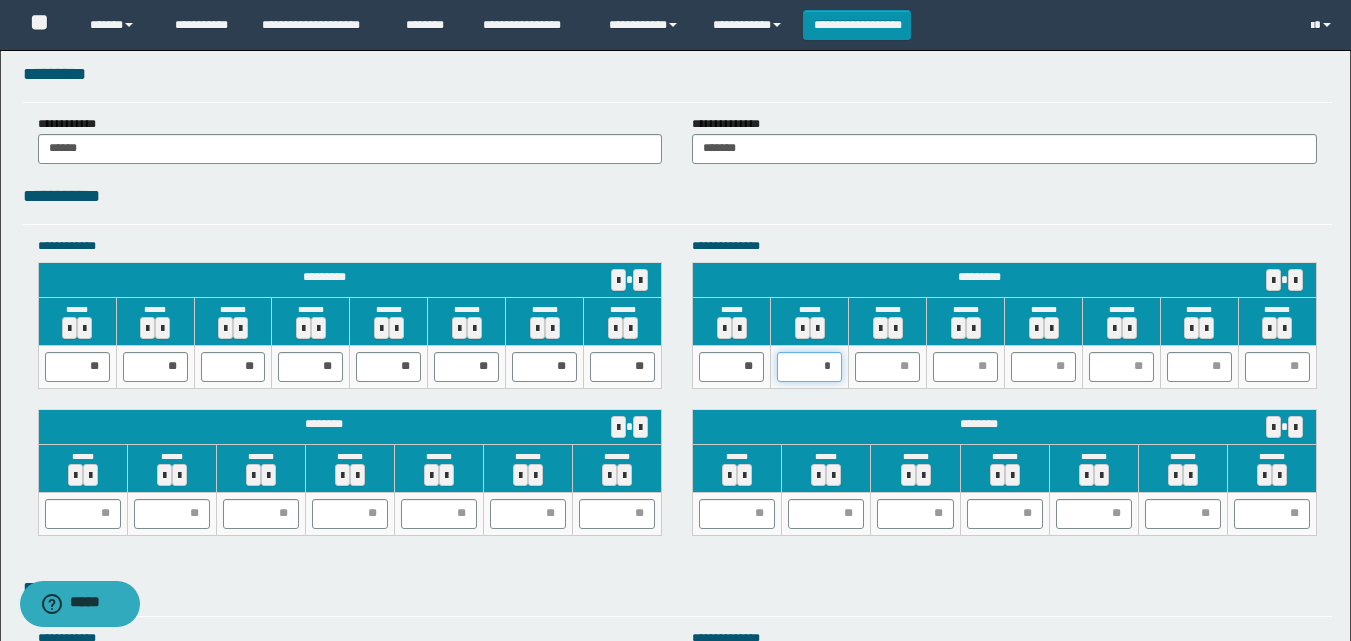 type on "**" 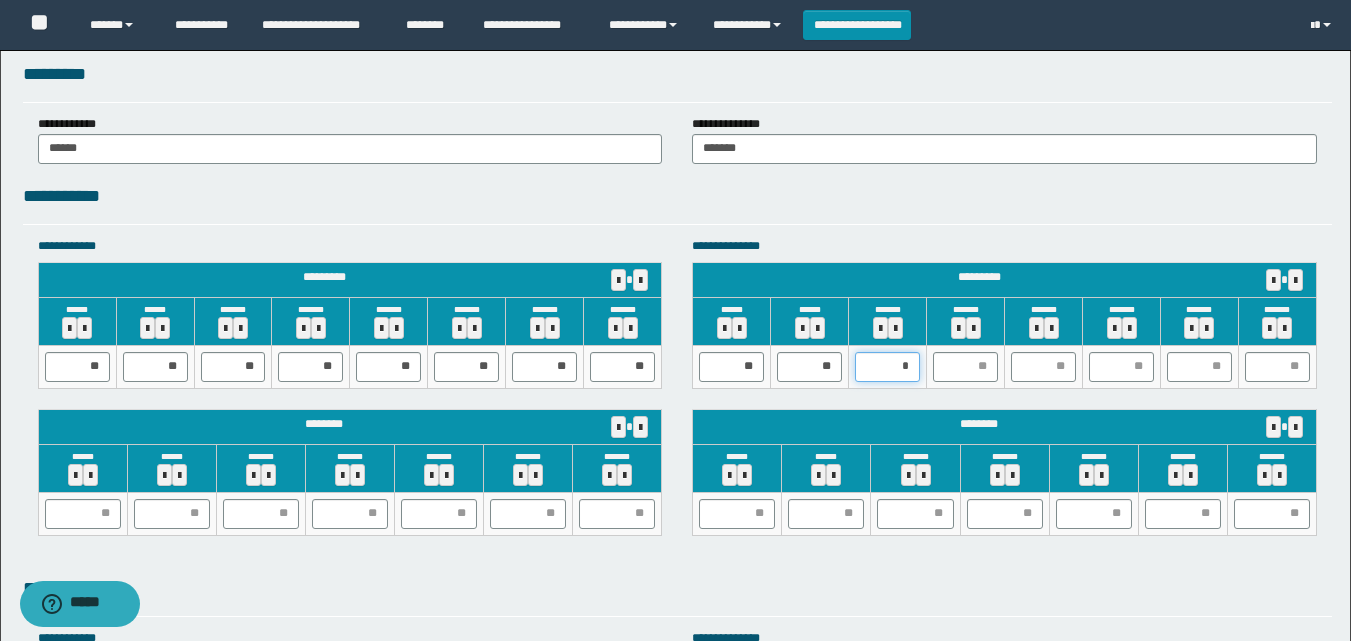 type on "**" 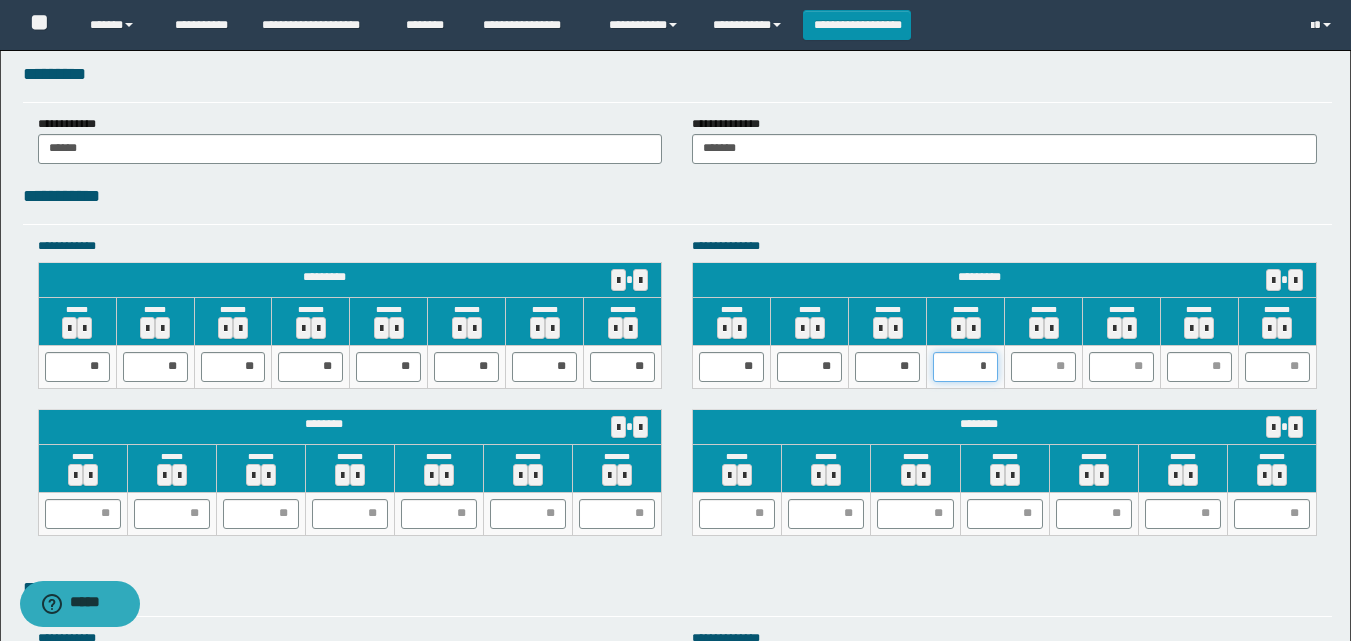 type on "**" 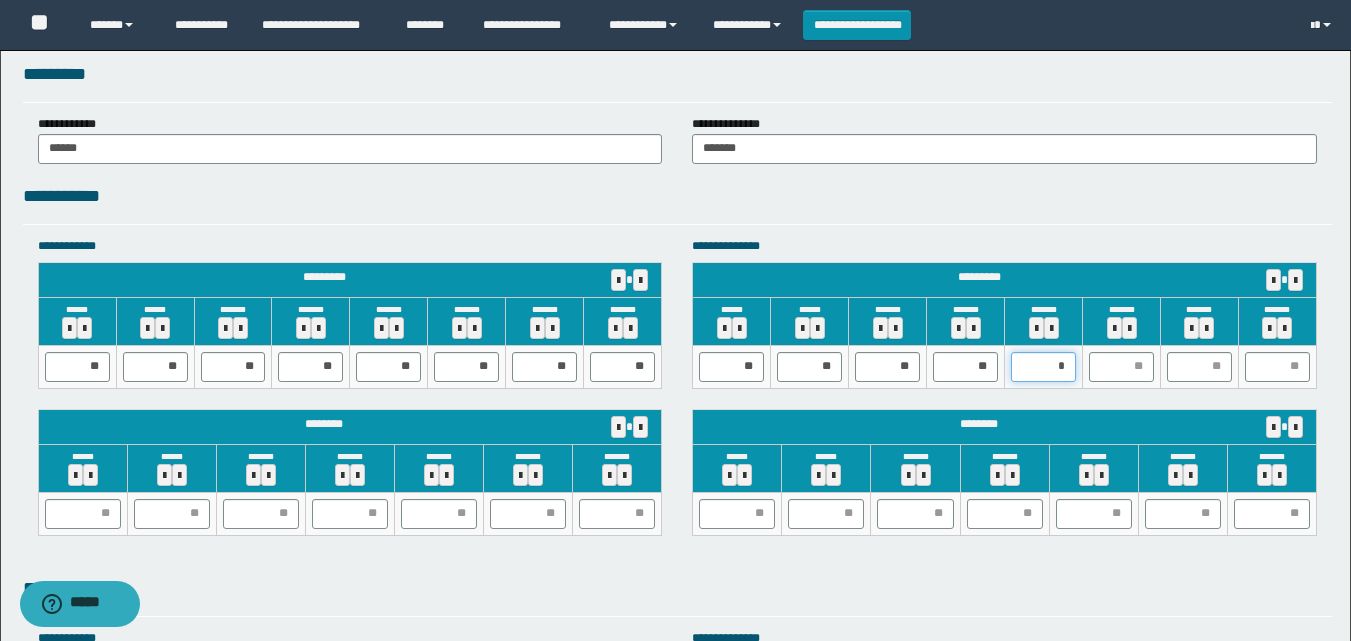 type on "**" 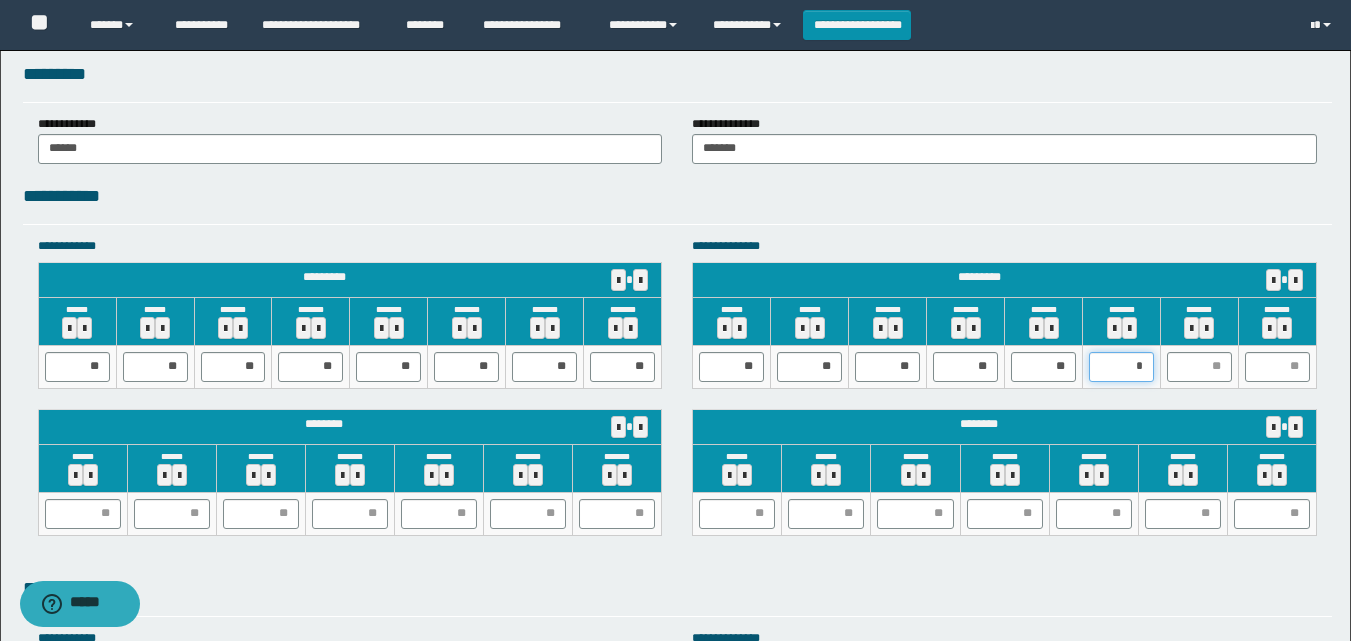type on "**" 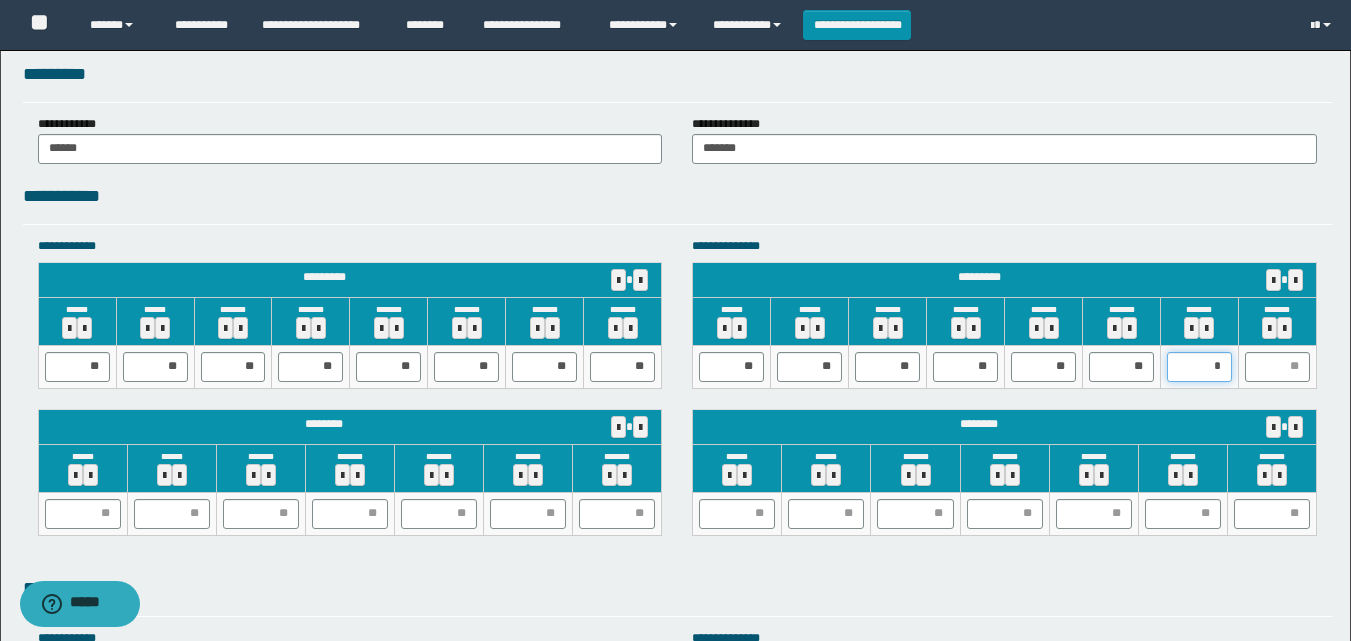 type on "**" 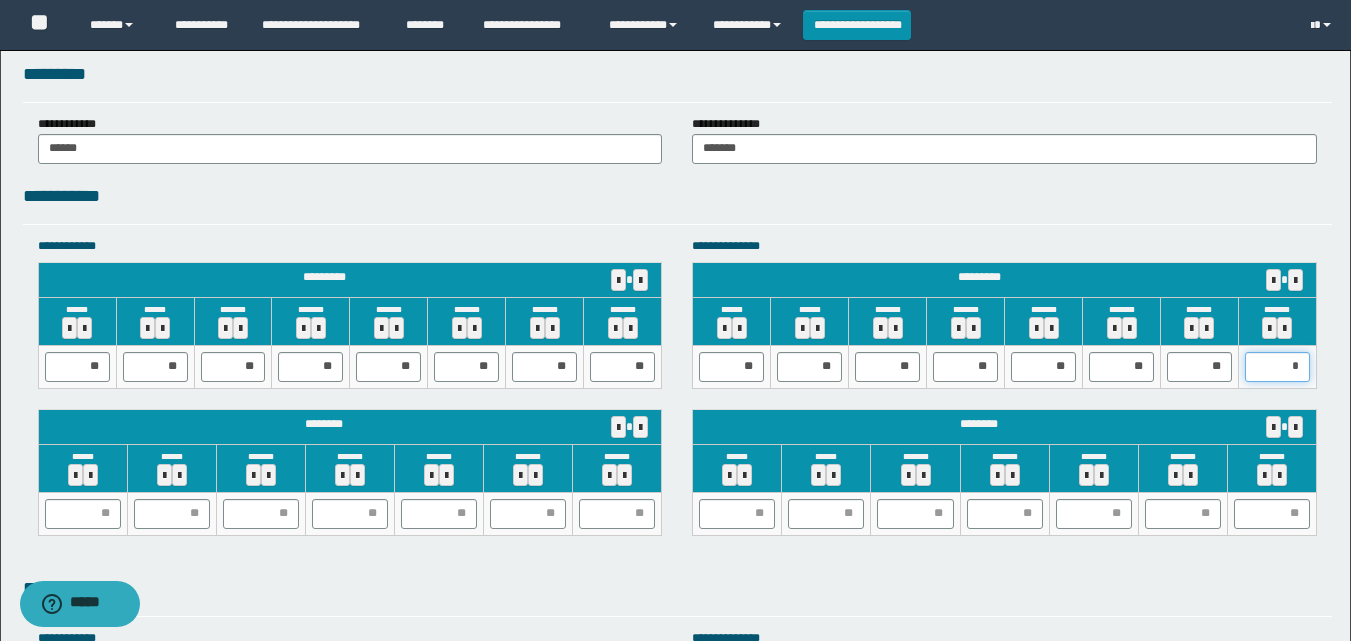 type on "**" 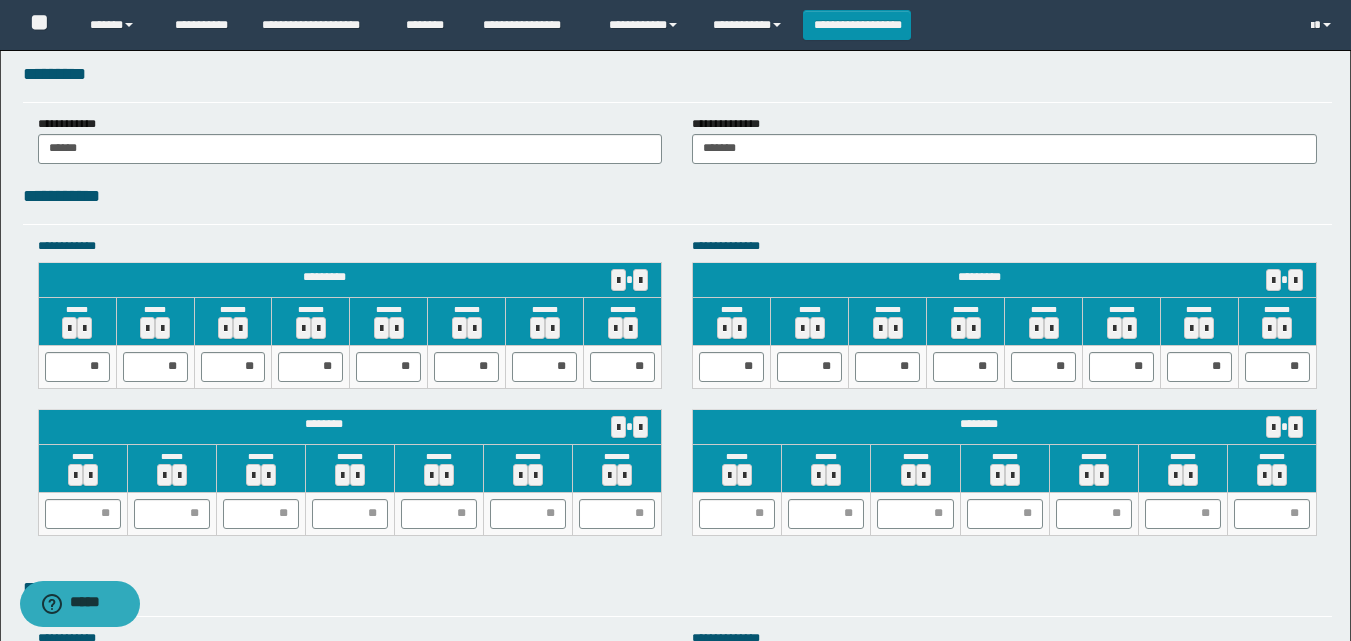 click on "**********" at bounding box center [1004, 246] 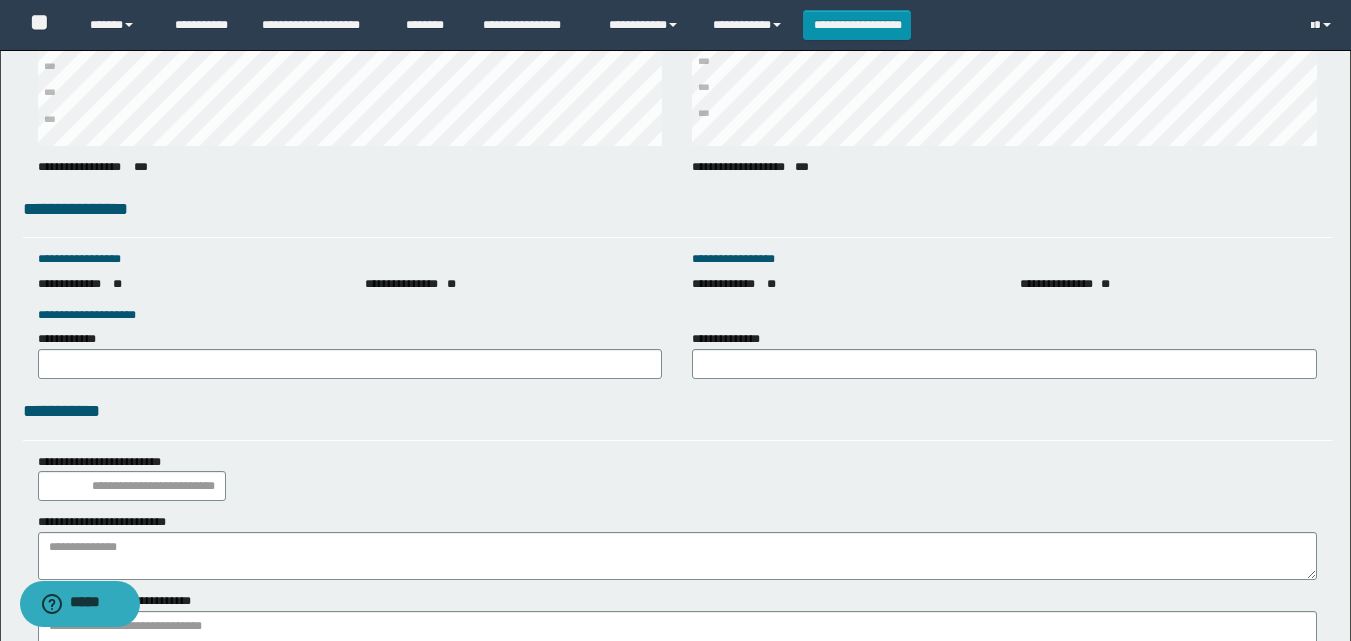 scroll, scrollTop: 2800, scrollLeft: 0, axis: vertical 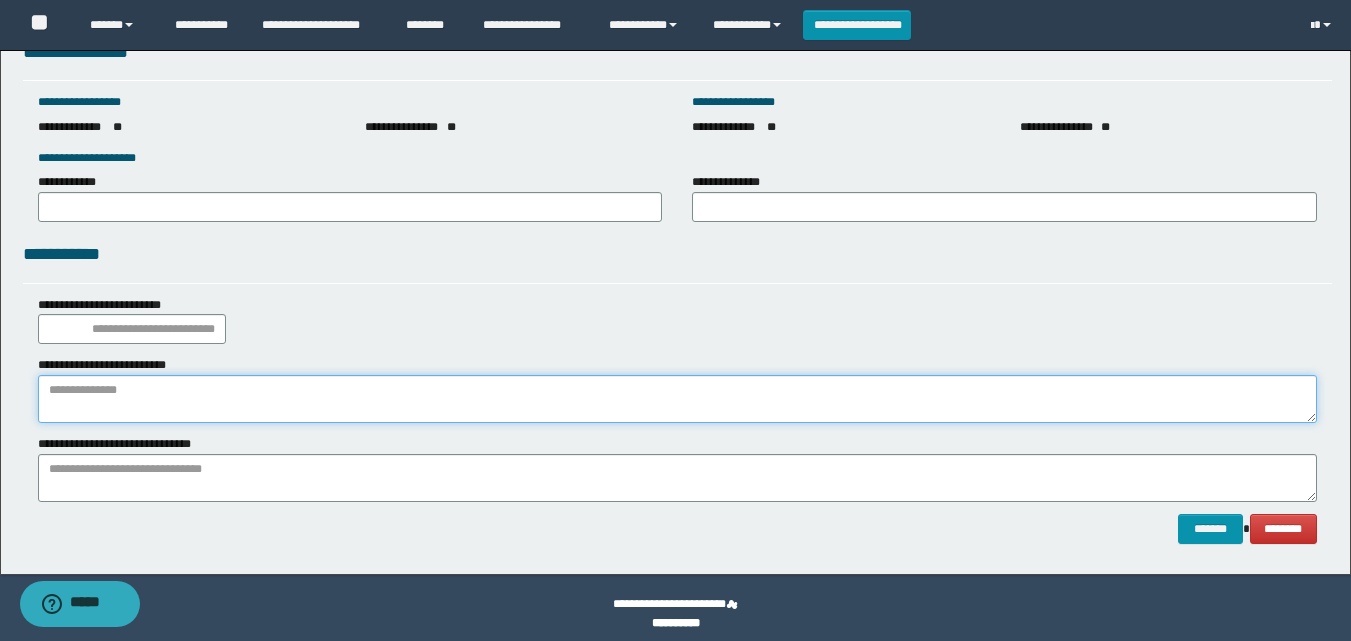 click at bounding box center (677, 399) 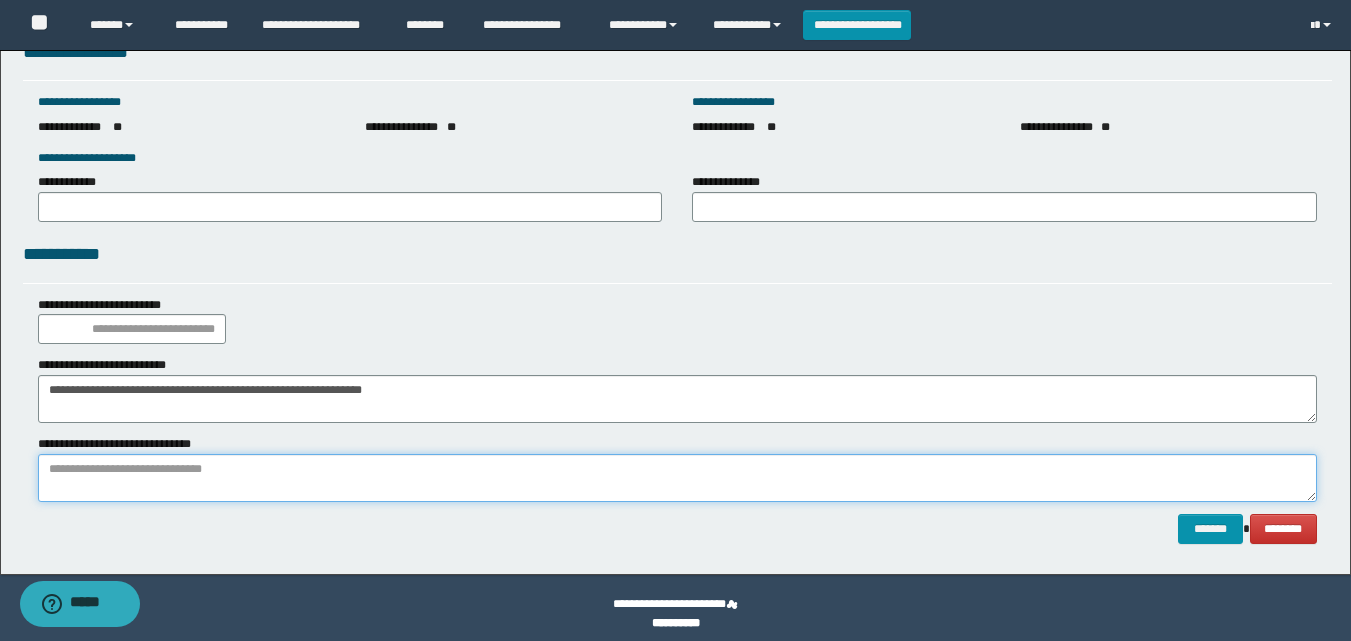 click at bounding box center [677, 478] 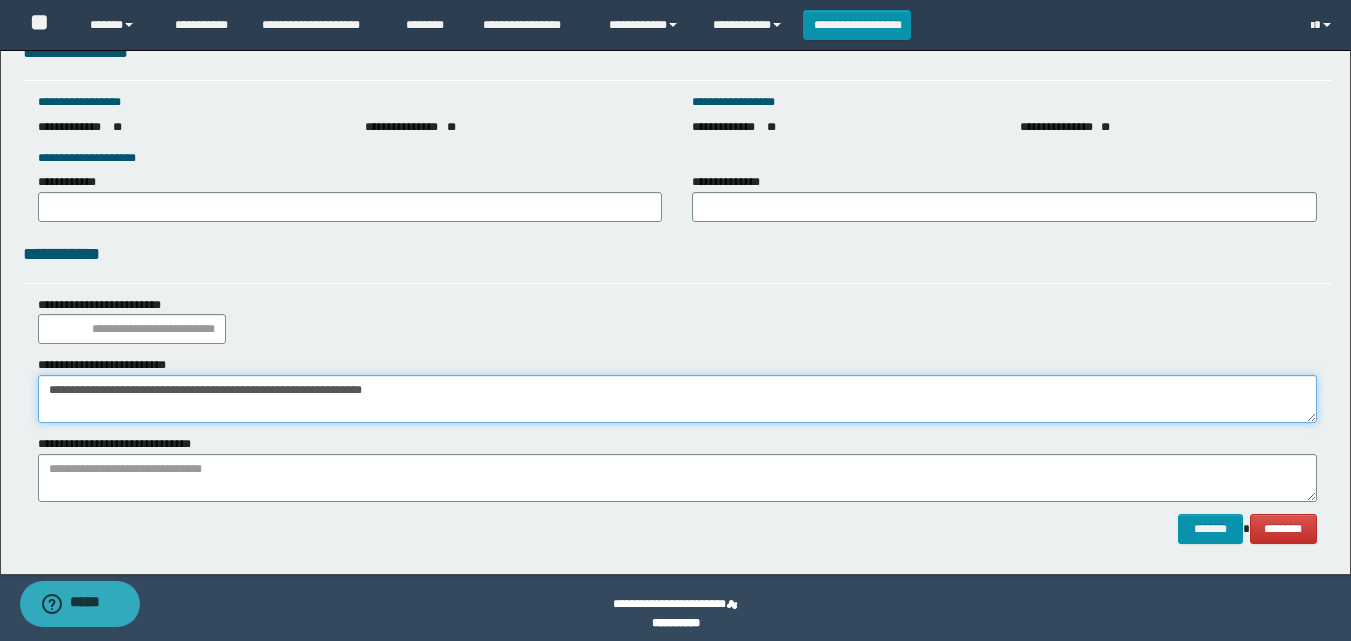 drag, startPoint x: 494, startPoint y: 391, endPoint x: 0, endPoint y: 392, distance: 494.001 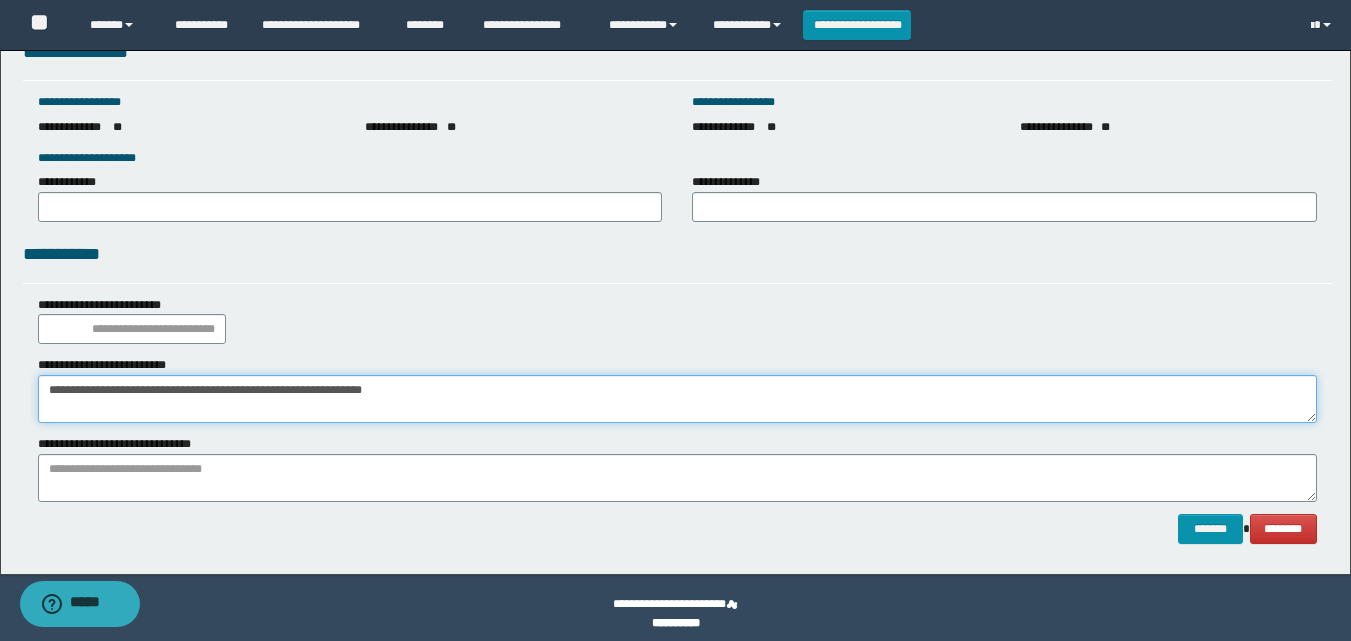 click on "**********" at bounding box center [675, -1088] 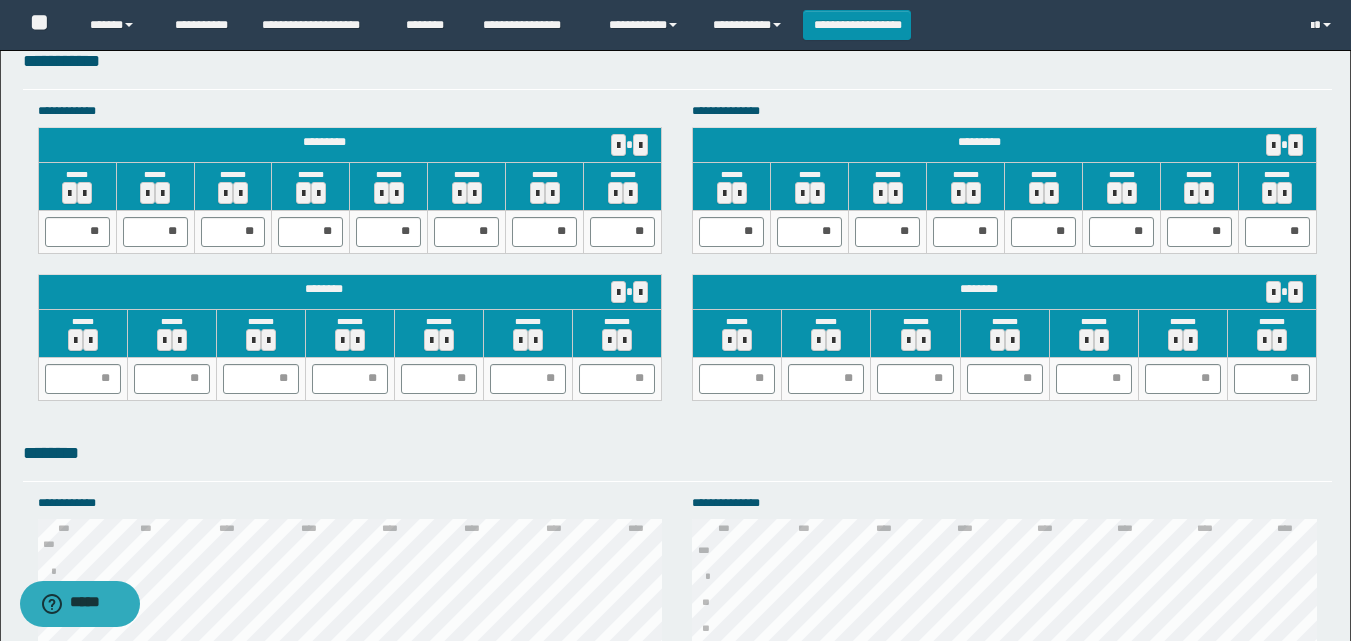 scroll, scrollTop: 1711, scrollLeft: 0, axis: vertical 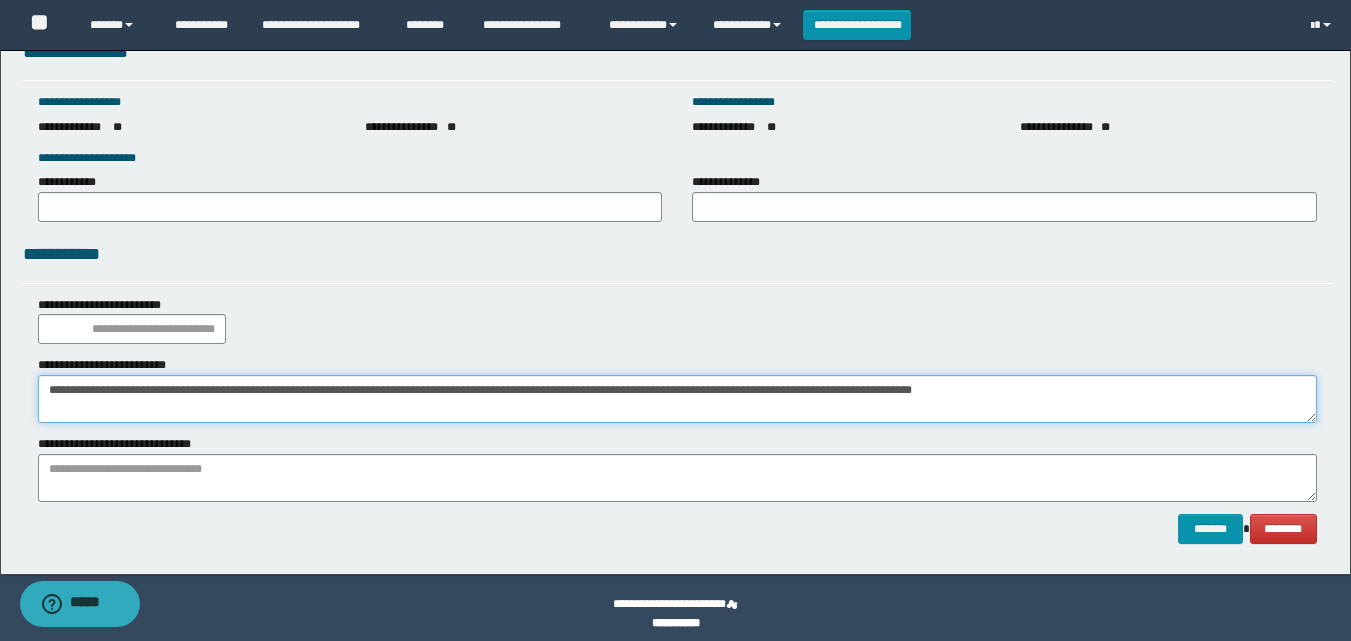 drag, startPoint x: 462, startPoint y: 391, endPoint x: 523, endPoint y: 390, distance: 61.008198 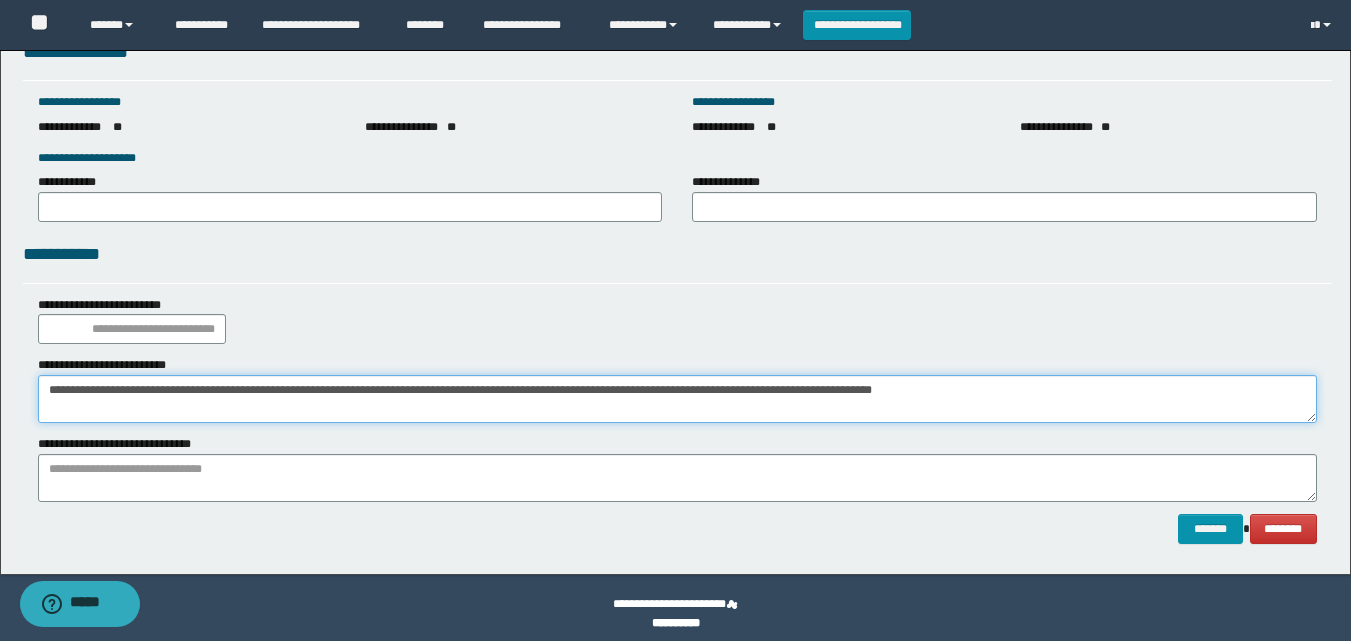 click on "**********" at bounding box center (677, 399) 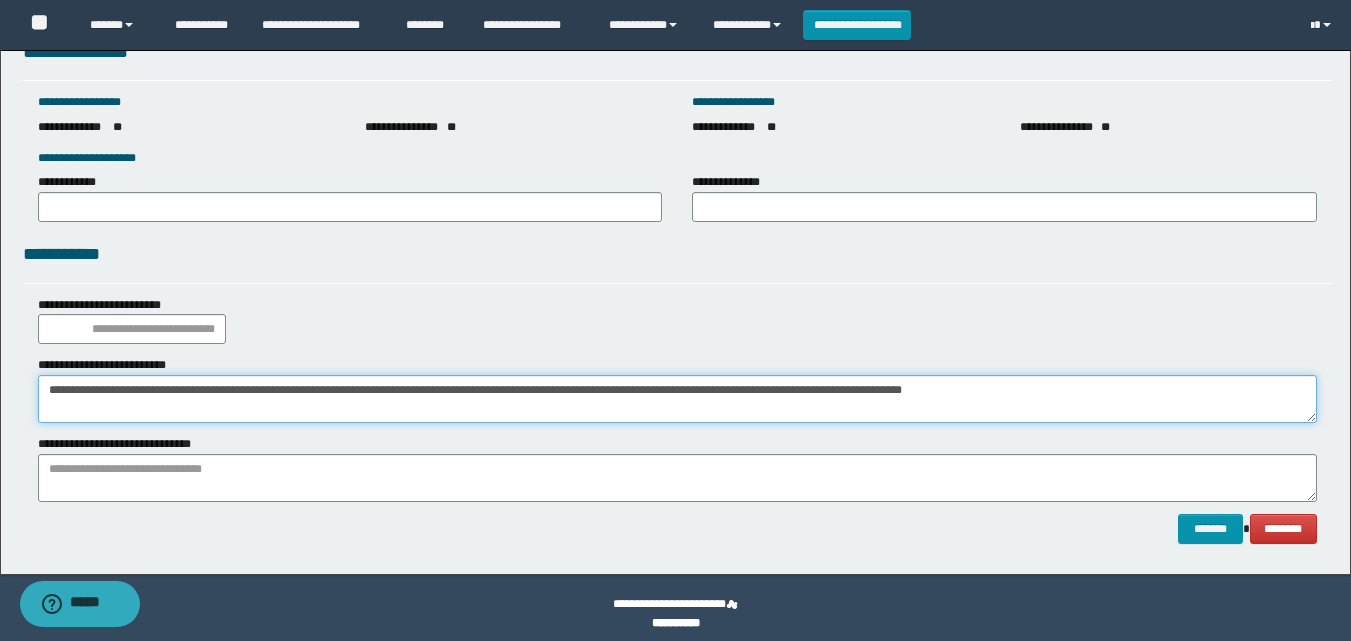 click on "**********" at bounding box center (677, 399) 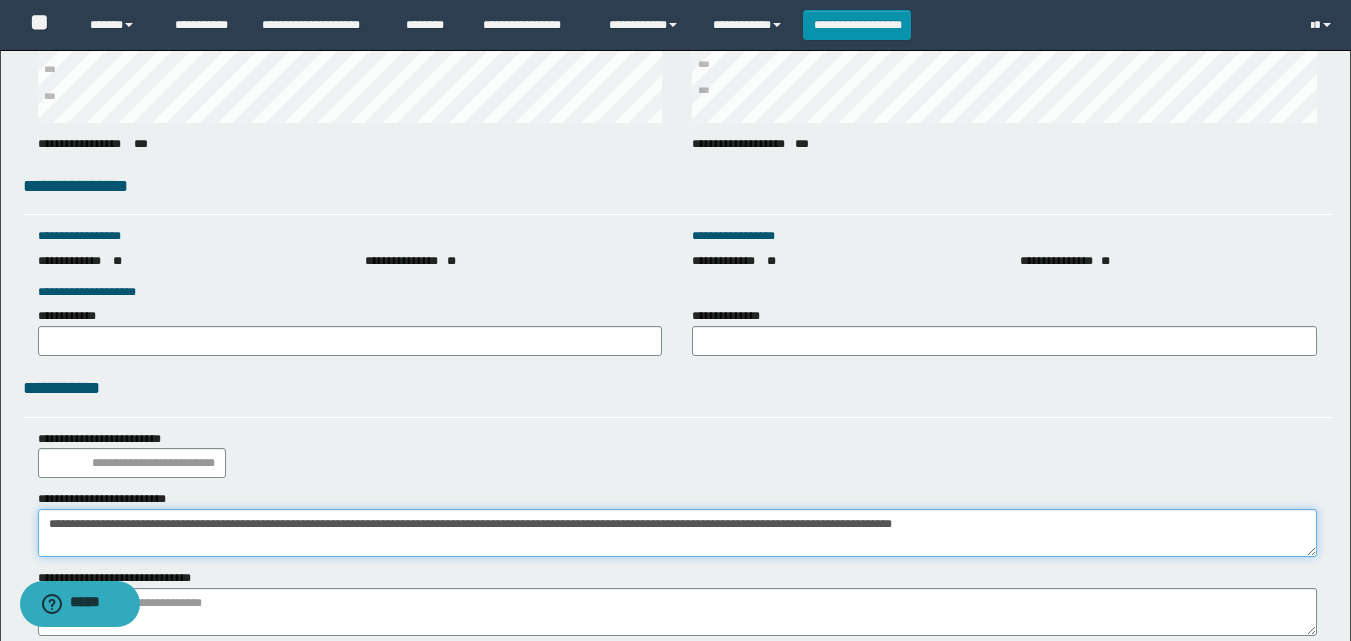 scroll, scrollTop: 2812, scrollLeft: 0, axis: vertical 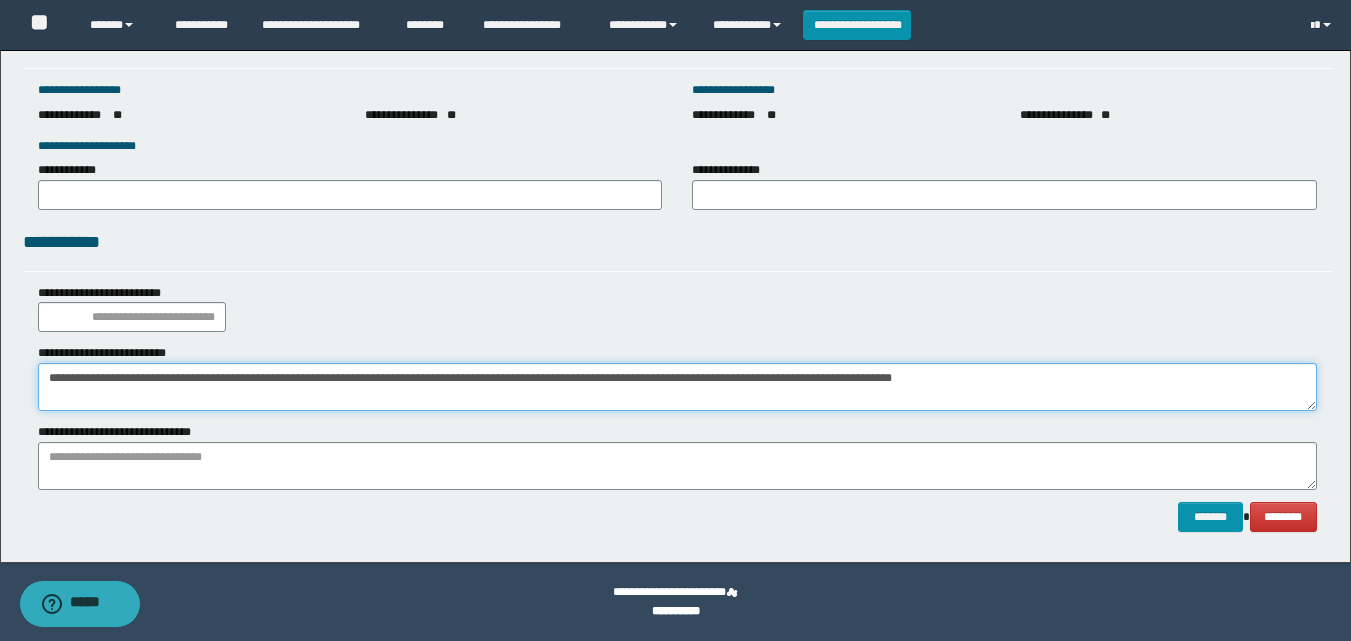 click on "**********" at bounding box center [677, 387] 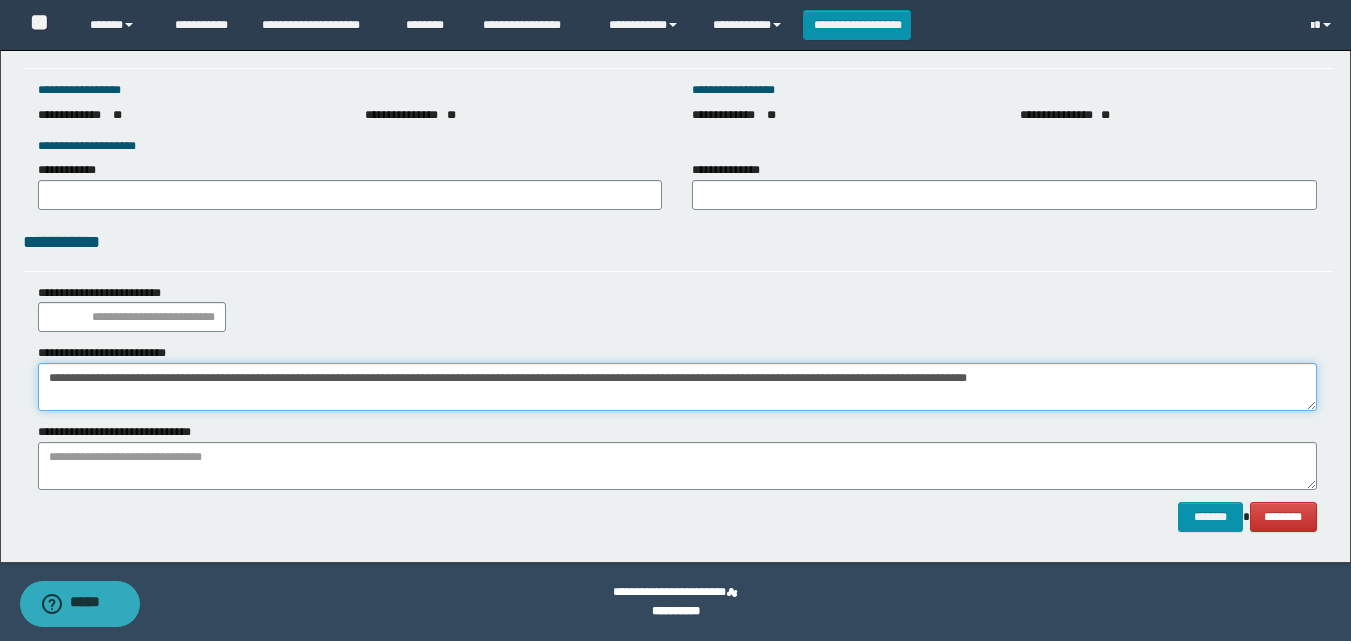 click on "**********" at bounding box center [677, 387] 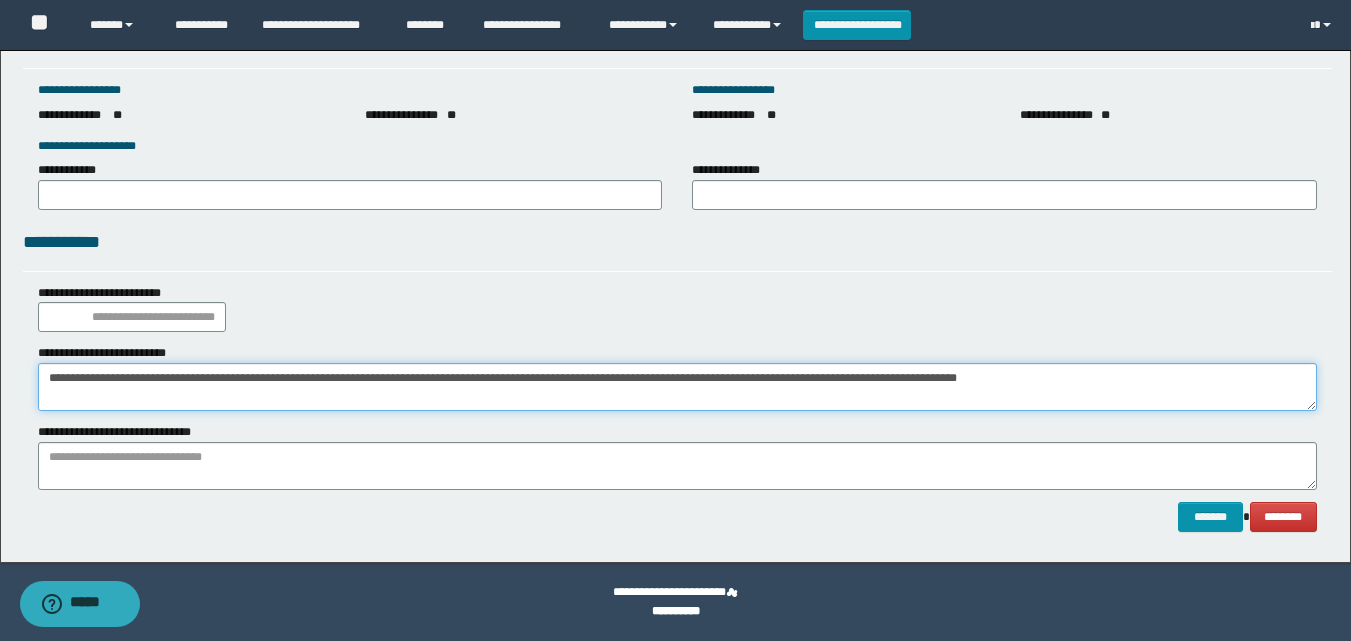 drag, startPoint x: 820, startPoint y: 381, endPoint x: 881, endPoint y: 387, distance: 61.294373 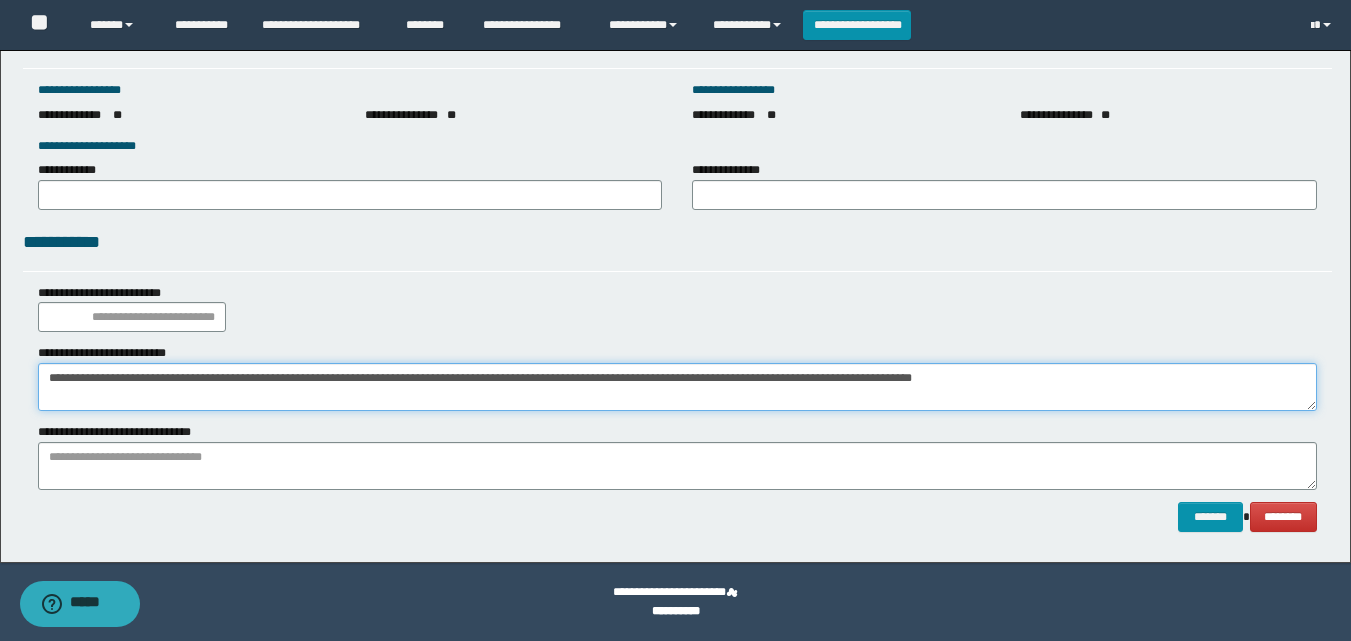 click on "**********" at bounding box center [677, 387] 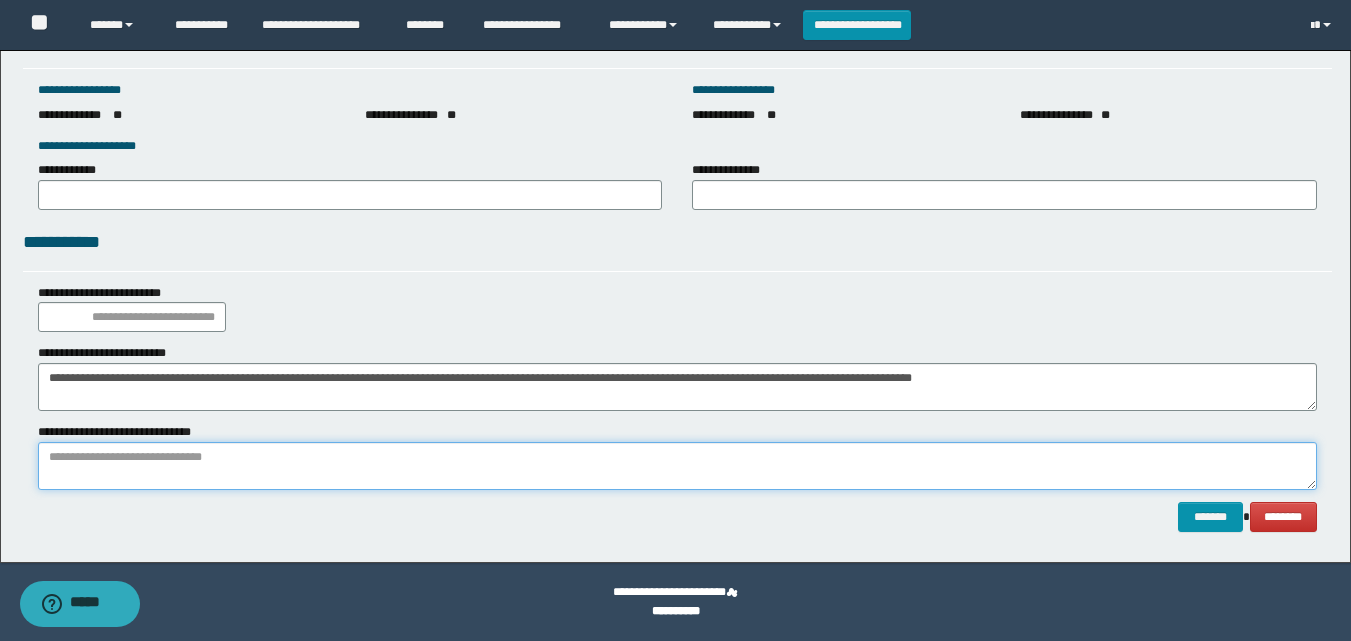 click at bounding box center [677, 466] 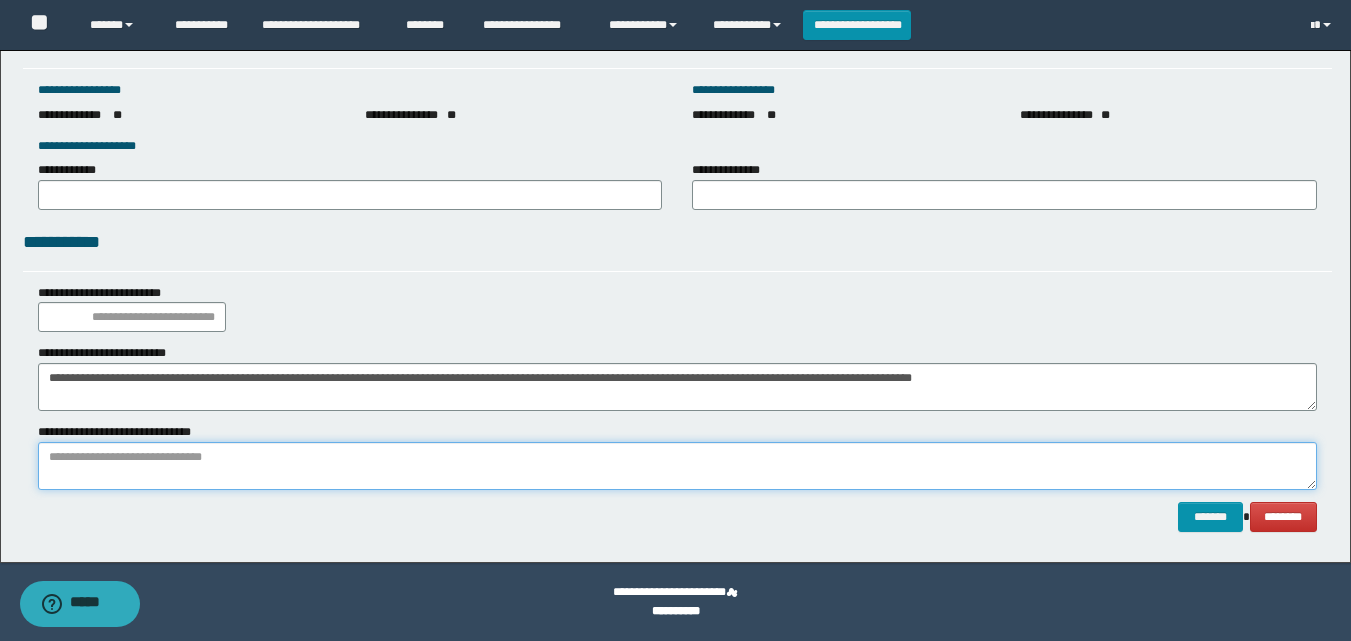 paste on "**********" 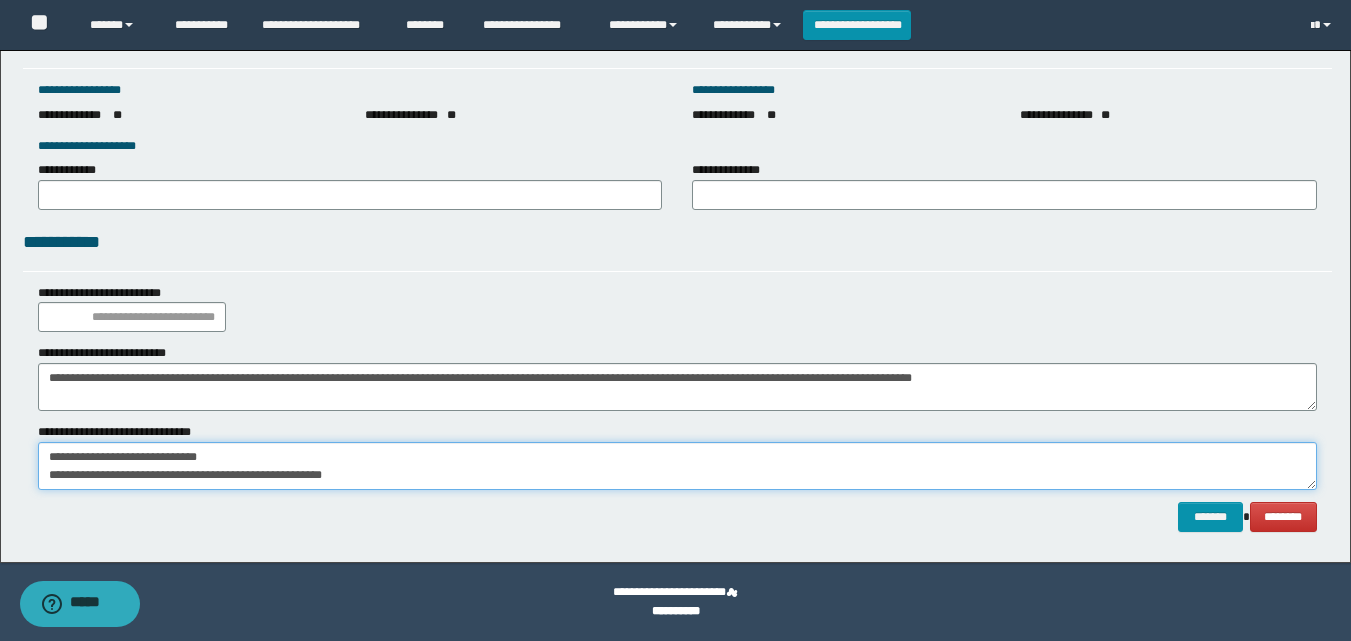 scroll, scrollTop: 0, scrollLeft: 0, axis: both 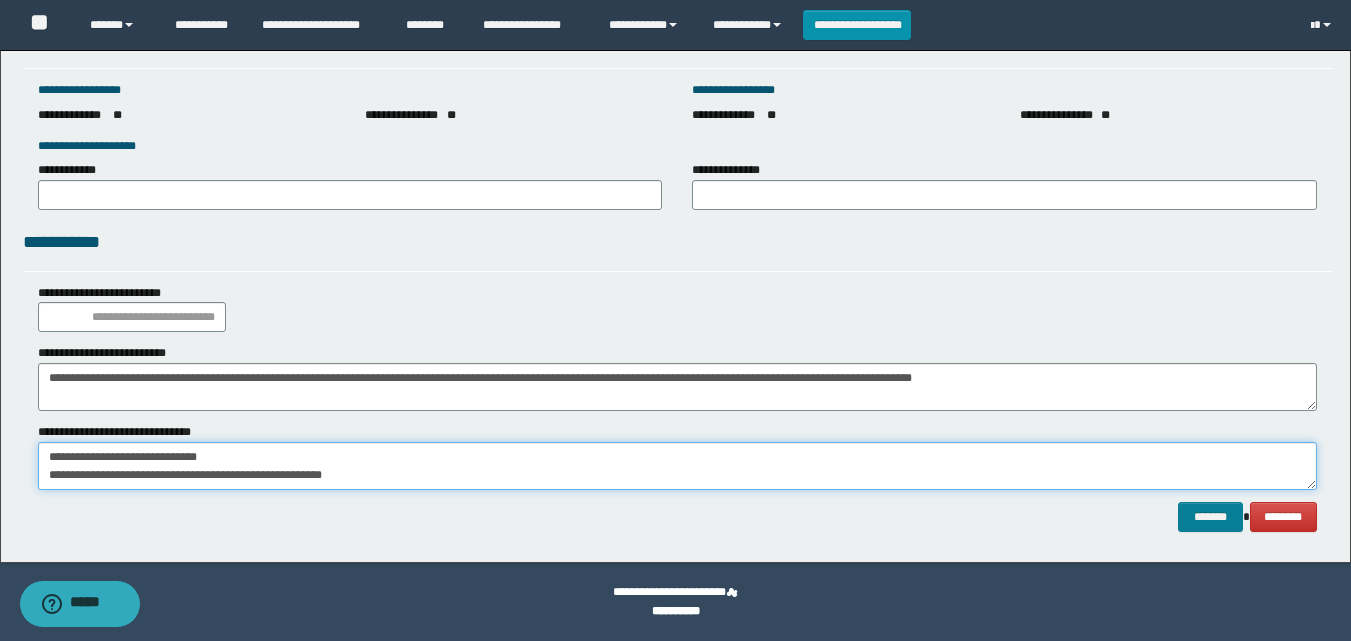 type on "**********" 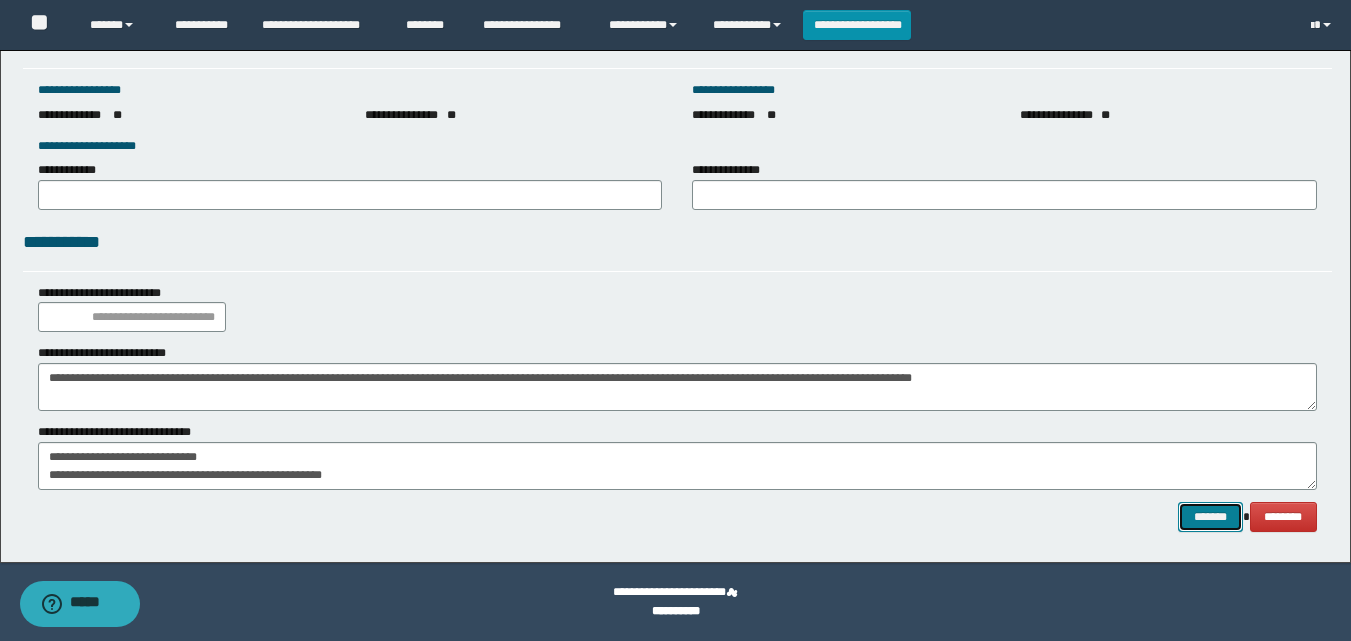 click on "*******" at bounding box center (1210, 517) 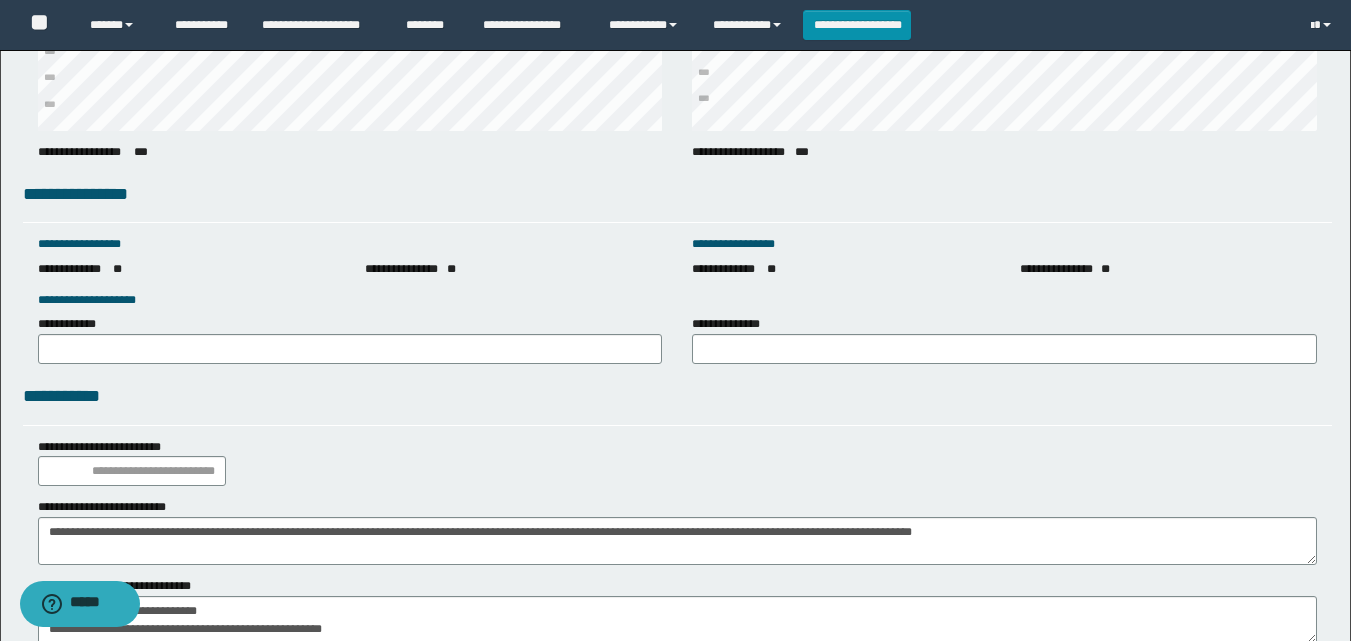 scroll, scrollTop: 2812, scrollLeft: 0, axis: vertical 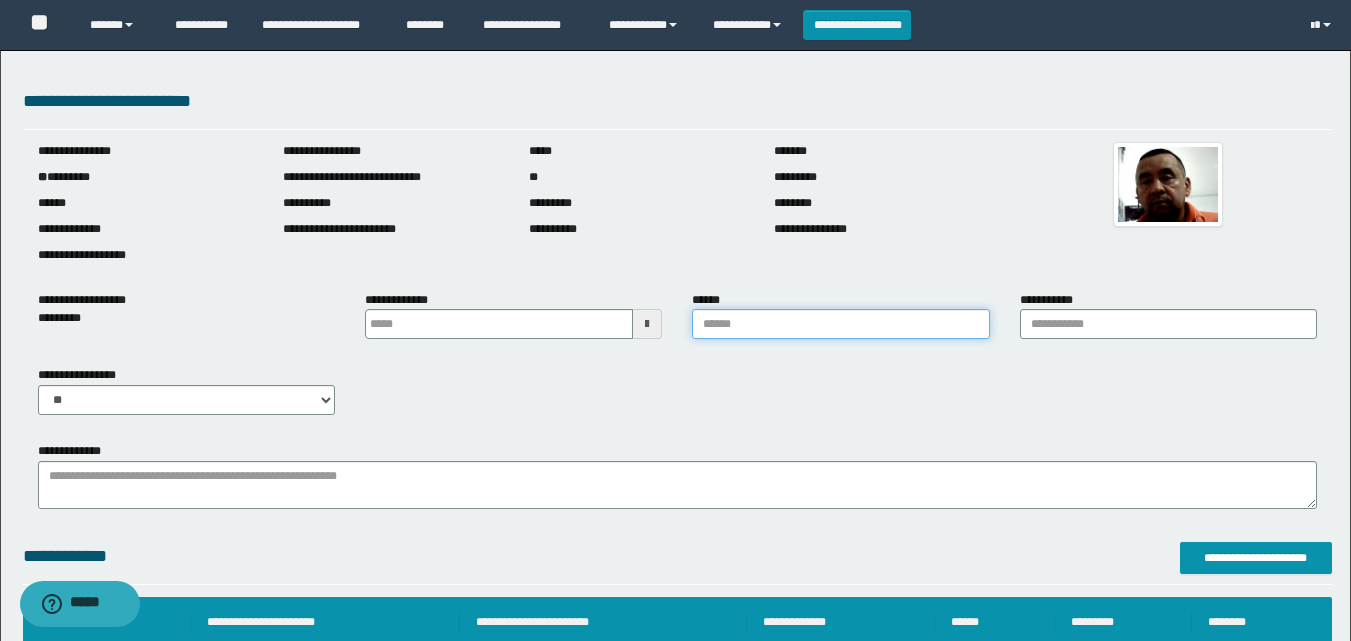 click on "******" at bounding box center (840, 324) 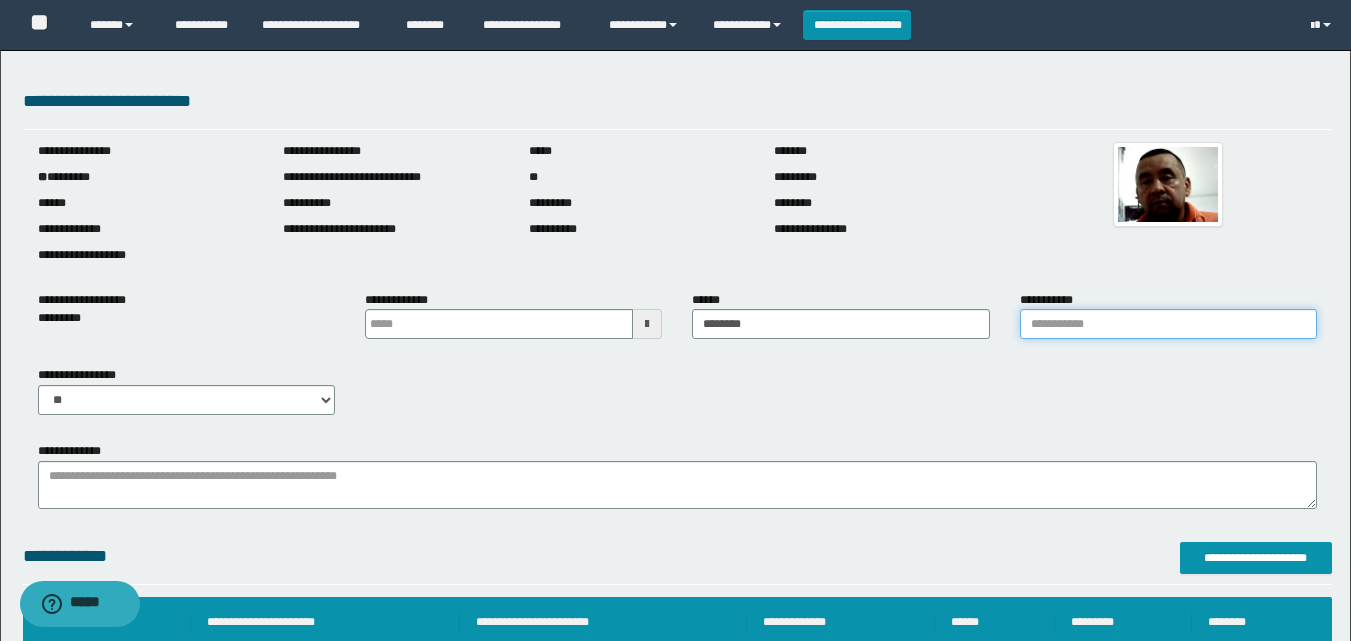 drag, startPoint x: 1066, startPoint y: 332, endPoint x: 1110, endPoint y: 349, distance: 47.169907 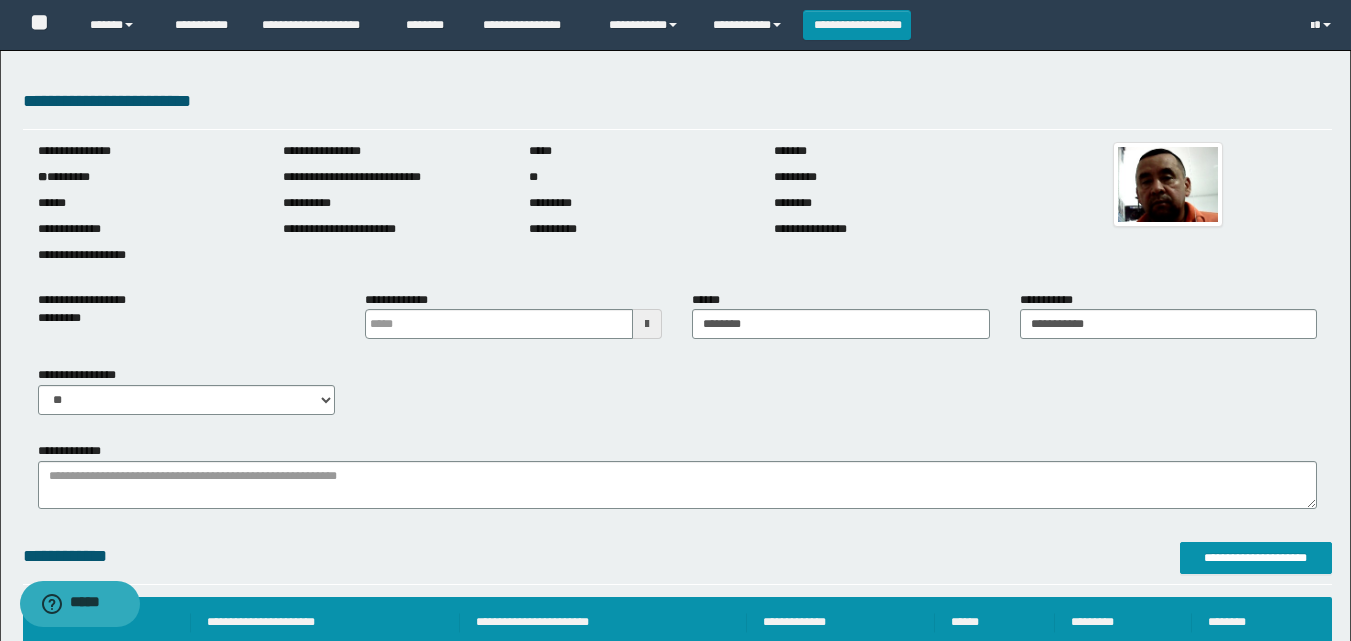 click on "**********" at bounding box center [677, 398] 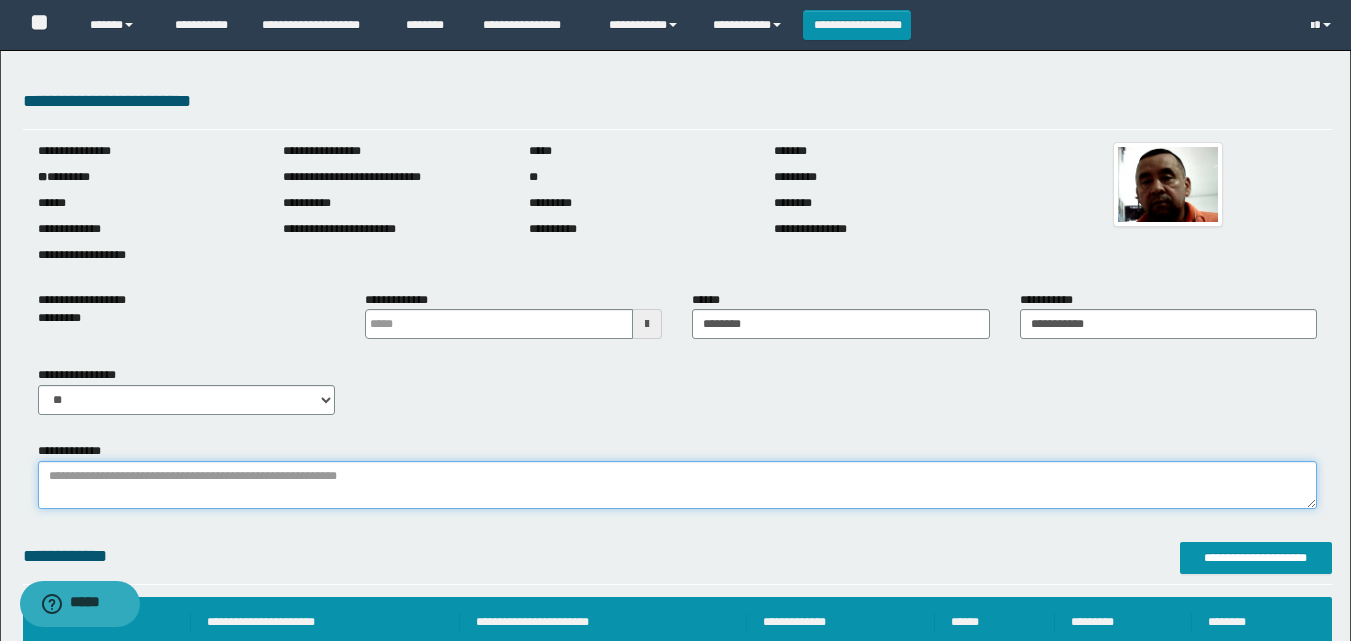 click on "**********" at bounding box center (677, 485) 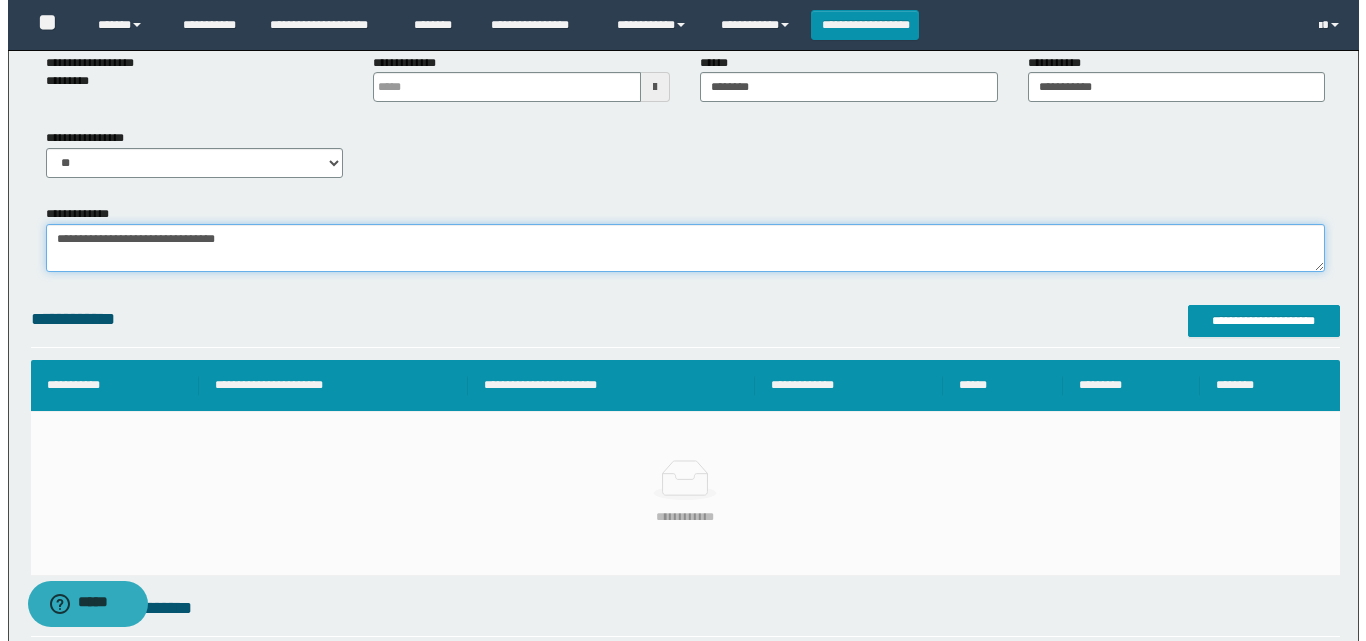 scroll, scrollTop: 300, scrollLeft: 0, axis: vertical 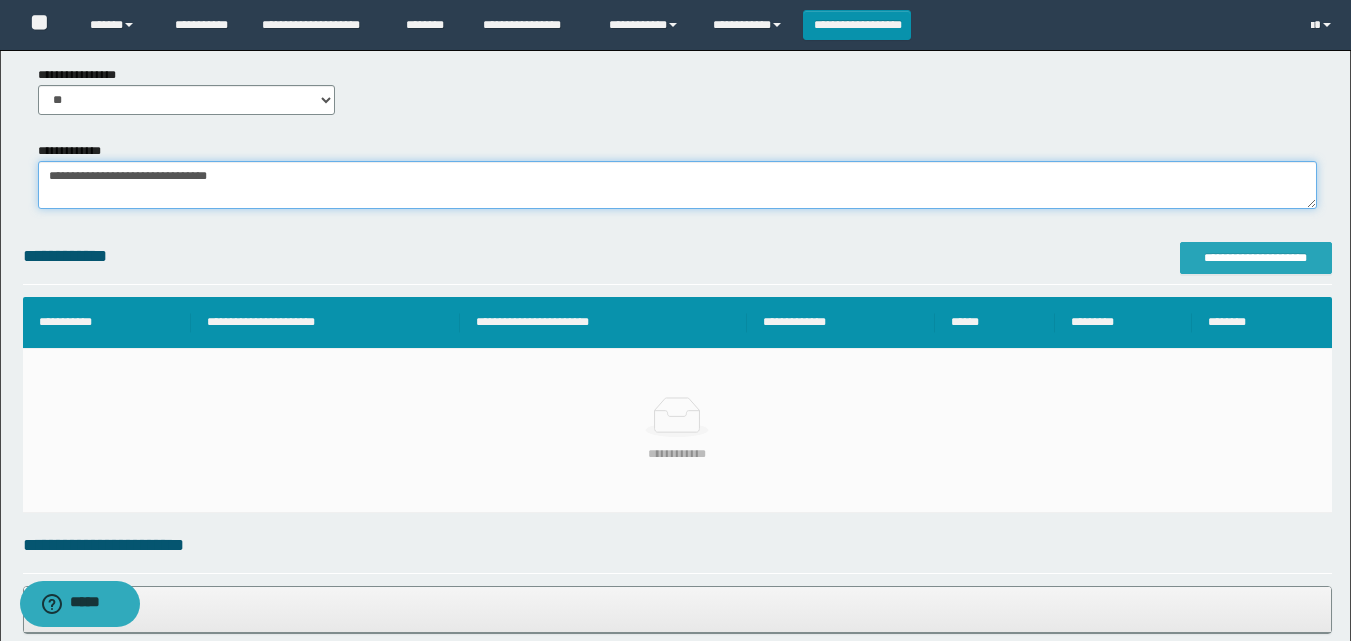 type on "**********" 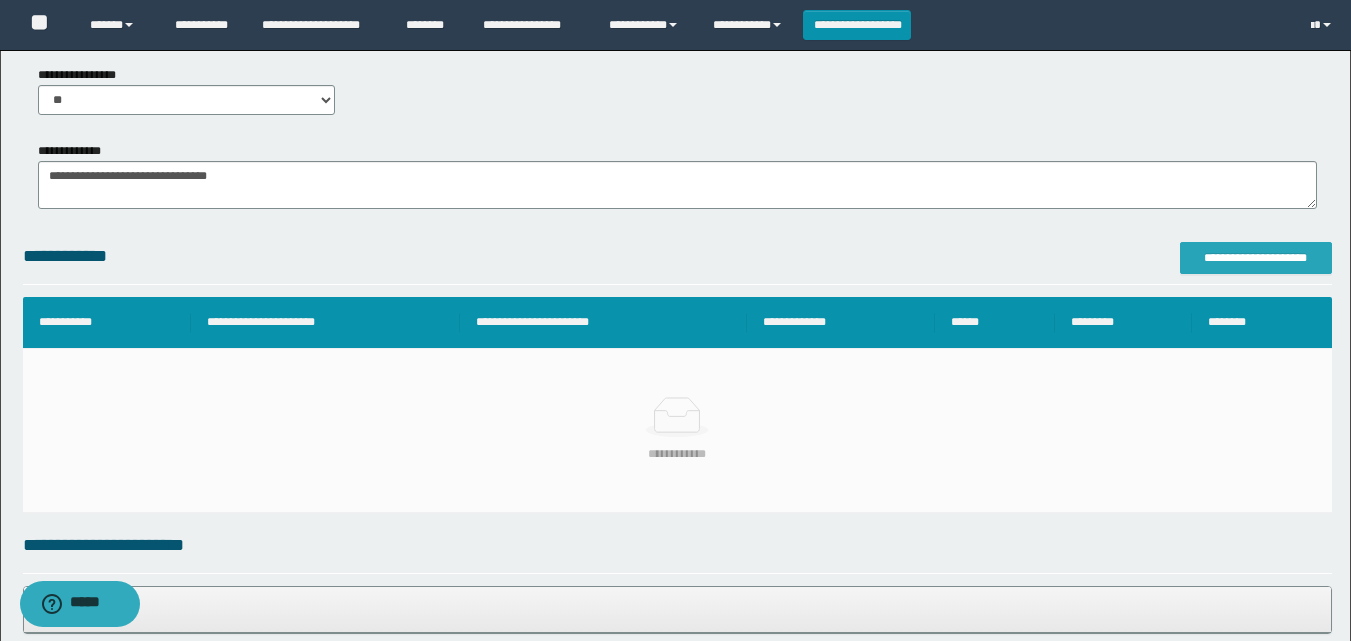 click on "**********" at bounding box center (1256, 258) 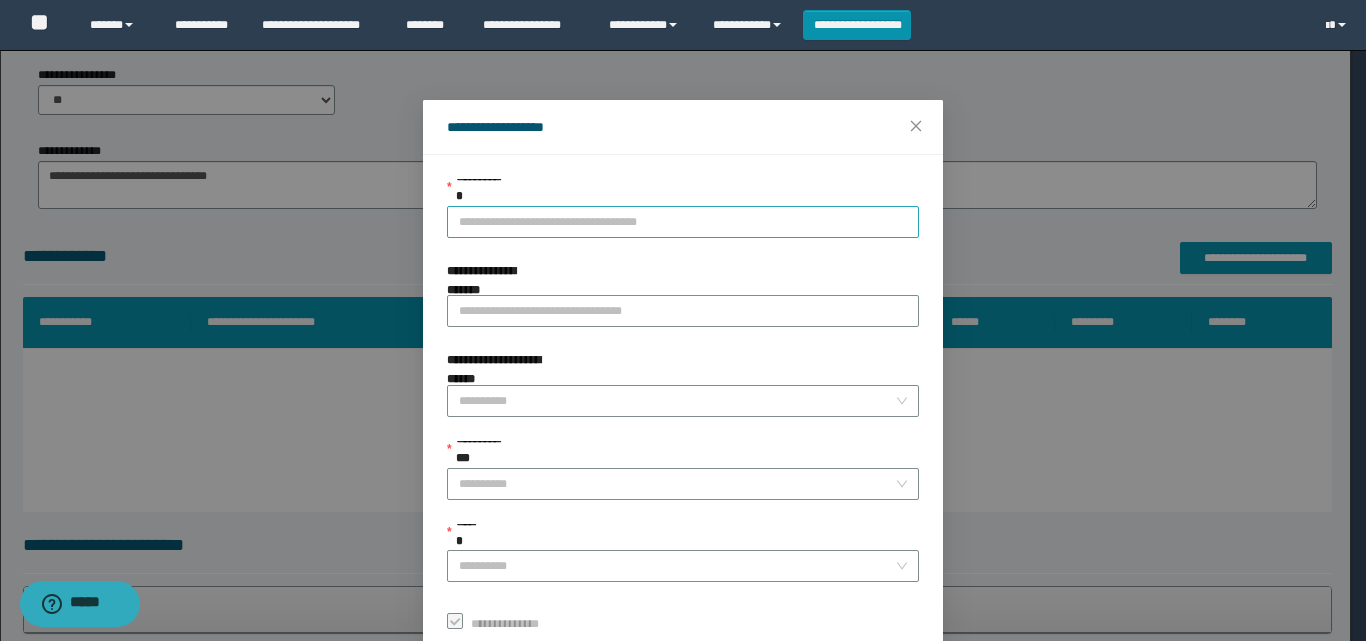 click on "**********" at bounding box center (683, 222) 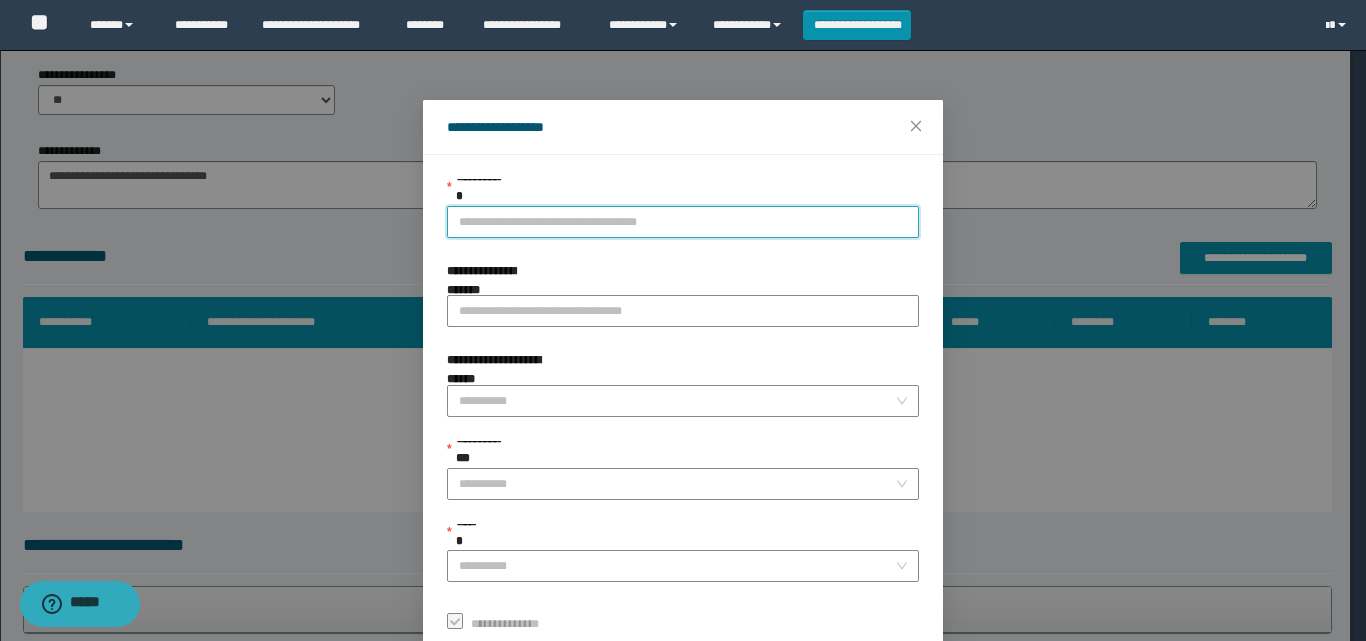click on "**********" at bounding box center [683, 222] 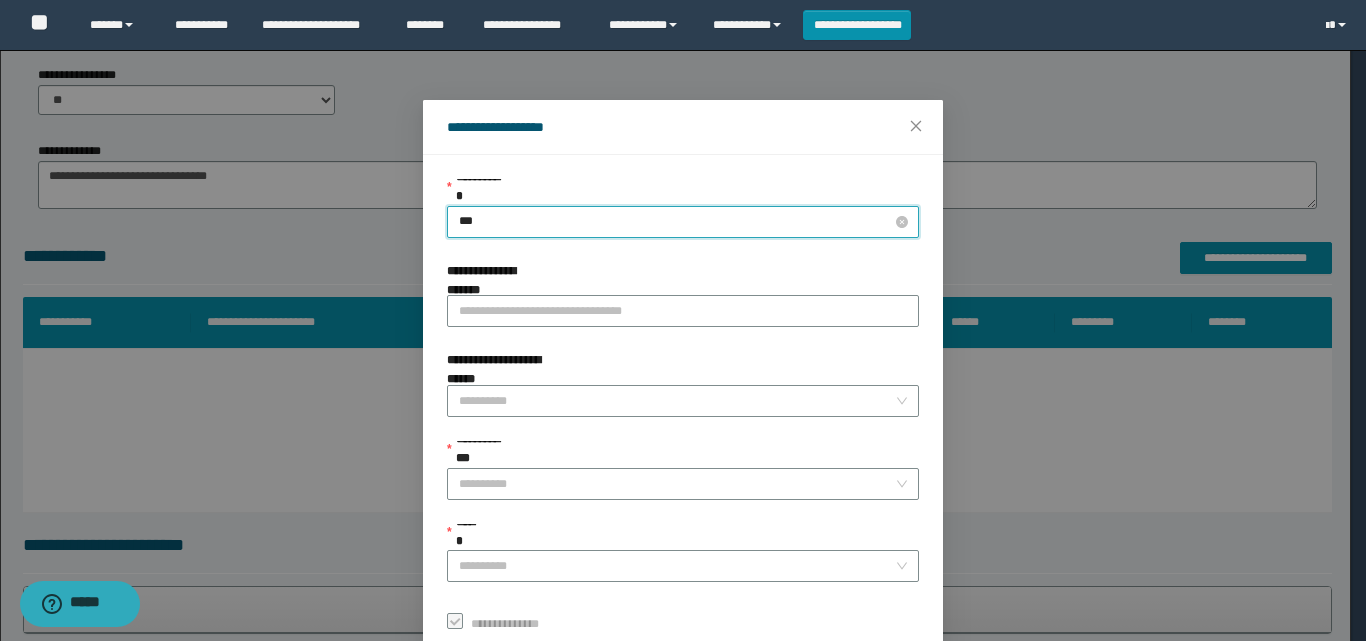 type on "****" 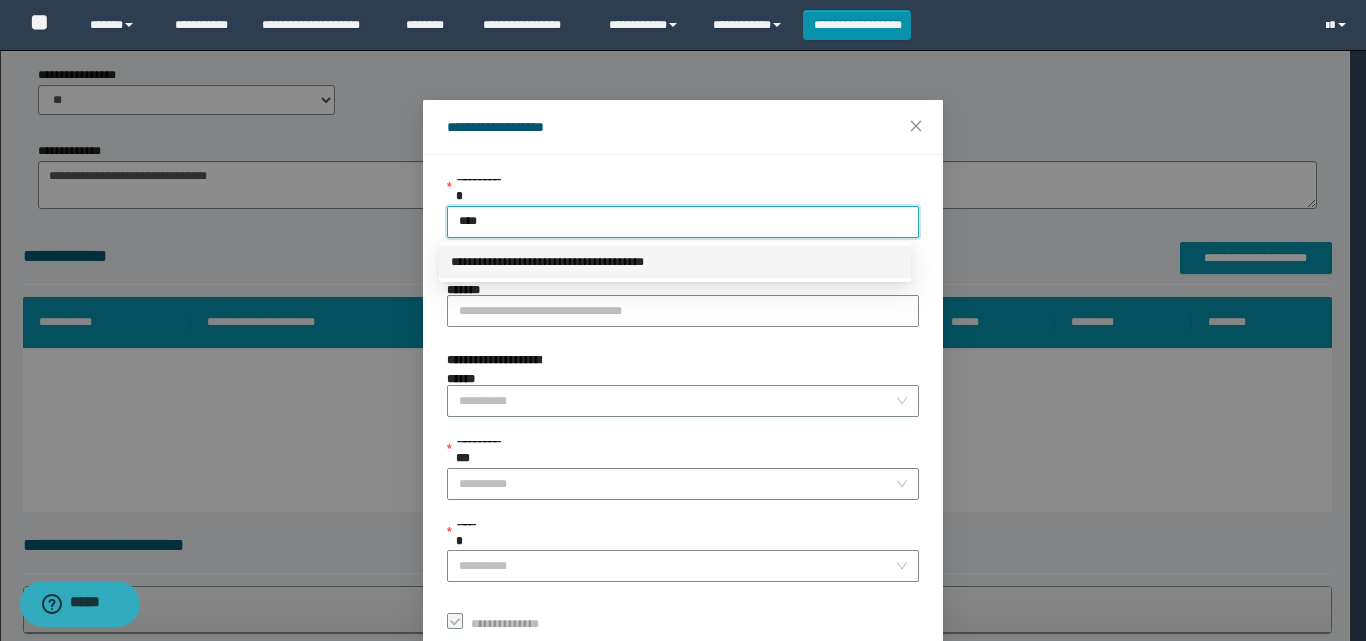 click on "**********" at bounding box center (675, 262) 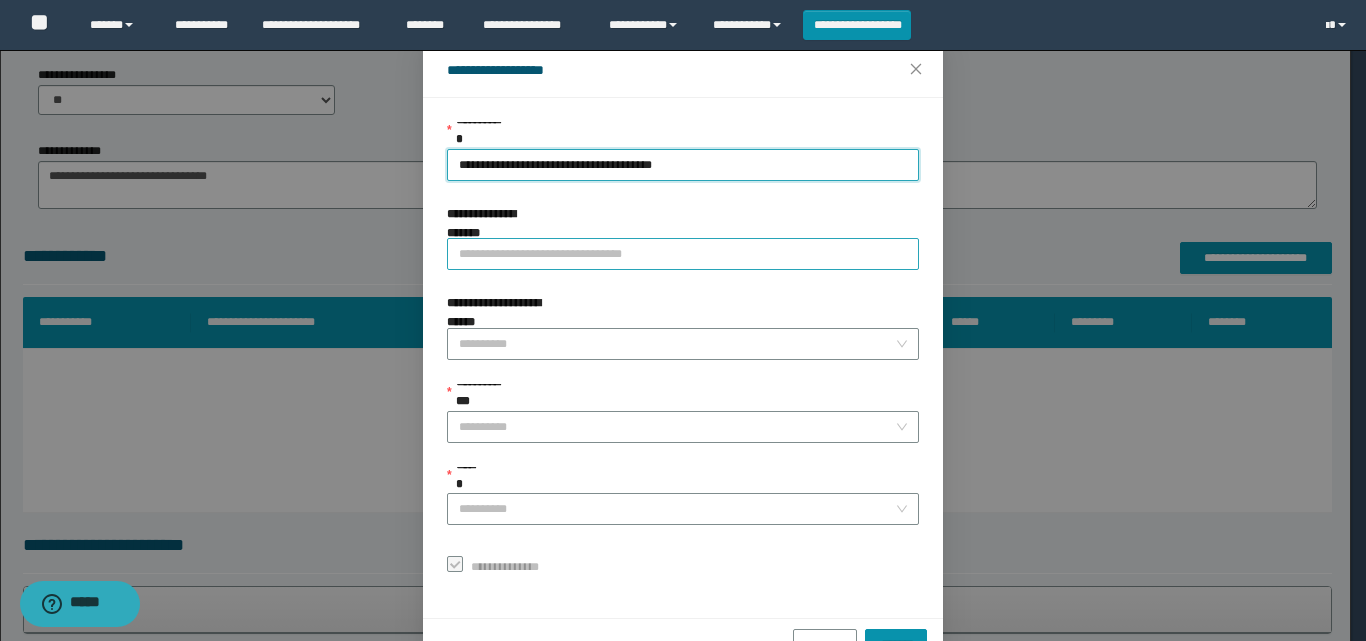 scroll, scrollTop: 111, scrollLeft: 0, axis: vertical 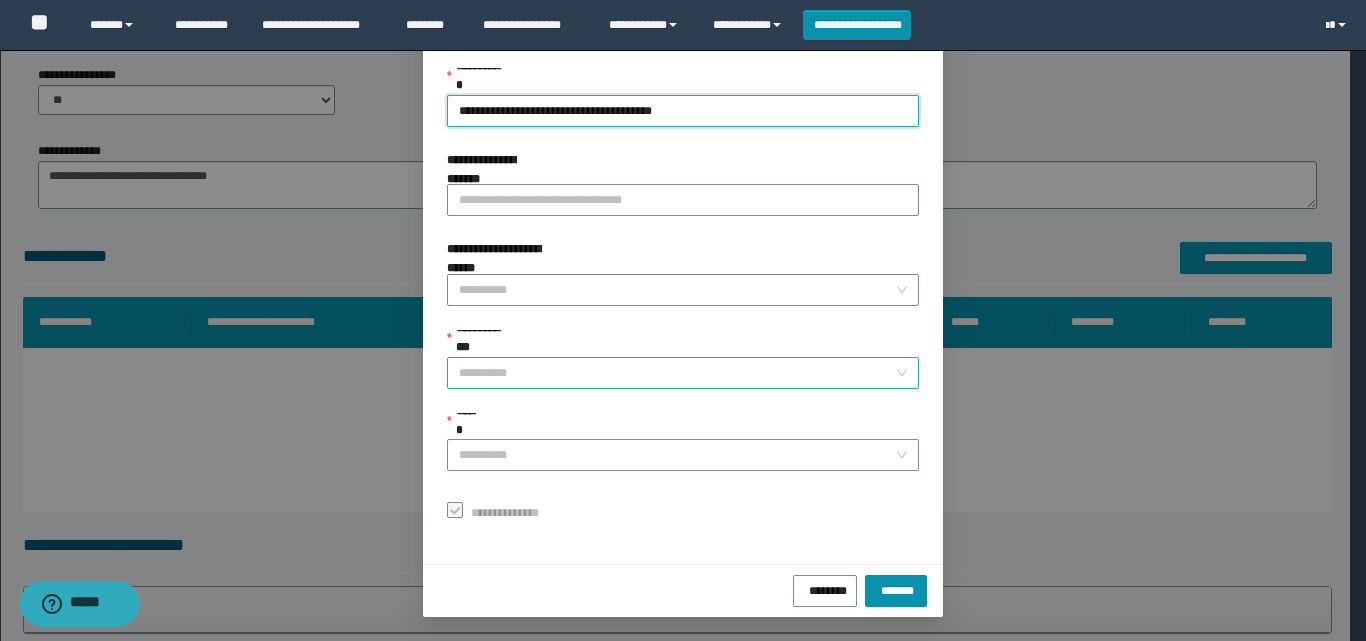 click on "**********" at bounding box center [677, 373] 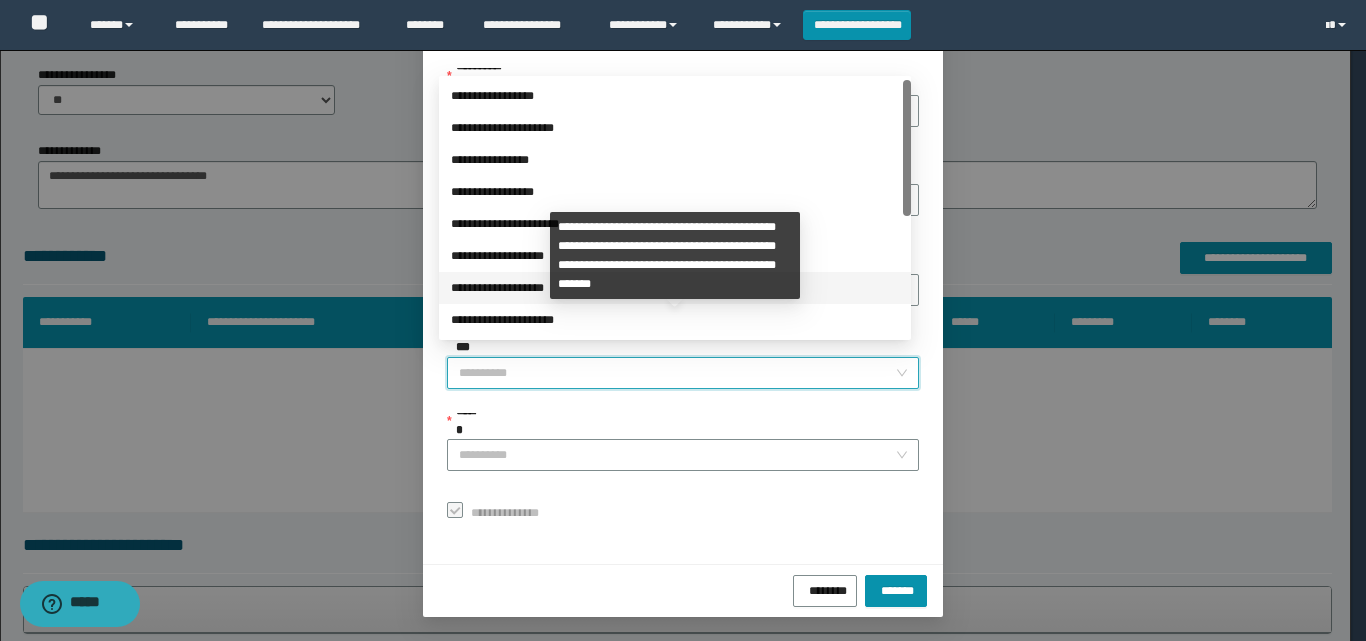scroll, scrollTop: 224, scrollLeft: 0, axis: vertical 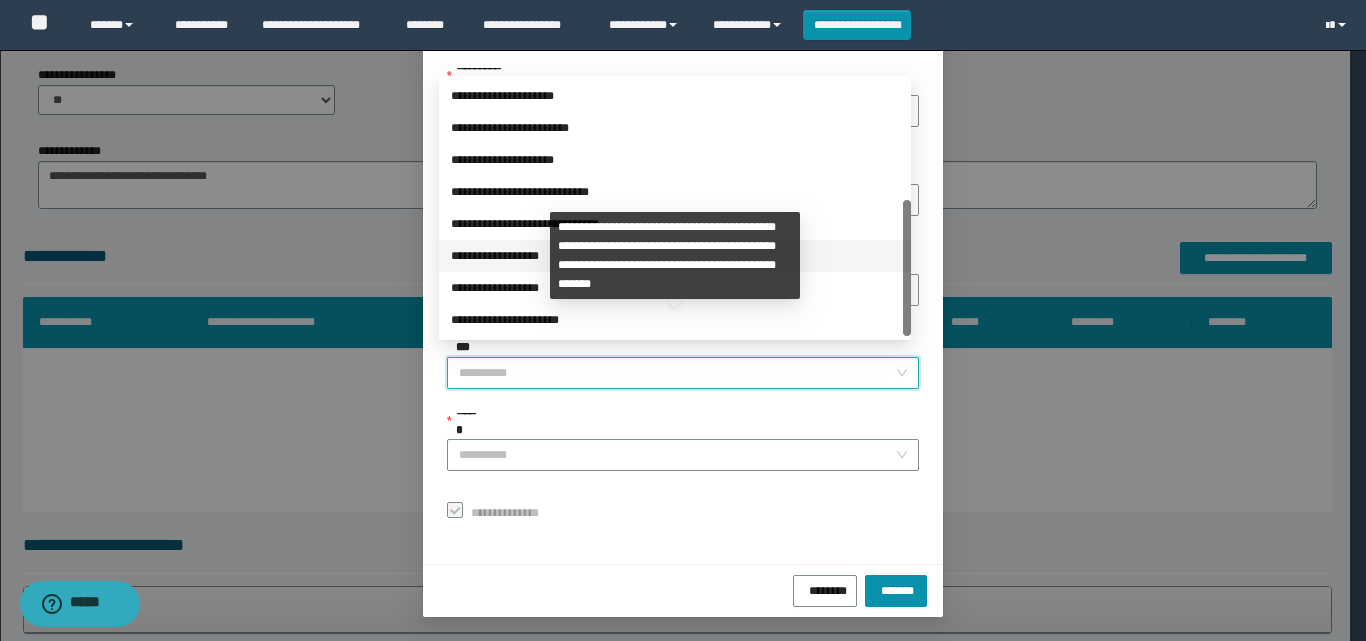click on "**********" at bounding box center [675, 256] 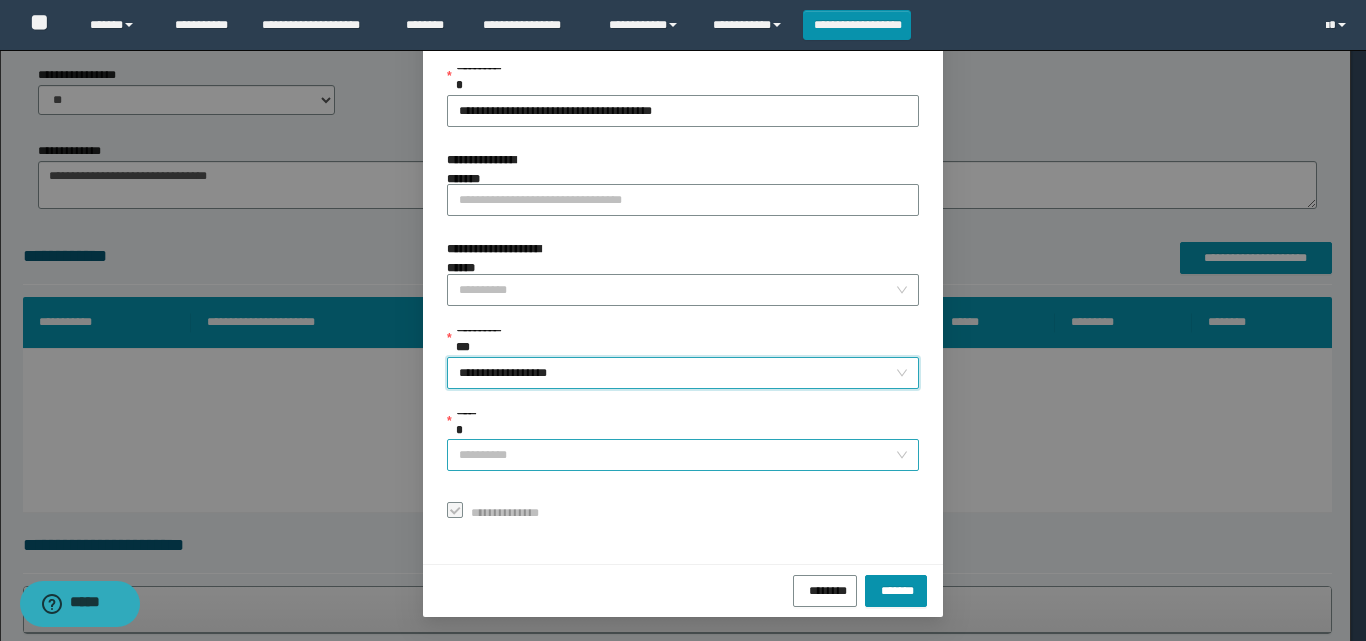 click on "**********" at bounding box center (683, 455) 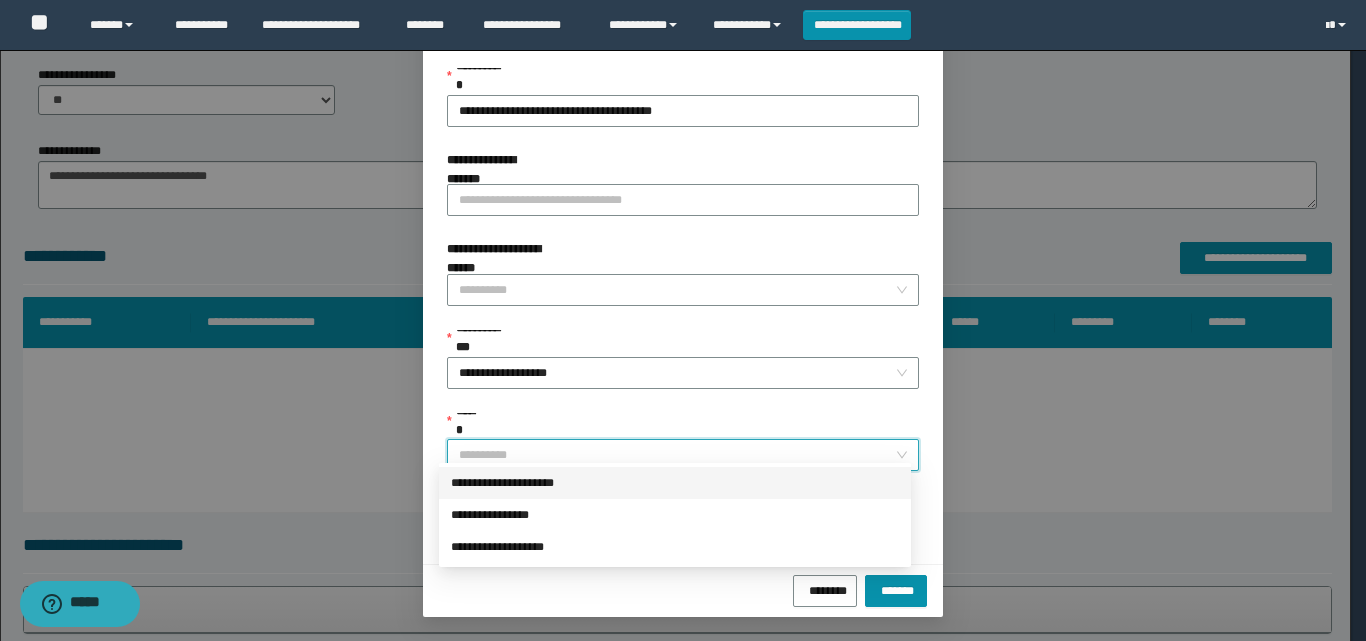 click on "**********" at bounding box center [675, 483] 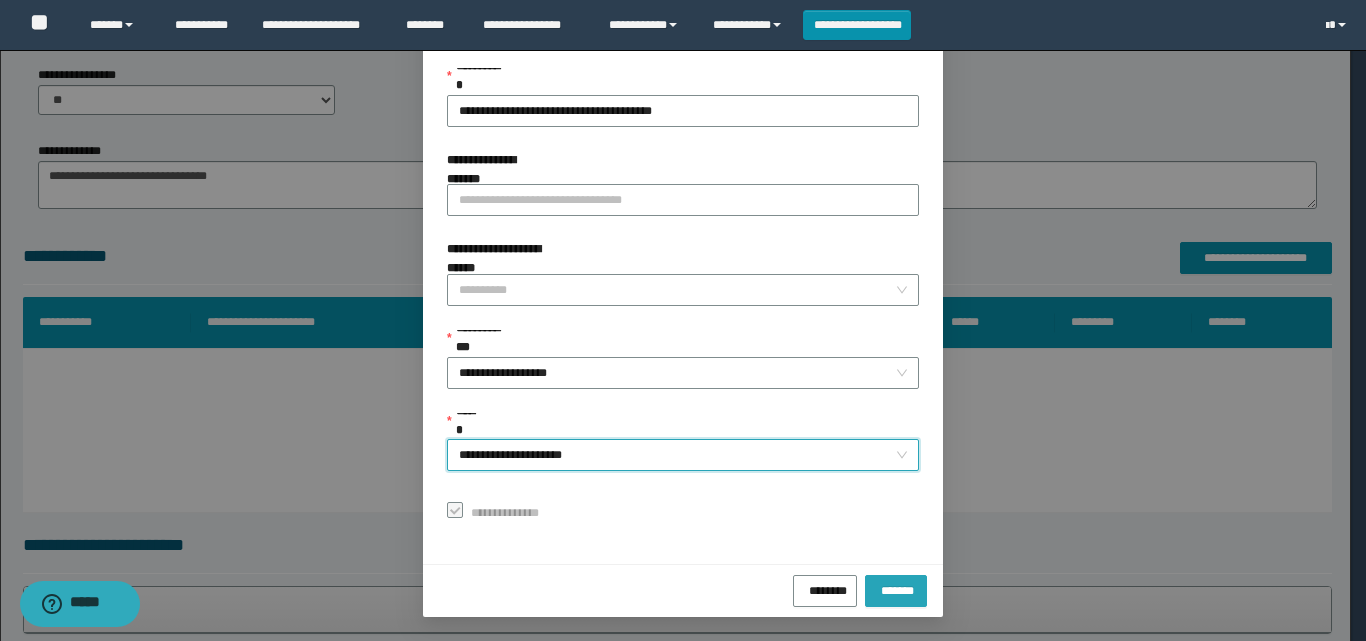 click on "*******" at bounding box center [896, 588] 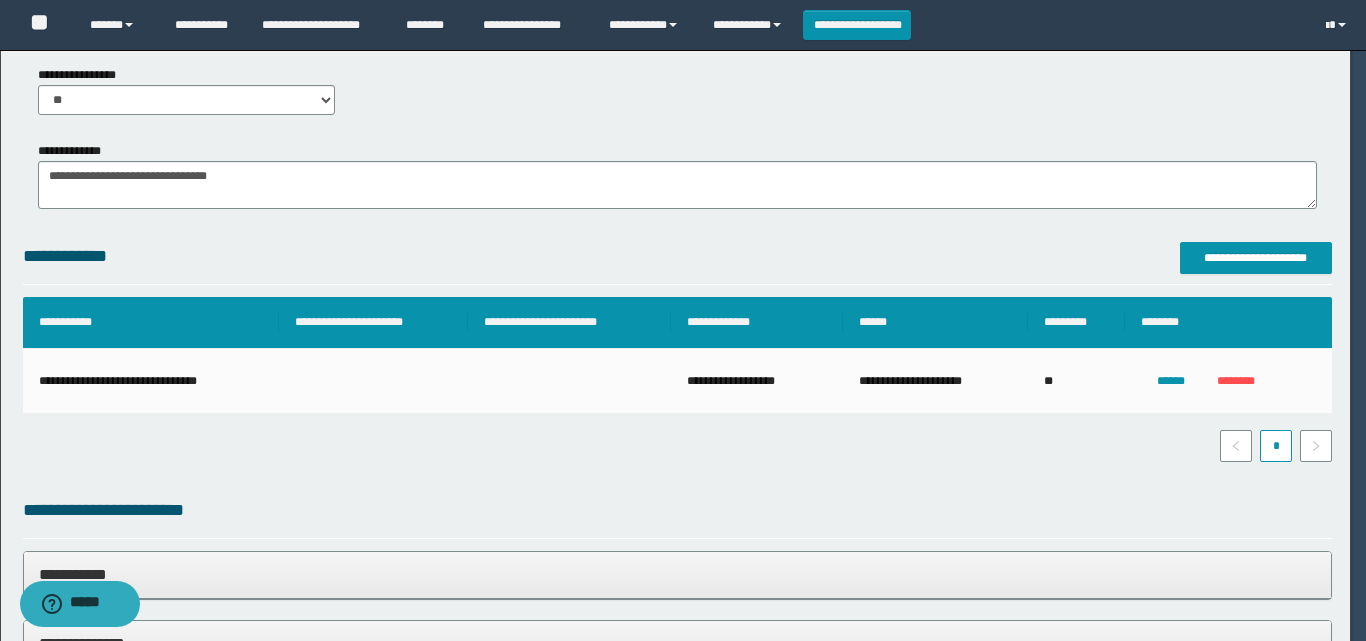 scroll, scrollTop: 64, scrollLeft: 0, axis: vertical 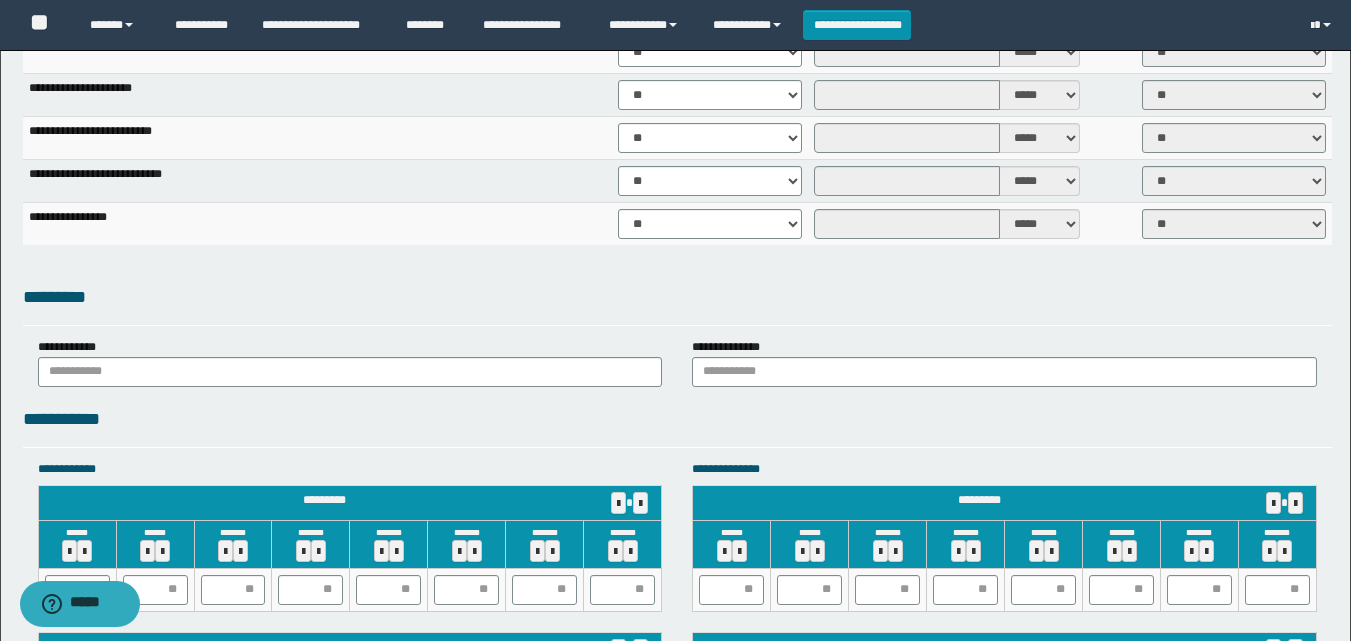 click on "**********" at bounding box center [677, 419] 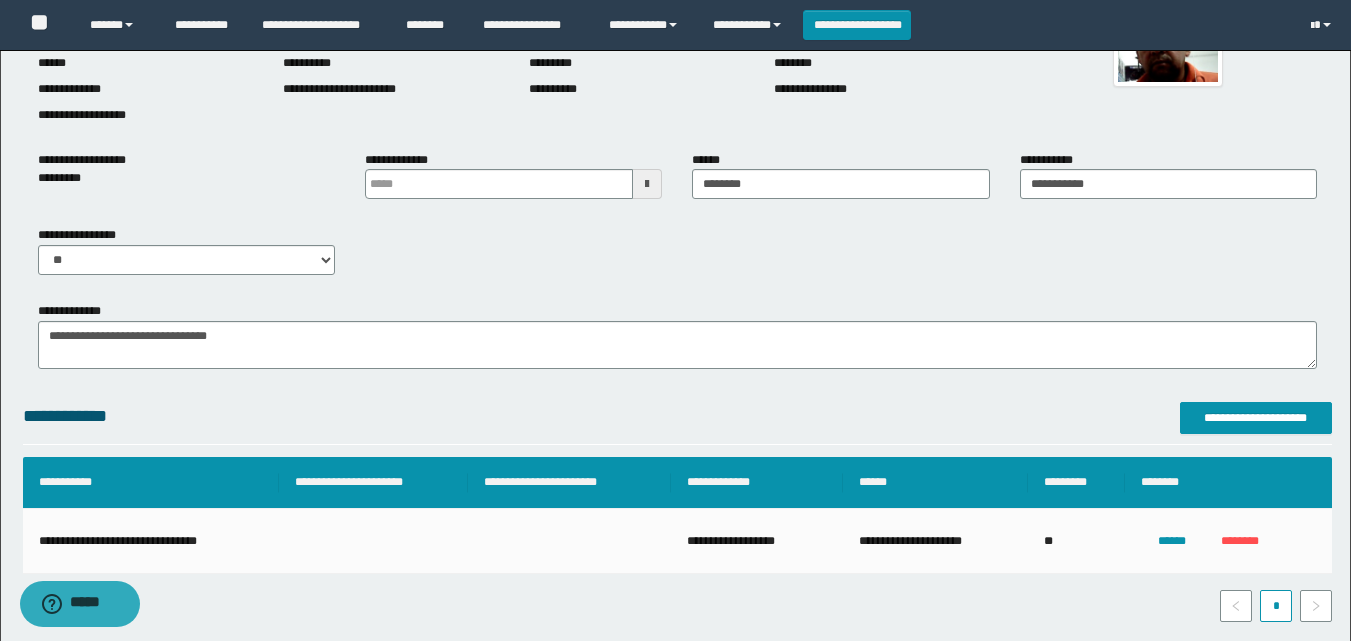 scroll, scrollTop: 0, scrollLeft: 0, axis: both 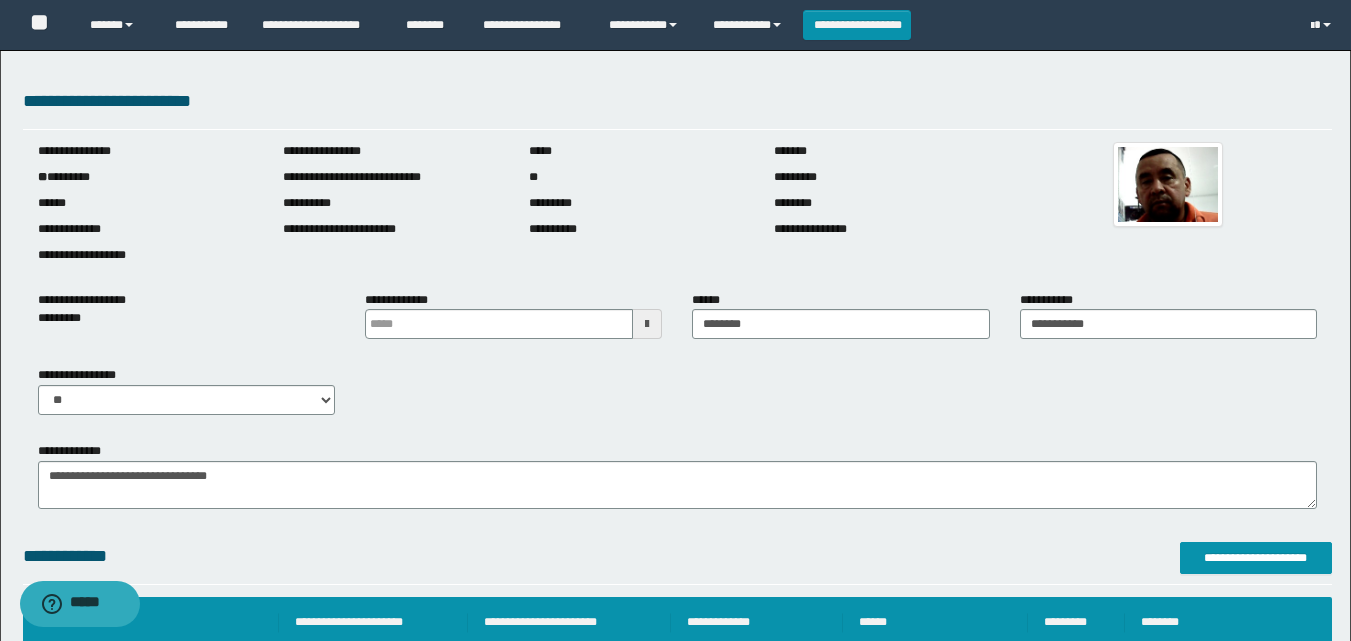 click on "**********" at bounding box center (677, 398) 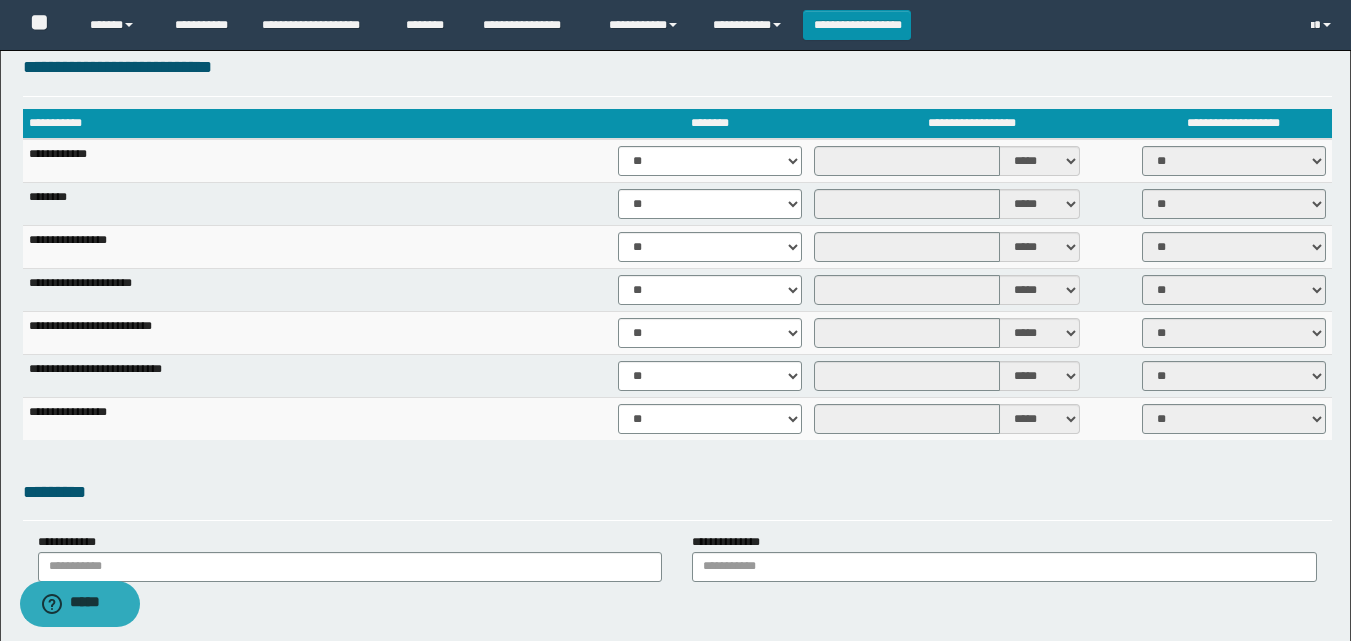 scroll, scrollTop: 1300, scrollLeft: 0, axis: vertical 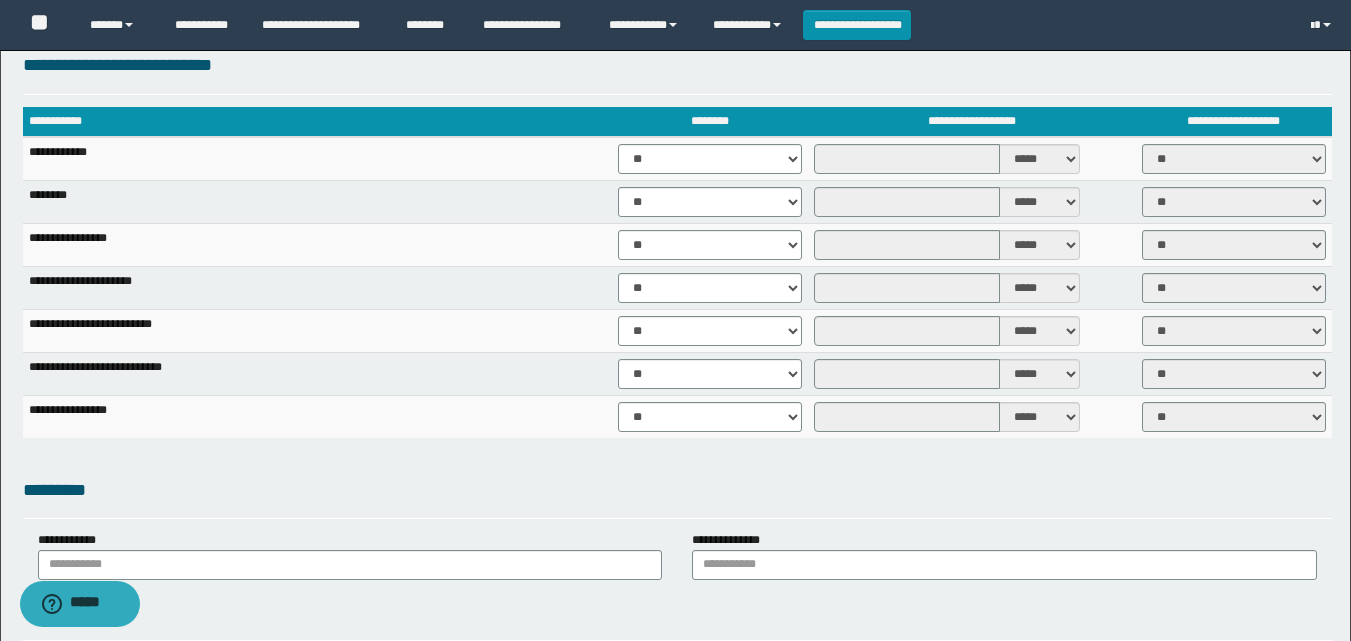 click on "**********" at bounding box center (677, 282) 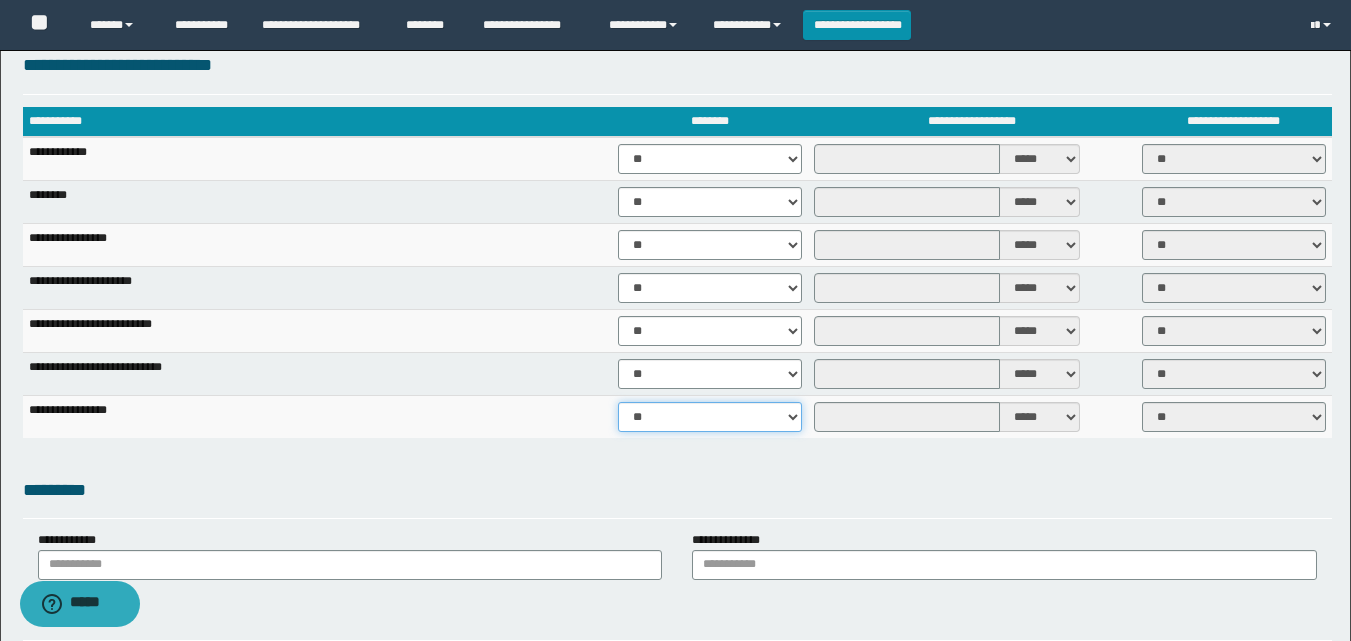 click on "**
**" at bounding box center [710, 417] 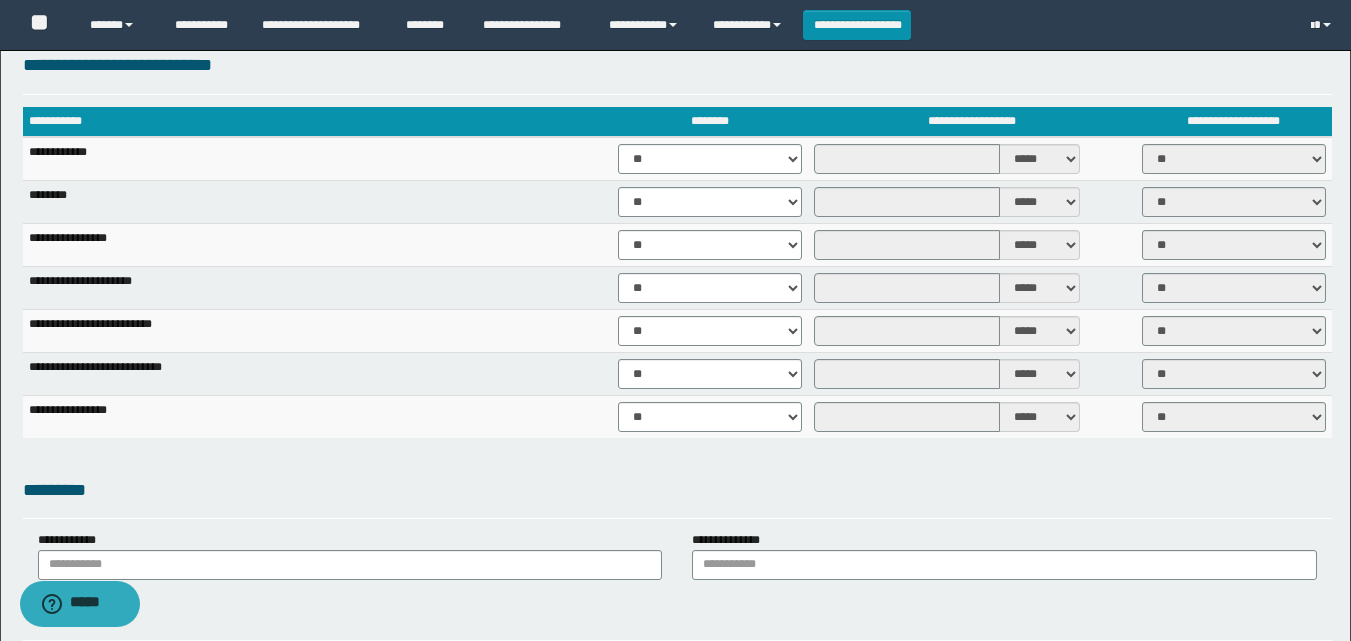 click on "**********" at bounding box center [677, 282] 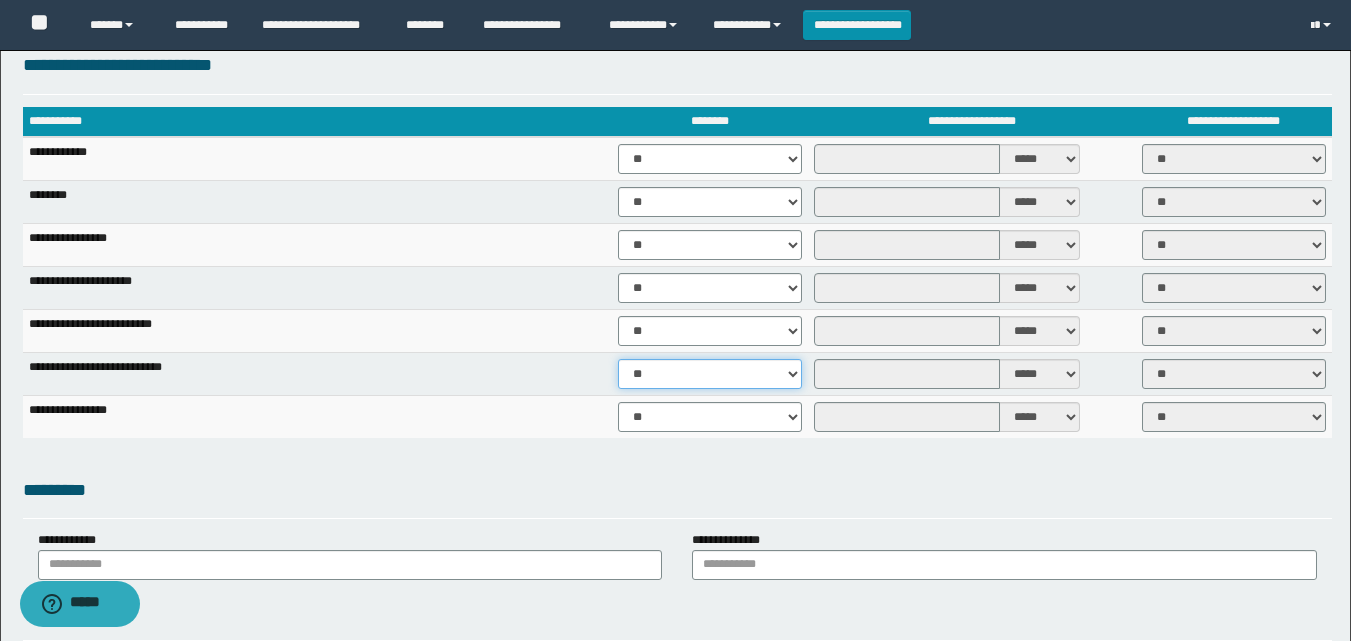 click on "**
**" at bounding box center (710, 374) 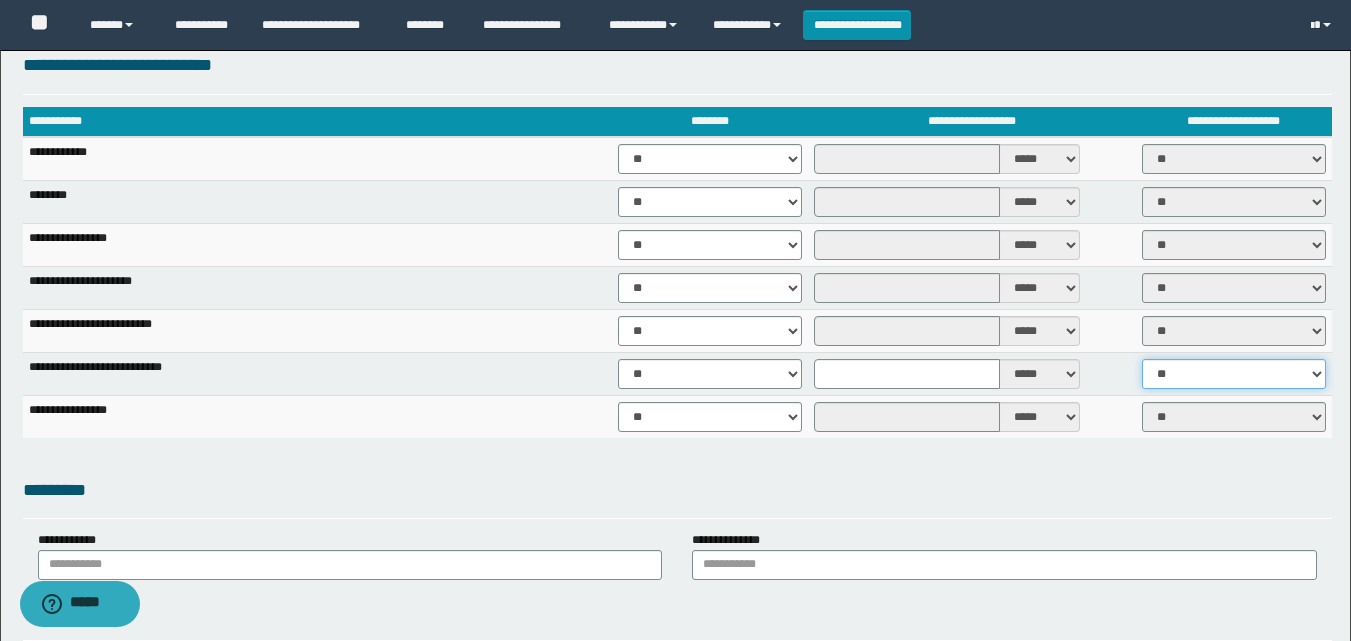 drag, startPoint x: 1182, startPoint y: 371, endPoint x: 1178, endPoint y: 388, distance: 17.464249 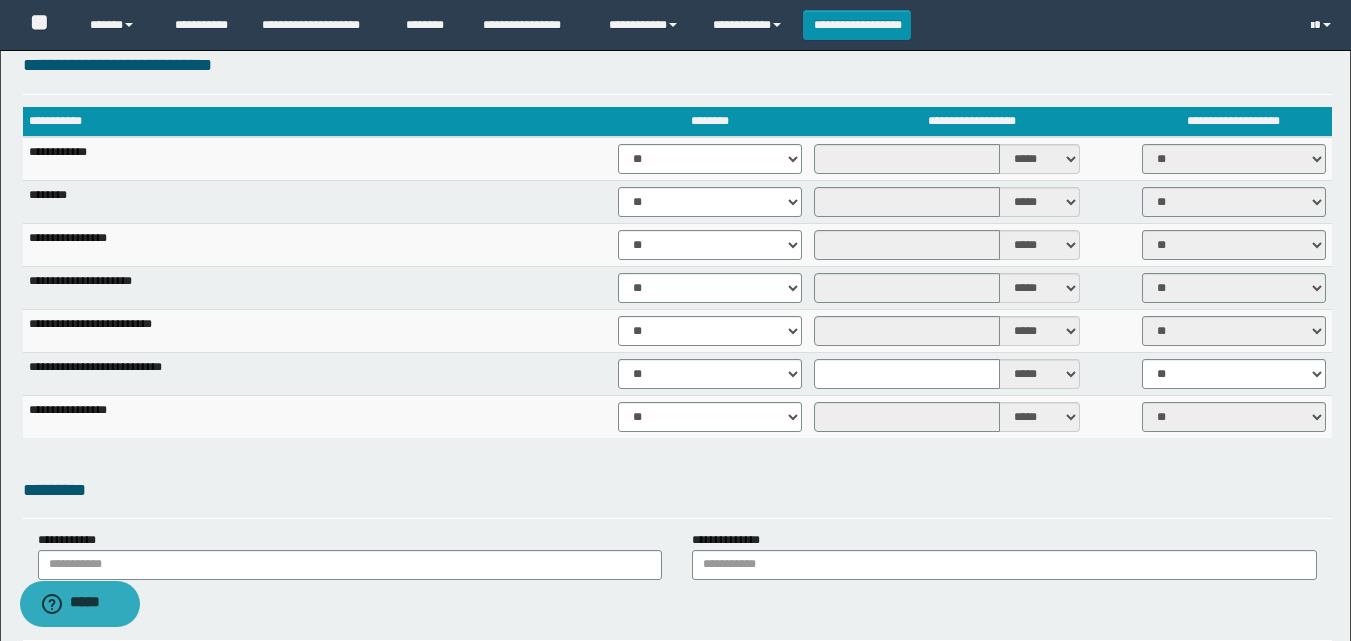 click on "*****
****" at bounding box center (971, 416) 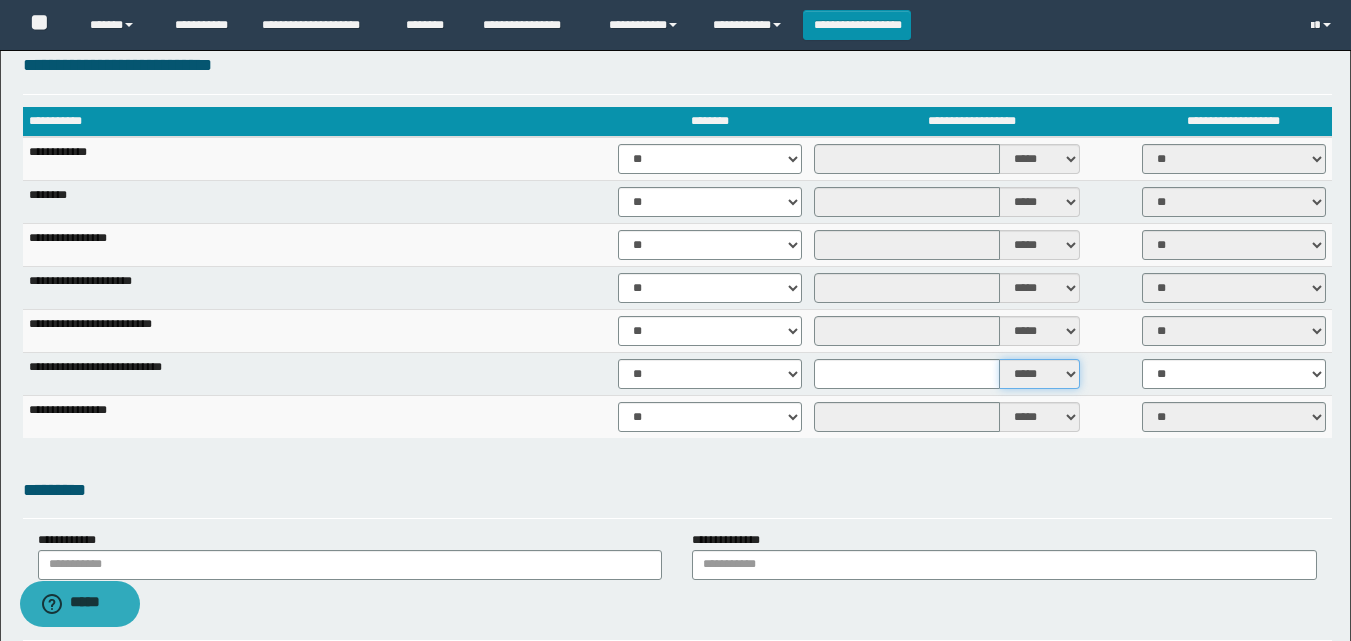 drag, startPoint x: 1047, startPoint y: 376, endPoint x: 1004, endPoint y: 378, distance: 43.046486 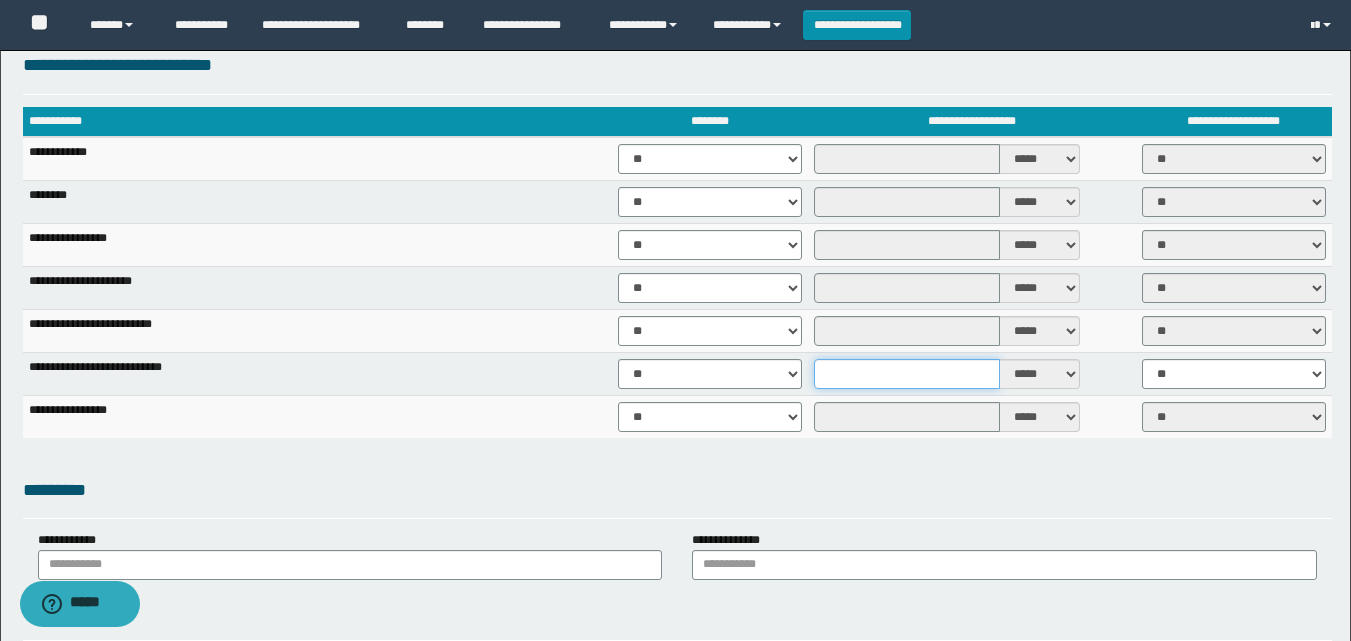 click at bounding box center (907, 374) 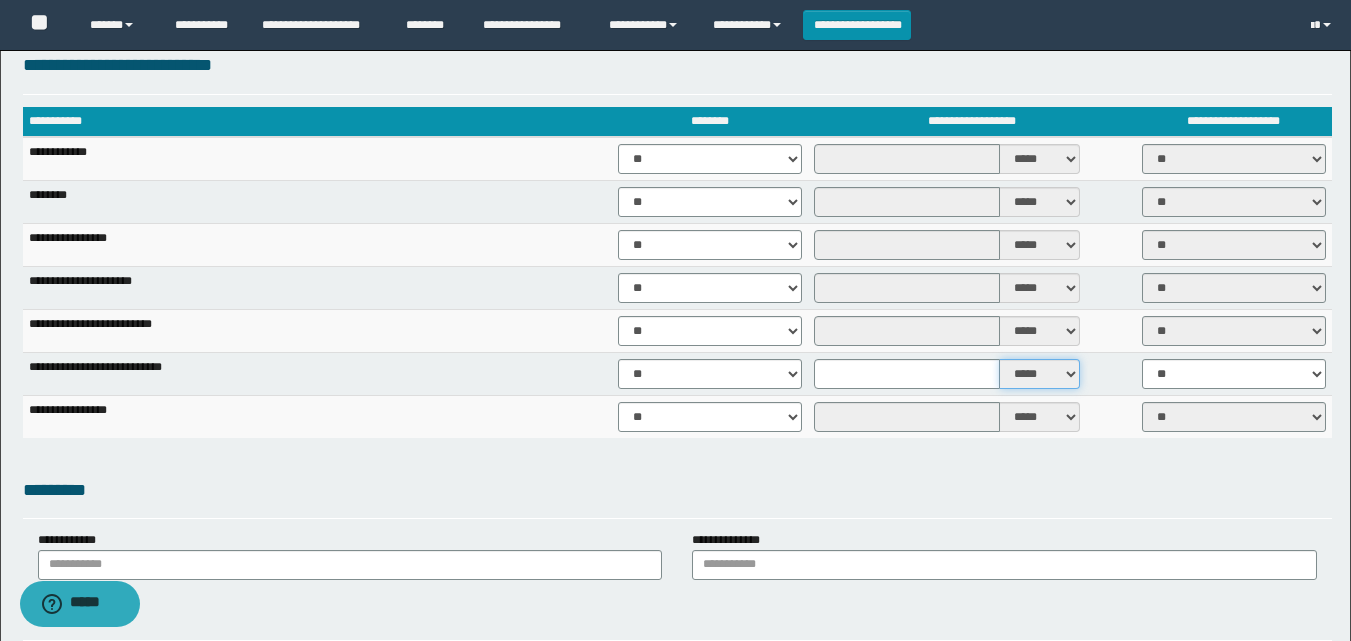 click on "*****
****" at bounding box center [1040, 374] 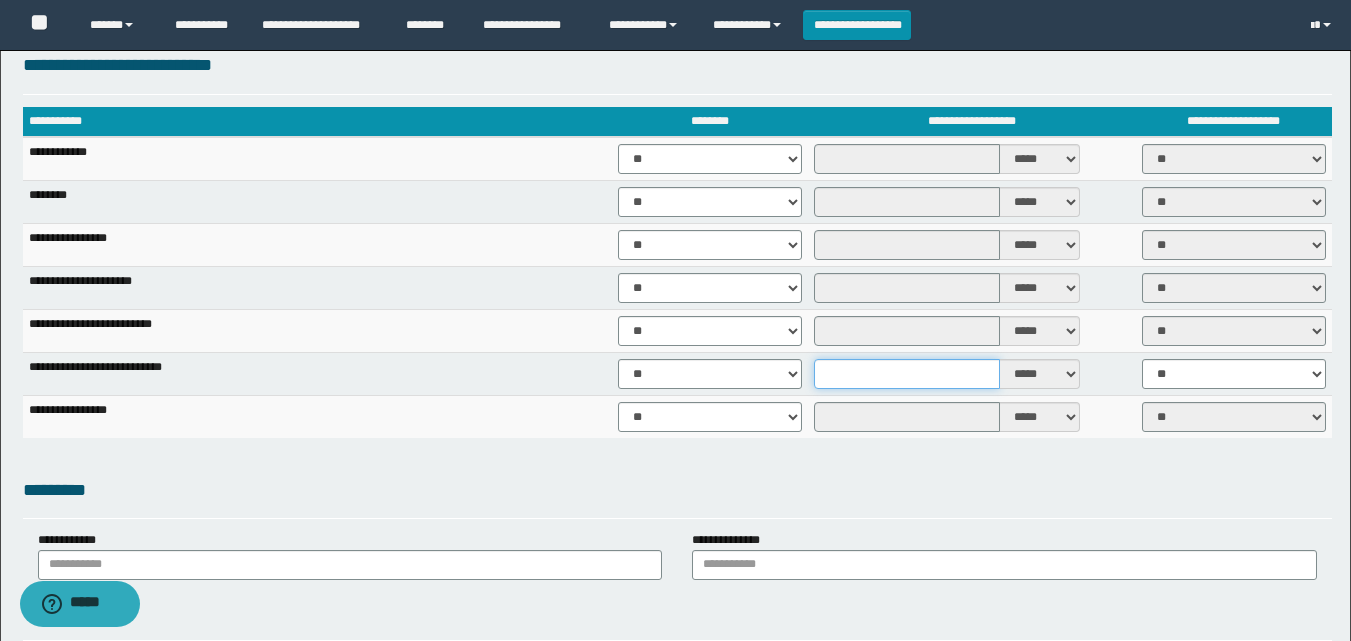 click at bounding box center [907, 374] 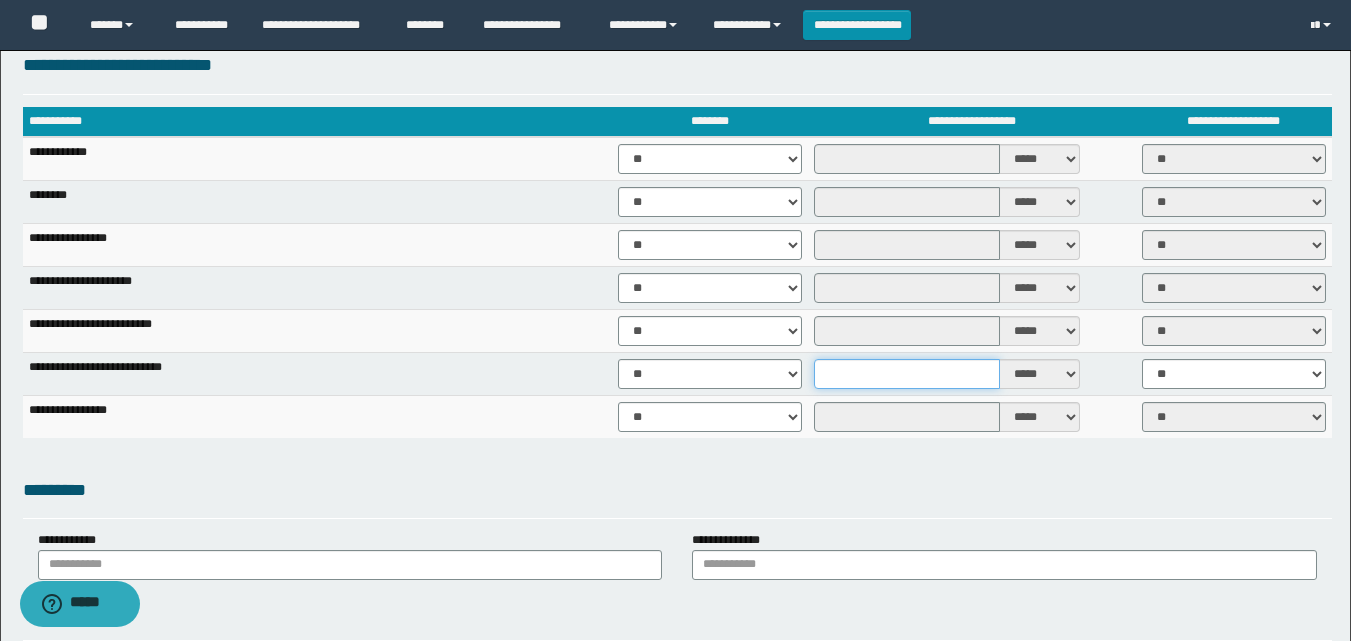 type on "*" 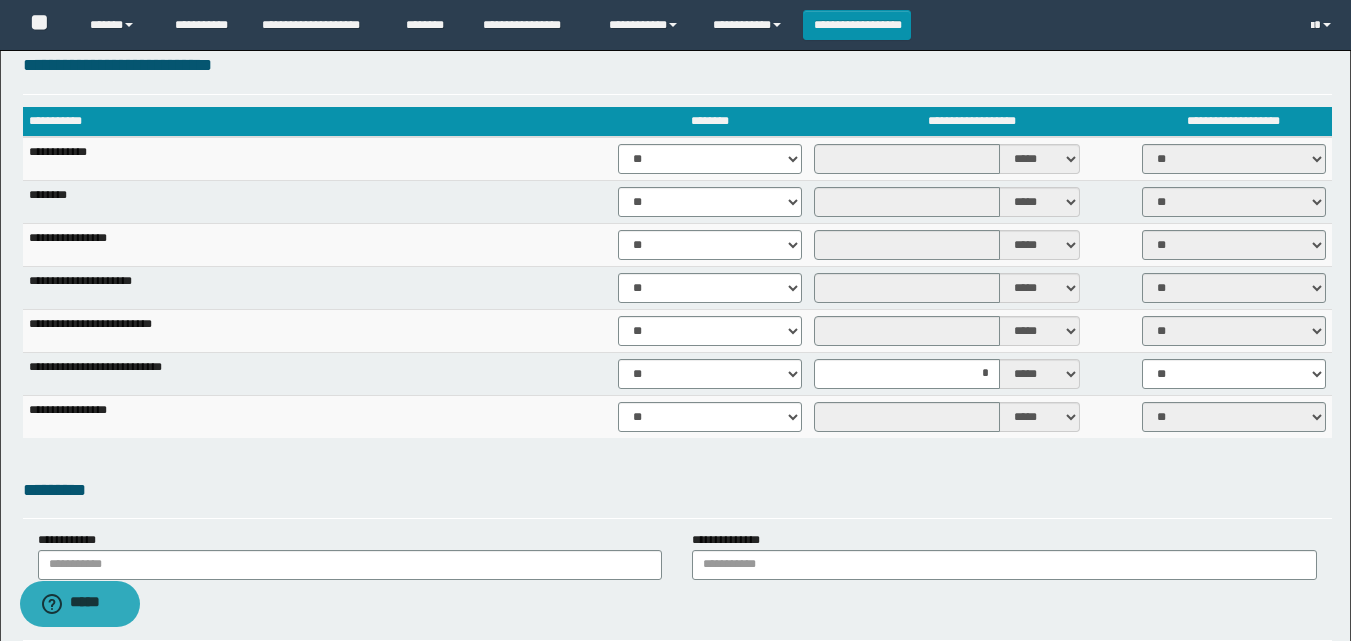 click on "*********" at bounding box center [677, 490] 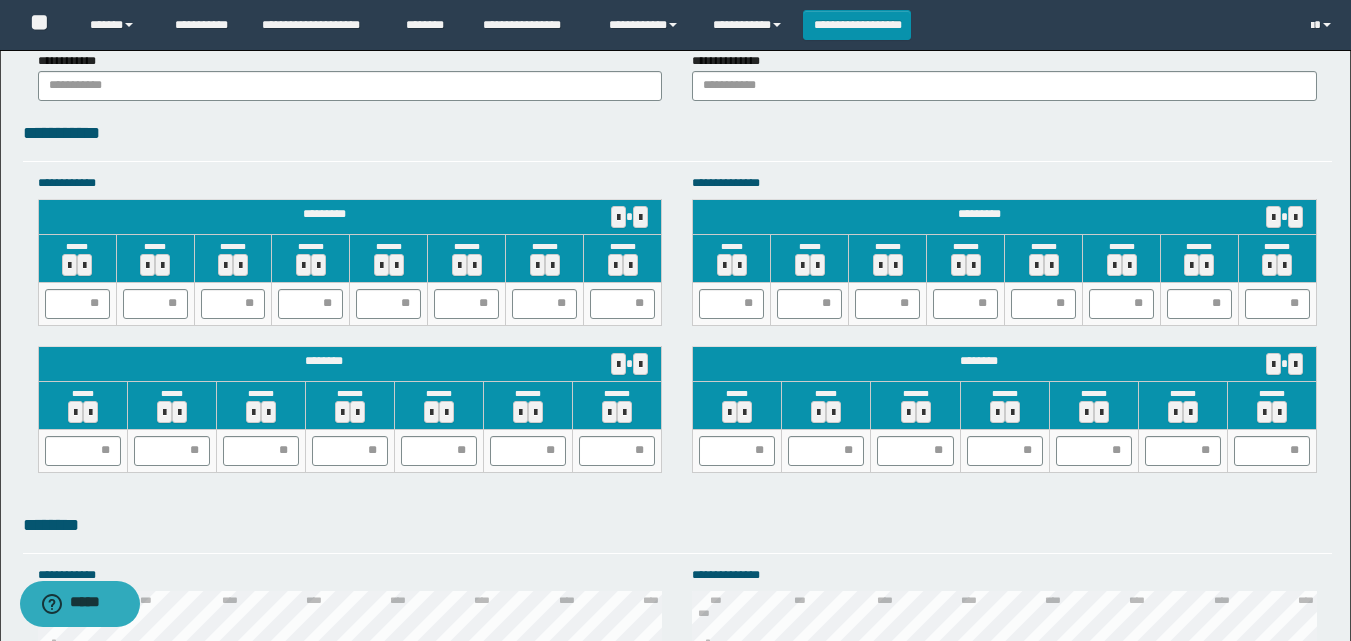 scroll, scrollTop: 1693, scrollLeft: 0, axis: vertical 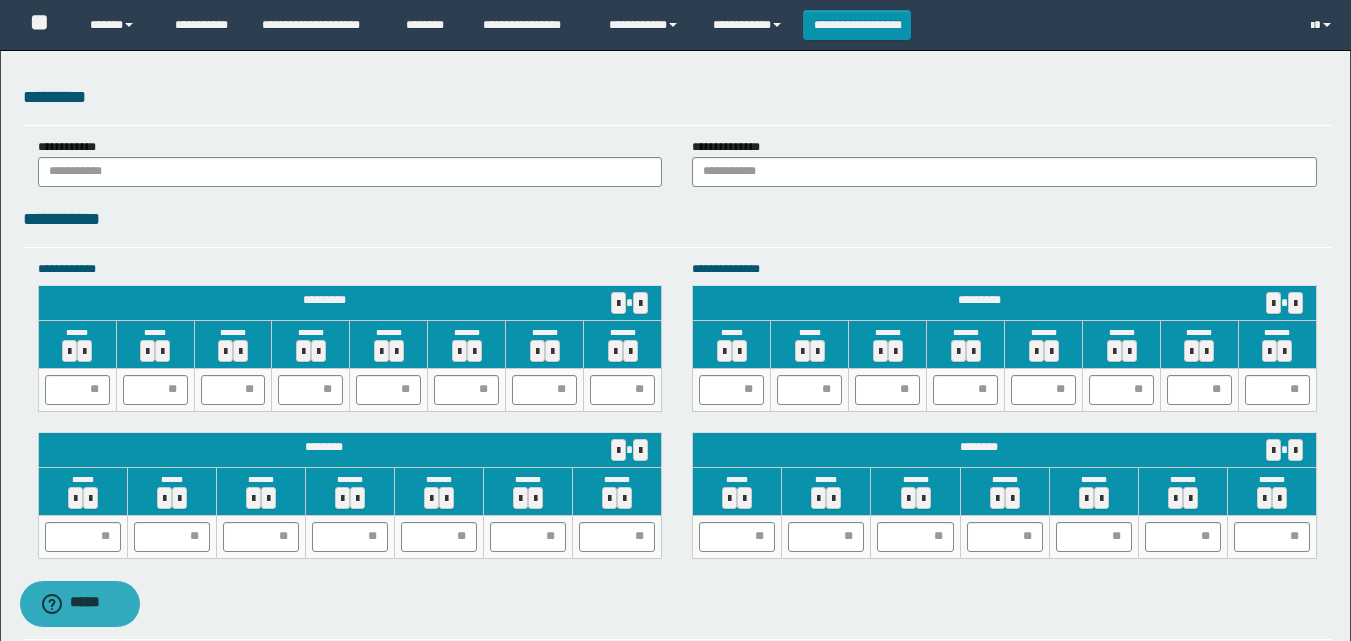 click on "**********" at bounding box center [675, 10] 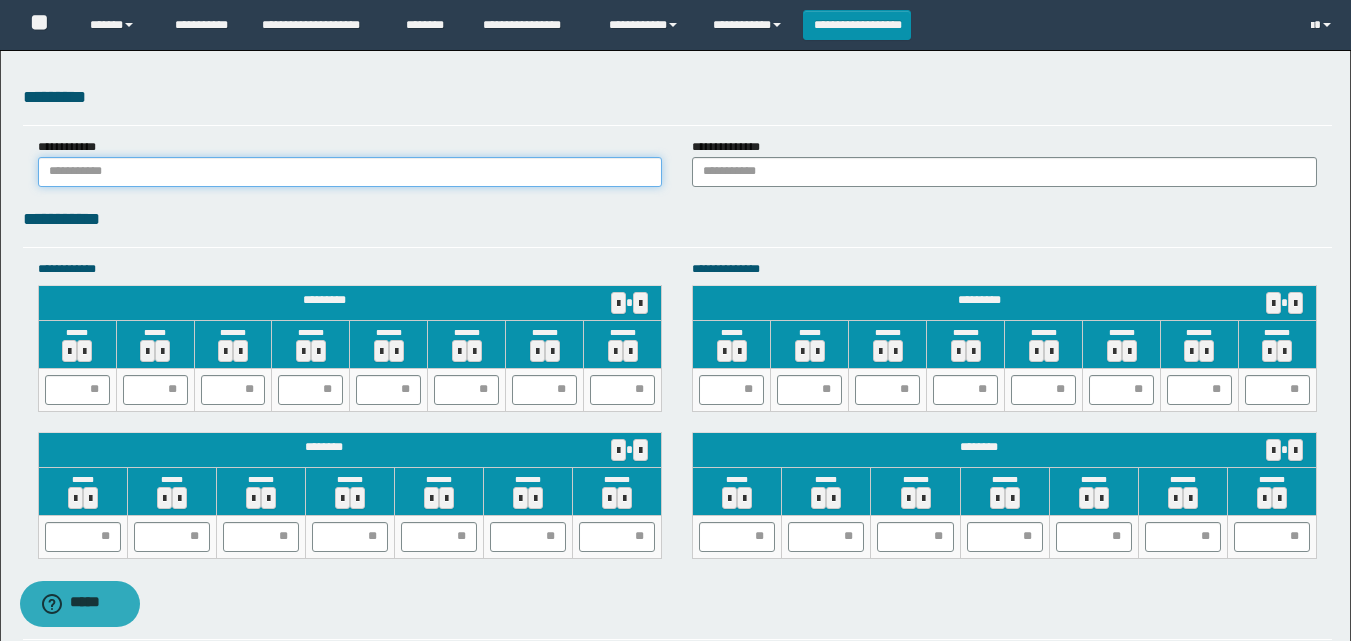 click at bounding box center (350, 172) 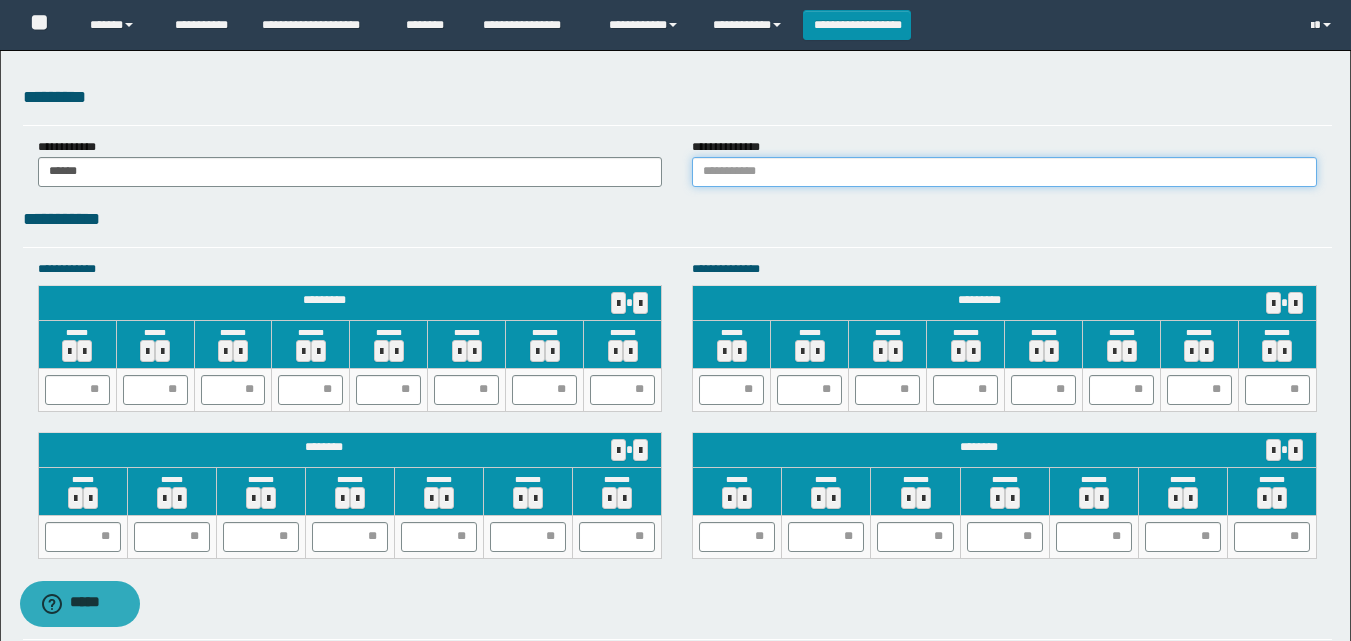 drag, startPoint x: 828, startPoint y: 175, endPoint x: 828, endPoint y: 186, distance: 11 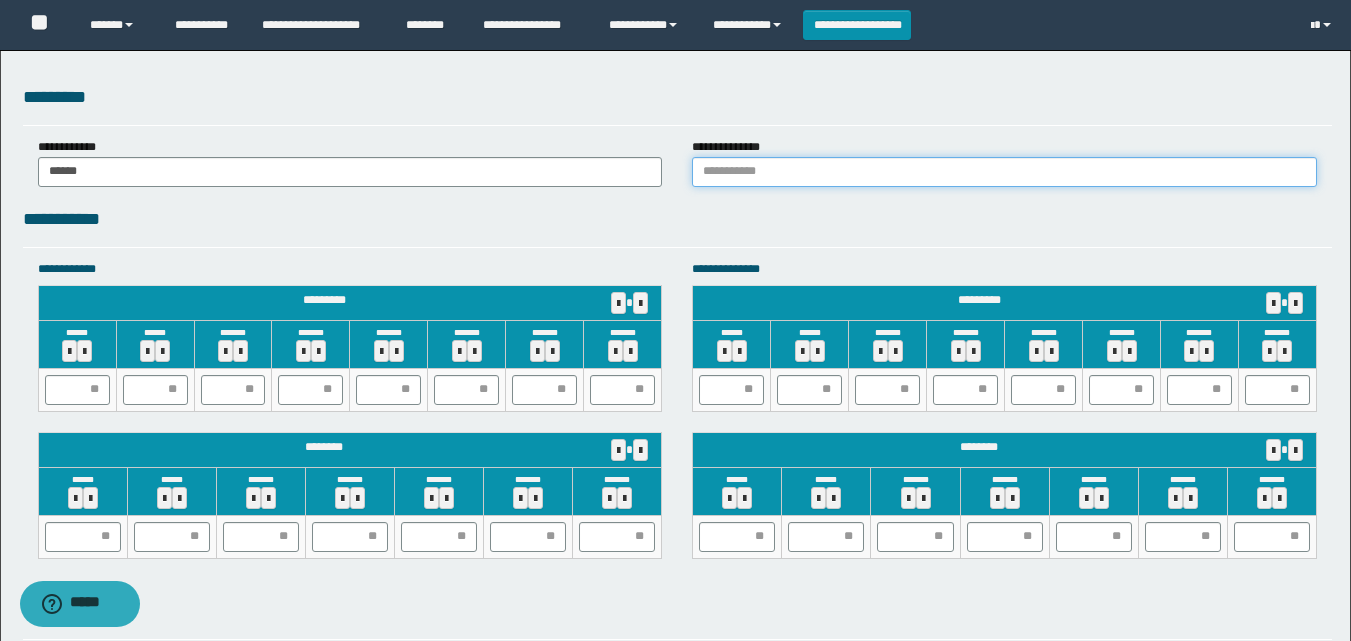 click at bounding box center [1004, 172] 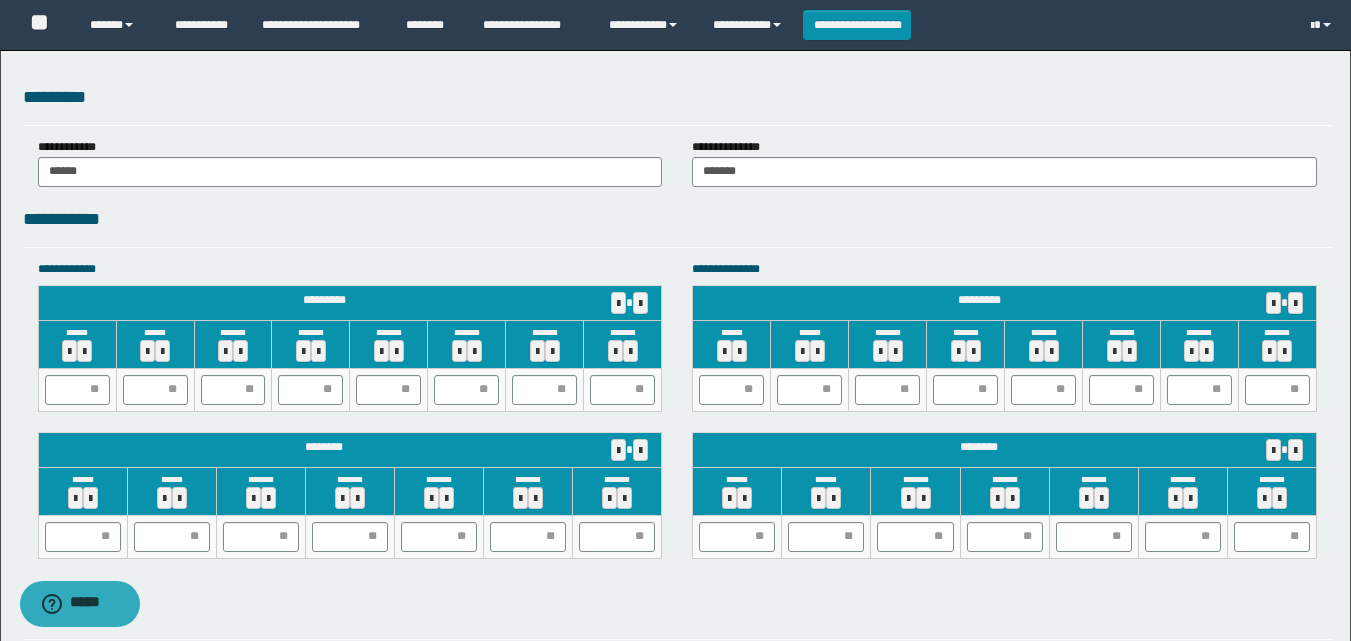 click on "**********" at bounding box center (677, 219) 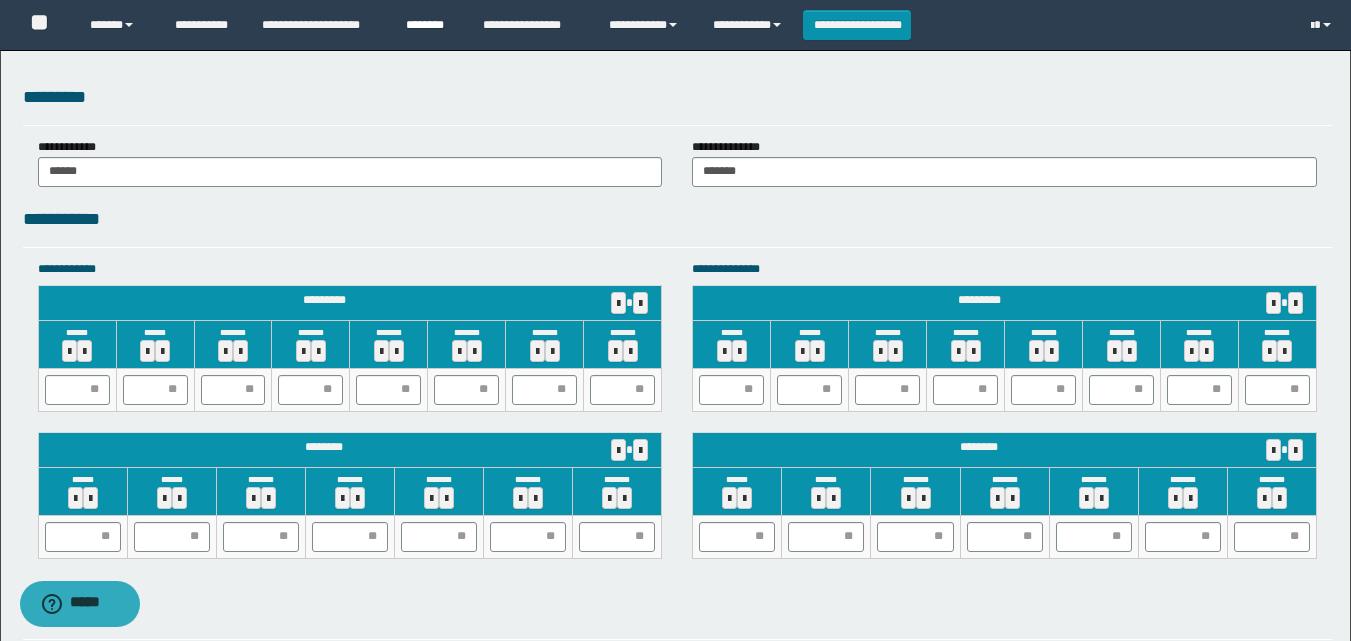 click on "********" at bounding box center [429, 25] 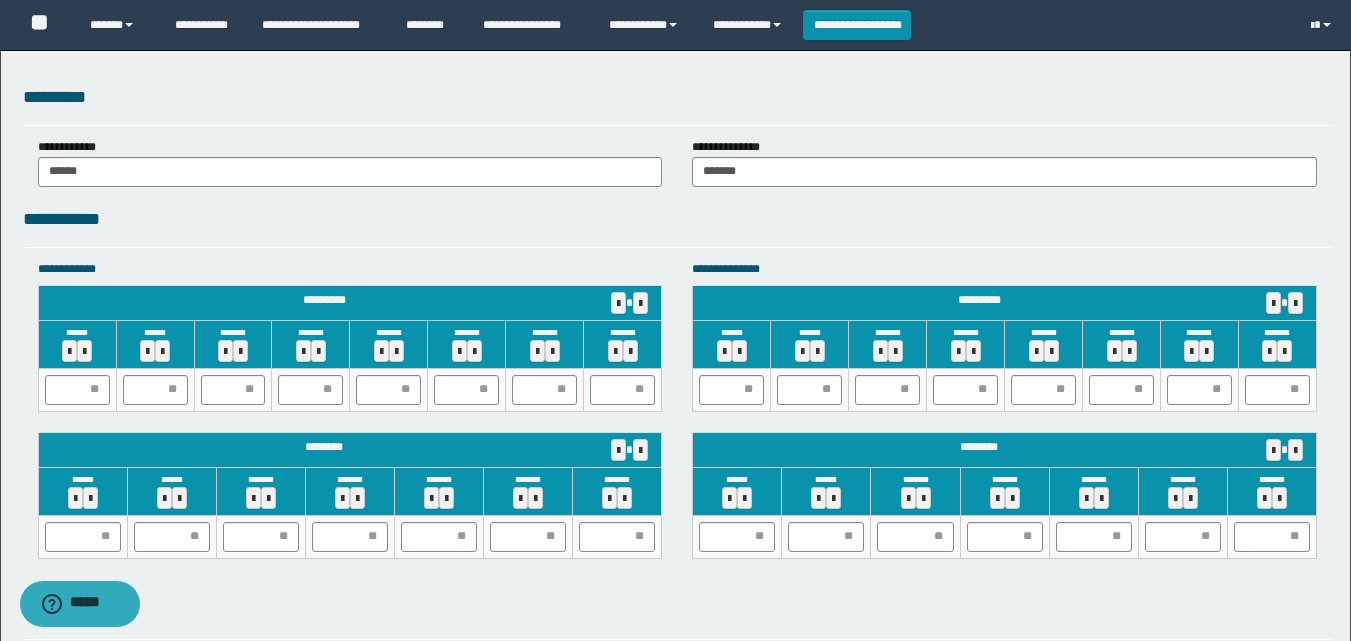 click on "*********" at bounding box center (677, 104) 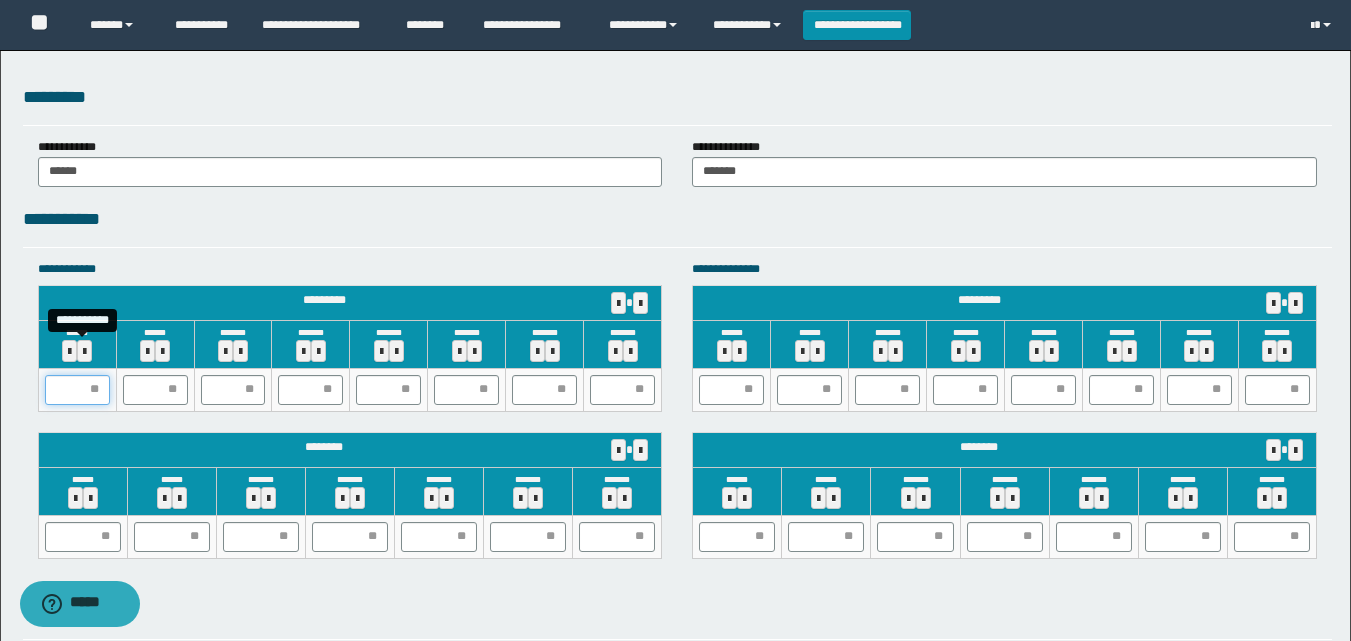 click at bounding box center [77, 390] 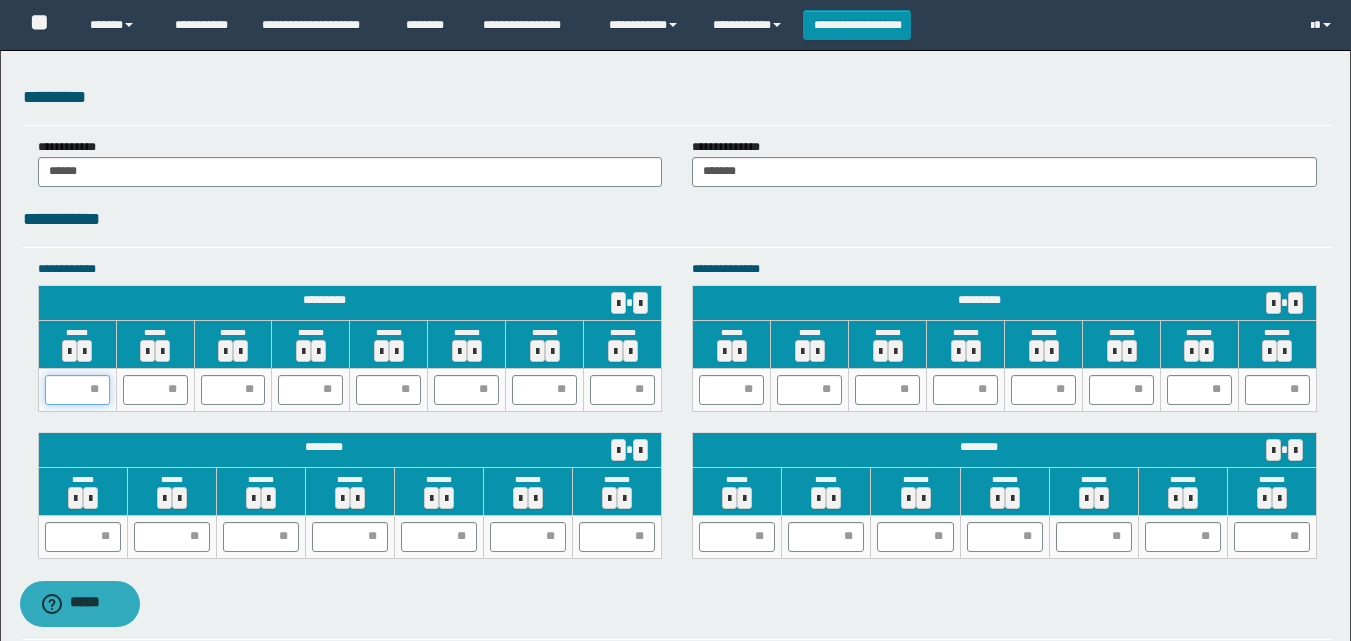 click at bounding box center (77, 390) 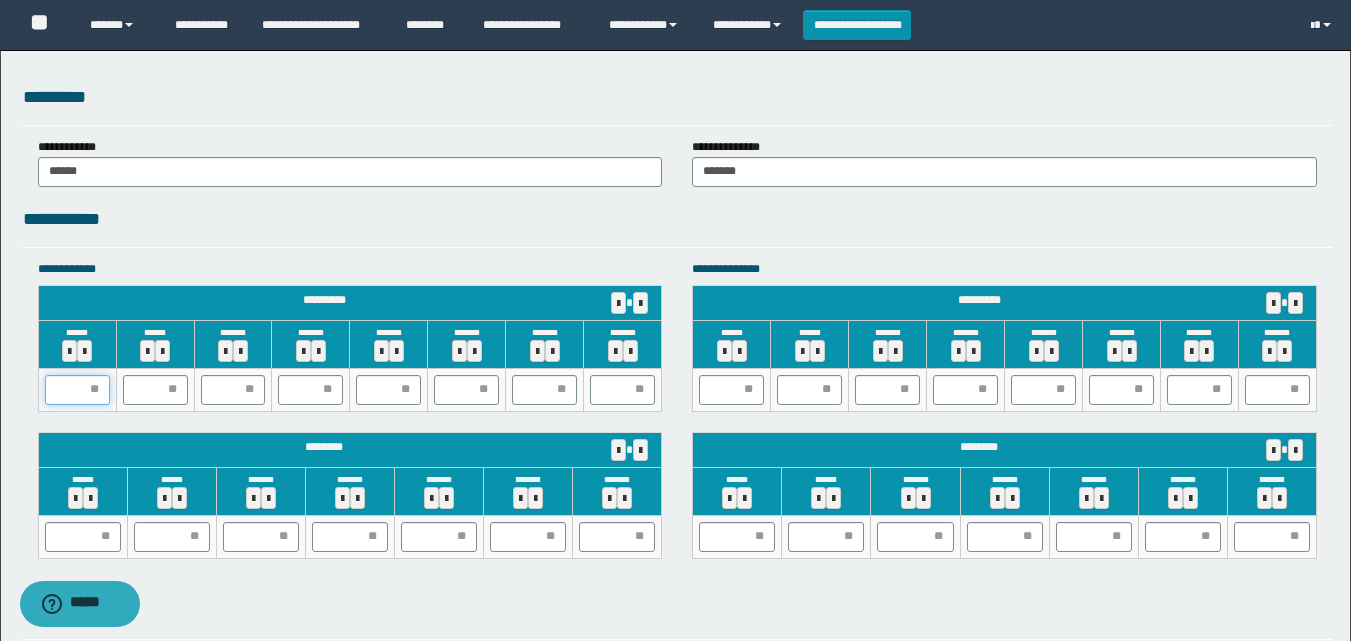 type on "*" 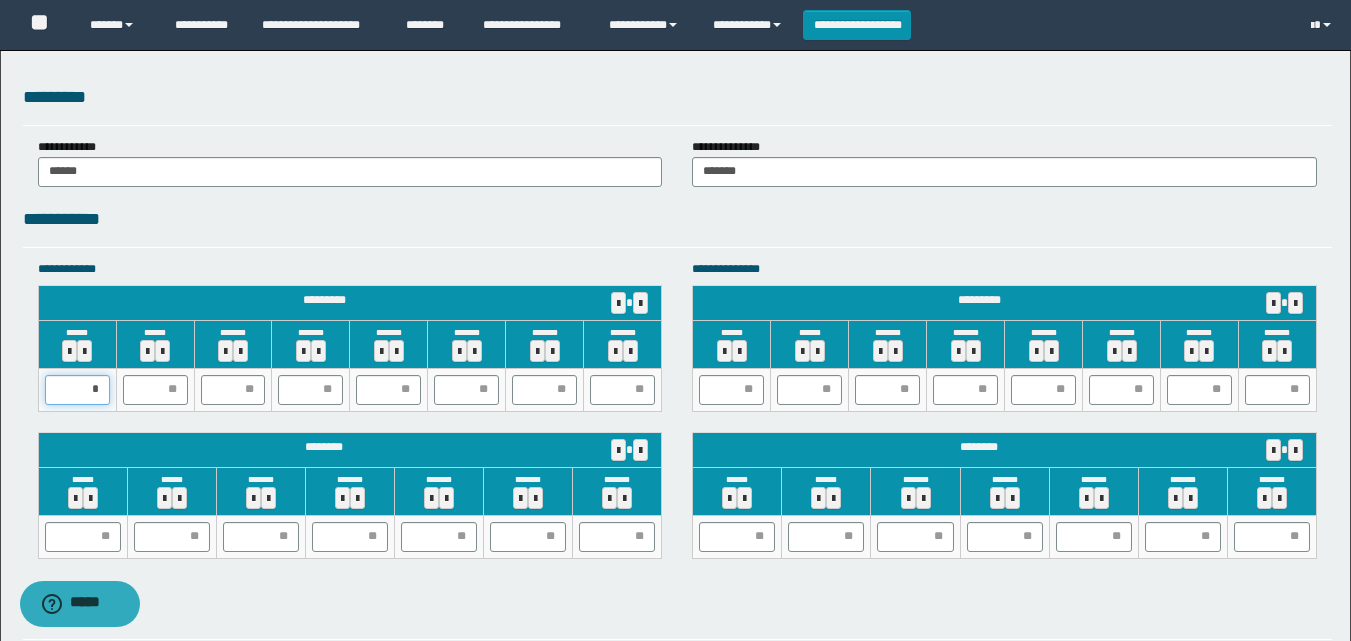 type on "**" 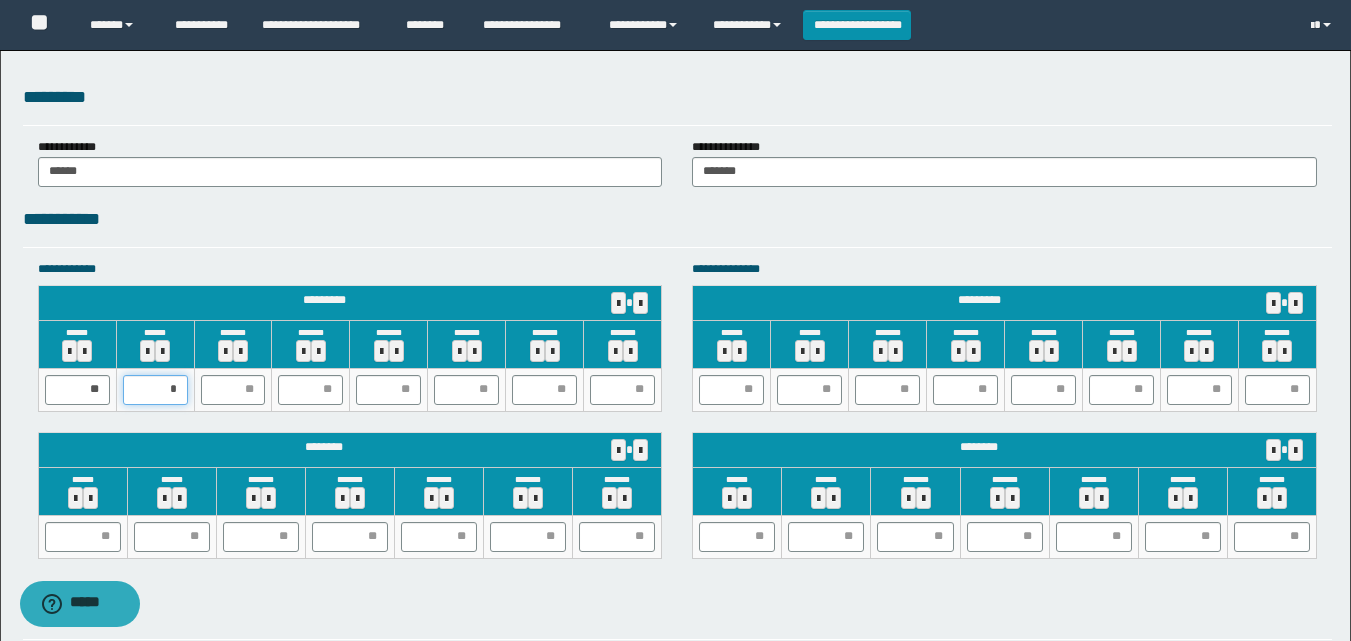 type on "**" 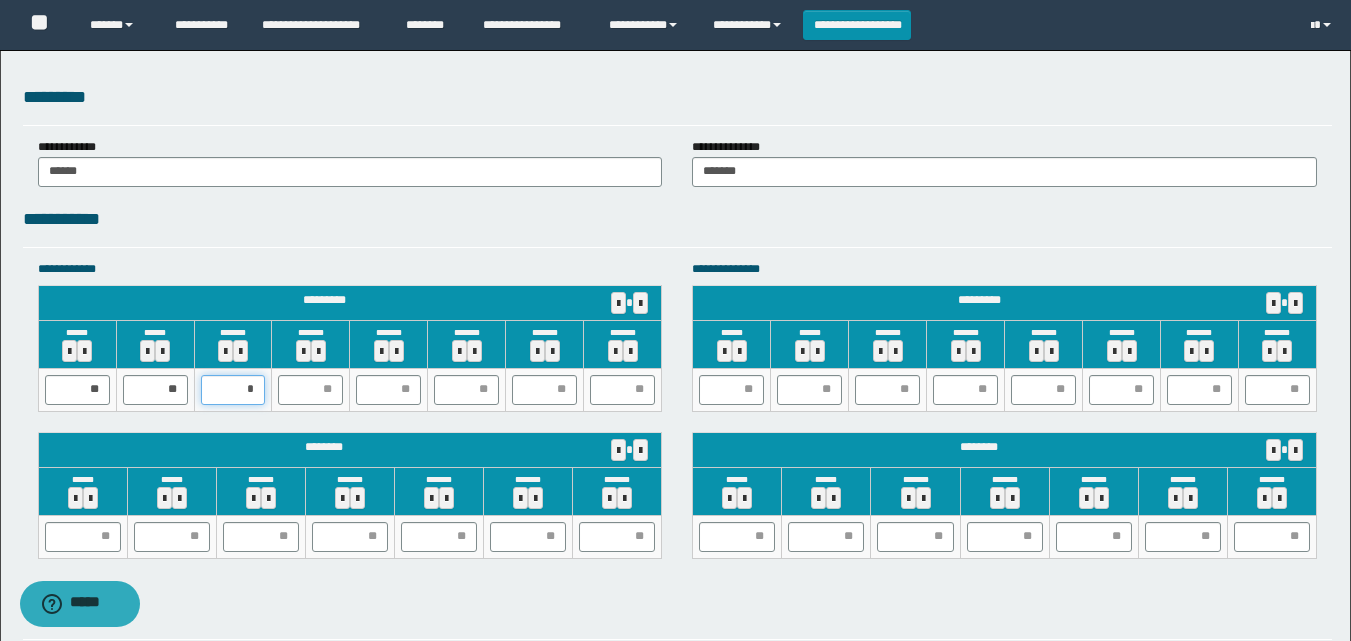 type on "**" 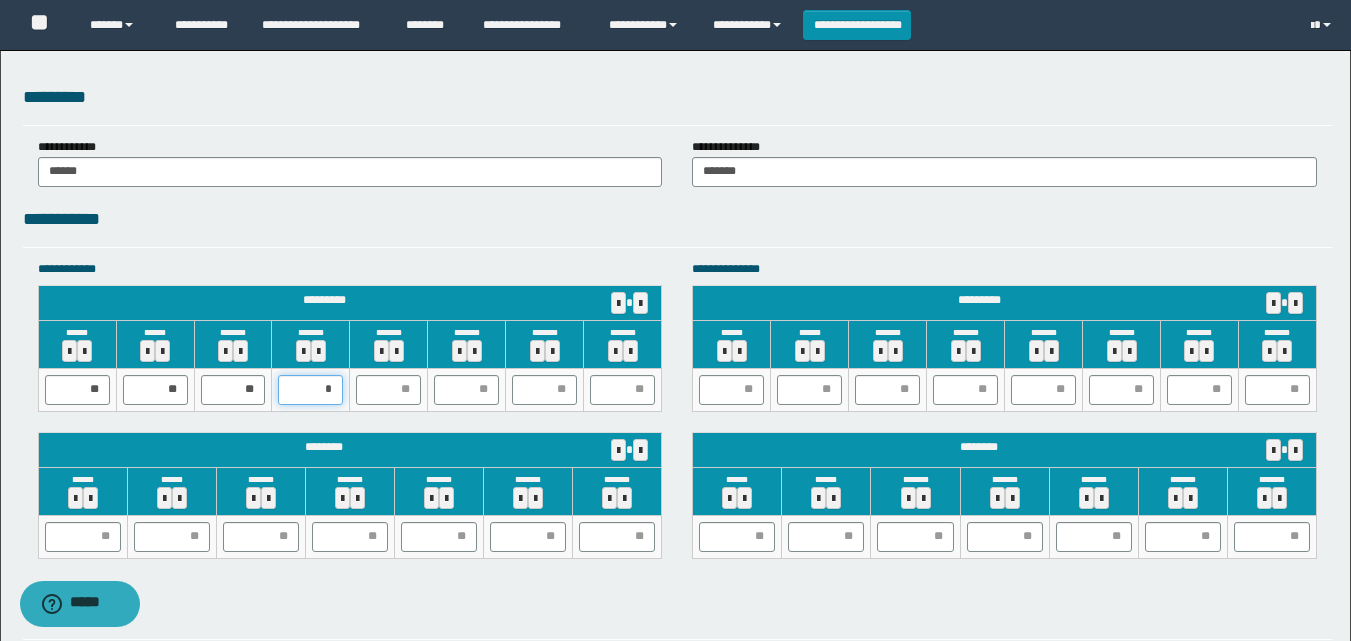 type on "**" 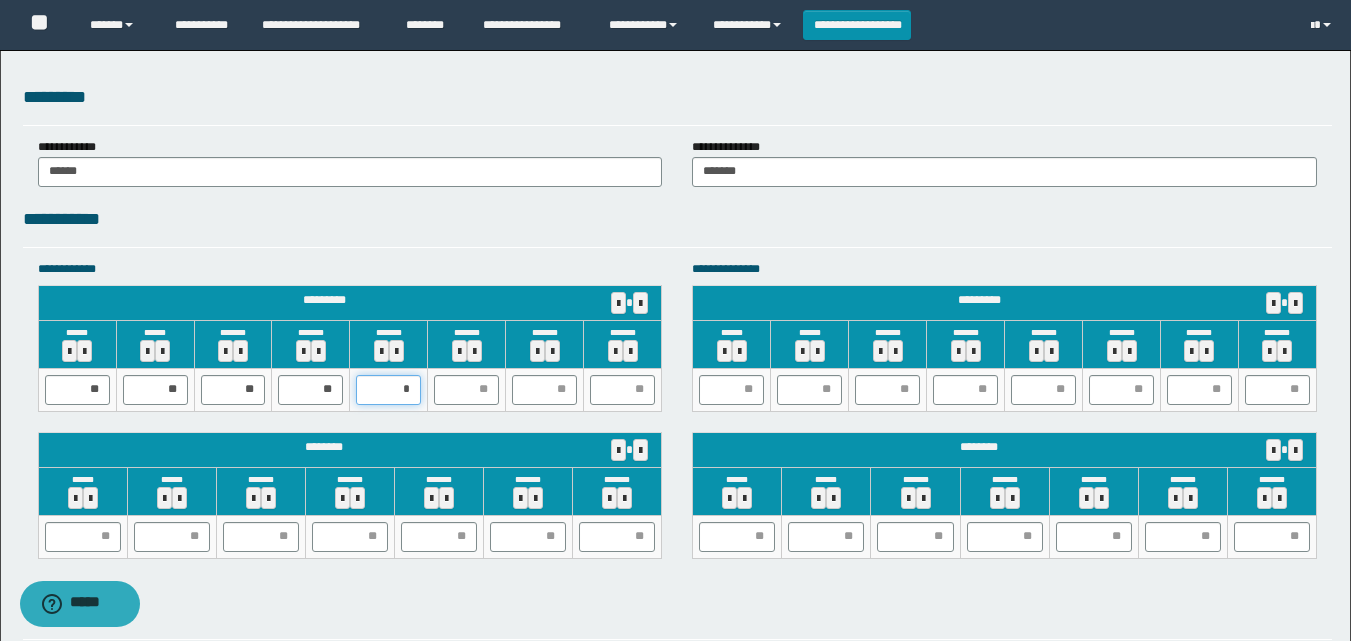 type on "**" 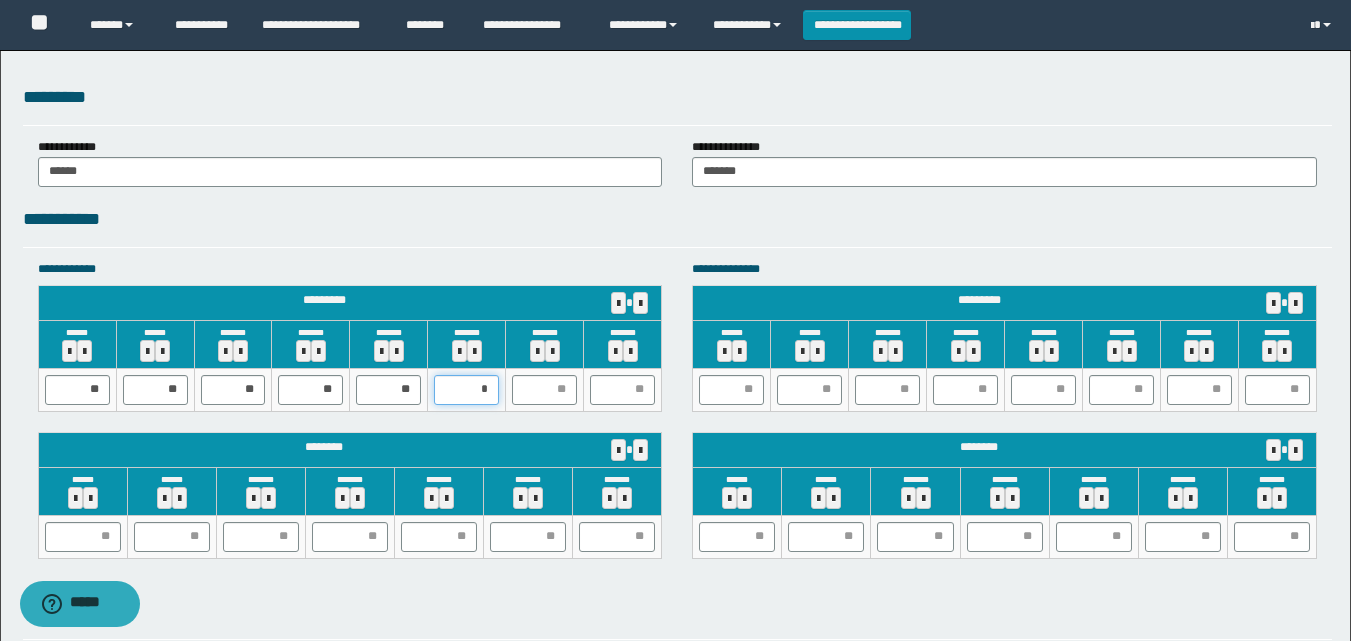 type on "**" 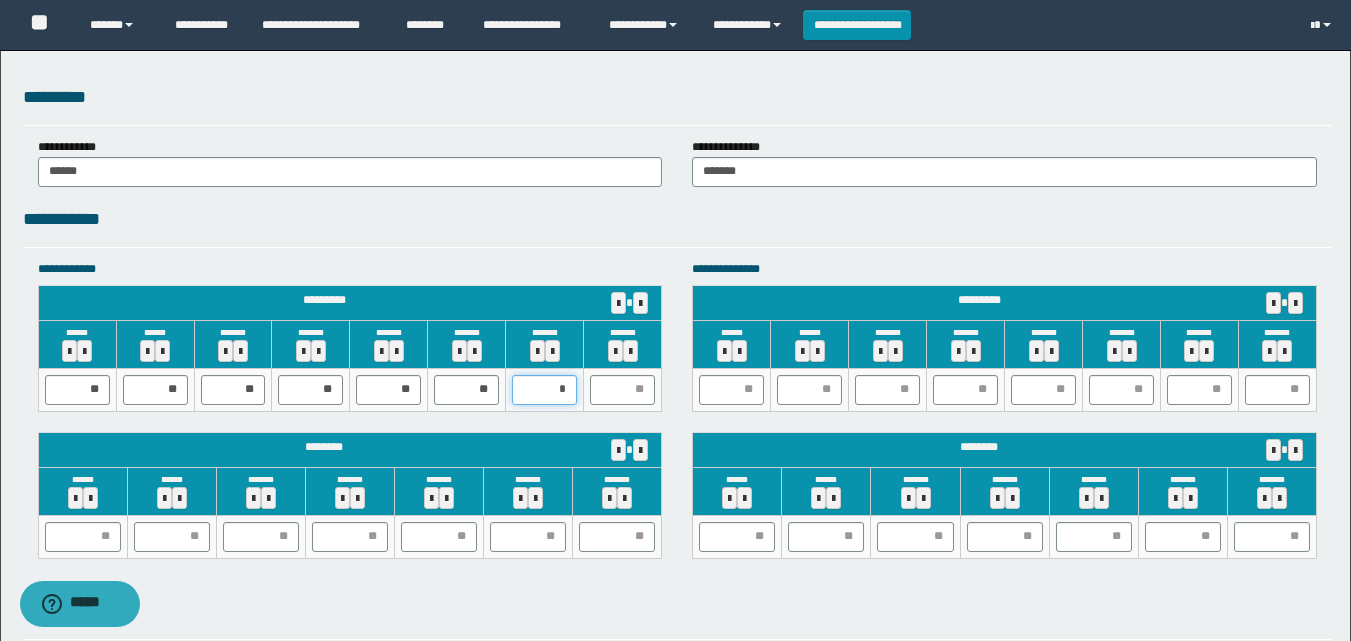 type on "**" 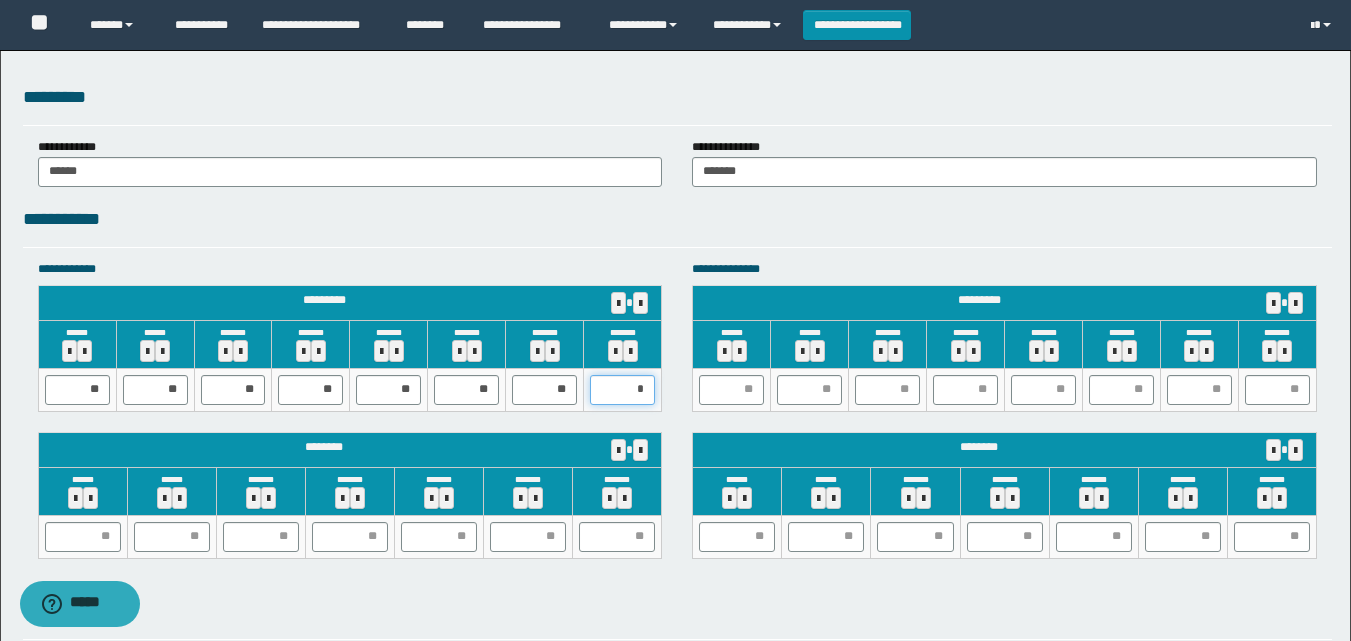 type on "**" 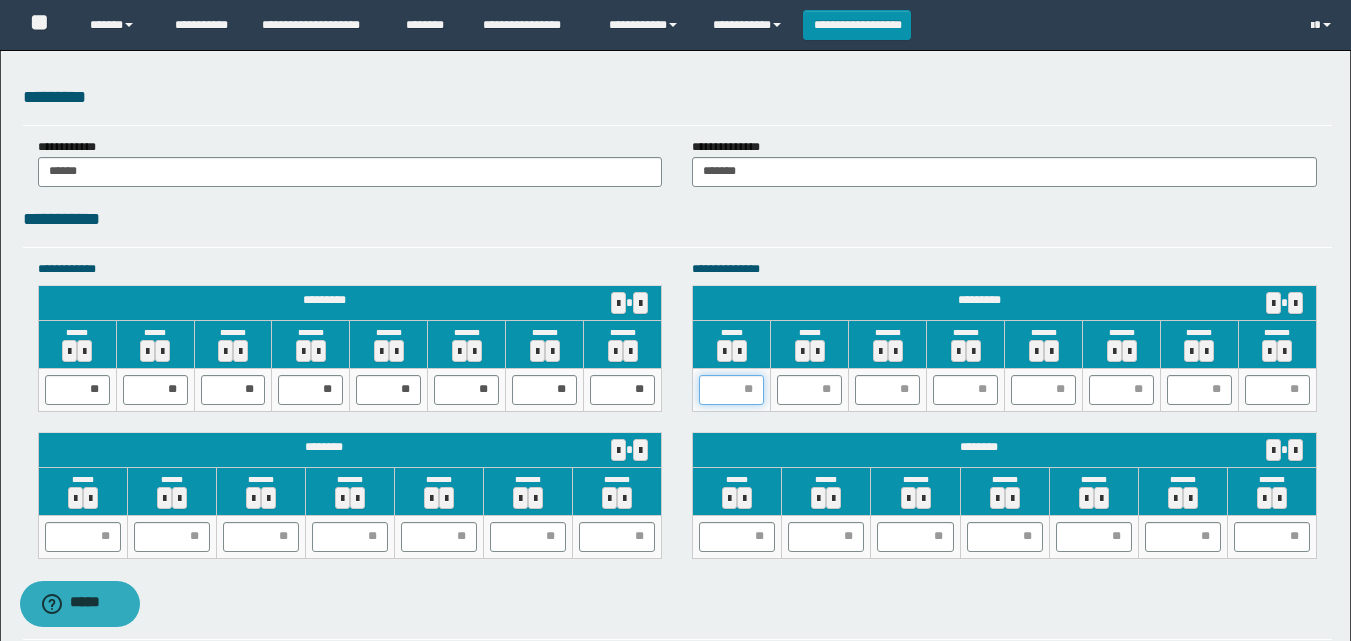 click at bounding box center (731, 390) 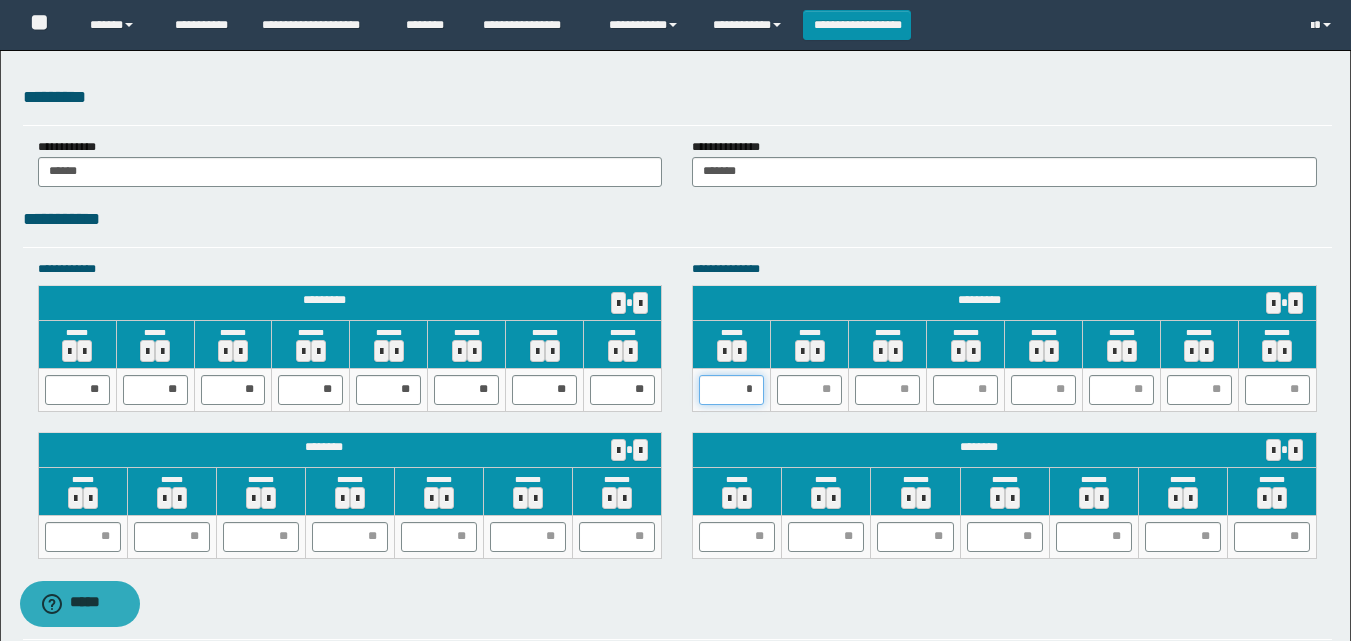 type on "**" 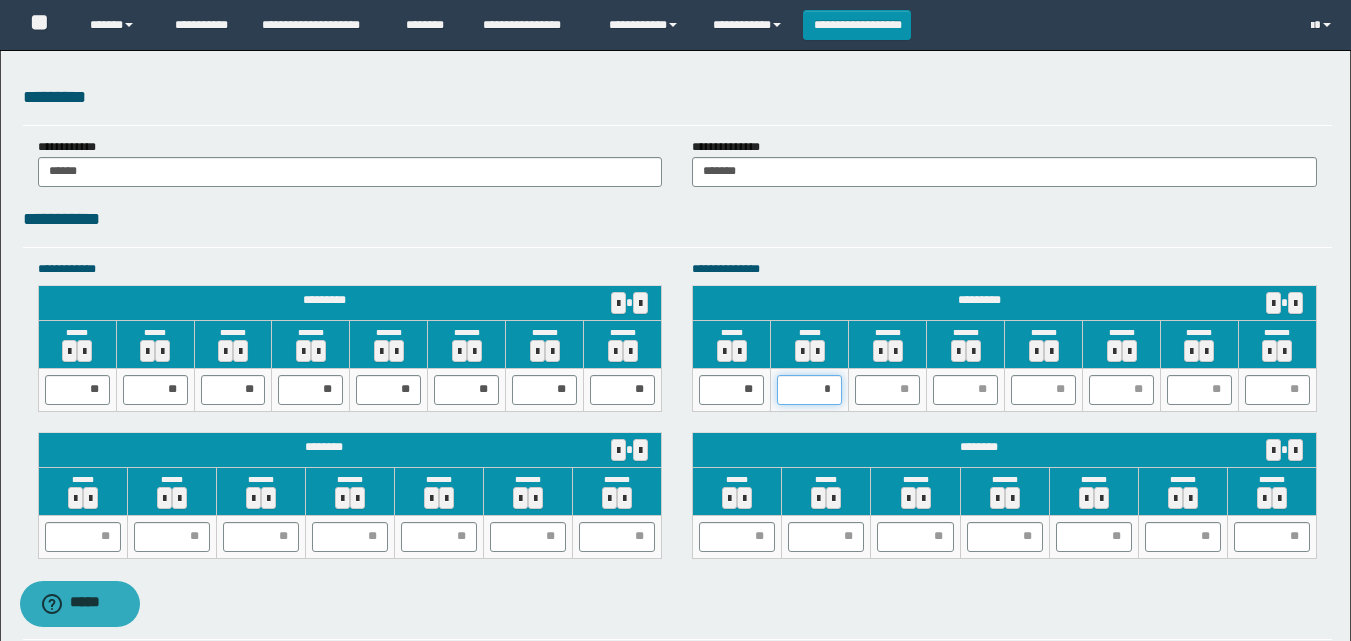type on "**" 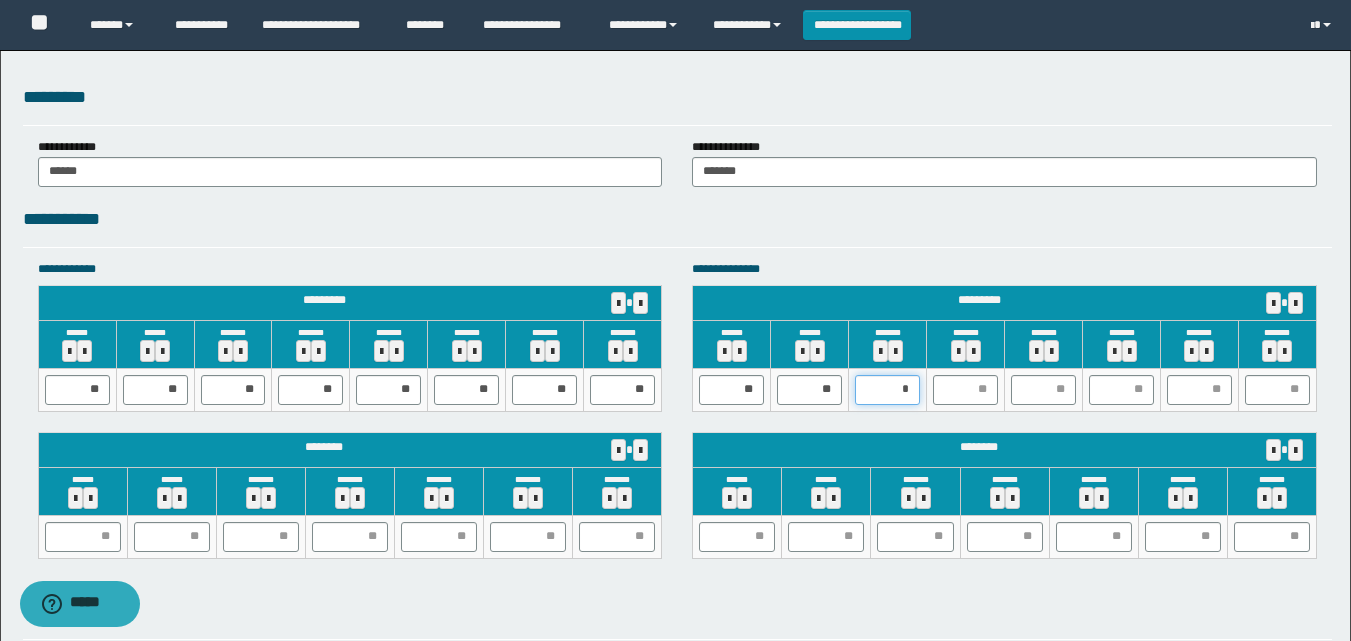 type on "**" 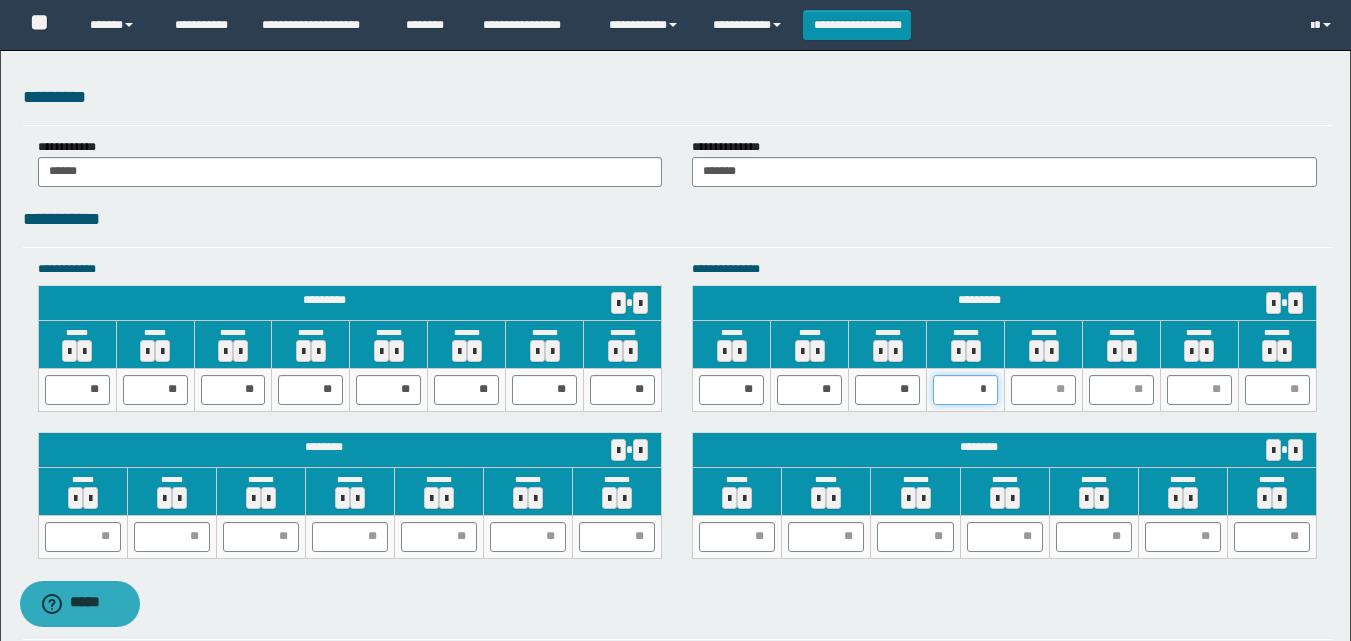 type on "**" 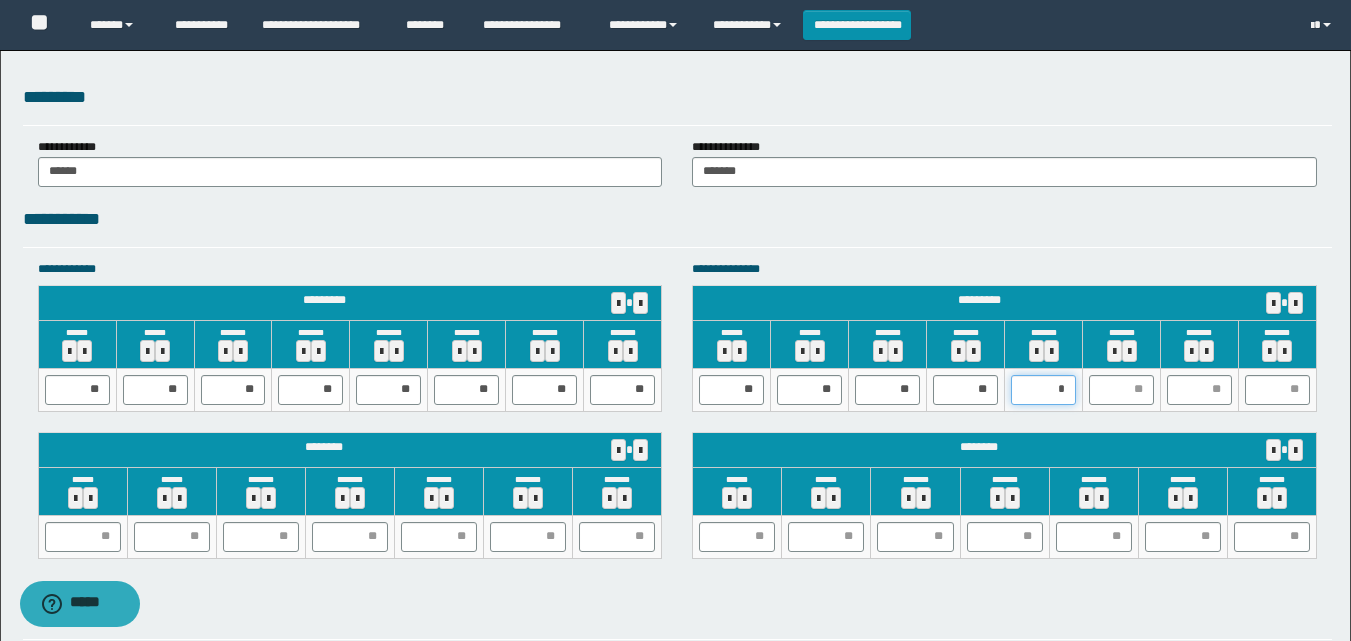 type on "**" 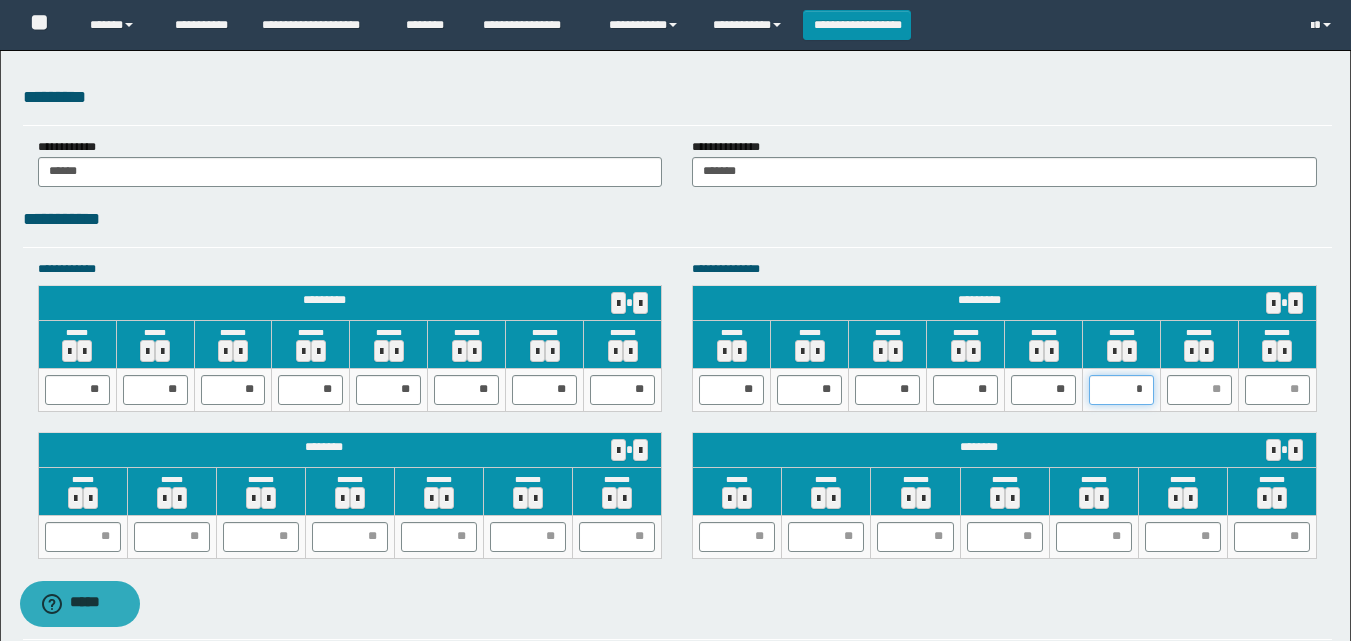 type on "**" 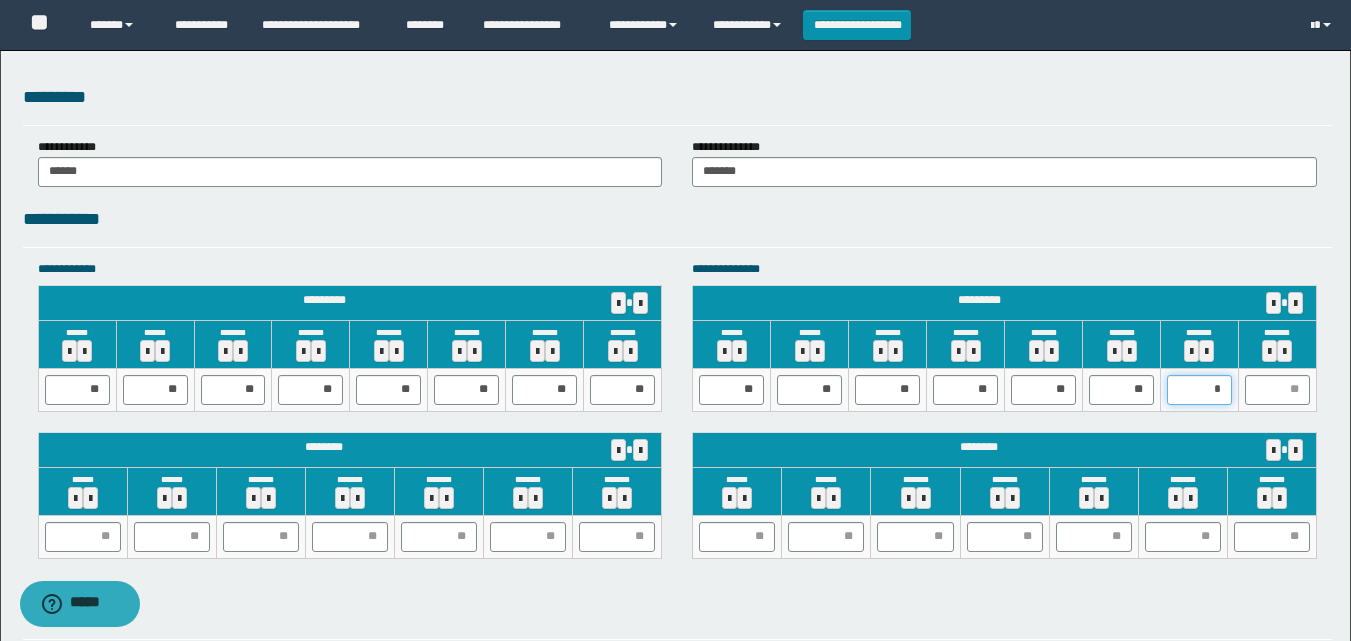 type on "**" 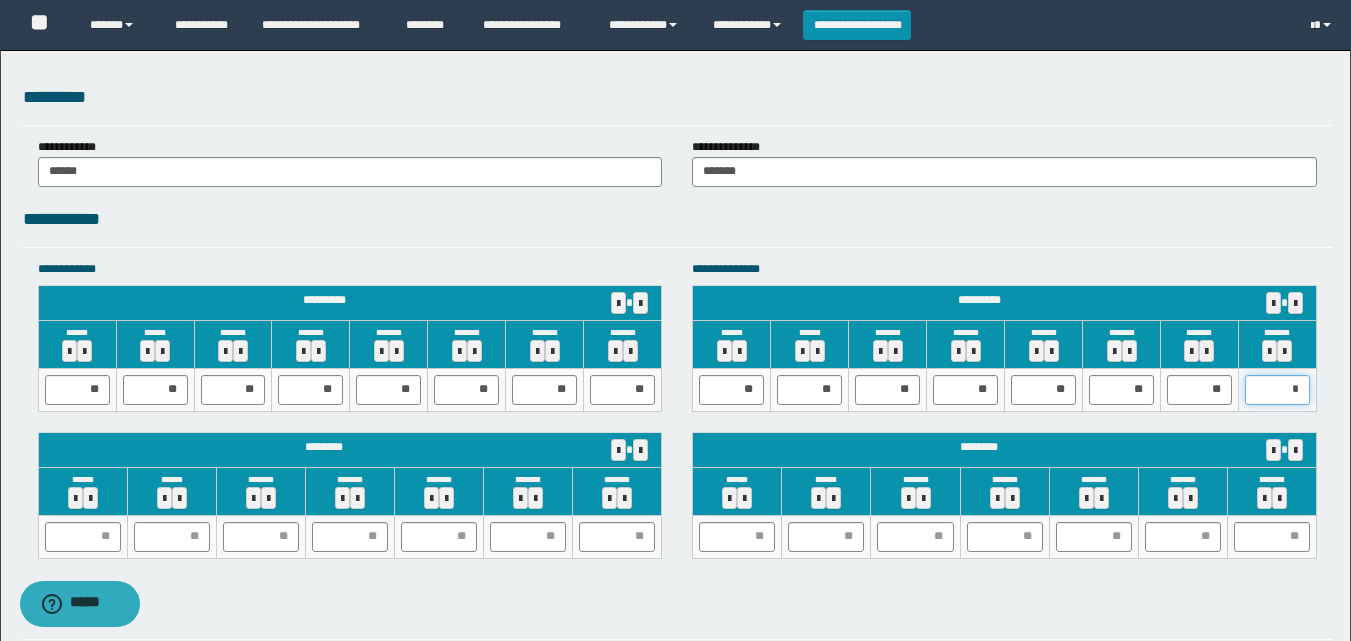 type on "**" 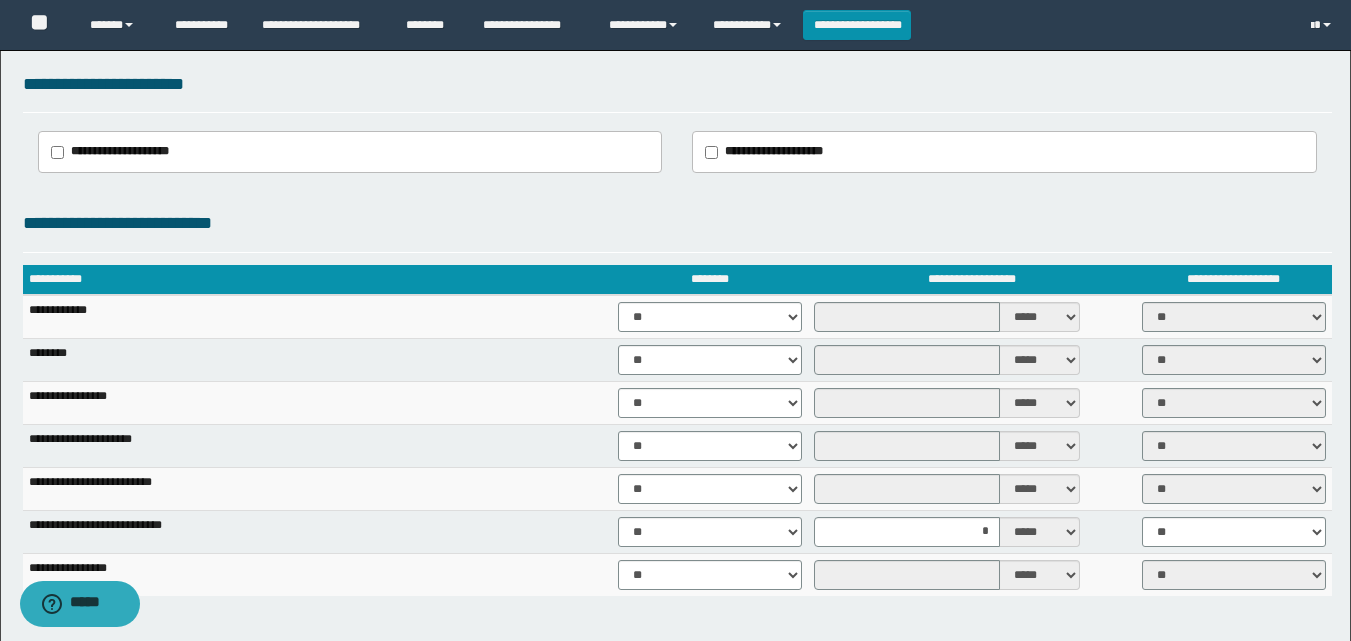 scroll, scrollTop: 1114, scrollLeft: 0, axis: vertical 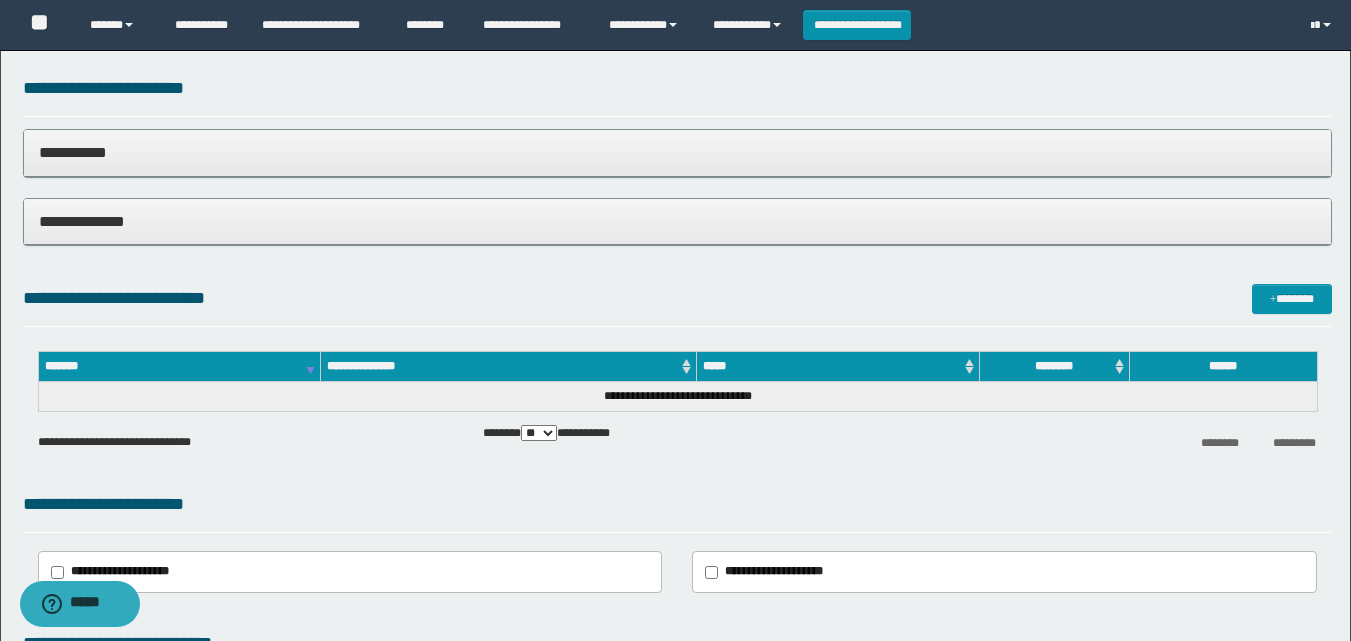 click on "**********" at bounding box center [677, 152] 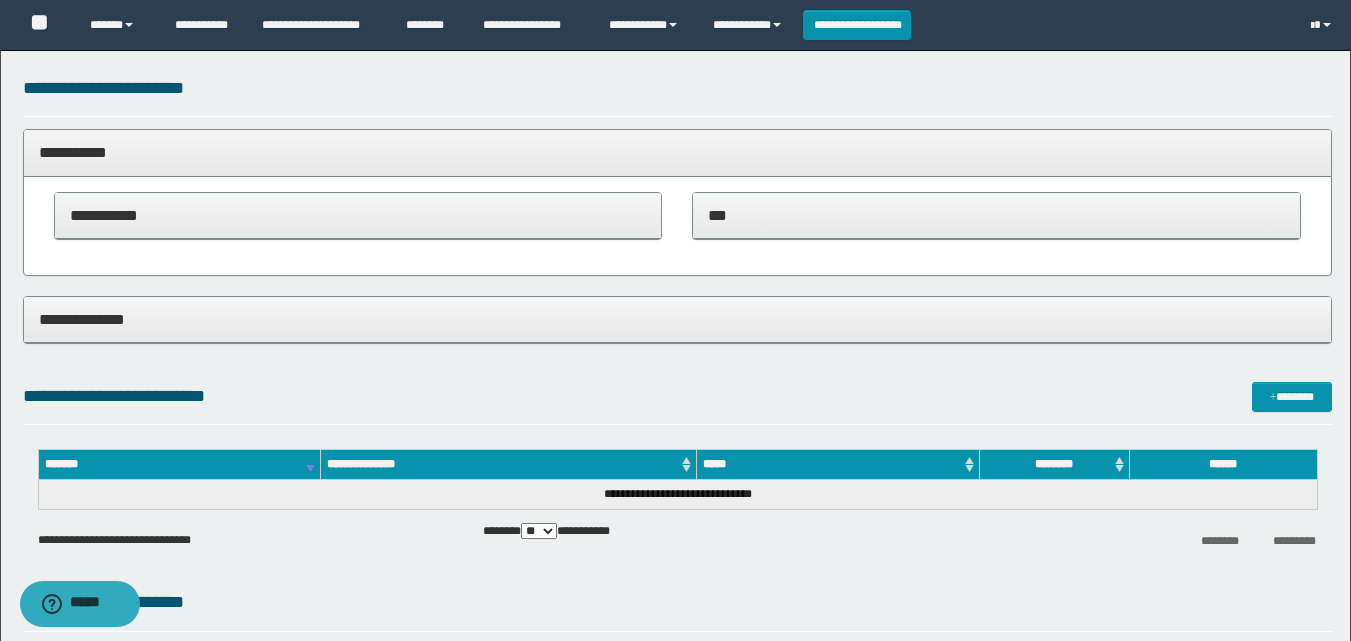 click on "***" at bounding box center [996, 215] 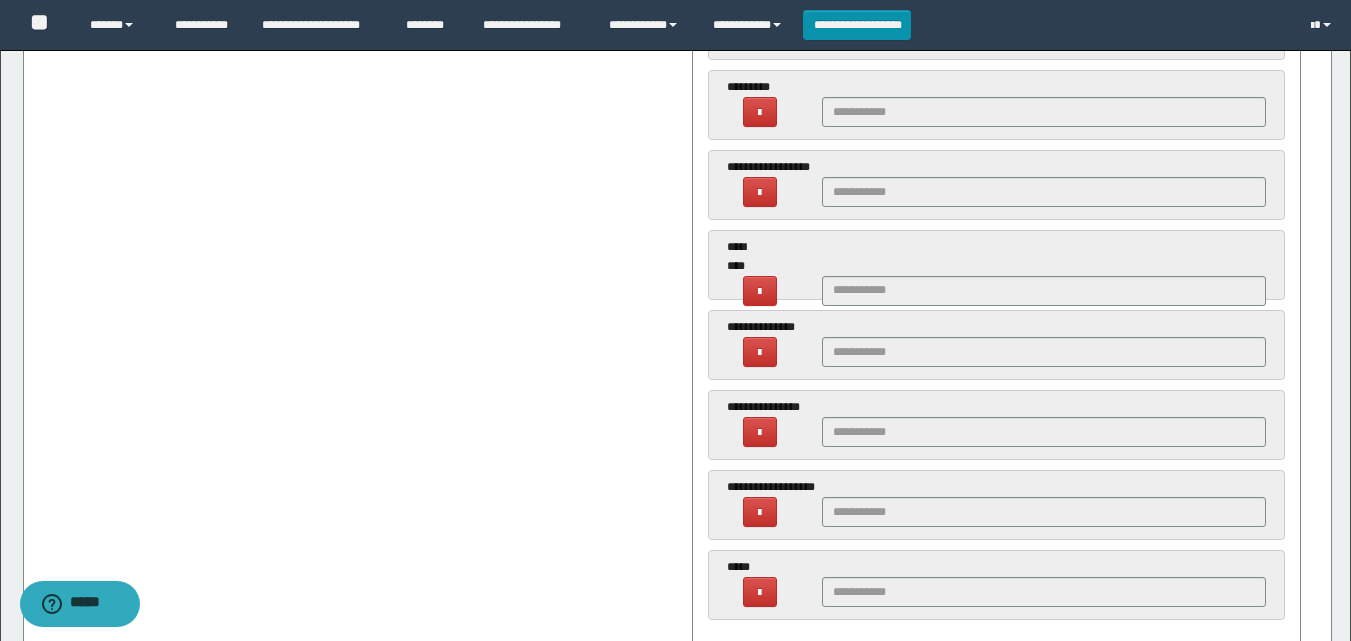scroll, scrollTop: 1522, scrollLeft: 0, axis: vertical 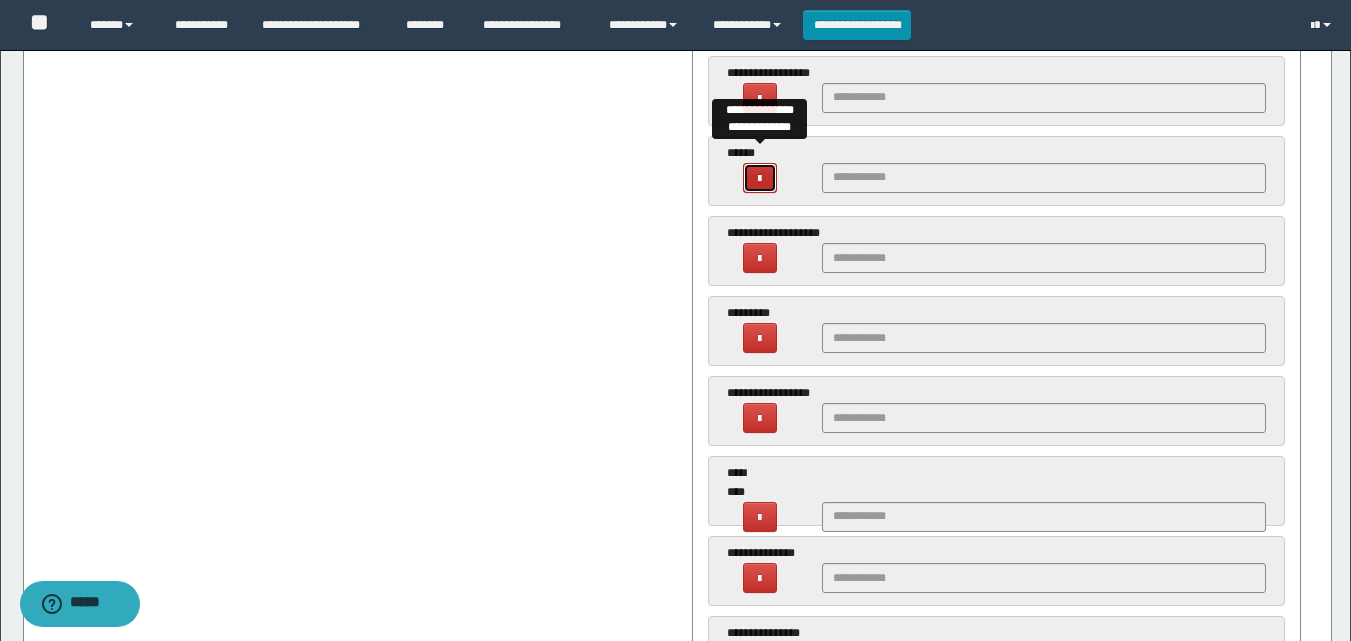 click at bounding box center (760, 178) 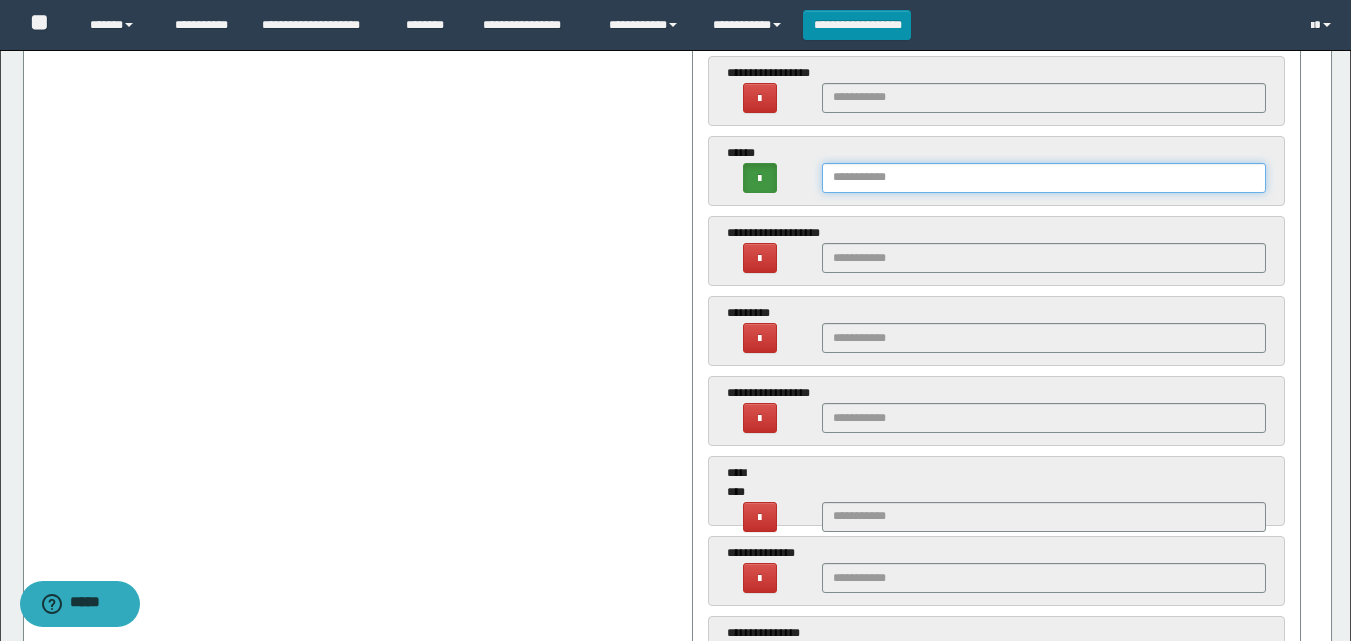 click at bounding box center [1044, 178] 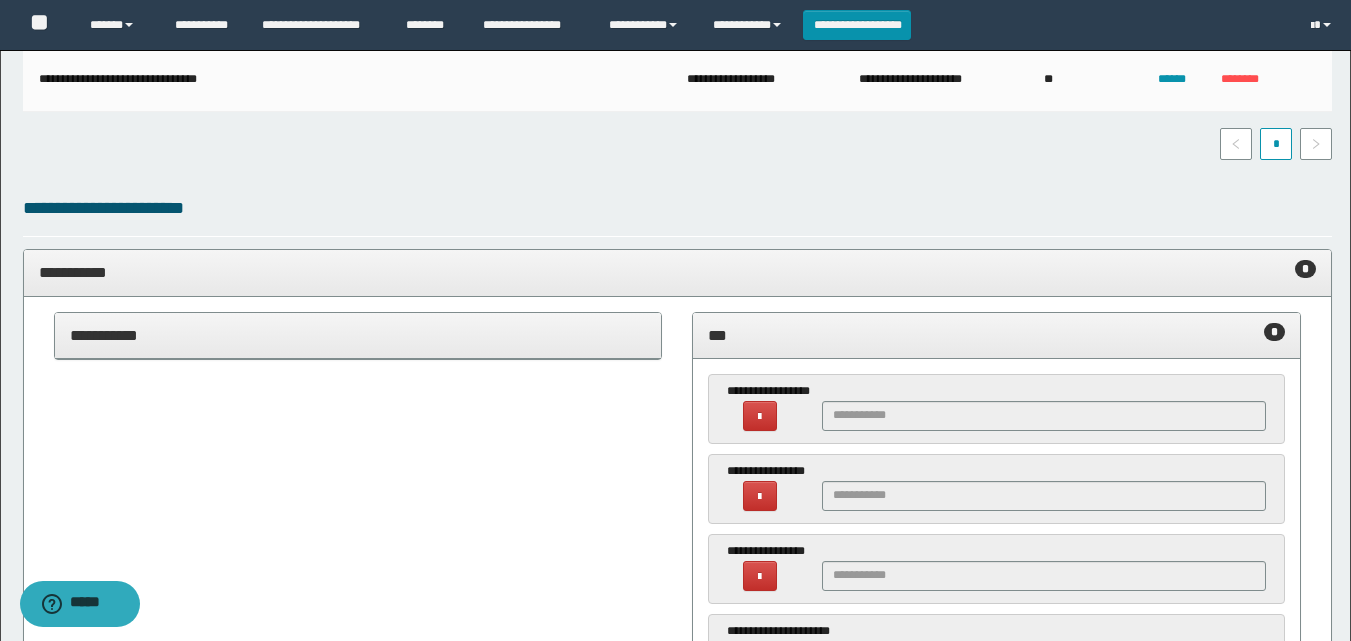 scroll, scrollTop: 600, scrollLeft: 0, axis: vertical 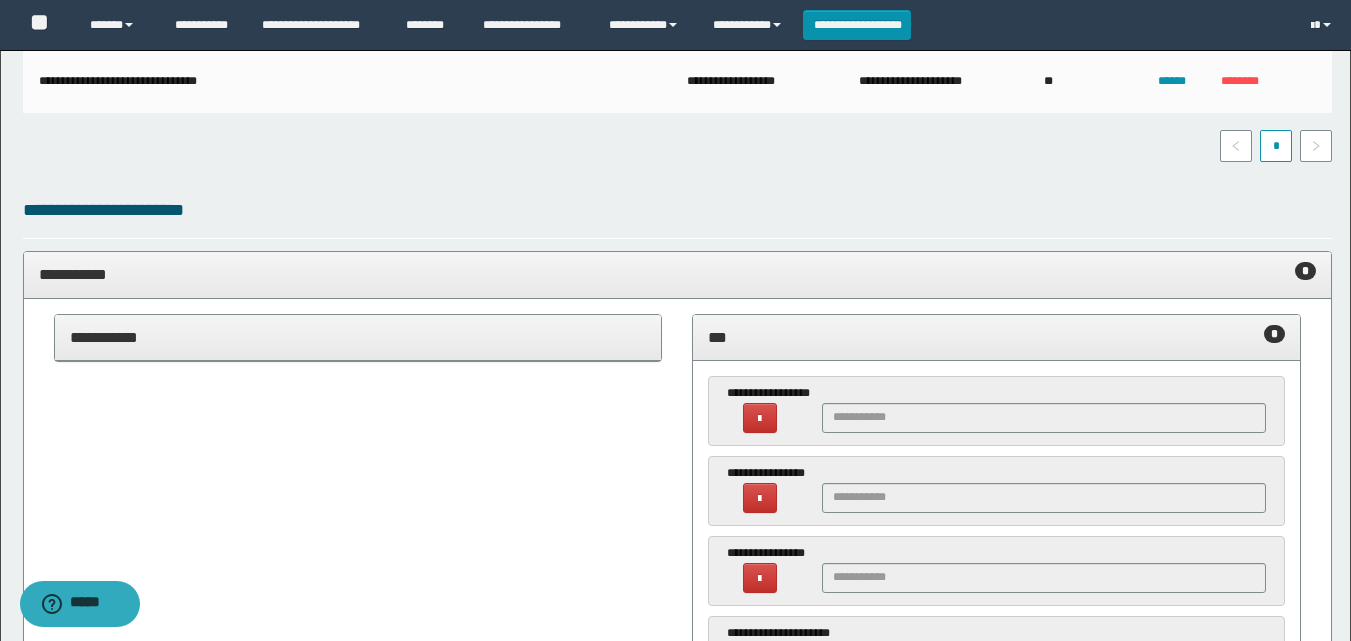 type on "**********" 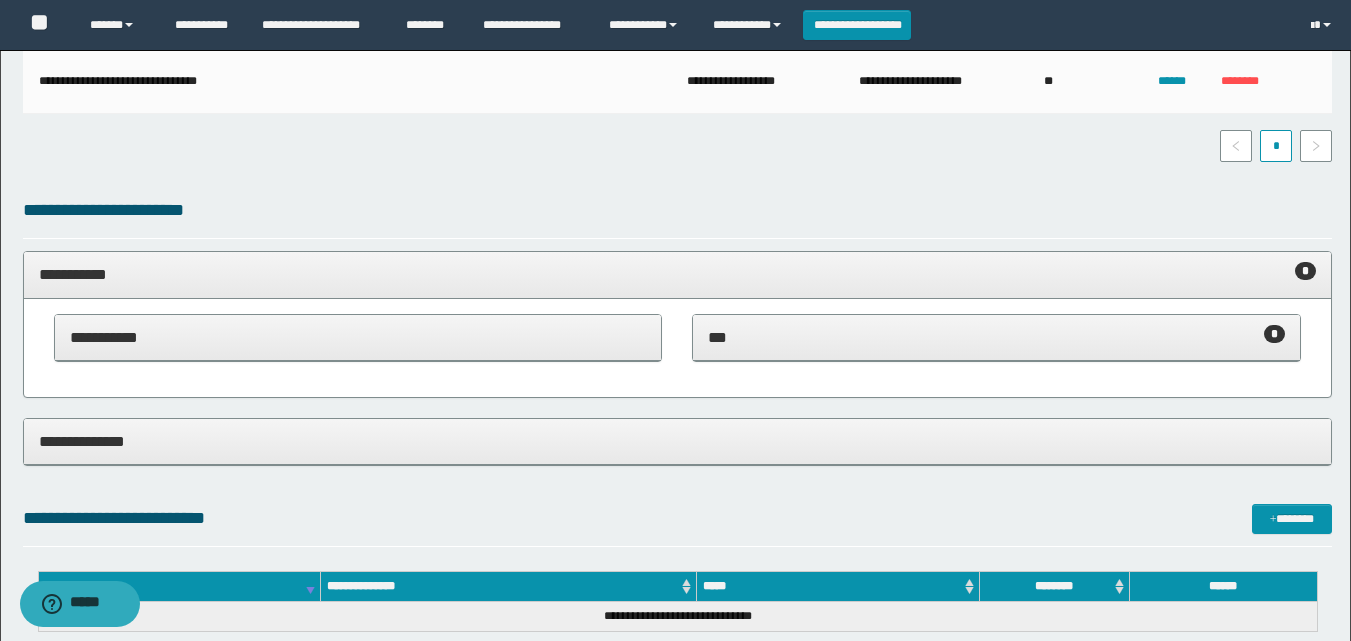 click on "**********" at bounding box center [677, 274] 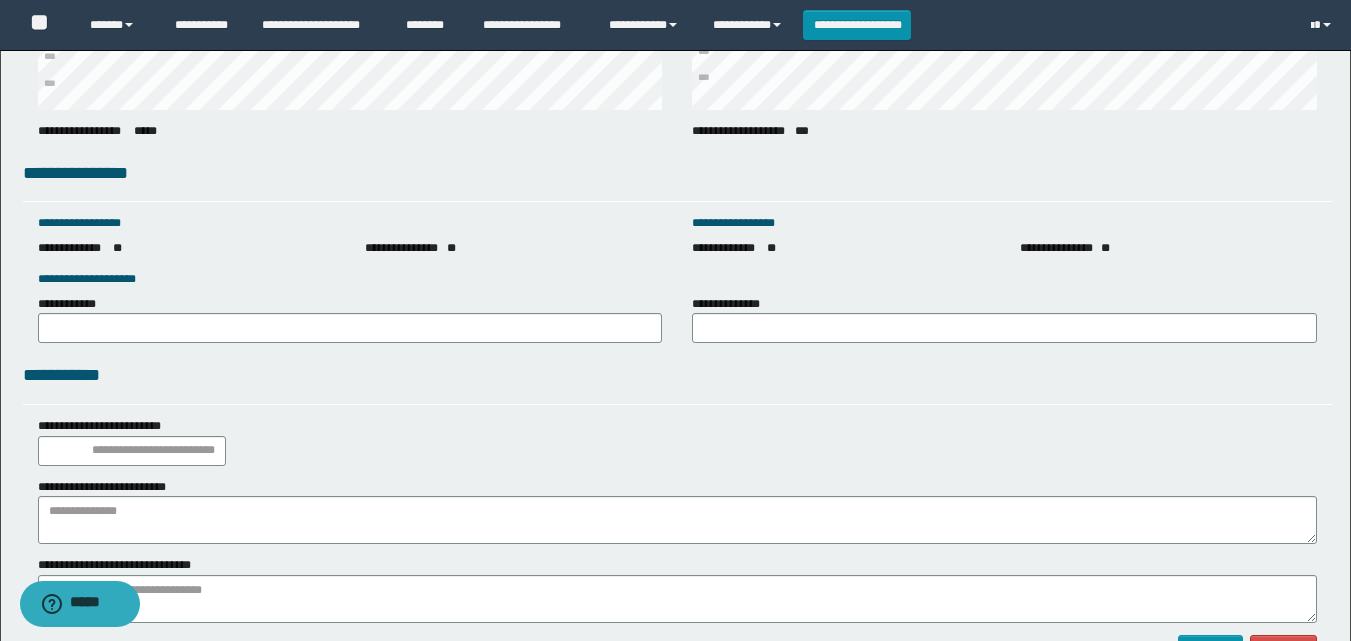 scroll, scrollTop: 2793, scrollLeft: 0, axis: vertical 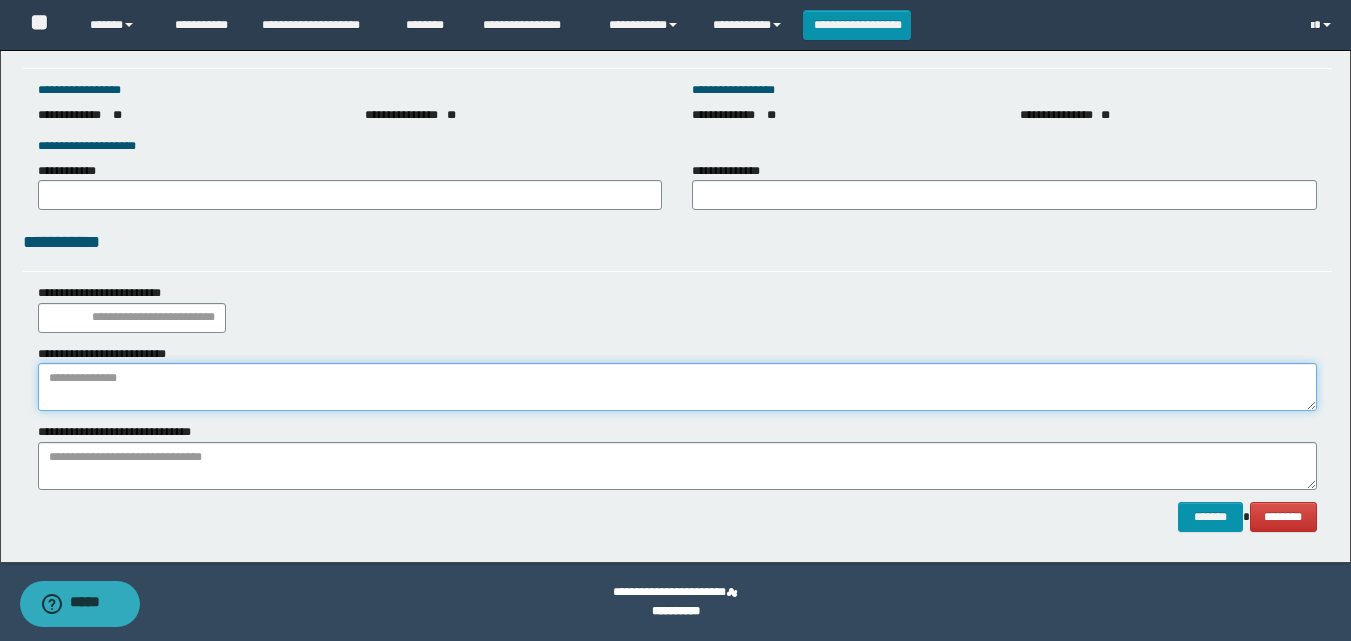 click at bounding box center [677, 387] 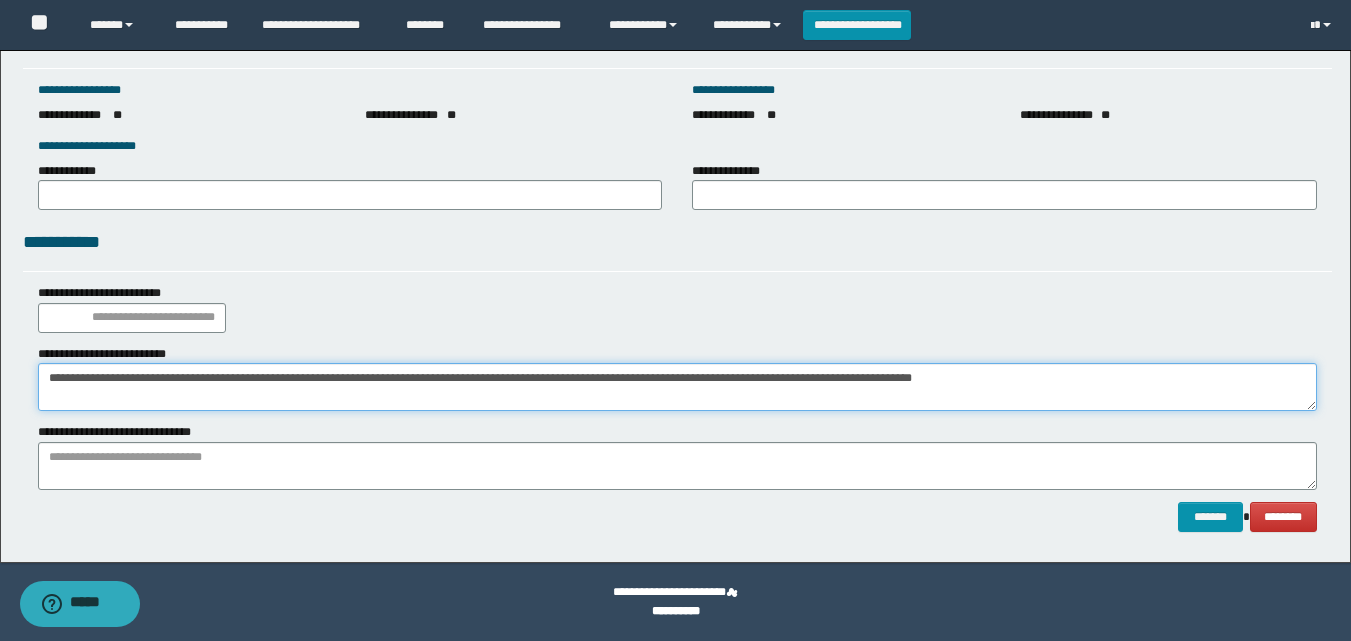 type on "**********" 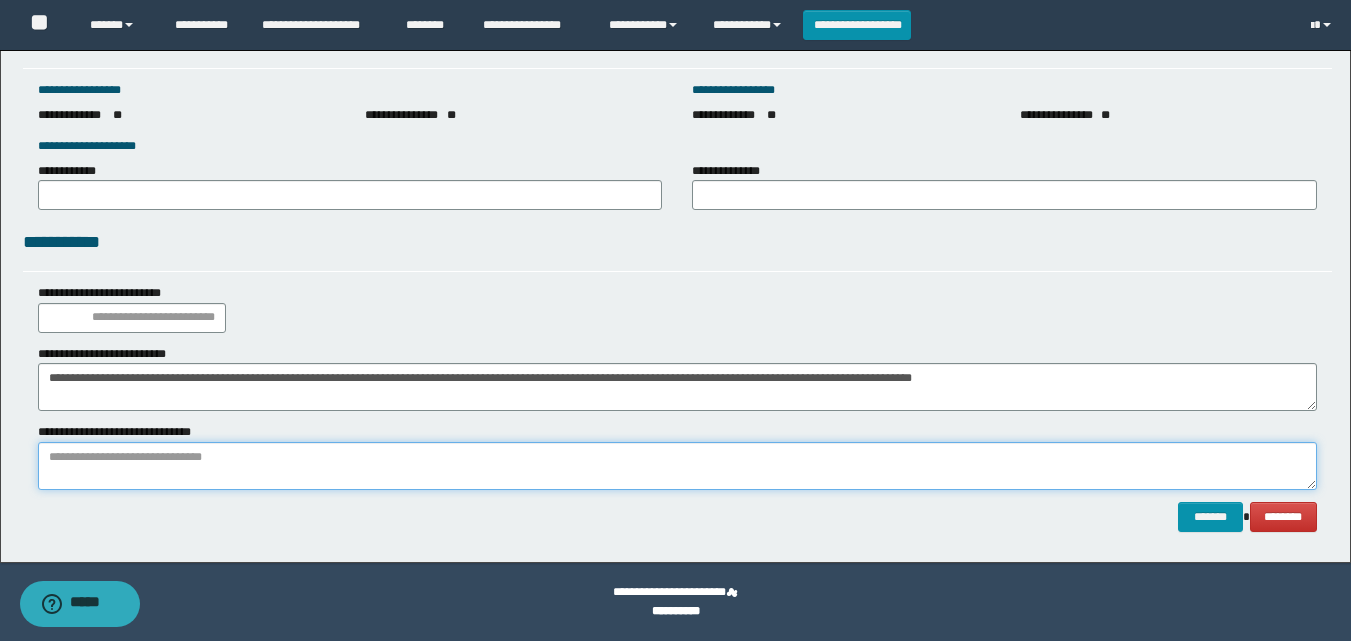 click at bounding box center (677, 466) 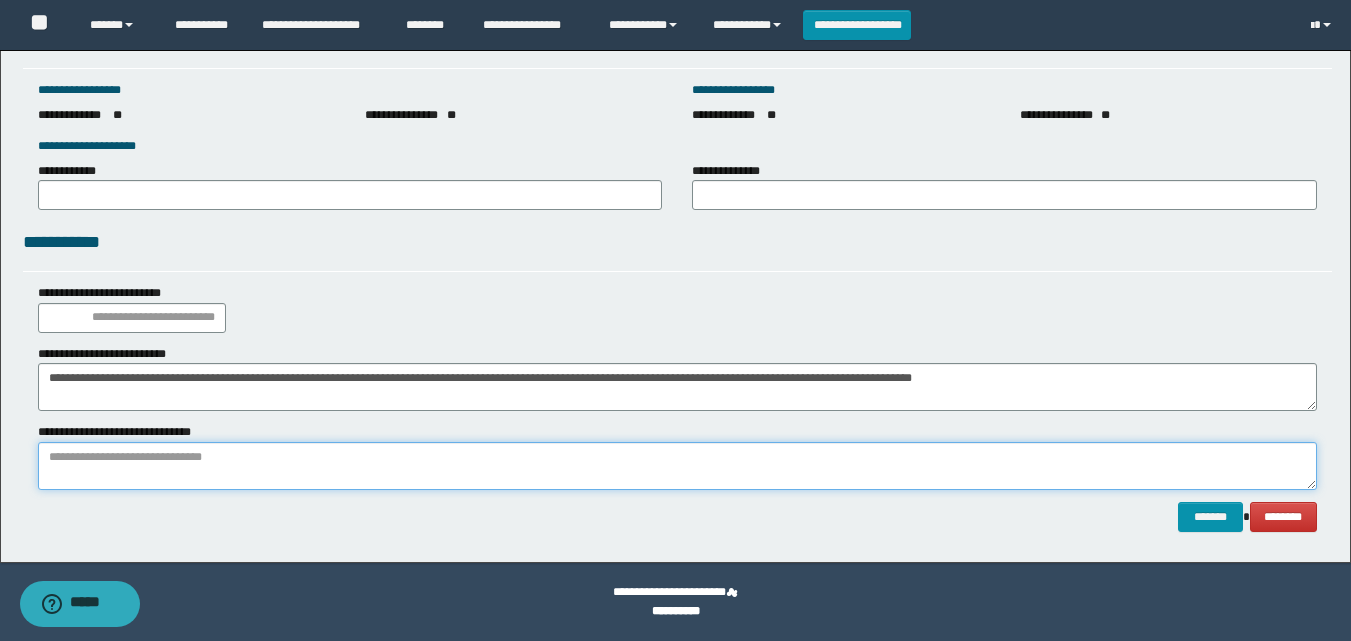 click at bounding box center (677, 466) 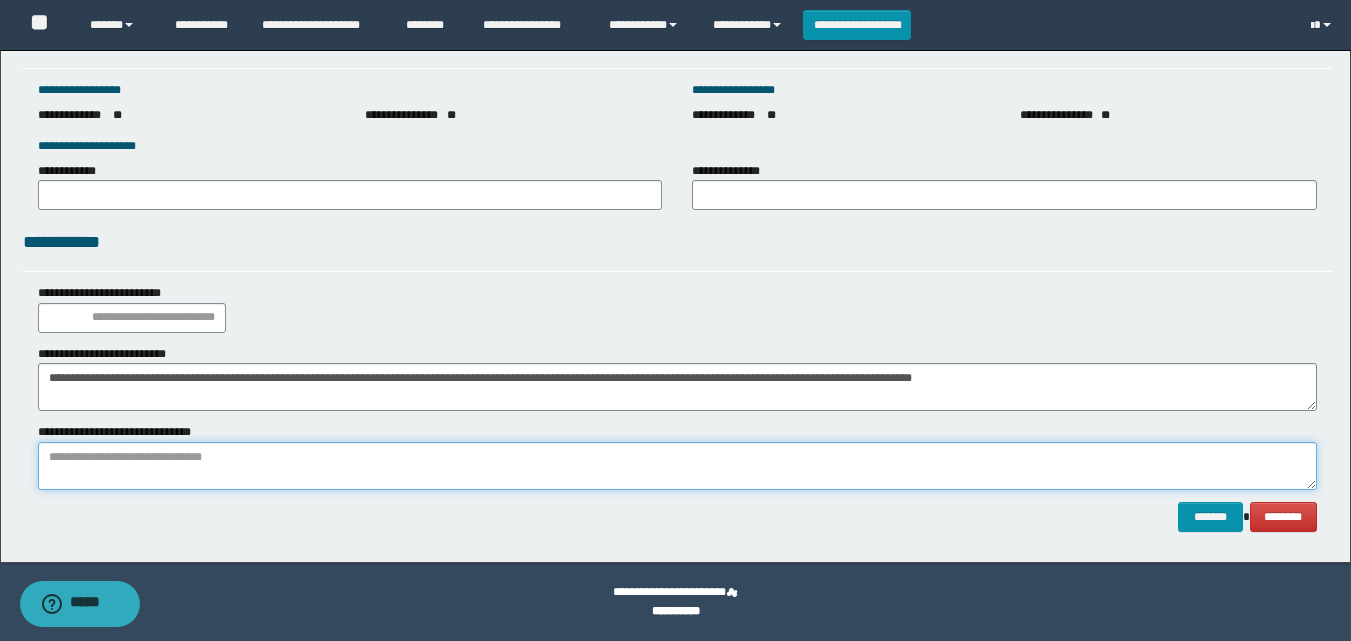 paste on "**********" 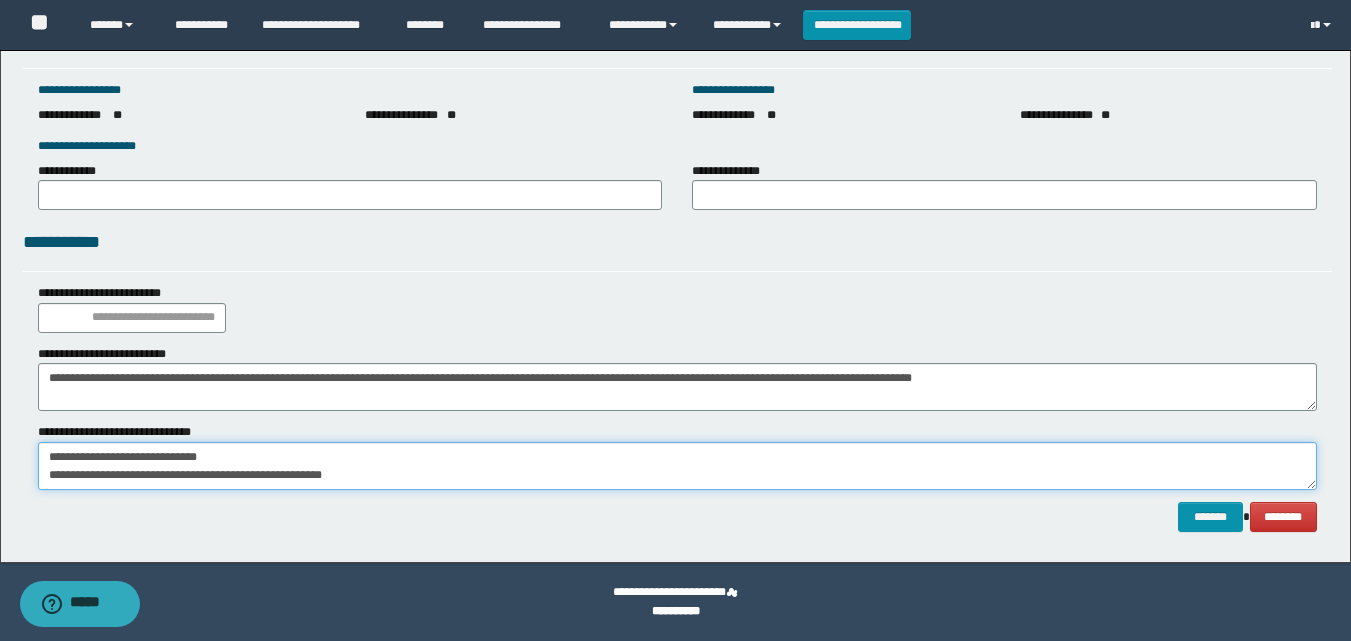scroll, scrollTop: 13, scrollLeft: 0, axis: vertical 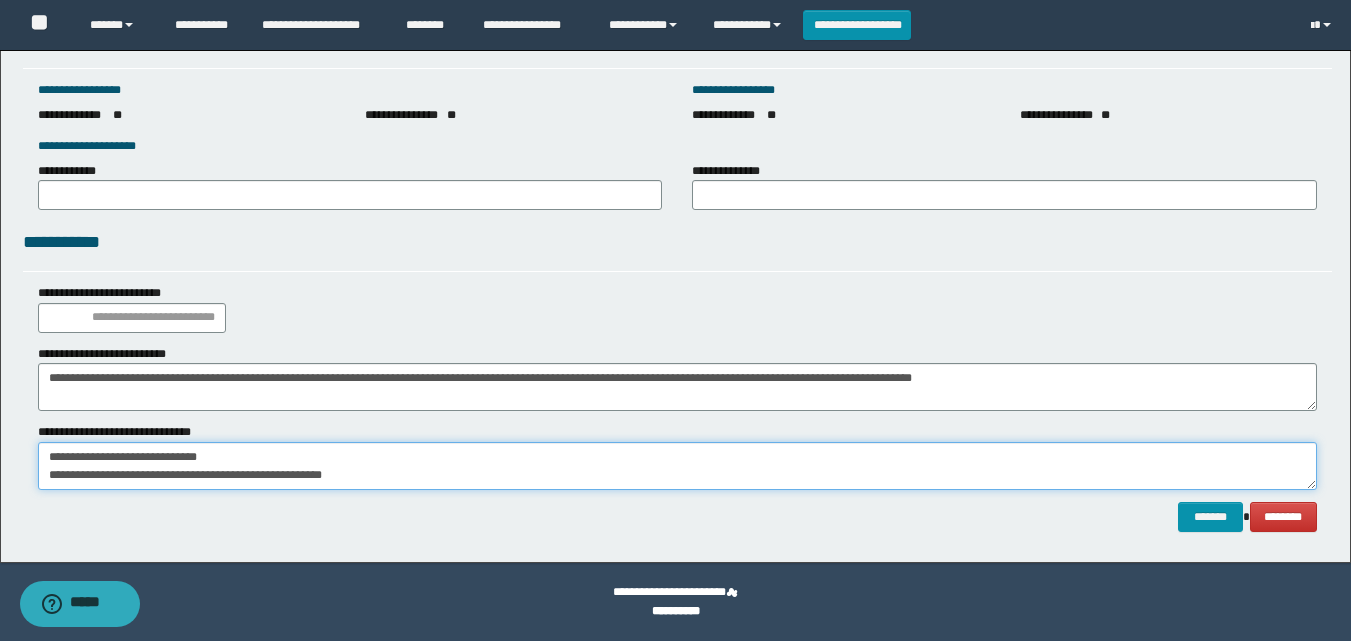 type on "**********" 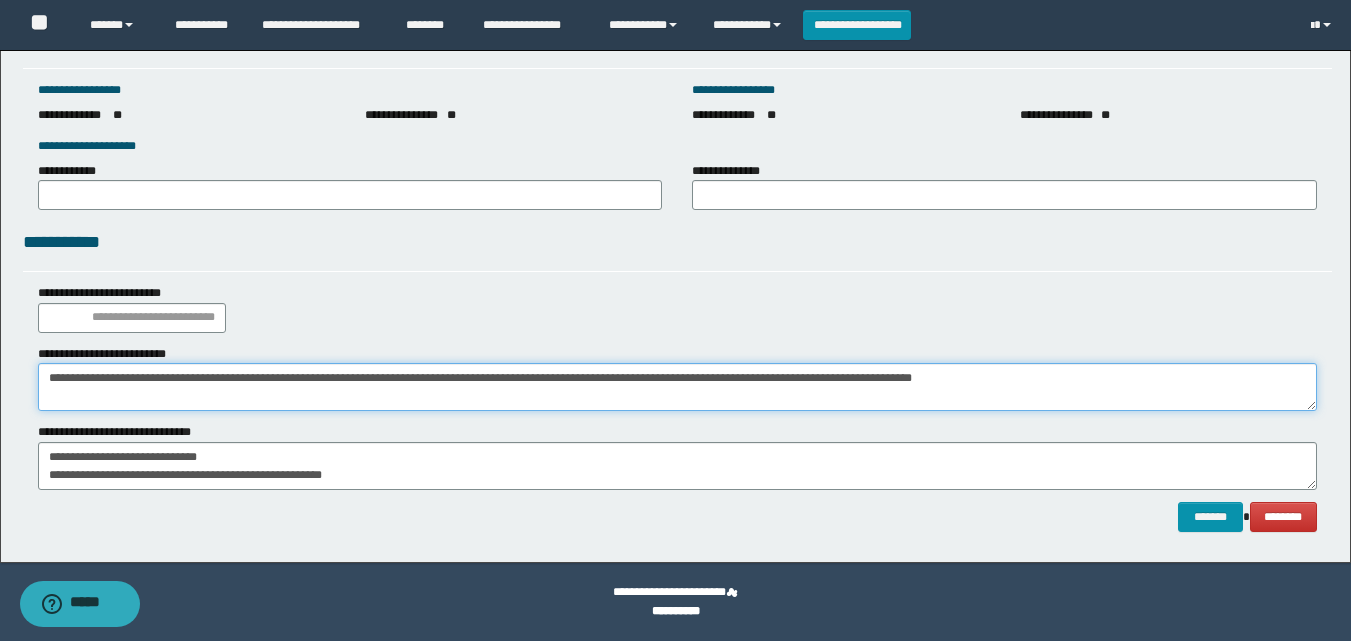 drag, startPoint x: 235, startPoint y: 379, endPoint x: 280, endPoint y: 379, distance: 45 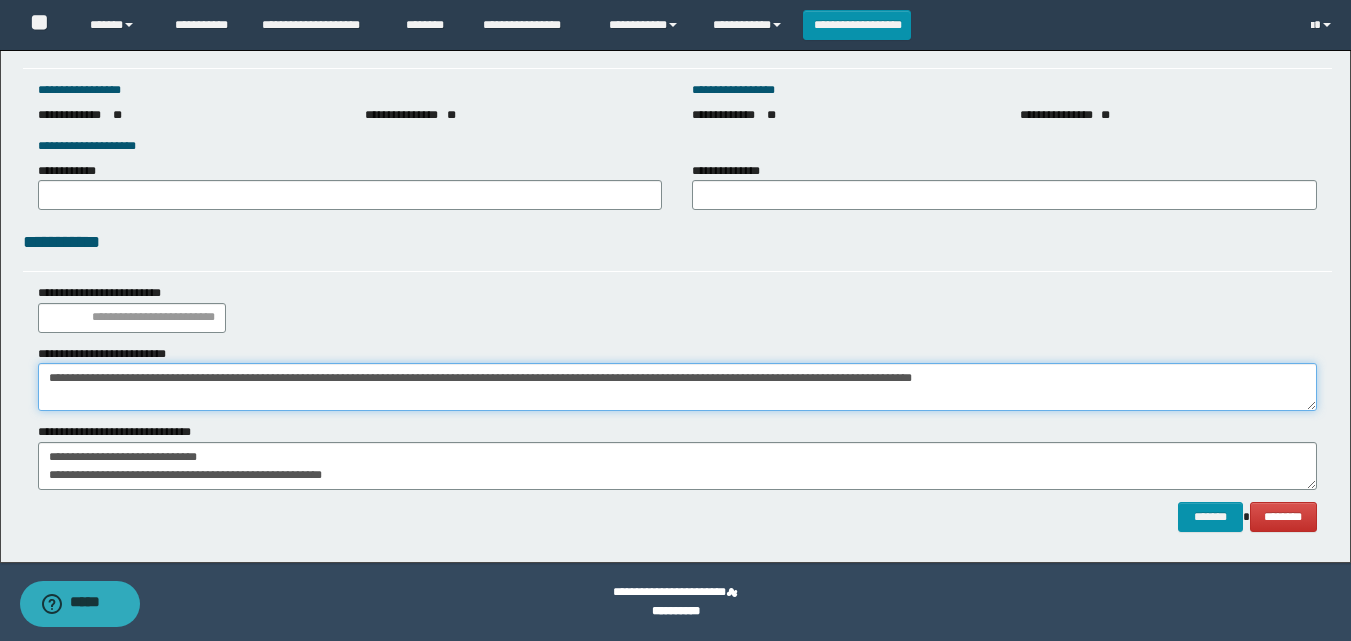click on "**********" at bounding box center (677, 387) 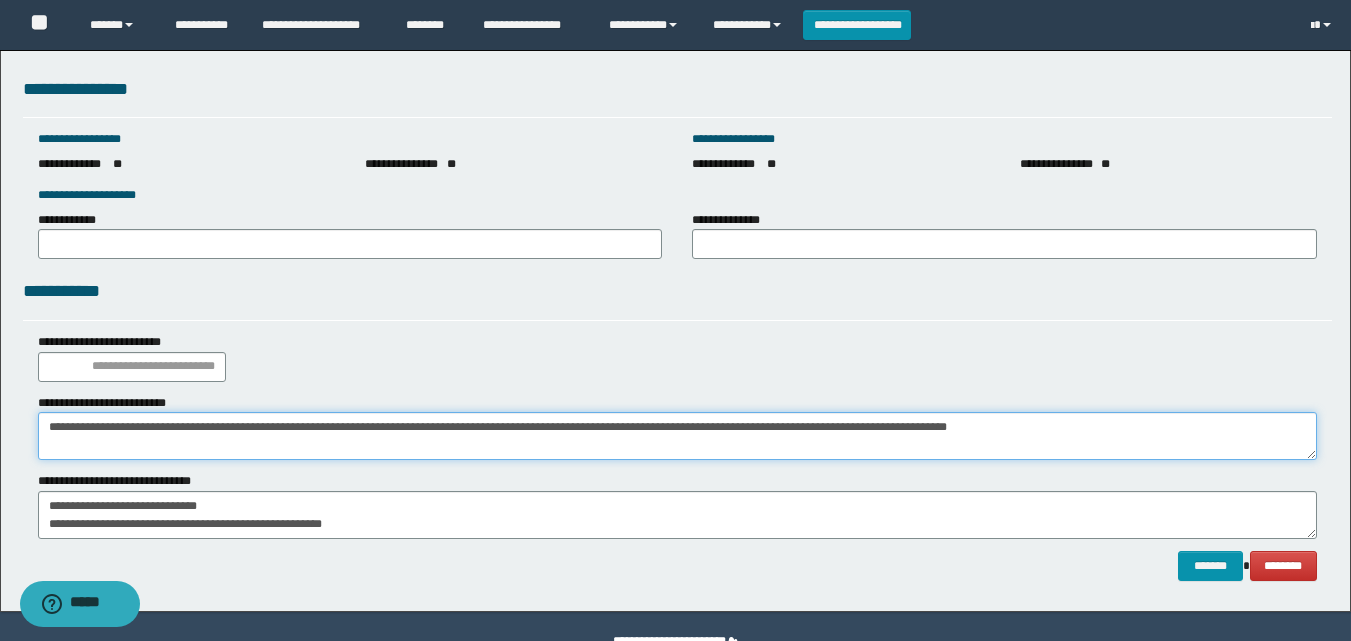scroll, scrollTop: 2793, scrollLeft: 0, axis: vertical 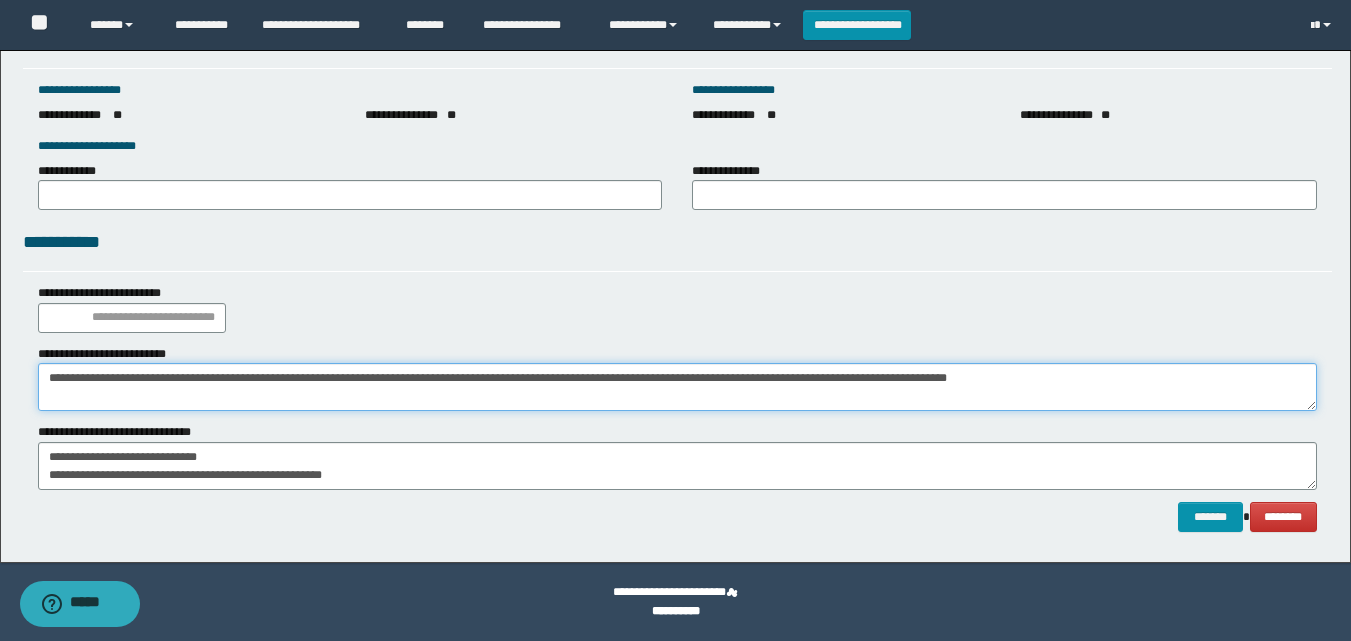 click on "**********" at bounding box center (677, 387) 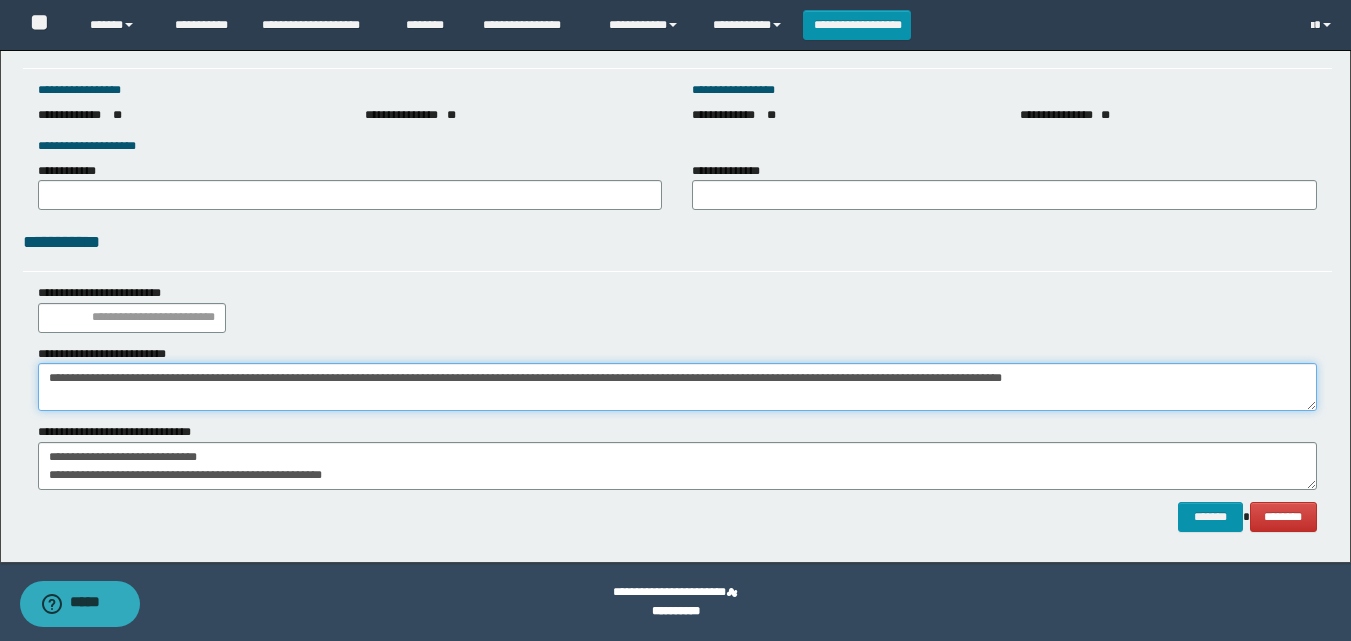 click on "**********" at bounding box center [677, 387] 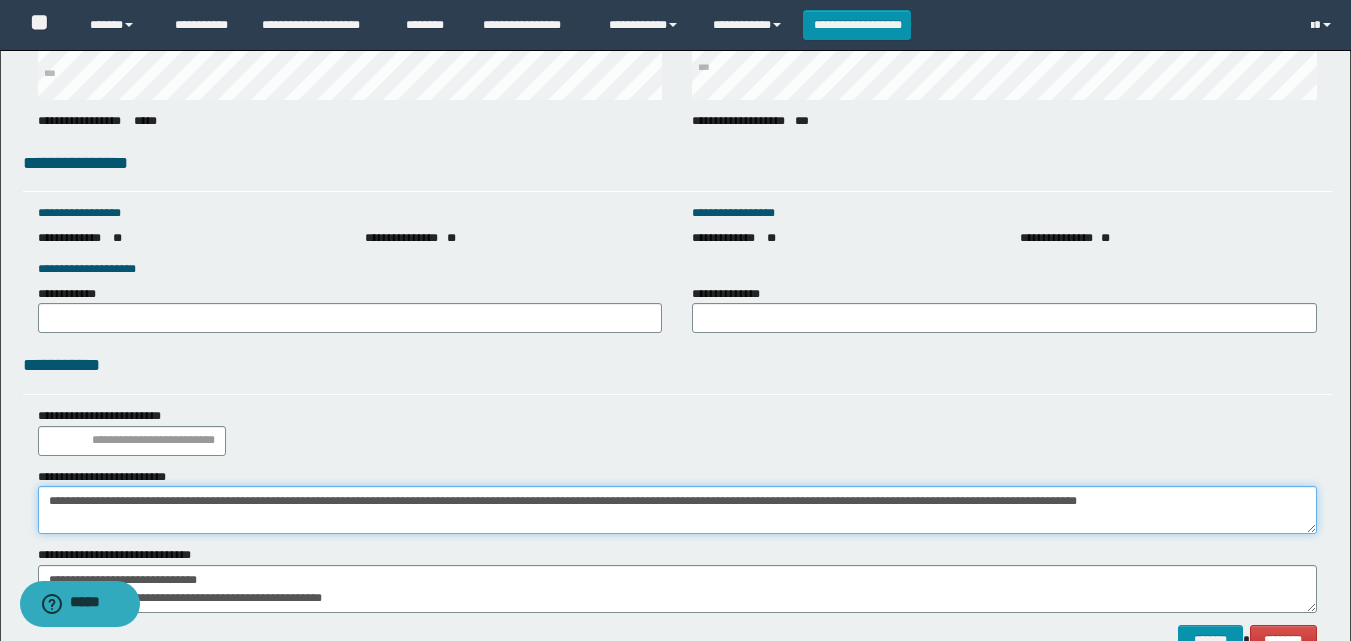 scroll, scrollTop: 2793, scrollLeft: 0, axis: vertical 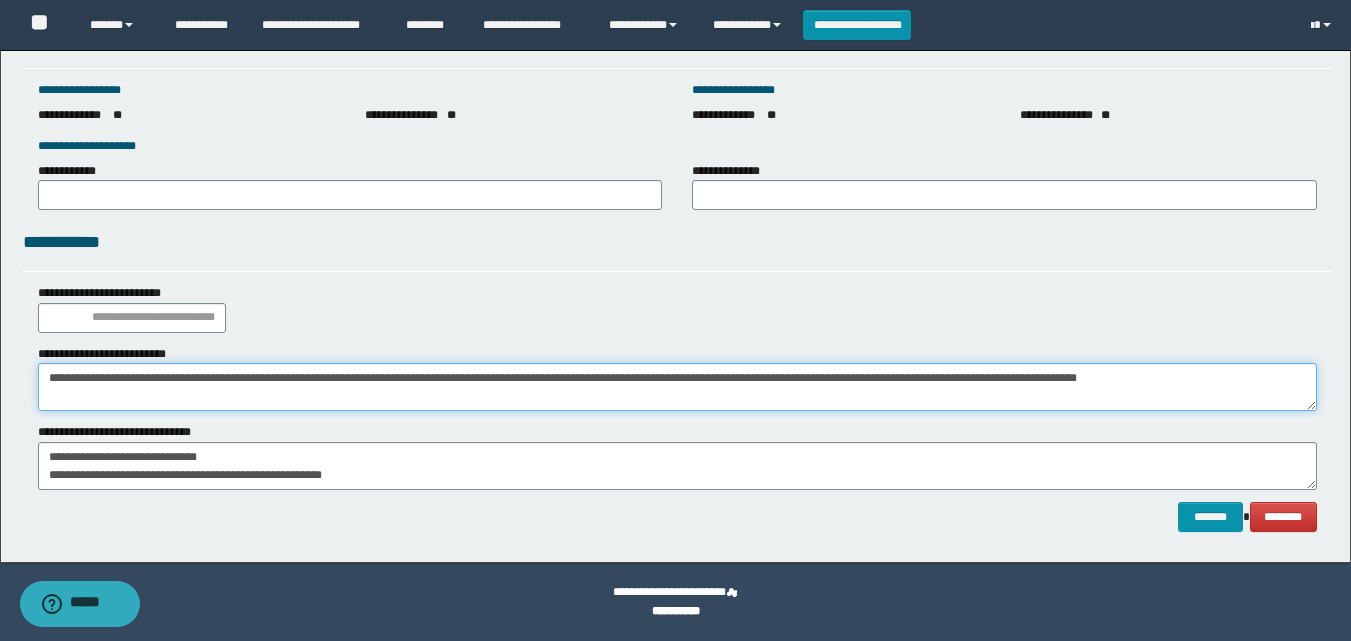 click on "**********" at bounding box center [677, 387] 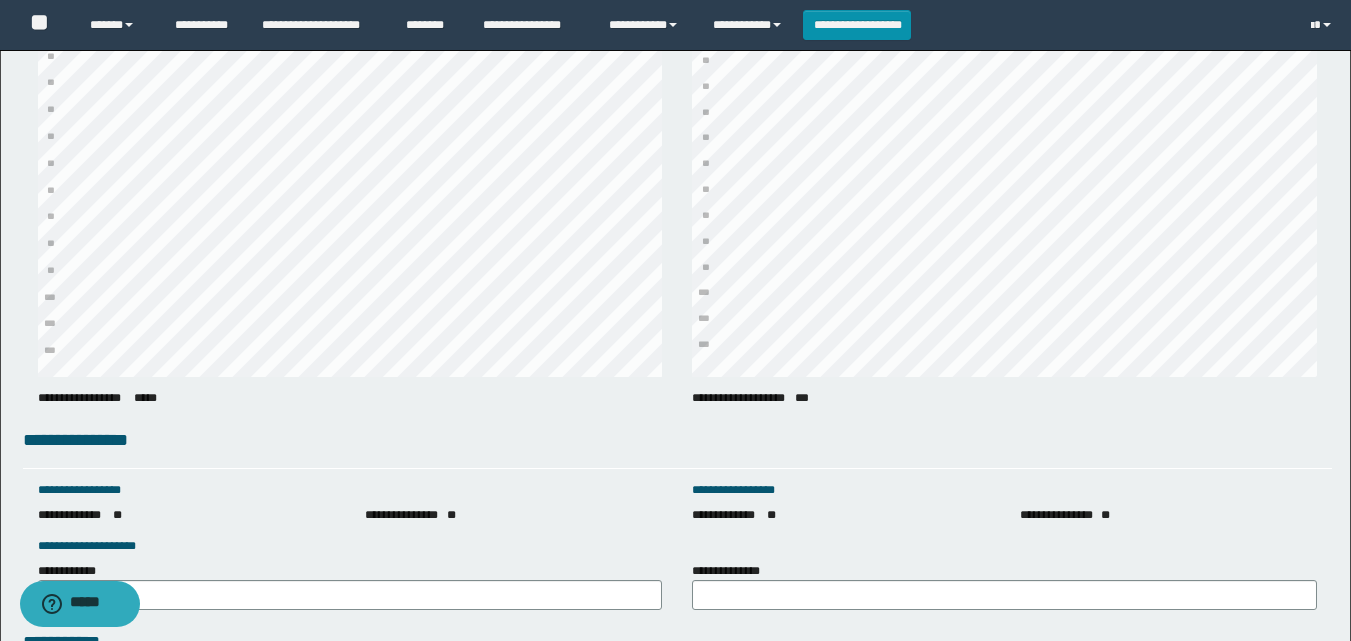 scroll, scrollTop: 2793, scrollLeft: 0, axis: vertical 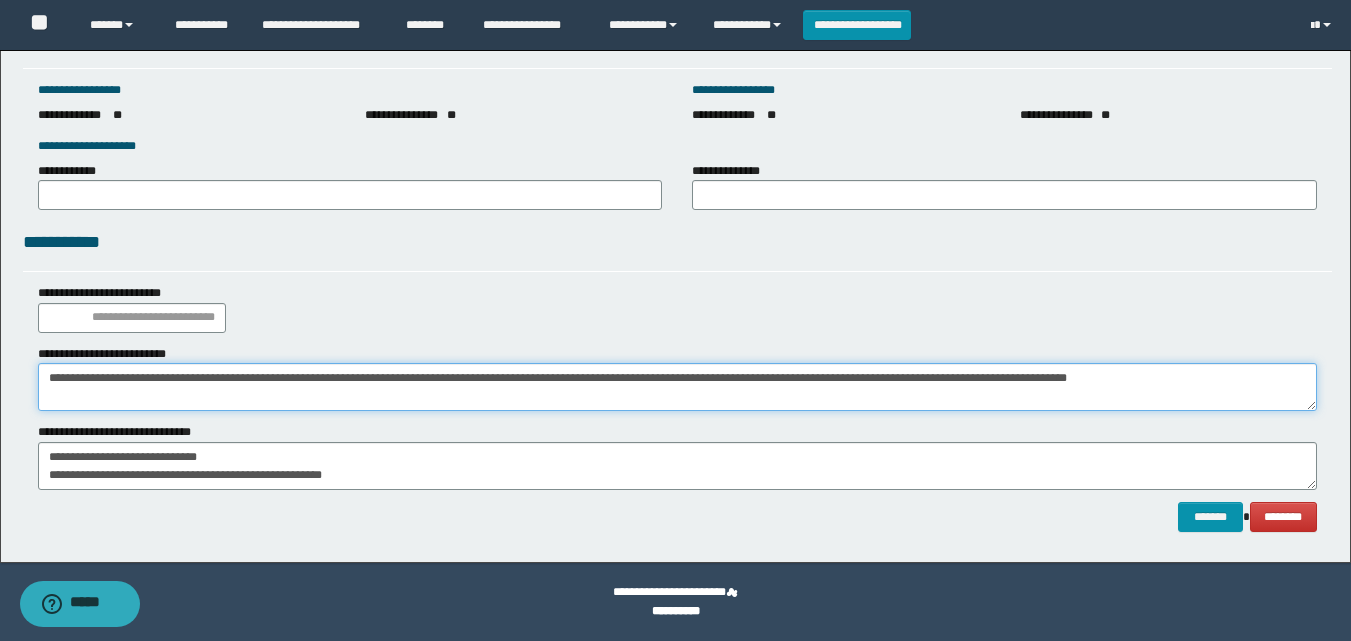 click on "**********" at bounding box center [677, 387] 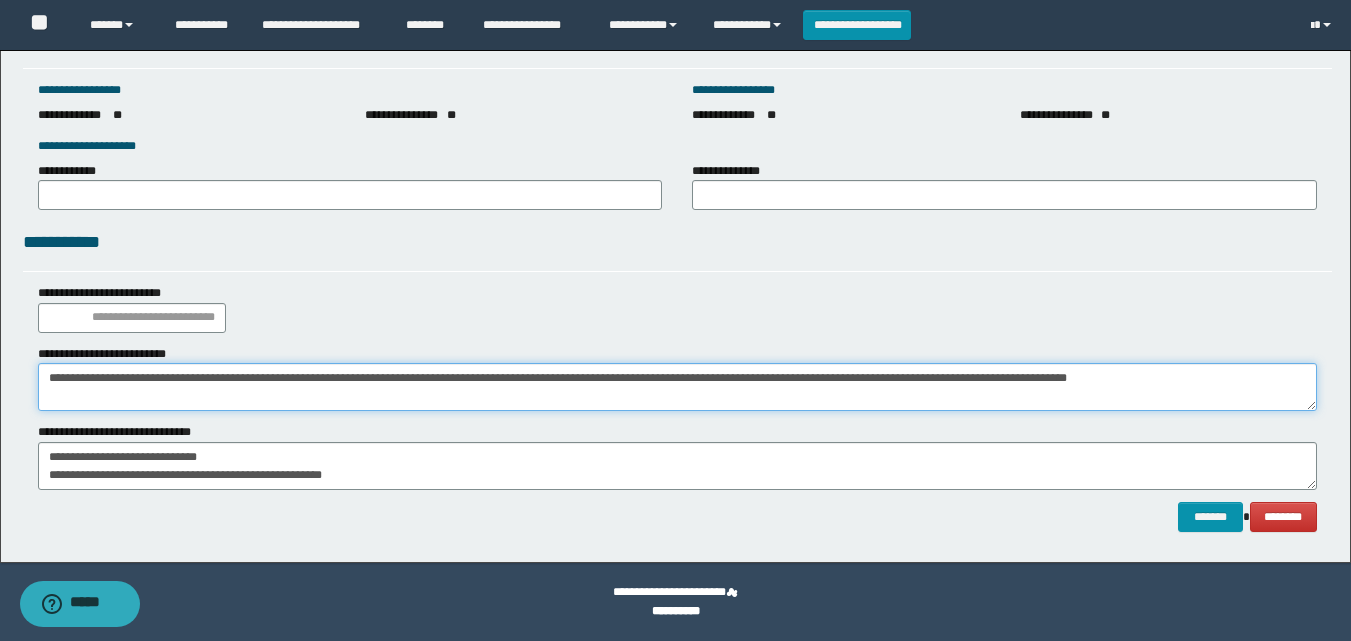 drag, startPoint x: 1031, startPoint y: 384, endPoint x: 1096, endPoint y: 378, distance: 65.27634 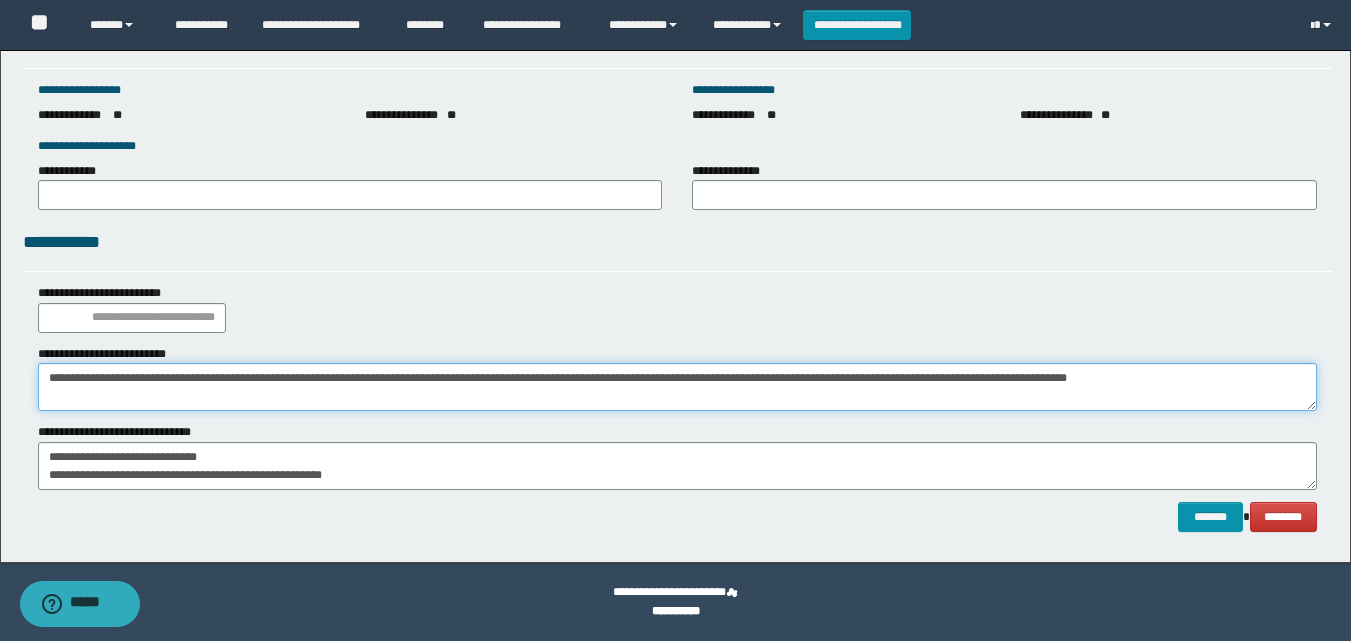 click on "**********" at bounding box center [677, 387] 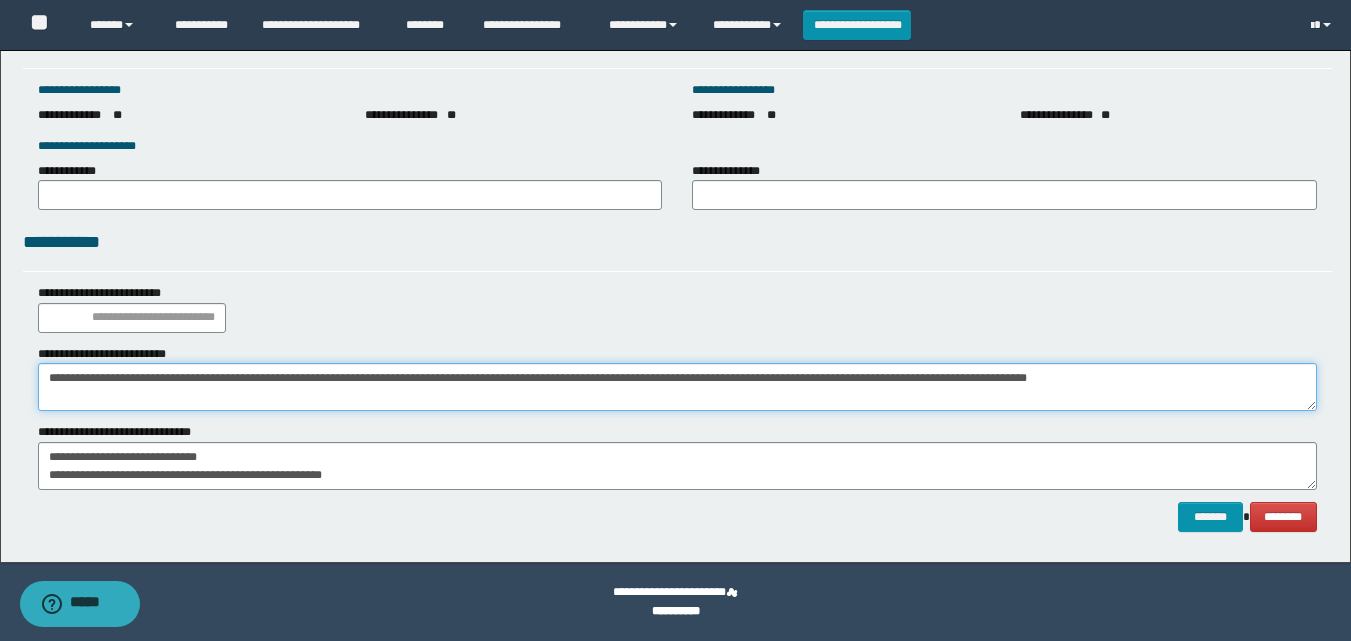 click on "**********" at bounding box center [677, 387] 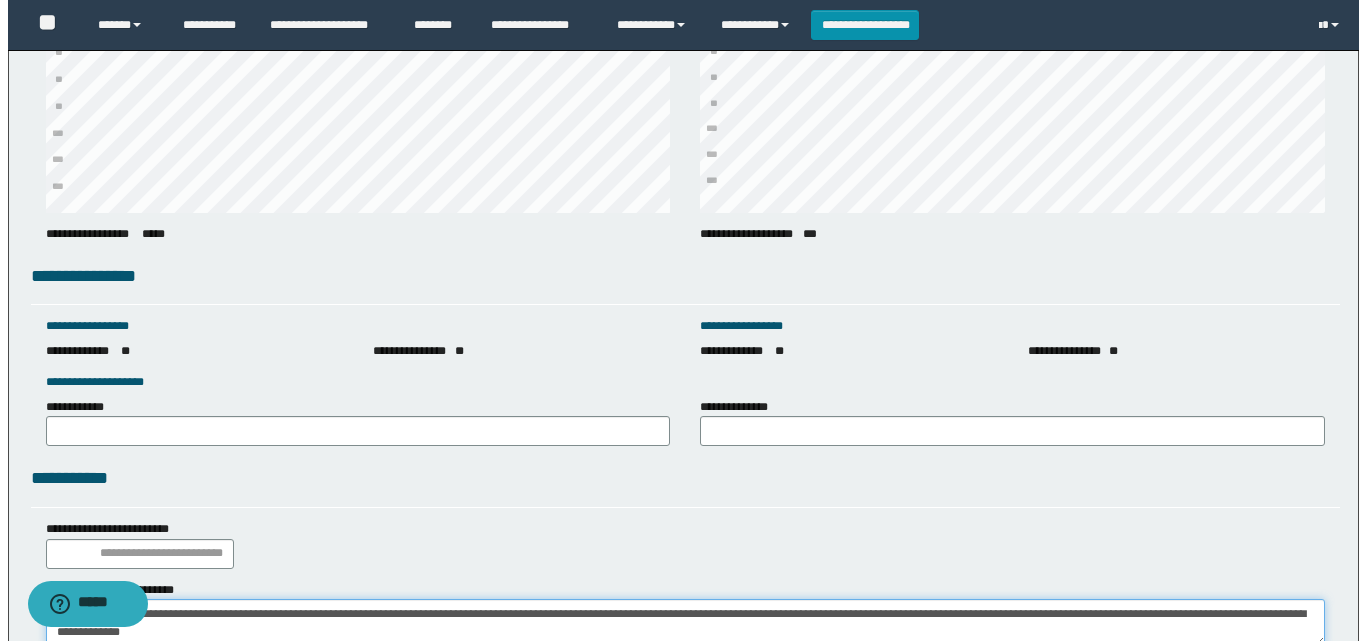 scroll, scrollTop: 2793, scrollLeft: 0, axis: vertical 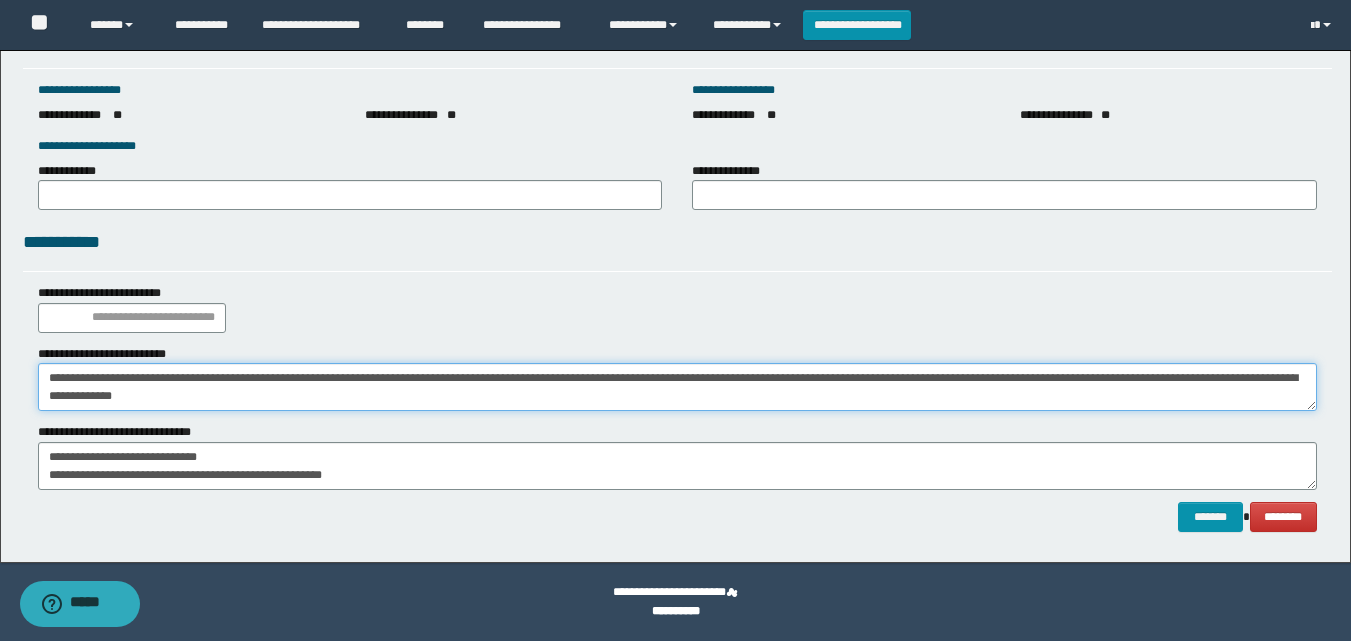 click on "**********" at bounding box center (677, 387) 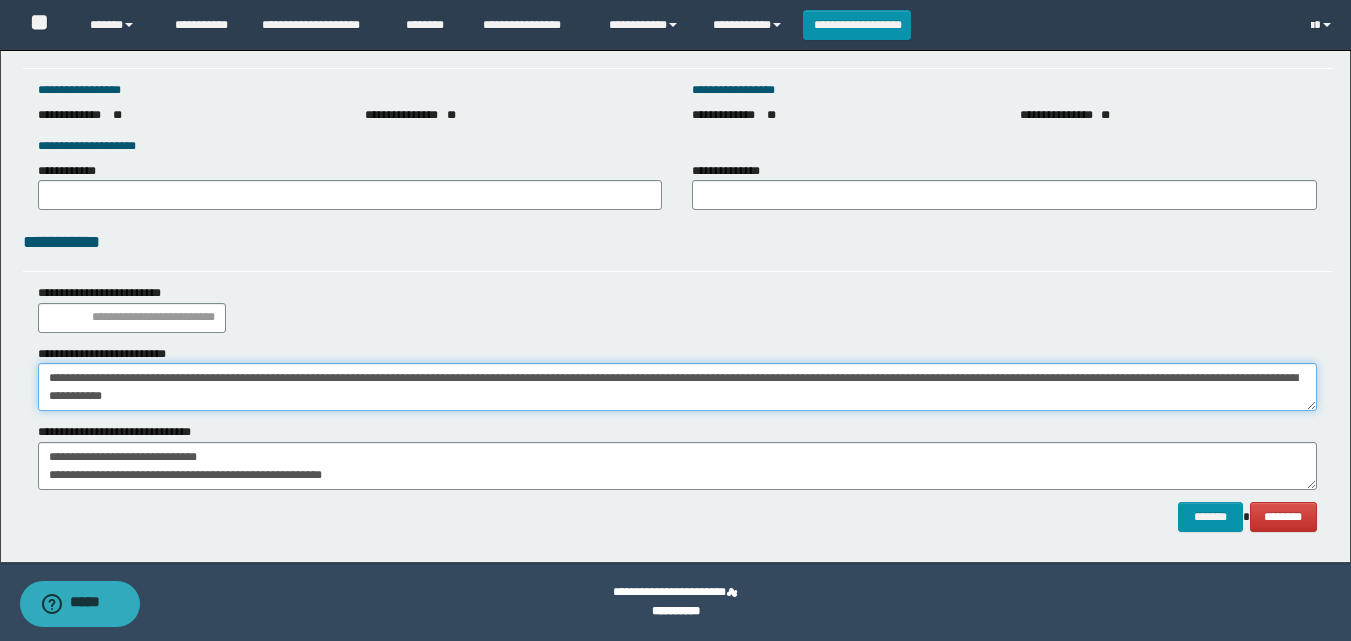 type on "**********" 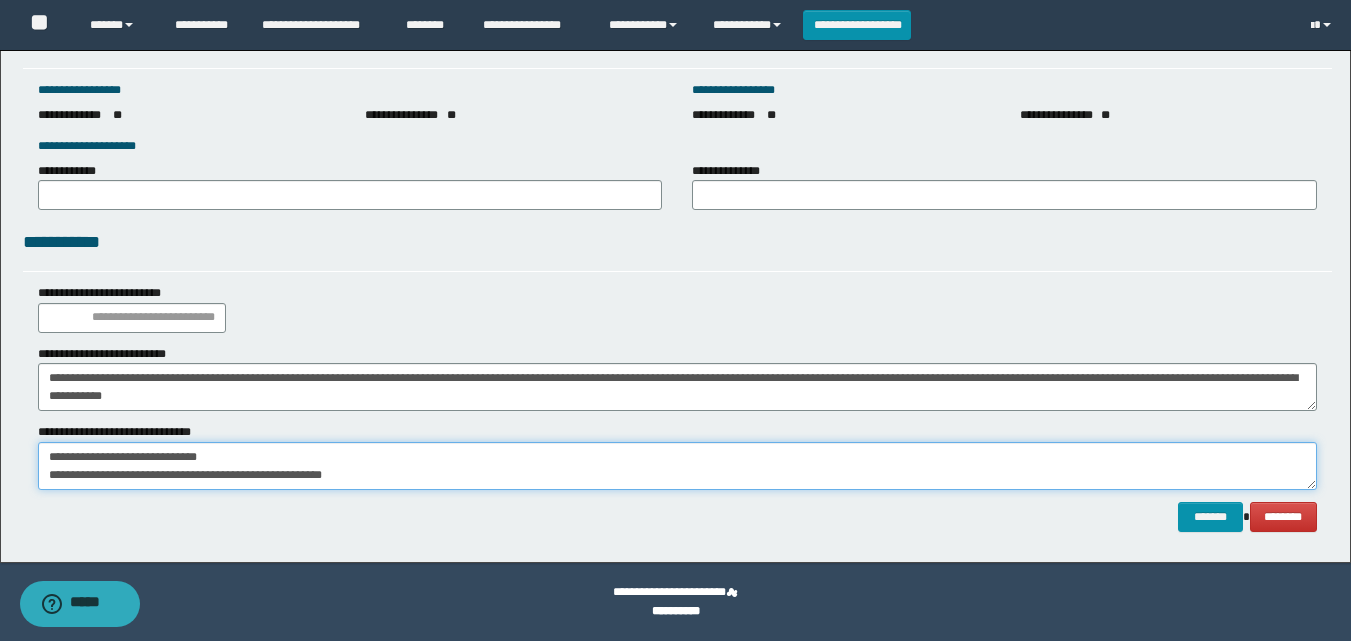 click on "**********" at bounding box center [677, 466] 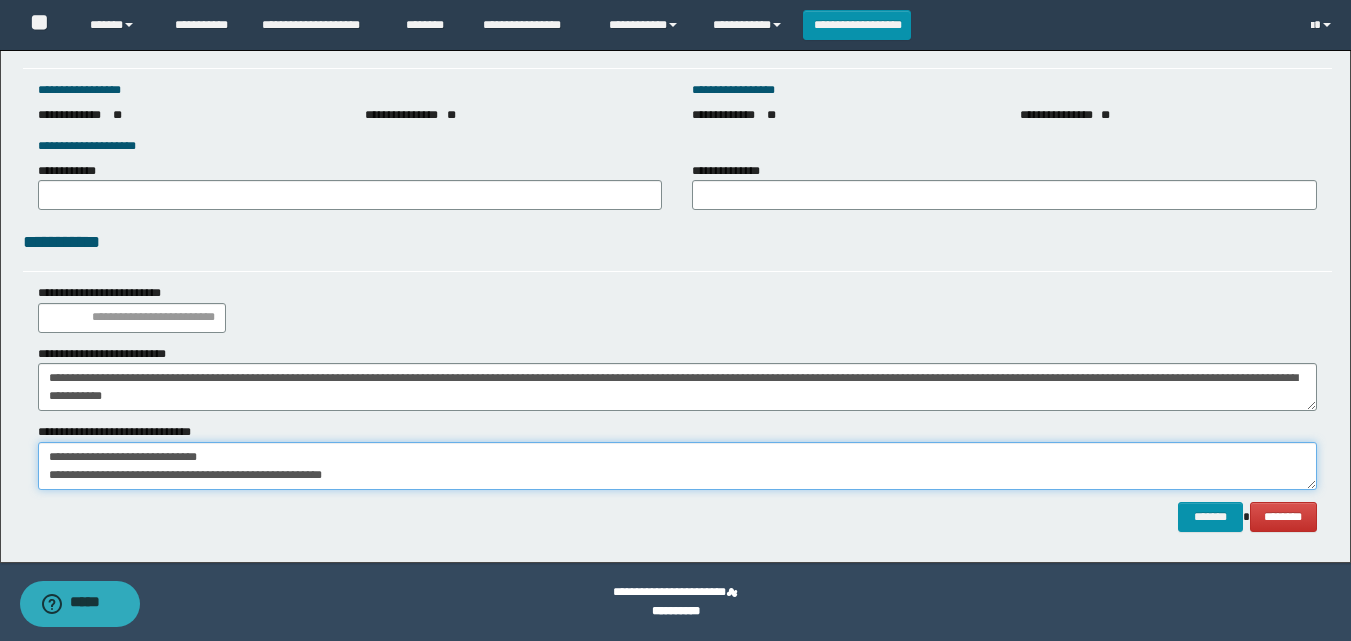 paste on "**********" 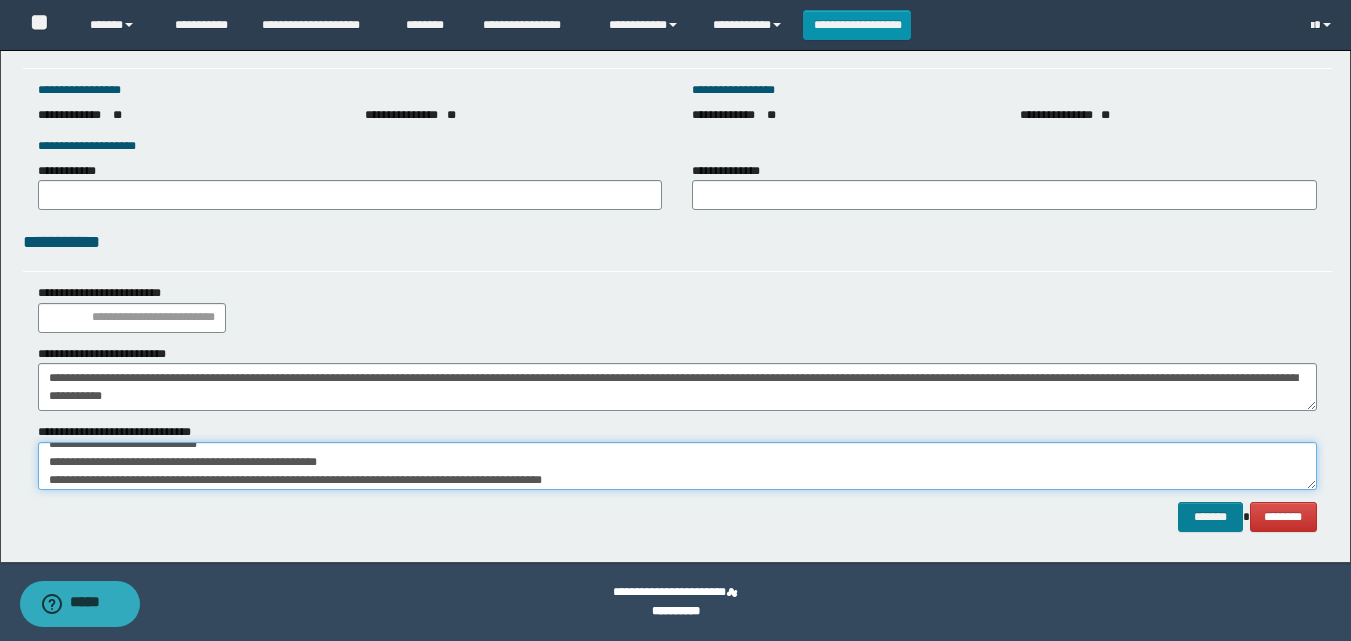 type on "**********" 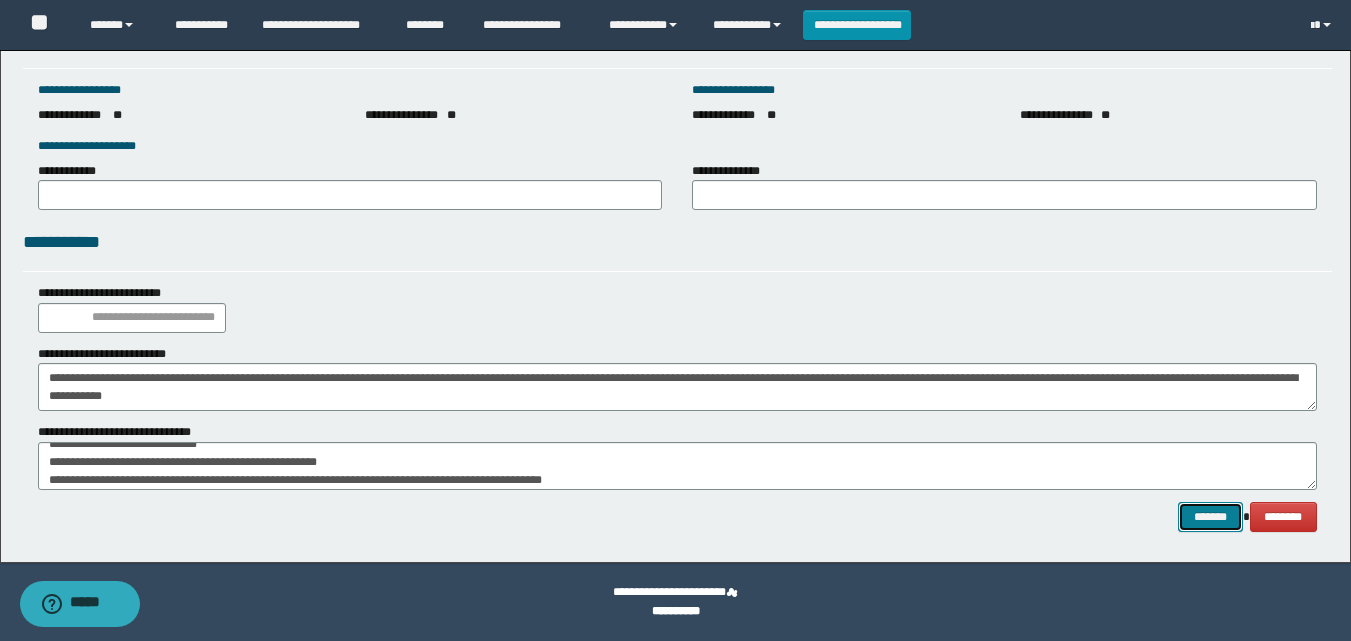 click on "*******" at bounding box center (1210, 517) 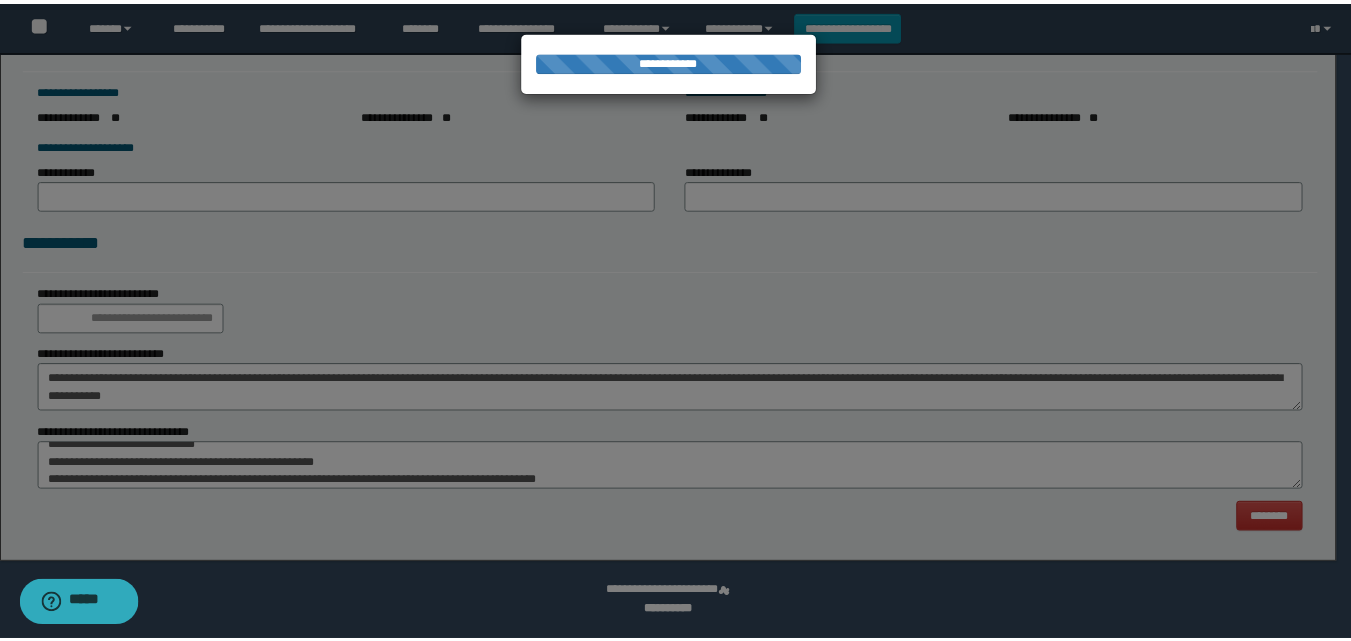 scroll, scrollTop: 0, scrollLeft: 0, axis: both 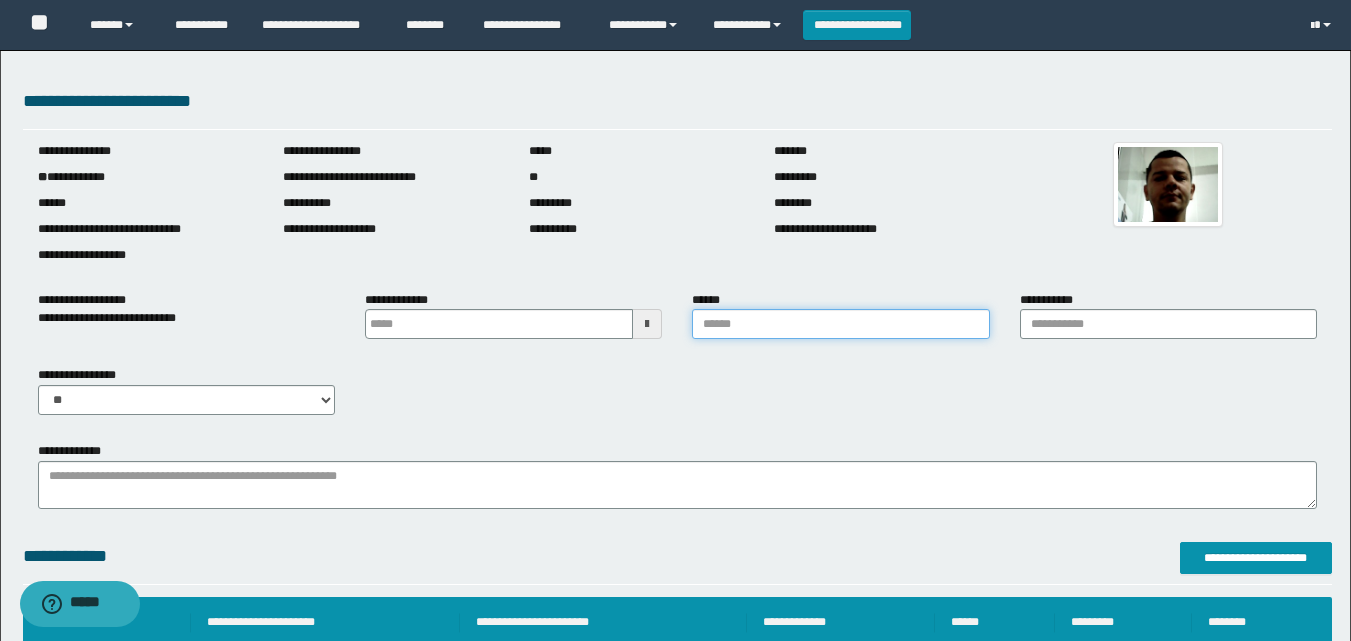 click on "******" at bounding box center (840, 324) 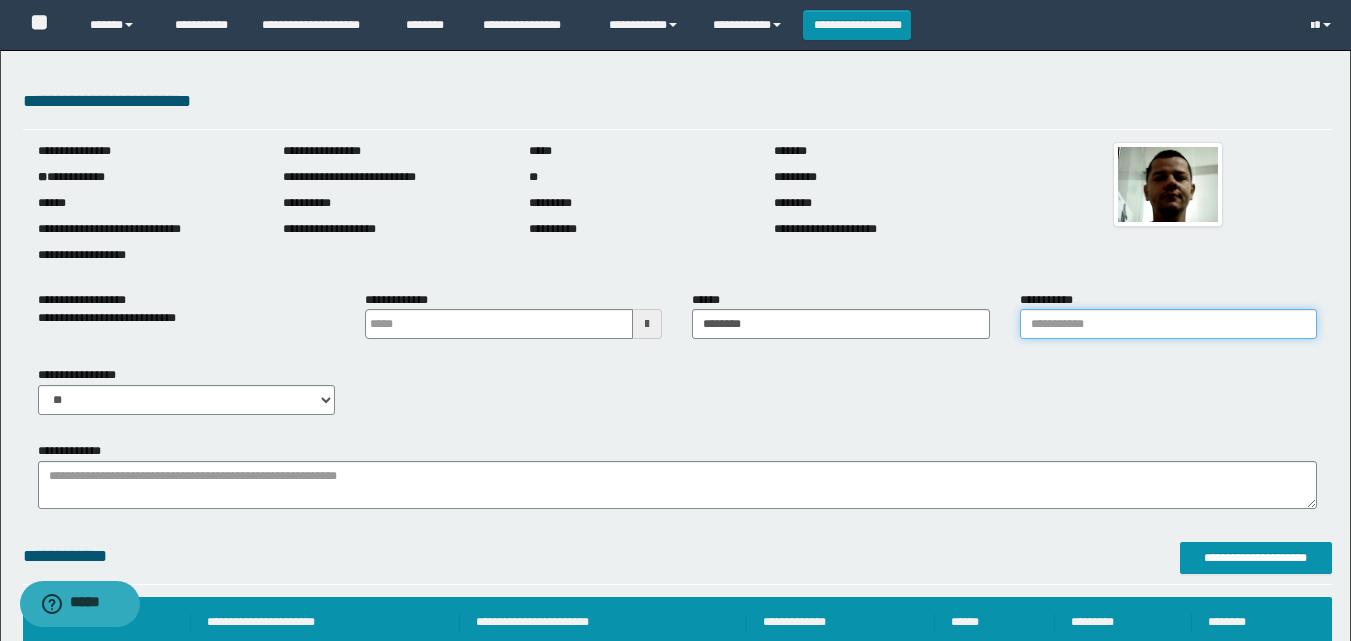 click on "**********" at bounding box center (1168, 324) 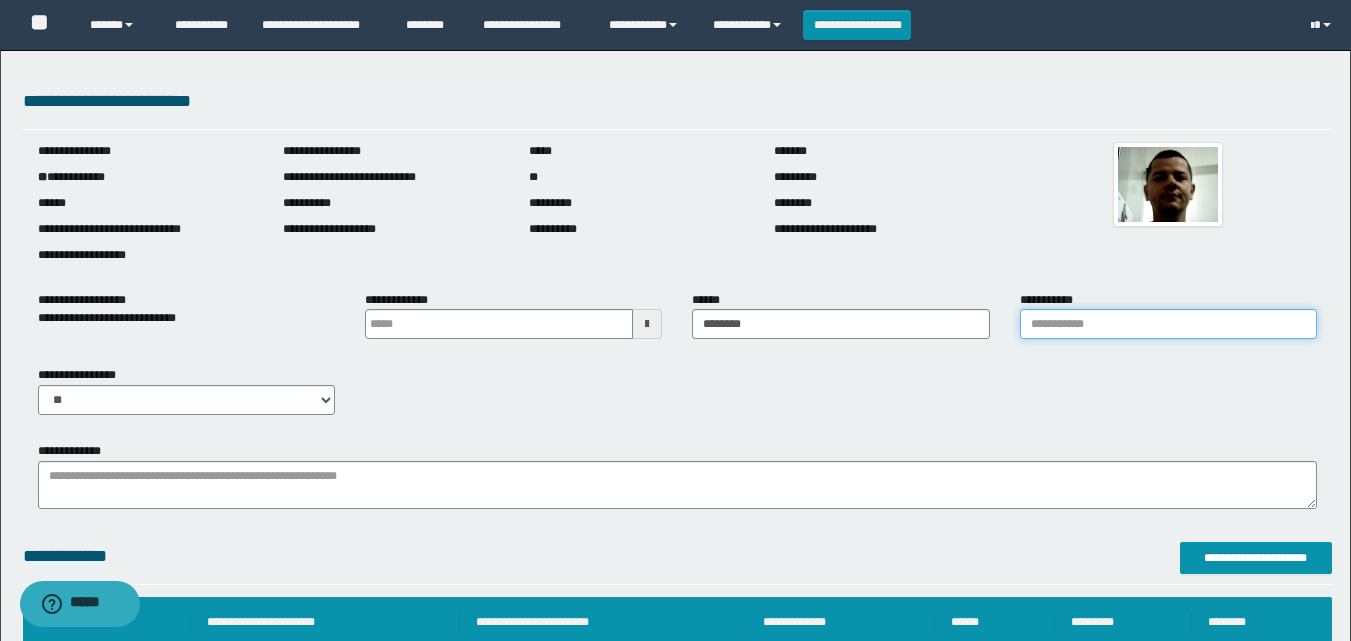type on "**********" 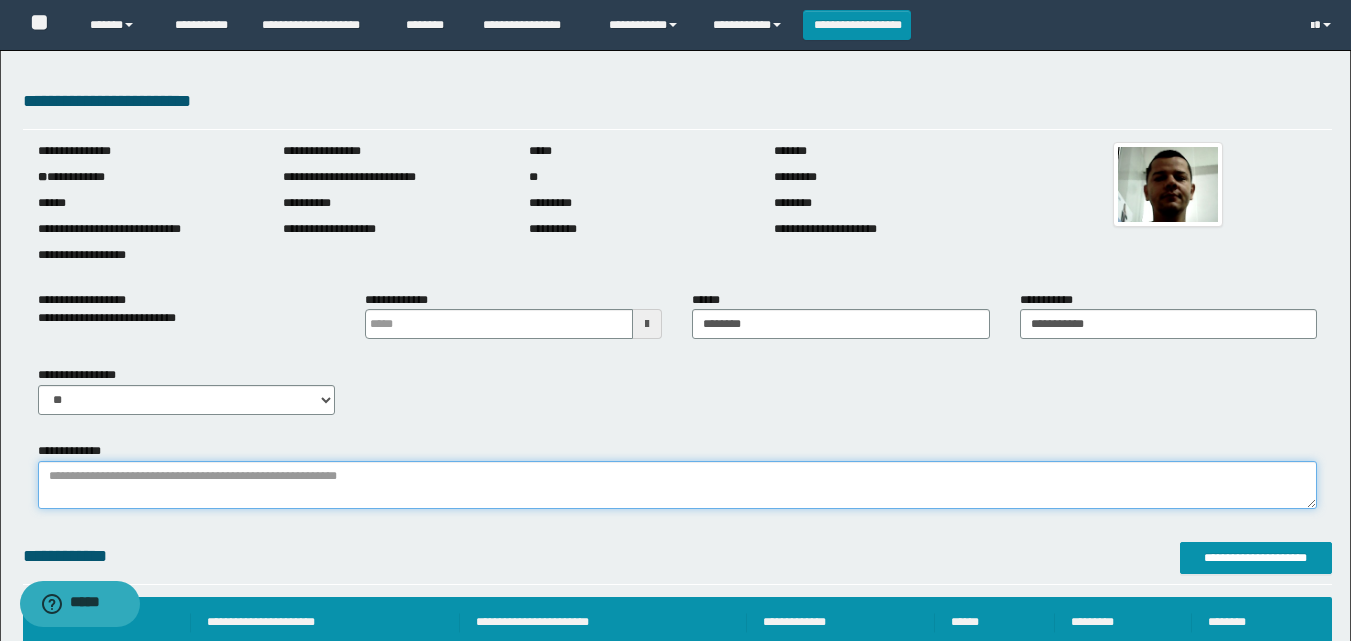 click on "**********" at bounding box center (677, 485) 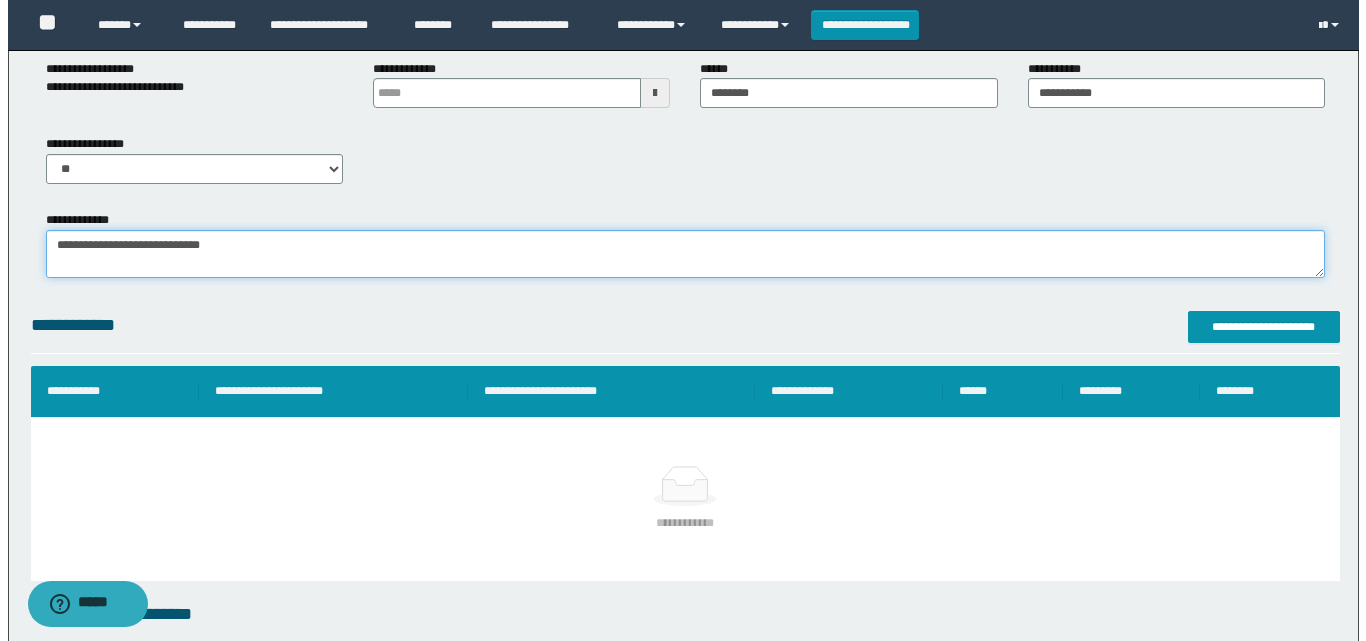 scroll, scrollTop: 400, scrollLeft: 0, axis: vertical 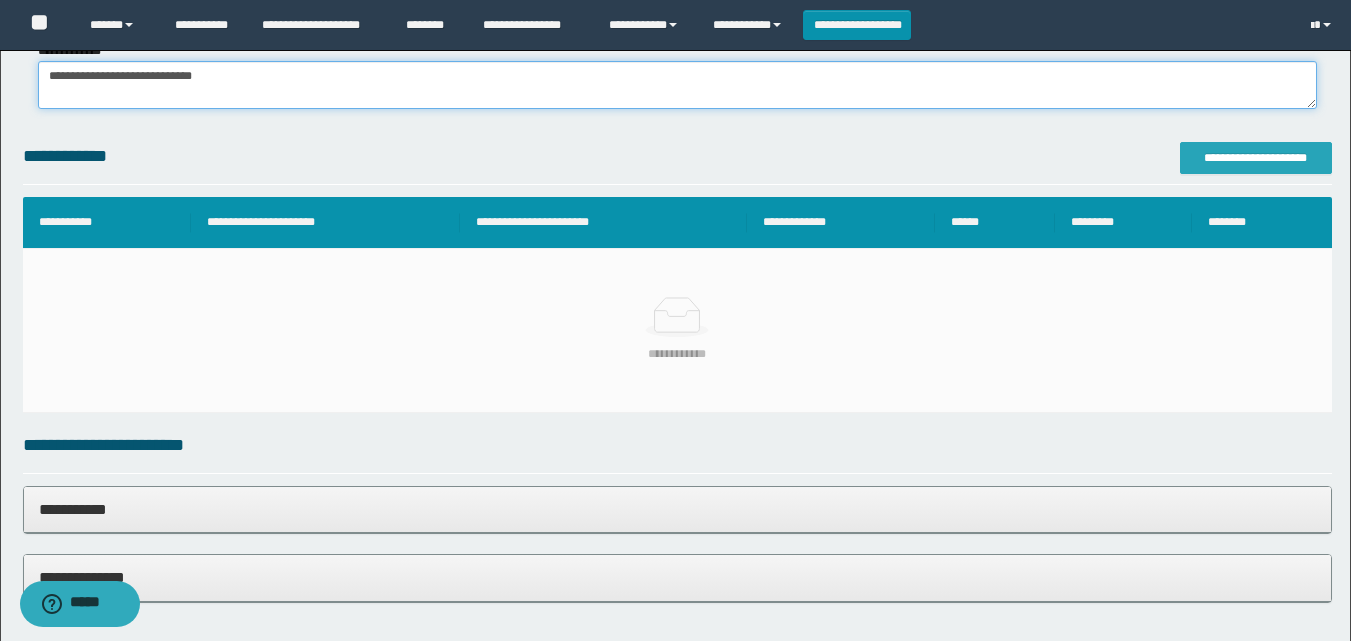 type on "**********" 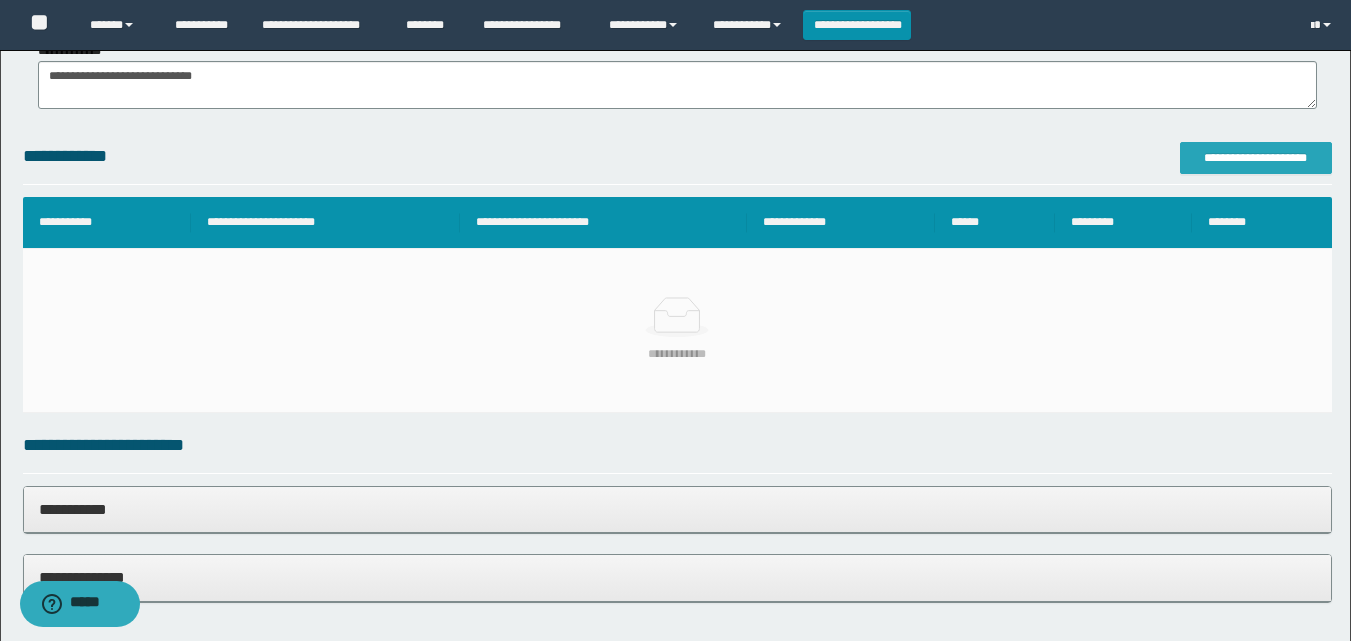 click on "**********" at bounding box center [1256, 158] 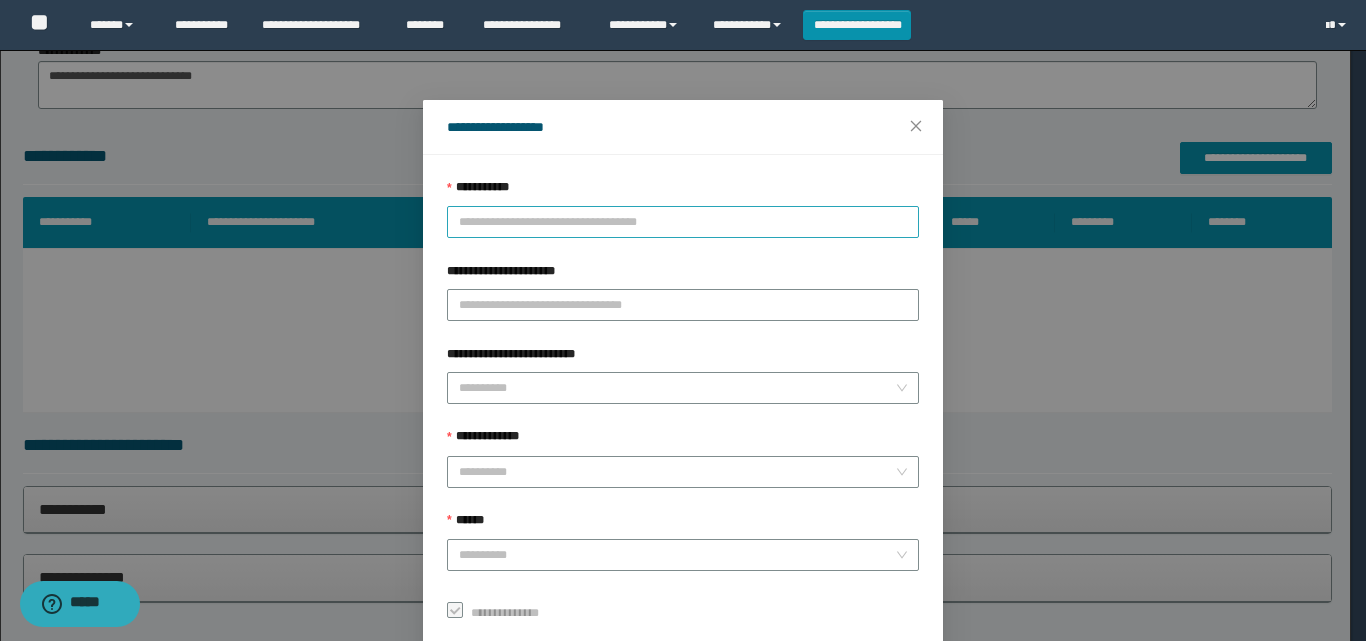 click on "**********" at bounding box center (683, 222) 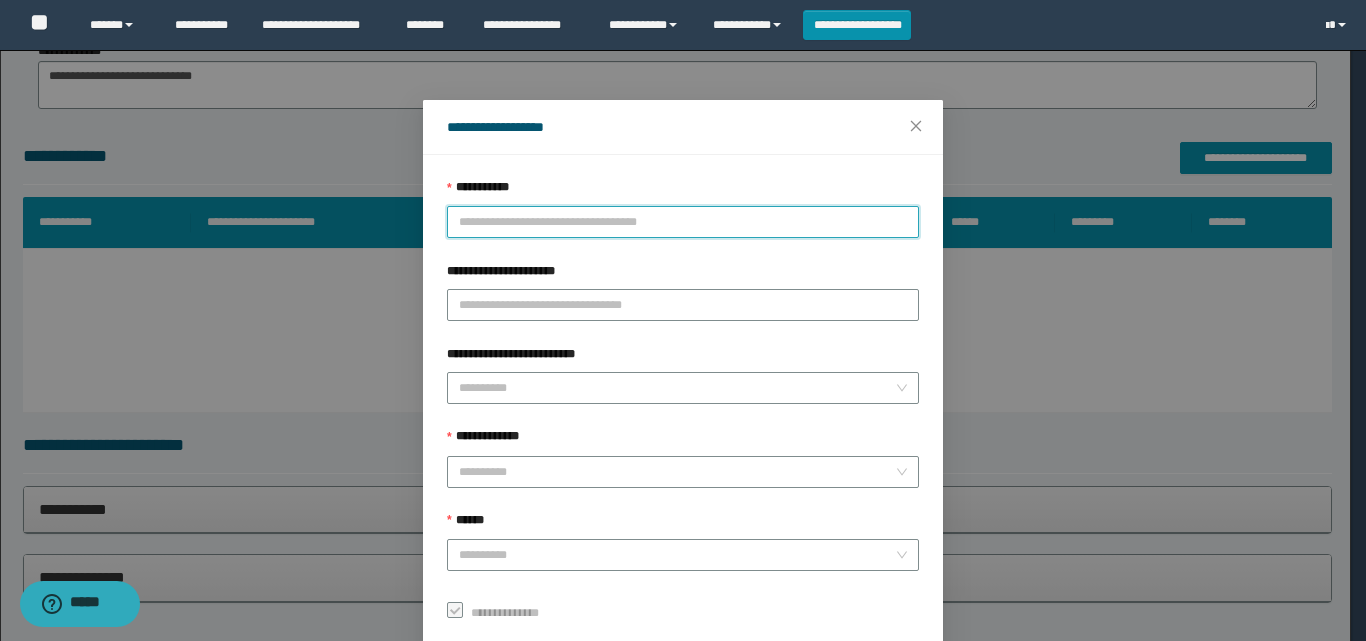 click on "**********" at bounding box center [683, 222] 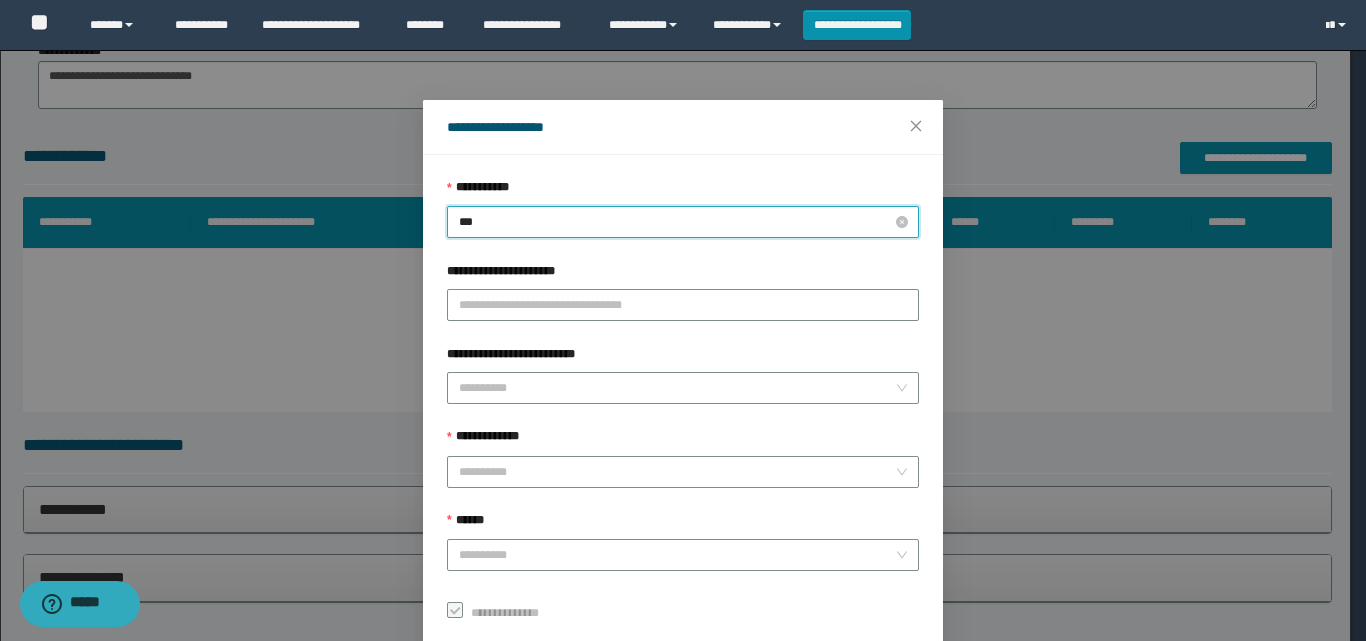 type on "****" 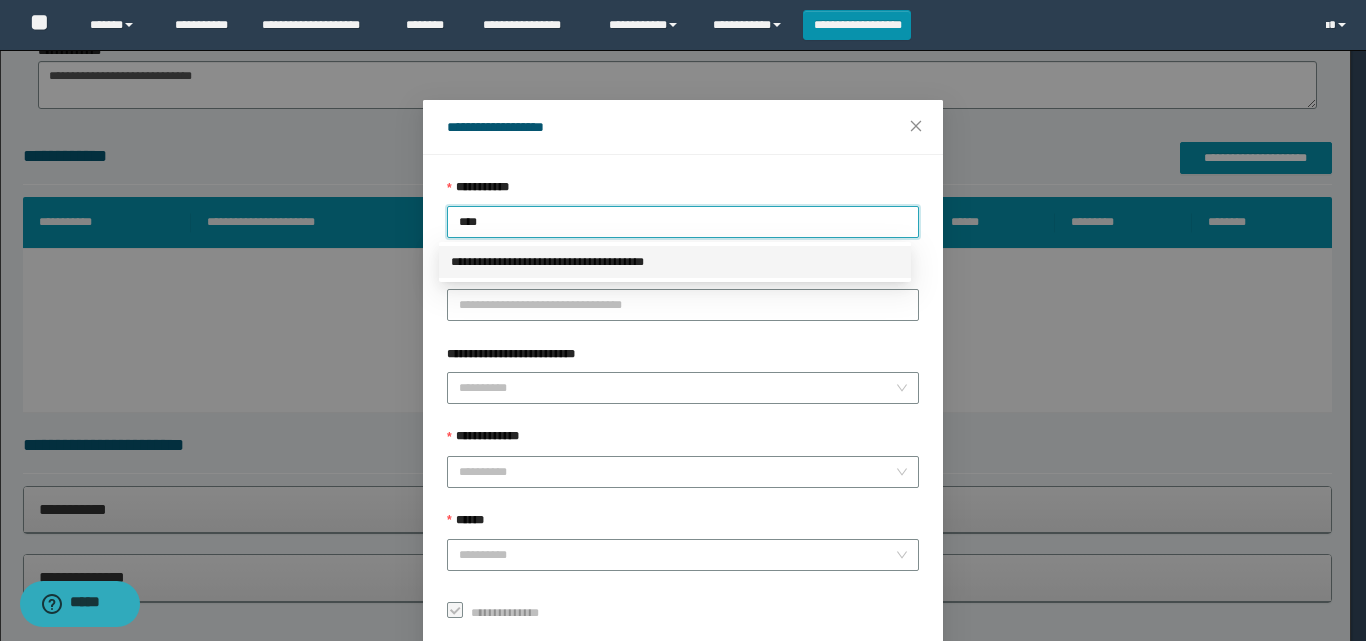 click on "**********" at bounding box center (675, 262) 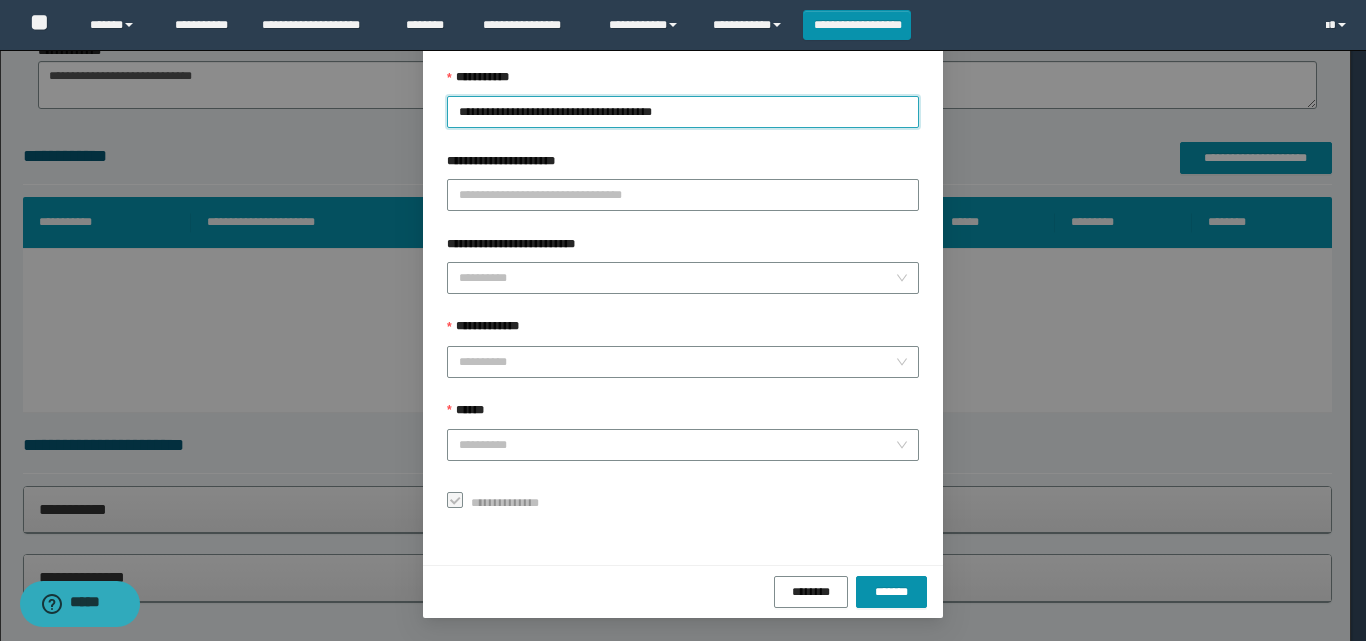 scroll, scrollTop: 111, scrollLeft: 0, axis: vertical 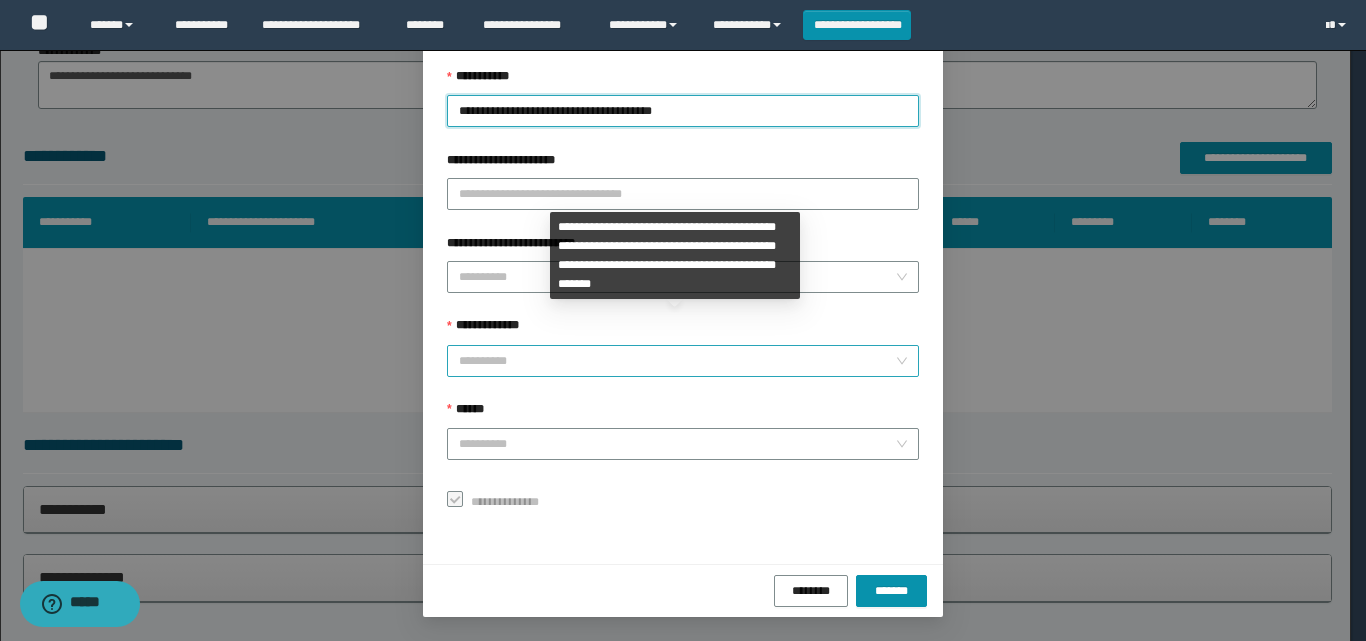 click on "**********" at bounding box center [677, 361] 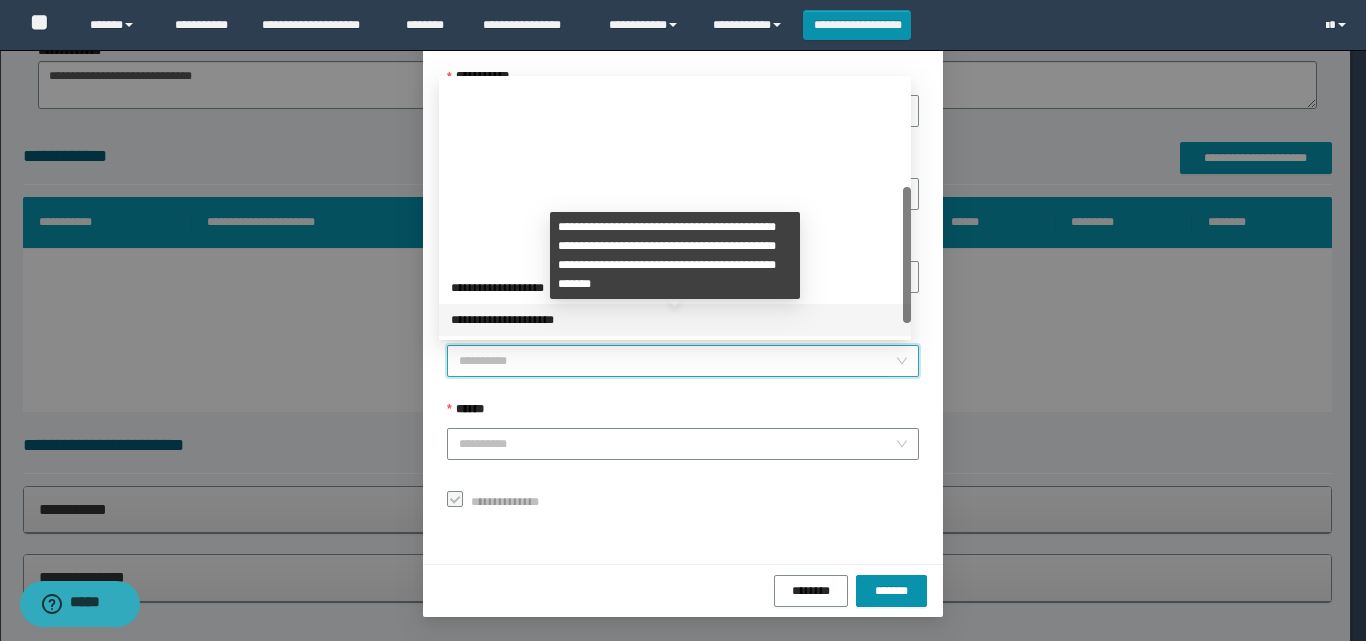 scroll, scrollTop: 224, scrollLeft: 0, axis: vertical 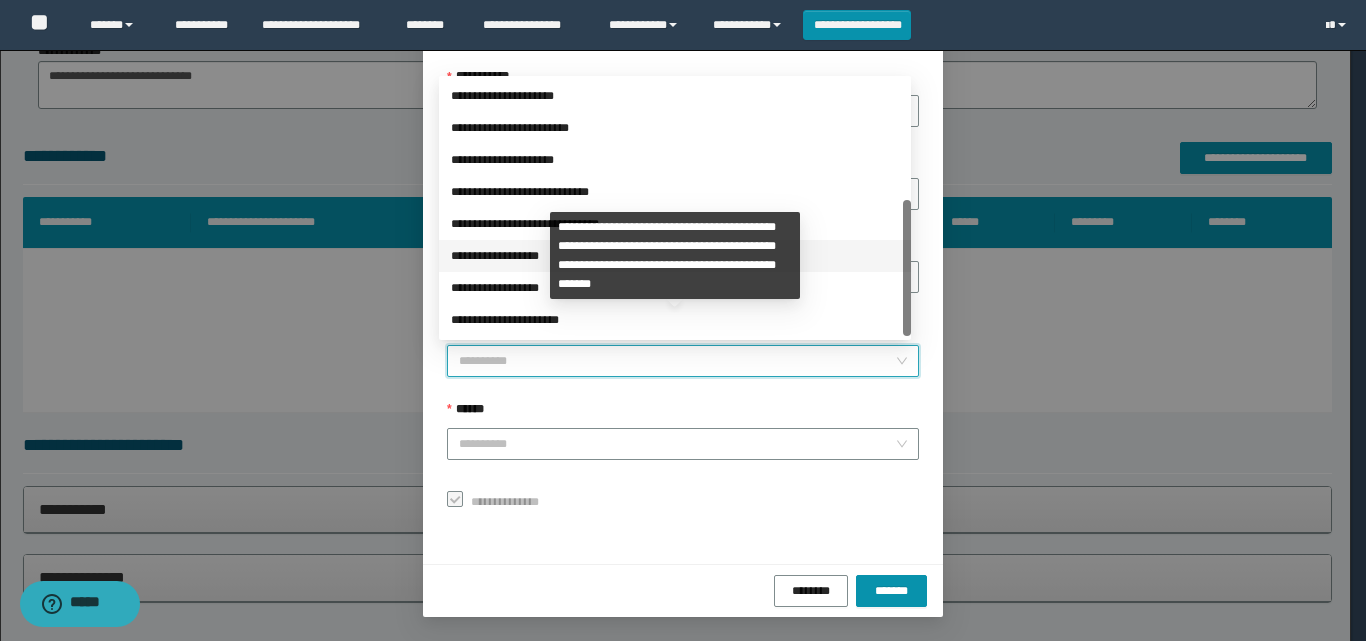click on "**********" at bounding box center [675, 256] 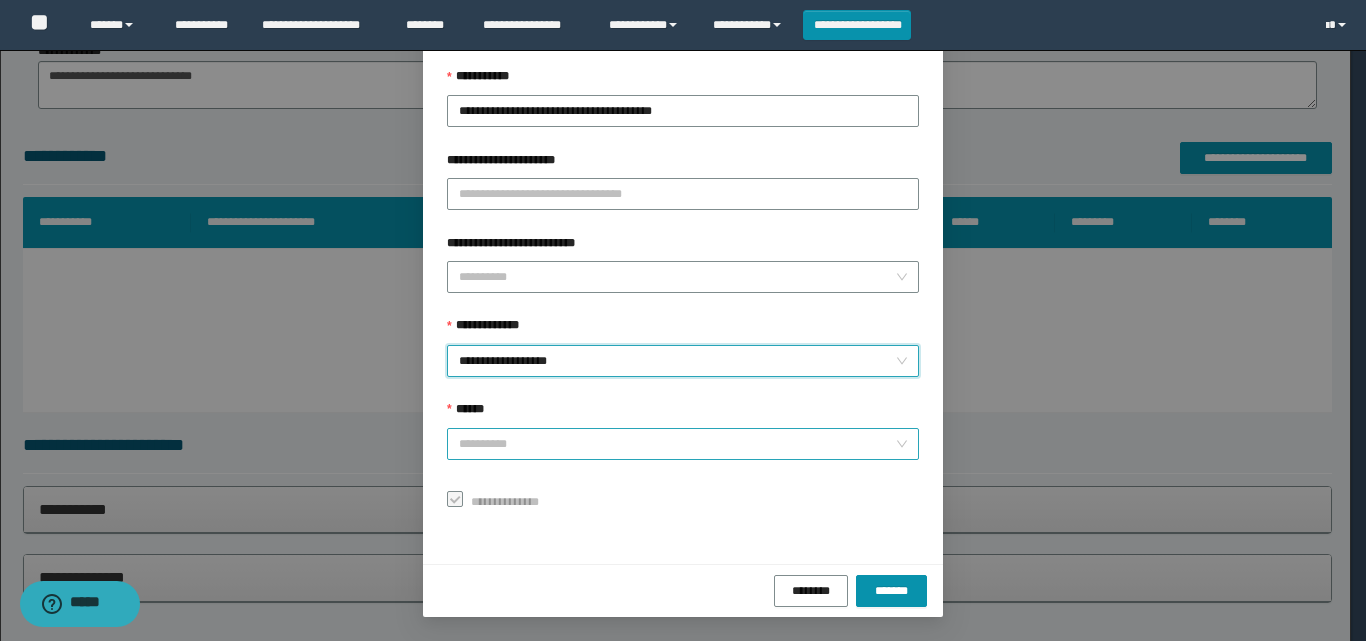 click on "******" at bounding box center (677, 444) 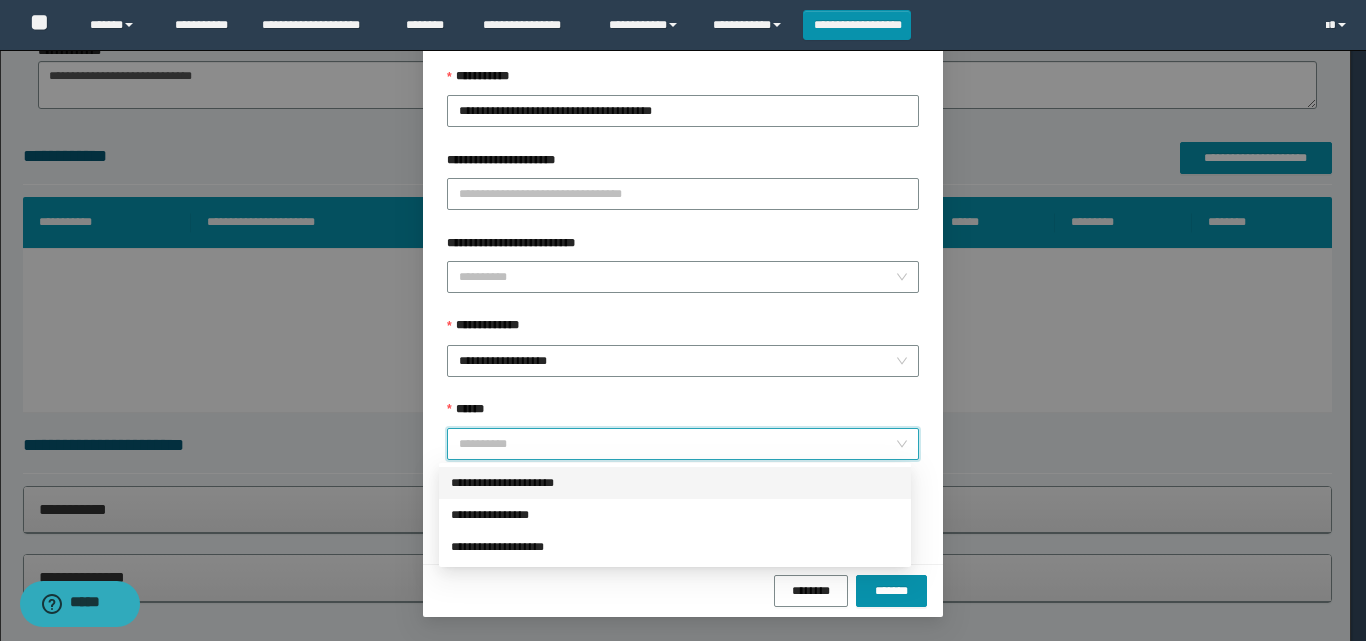 drag, startPoint x: 660, startPoint y: 496, endPoint x: 760, endPoint y: 532, distance: 106.28264 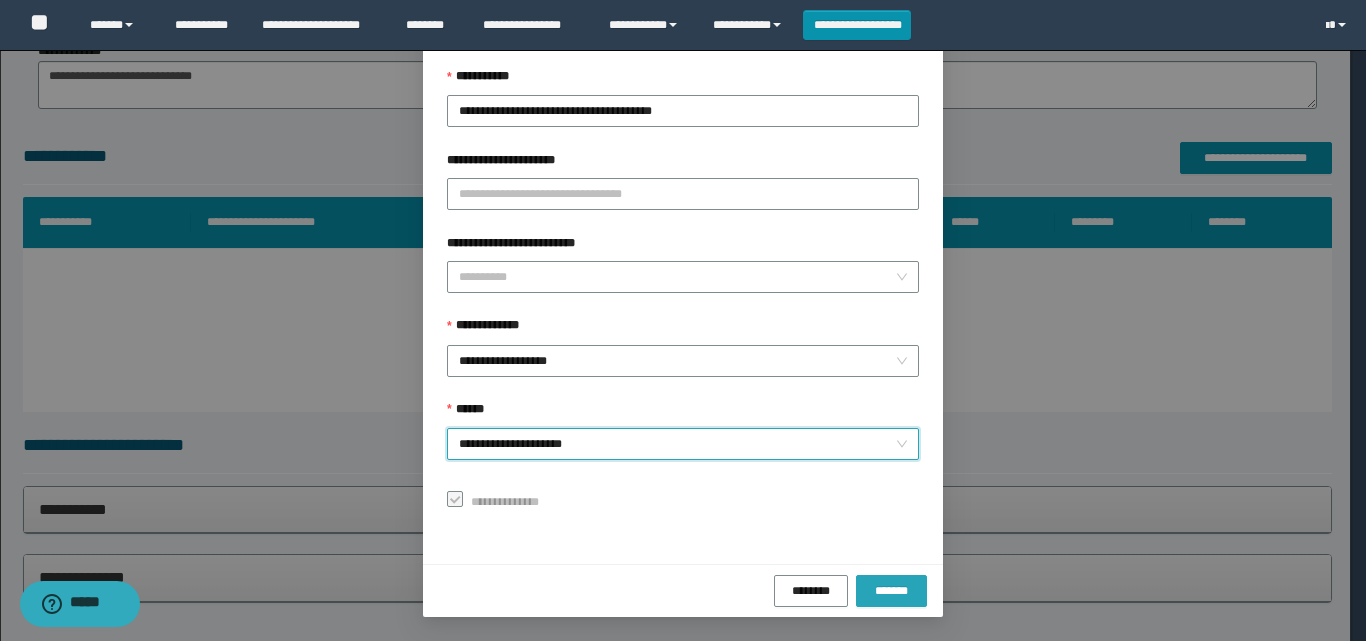 click on "*******" at bounding box center [891, 590] 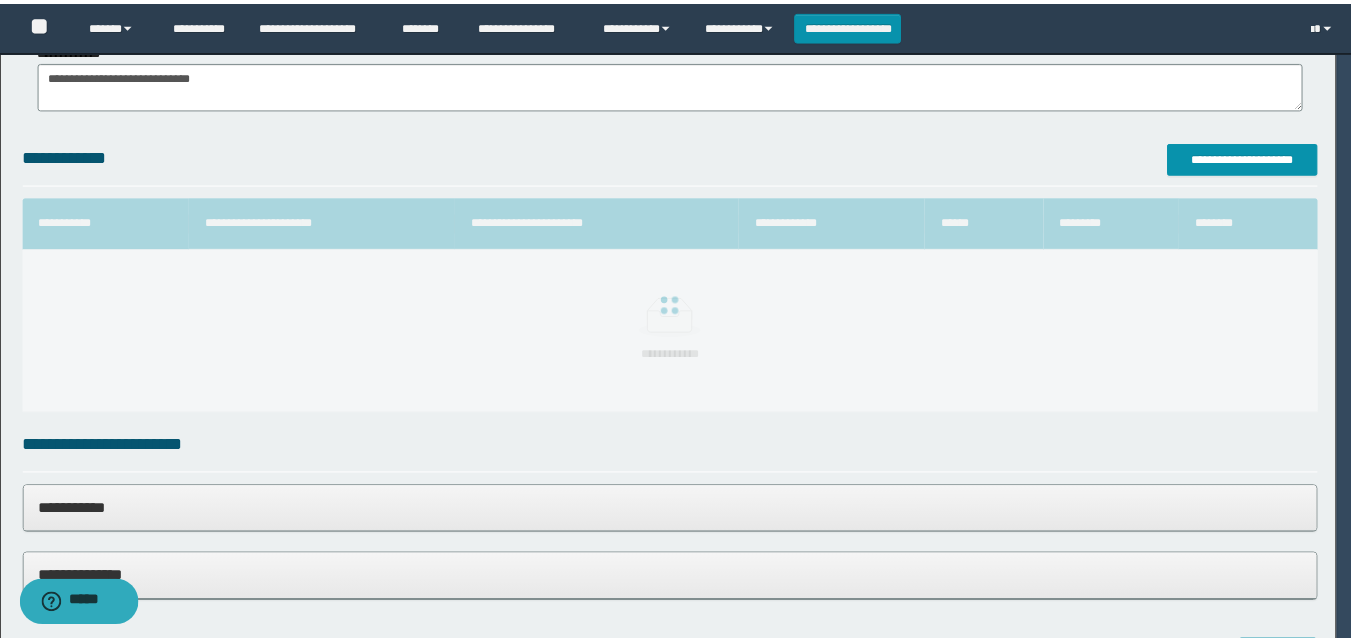scroll, scrollTop: 64, scrollLeft: 0, axis: vertical 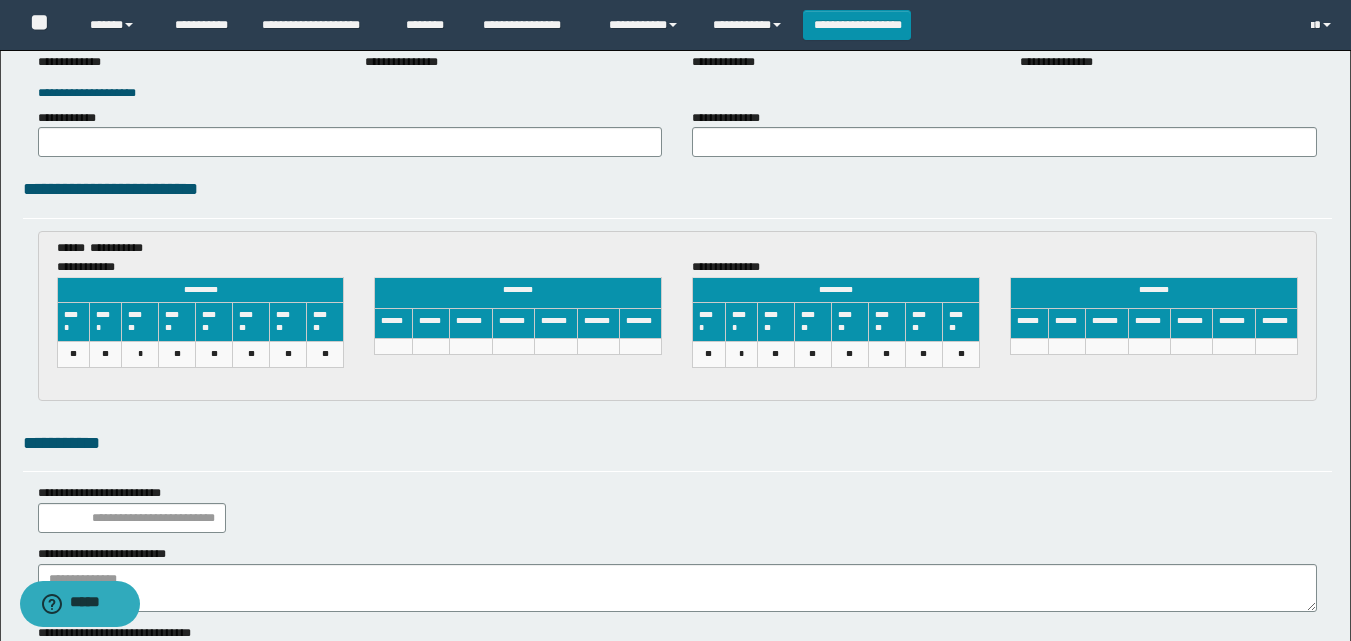 click on "**********" at bounding box center (675, -1016) 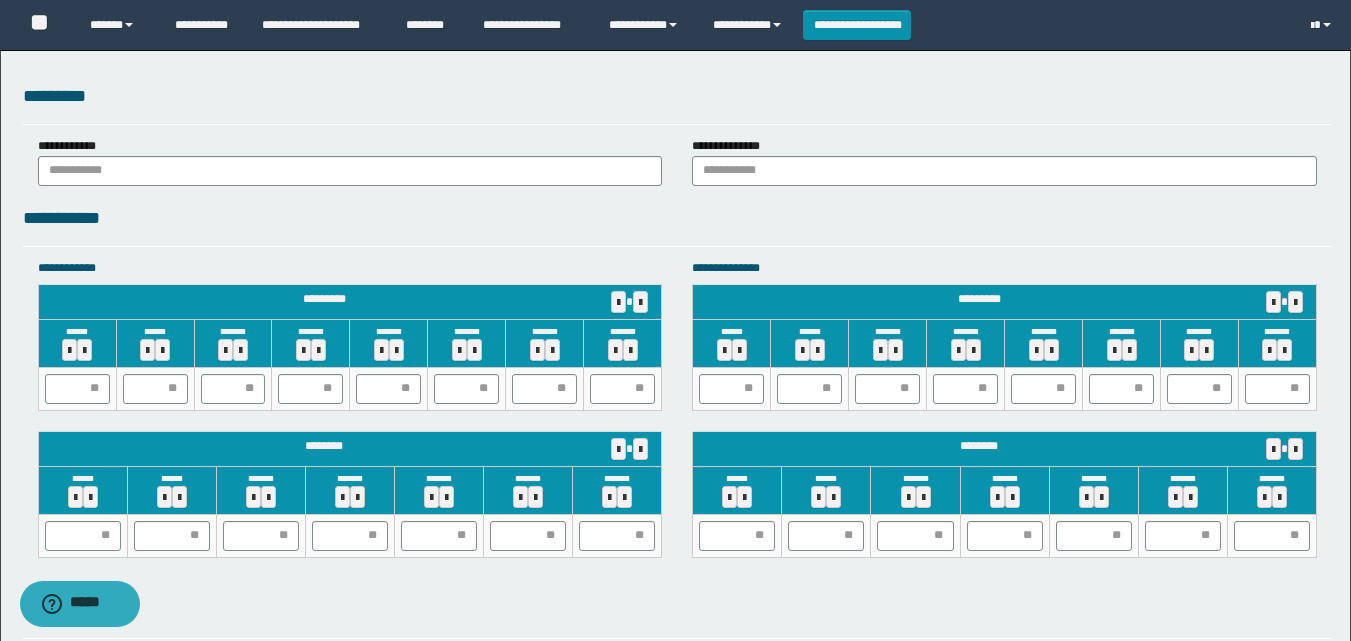 scroll, scrollTop: 1546, scrollLeft: 0, axis: vertical 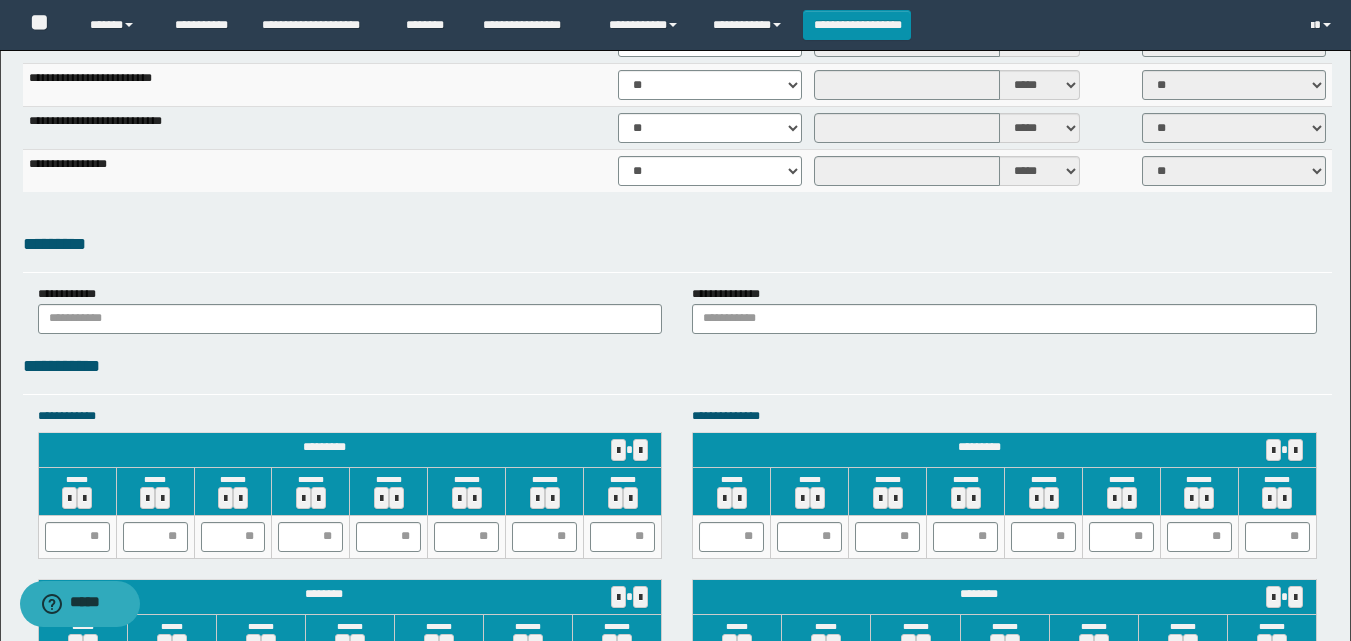 click on "**********" at bounding box center (677, 373) 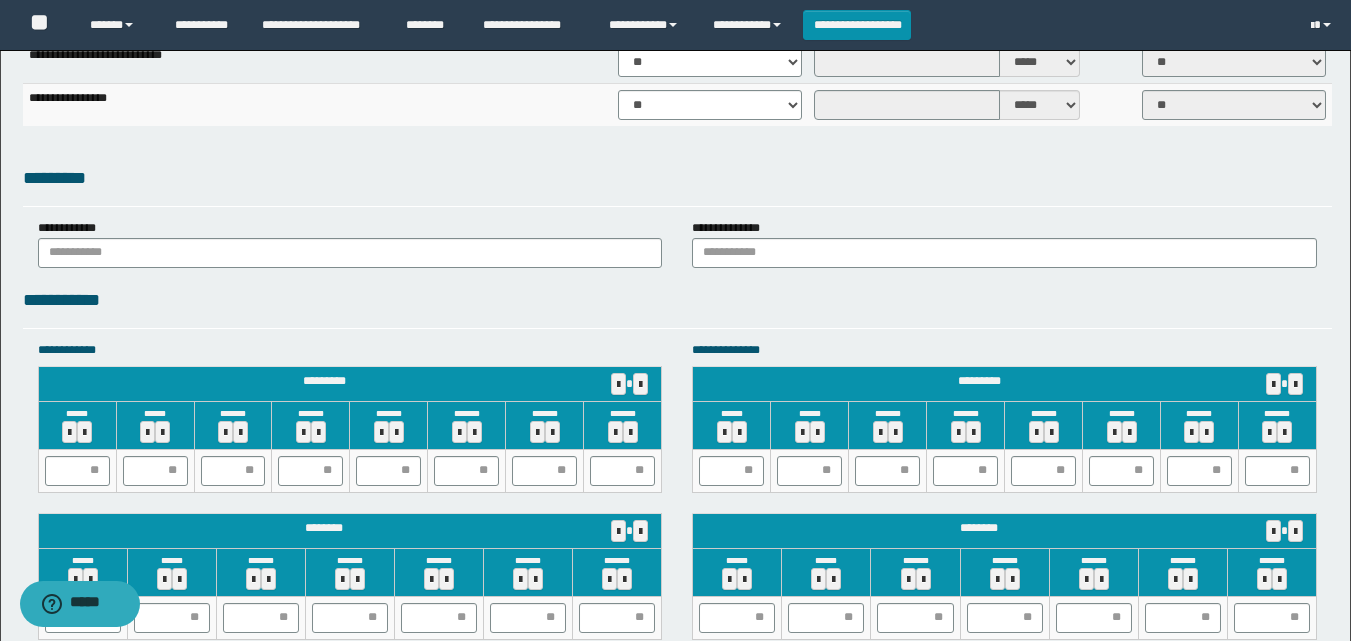 scroll, scrollTop: 1646, scrollLeft: 0, axis: vertical 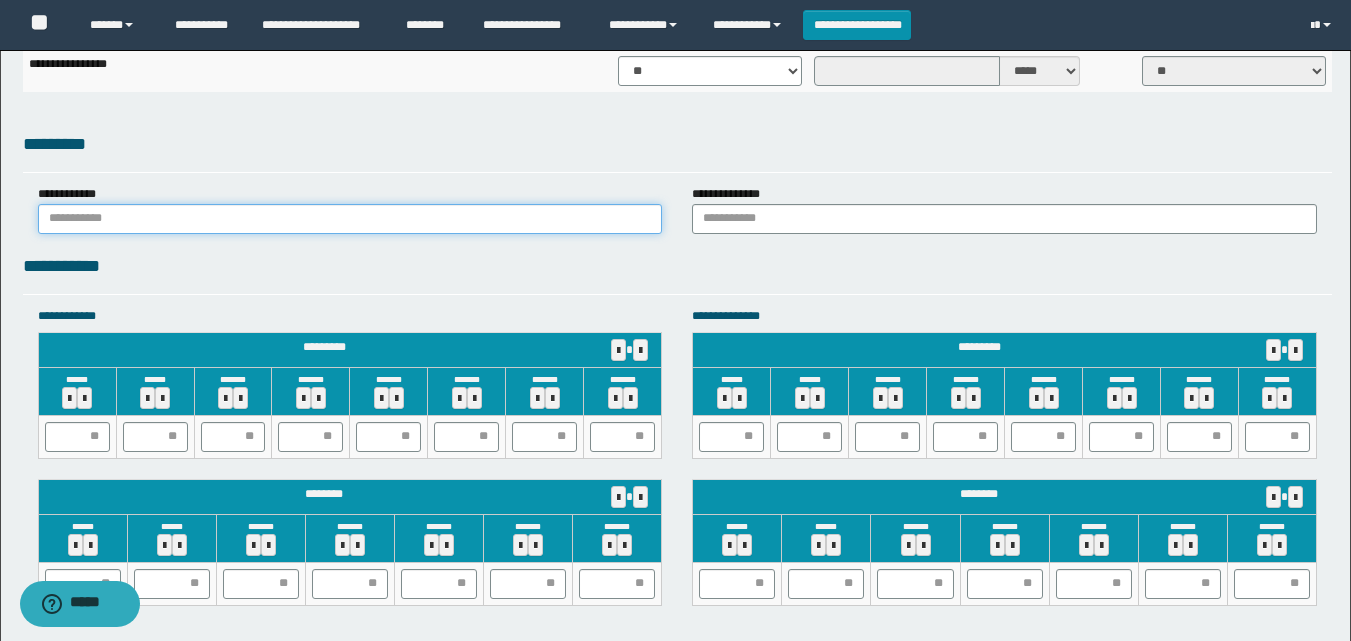 click at bounding box center [350, 219] 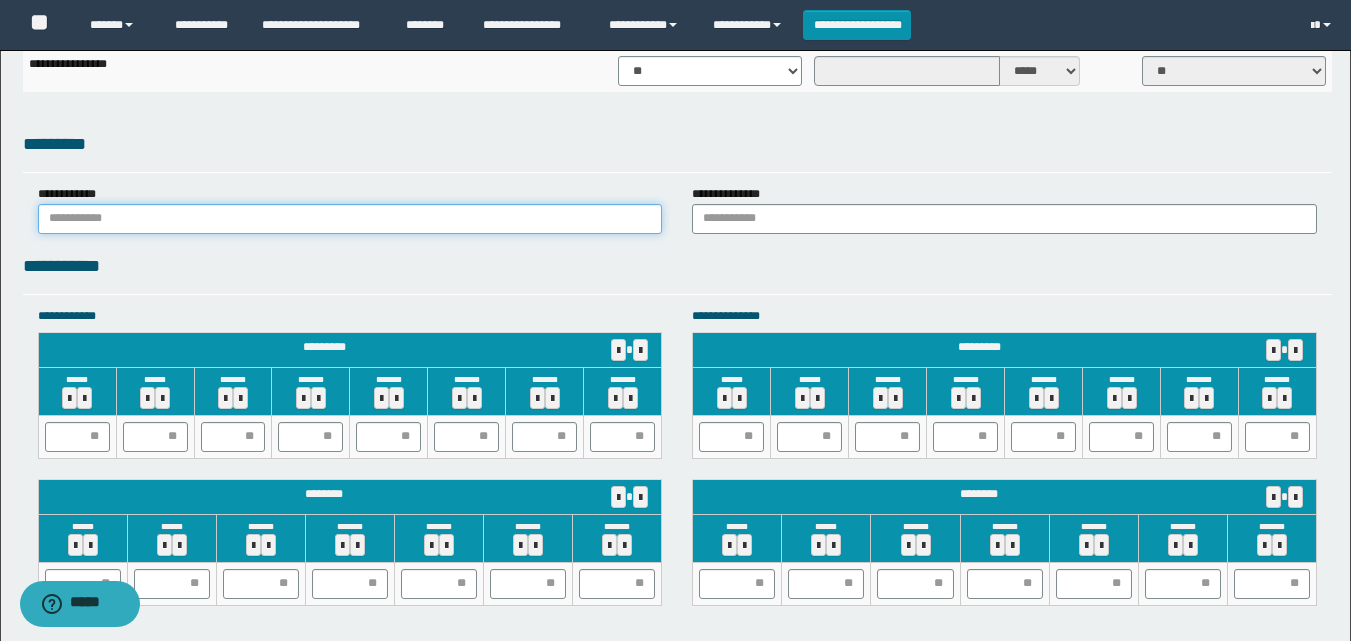 type on "******" 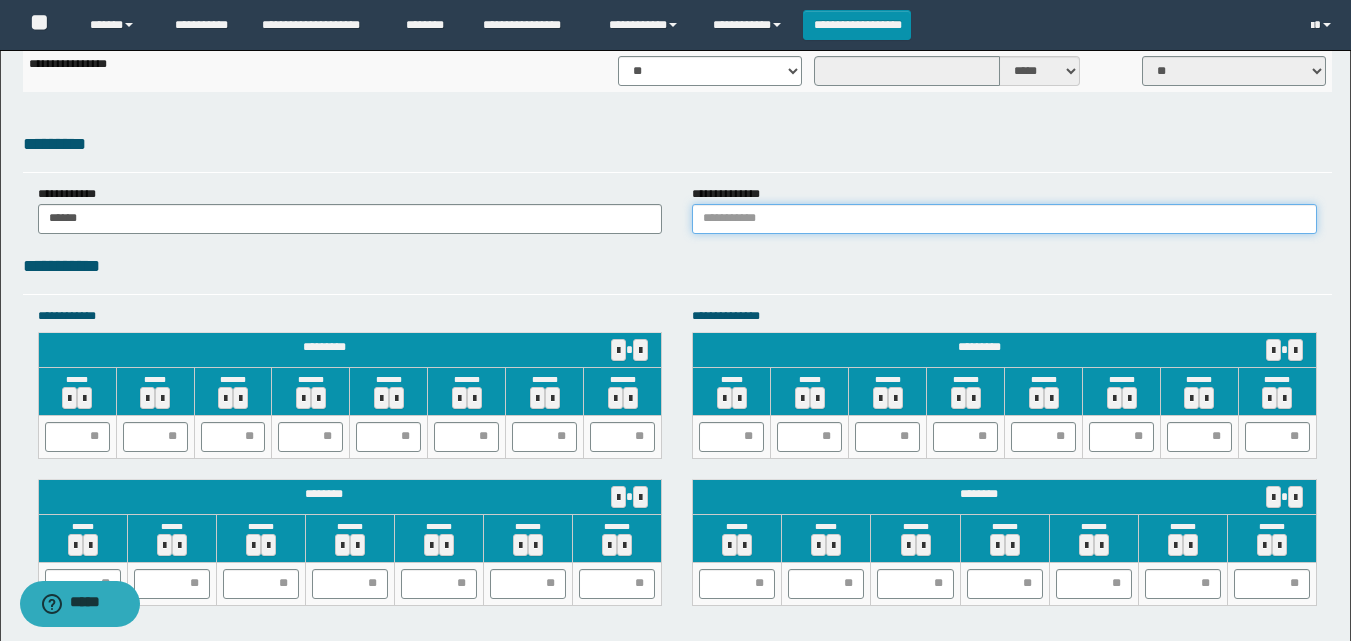 click at bounding box center (1004, 219) 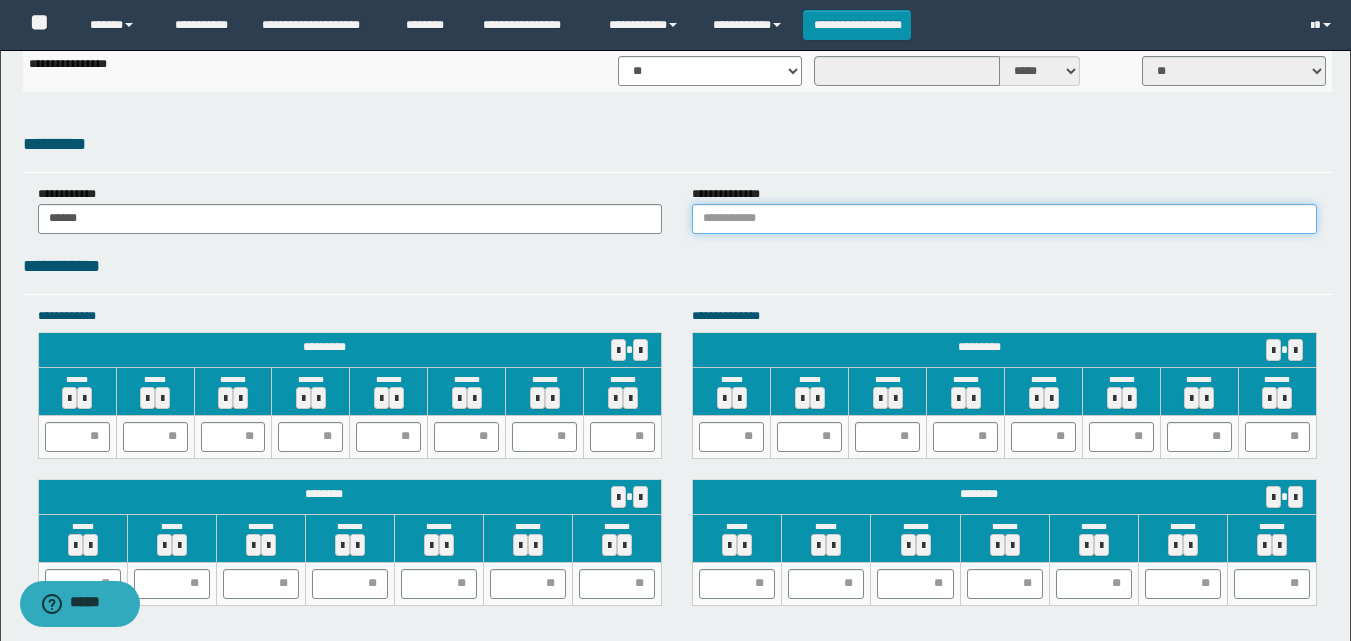 type on "******" 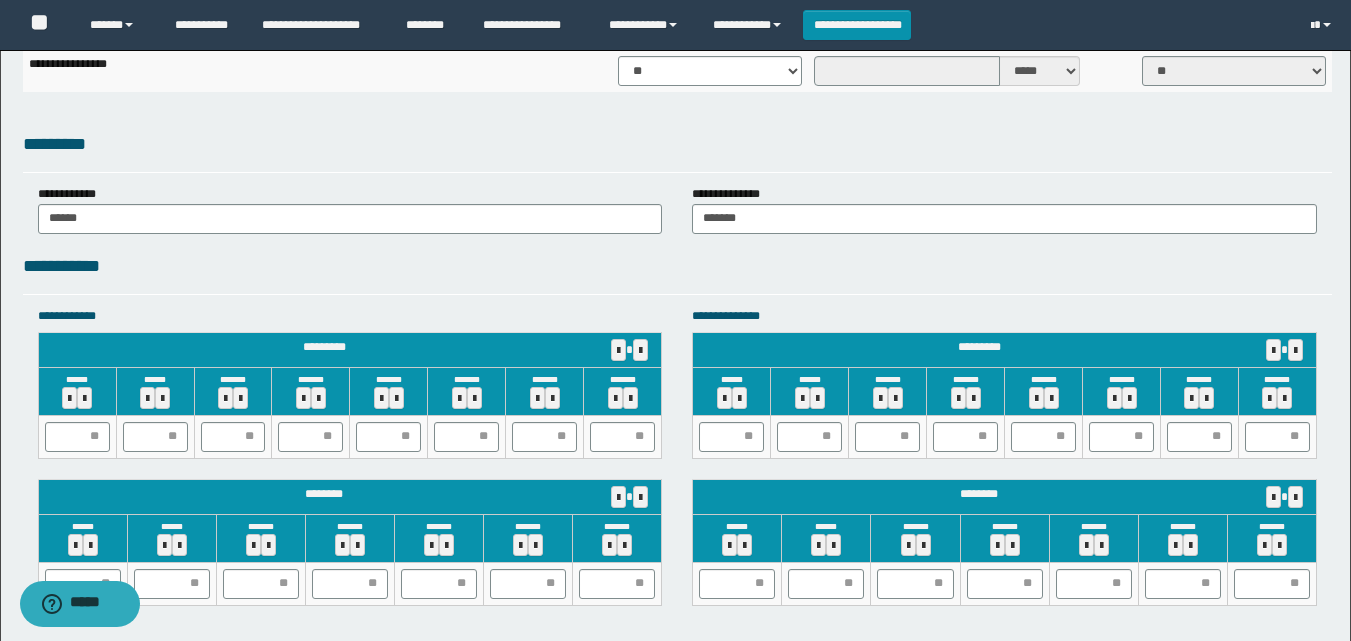 click on "**********" at bounding box center (677, 266) 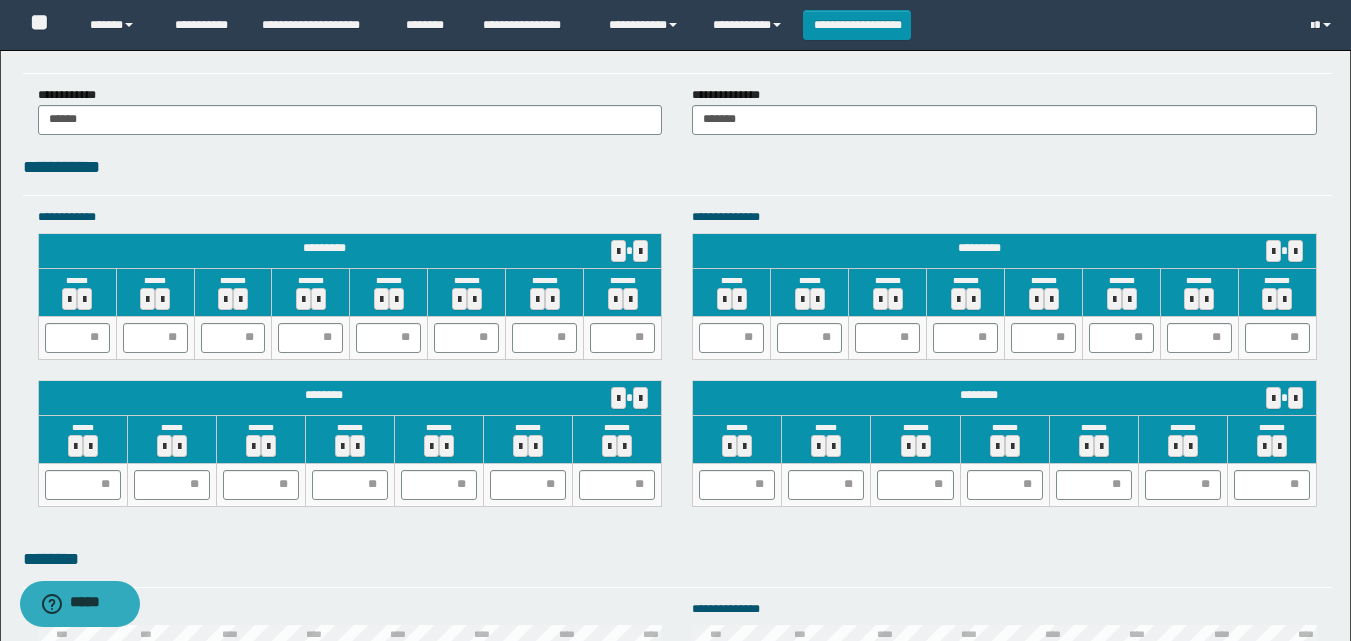 scroll, scrollTop: 1746, scrollLeft: 0, axis: vertical 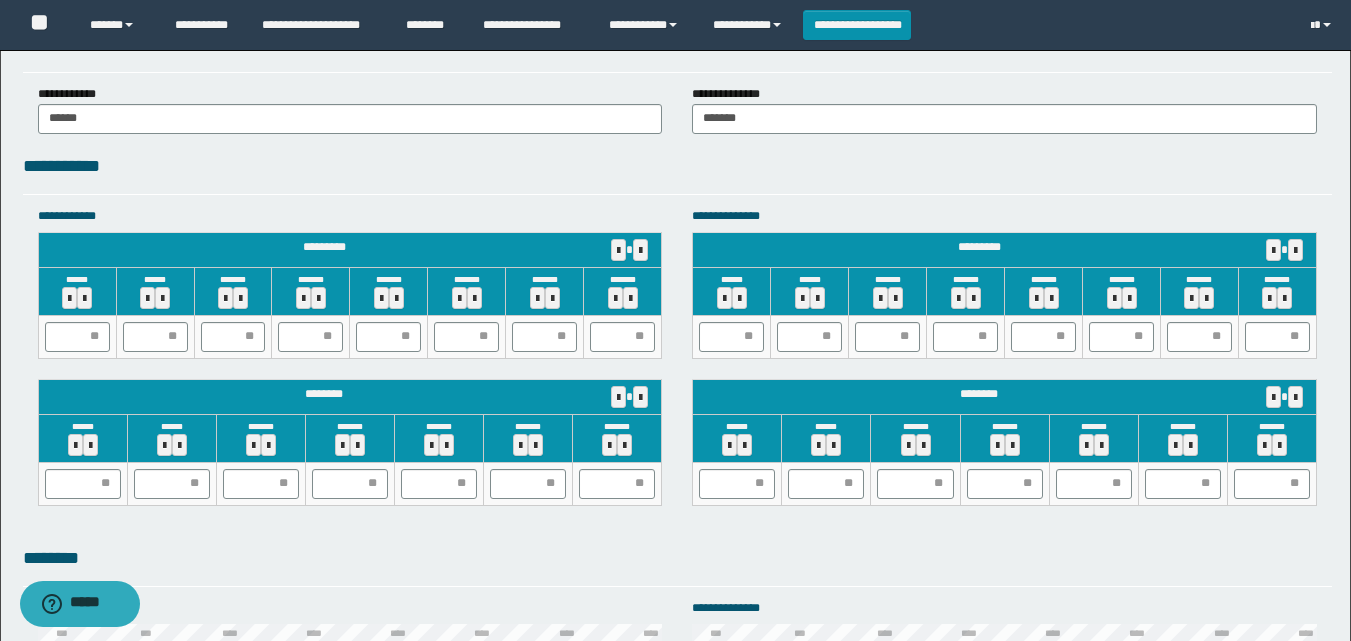 click on "**********" at bounding box center (677, 173) 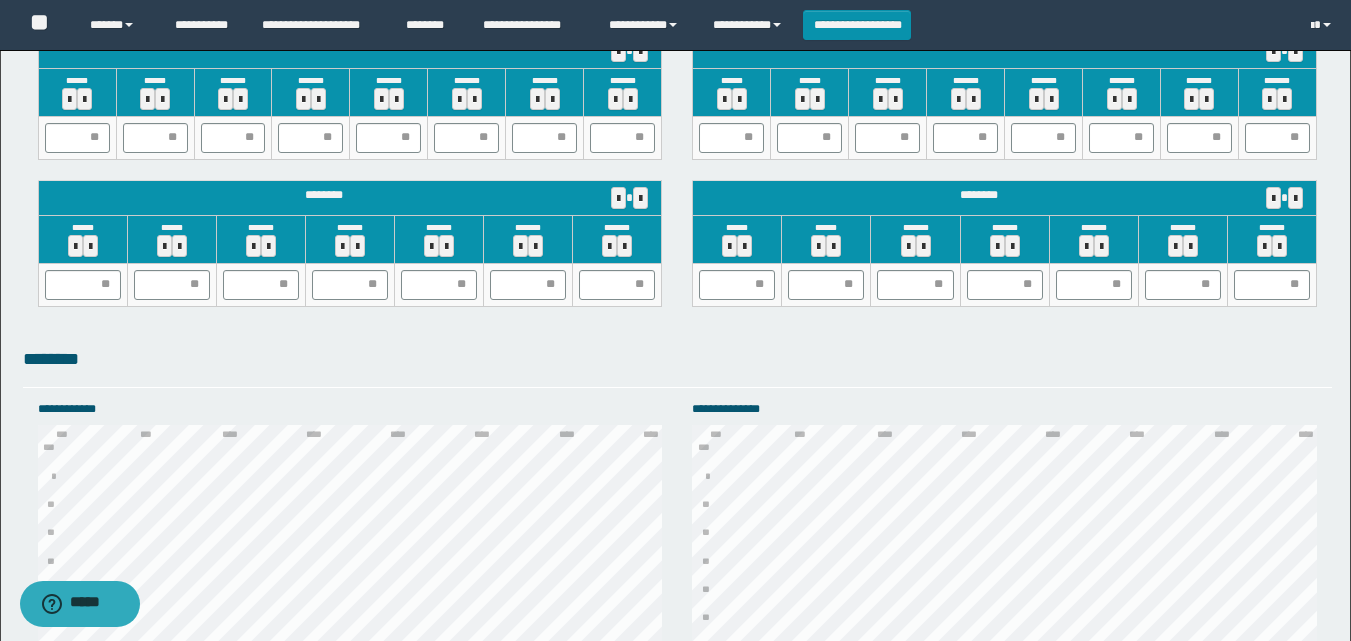 scroll, scrollTop: 1946, scrollLeft: 0, axis: vertical 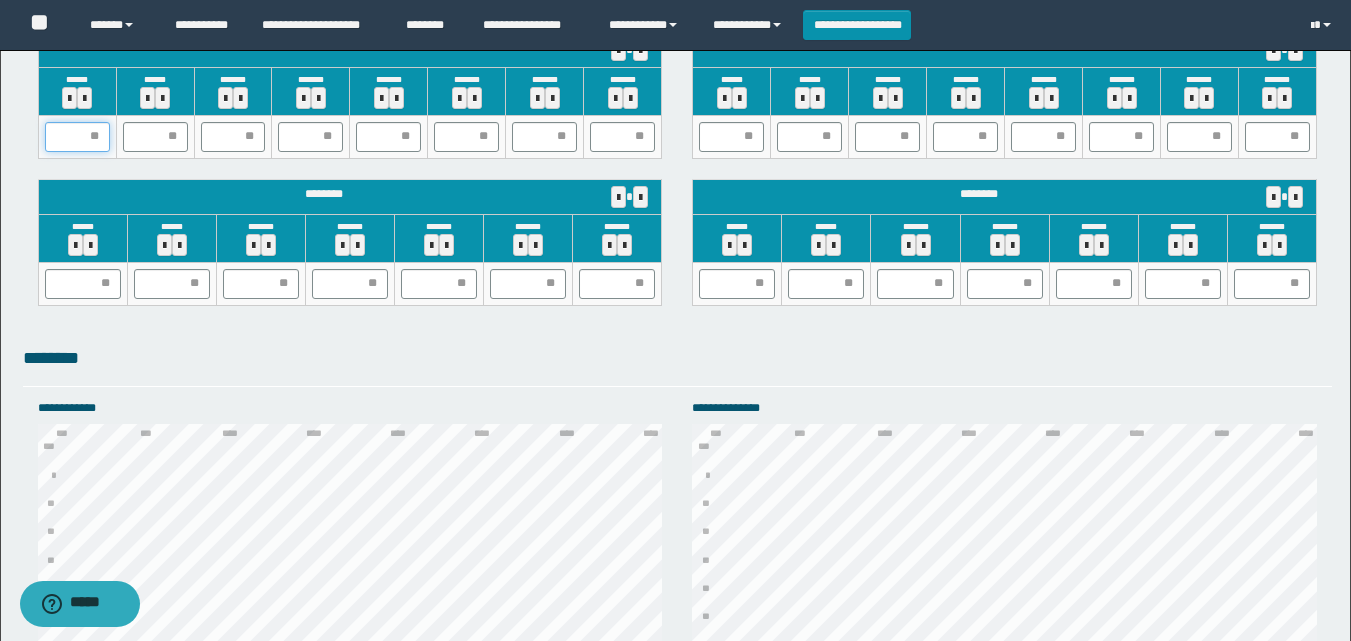click at bounding box center (77, 137) 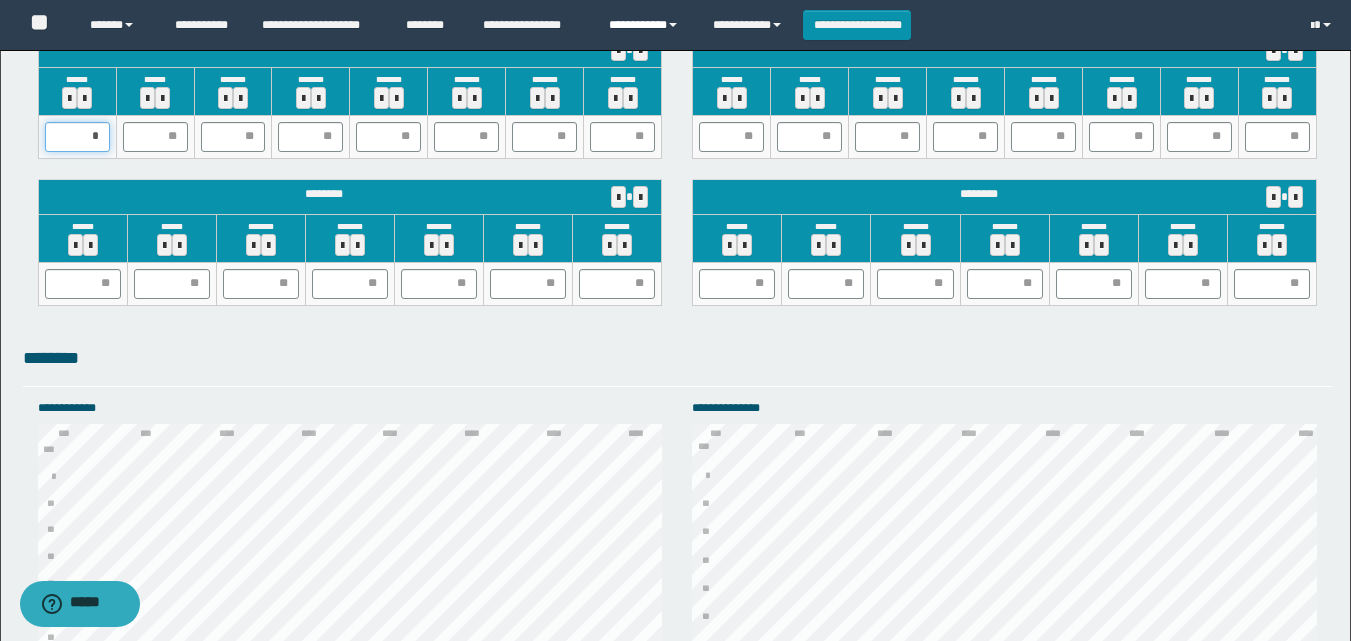type on "**" 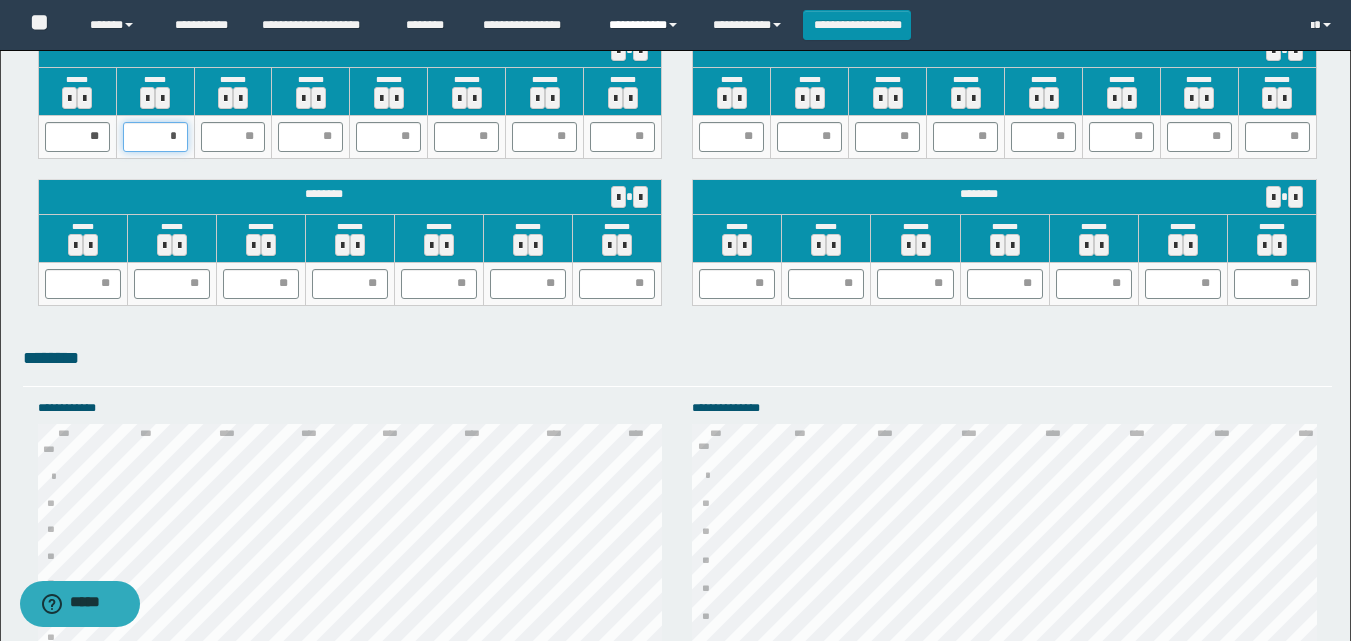 type on "**" 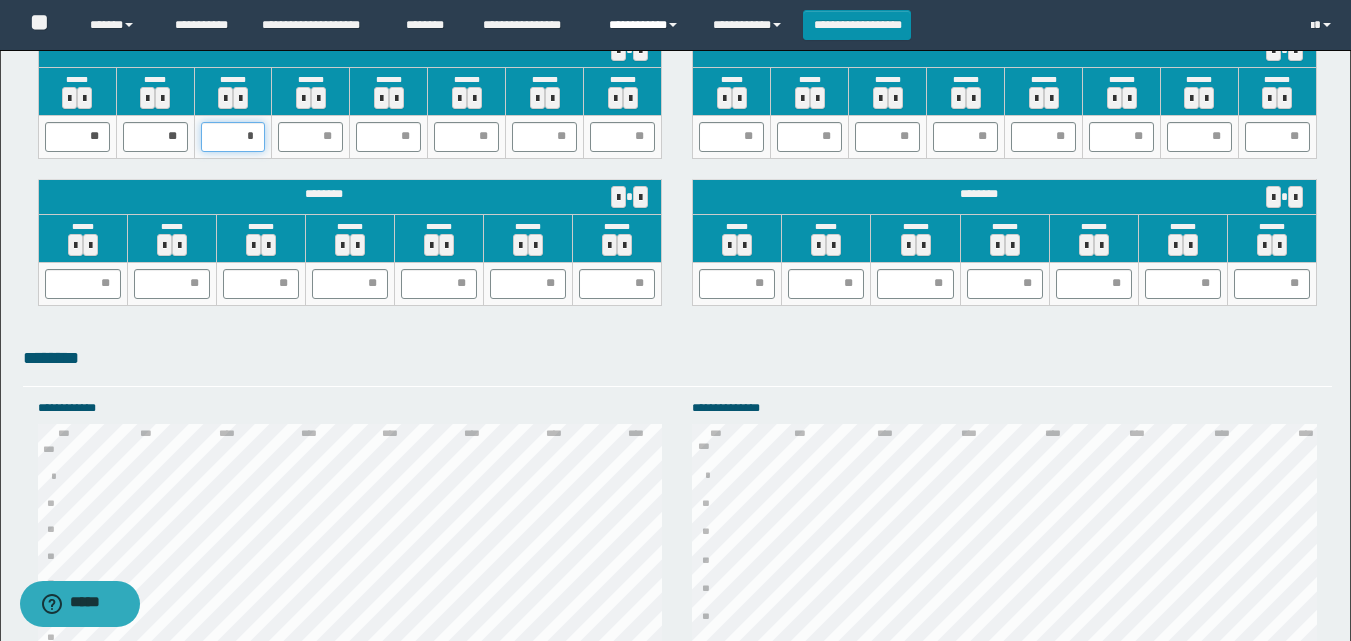 type on "**" 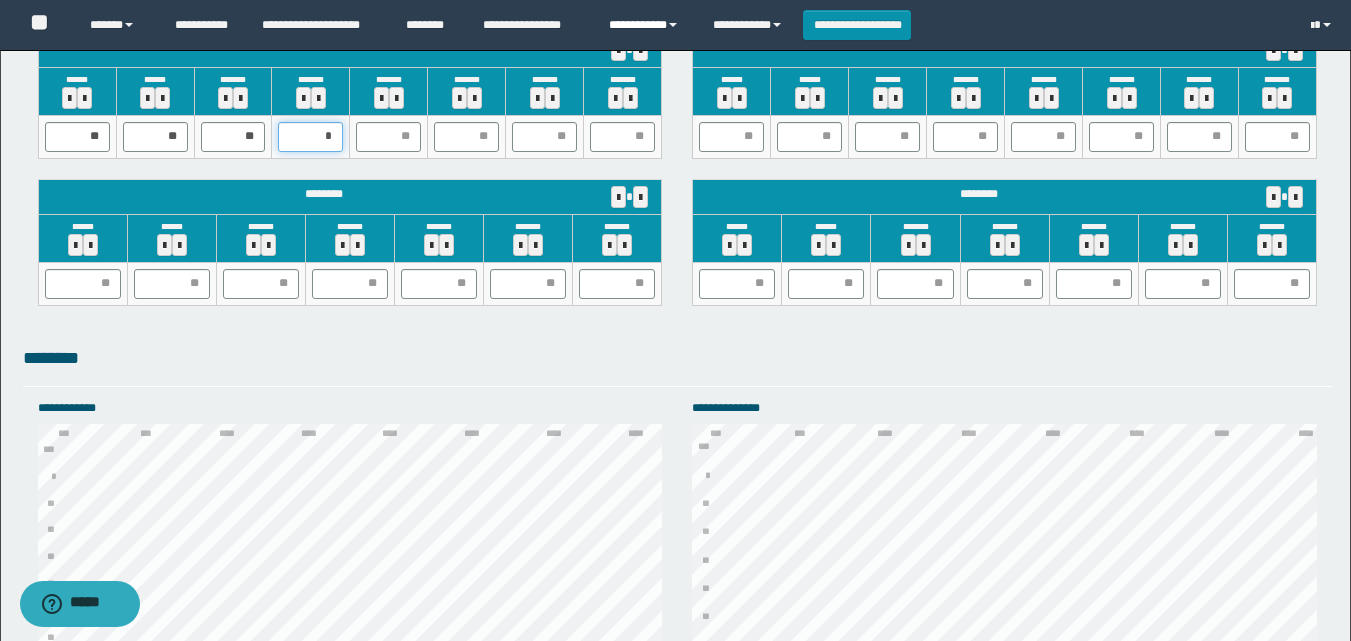 type on "**" 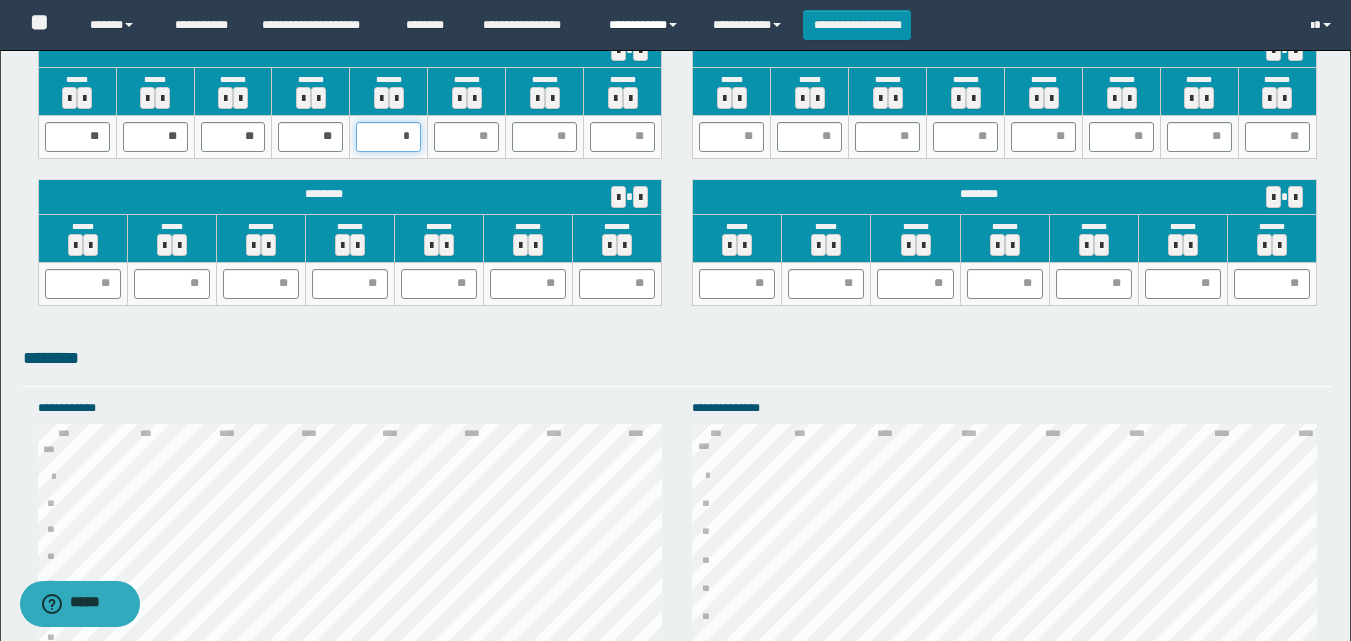 type on "**" 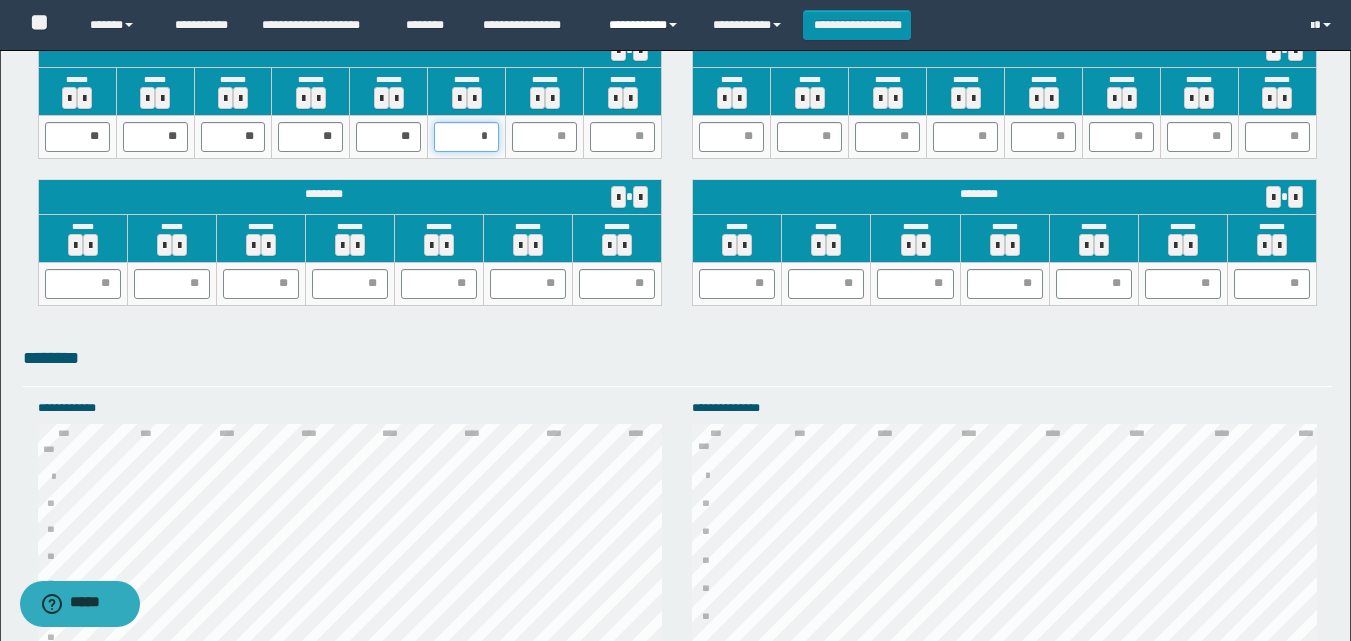 type on "**" 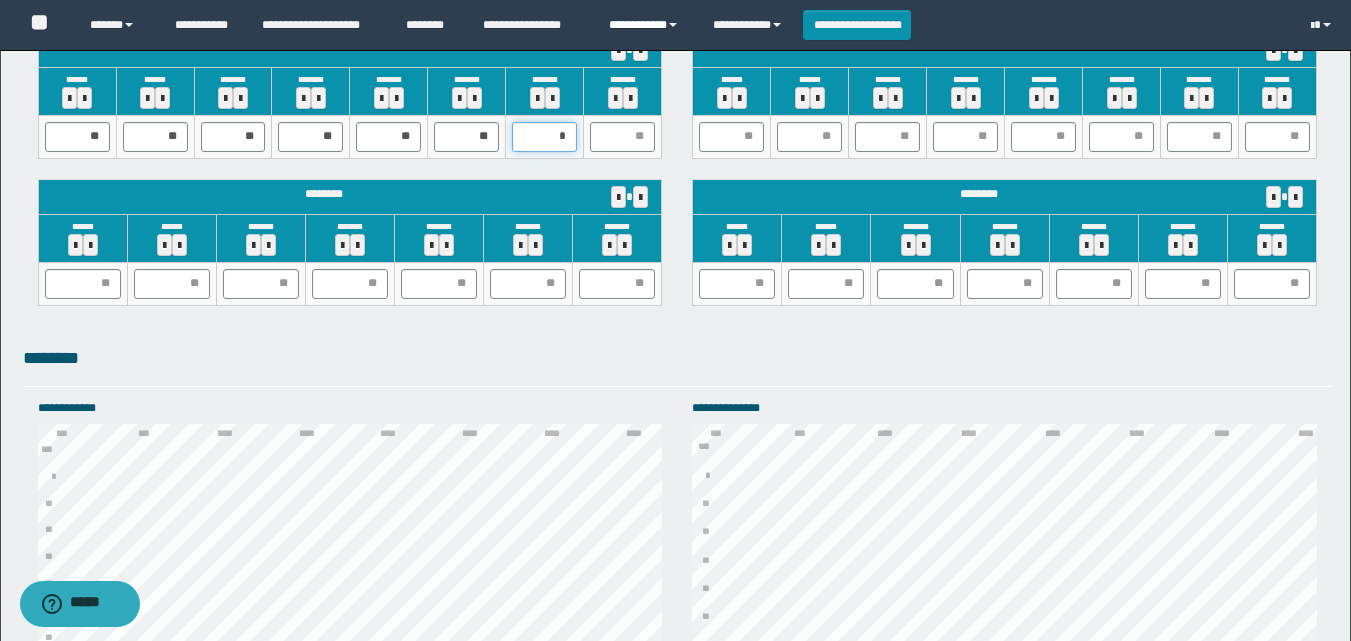 type on "**" 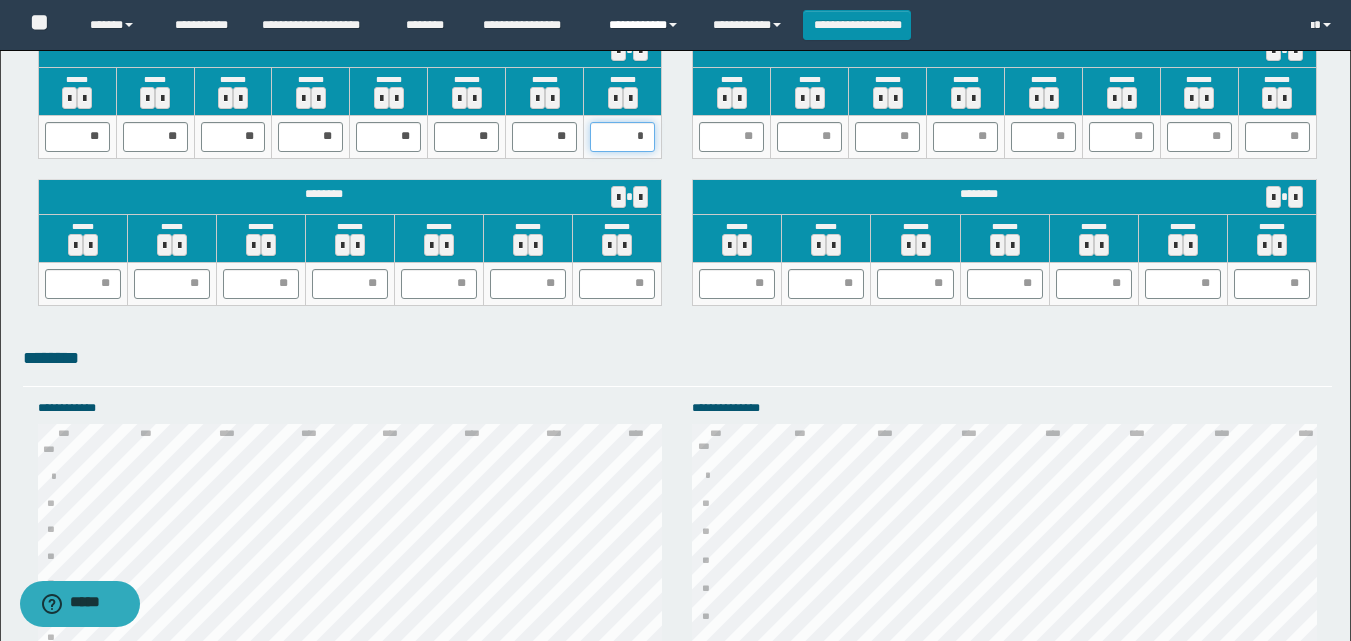 type on "**" 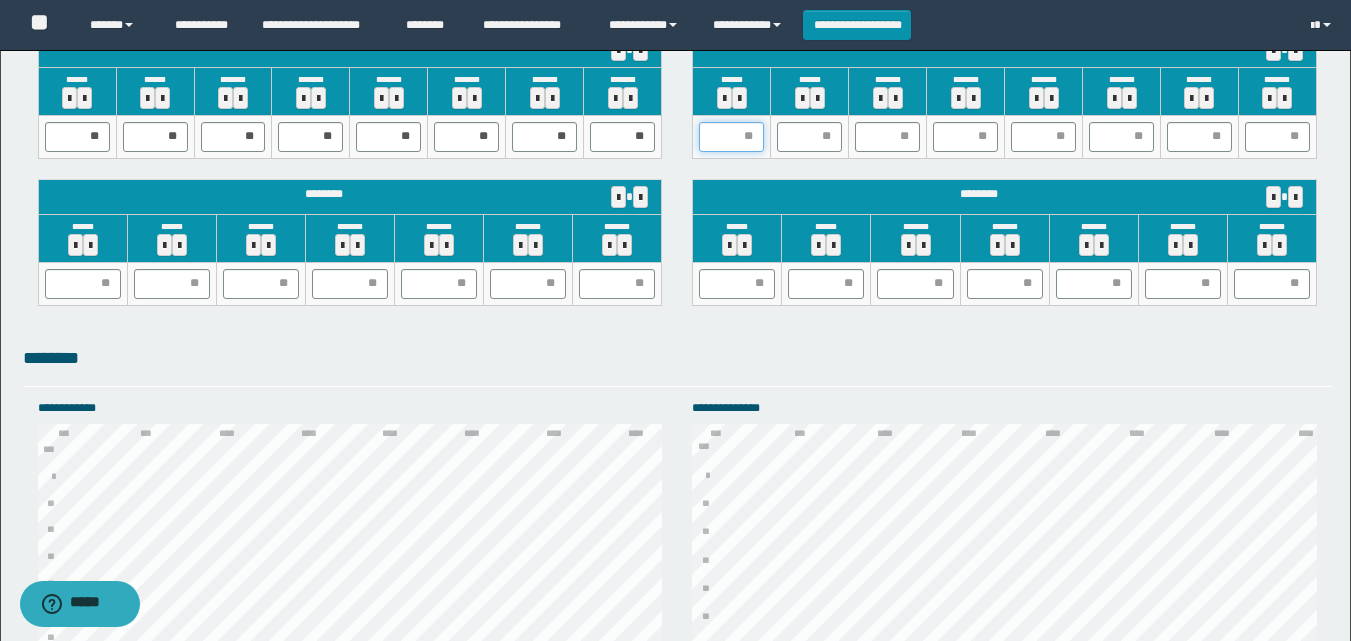 click at bounding box center (731, 137) 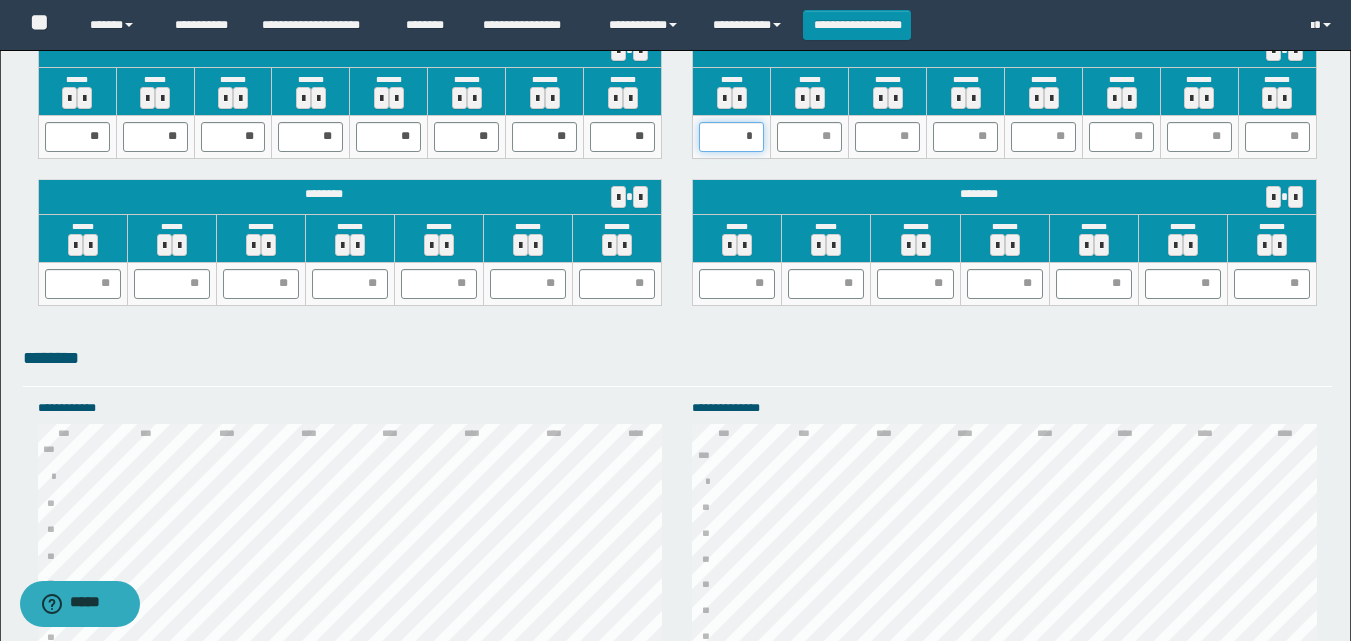 type on "**" 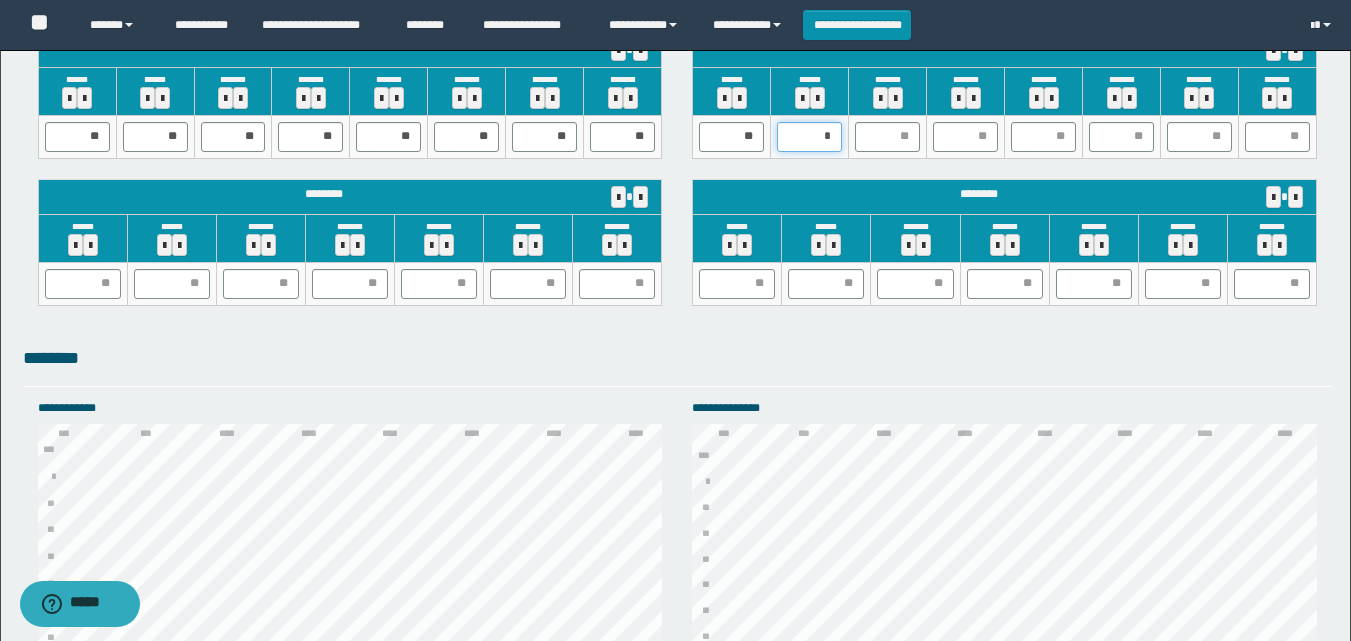 type on "**" 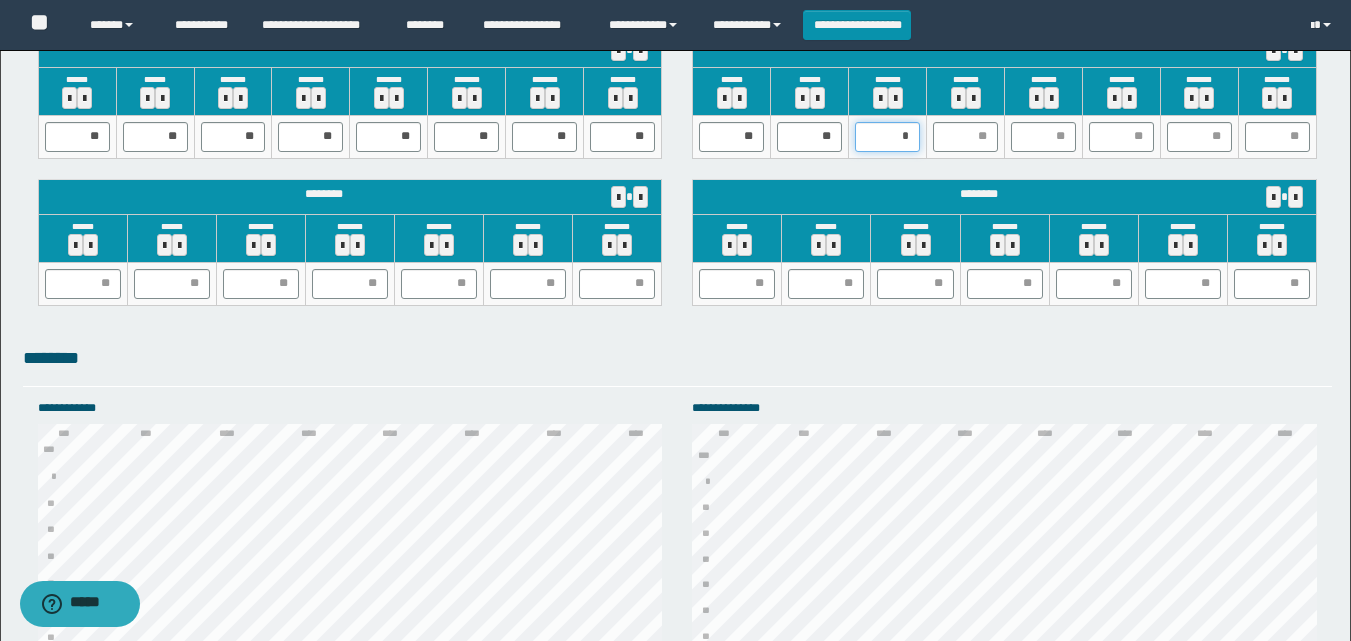 type on "**" 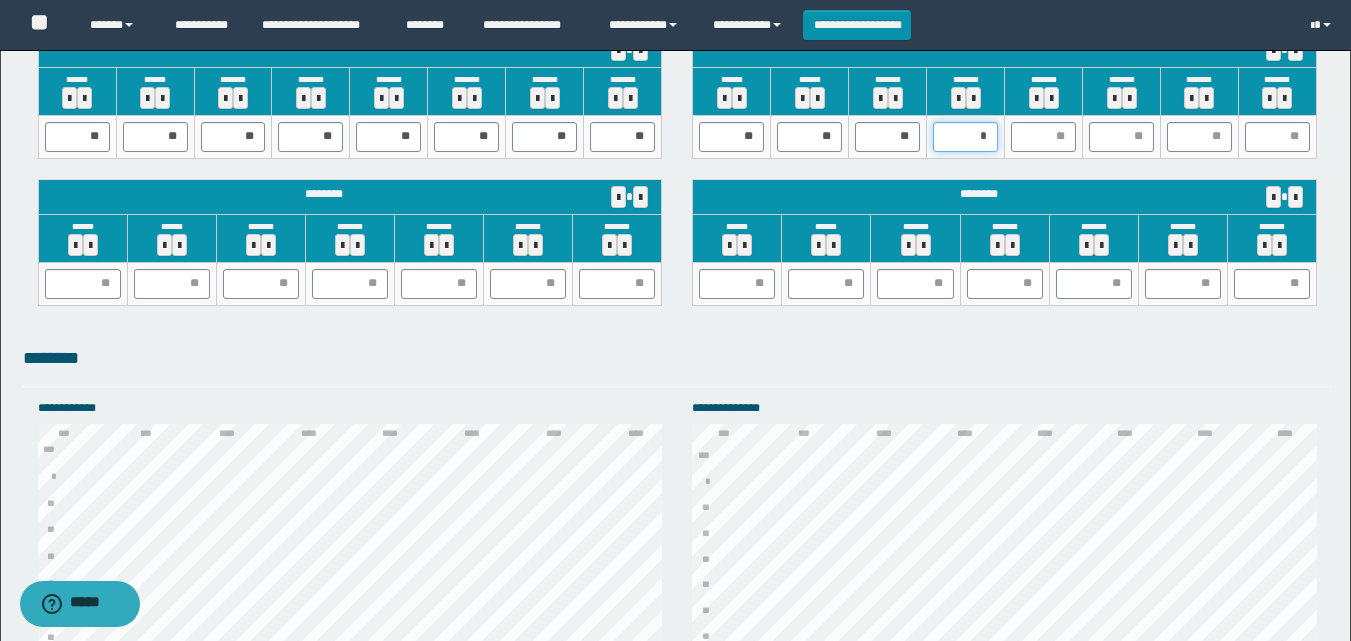 type on "**" 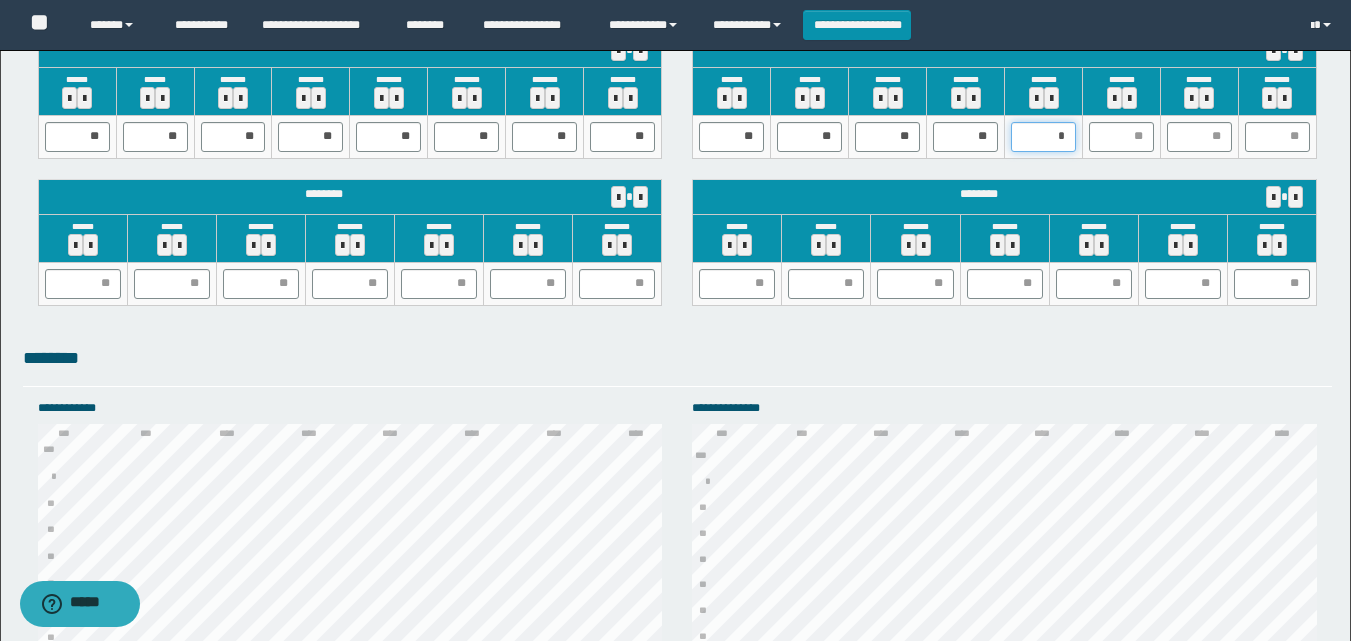 type on "**" 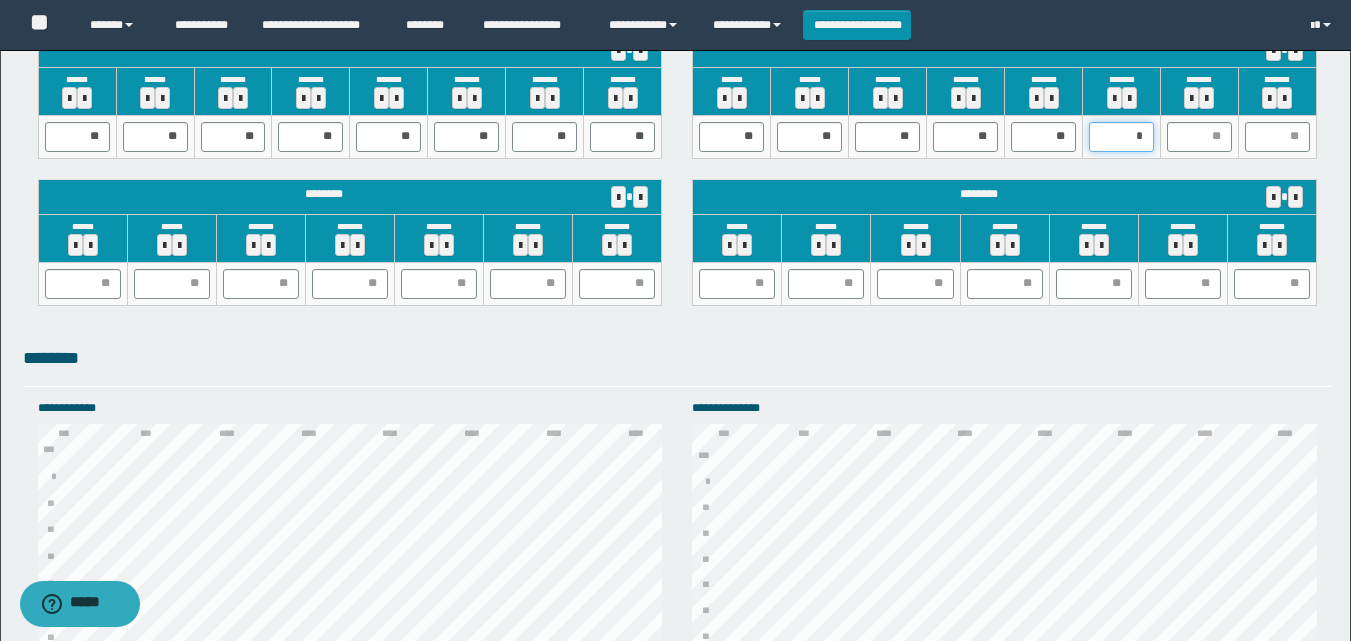 type on "**" 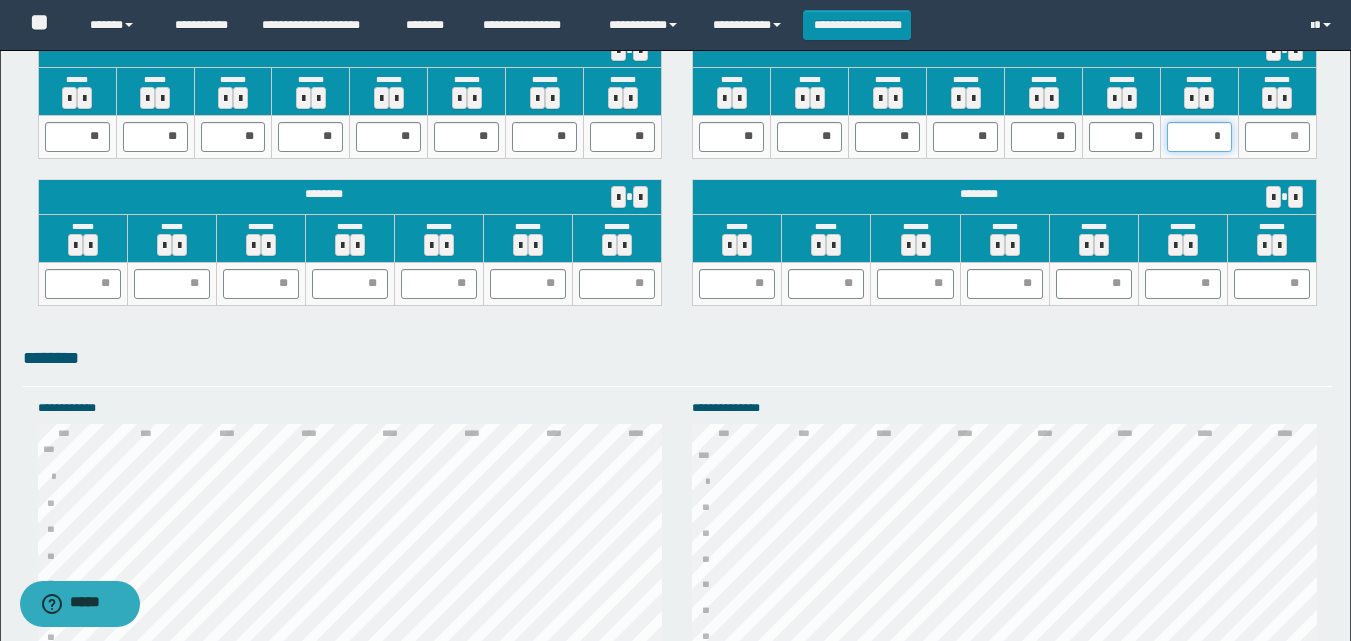 type on "**" 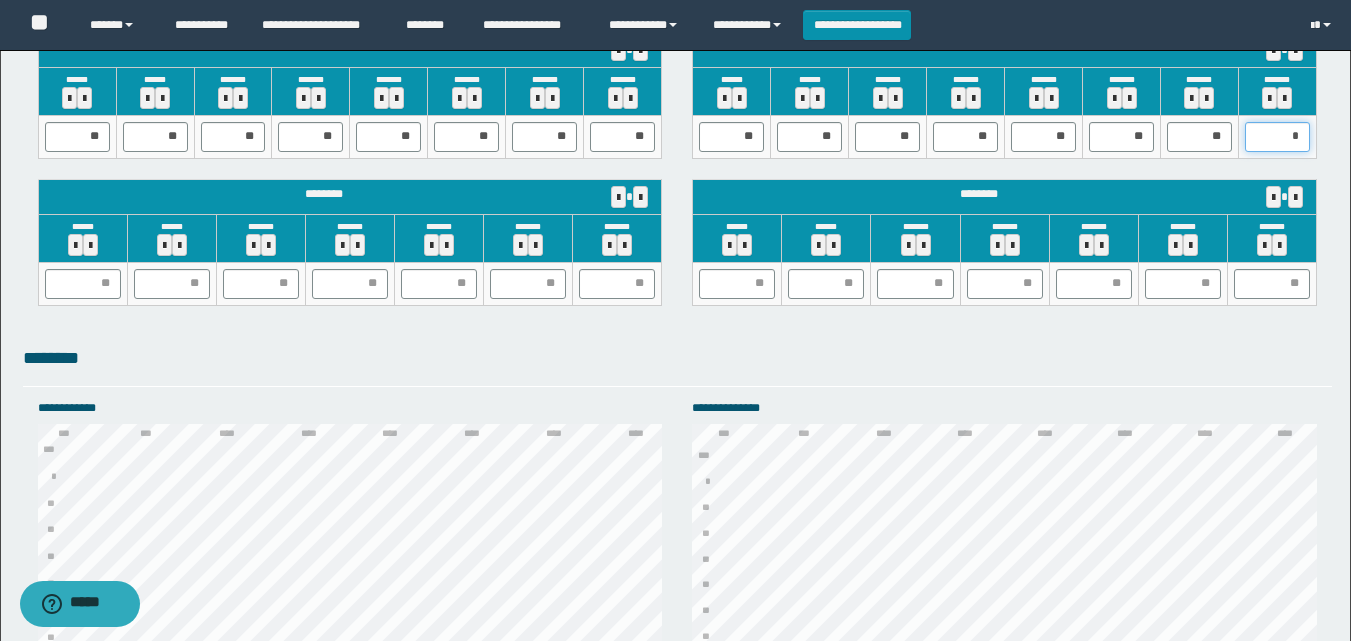 type on "**" 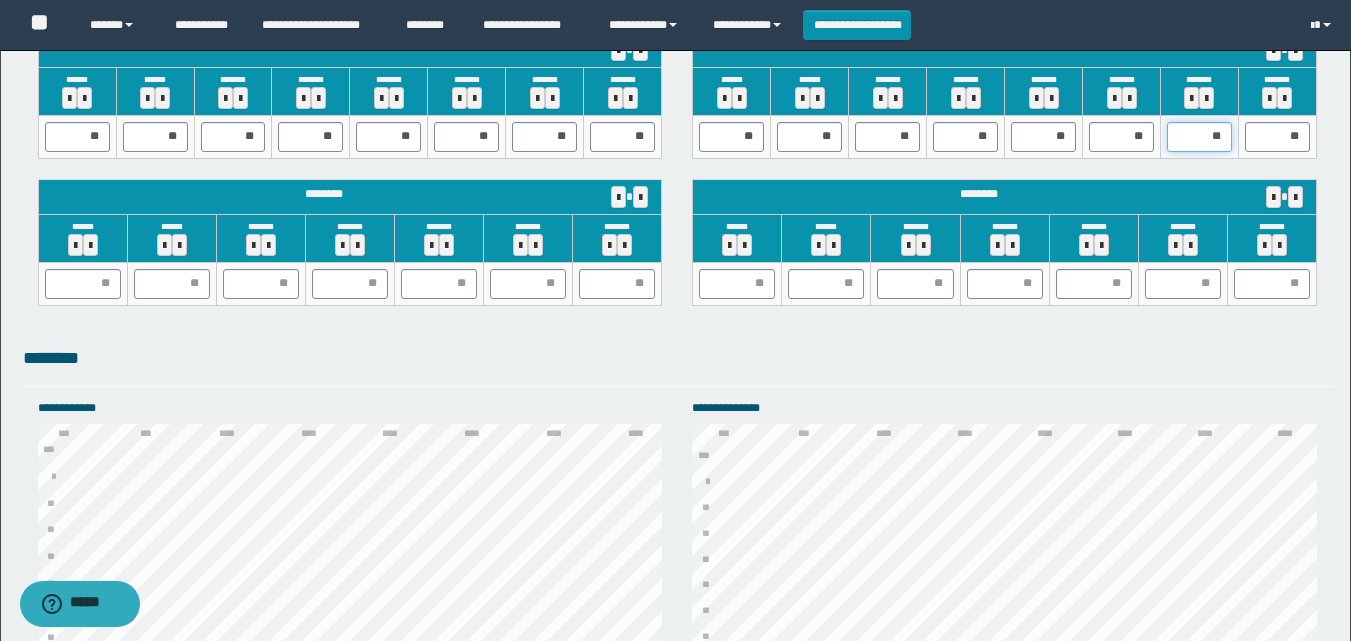 drag, startPoint x: 1176, startPoint y: 142, endPoint x: 1268, endPoint y: 139, distance: 92.0489 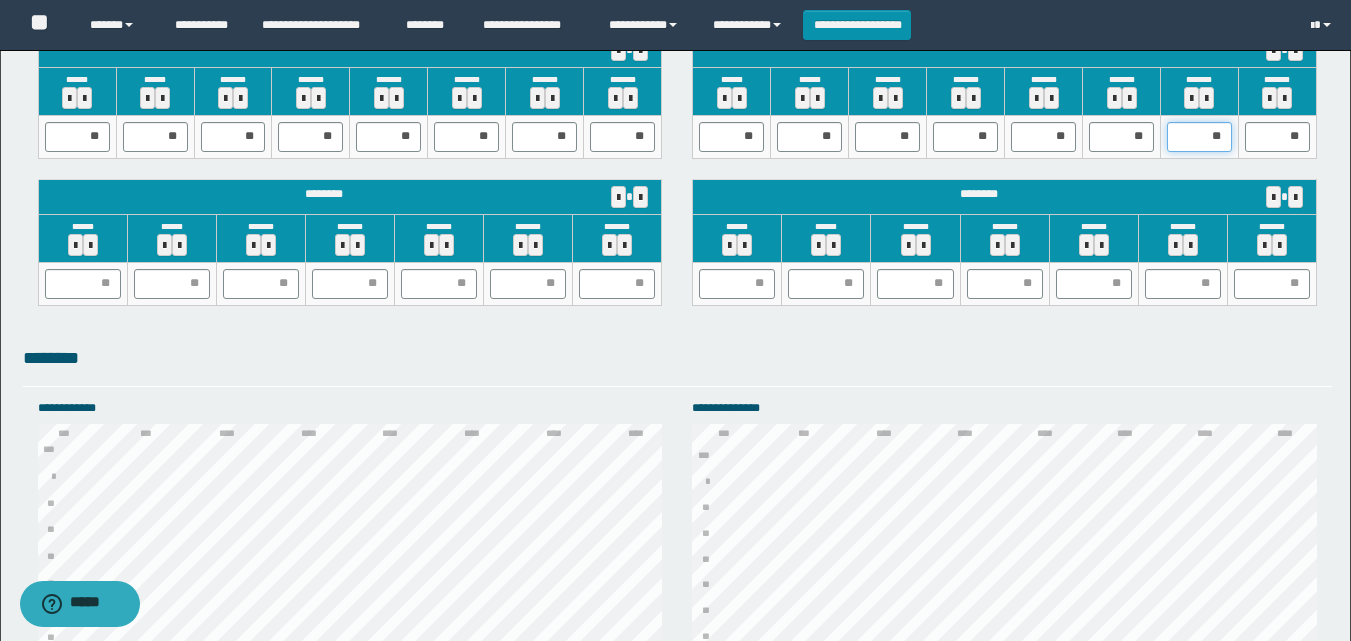 click on "**
**
**
**
**
**
**
**" at bounding box center [1005, 136] 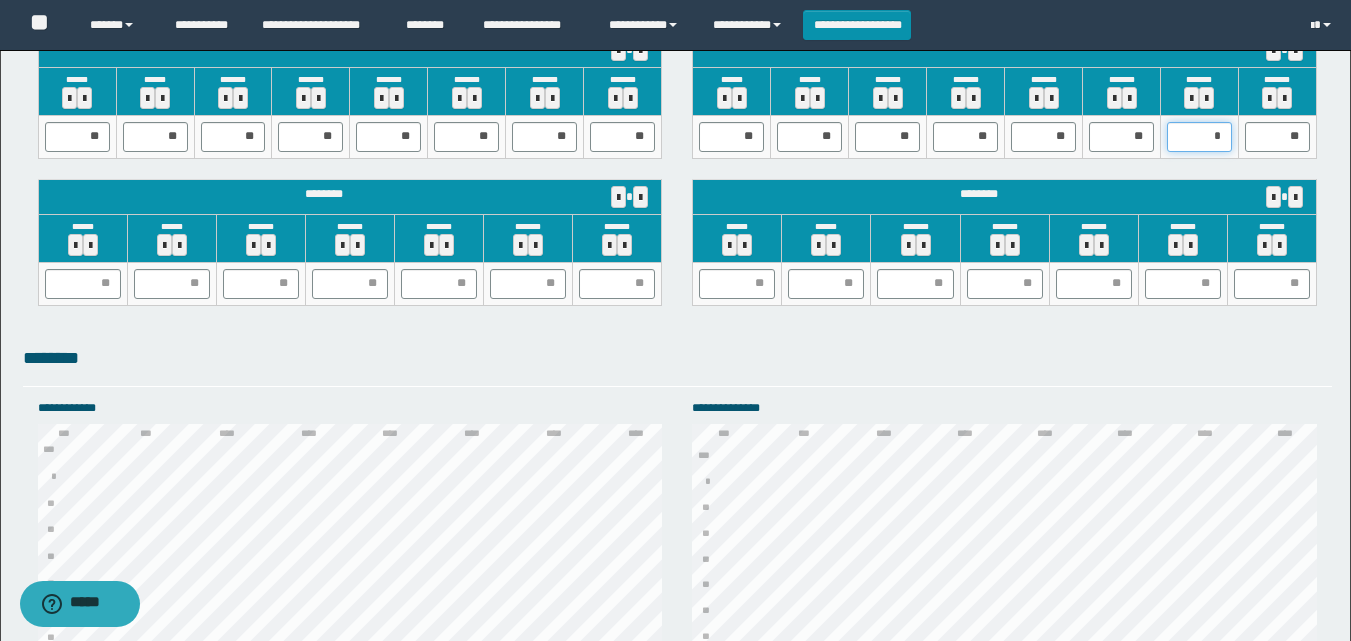 type on "**" 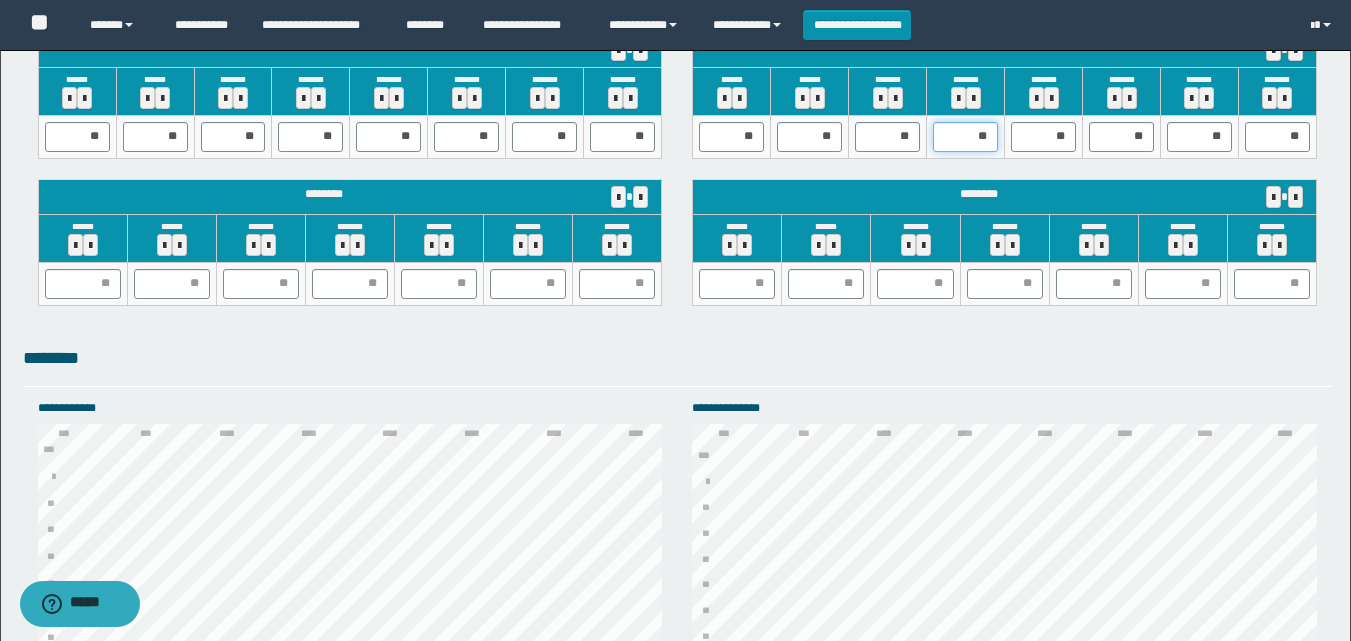 drag, startPoint x: 991, startPoint y: 138, endPoint x: 1013, endPoint y: 136, distance: 22.090721 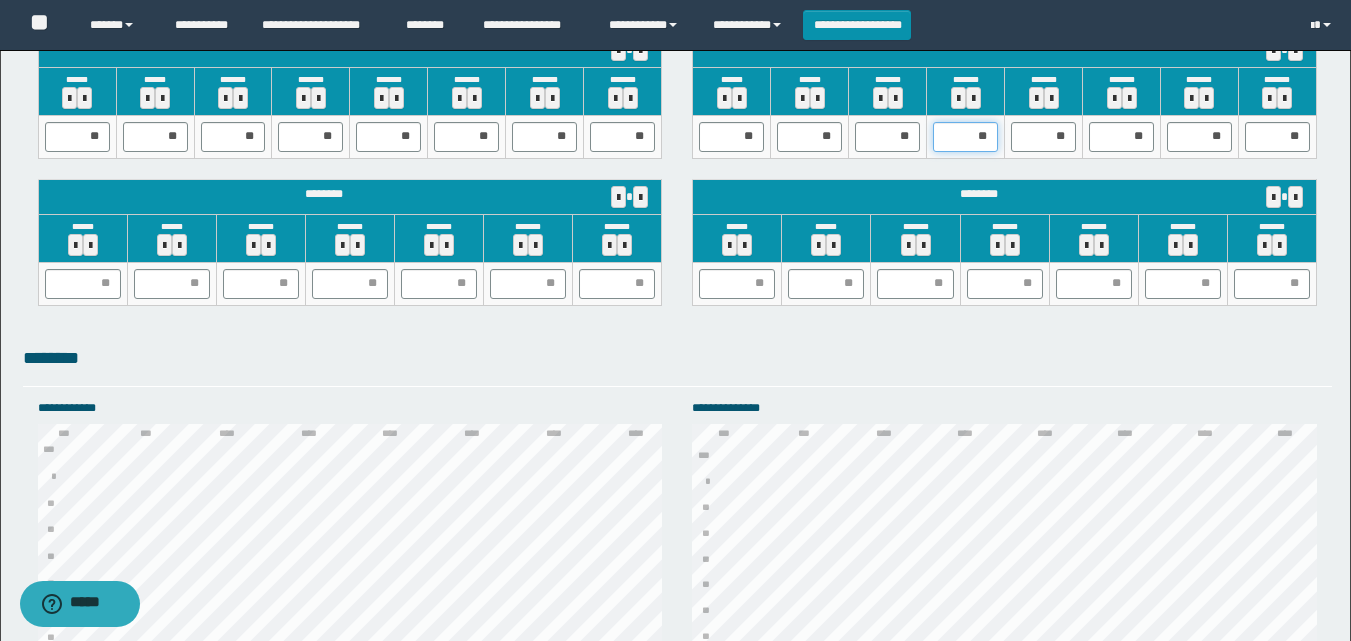 click on "**
**
**
**
**
**
**
**" at bounding box center [1005, 136] 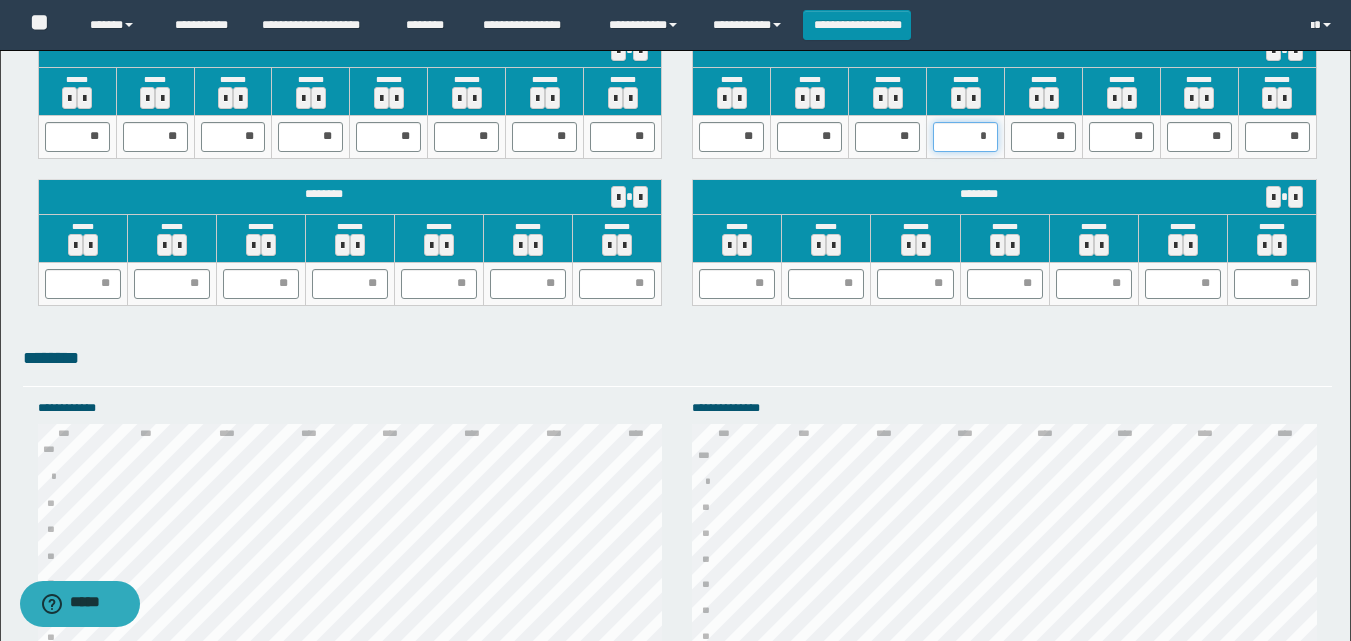 type on "**" 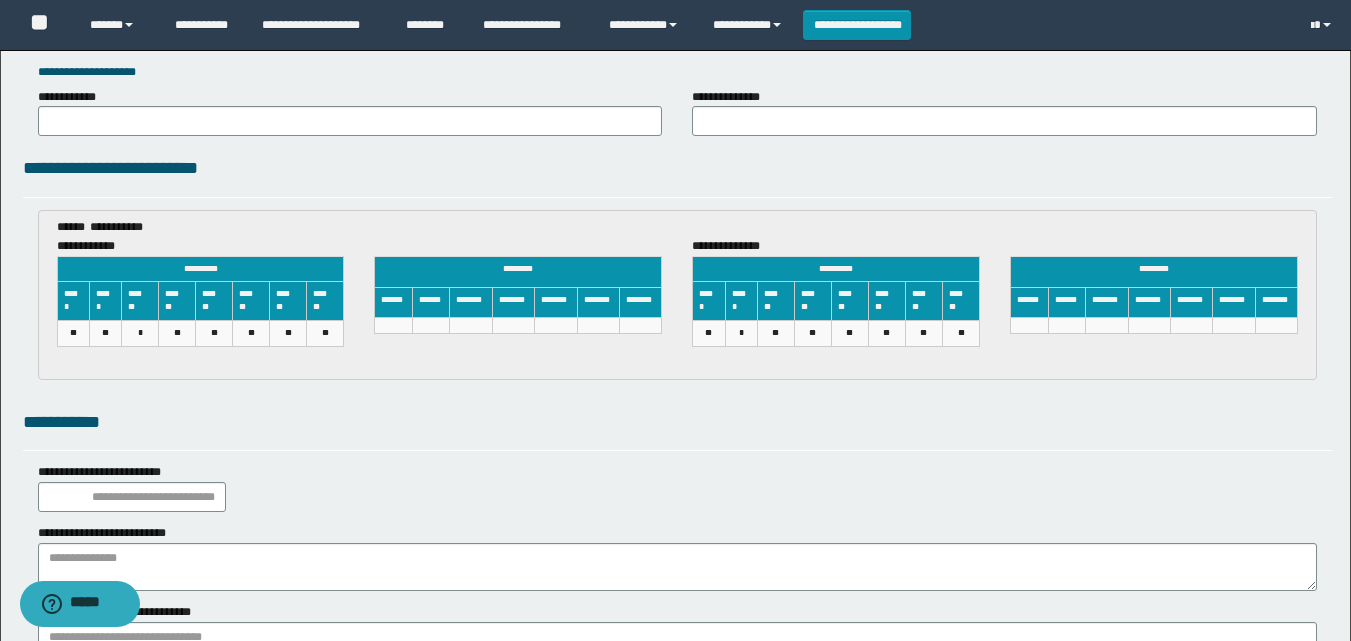 scroll, scrollTop: 3046, scrollLeft: 0, axis: vertical 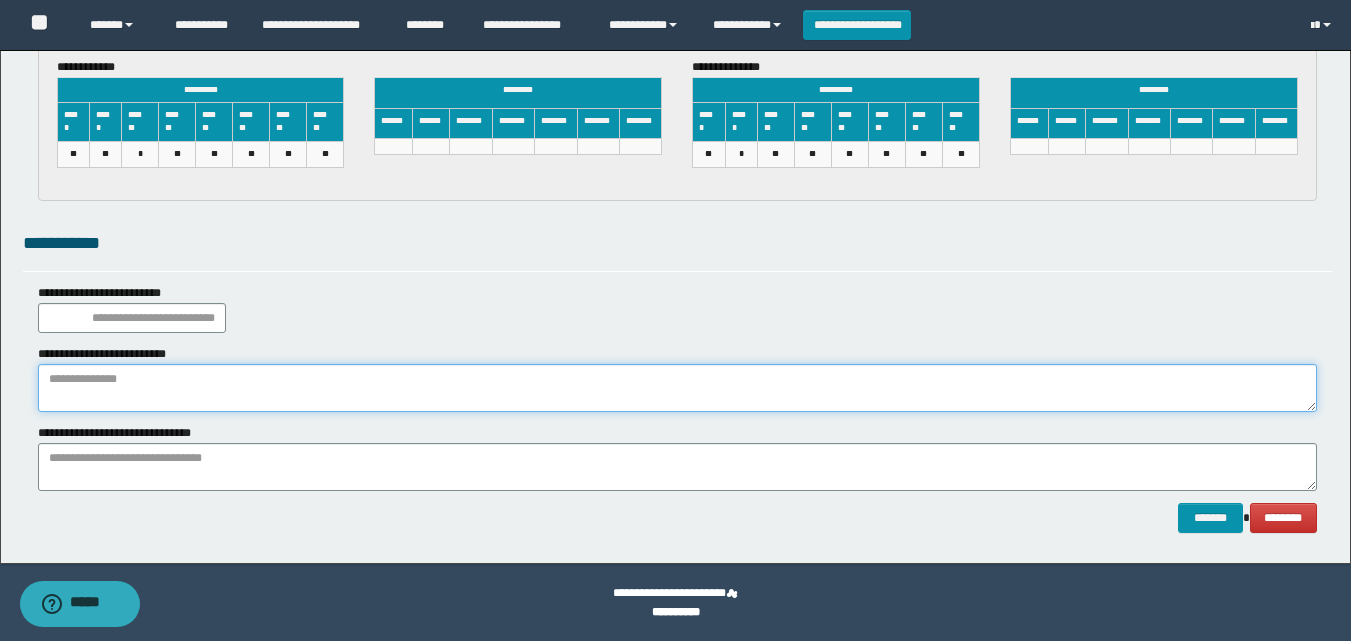 click at bounding box center [677, 388] 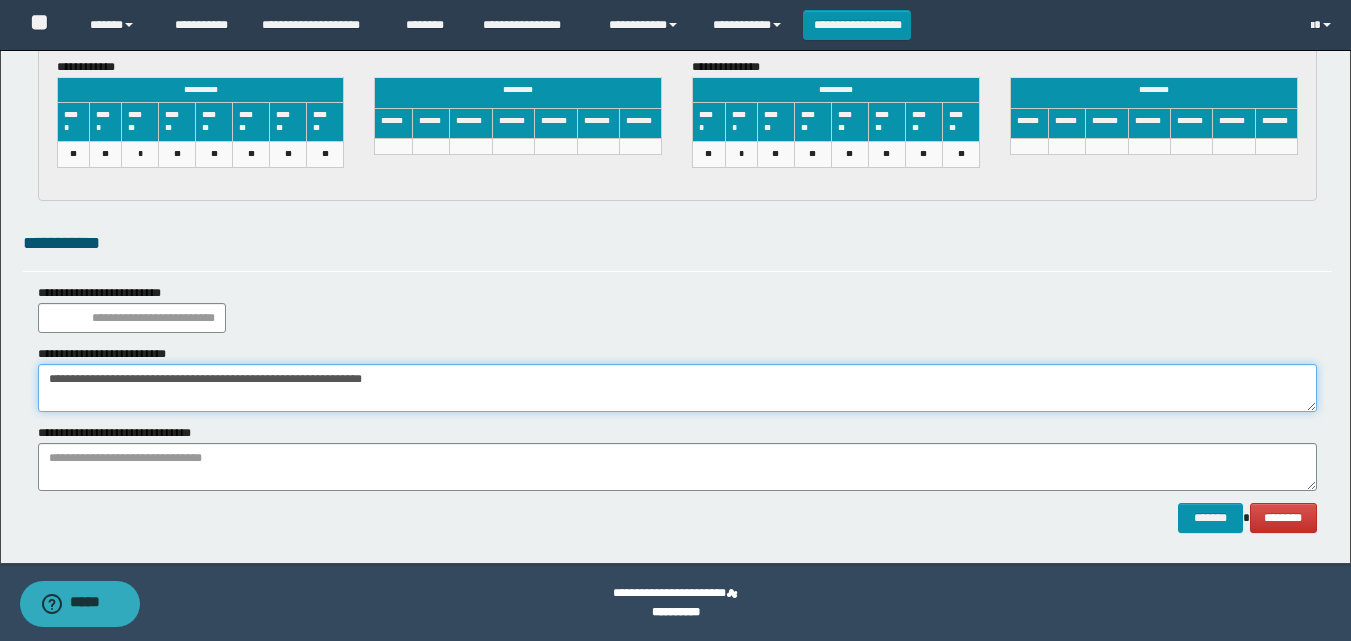 type on "**********" 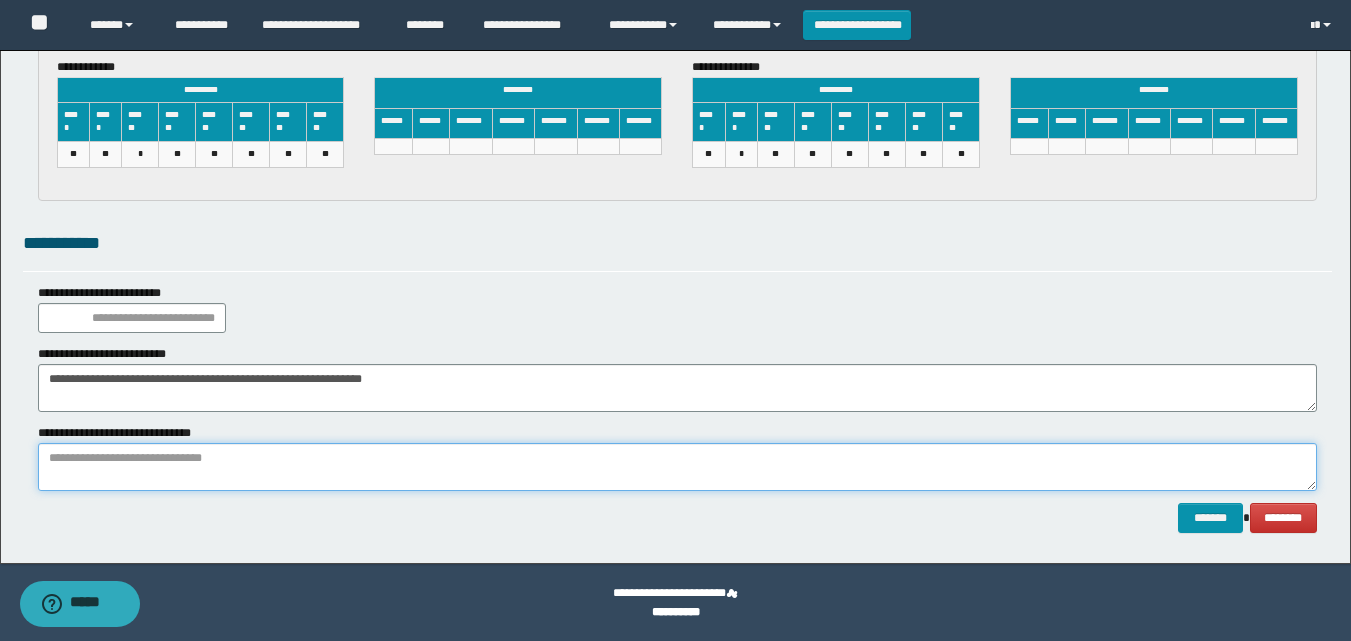 click at bounding box center [677, 467] 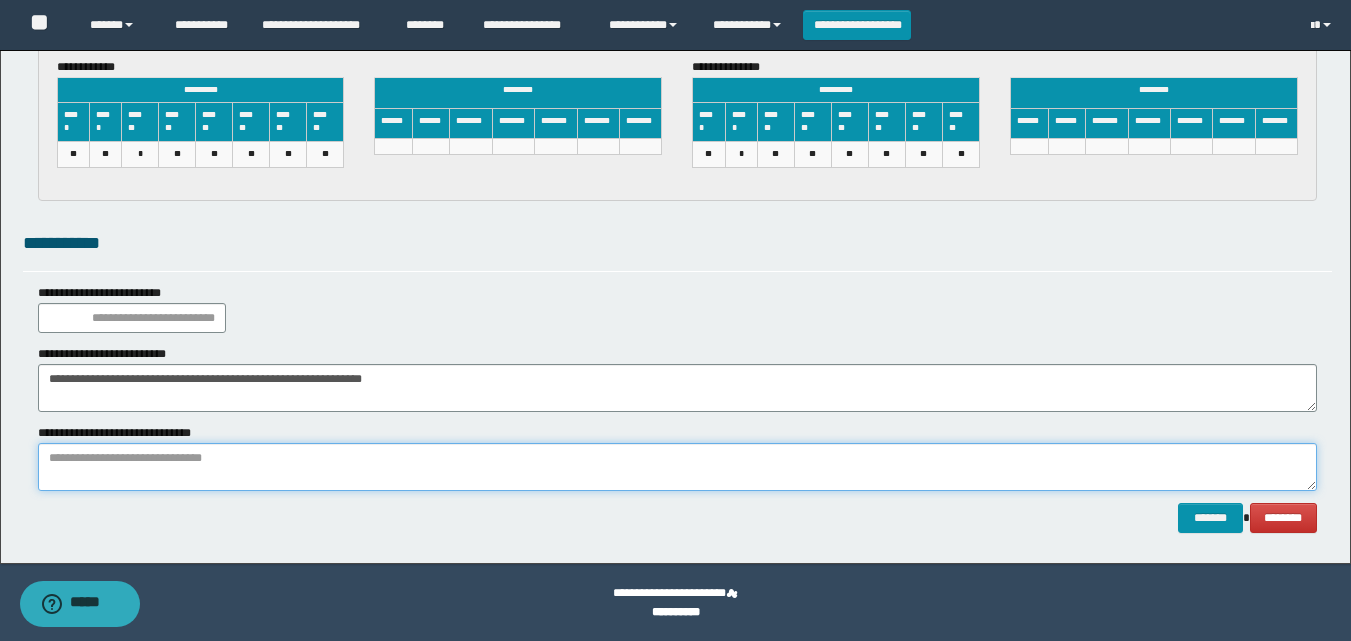 drag, startPoint x: 416, startPoint y: 470, endPoint x: 433, endPoint y: 484, distance: 22.022715 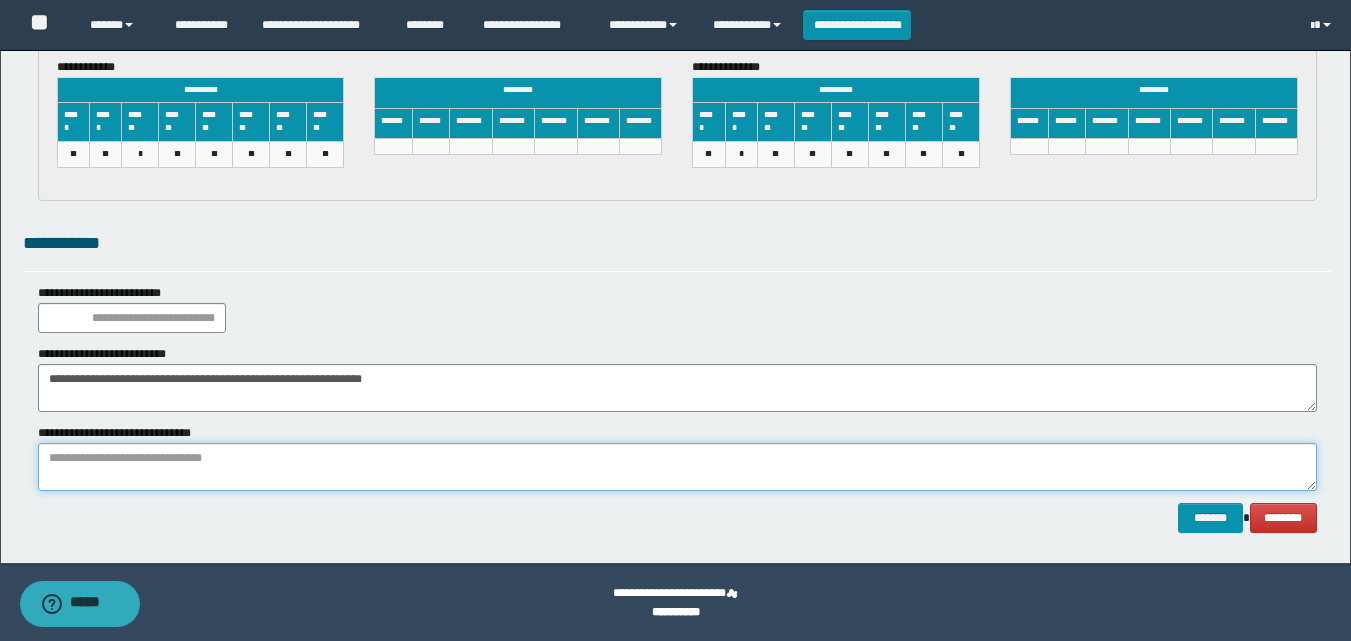 paste on "**********" 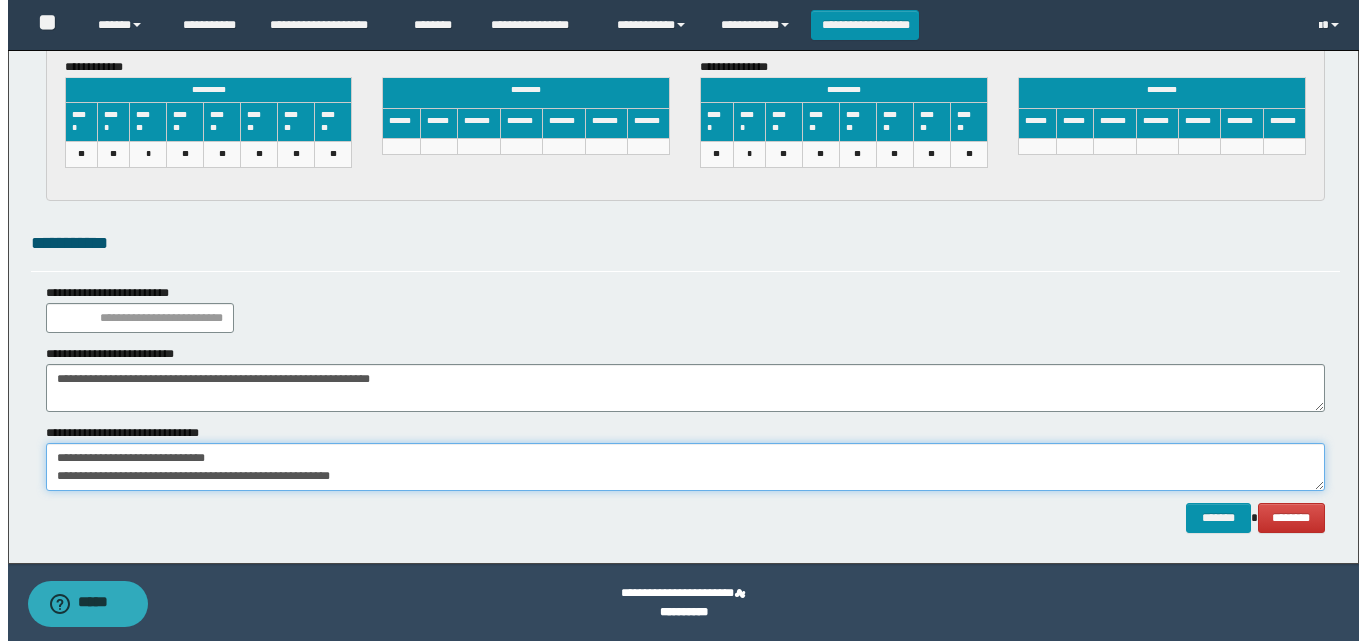 scroll, scrollTop: 12, scrollLeft: 0, axis: vertical 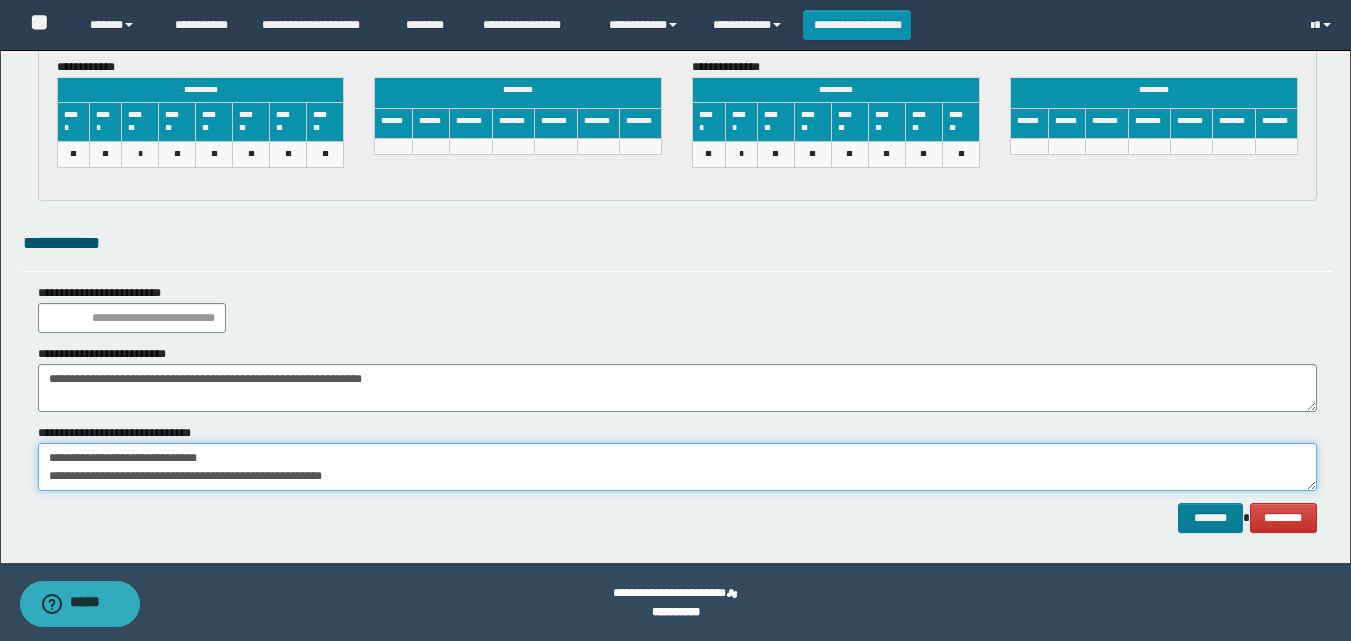 type on "**********" 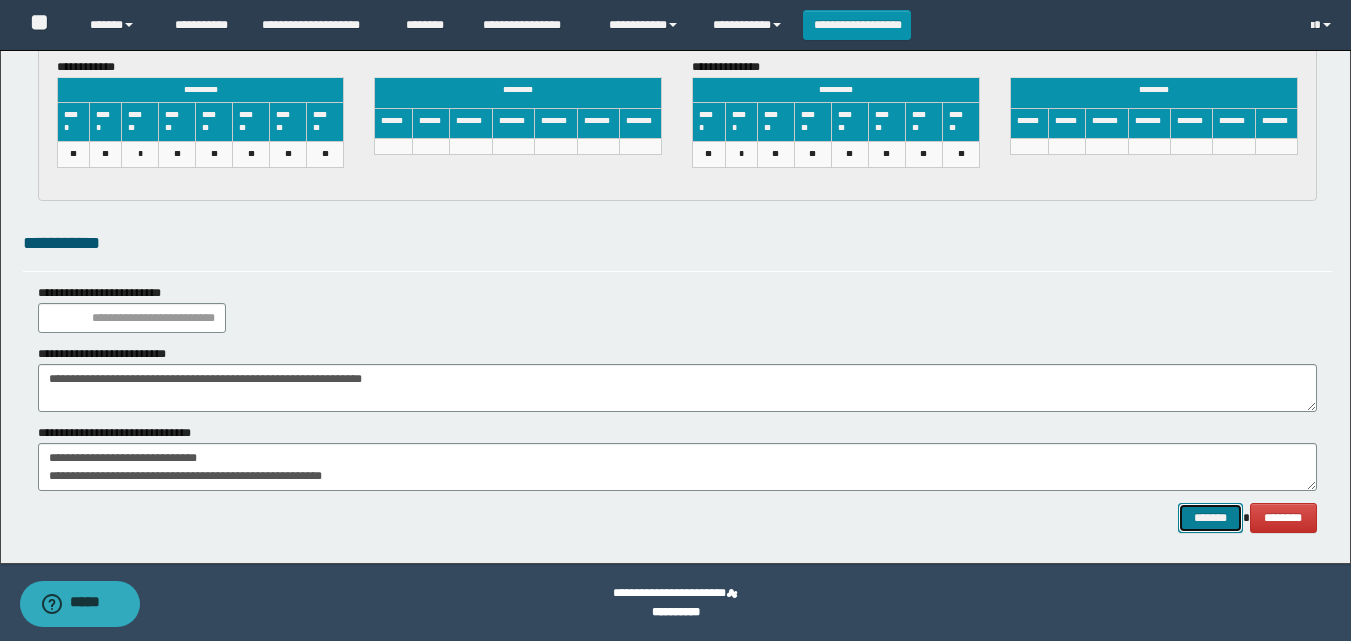 click on "*******" at bounding box center [1210, 518] 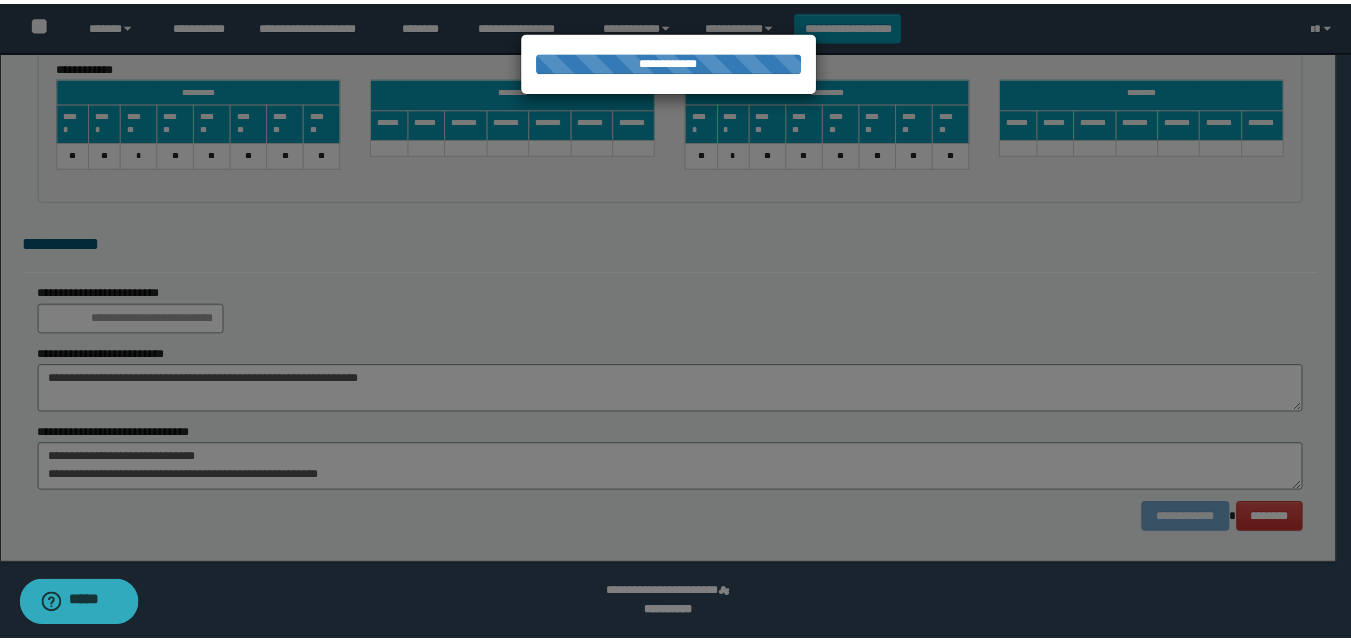scroll, scrollTop: 0, scrollLeft: 0, axis: both 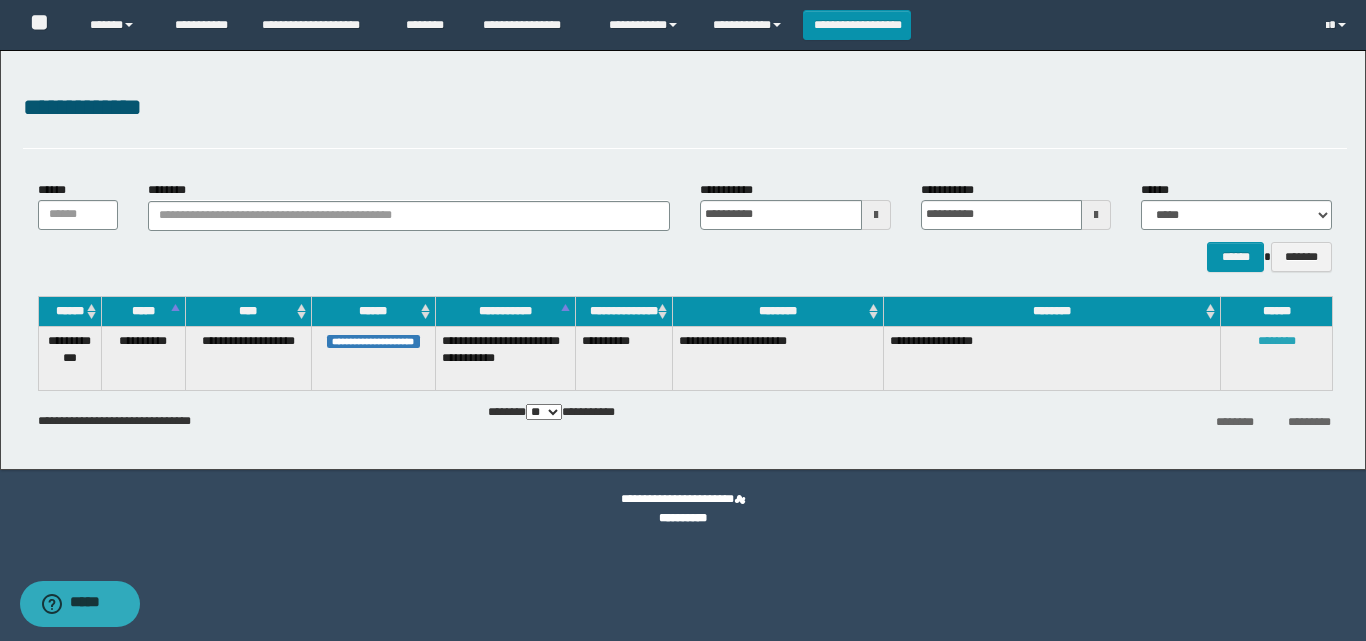 click on "********" at bounding box center [1277, 341] 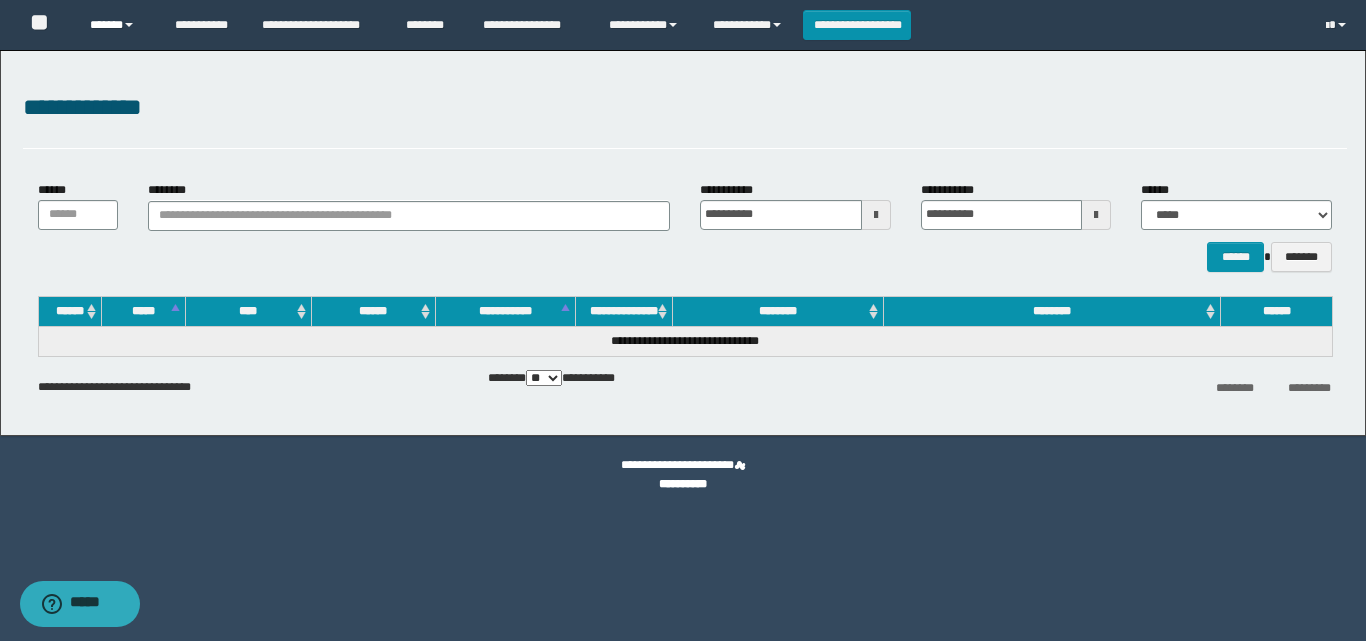 click on "******" at bounding box center [117, 25] 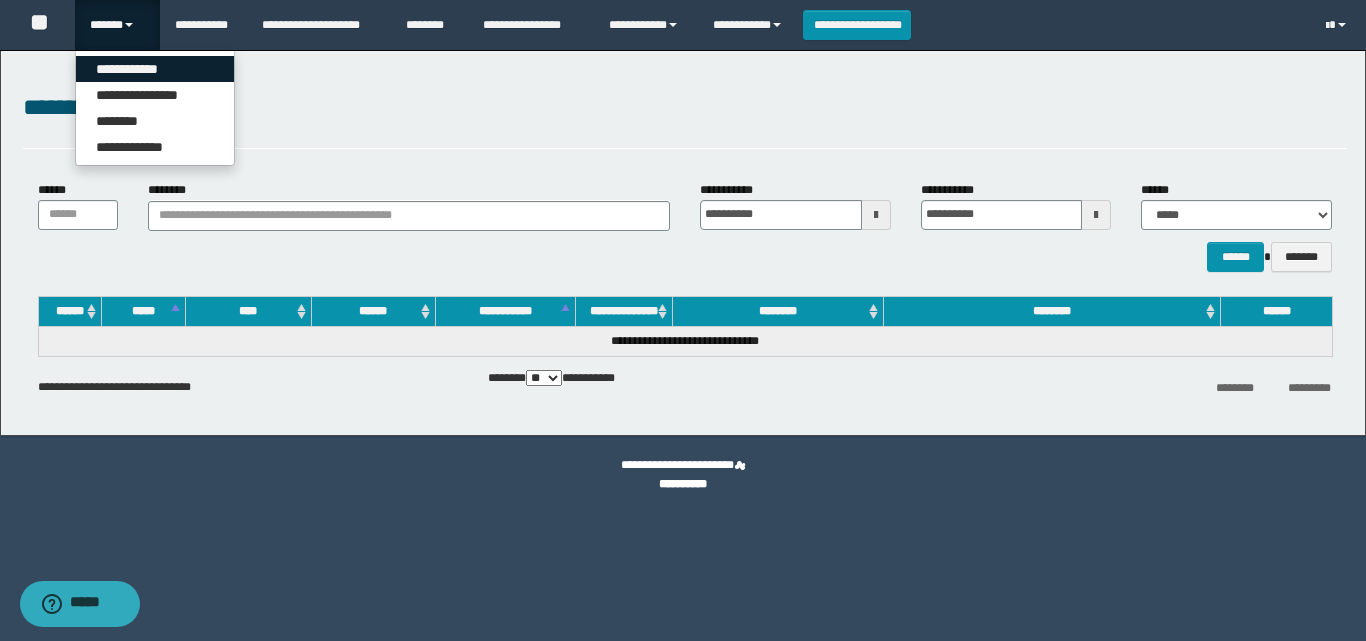 click on "**********" at bounding box center [155, 69] 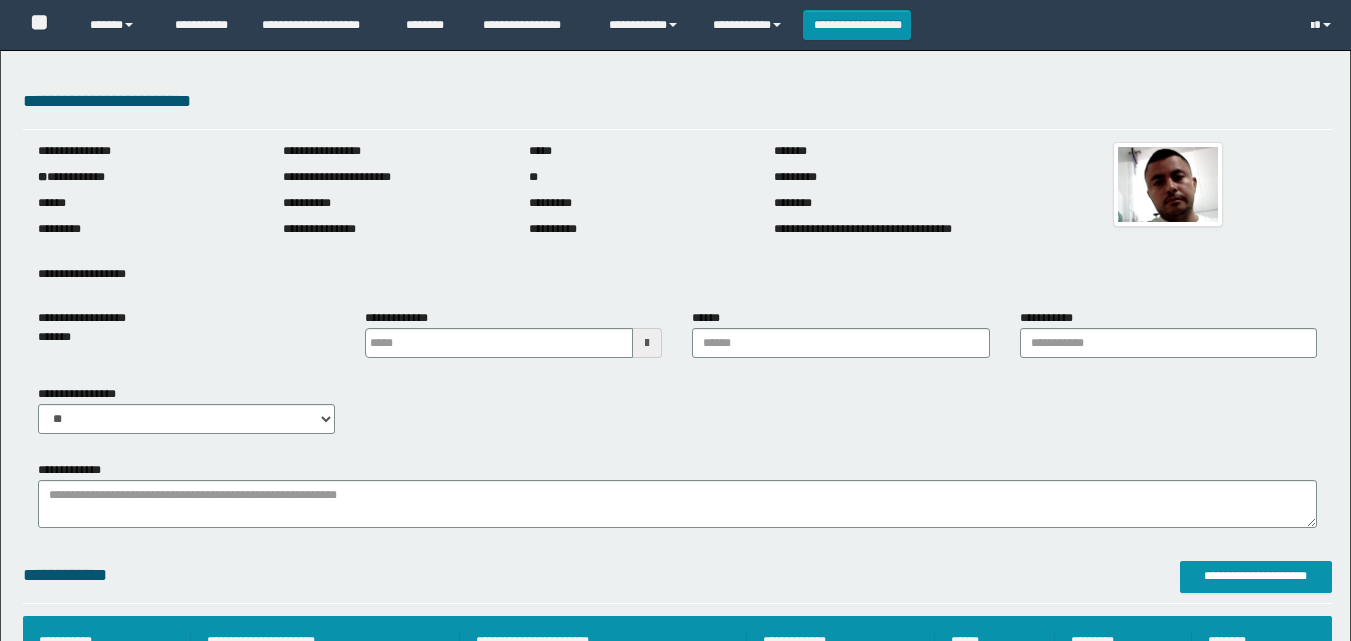 scroll, scrollTop: 0, scrollLeft: 0, axis: both 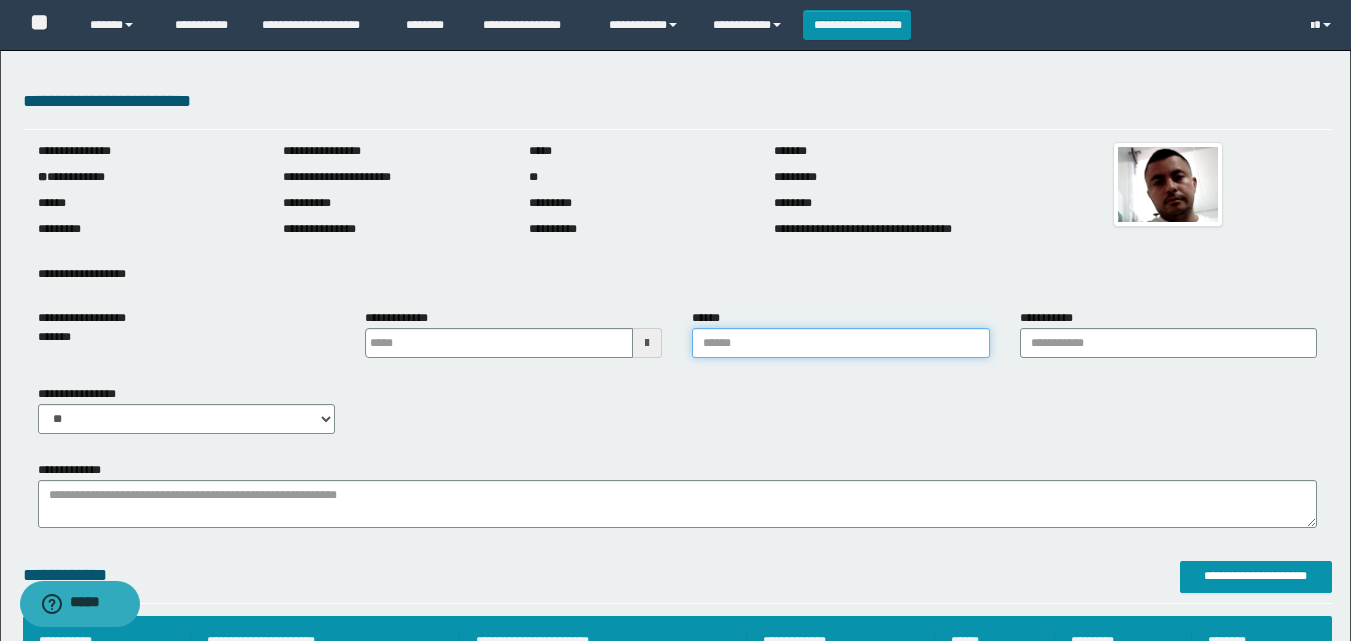 click on "******" at bounding box center (840, 343) 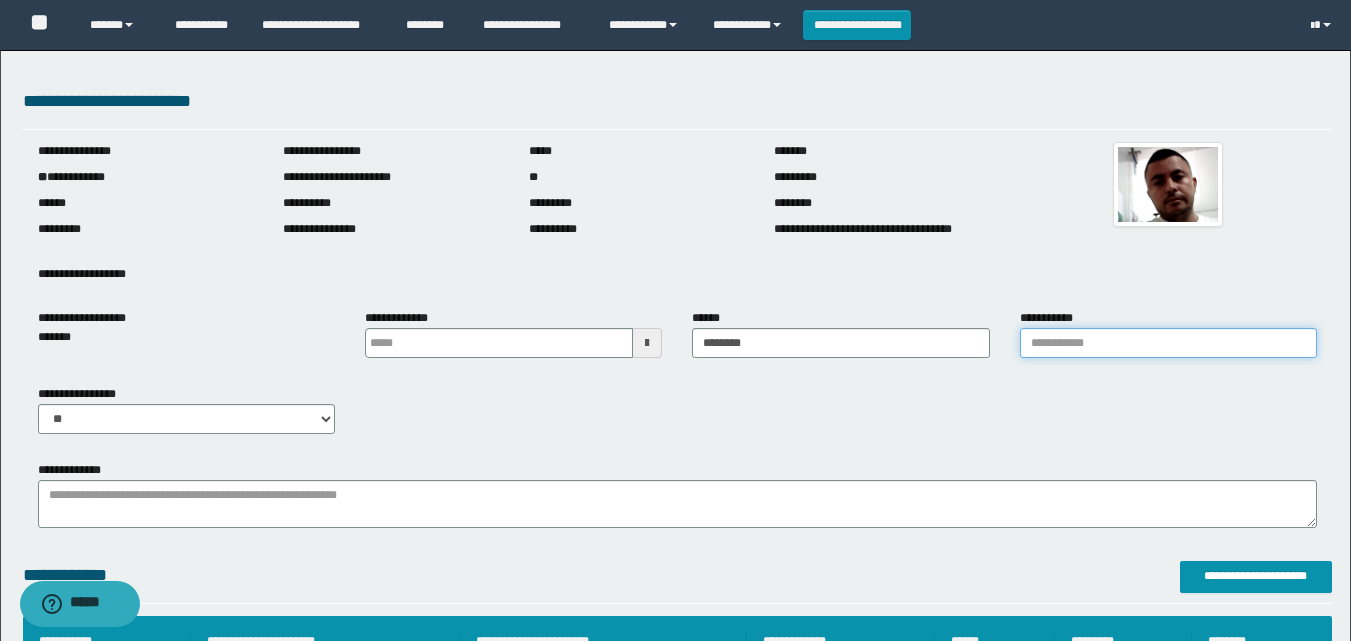 click on "**********" at bounding box center [1168, 343] 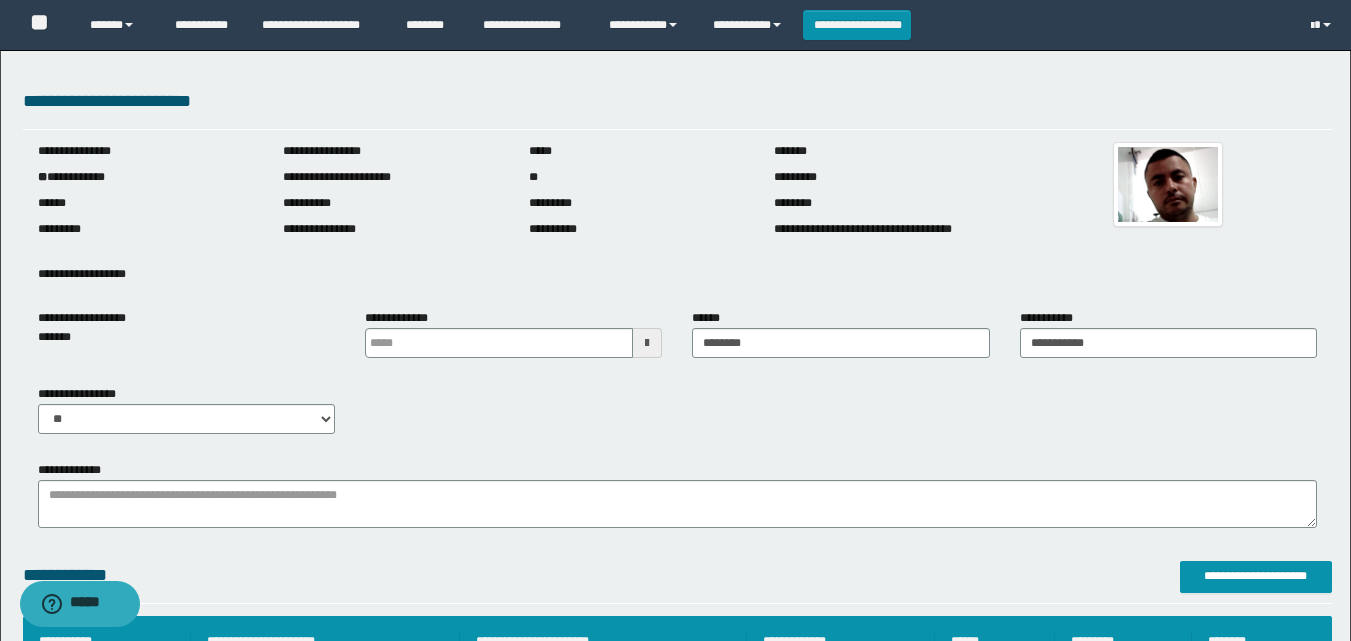 drag, startPoint x: 523, startPoint y: 449, endPoint x: 516, endPoint y: 460, distance: 13.038404 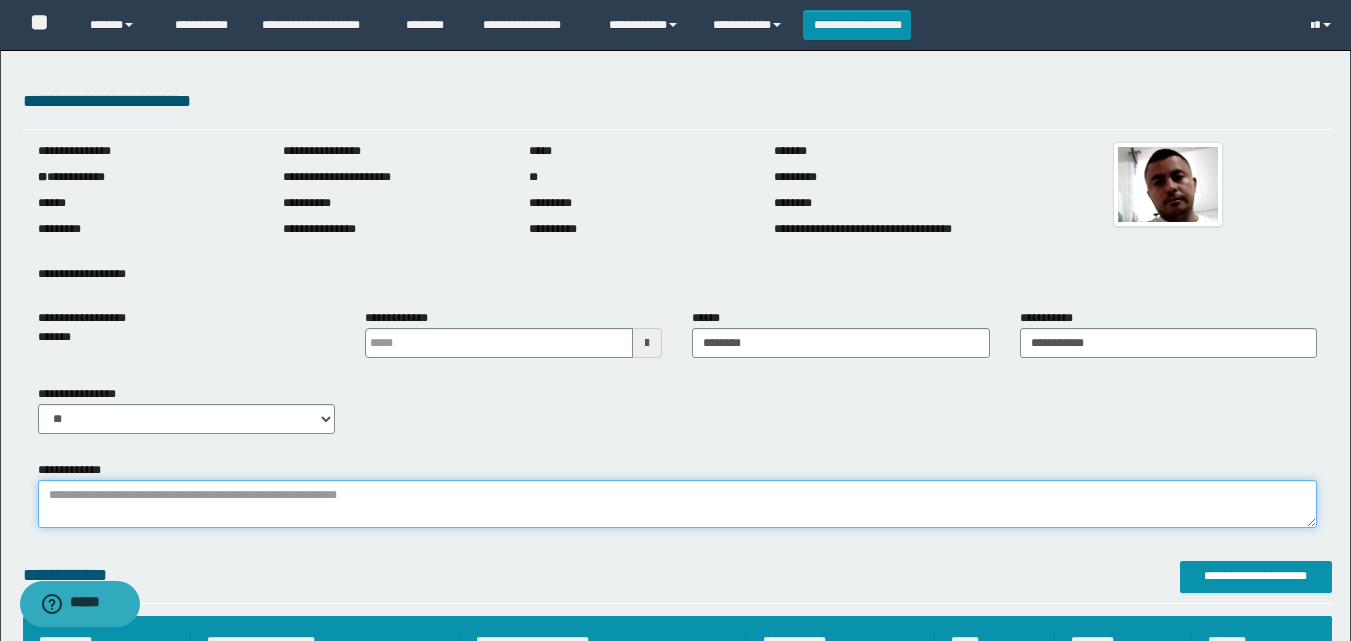 click on "**********" at bounding box center (677, 504) 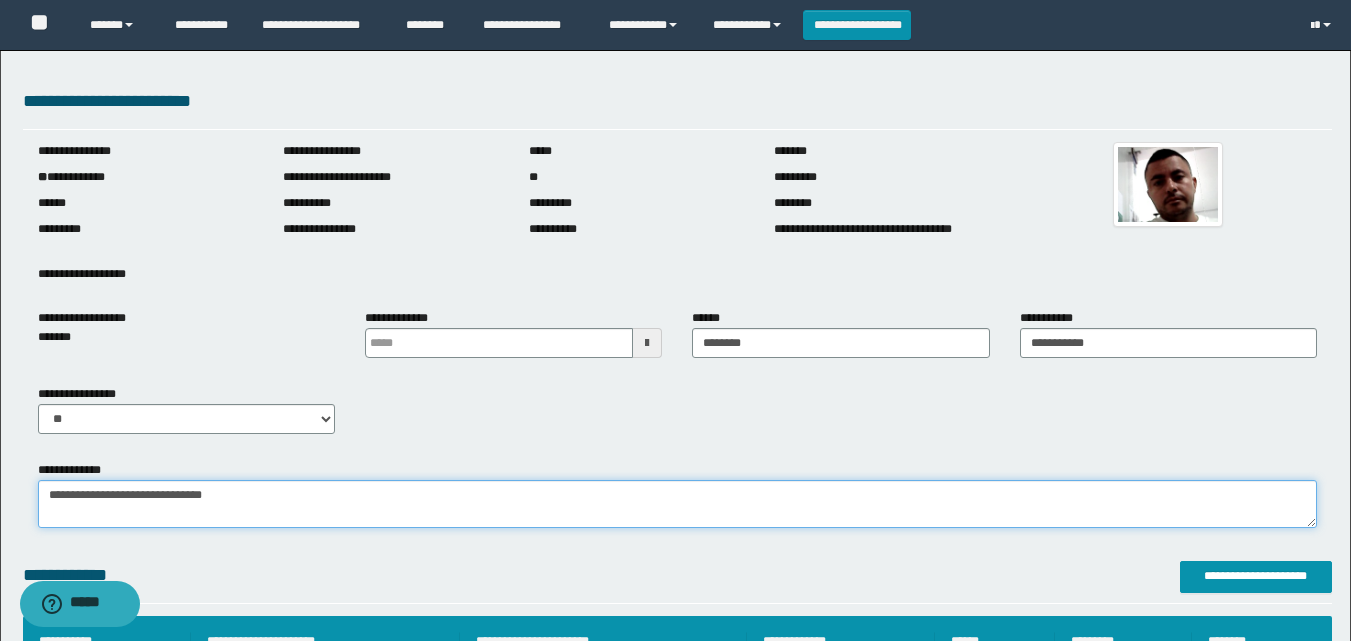 type on "**********" 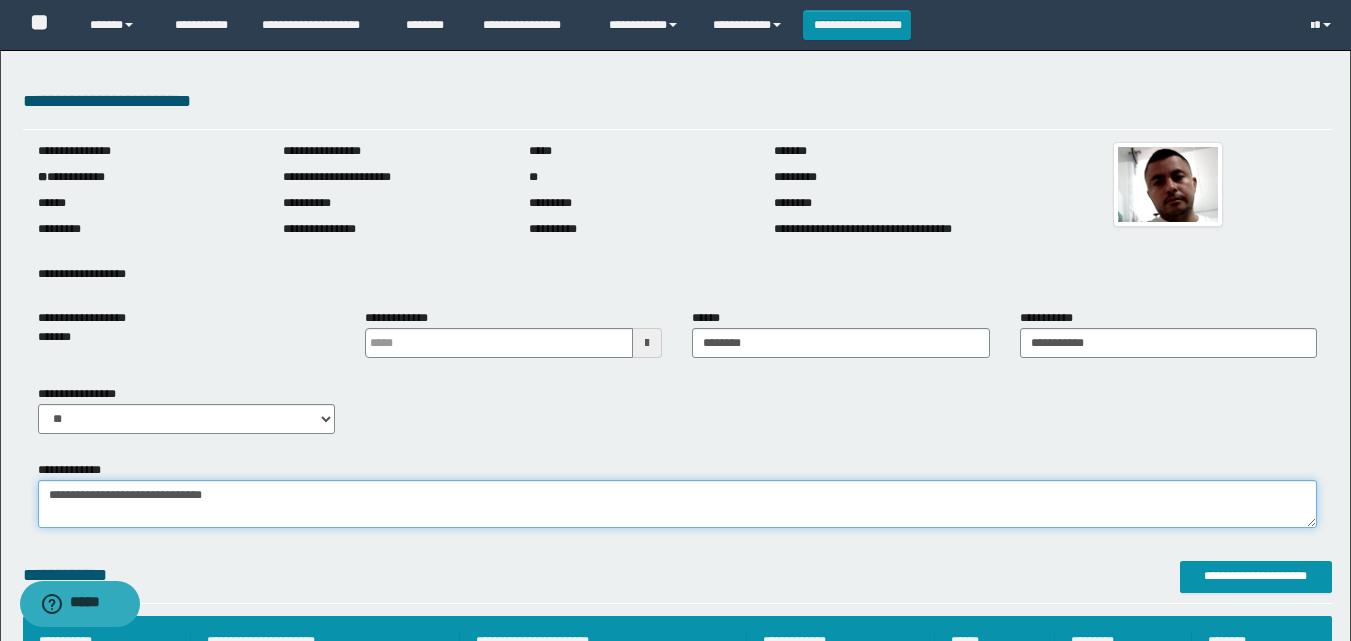 click on "**********" at bounding box center [677, 504] 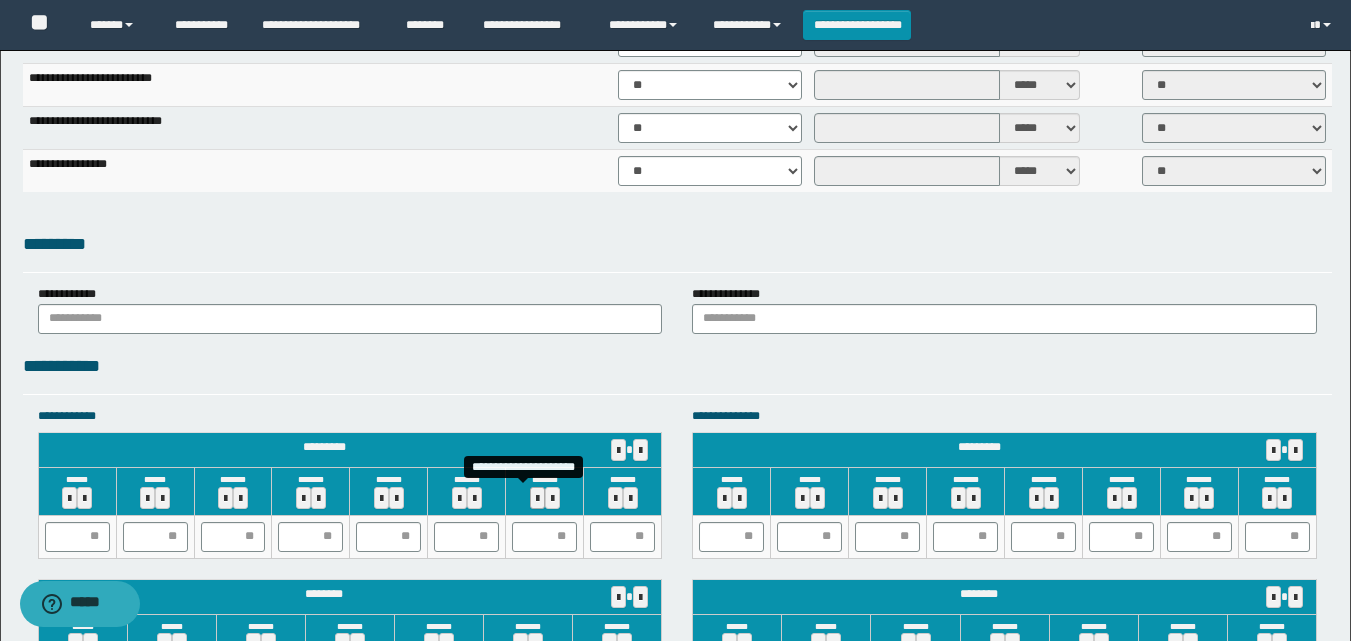 scroll, scrollTop: 1400, scrollLeft: 0, axis: vertical 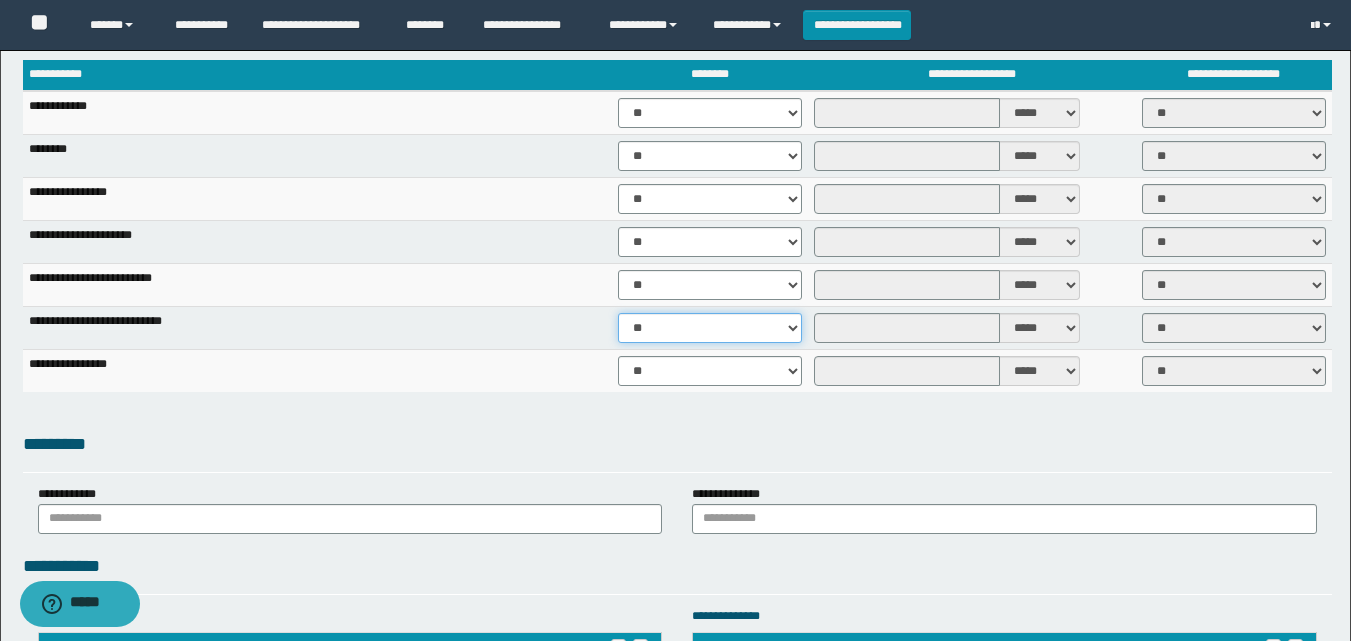 drag, startPoint x: 646, startPoint y: 327, endPoint x: 655, endPoint y: 337, distance: 13.453624 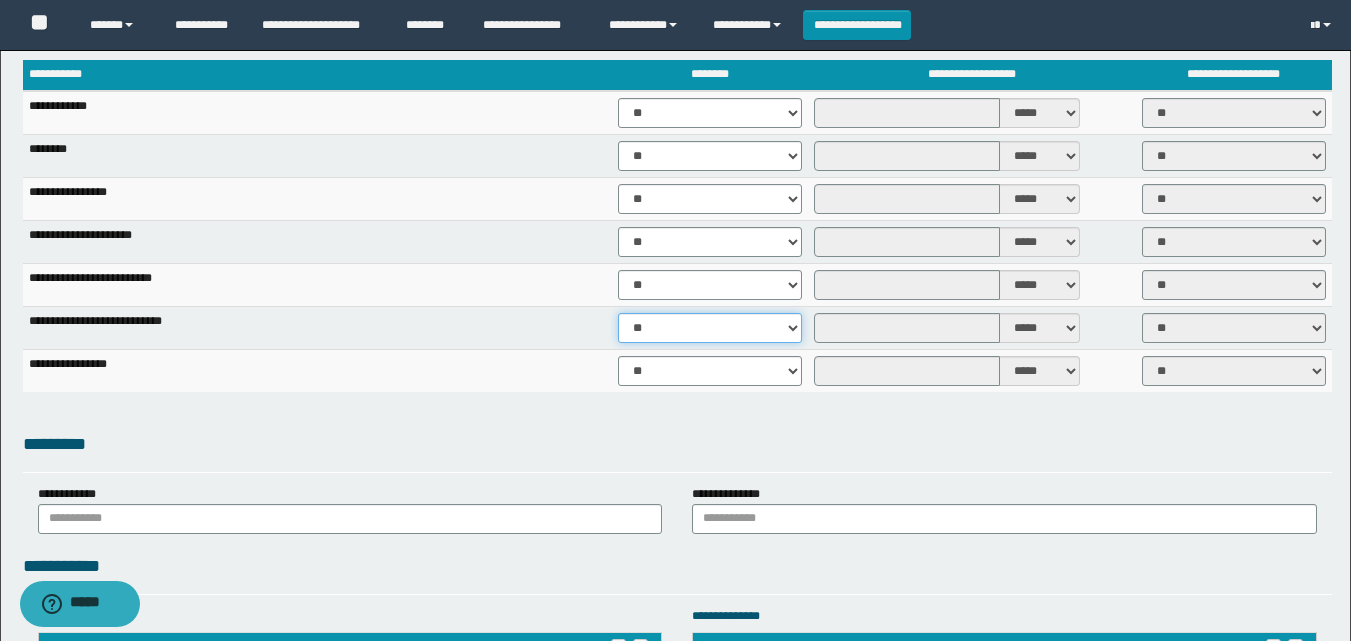 click on "**
**" at bounding box center [710, 328] 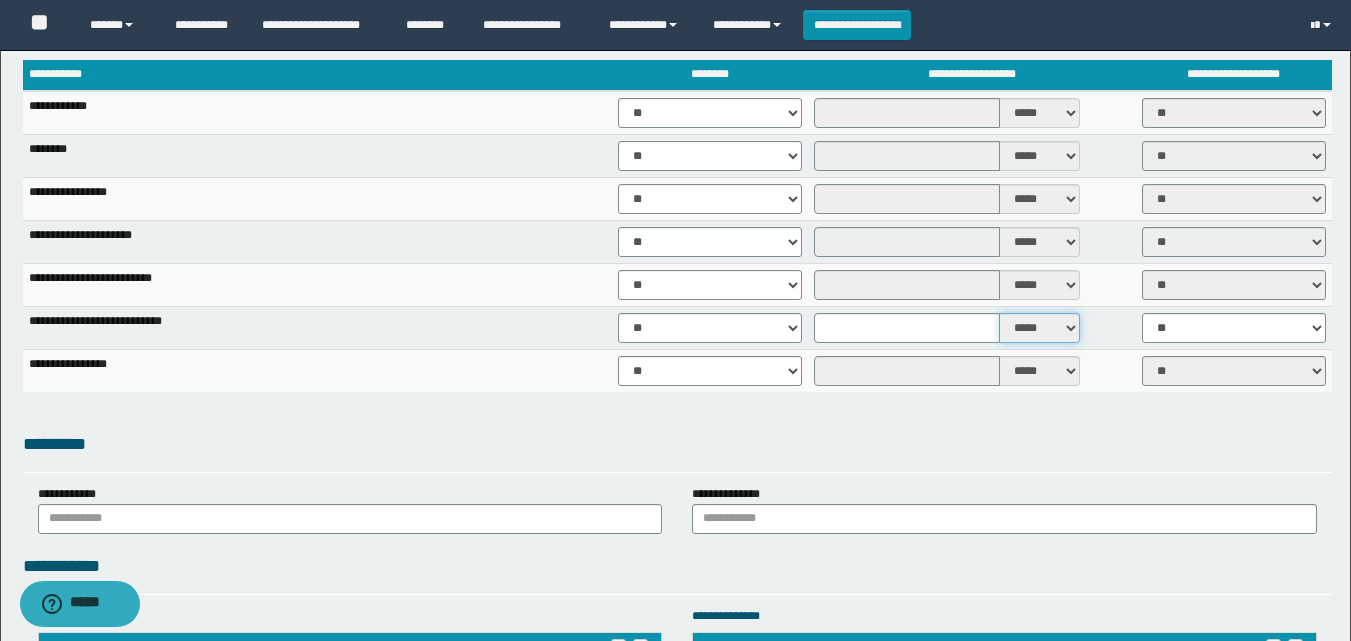 click on "*****
****" at bounding box center (1040, 328) 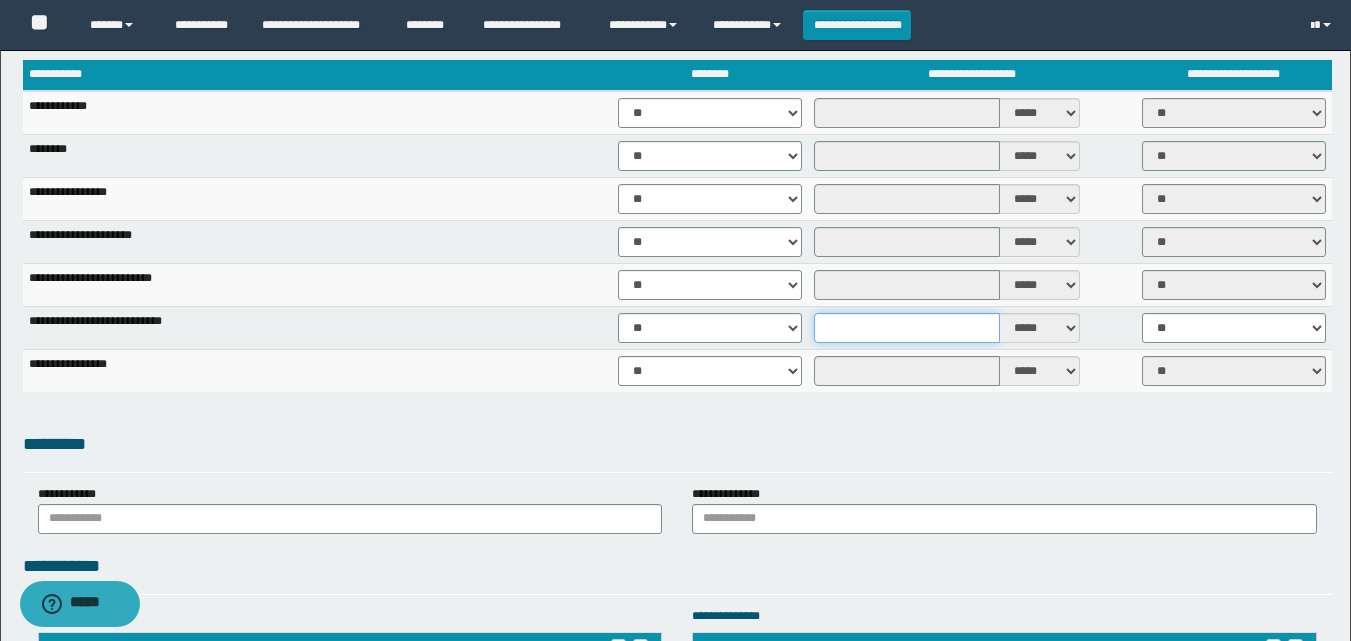 click at bounding box center (907, 328) 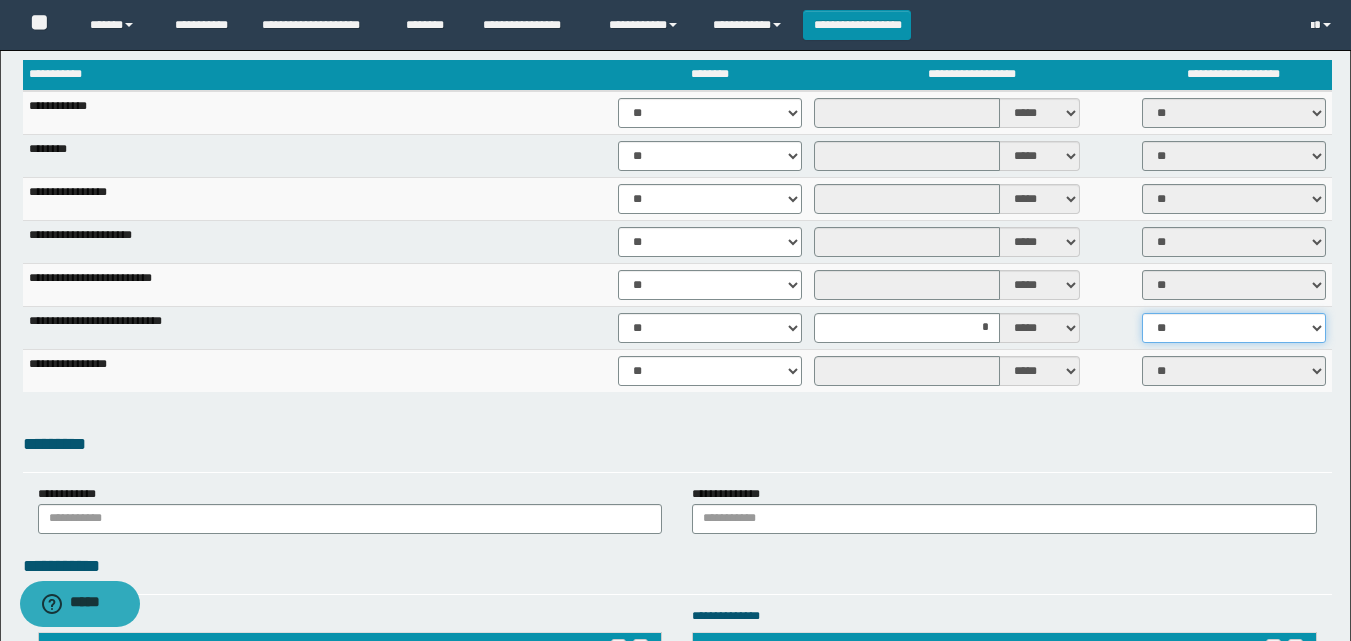 click on "**
**" at bounding box center [1234, 328] 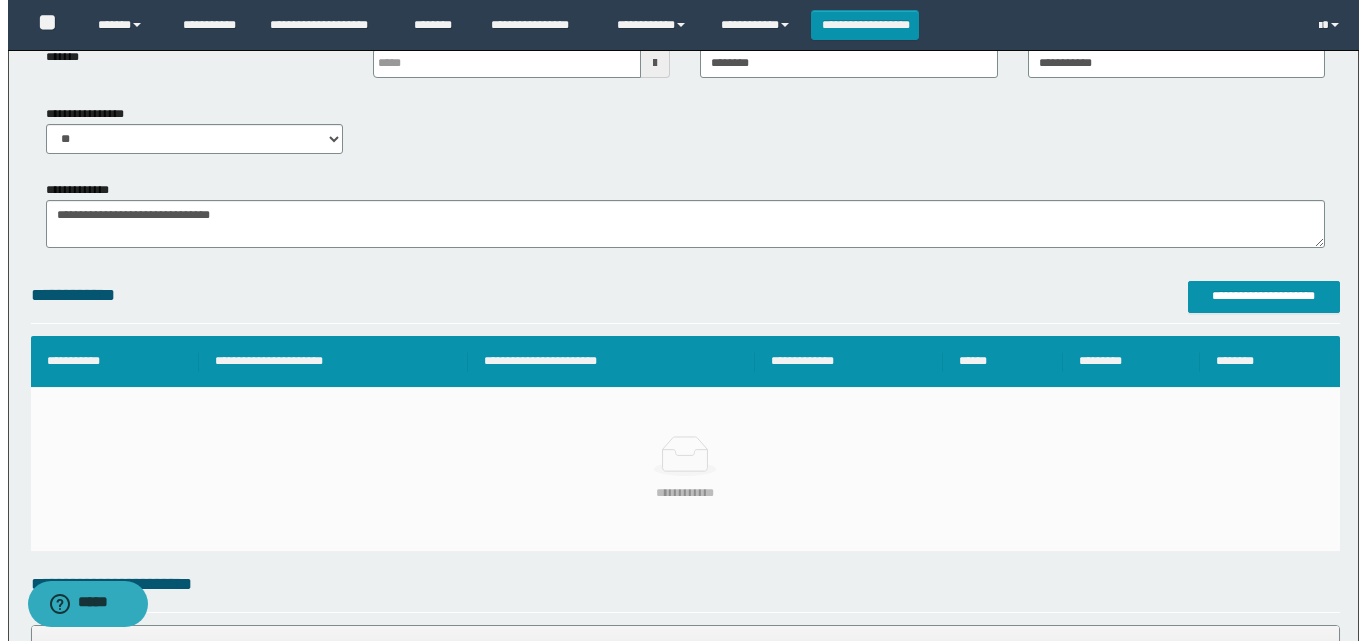 scroll, scrollTop: 100, scrollLeft: 0, axis: vertical 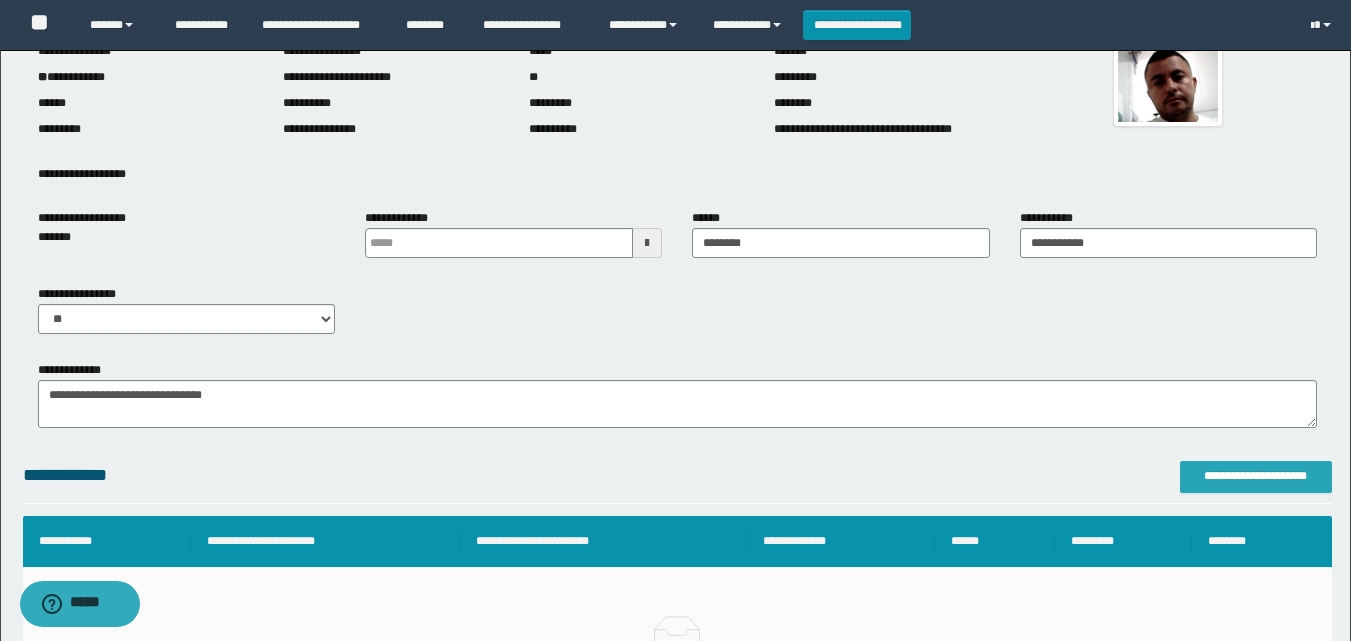click on "**********" at bounding box center [1256, 476] 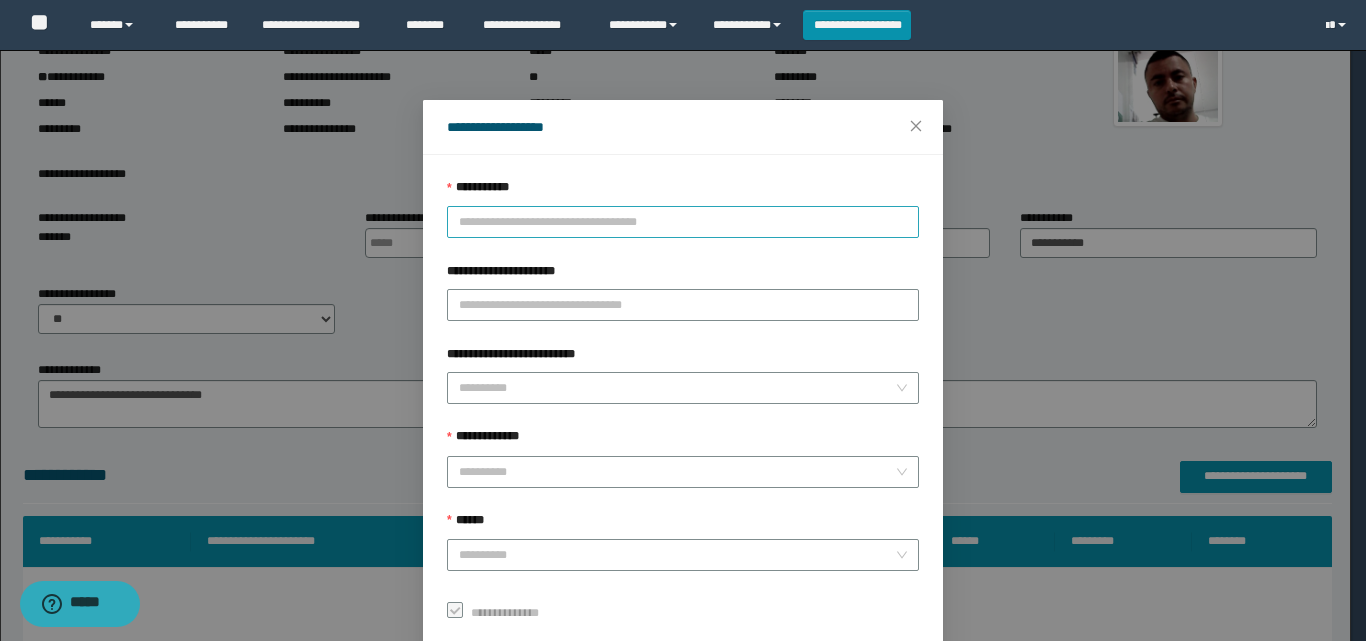 click on "**********" at bounding box center [683, 222] 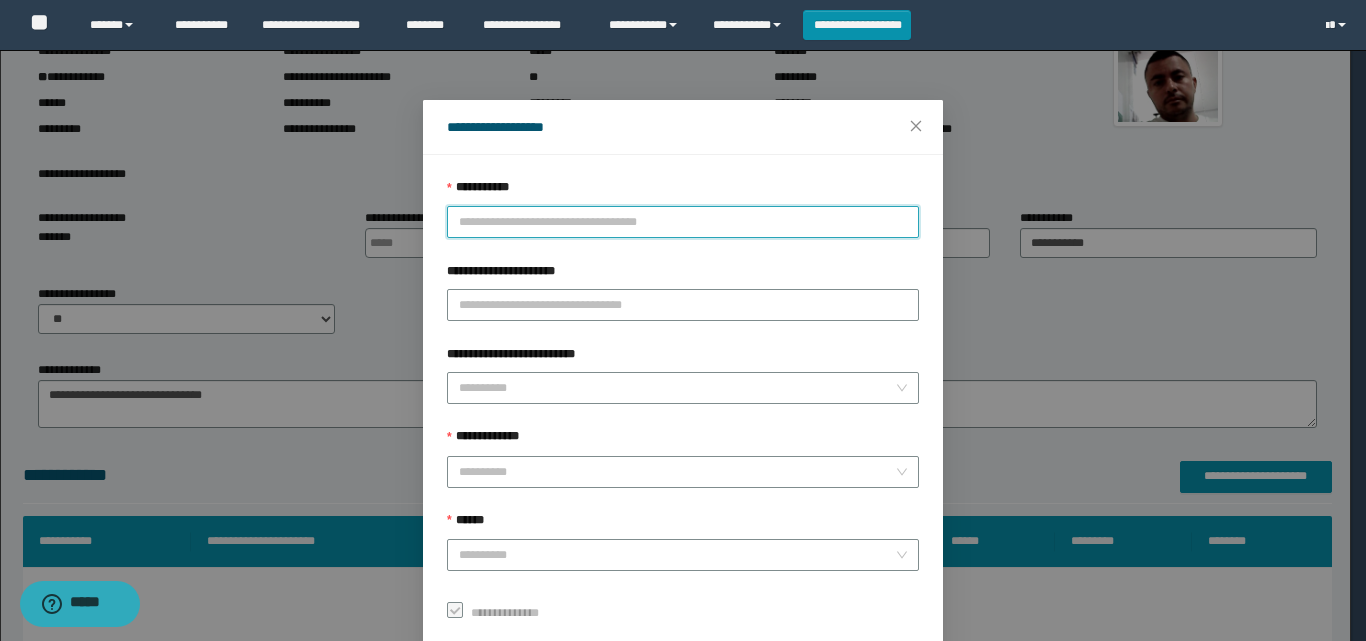 click on "**********" at bounding box center [683, 222] 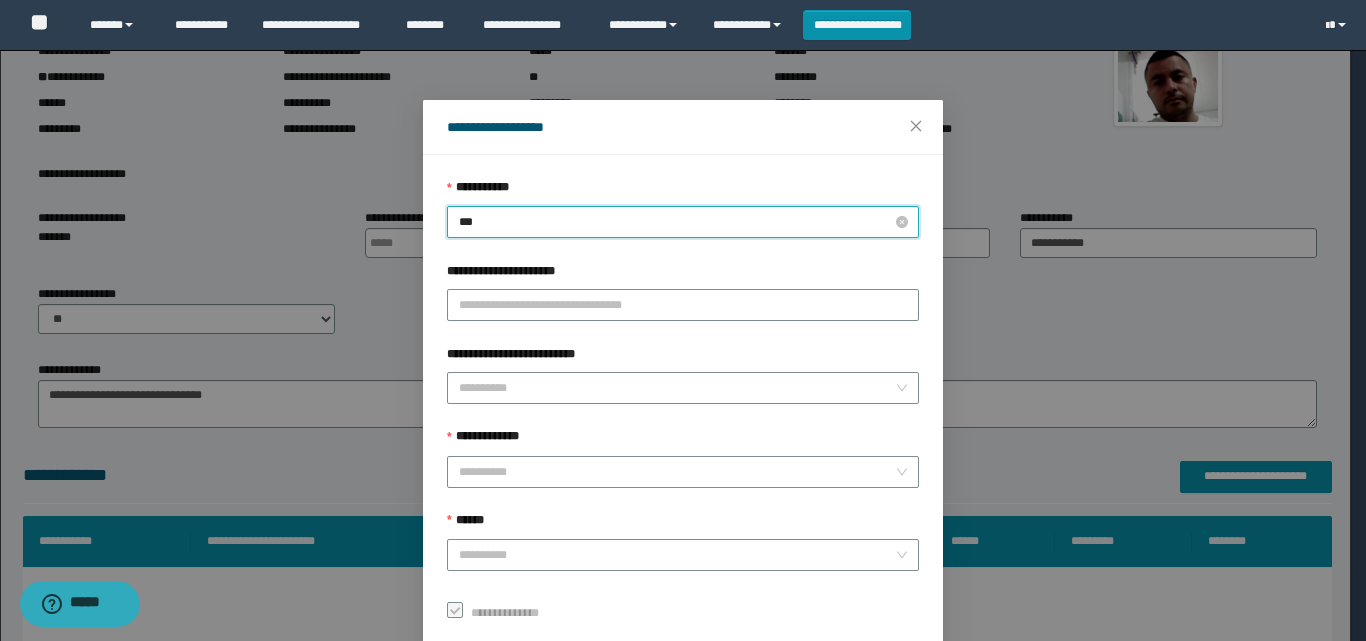 type on "****" 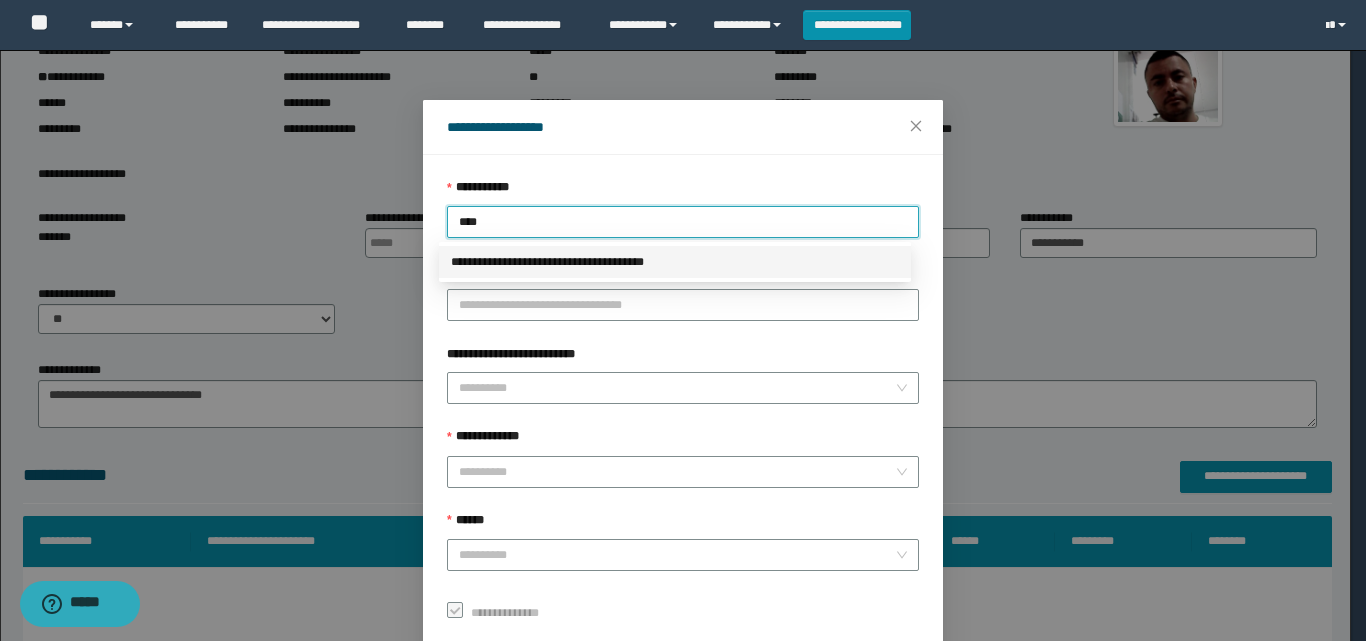 click on "**********" at bounding box center (675, 262) 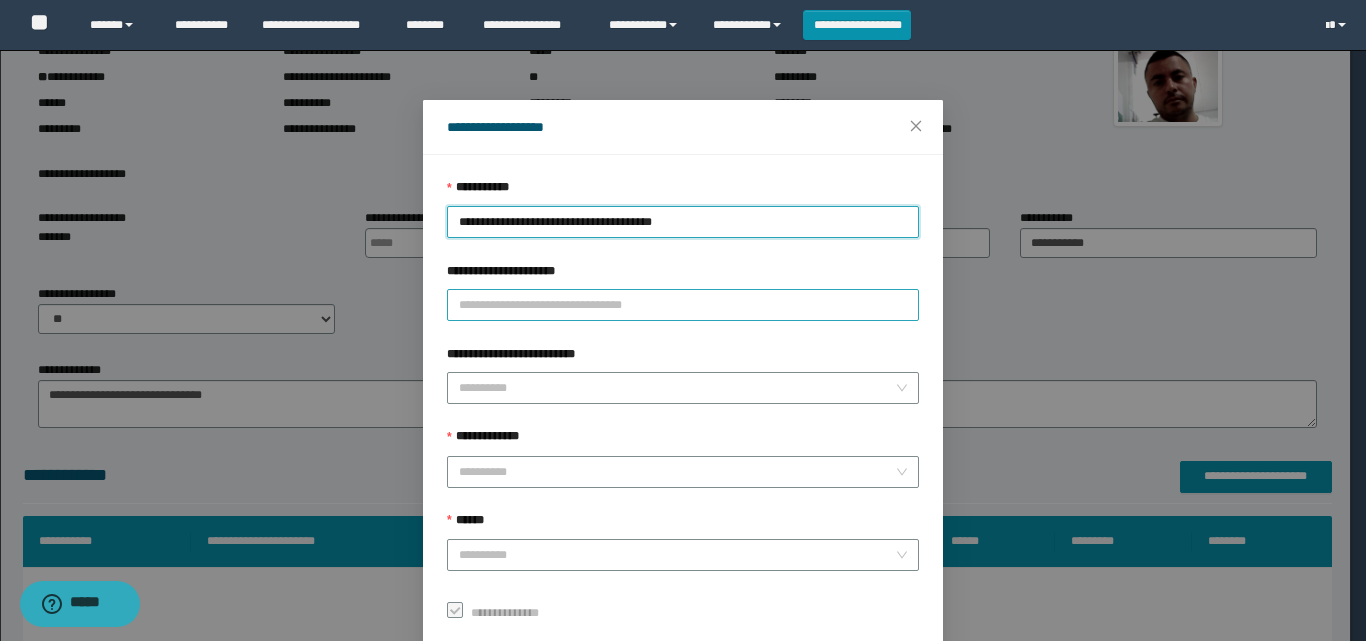 scroll, scrollTop: 111, scrollLeft: 0, axis: vertical 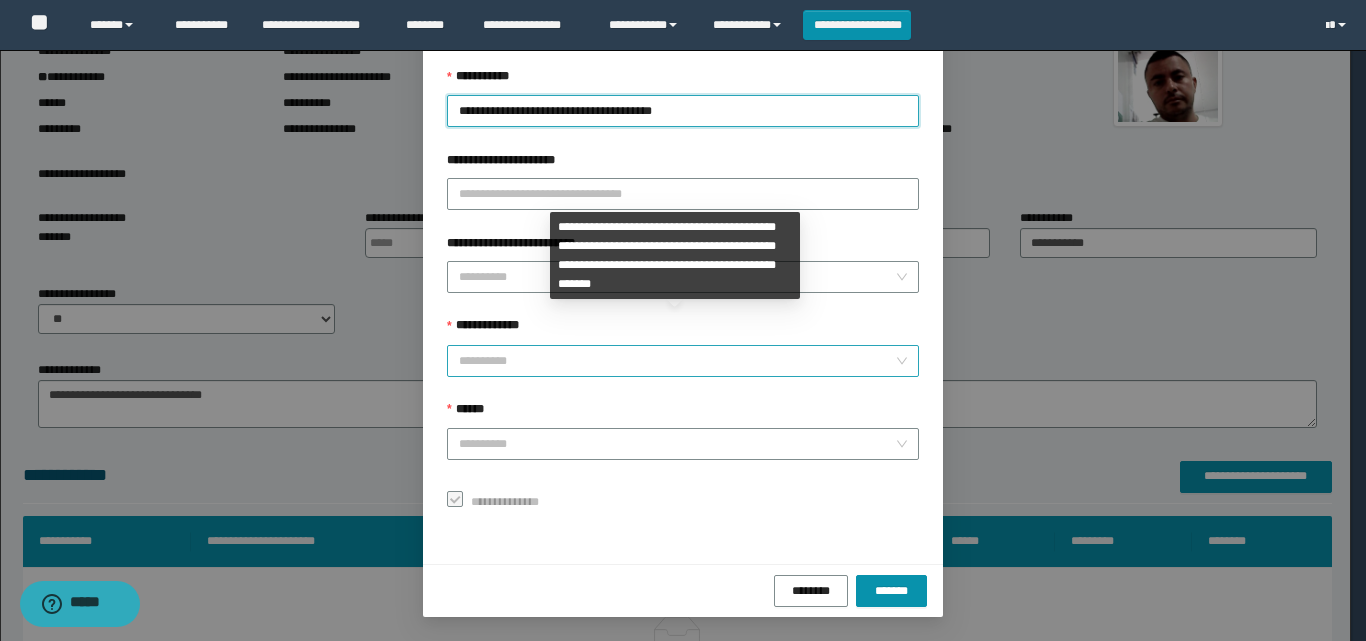 click on "**********" at bounding box center [677, 361] 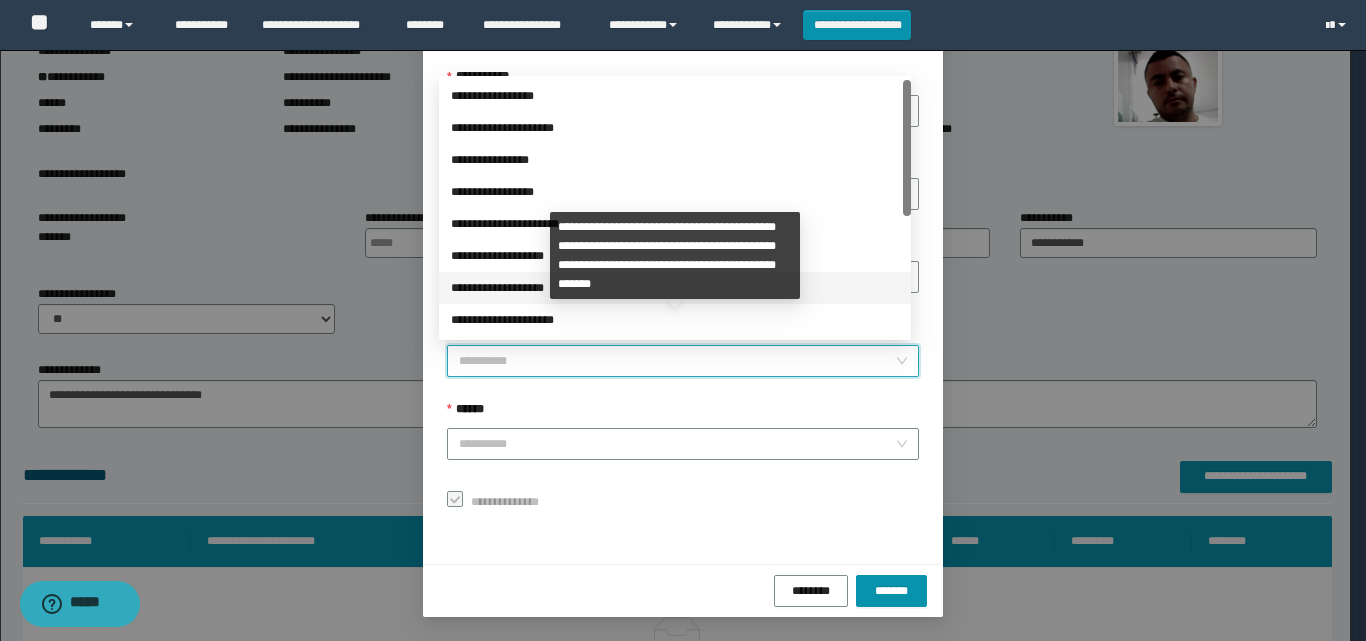 scroll, scrollTop: 224, scrollLeft: 0, axis: vertical 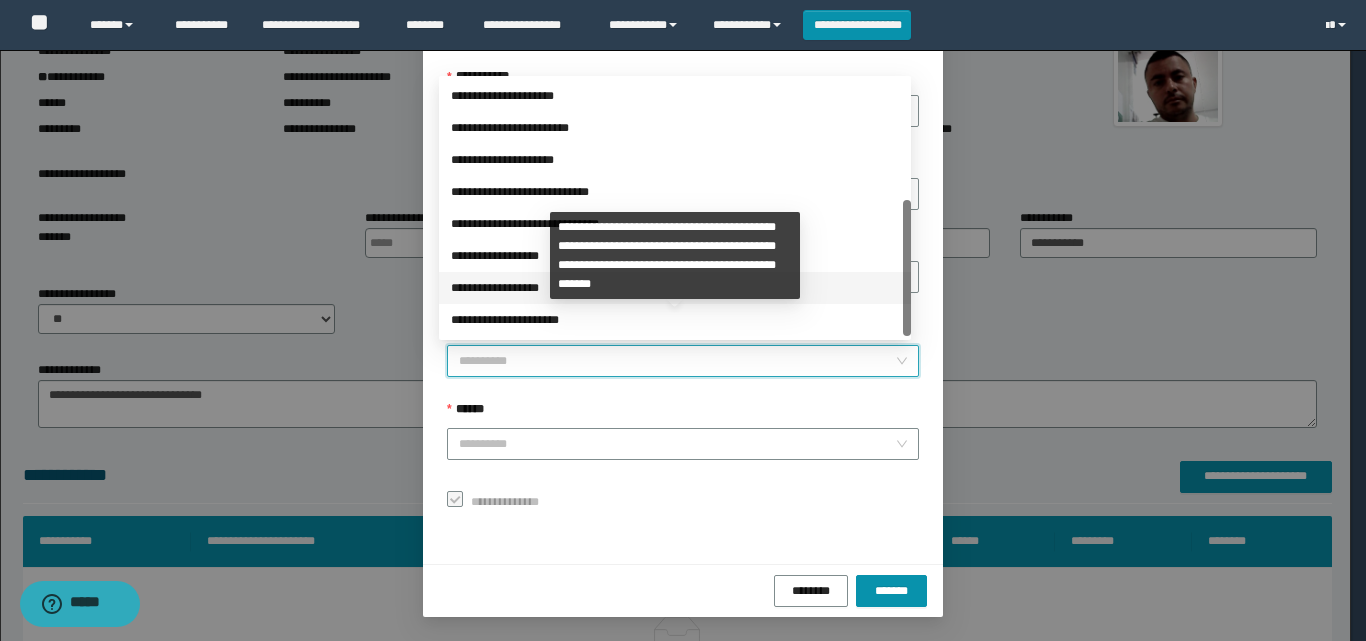 click on "**********" at bounding box center [675, 256] 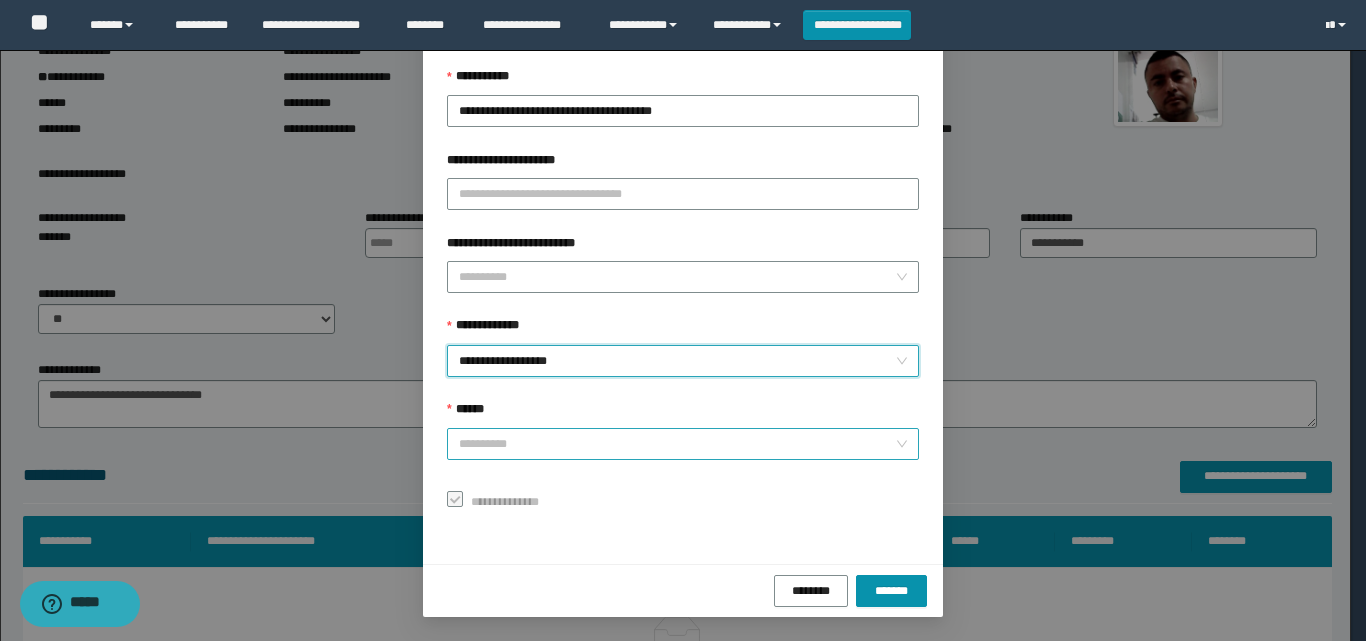 click on "******" at bounding box center (677, 444) 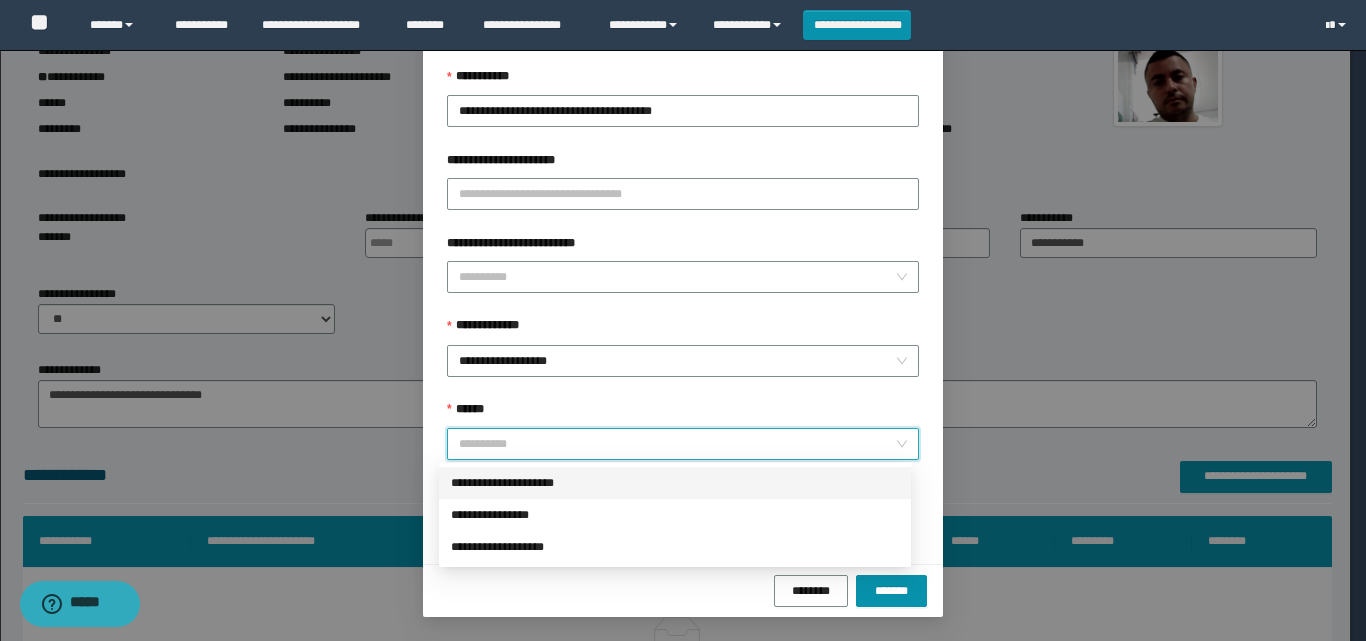 click on "**********" at bounding box center (675, 483) 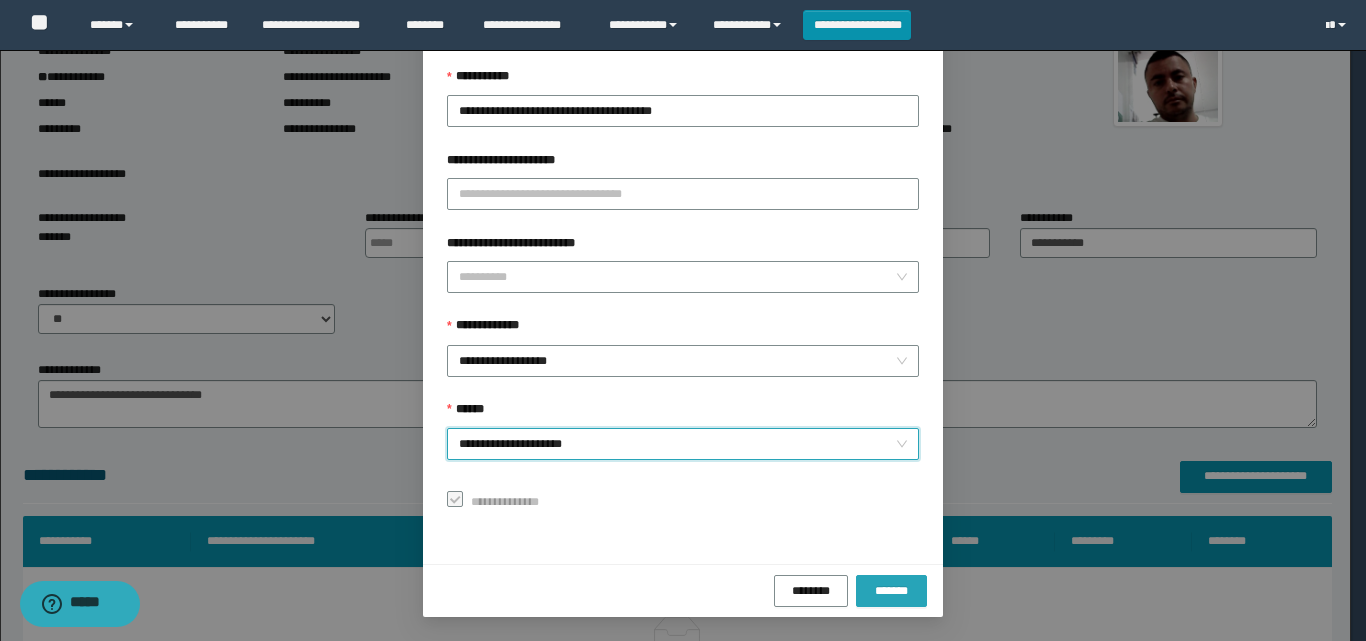 click on "*******" at bounding box center [891, 590] 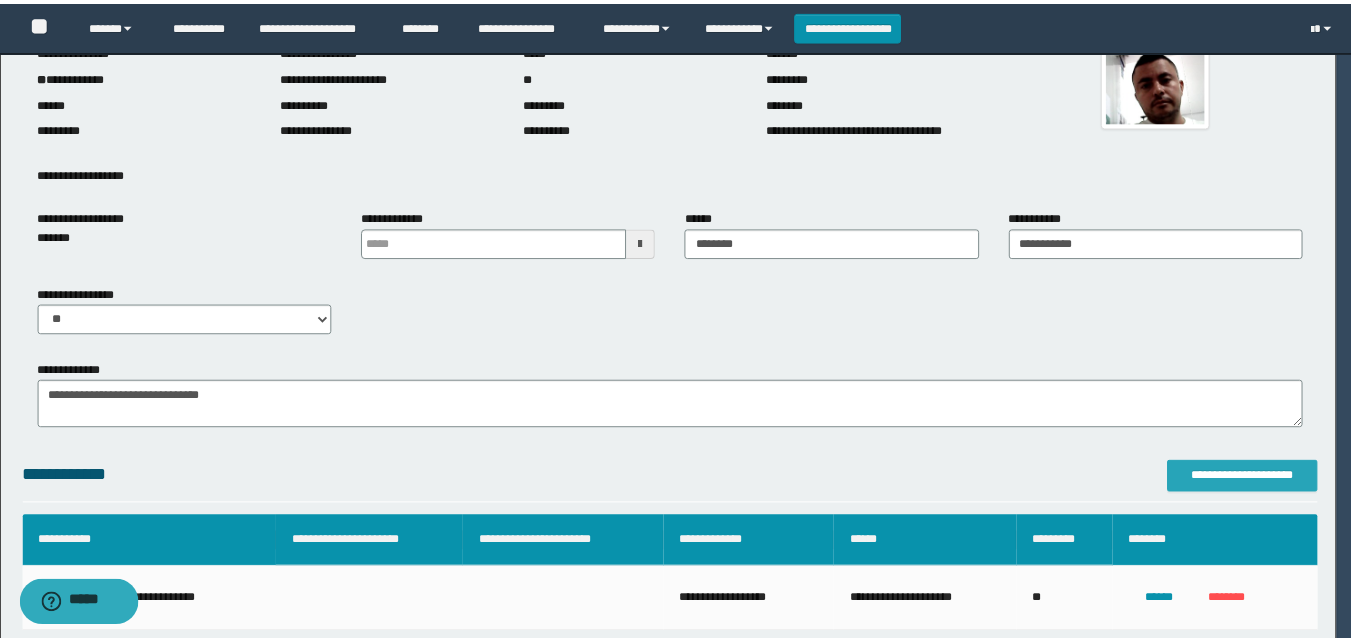 scroll, scrollTop: 0, scrollLeft: 0, axis: both 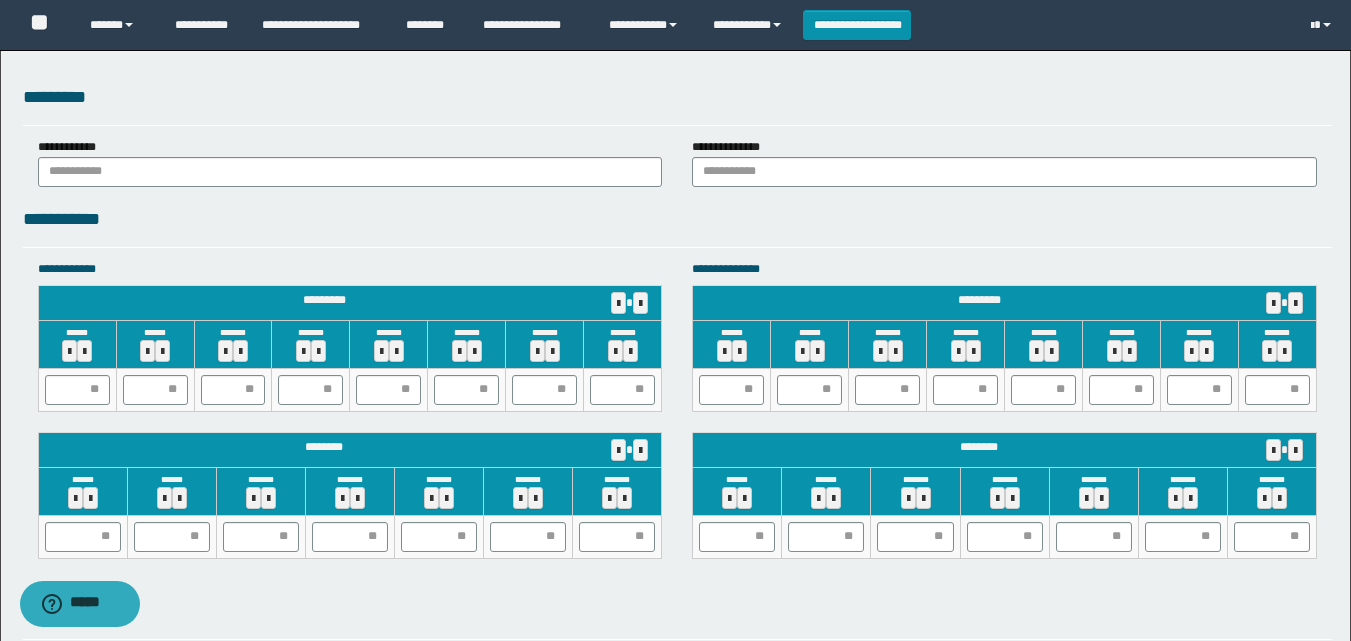 drag, startPoint x: 347, startPoint y: 238, endPoint x: 306, endPoint y: 195, distance: 59.413803 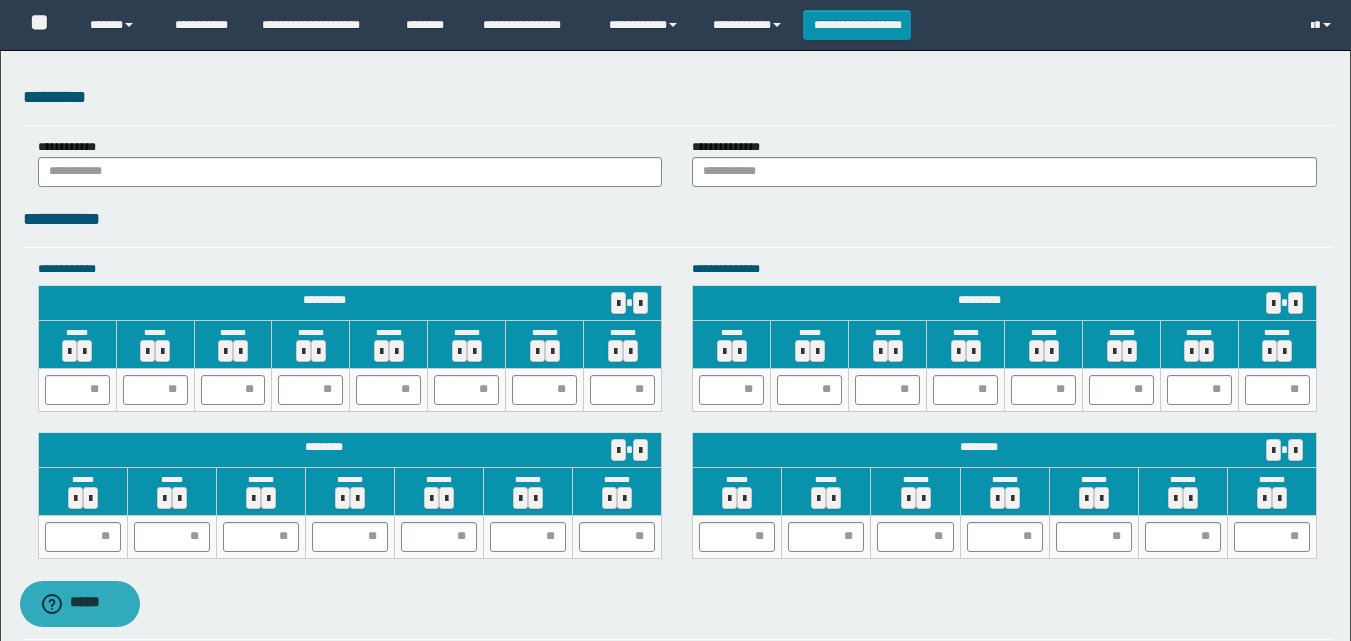 click on "**********" at bounding box center (677, 226) 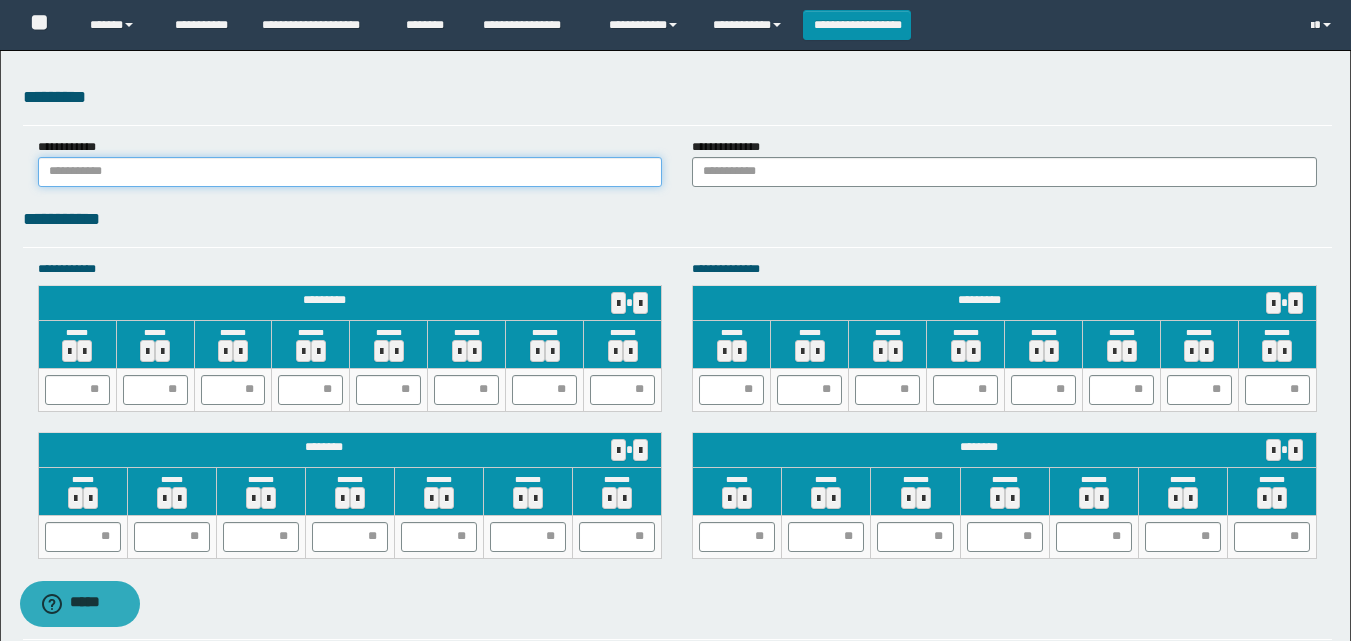 click at bounding box center [350, 172] 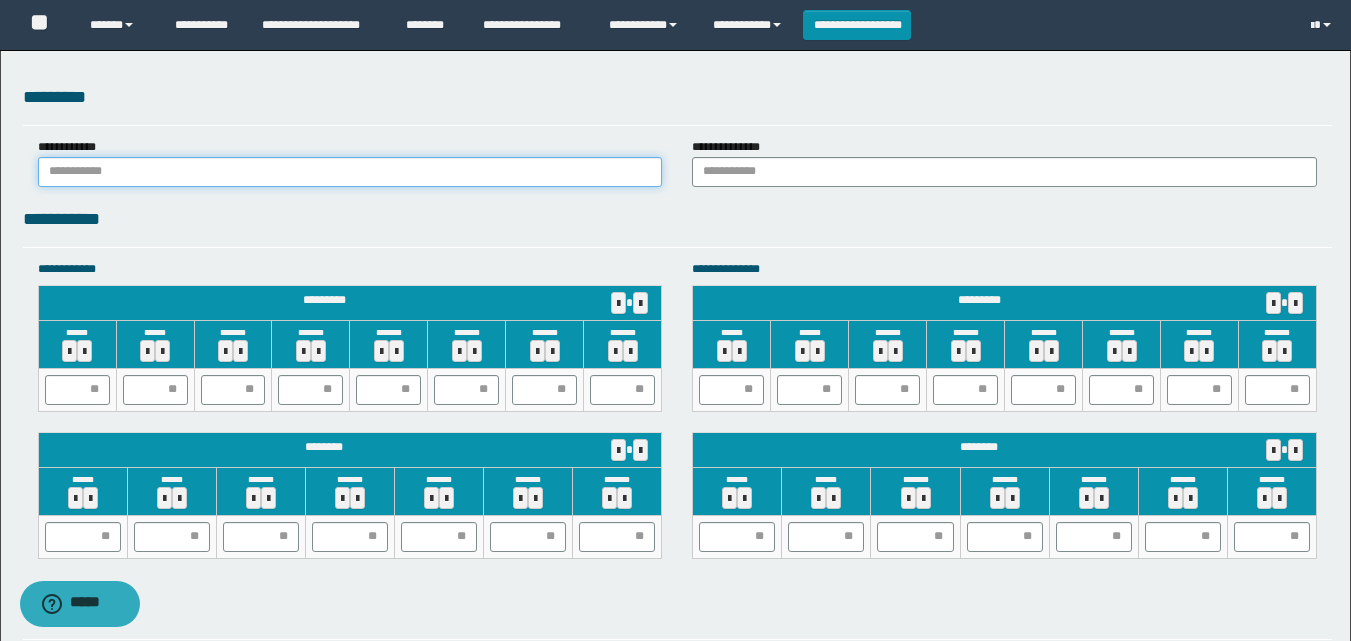 click at bounding box center [350, 172] 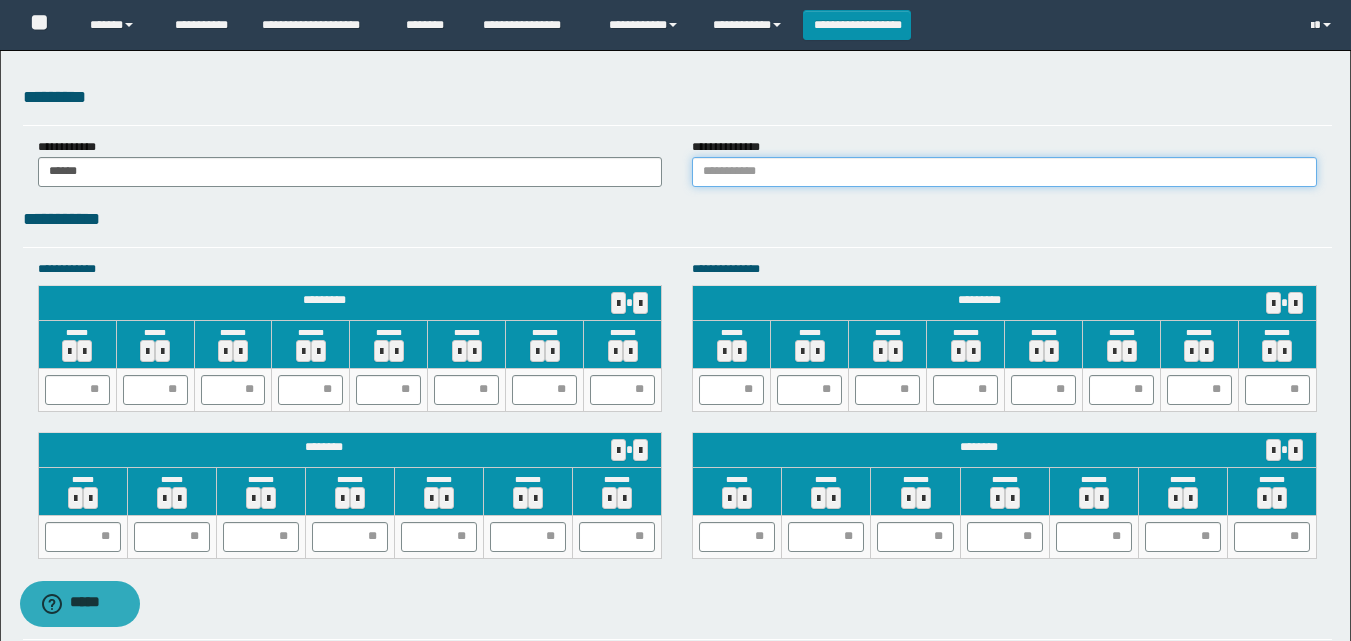 click at bounding box center (1004, 172) 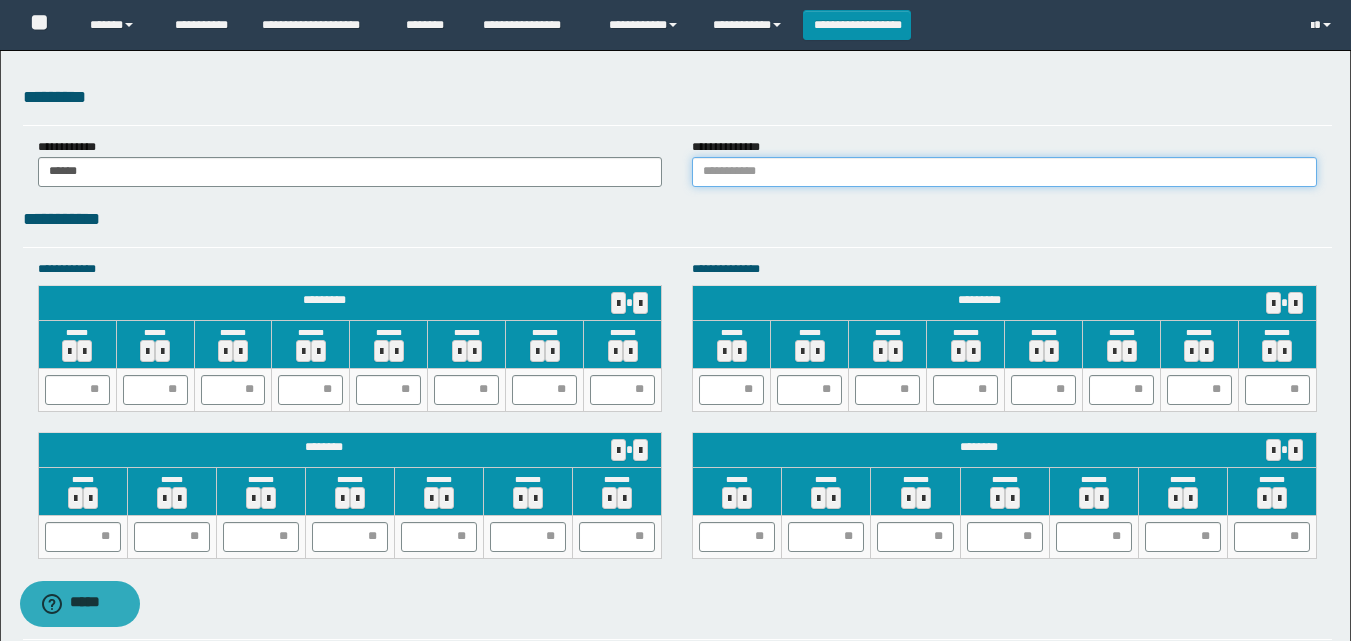 type on "******" 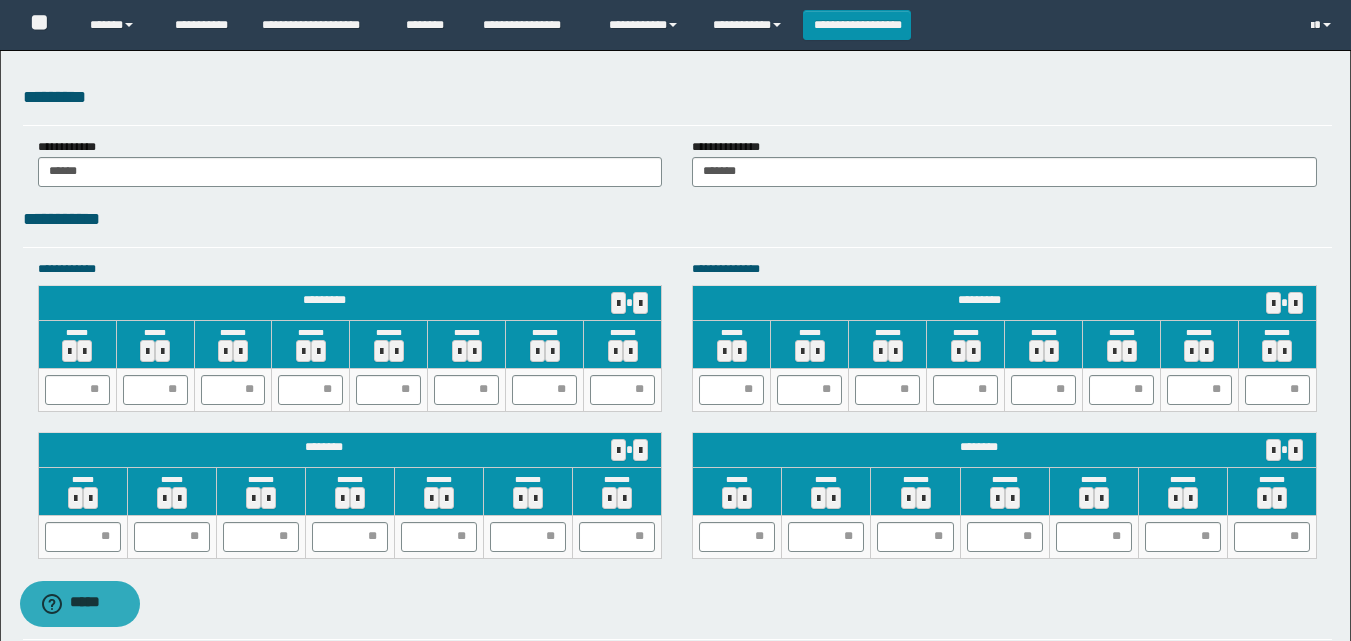 drag, startPoint x: 1027, startPoint y: 233, endPoint x: 1084, endPoint y: 236, distance: 57.07889 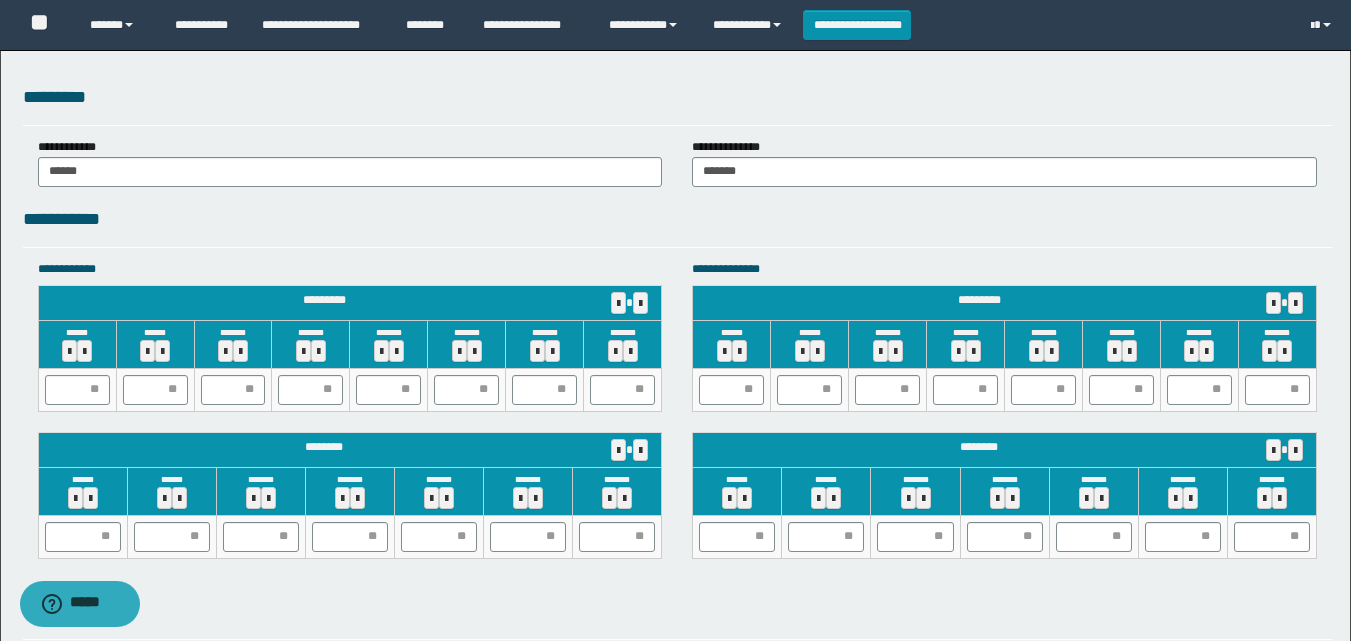 scroll, scrollTop: 1763, scrollLeft: 0, axis: vertical 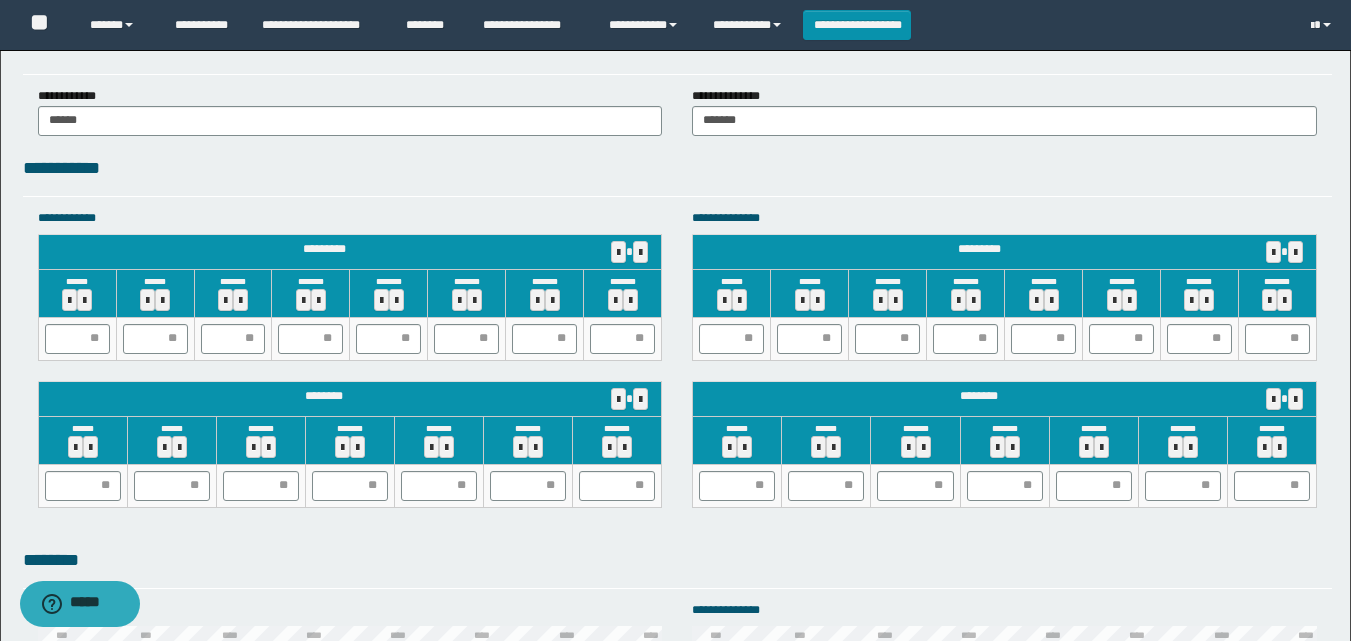 click on "**********" at bounding box center [675, -51] 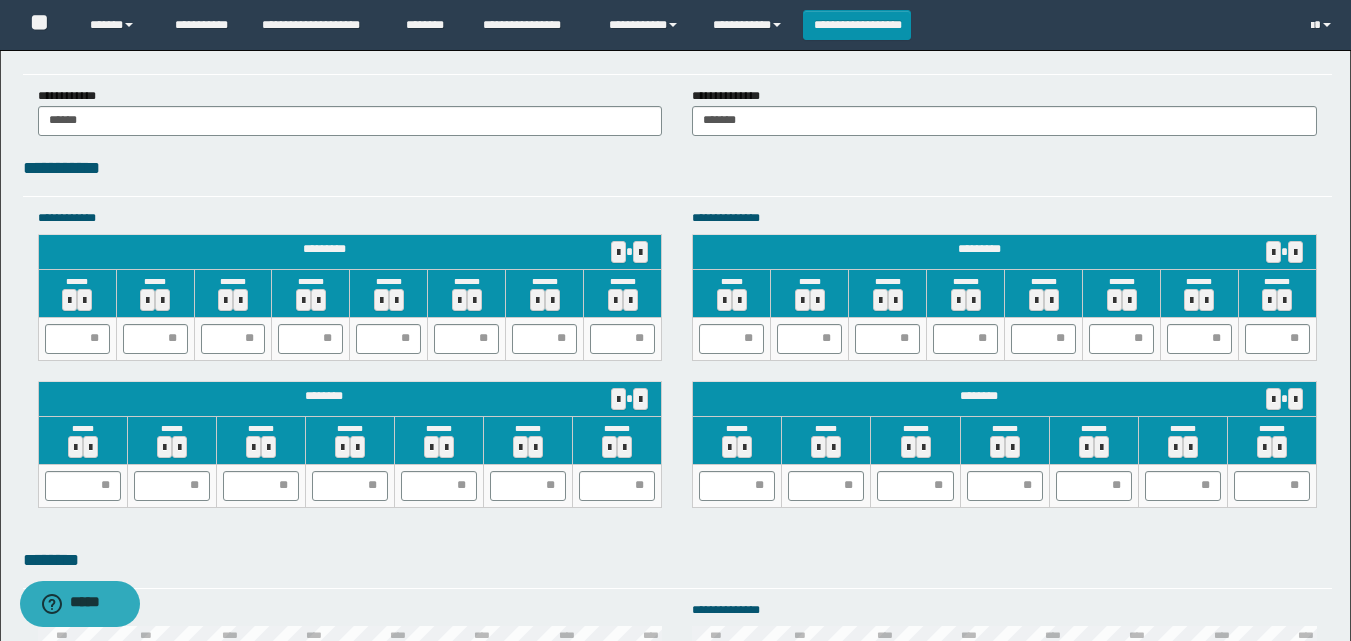 click on "**********" at bounding box center (675, -51) 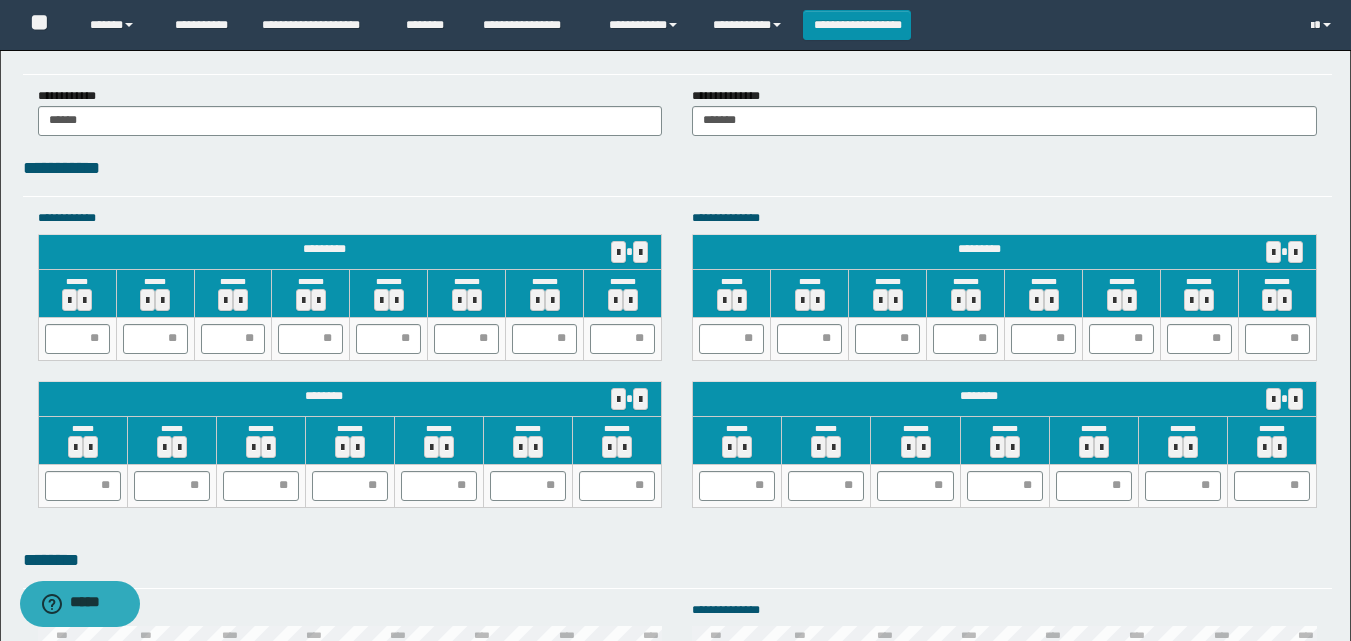 click on "**********" at bounding box center [677, 175] 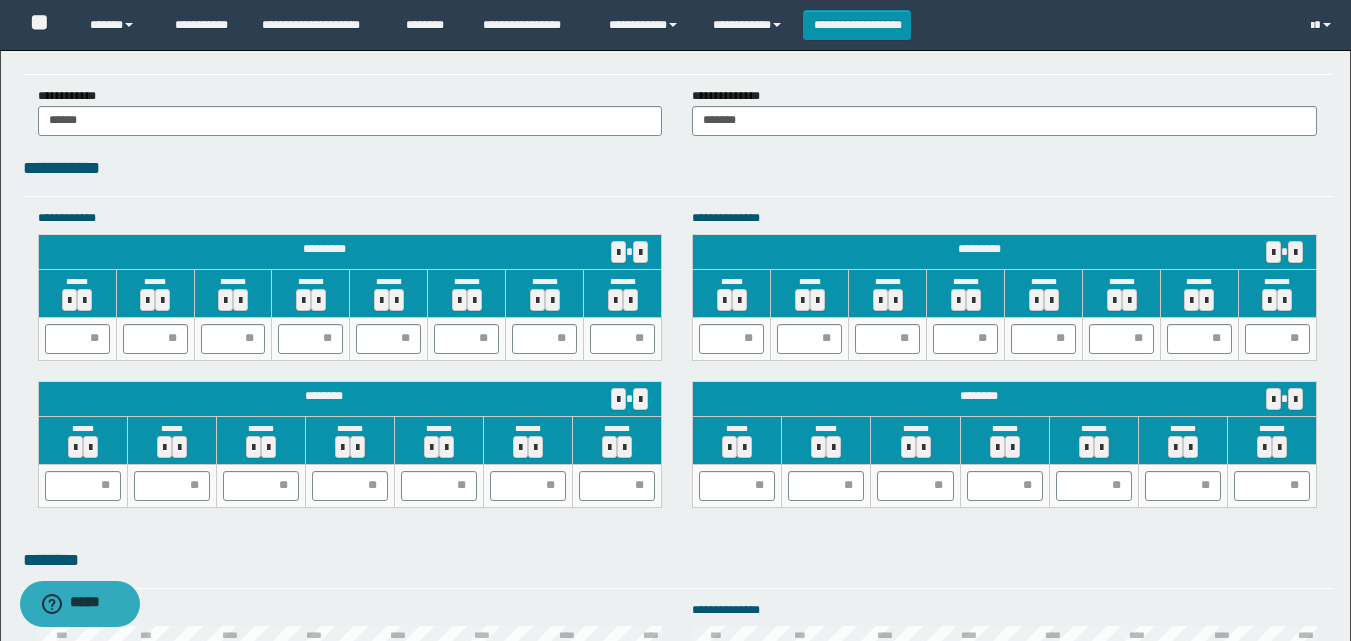 click on "**********" at bounding box center (675, -51) 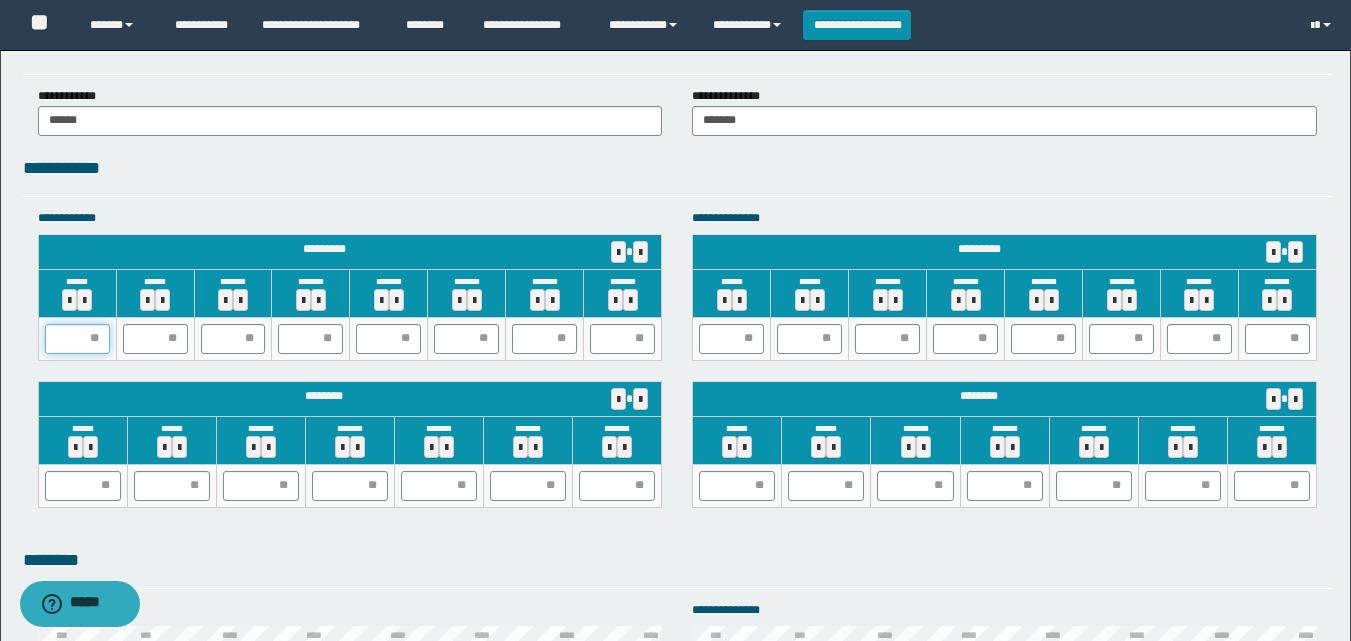 click at bounding box center [77, 339] 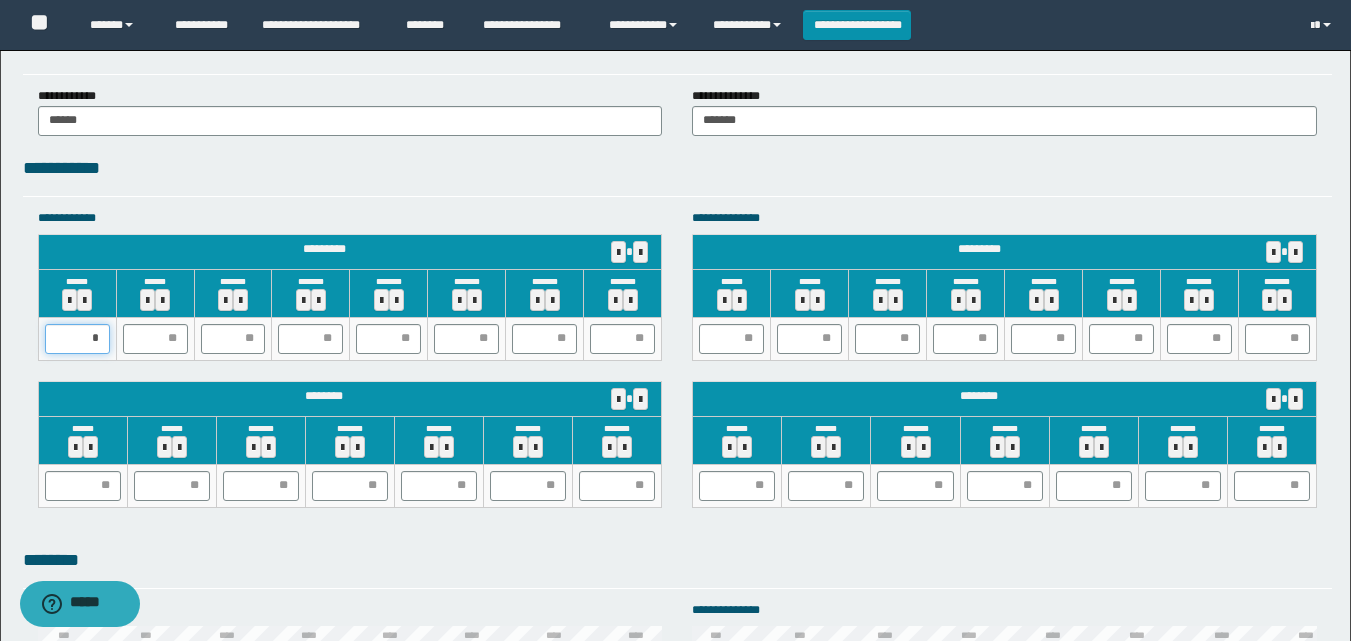 type on "**" 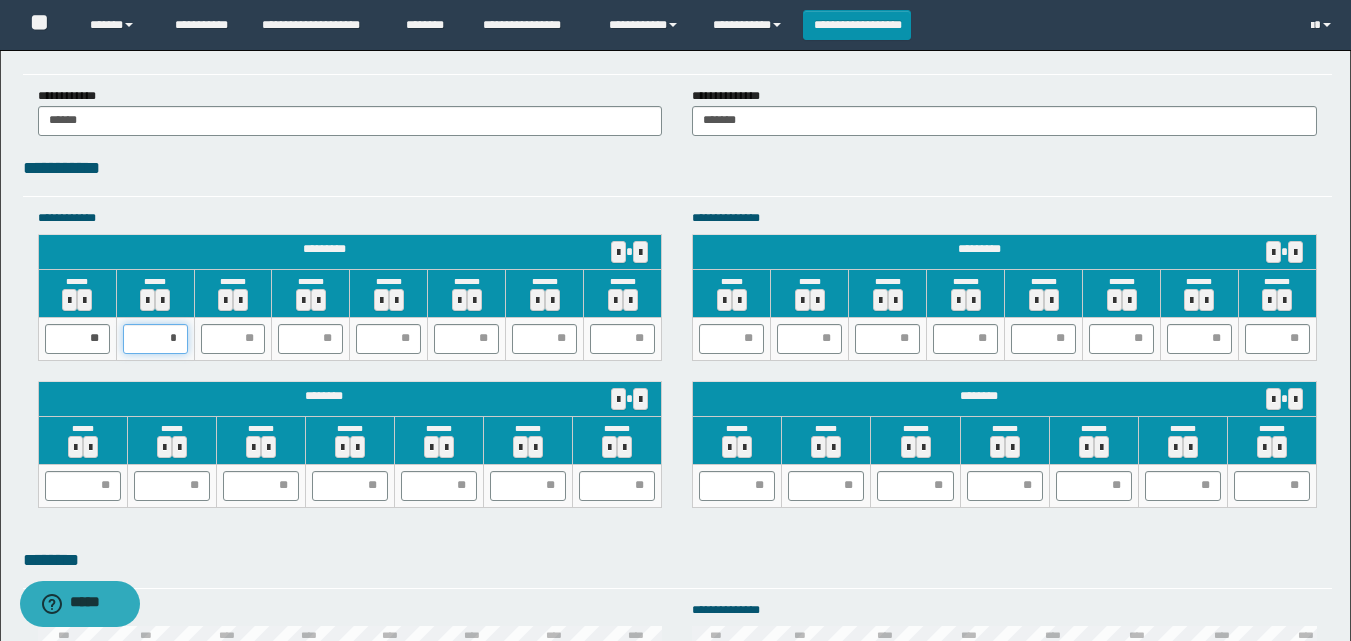 type on "**" 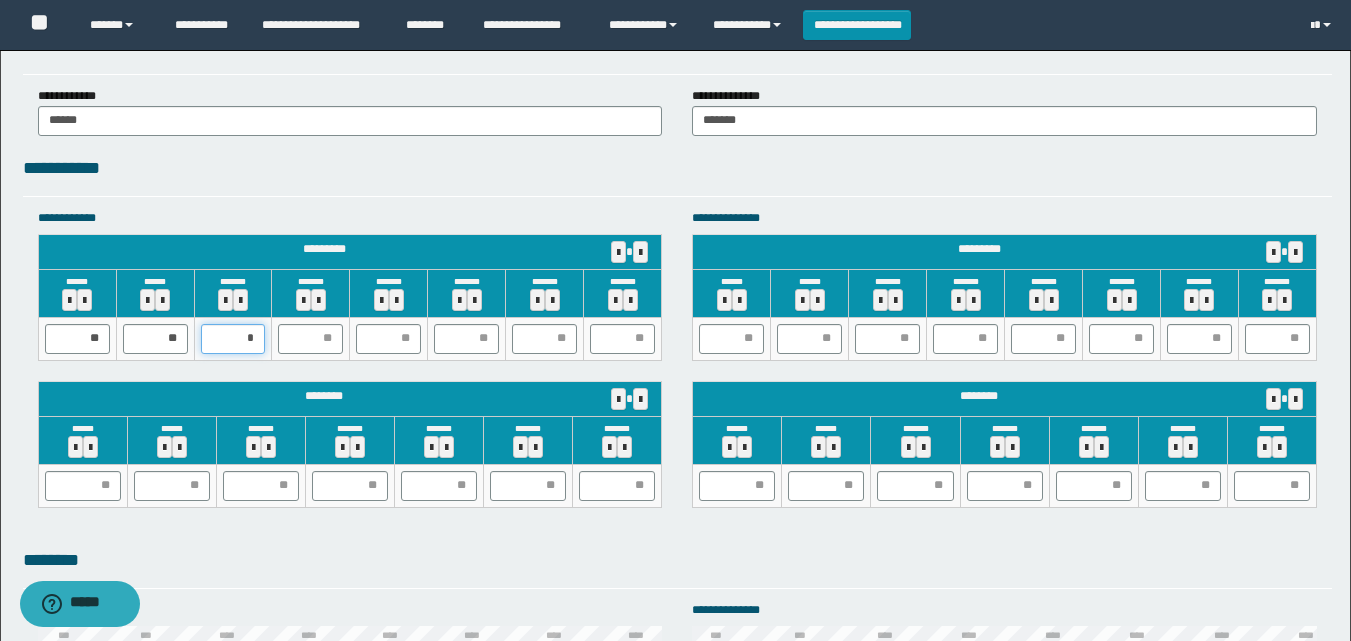 type on "**" 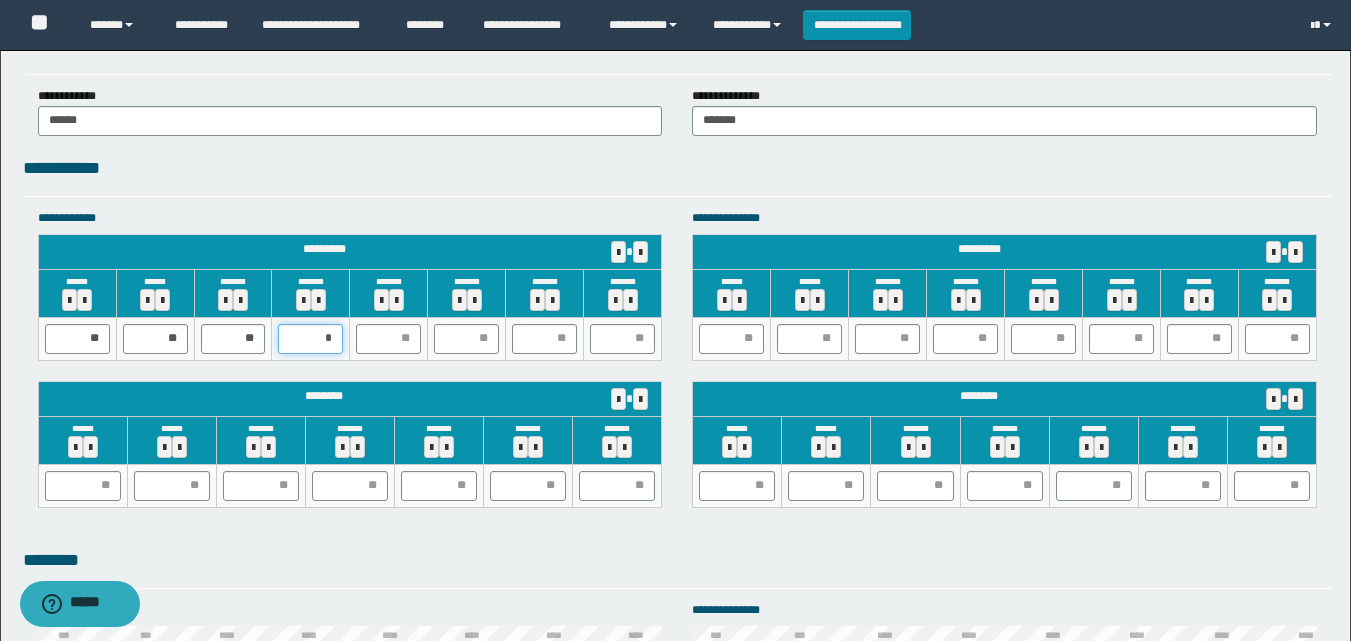 type on "**" 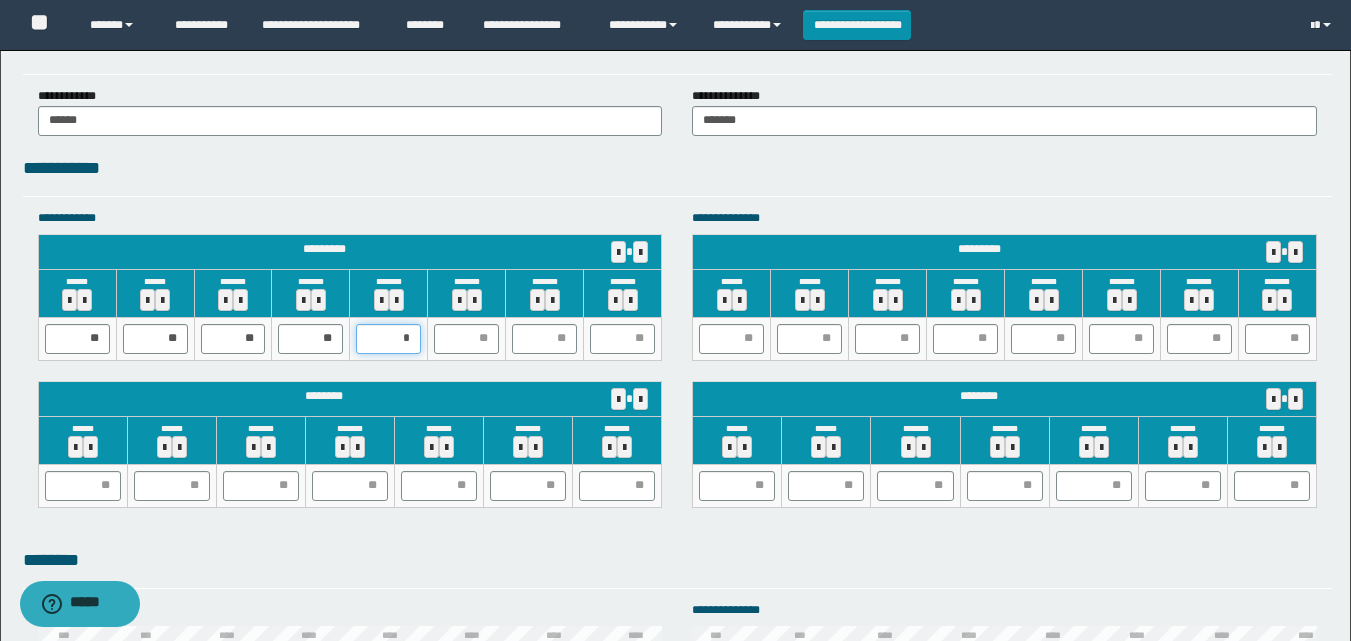type on "**" 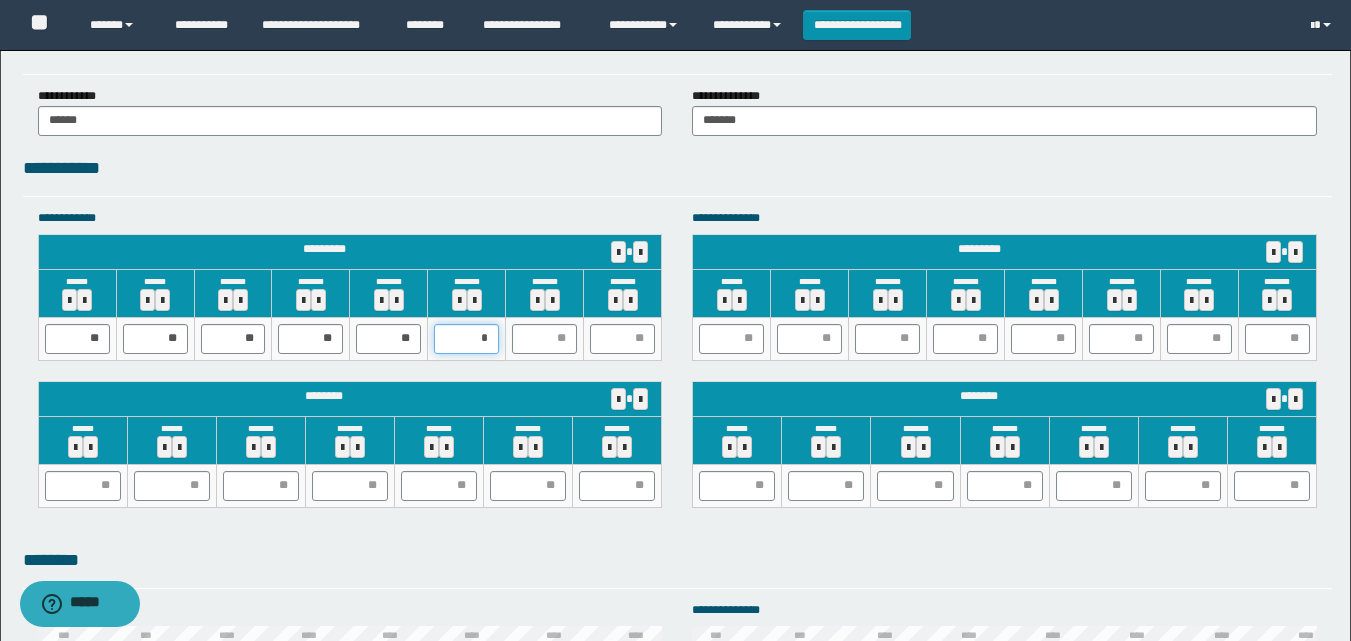 type on "**" 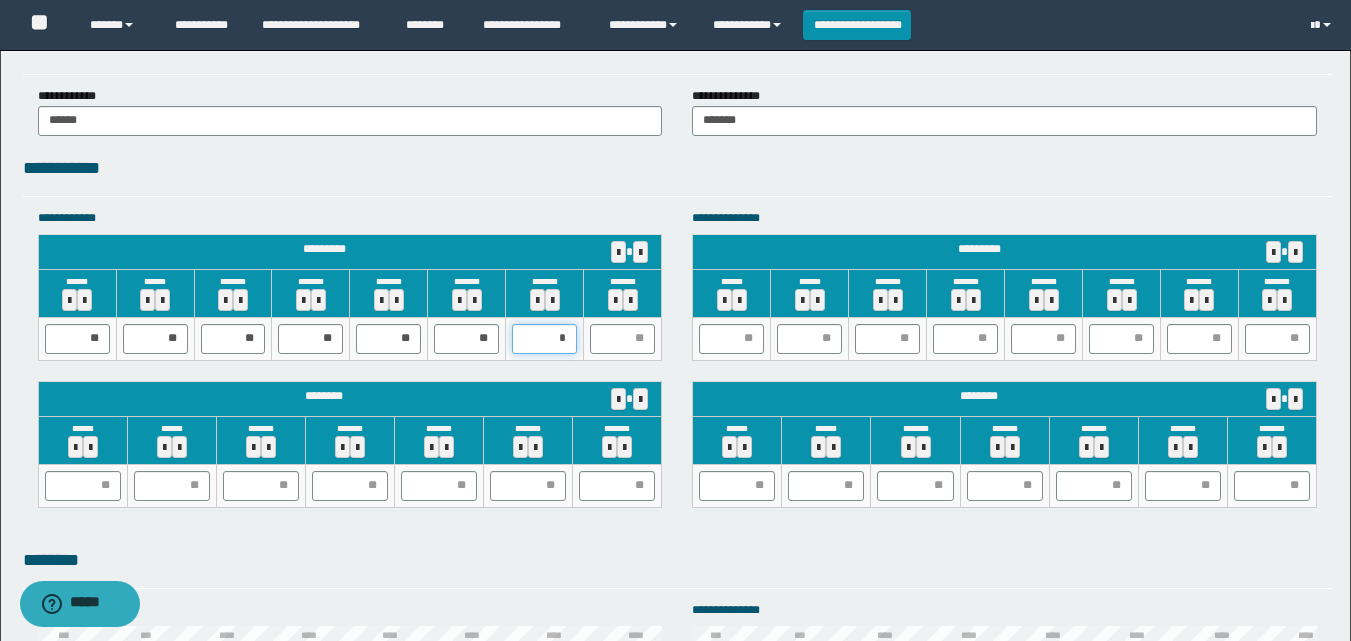 type on "**" 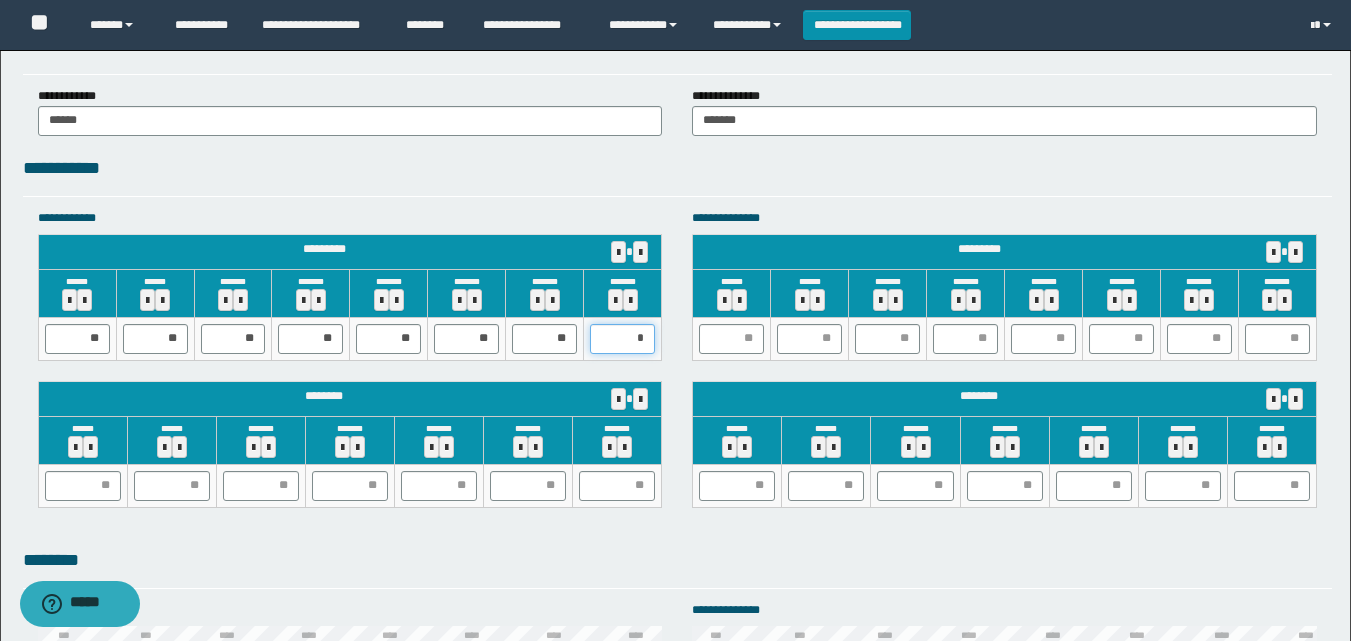 type on "**" 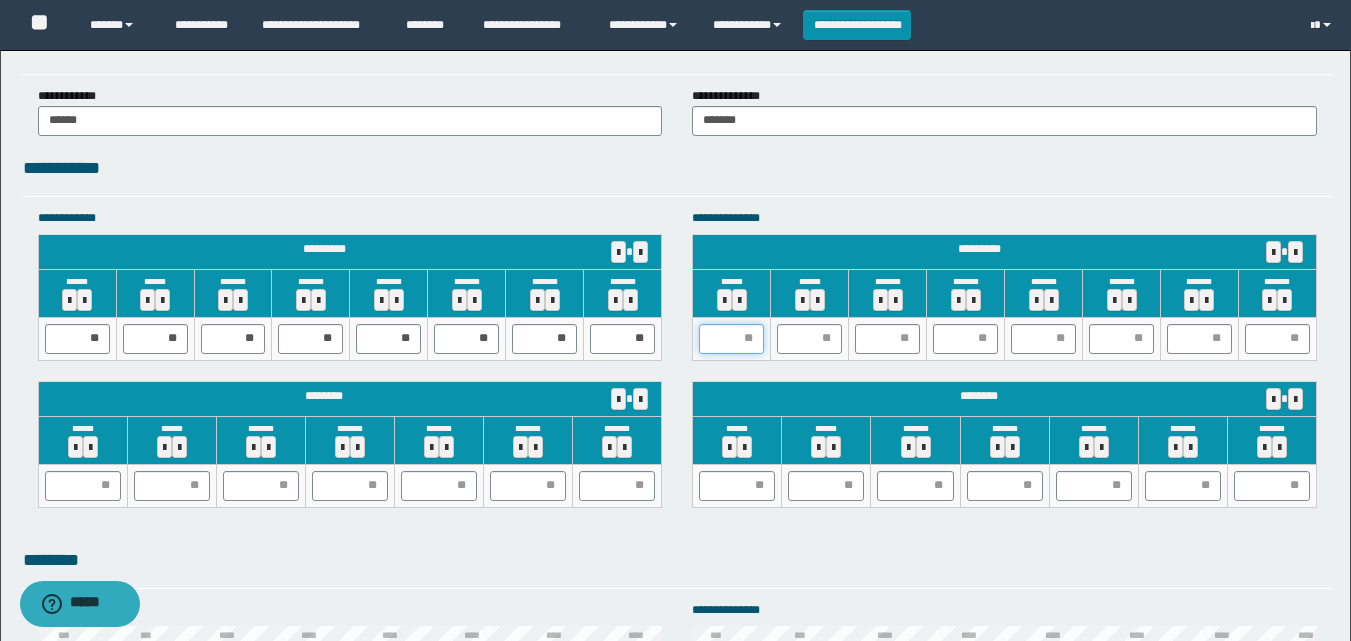 click at bounding box center (731, 339) 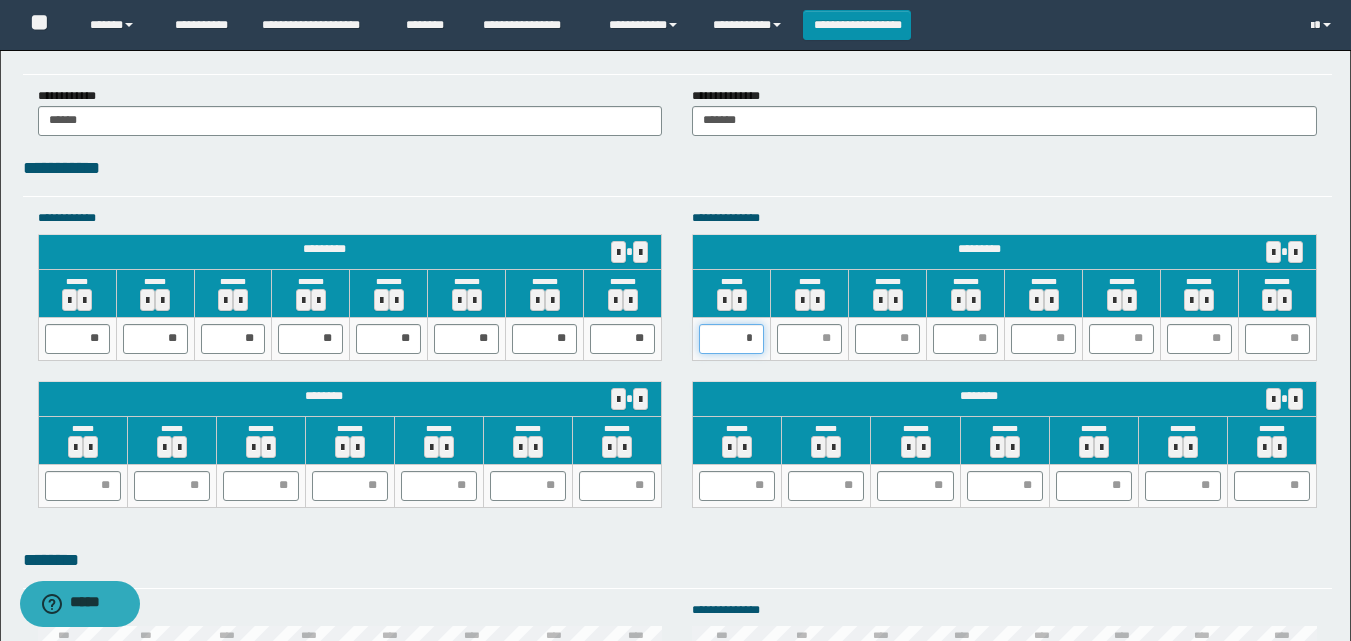 type on "**" 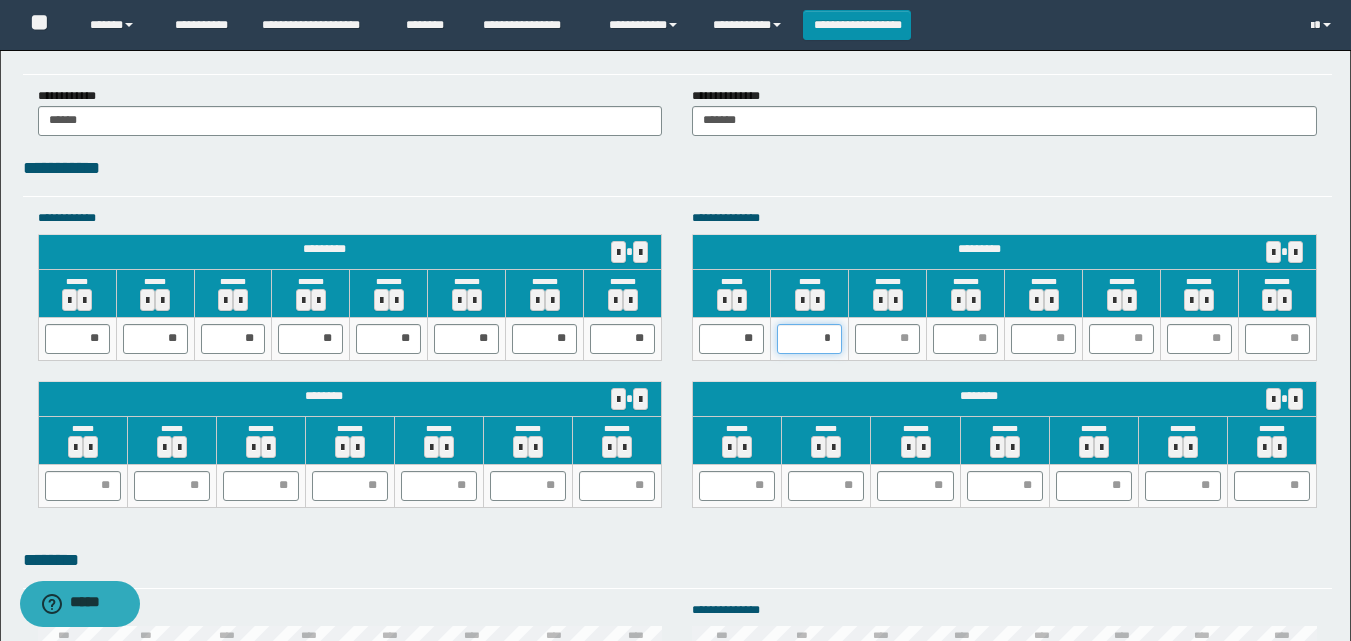 type on "**" 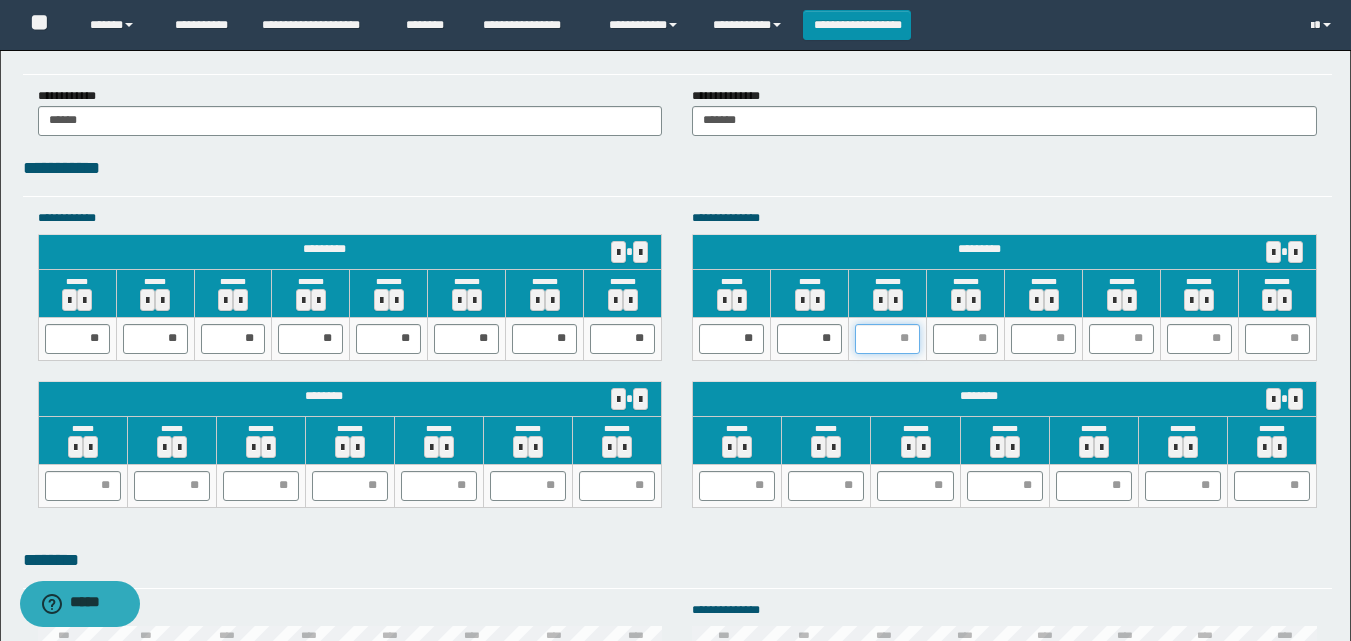 type on "*" 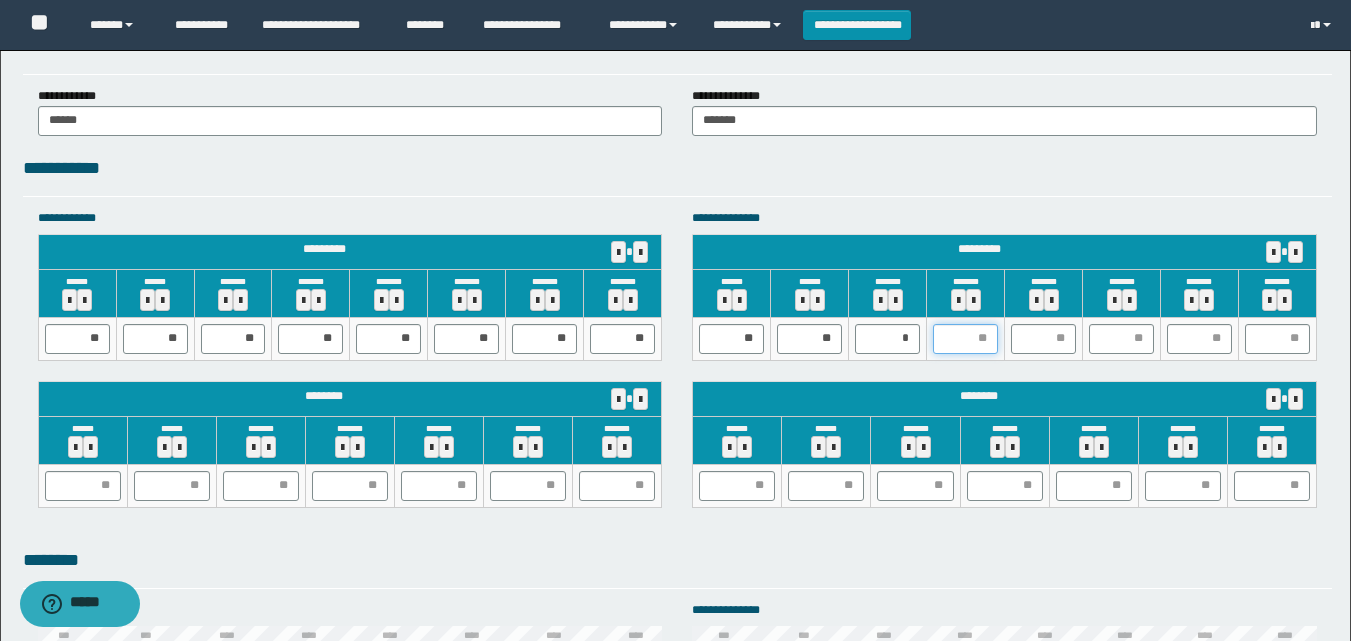 type on "*" 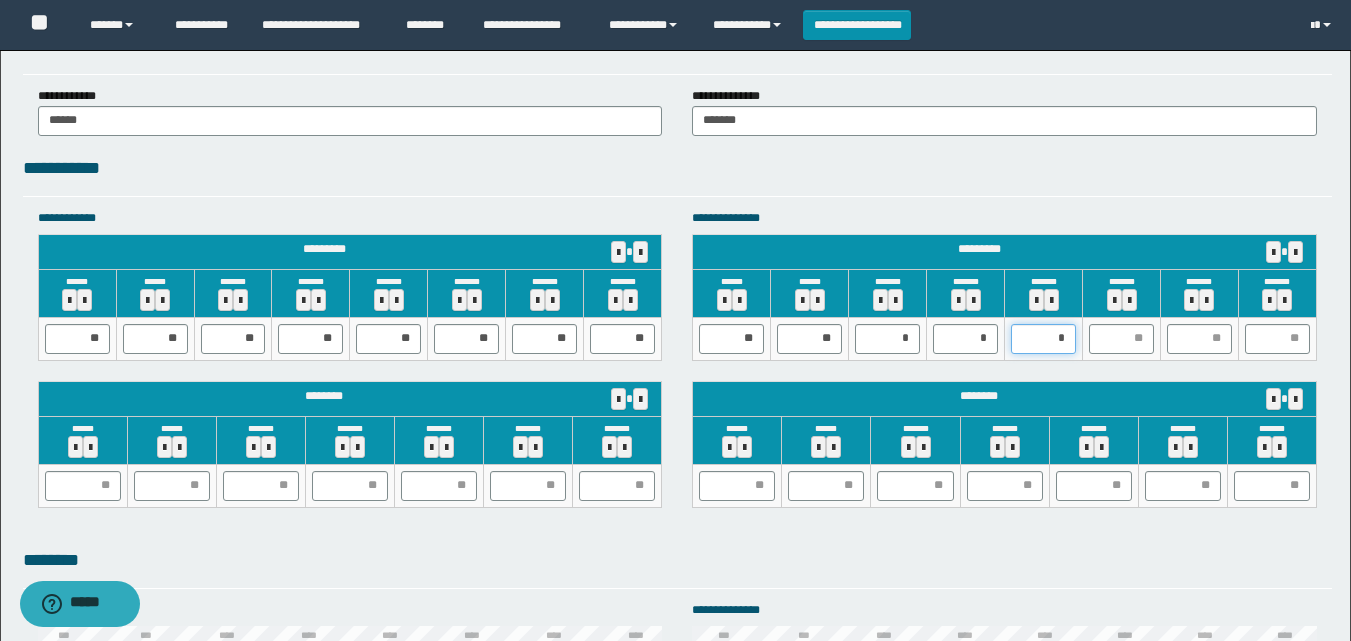 type on "**" 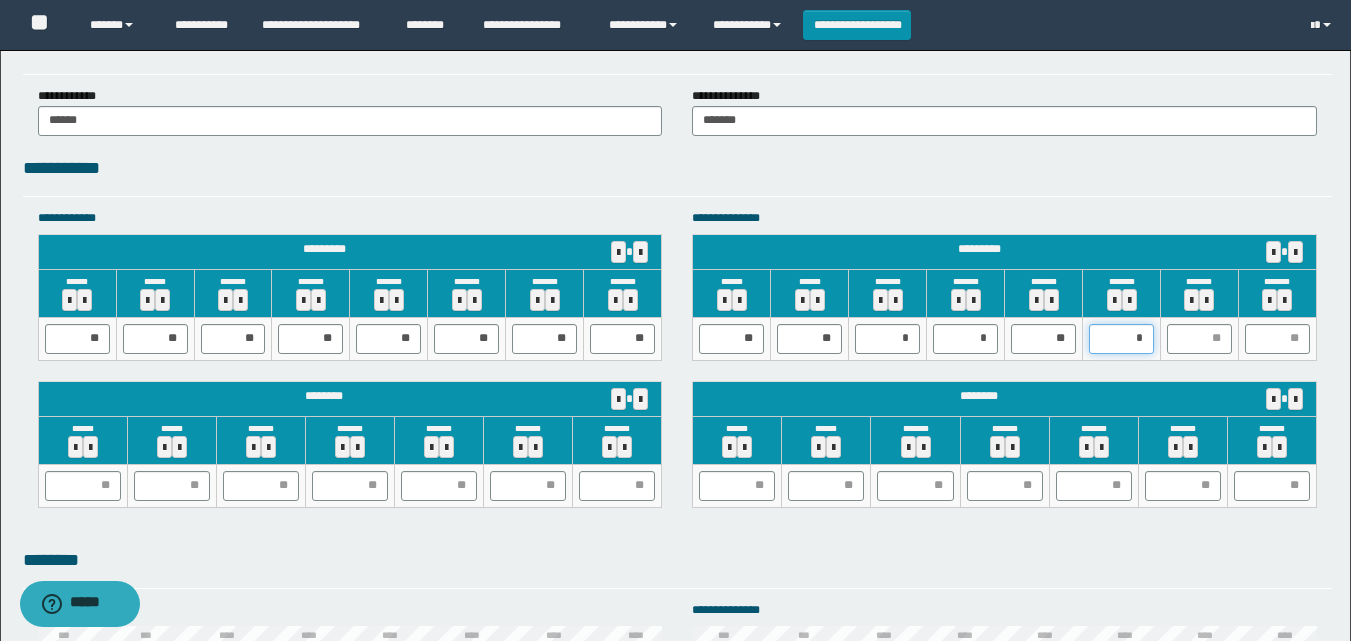 type on "**" 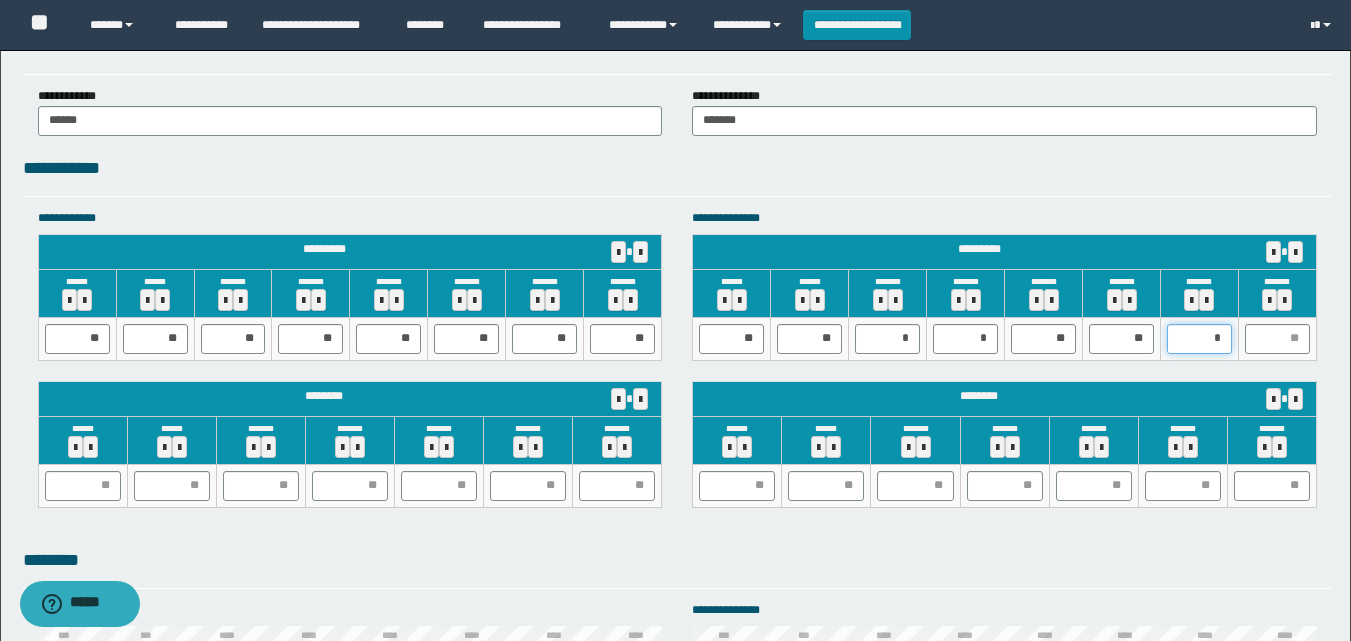 type on "**" 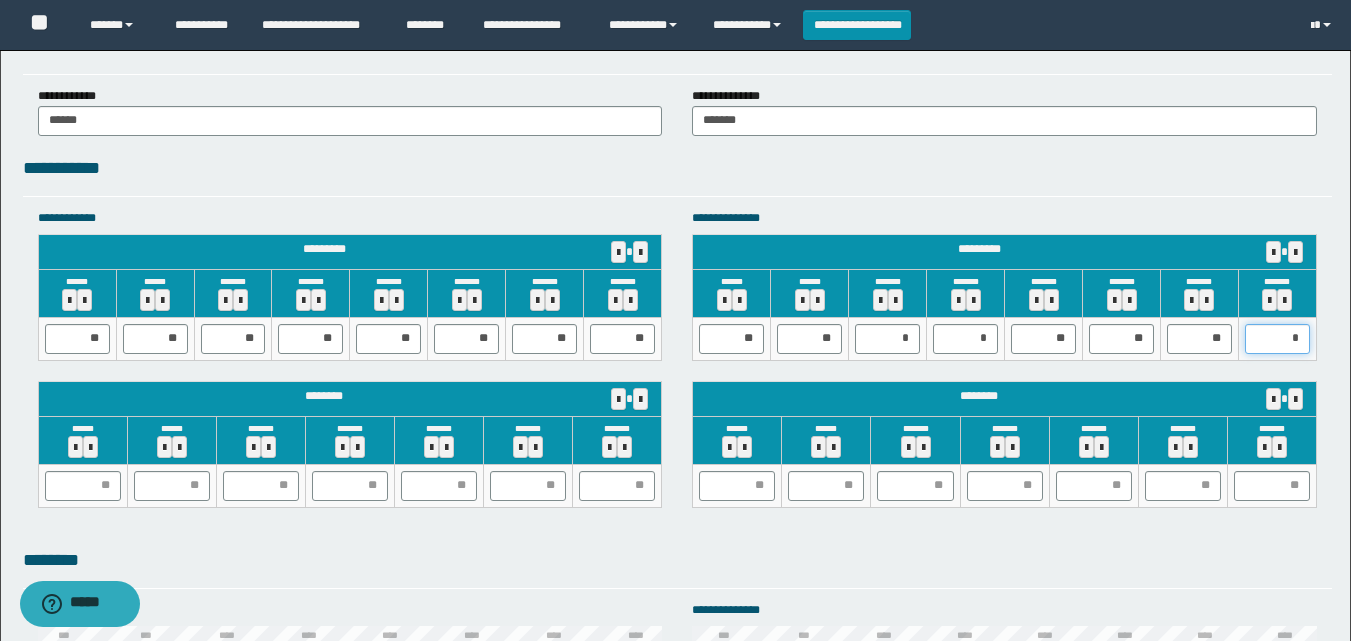 type on "**" 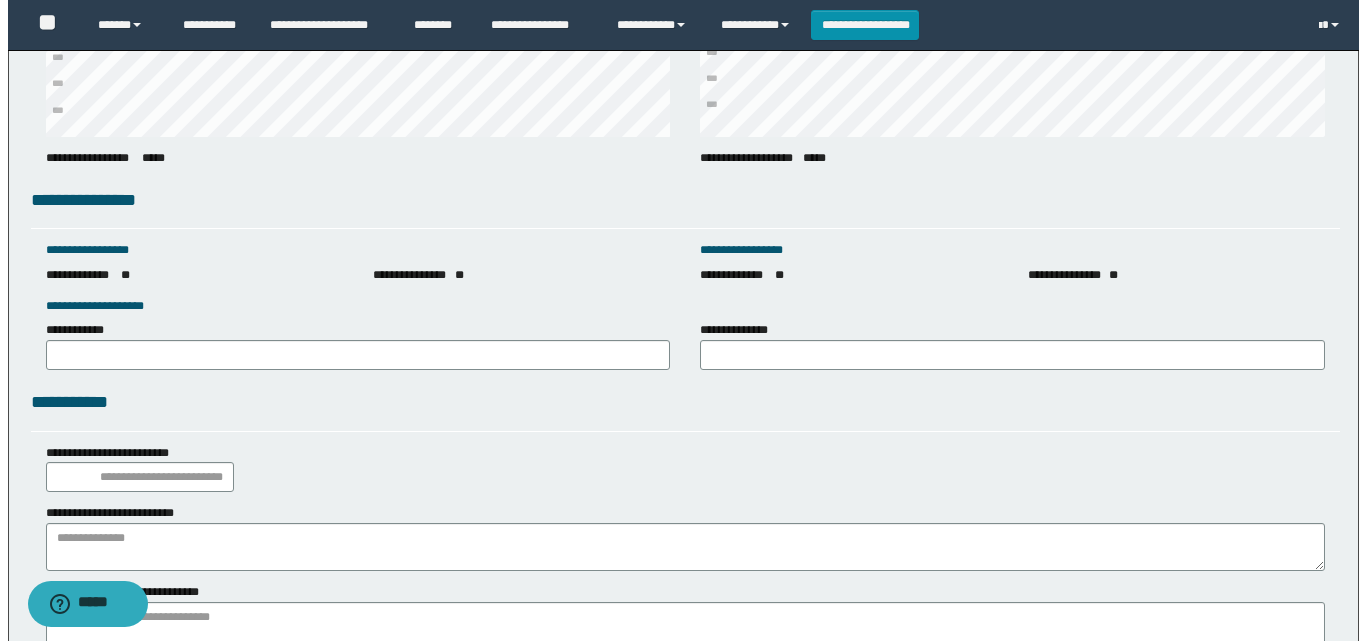 scroll, scrollTop: 2712, scrollLeft: 0, axis: vertical 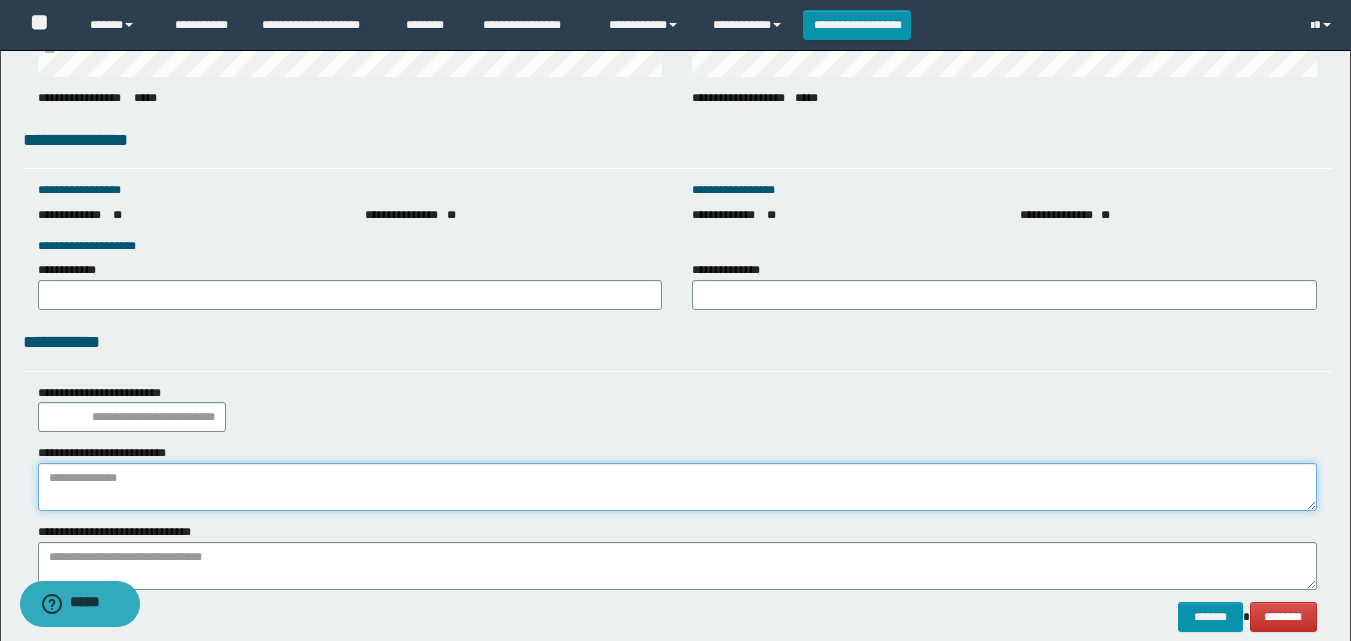 click at bounding box center (677, 487) 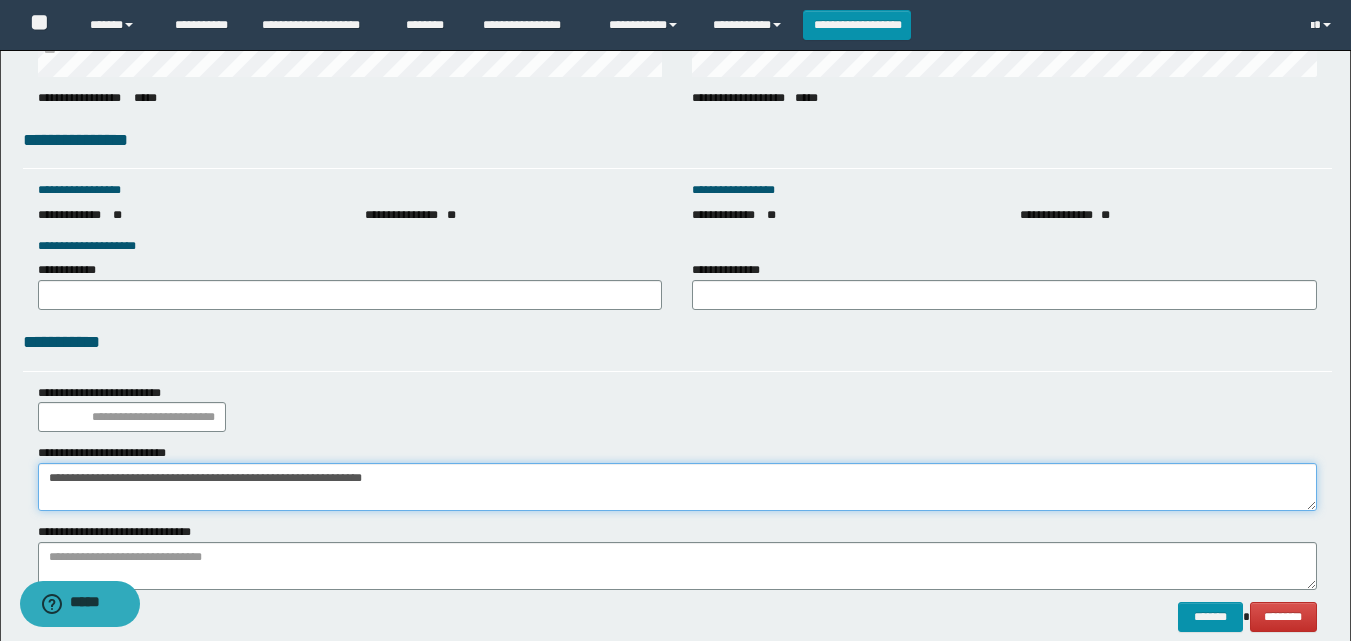 type on "**********" 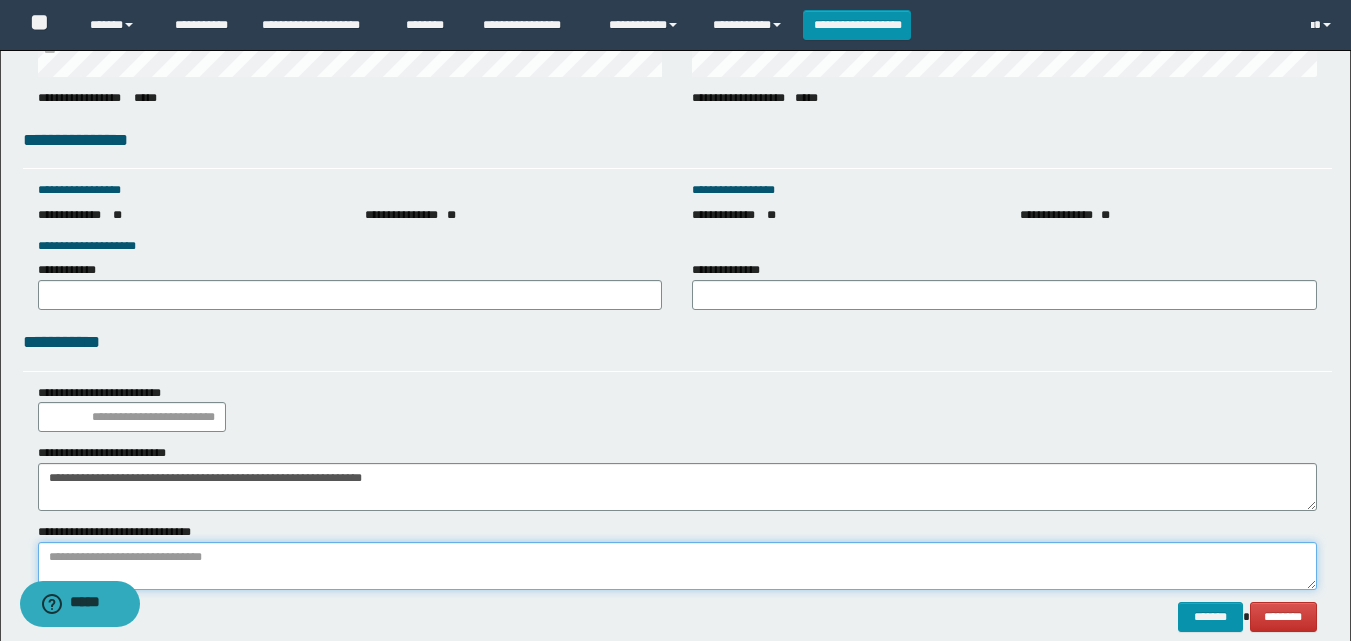 click at bounding box center [677, 566] 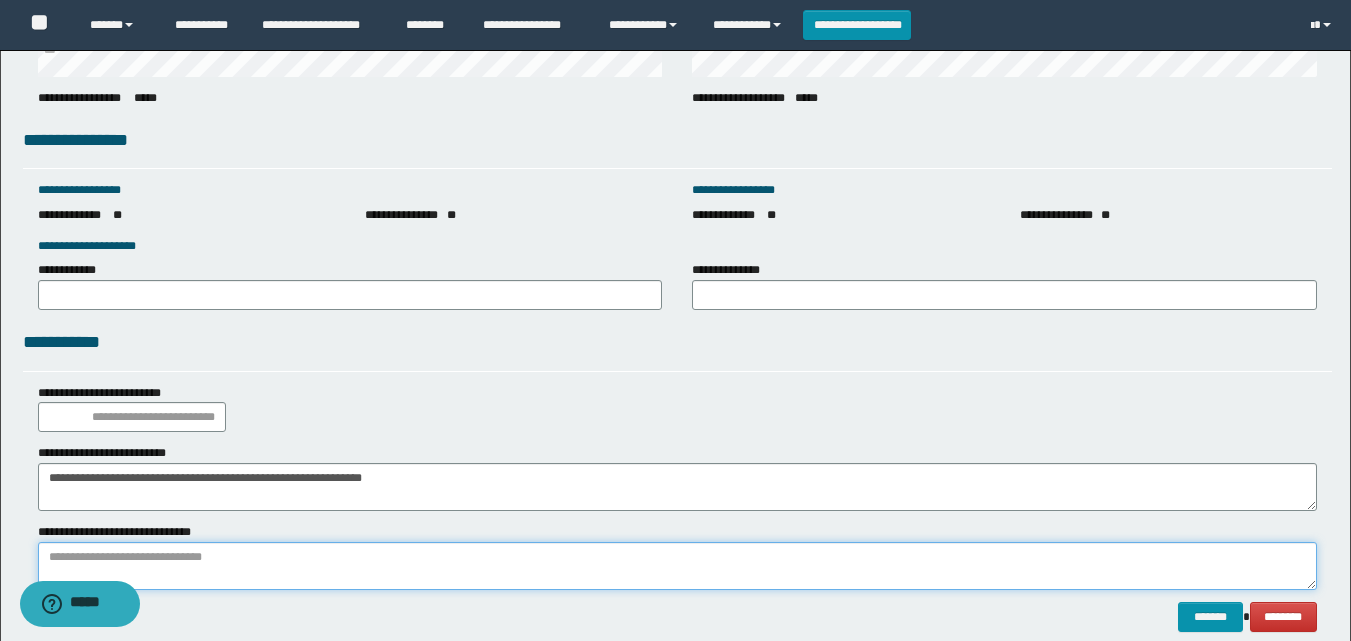 paste on "**********" 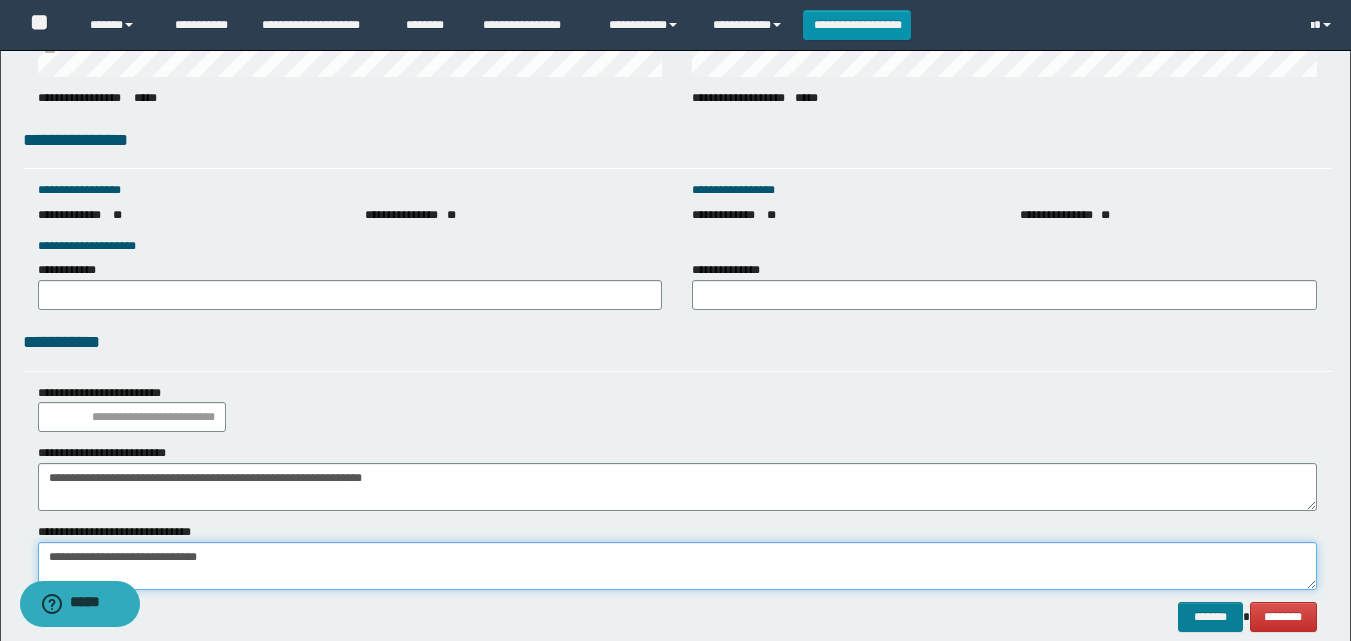 type on "**********" 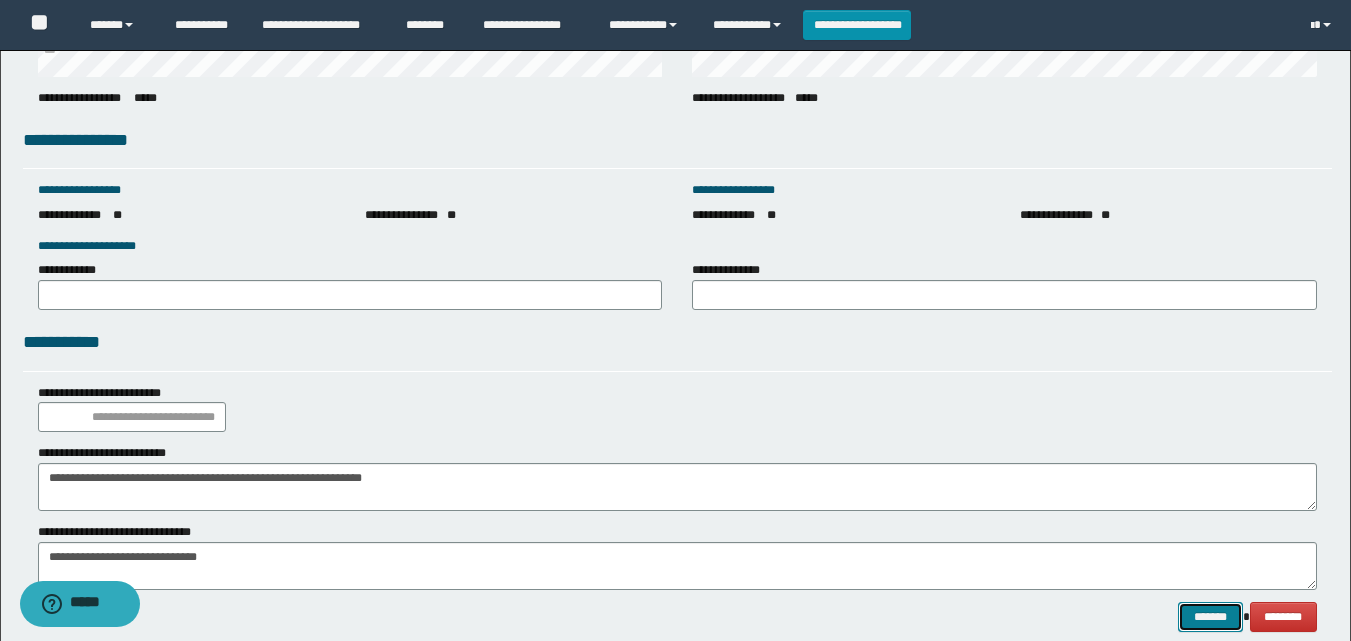 click on "*******" at bounding box center [1210, 617] 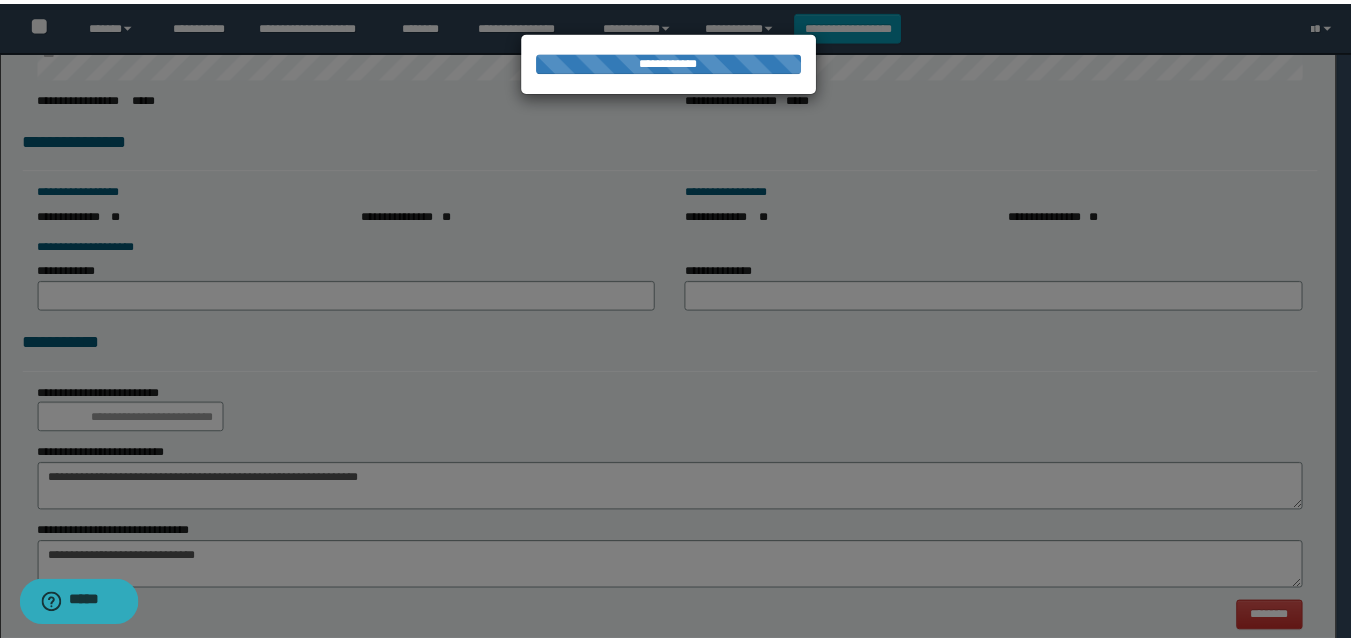 scroll, scrollTop: 0, scrollLeft: 0, axis: both 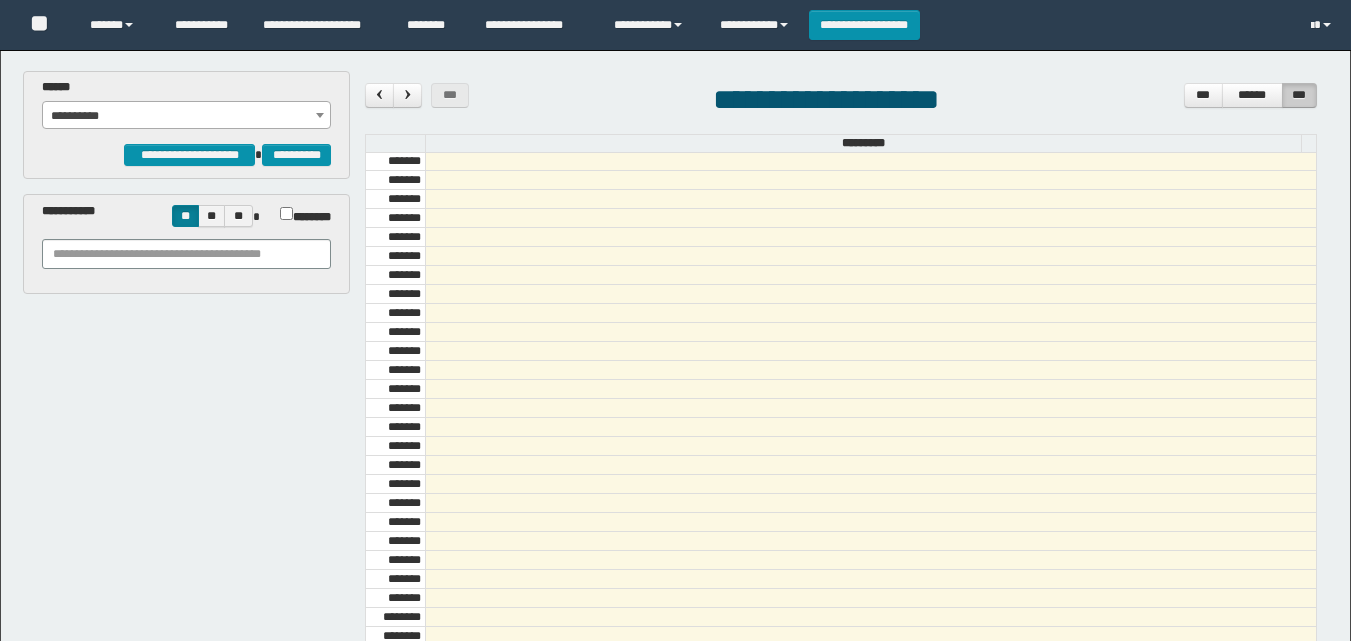 click on "**********" at bounding box center [186, 116] 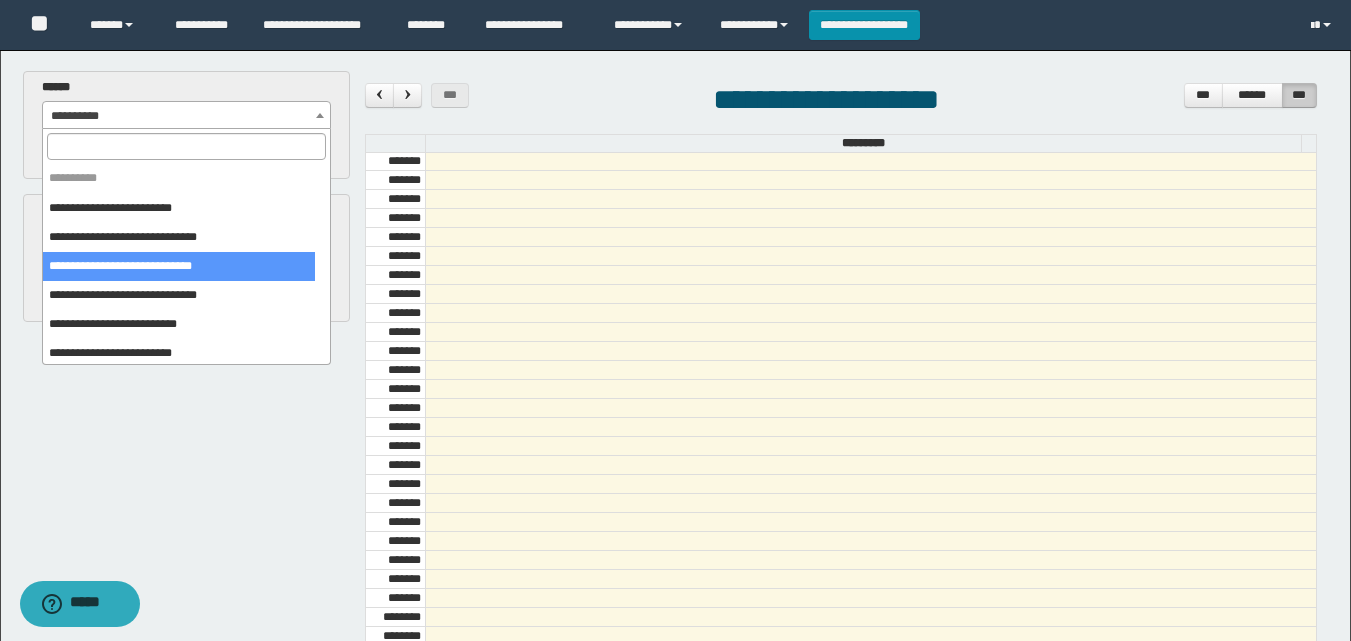 scroll, scrollTop: 62, scrollLeft: 0, axis: vertical 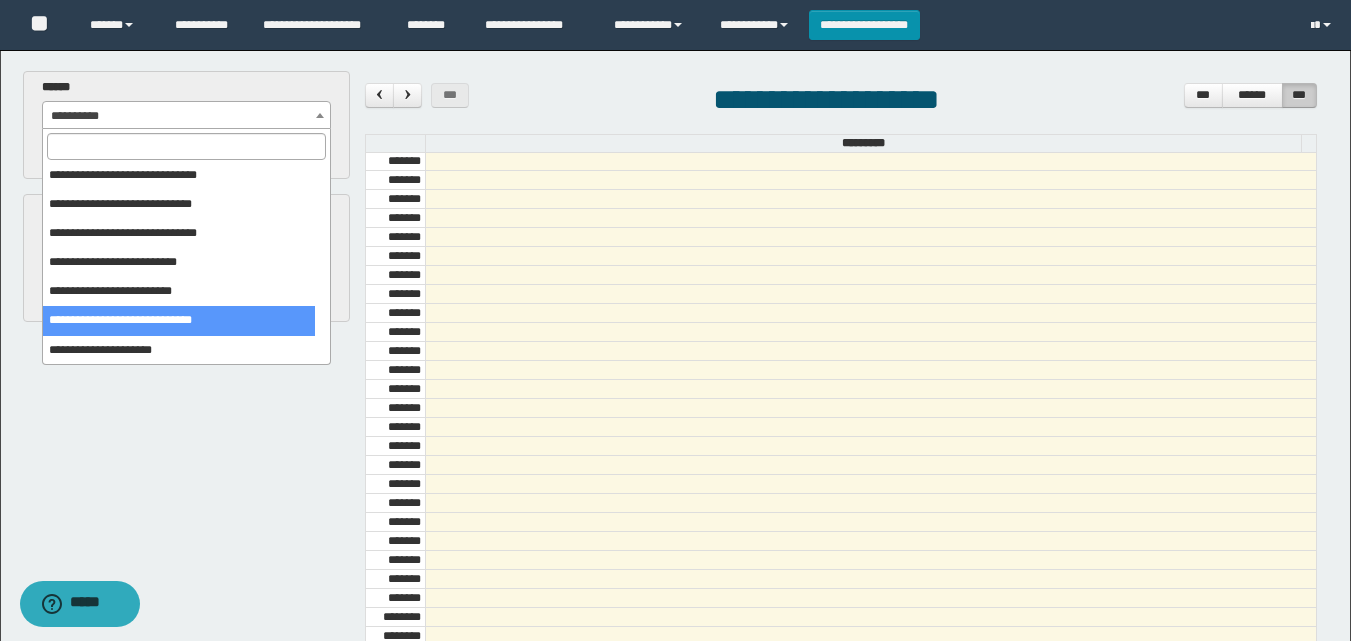 select on "******" 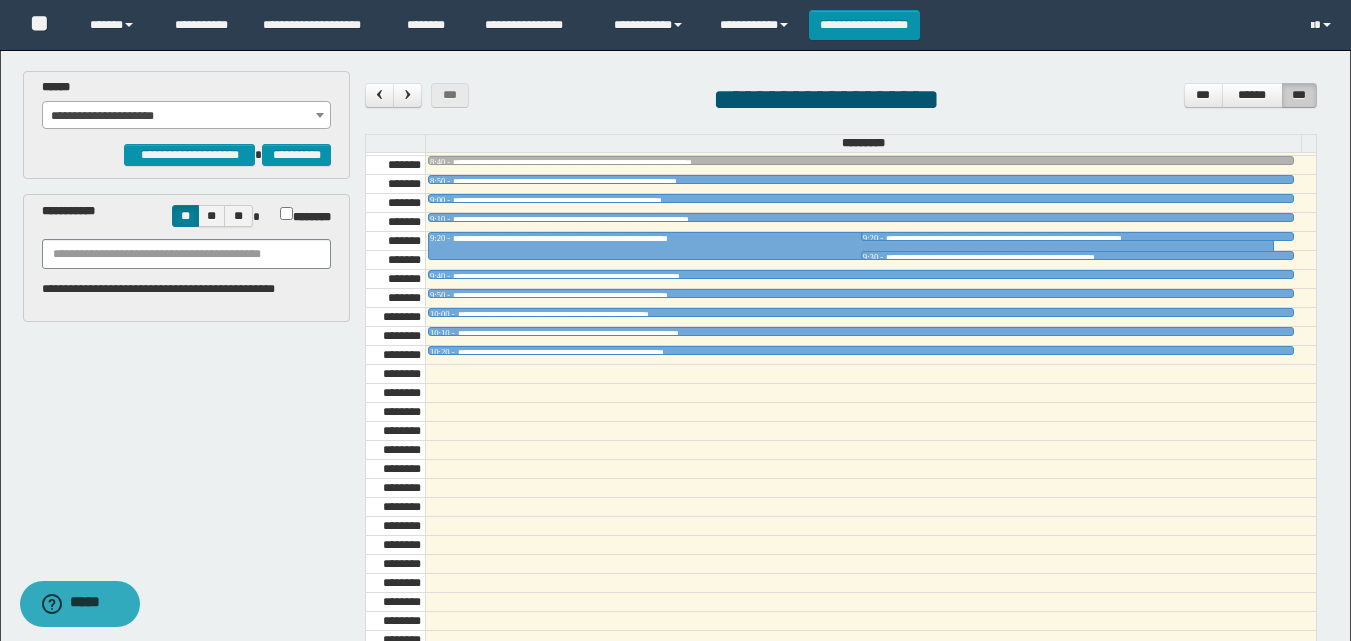 scroll, scrollTop: 885, scrollLeft: 0, axis: vertical 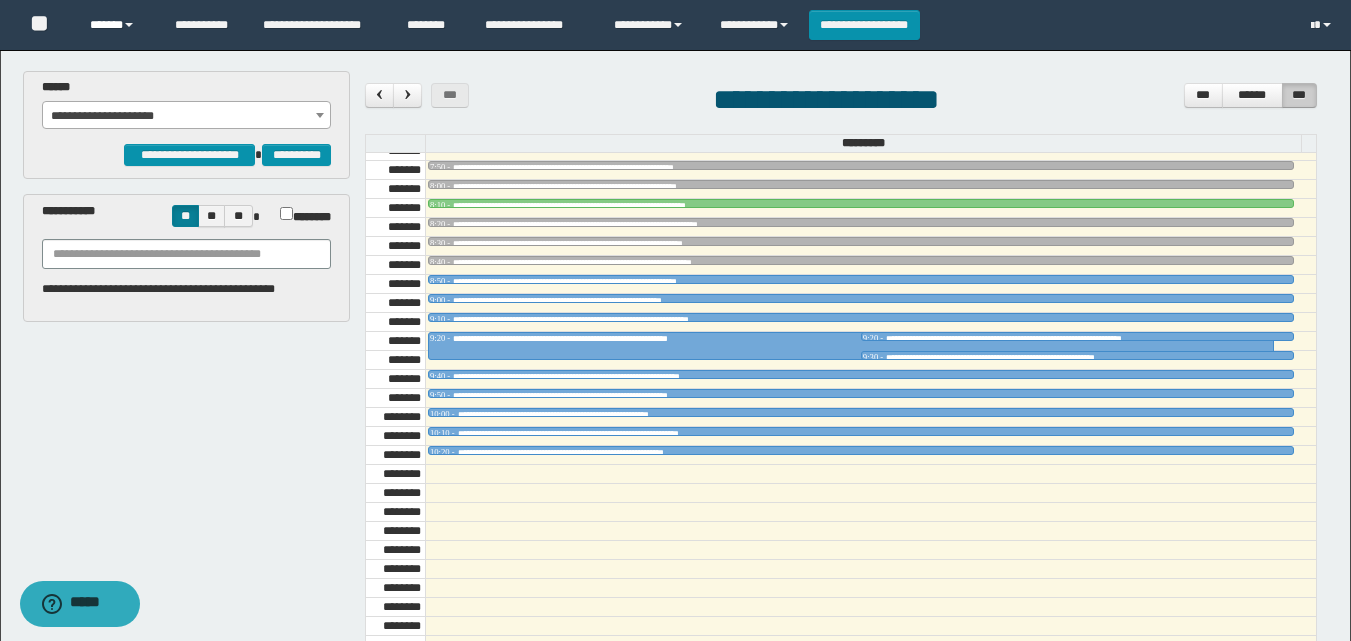 click on "******" at bounding box center [117, 25] 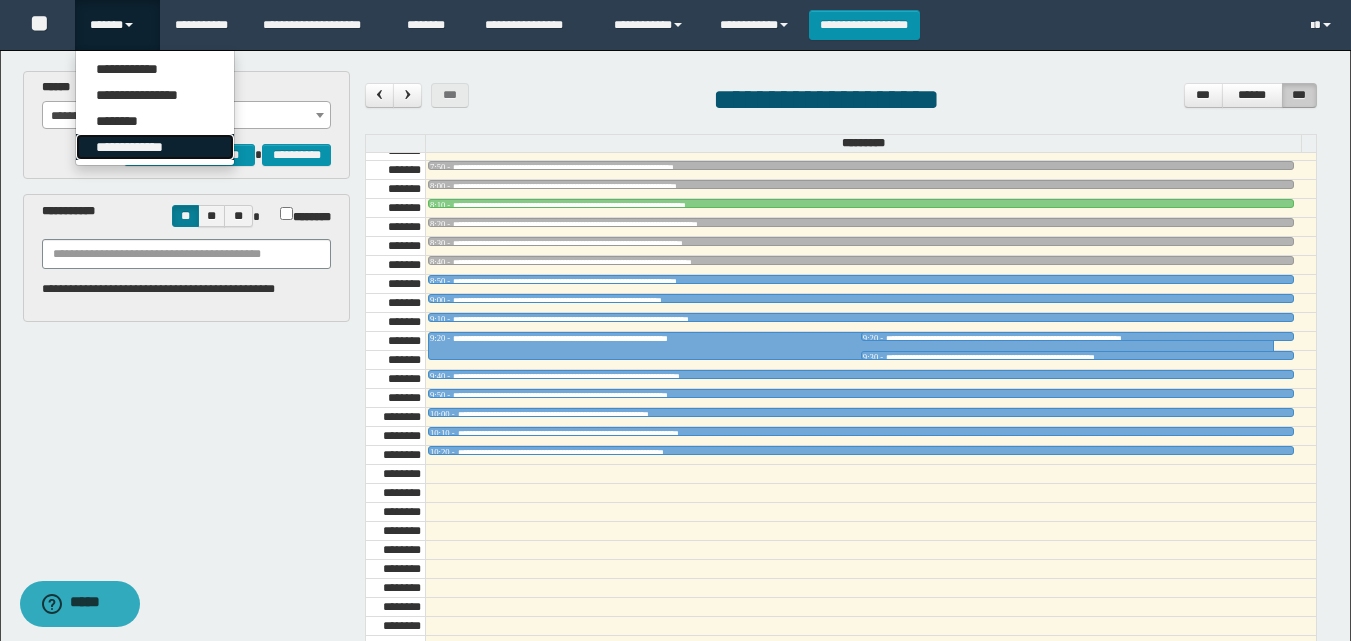 click on "**********" at bounding box center (155, 147) 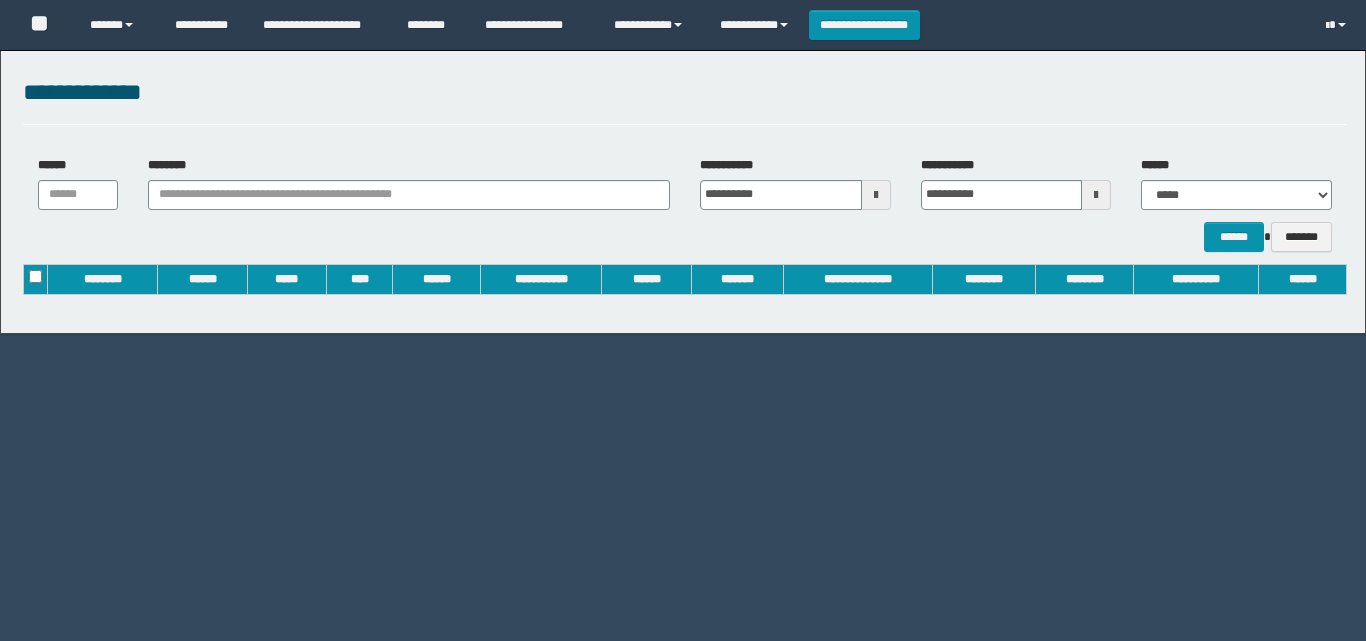 scroll, scrollTop: 0, scrollLeft: 0, axis: both 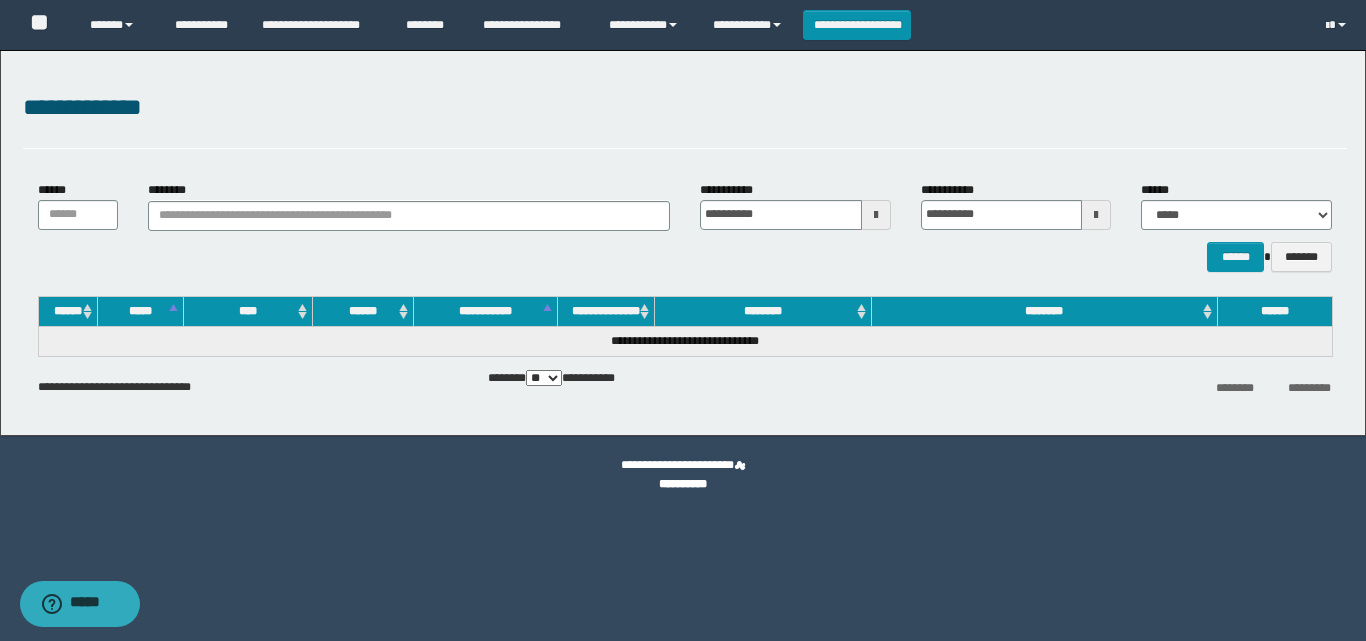 click on "**********" at bounding box center (685, 108) 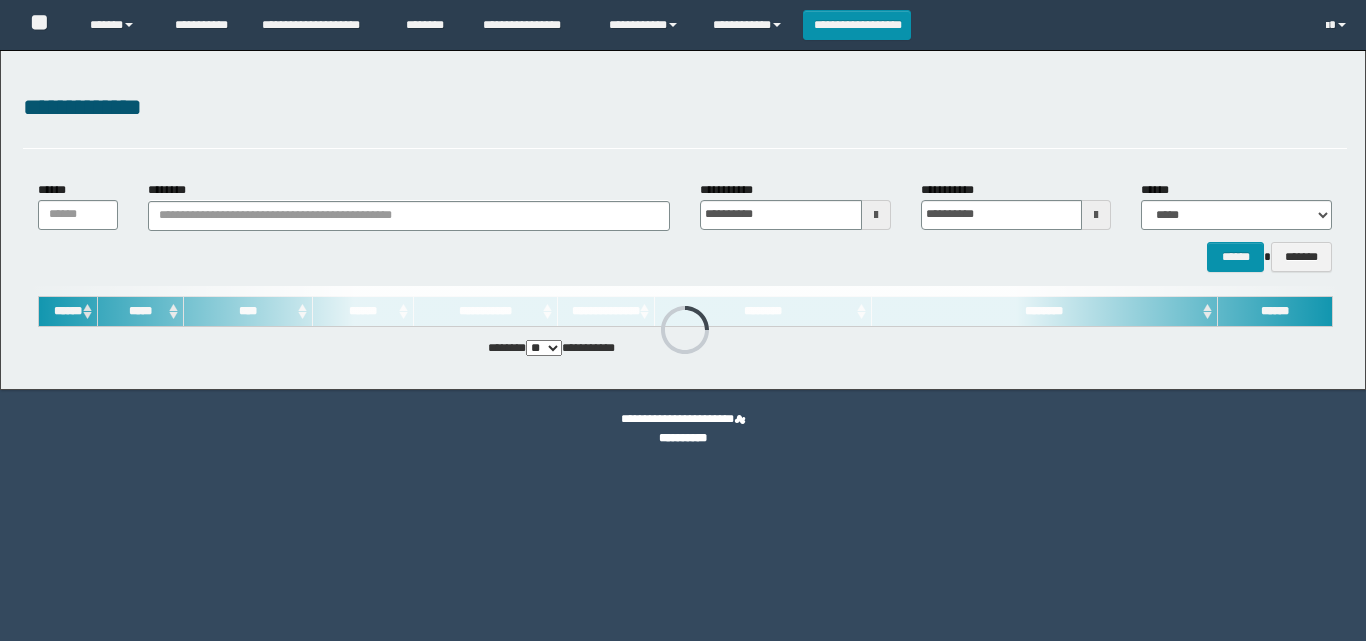 scroll, scrollTop: 0, scrollLeft: 0, axis: both 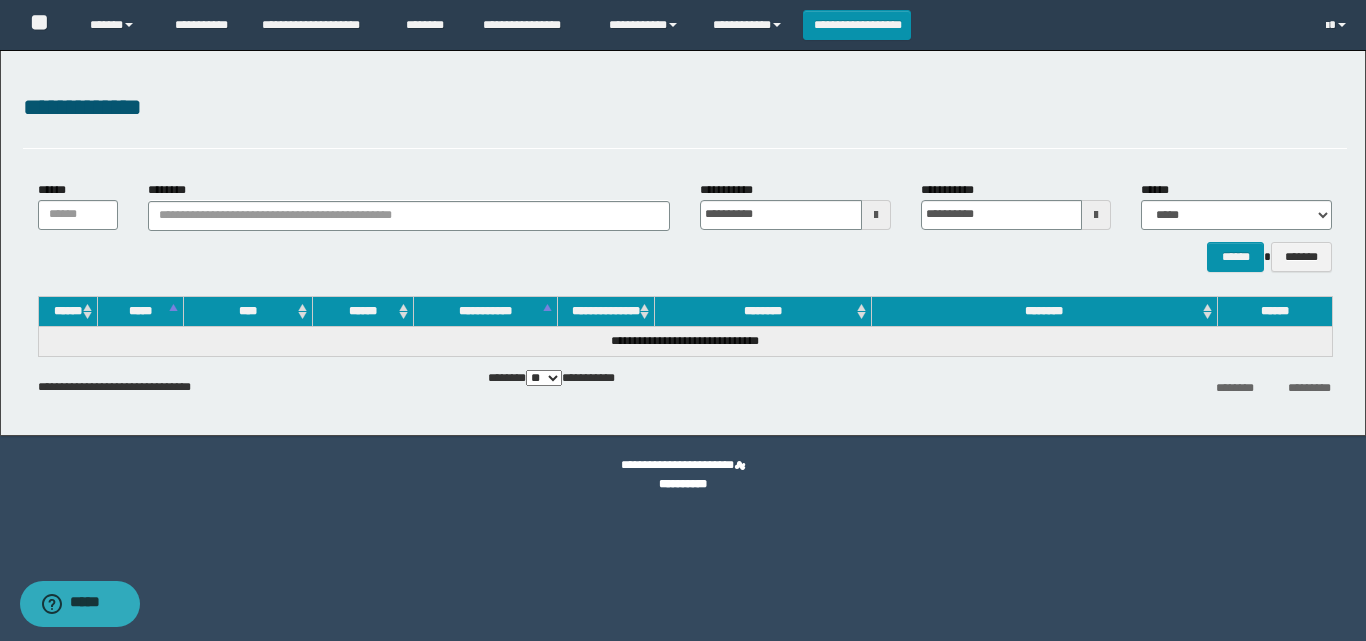 click on "**********" at bounding box center (685, 108) 